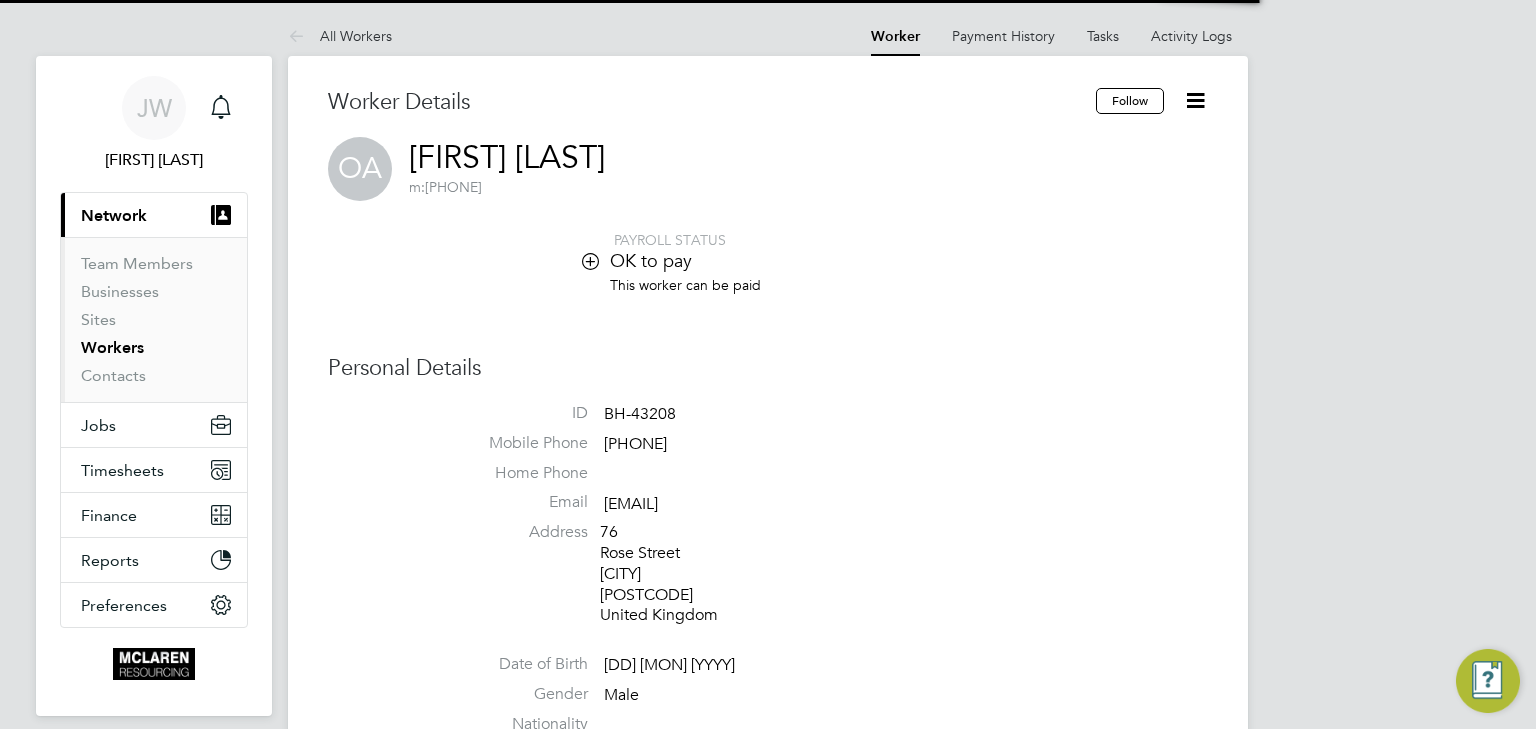 scroll, scrollTop: 0, scrollLeft: 0, axis: both 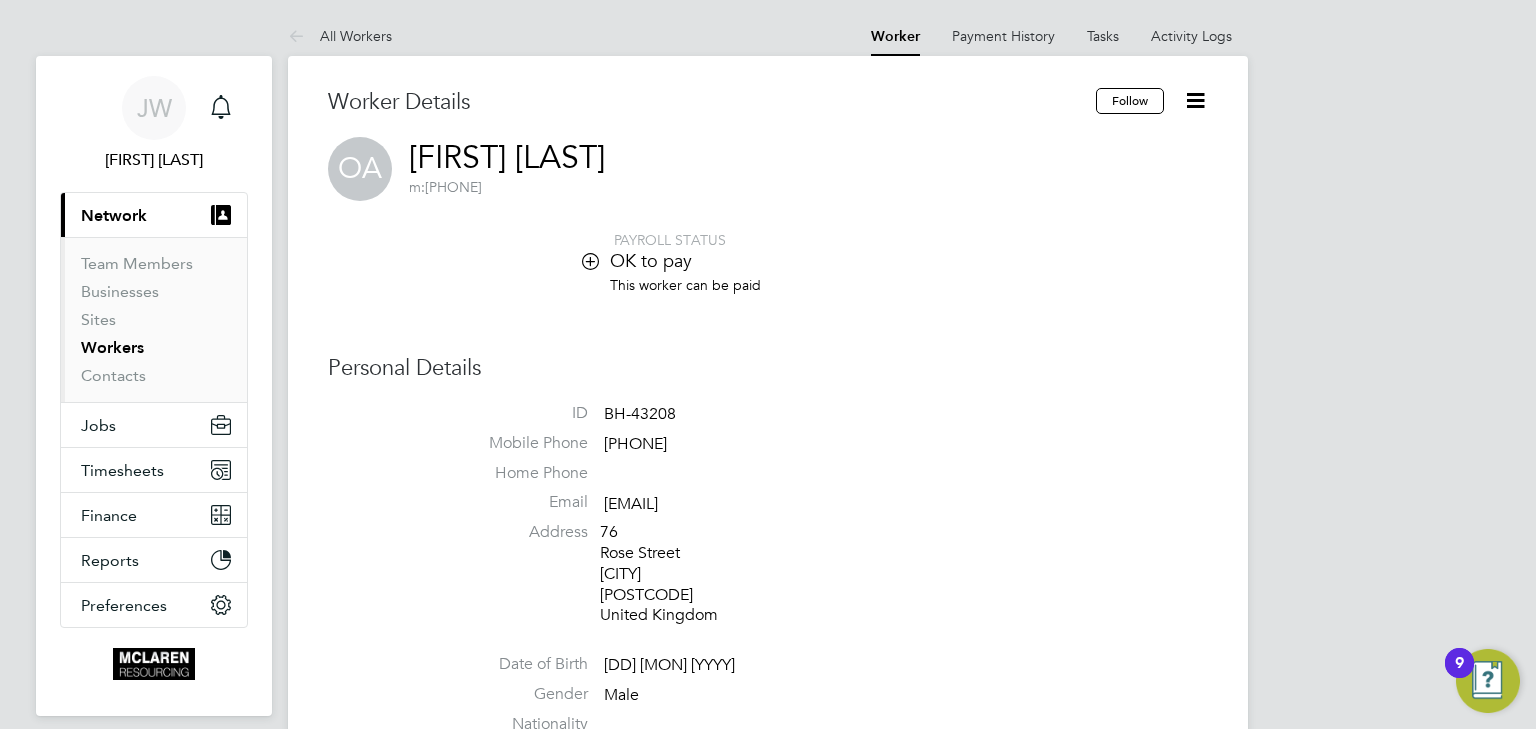 click on "Workers" at bounding box center (112, 347) 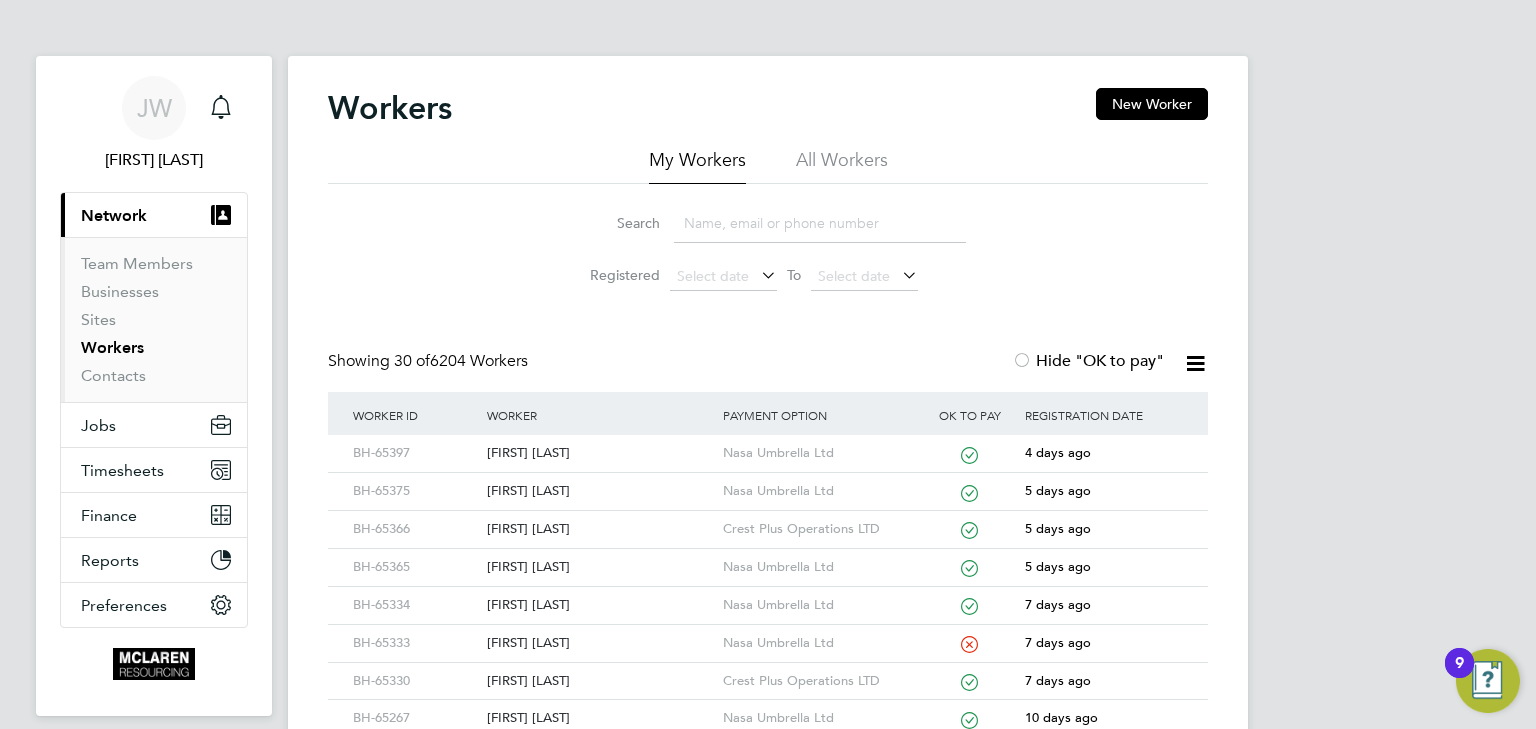 click on "Search" 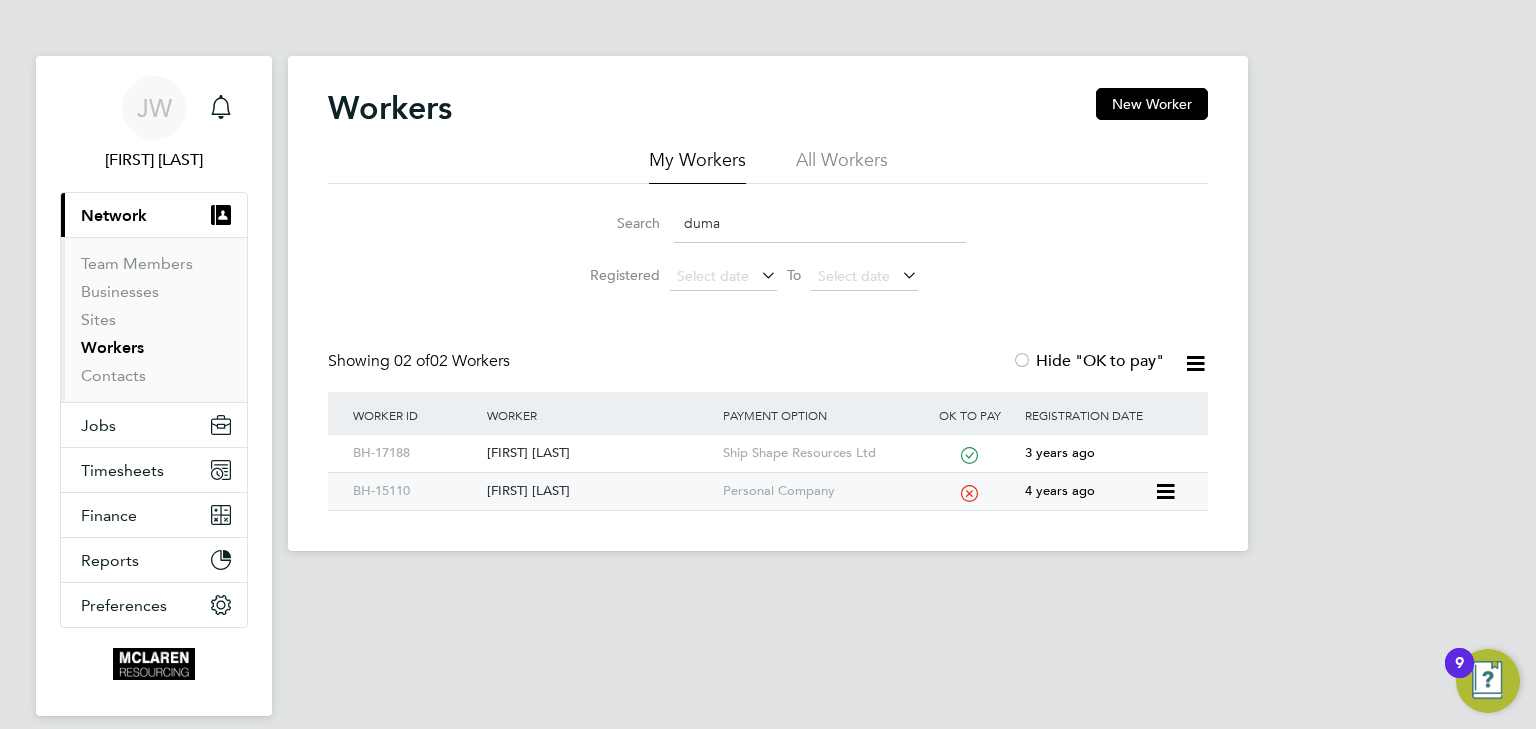 click on "[FIRST] [LAST]" 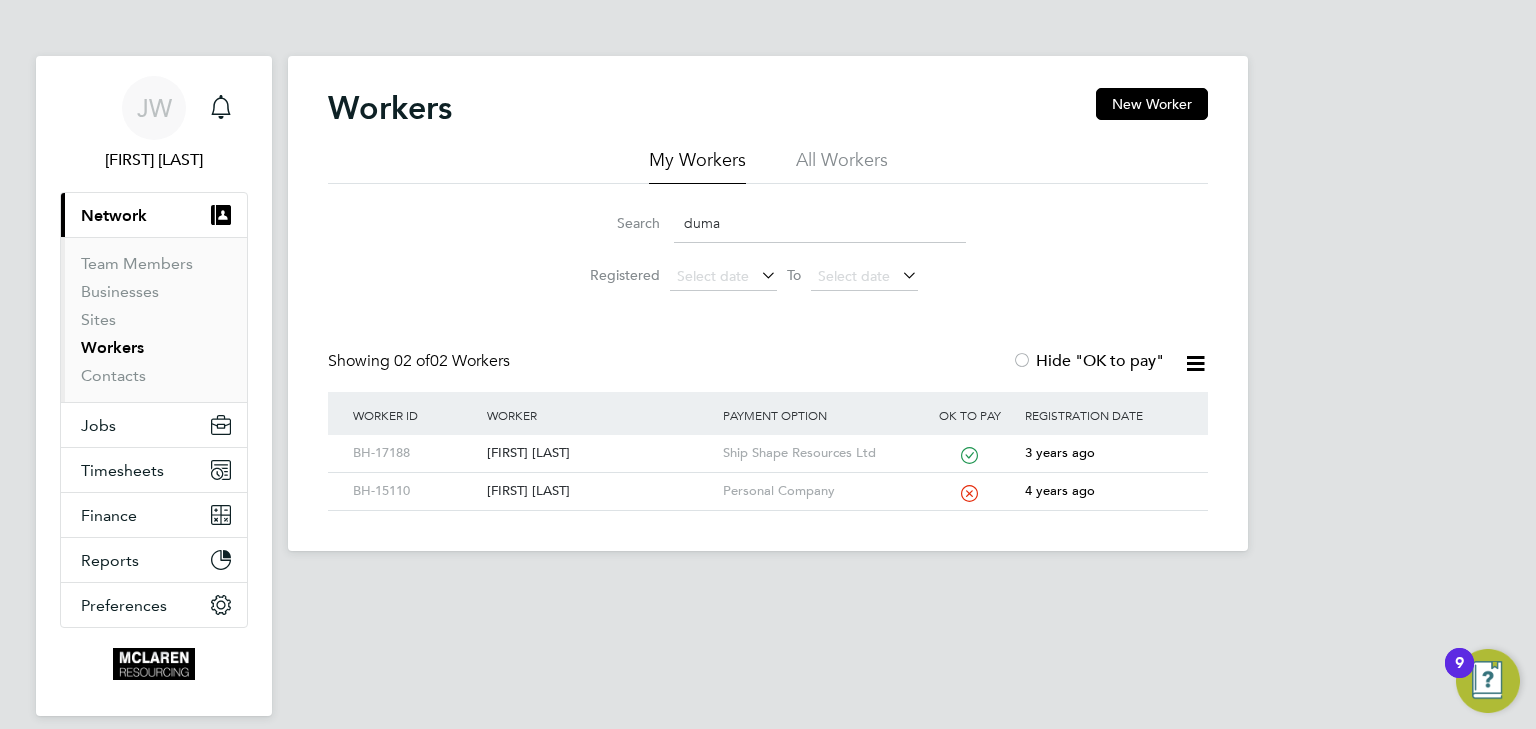 click on "duma" 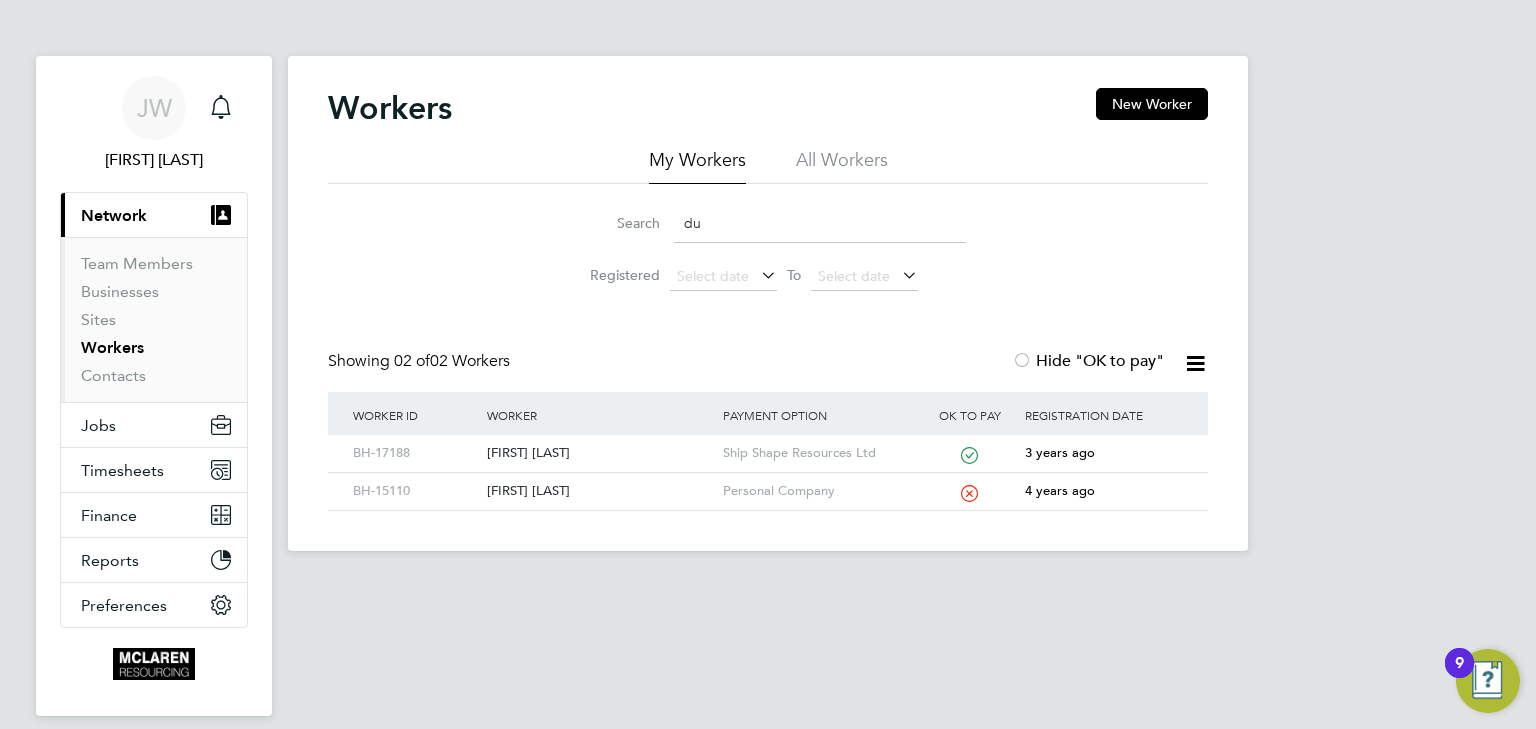 type on "d" 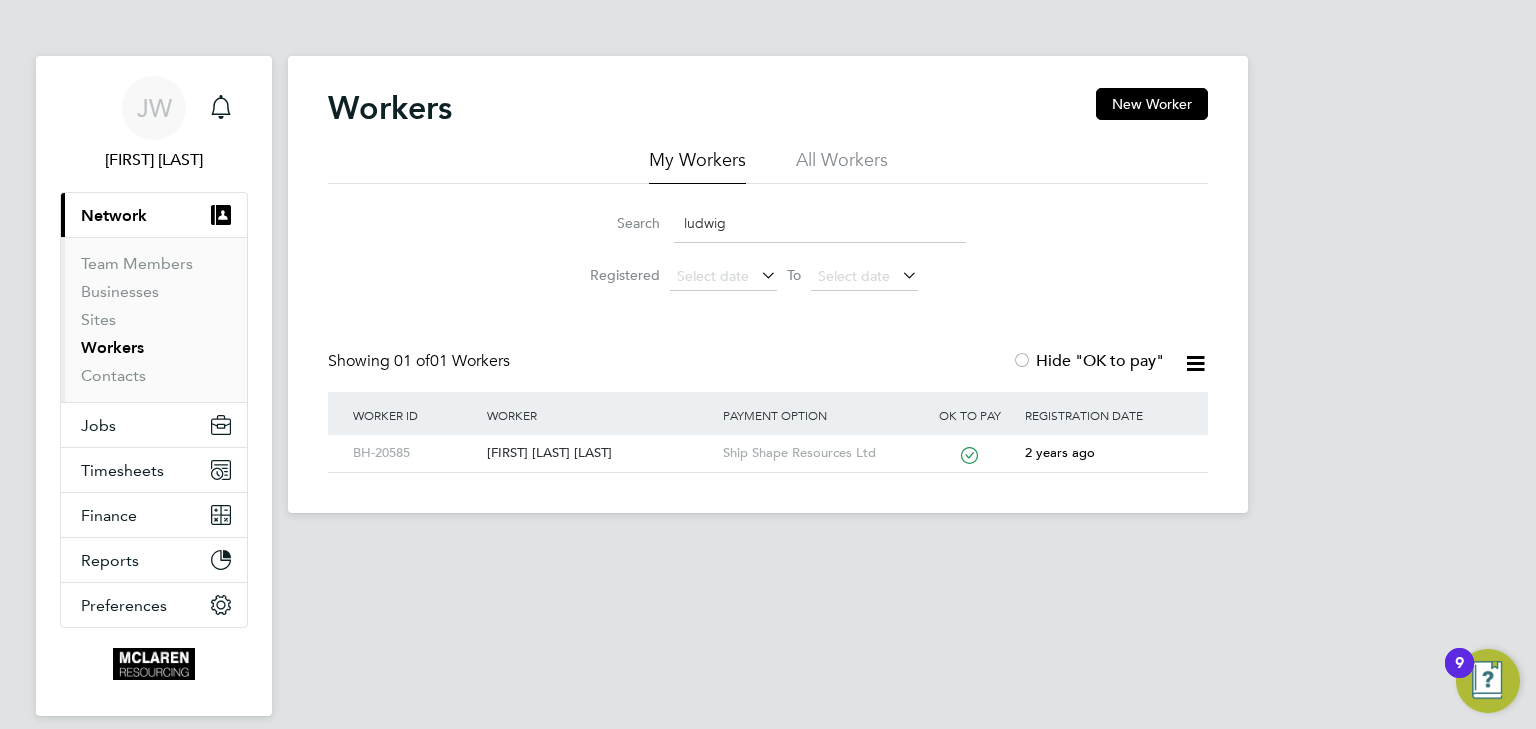 type on "ludwig sonne" 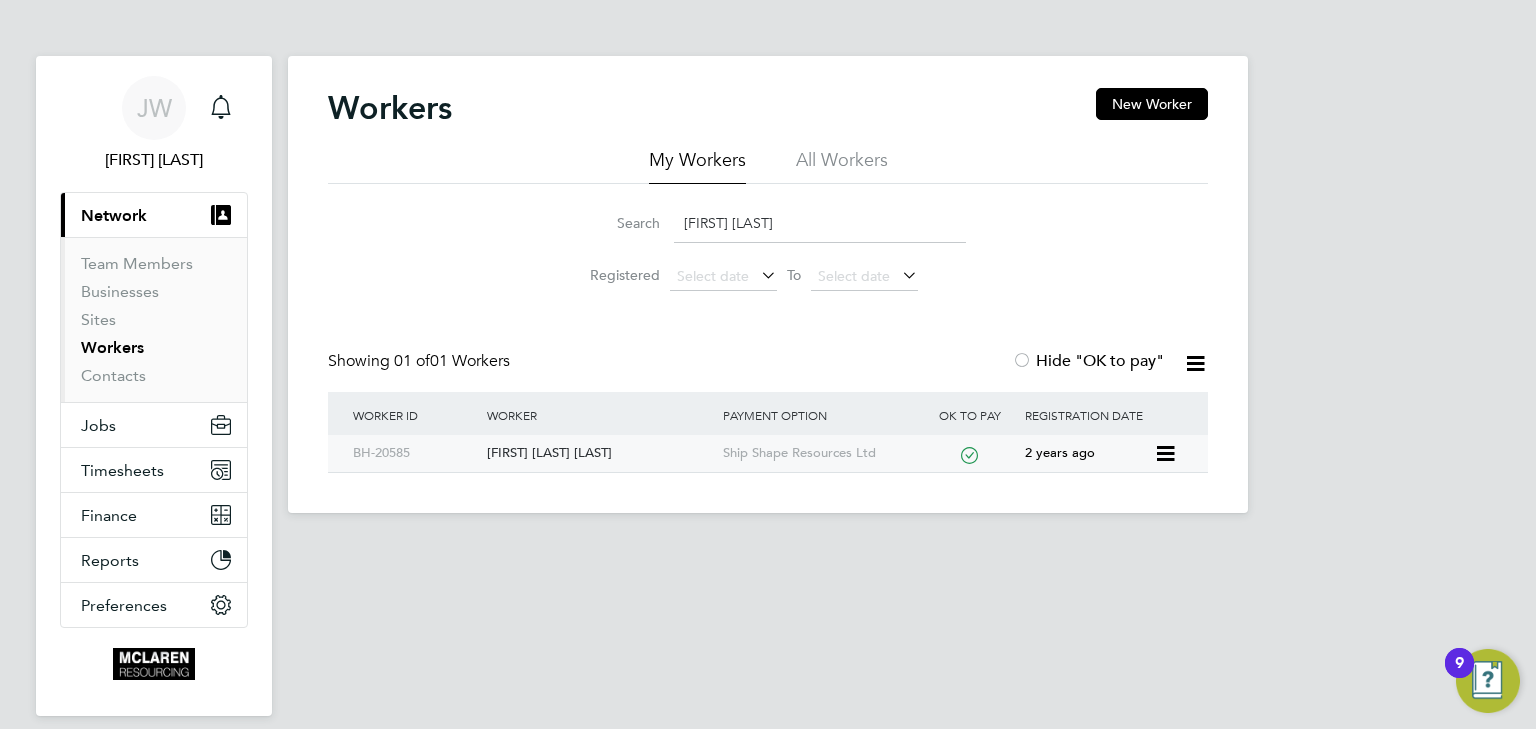 click on "Ludwig Peter Sonne" 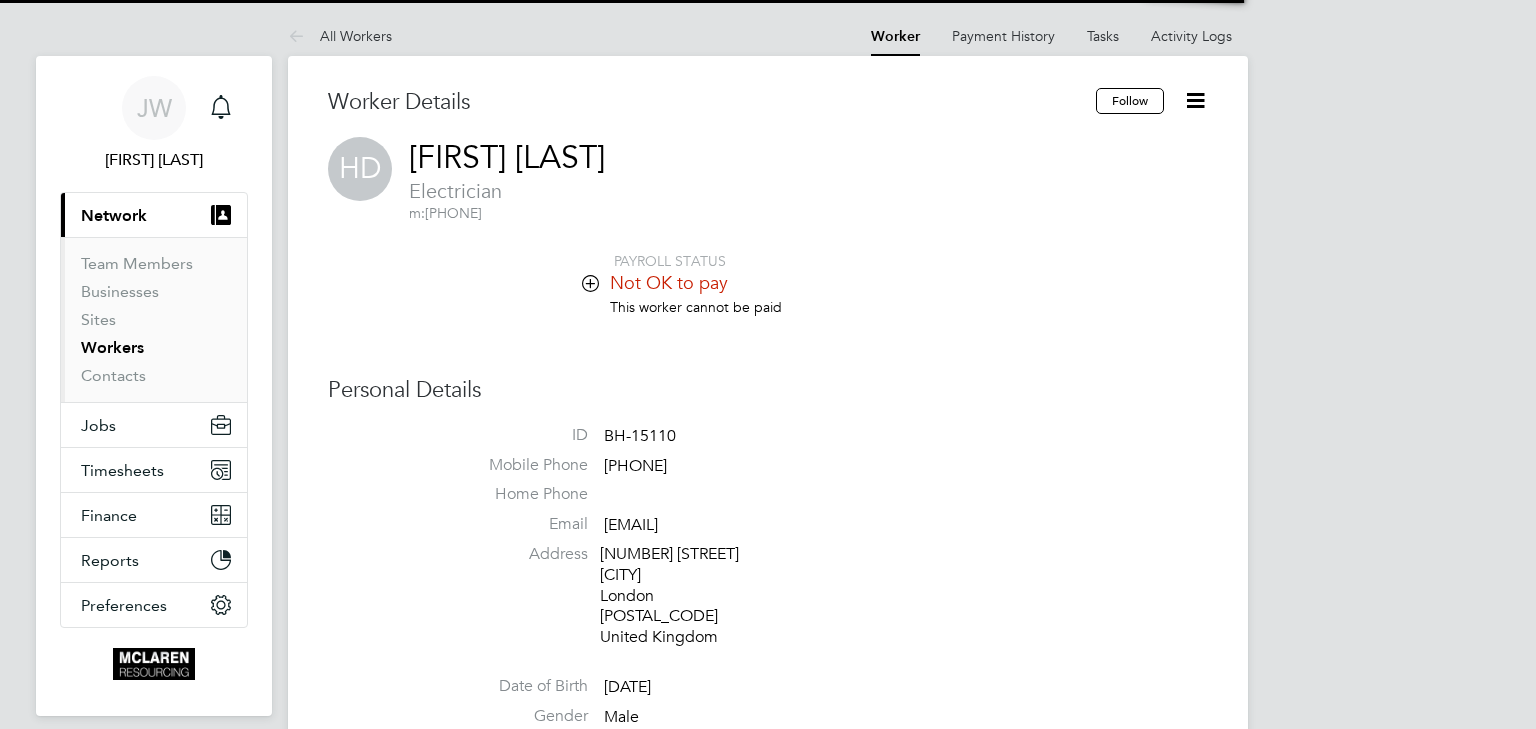 scroll, scrollTop: 0, scrollLeft: 0, axis: both 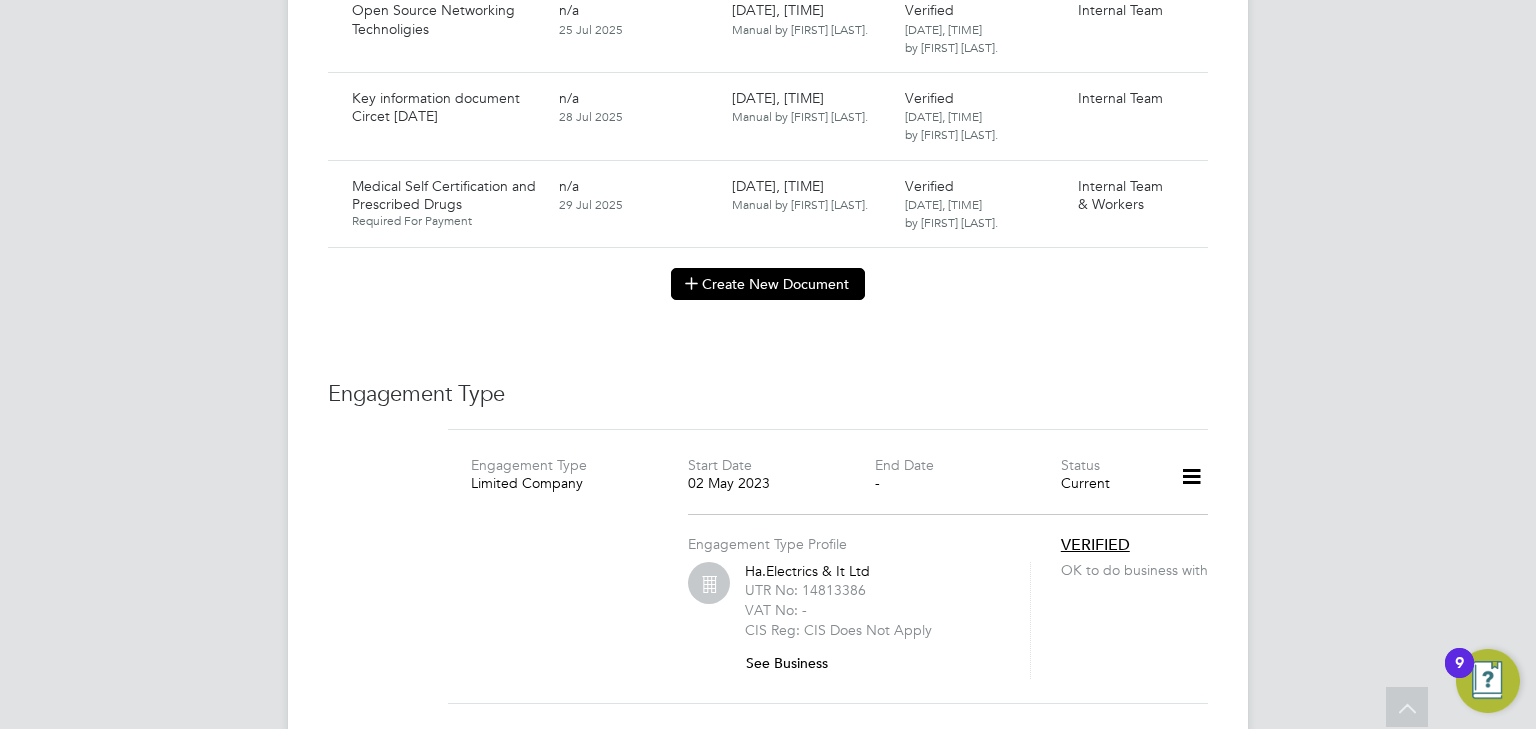 click on "Create New Document" 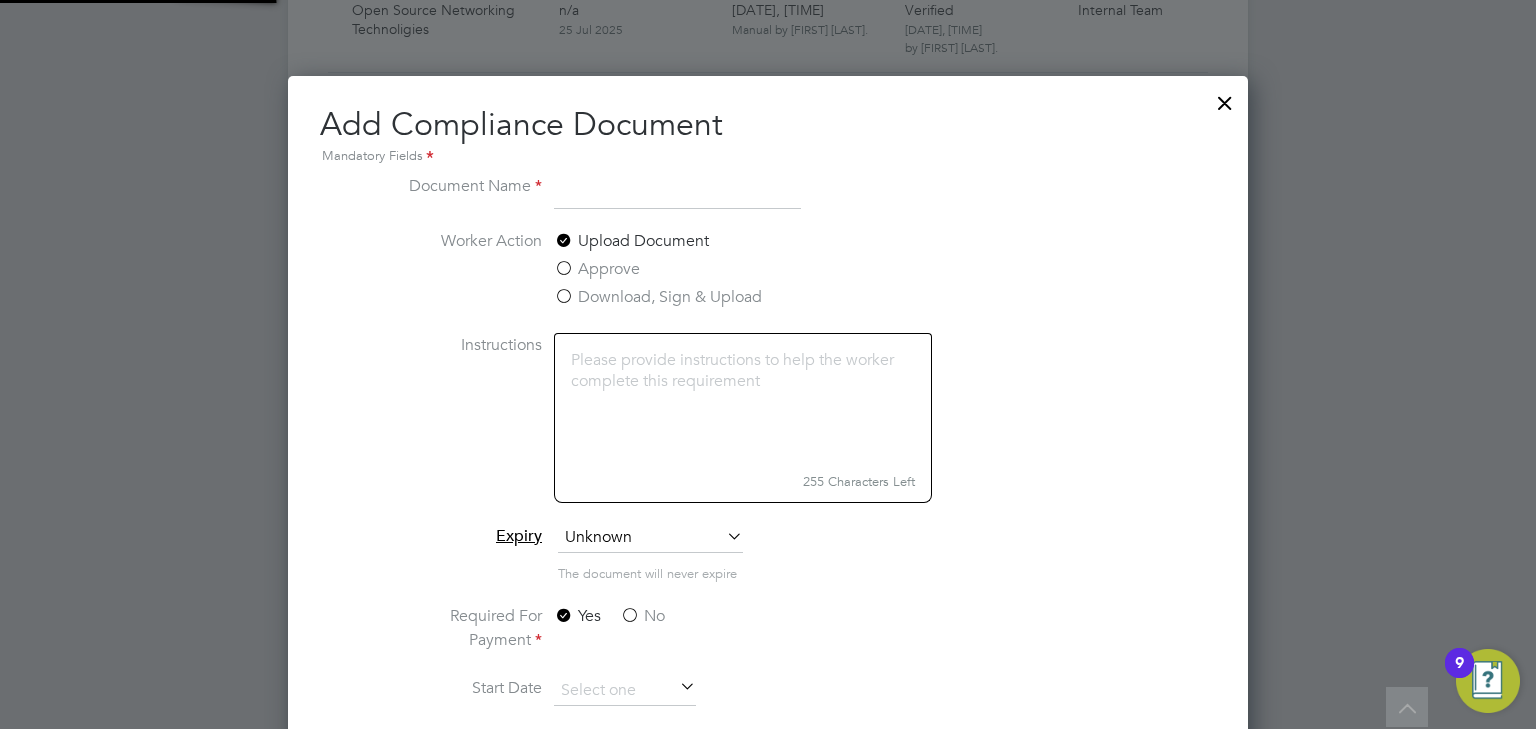 scroll, scrollTop: 9, scrollLeft: 10, axis: both 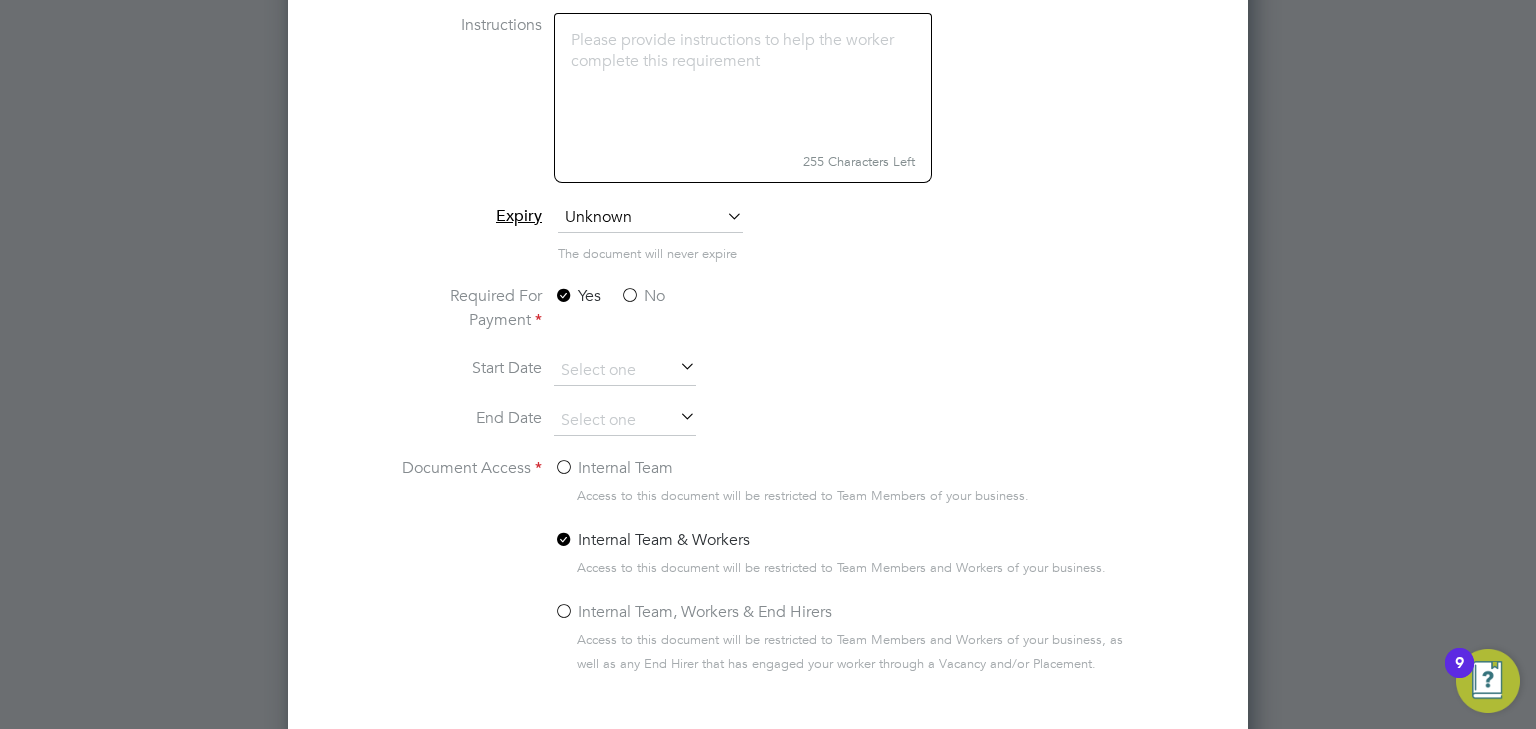 type on "Contract 27.07.25 Circet" 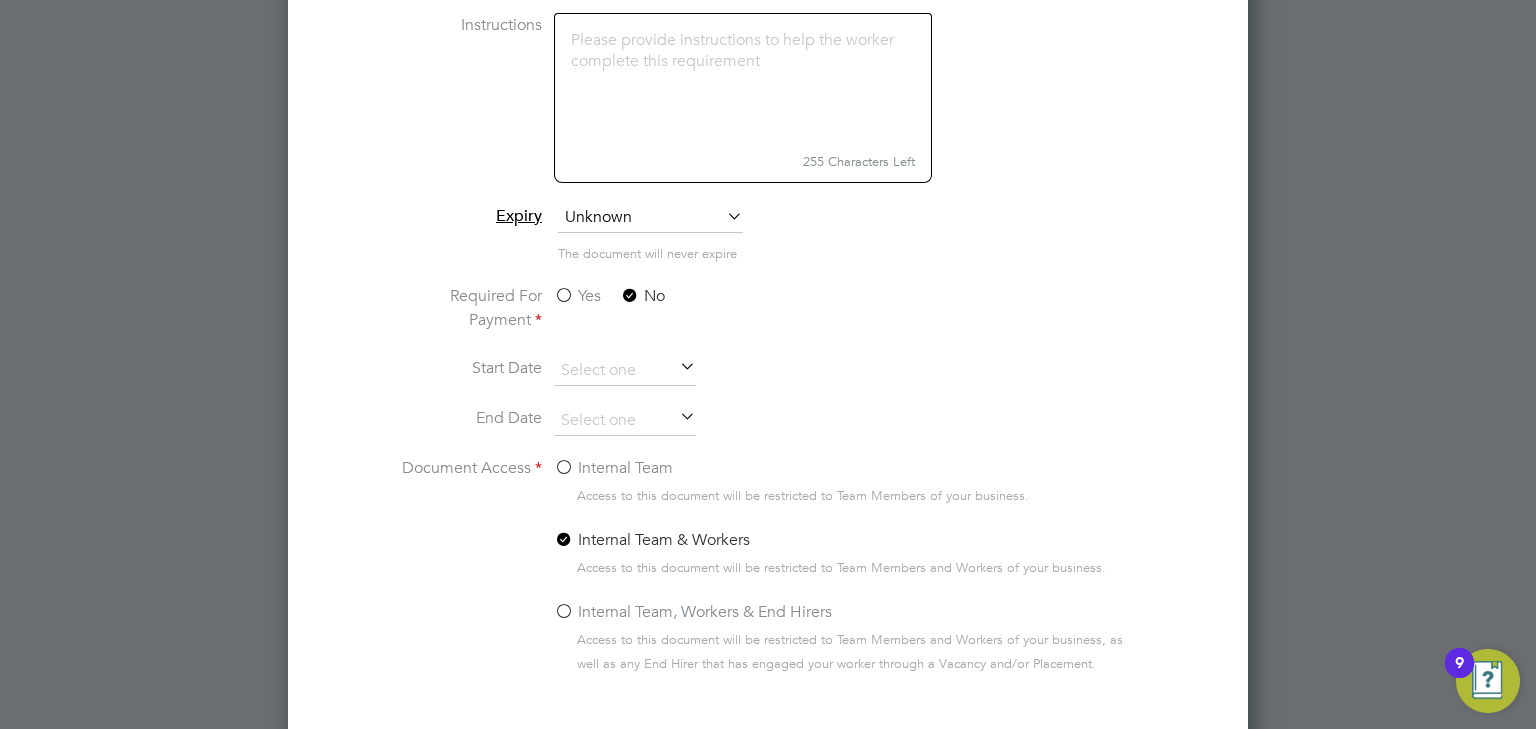 click on "Internal Team" 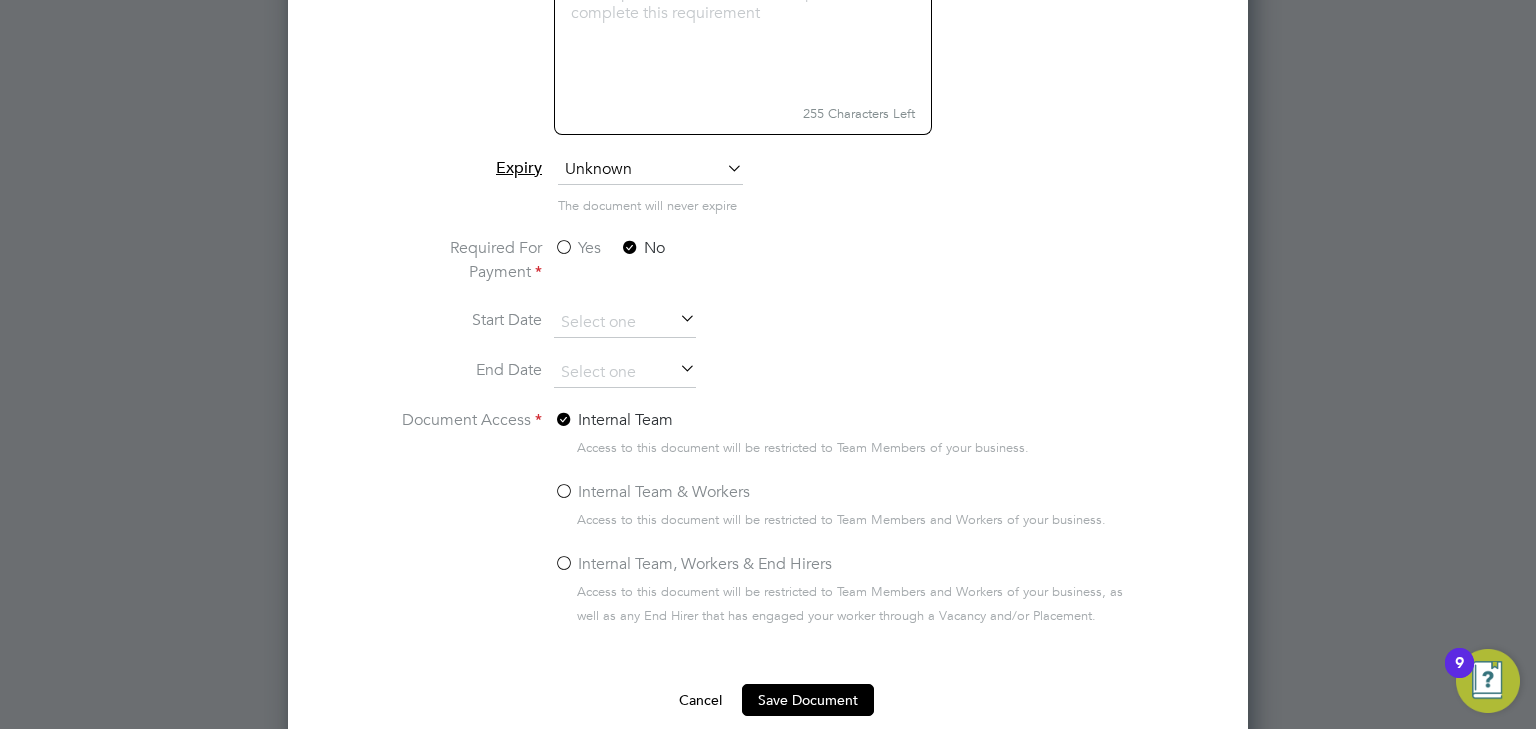 scroll, scrollTop: 5292, scrollLeft: 0, axis: vertical 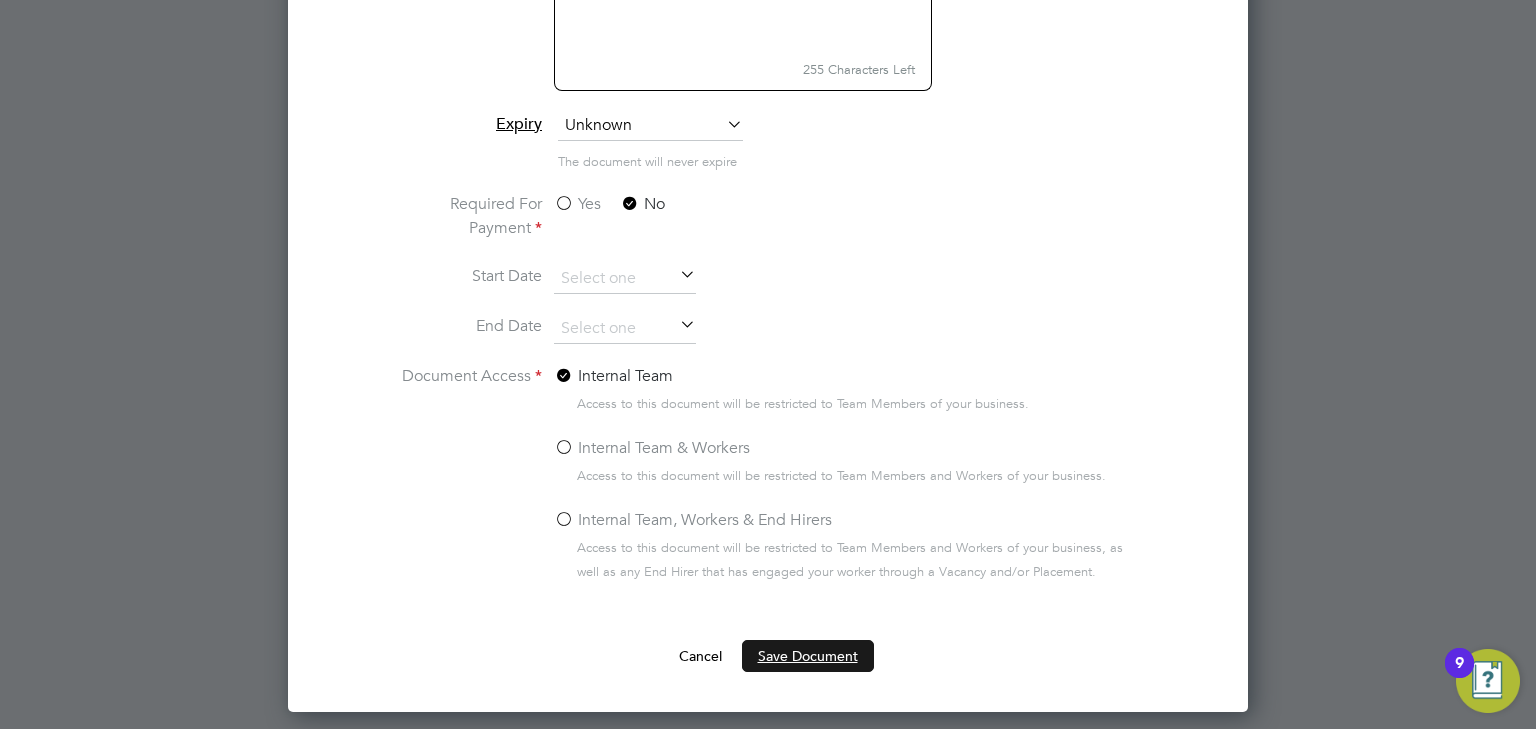 click on "Save Document" at bounding box center [808, 656] 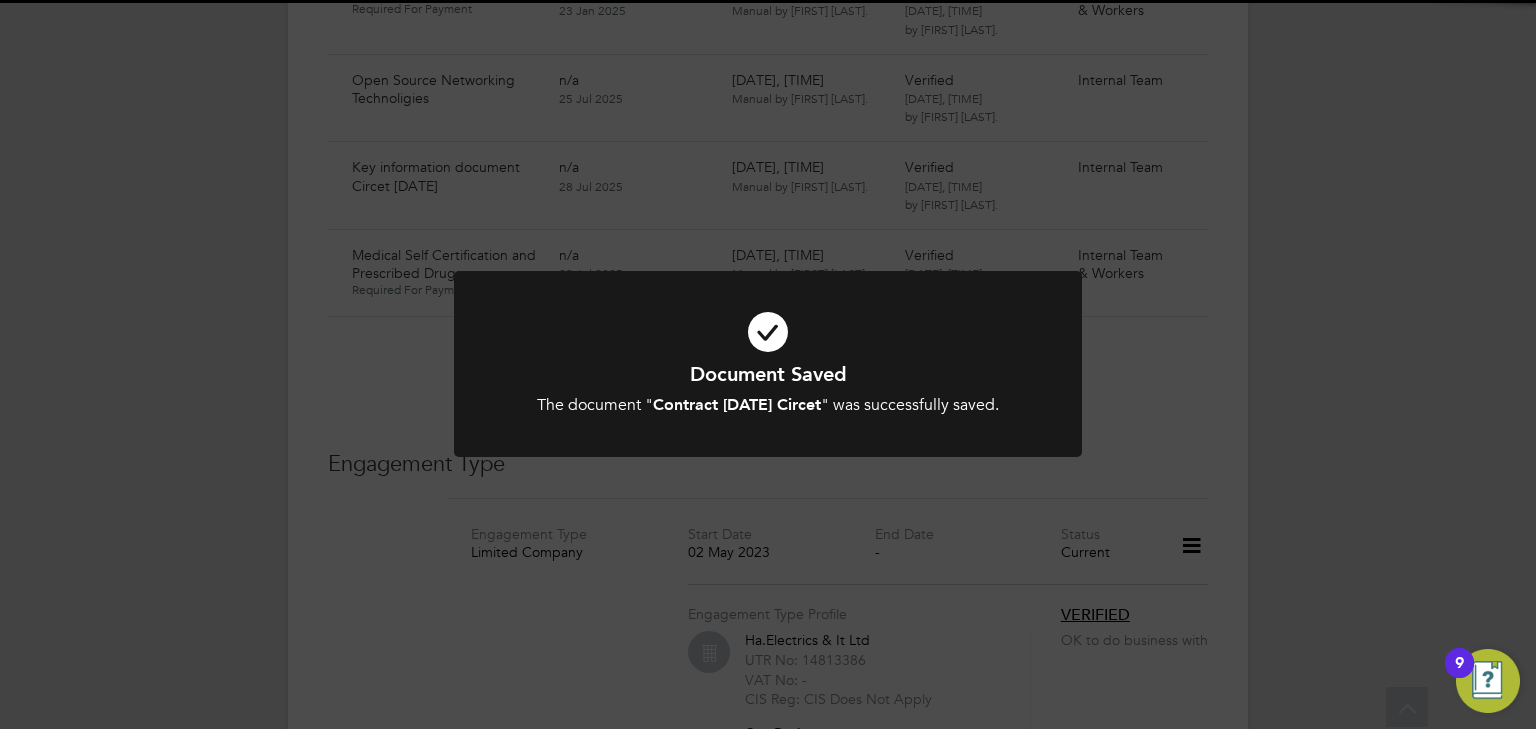 scroll, scrollTop: 4897, scrollLeft: 0, axis: vertical 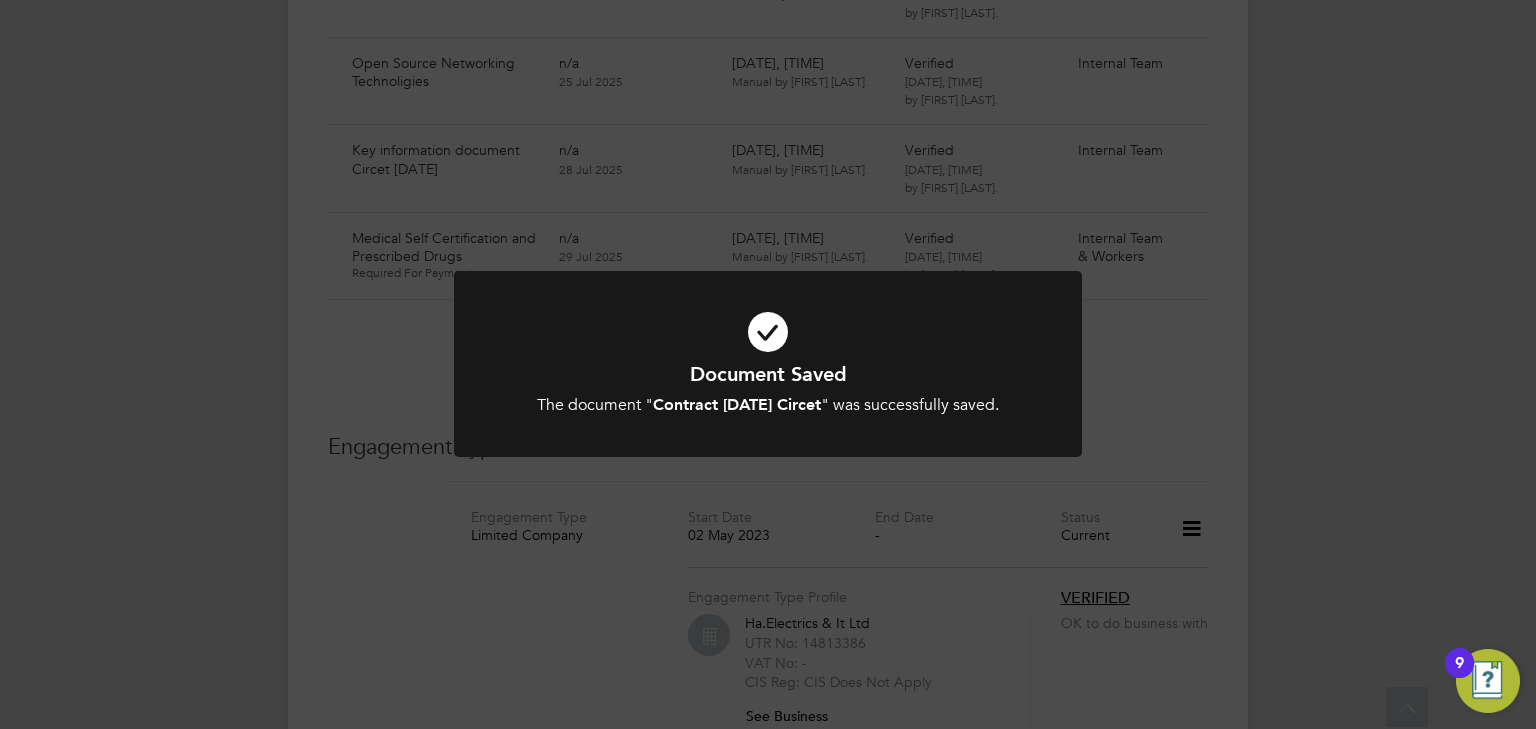 click on "Document Saved The document " Contract 27.07.25 Circet " was successfully saved. Cancel Okay" 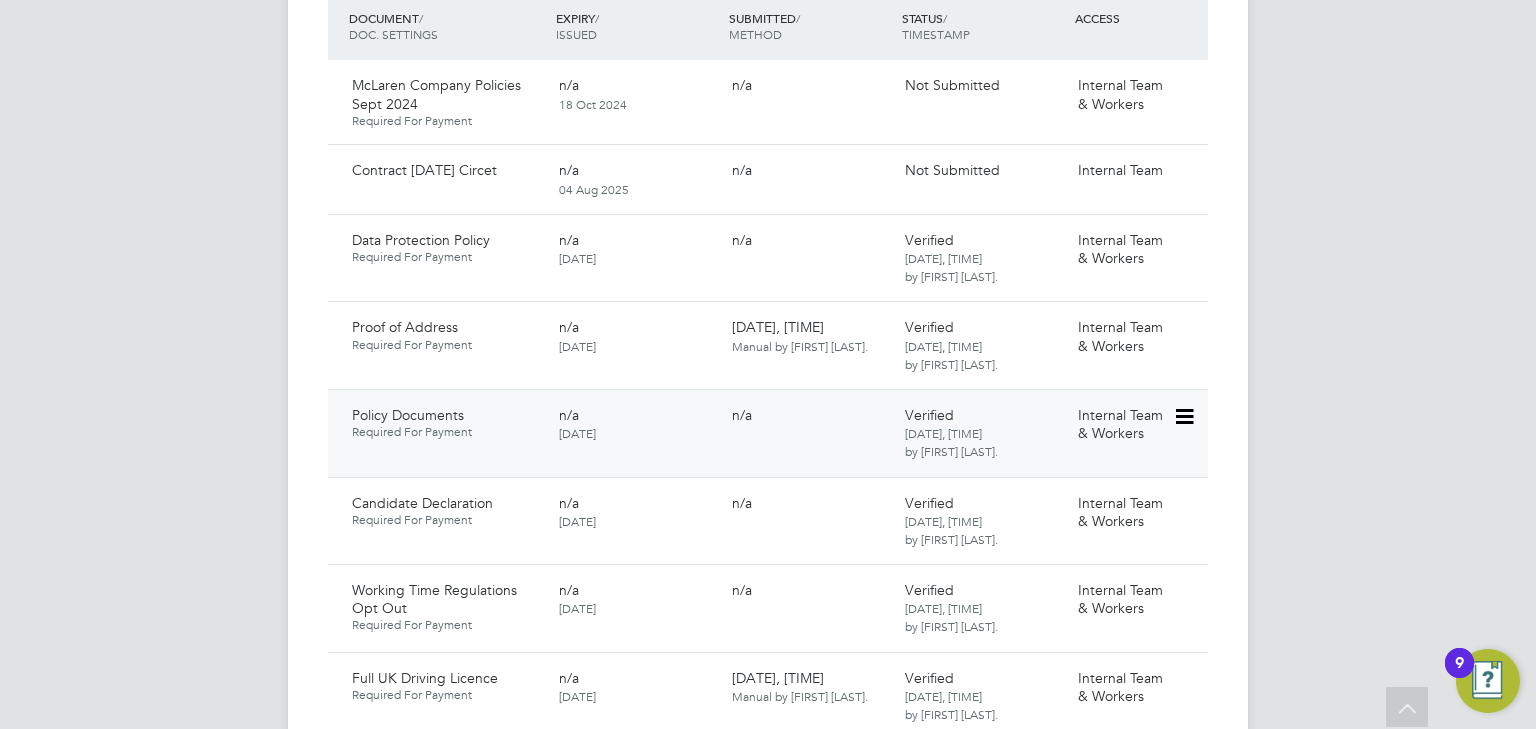 scroll, scrollTop: 897, scrollLeft: 0, axis: vertical 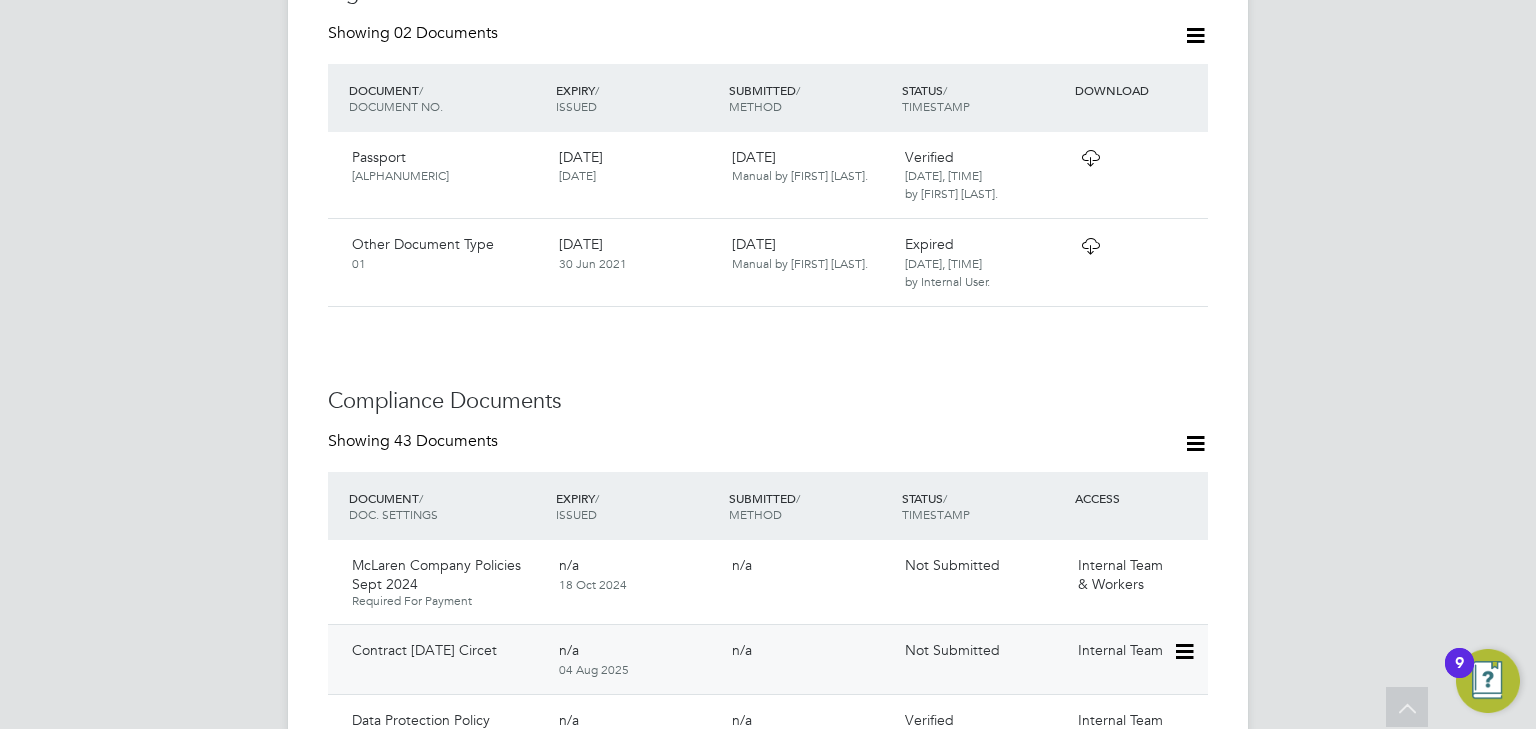 click 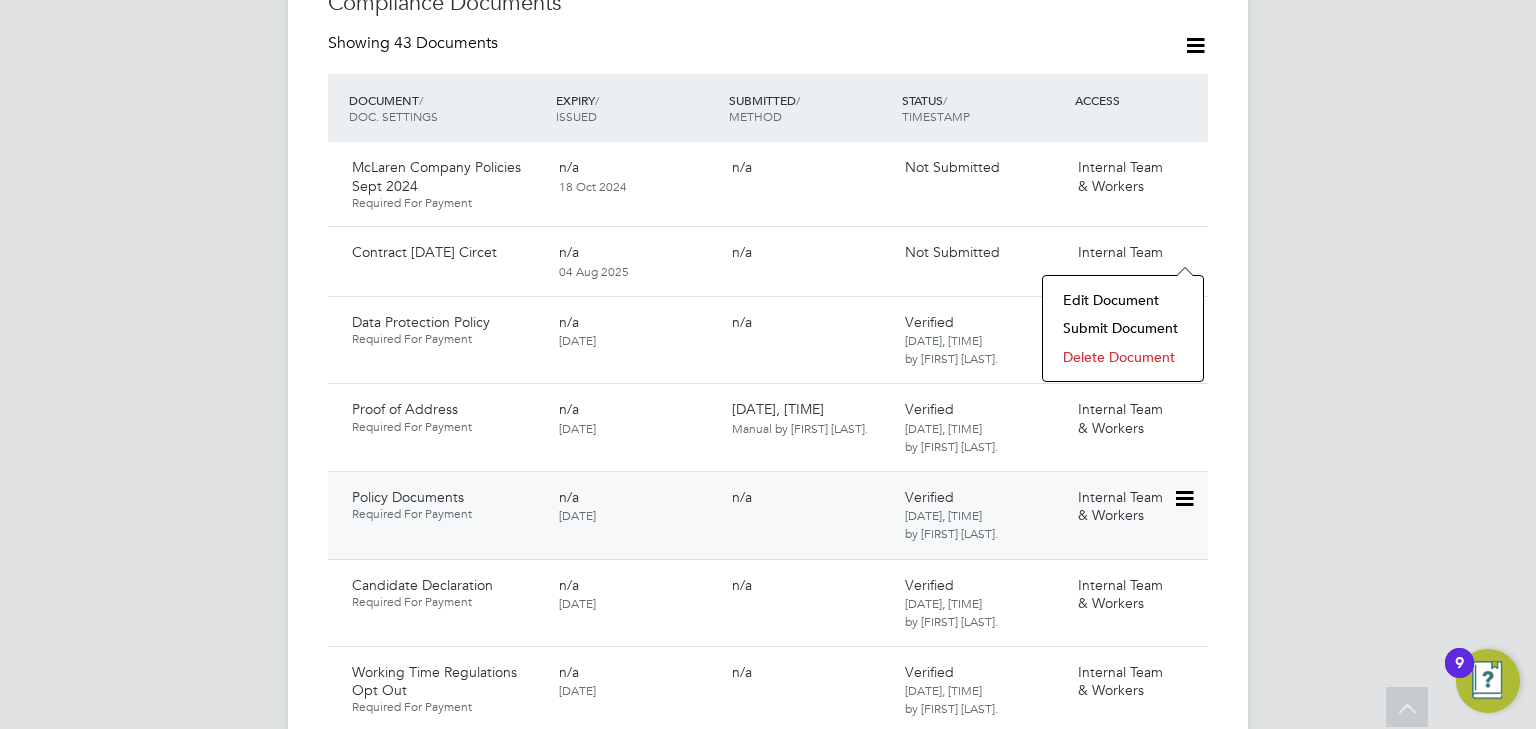 scroll, scrollTop: 1297, scrollLeft: 0, axis: vertical 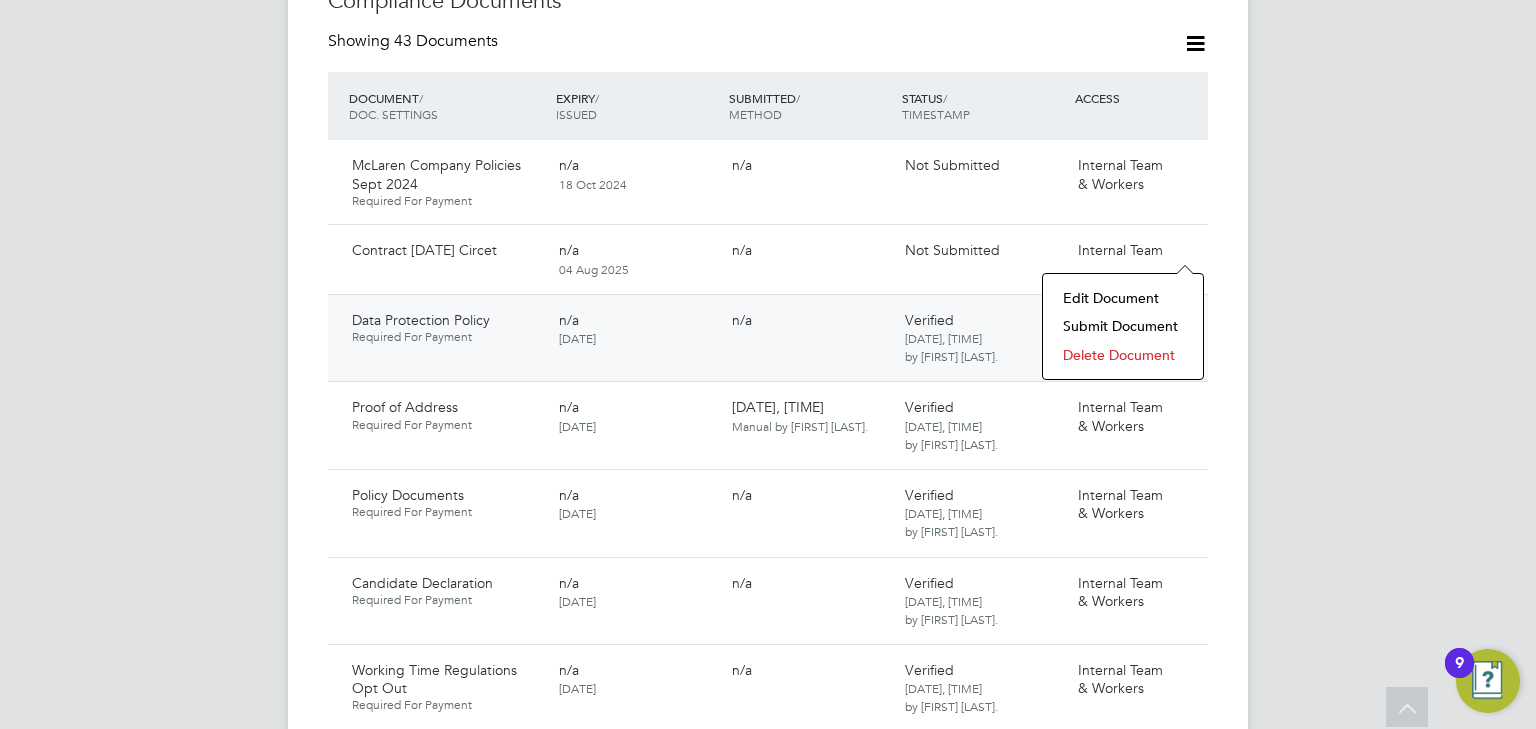 click on "Submit Document" 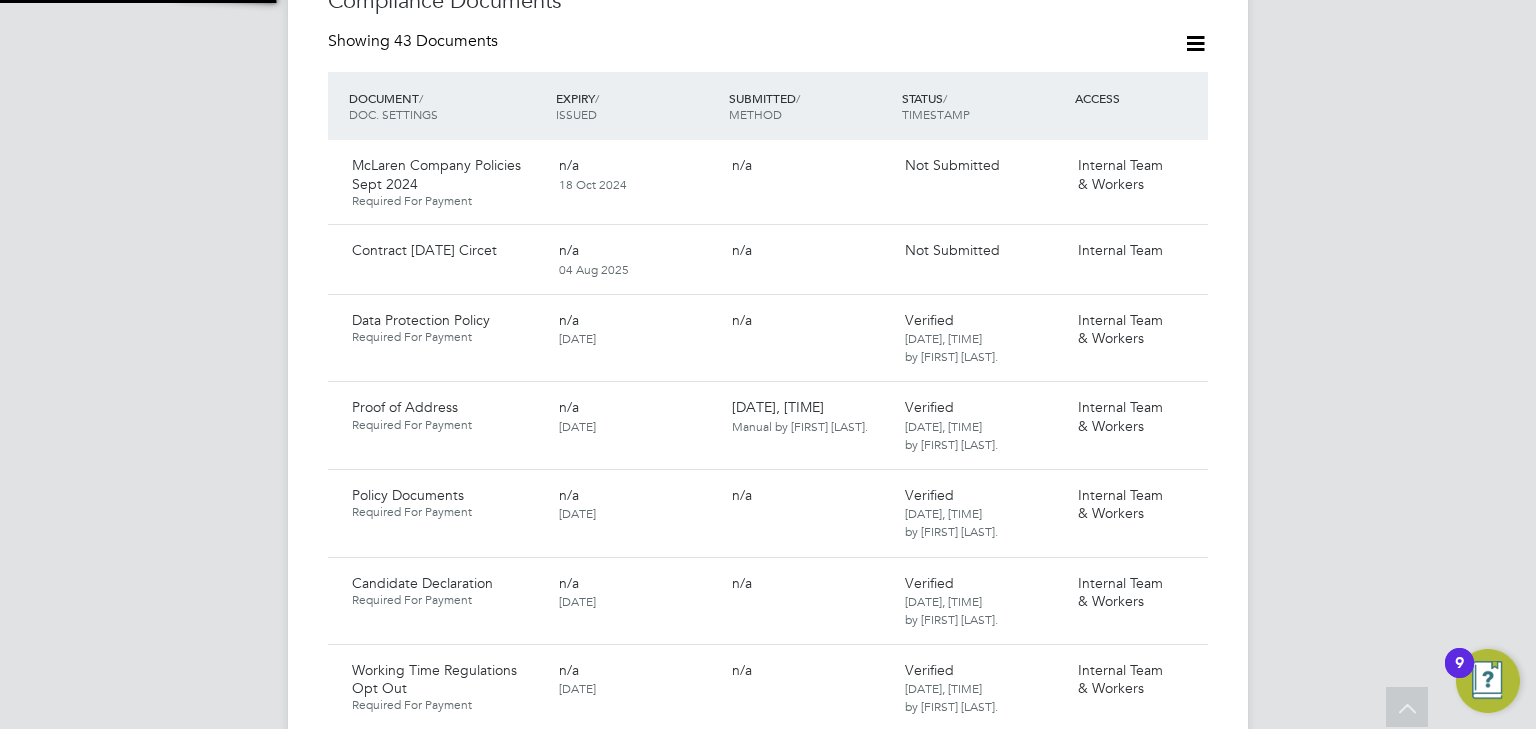 scroll, scrollTop: 9, scrollLeft: 10, axis: both 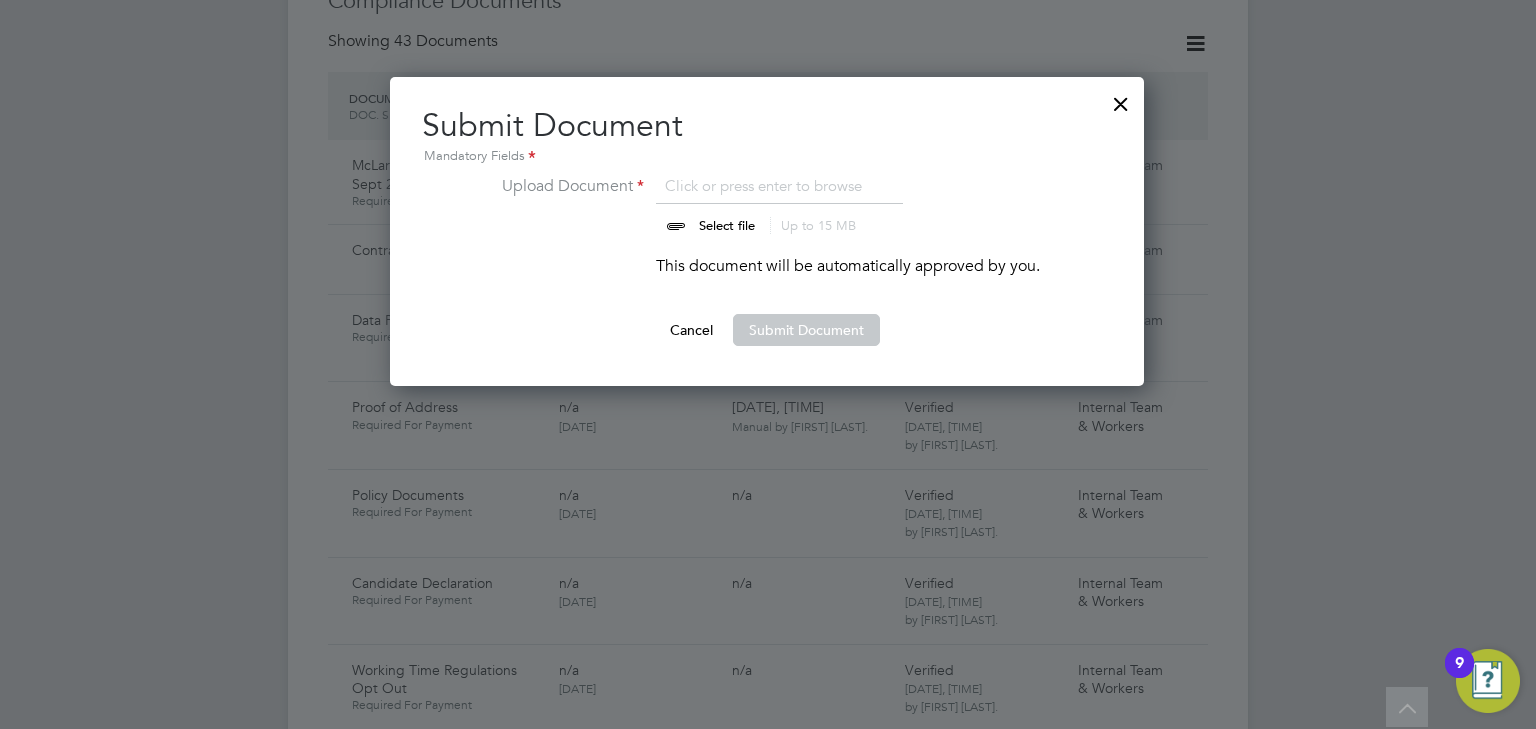 click at bounding box center [746, 204] 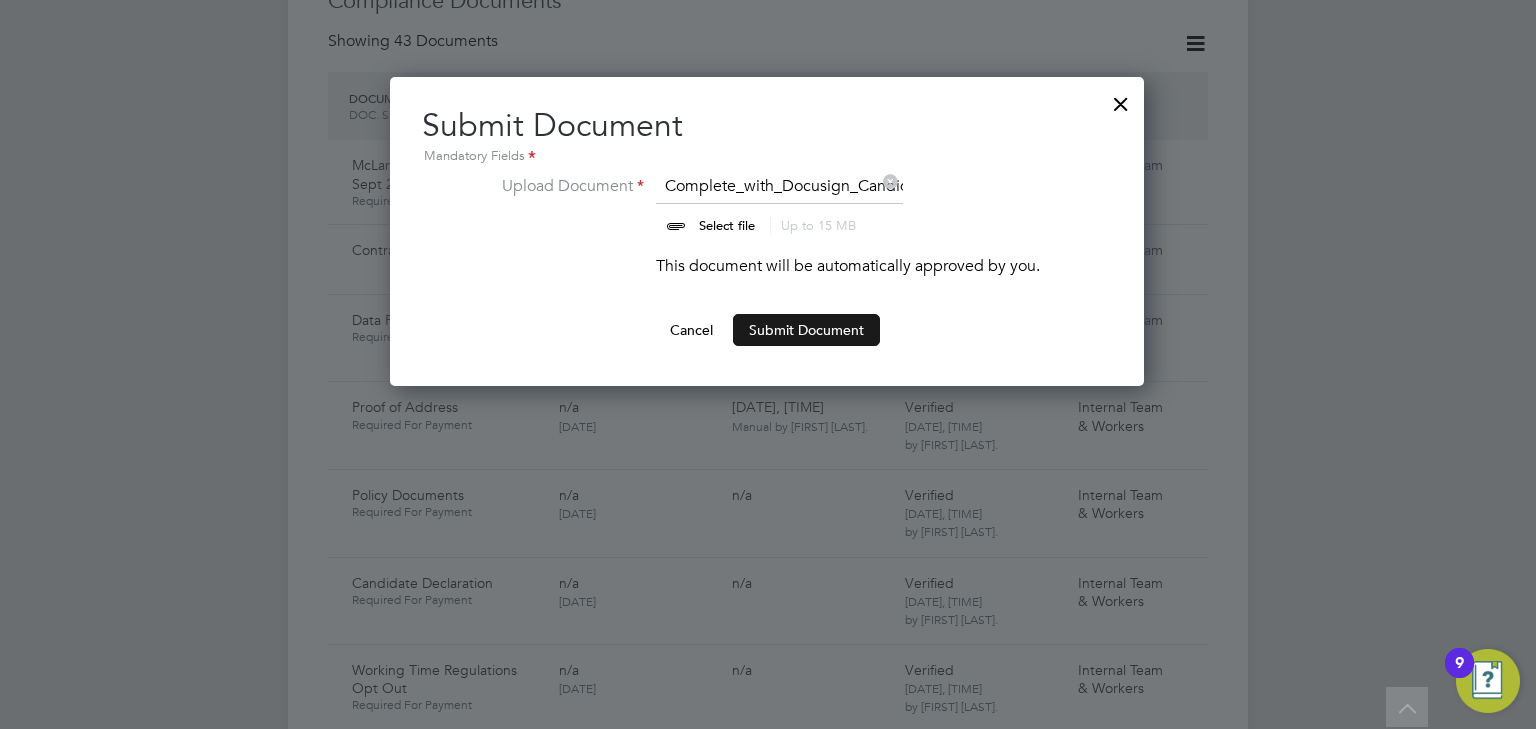 click on "Submit Document" at bounding box center [806, 330] 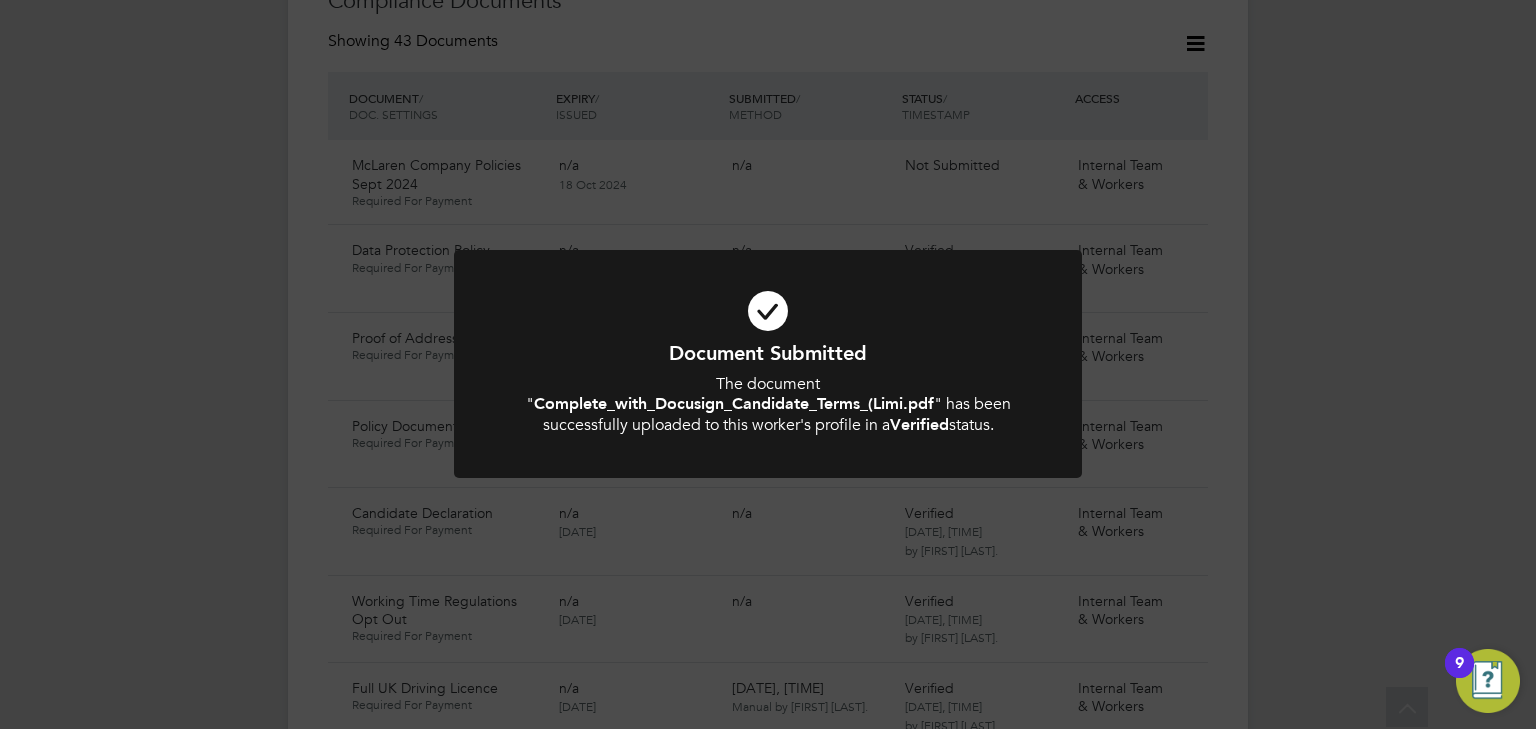 click on "Document Submitted The document " Complete_with_Docusign_Candidate_Terms_(Limi.pdf " has been successfully uploaded to this worker's profile in a  Verified  status. Cancel Okay" 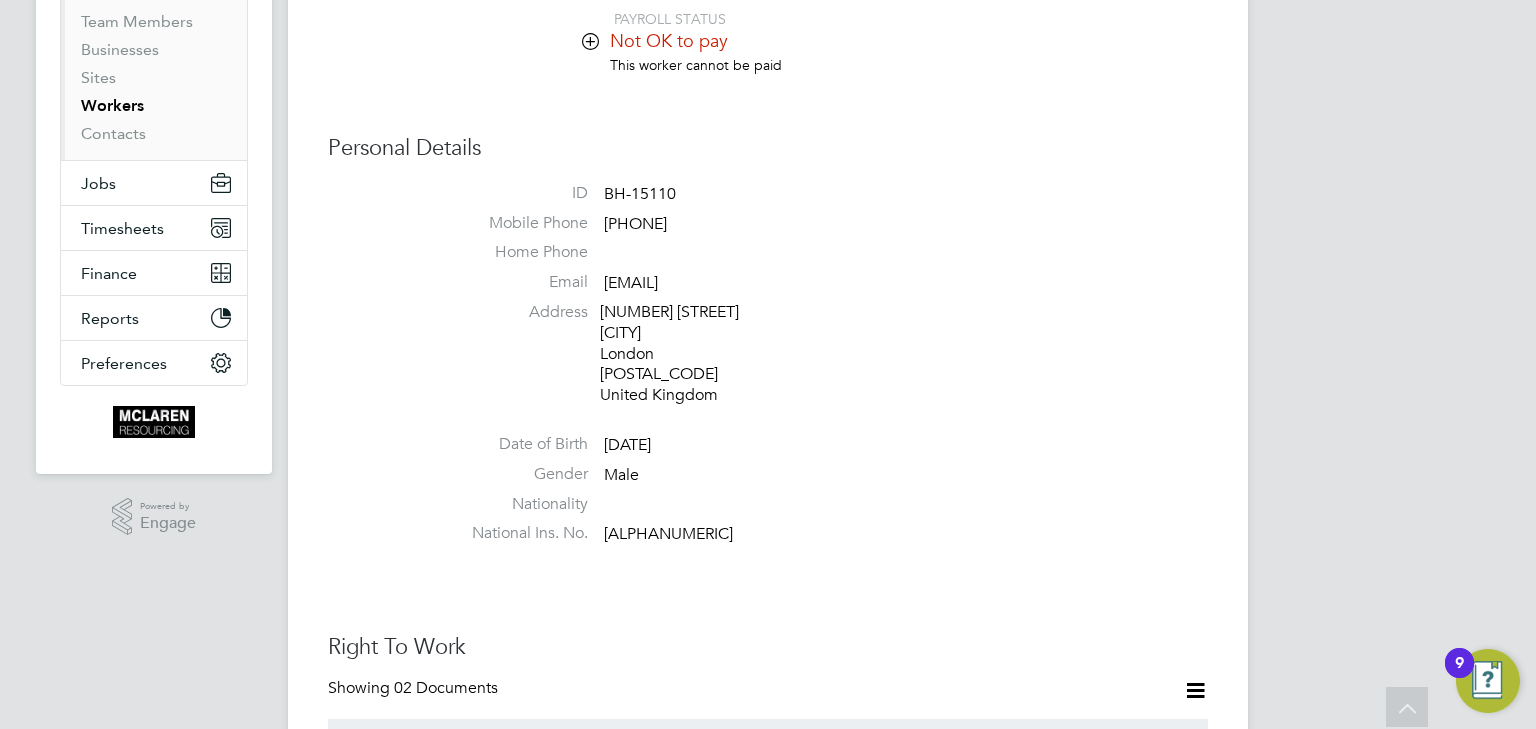 scroll, scrollTop: 97, scrollLeft: 0, axis: vertical 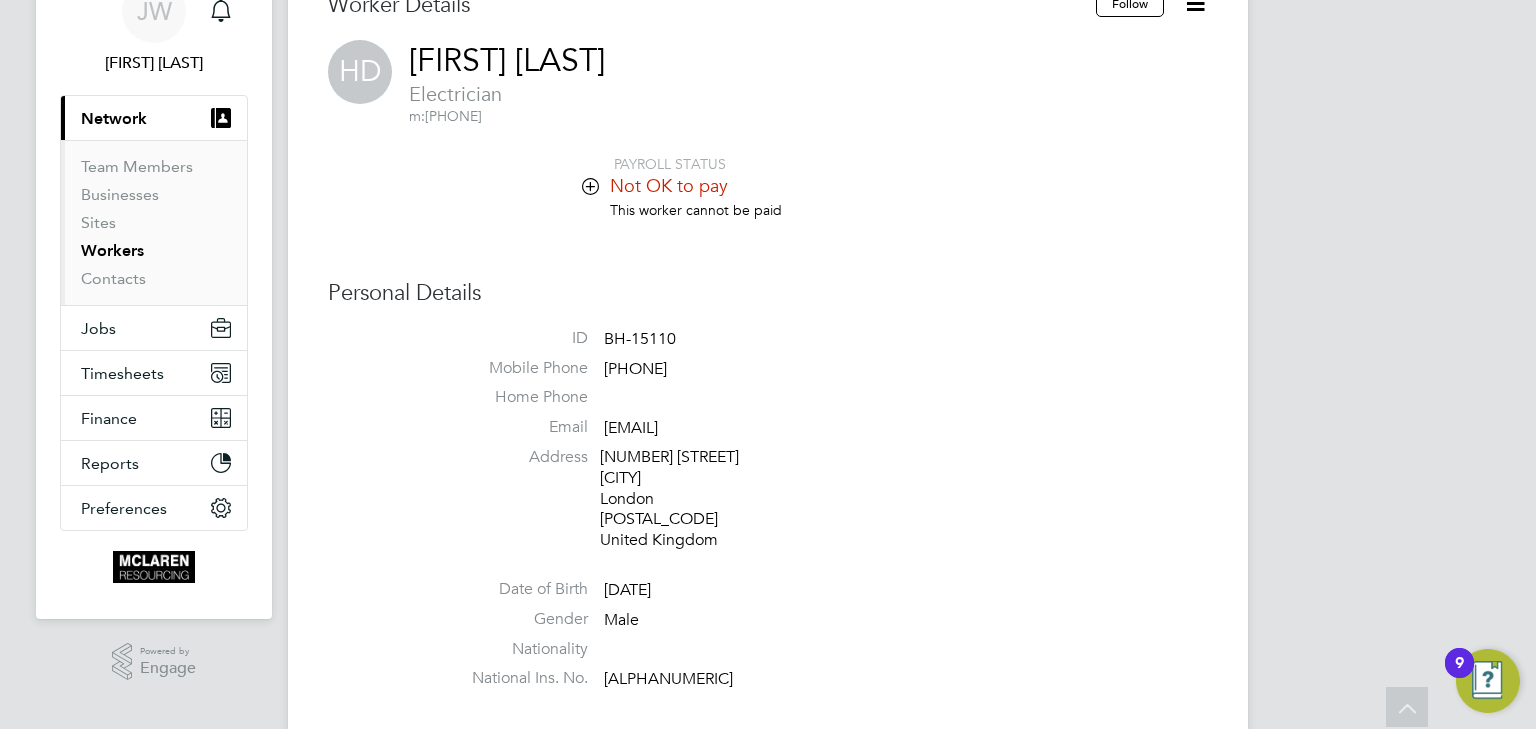 click 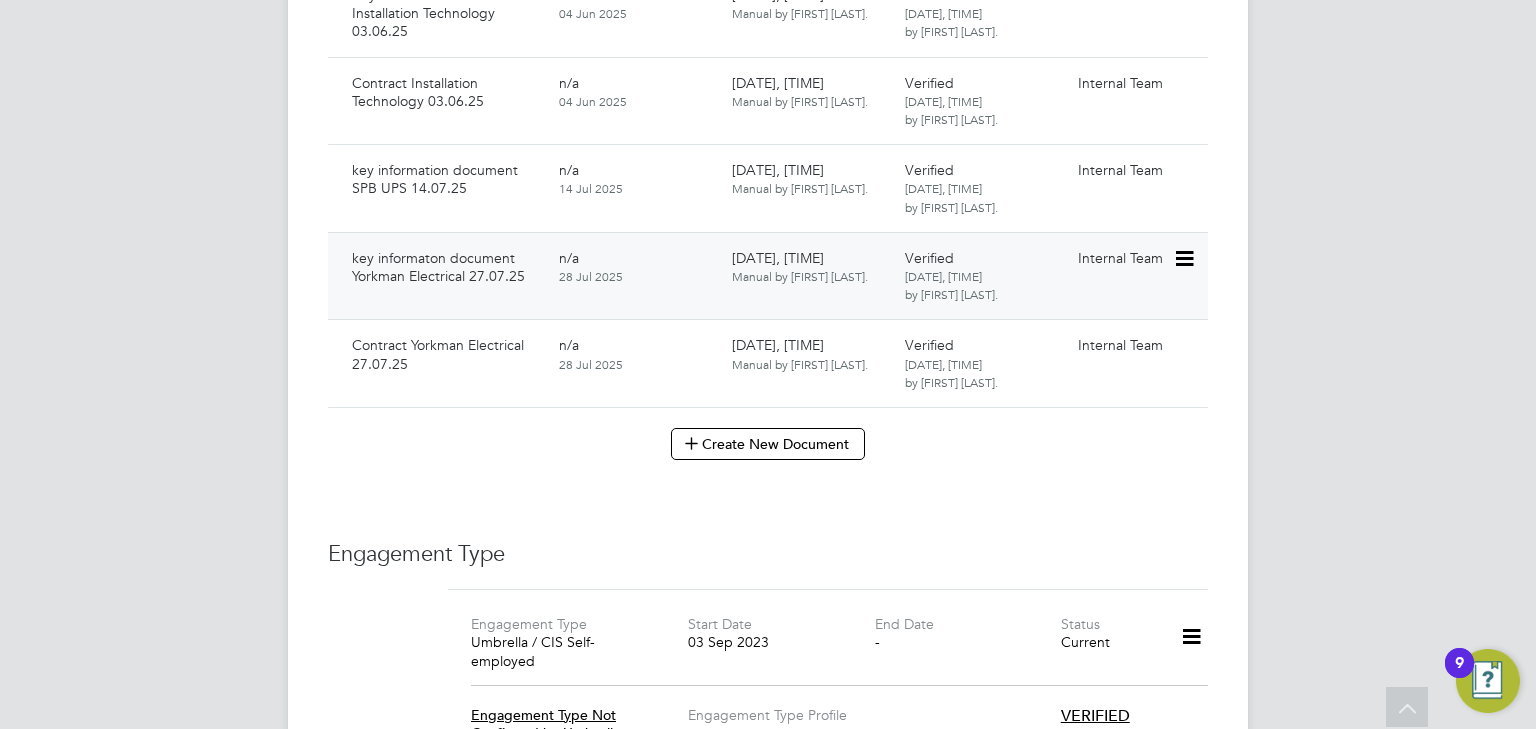 scroll, scrollTop: 8080, scrollLeft: 0, axis: vertical 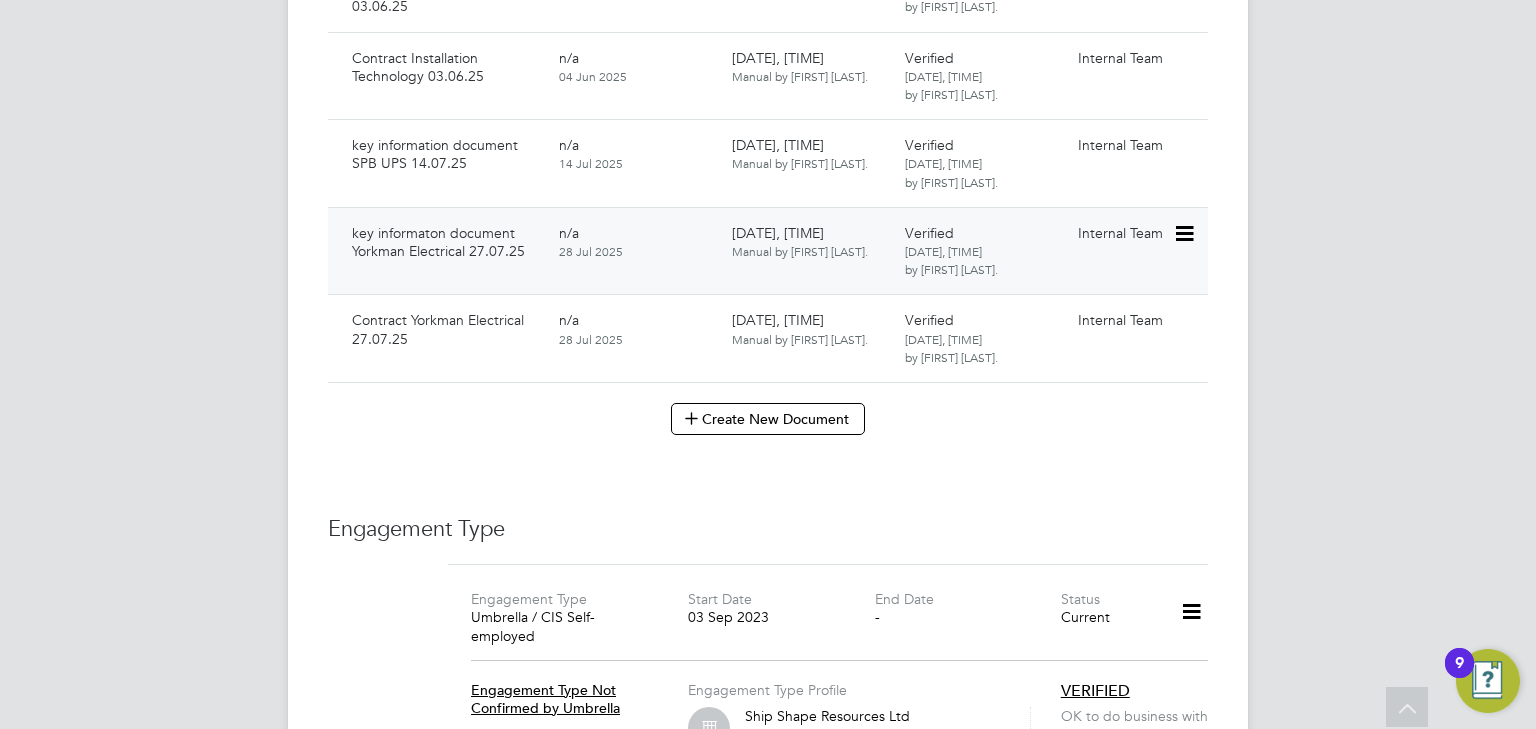 click 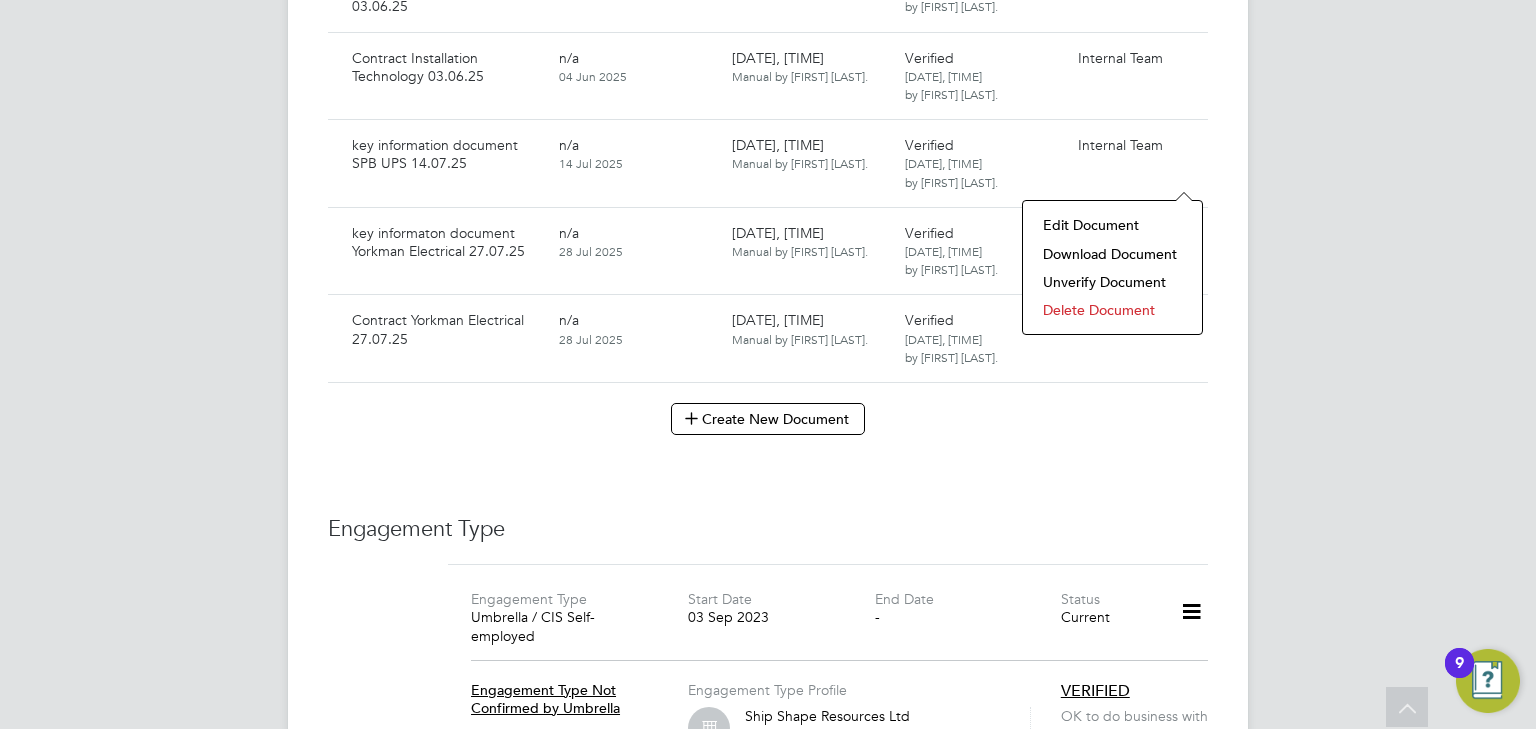 click on "Download Document" 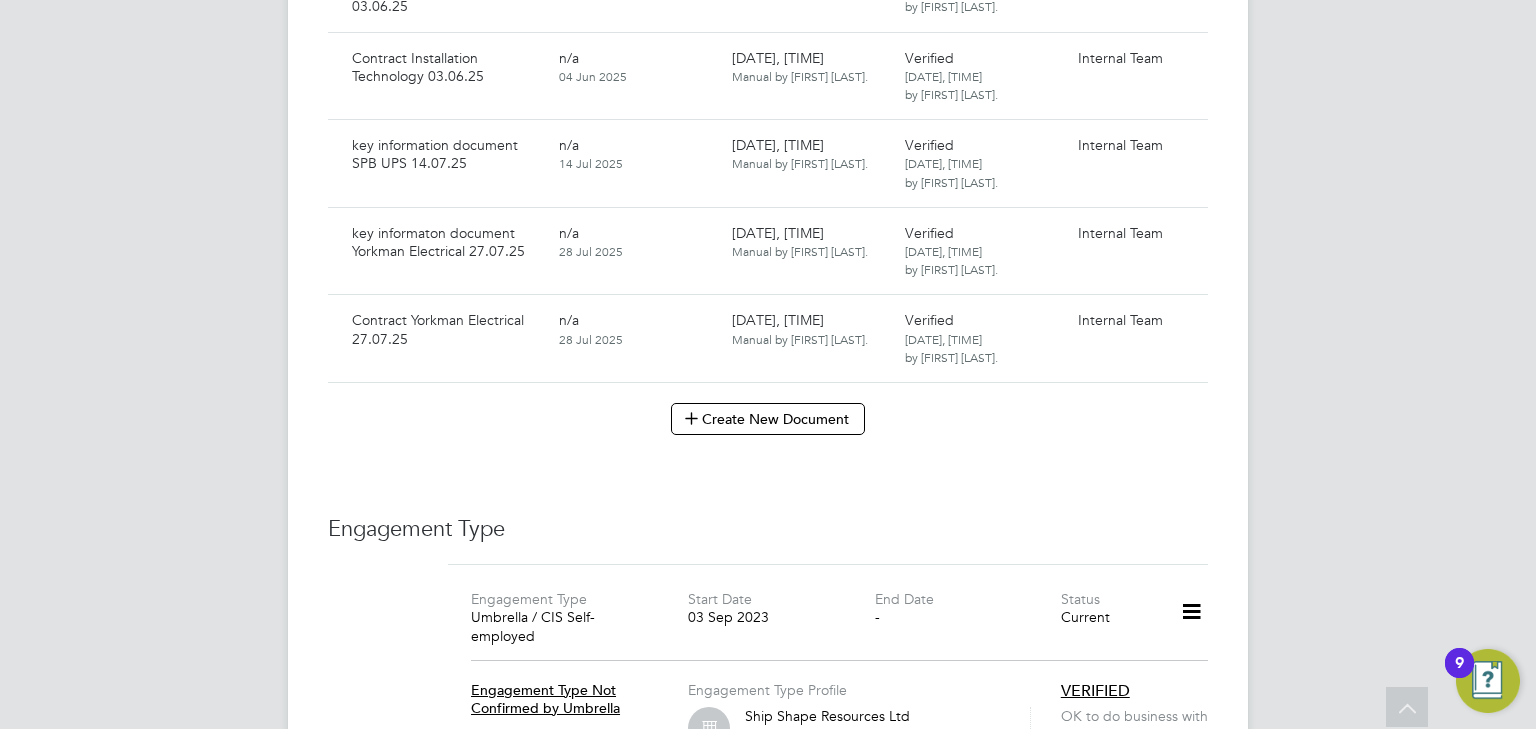 click on "Showing   80 Documents DOCUMENT  / DOC. SETTINGS EXPIRY  / ISSUED SUBMITTED  / METHOD STATUS  / TIMESTAMP ACCESS Mclaren Company Policies Sept 22 Required For Payment n/a 06 Sep 2023  n/a Verified 08 Sep 2023, 20:47 by Ludwig Peter Sonne. Internal Team & Workers  Candidate Declaration Required For Payment n/a 06 Sep 2023  n/a Verified 16 Sep 2023, 23:34 by Ludwig Peter Sonne. Internal Team & Workers  Working Time Regulations Opt Out Required For Payment n/a 06 Sep 2023  n/a Verified 16 Sep 2023, 23:44 by Ludwig Peter Sonne. Internal Team & Workers  Rail Registration Pack Required For Payment n/a 07 Sep 2023  20 Sep 2023, 21:05 Manual by Ludwig Peter Sonne.  Verified 21 Sep 2023, 11:41 by Engage Payroll. Internal Team & Workers  Management Brief Fatigue n/a 07 Sep 2023  n/a Verified 21 Sep 2023, 13:39 by Ludwig Peter Sonne. Internal Team & Workers  Rail Safety Advice n/a 07 Sep 2023  n/a Verified 16 Sep 2023, 23:44 by Ludwig Peter Sonne. Internal Team & Workers  Sentinel Scheme Contract Required For Payment" 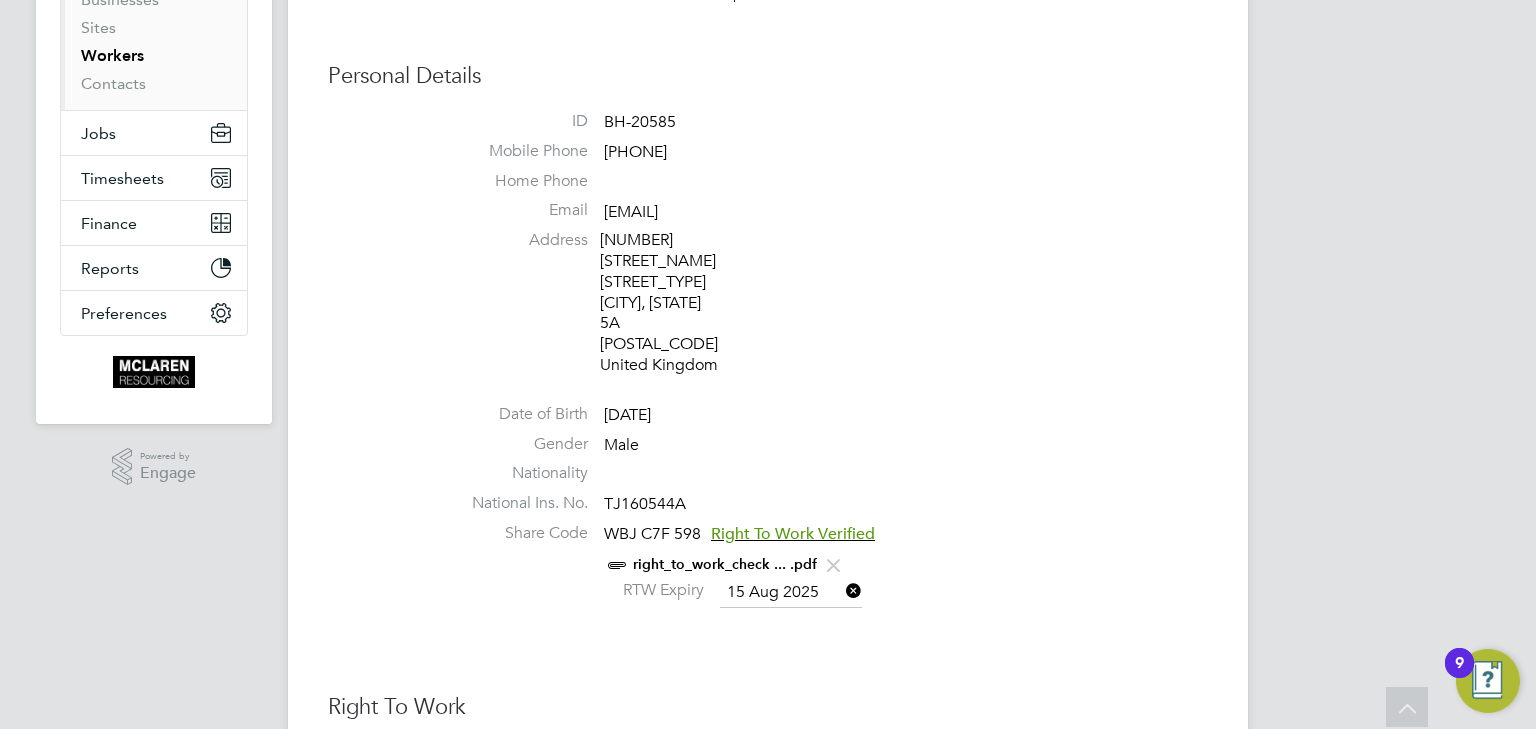 scroll, scrollTop: 136, scrollLeft: 0, axis: vertical 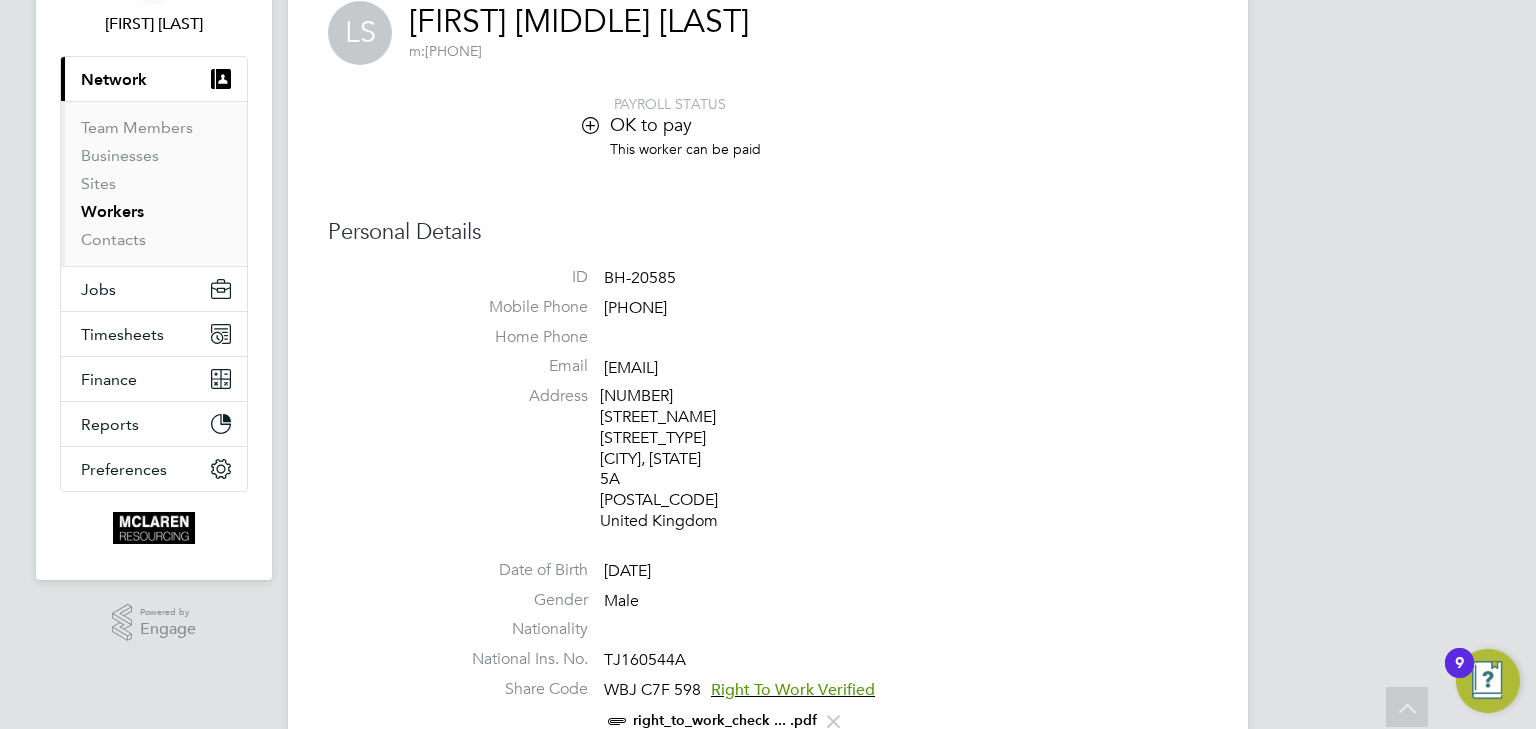 drag, startPoint x: 804, startPoint y: 372, endPoint x: 602, endPoint y: 372, distance: 202 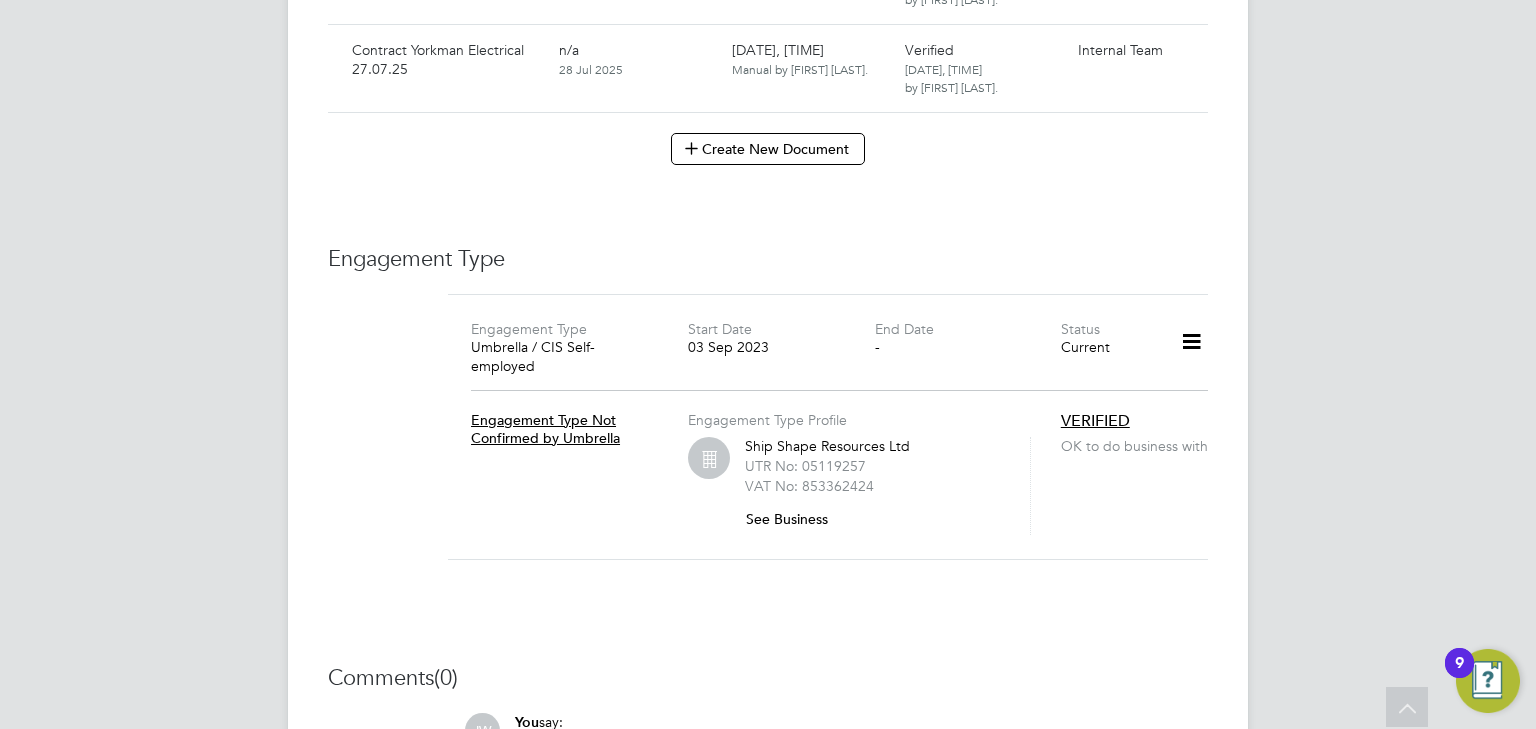 scroll, scrollTop: 8296, scrollLeft: 0, axis: vertical 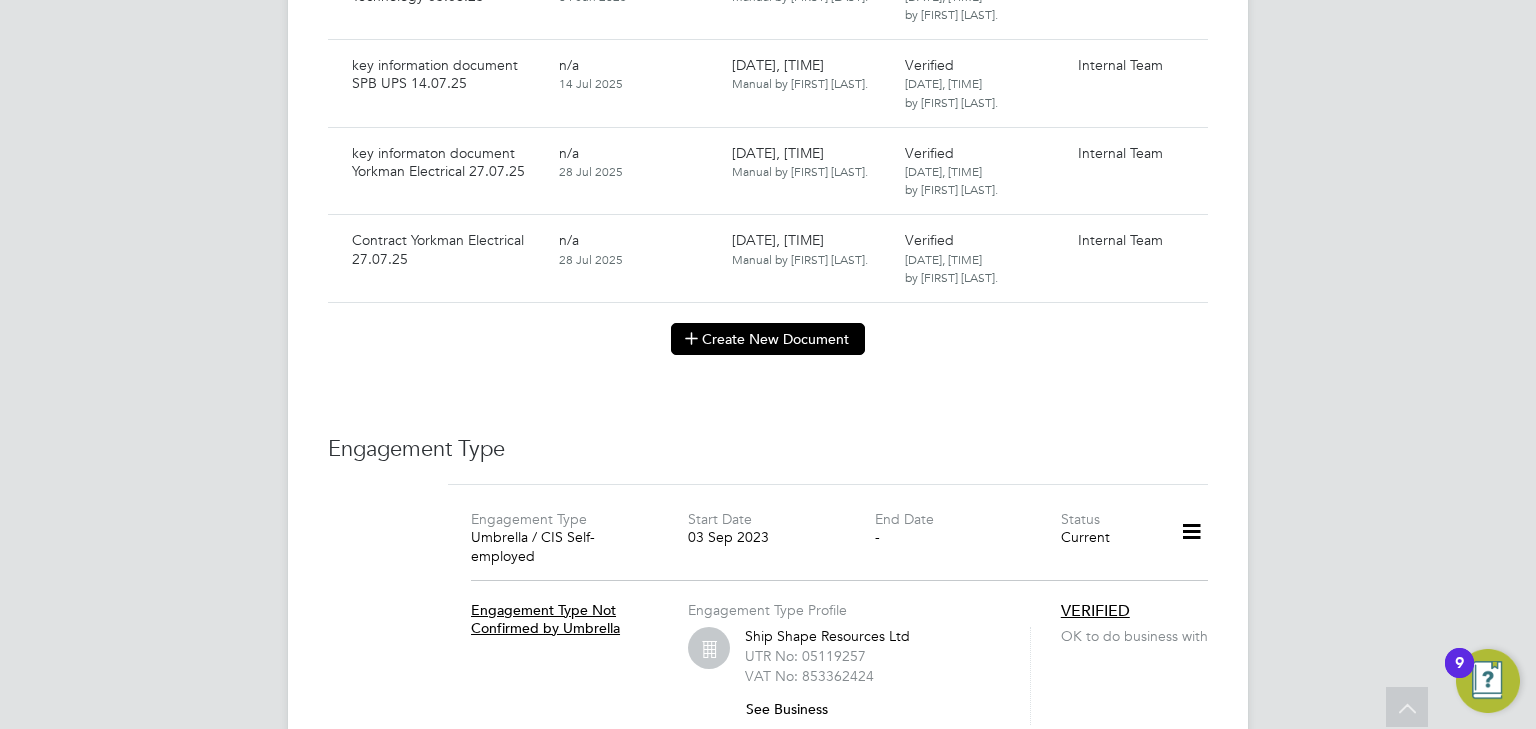 click on "Create New Document" 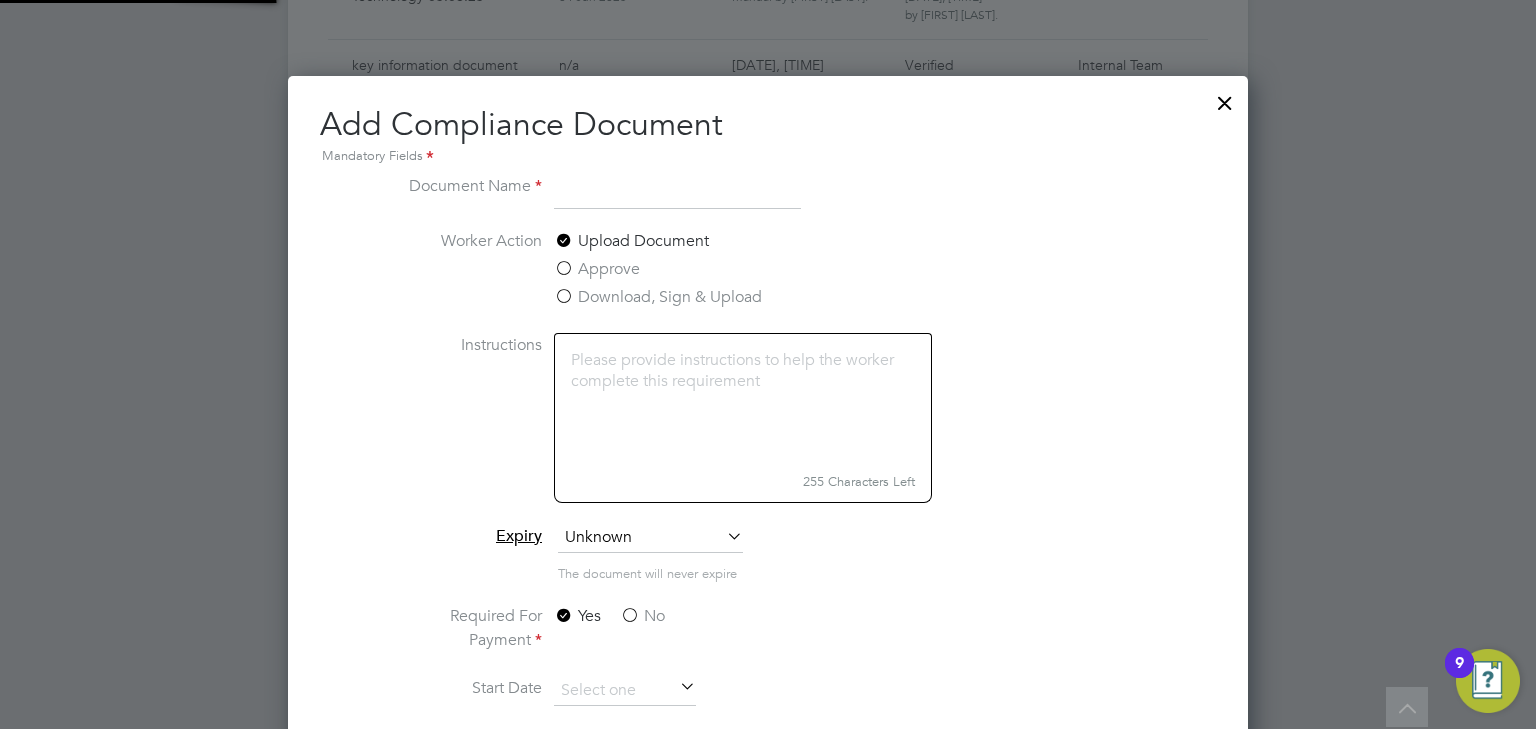 scroll, scrollTop: 9, scrollLeft: 10, axis: both 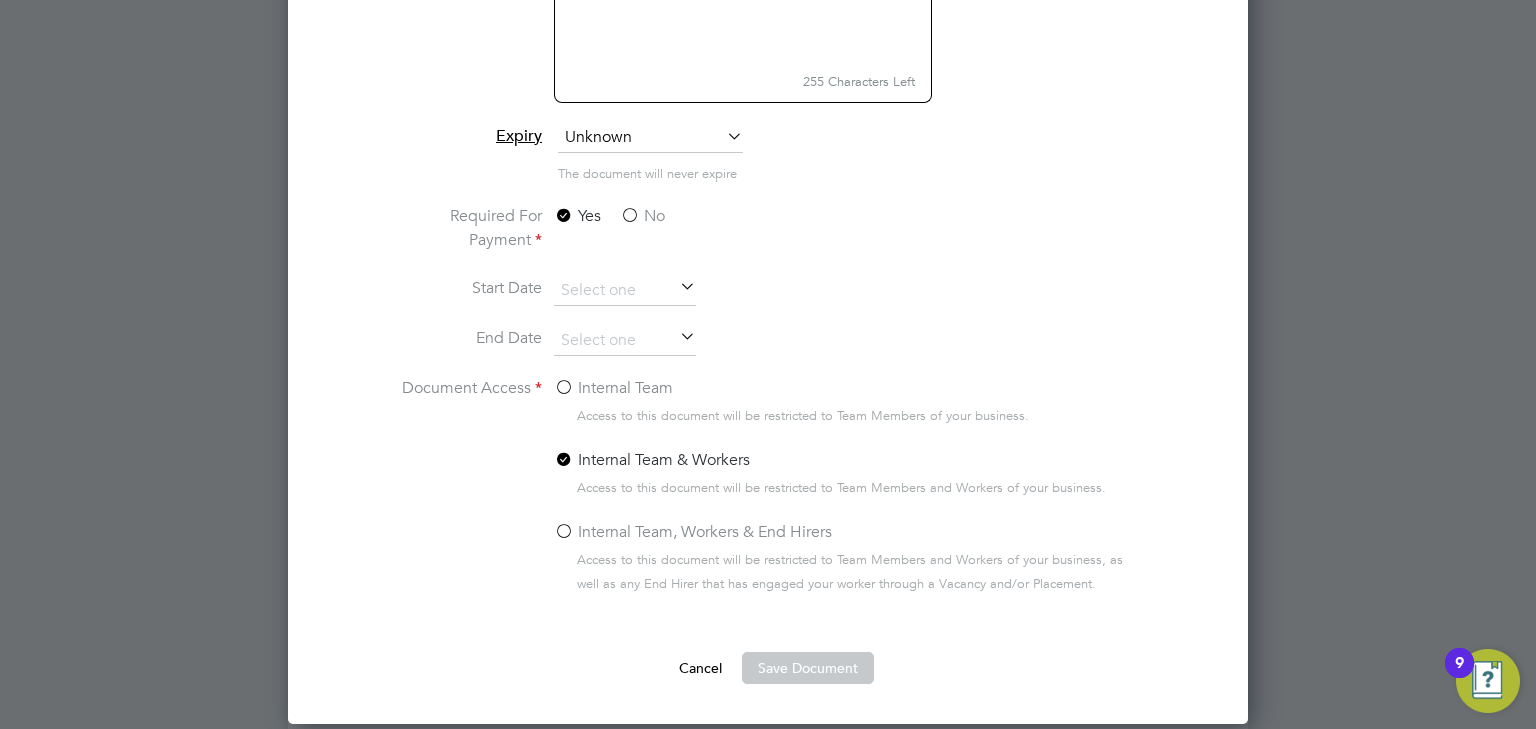 click on "No" at bounding box center [642, 216] 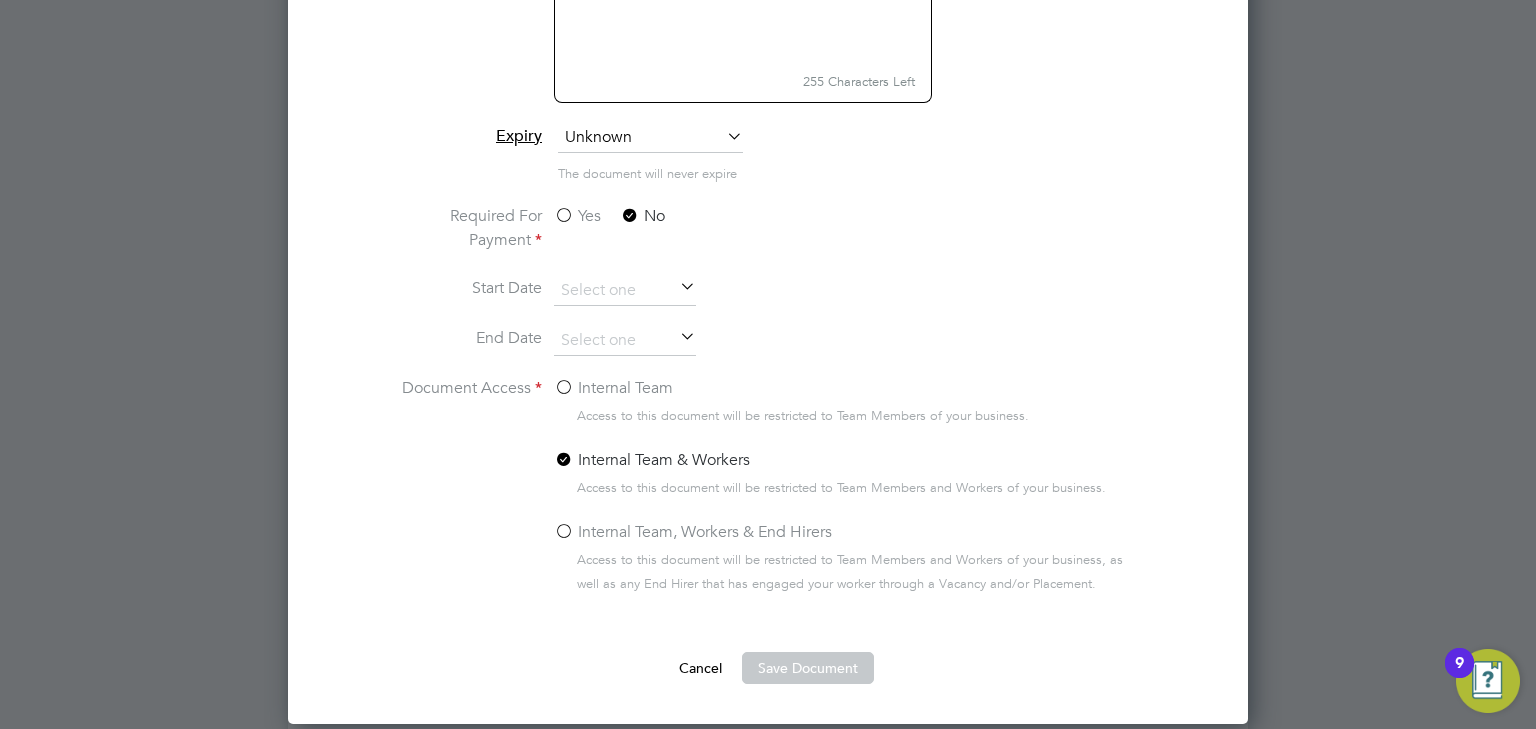 click on "Internal Team" 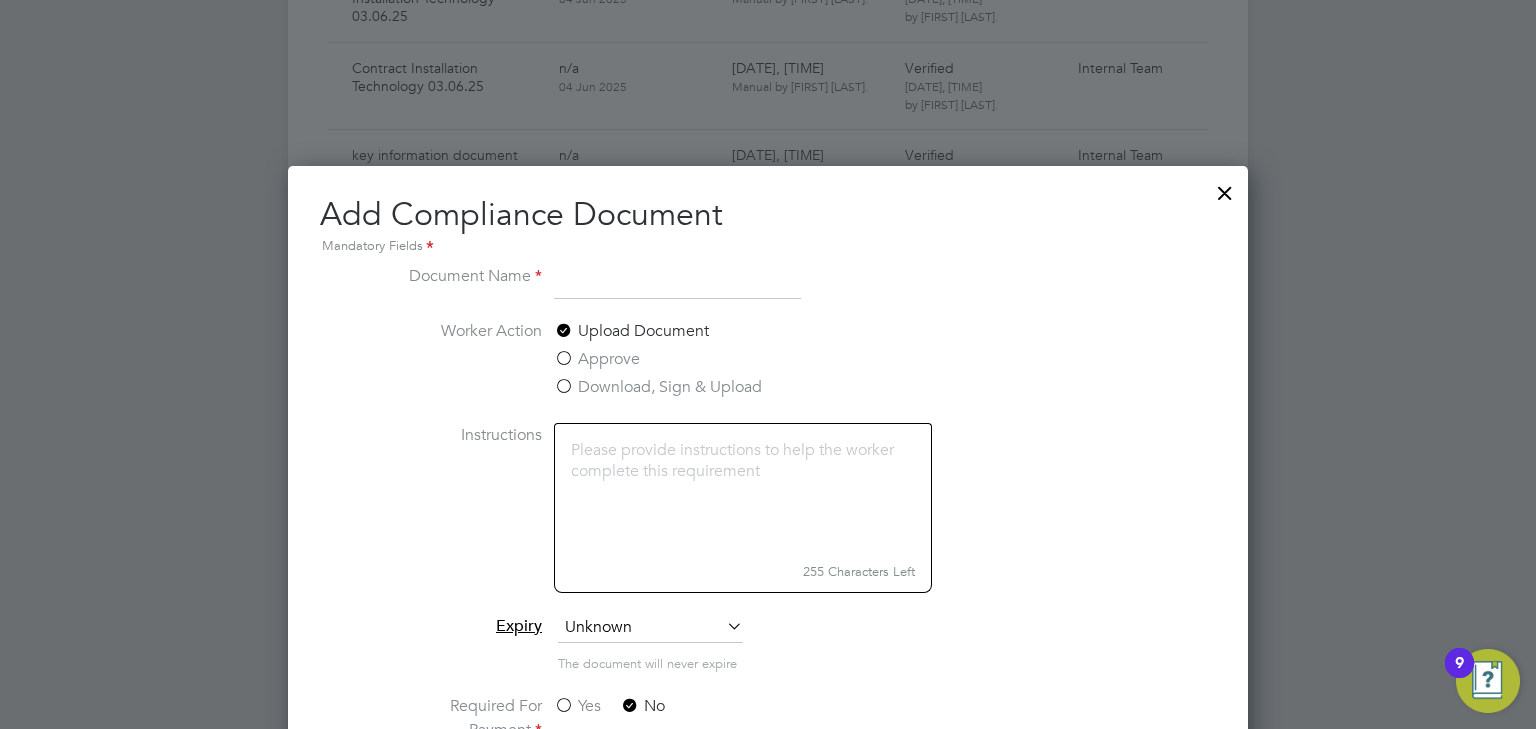 scroll, scrollTop: 8056, scrollLeft: 0, axis: vertical 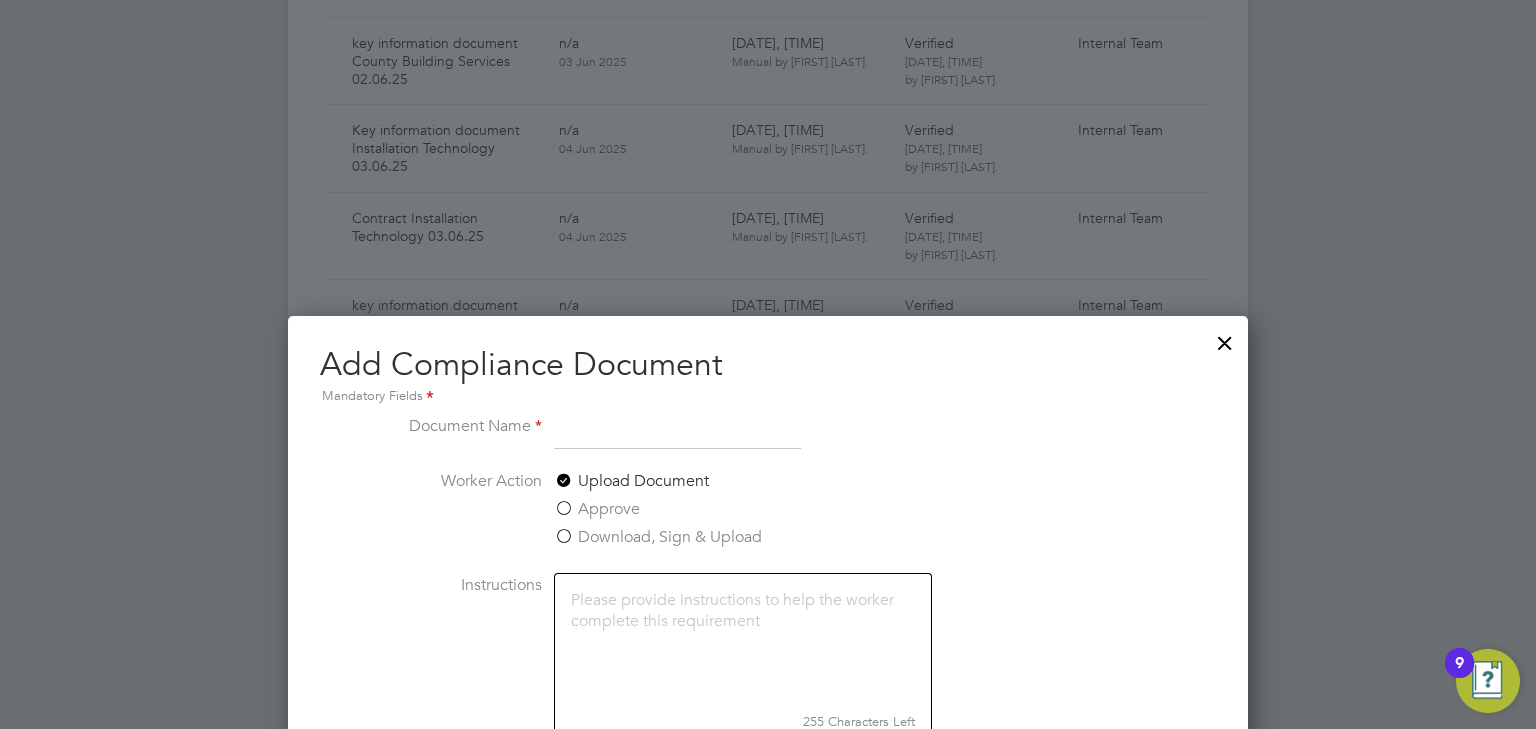 click at bounding box center [677, 432] 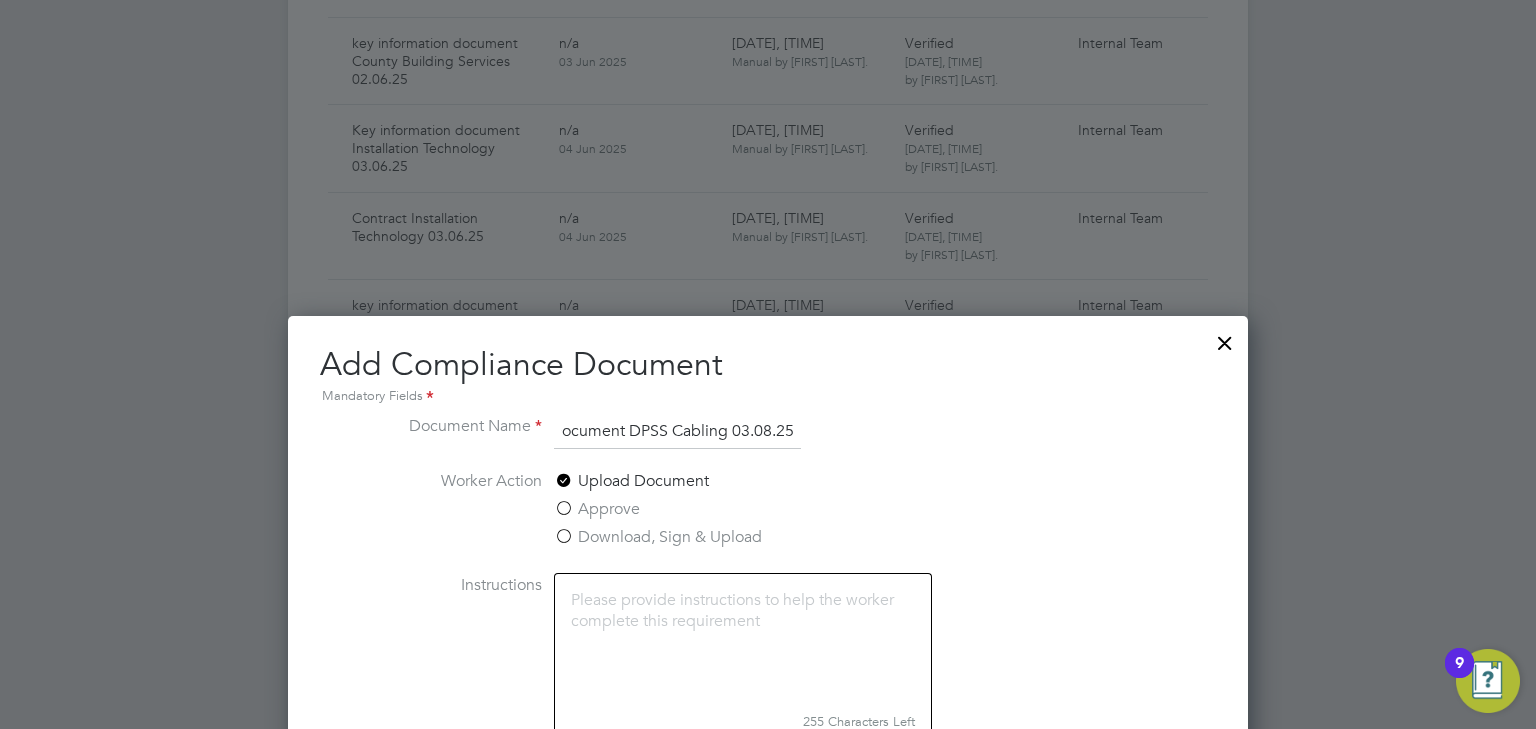 scroll, scrollTop: 0, scrollLeft: 129, axis: horizontal 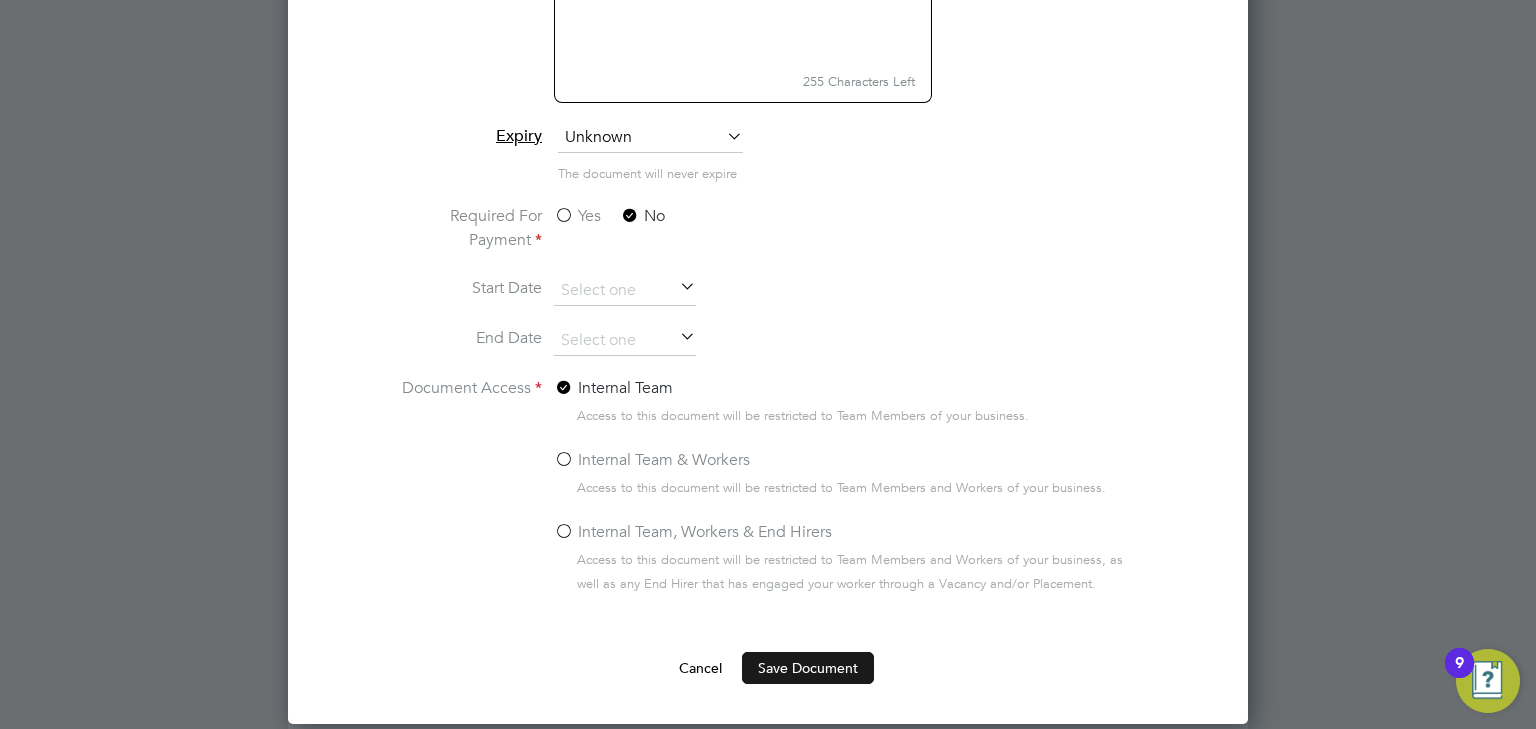 type on "Key Information Document DPSS Cabling 03.08.25" 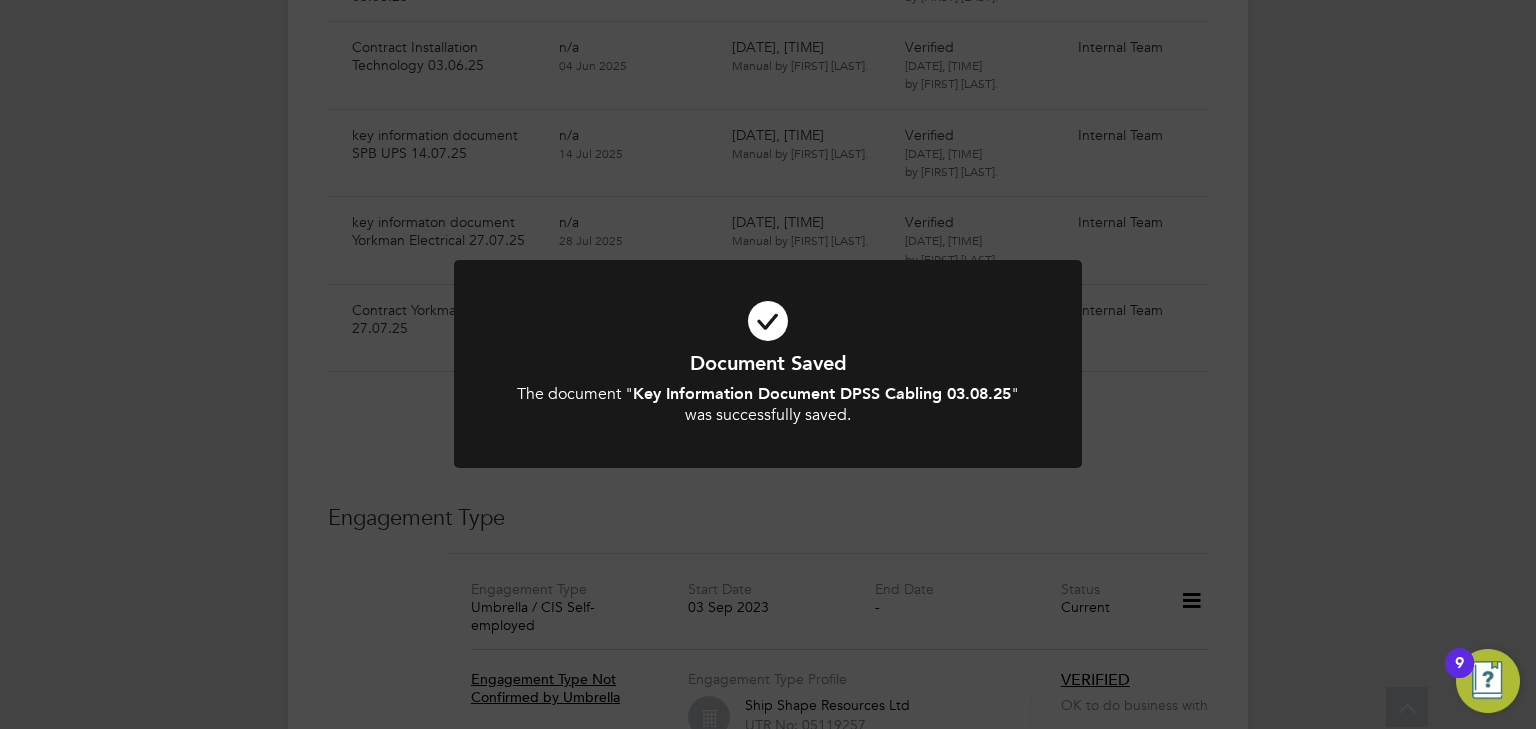 scroll, scrollTop: 8314, scrollLeft: 0, axis: vertical 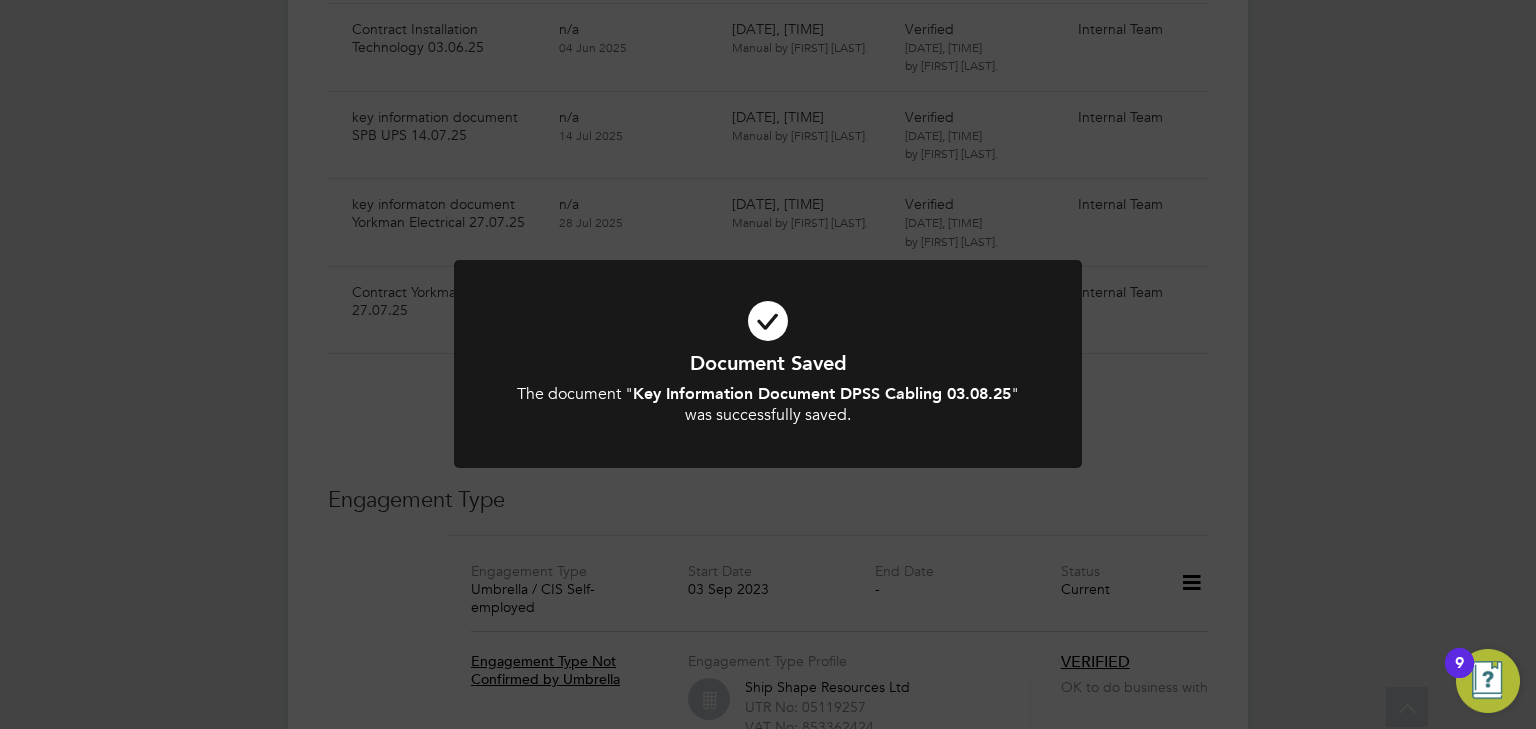 click on "Document Saved The document " Key Information Document DPSS Cabling 03.08.25 " was successfully saved. Cancel Okay" 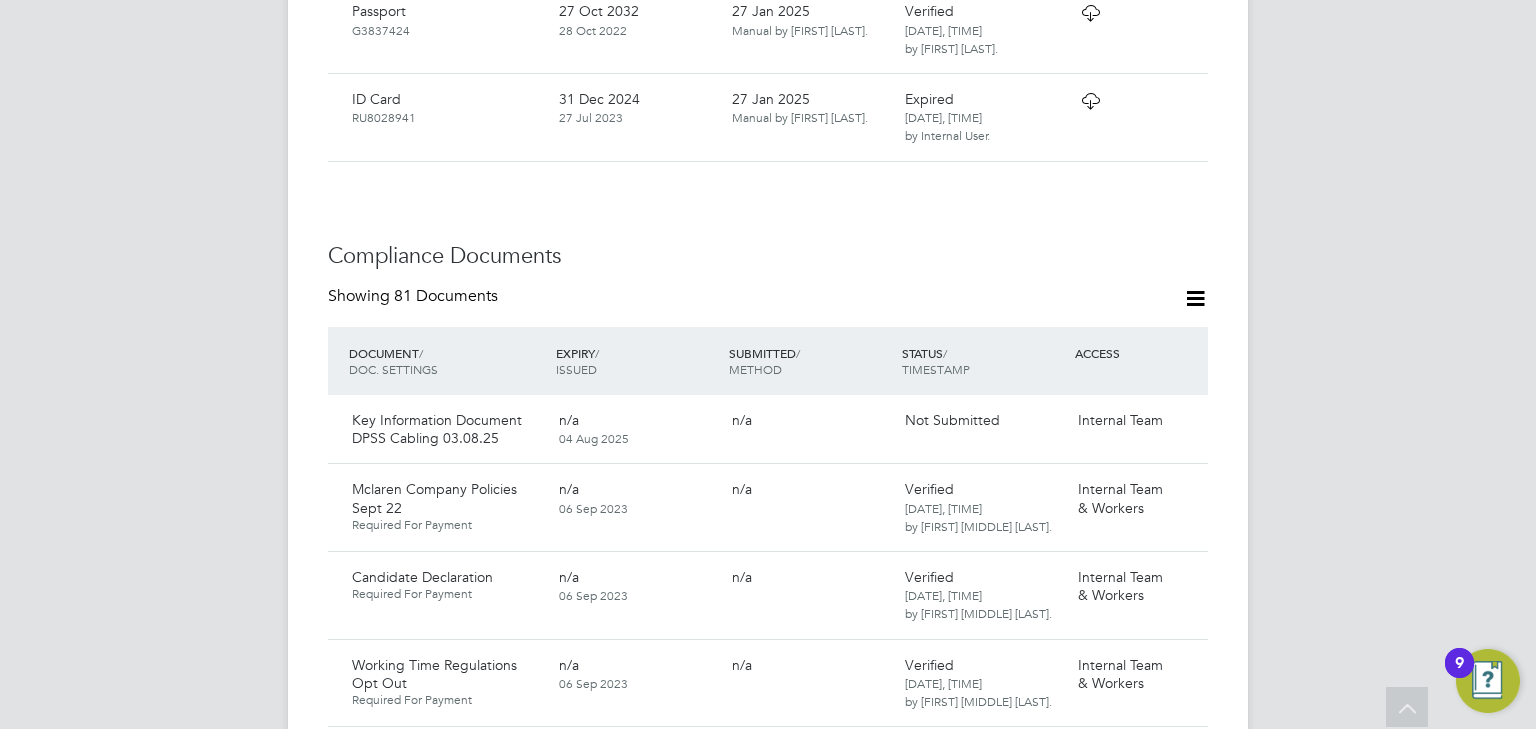 scroll, scrollTop: 1274, scrollLeft: 0, axis: vertical 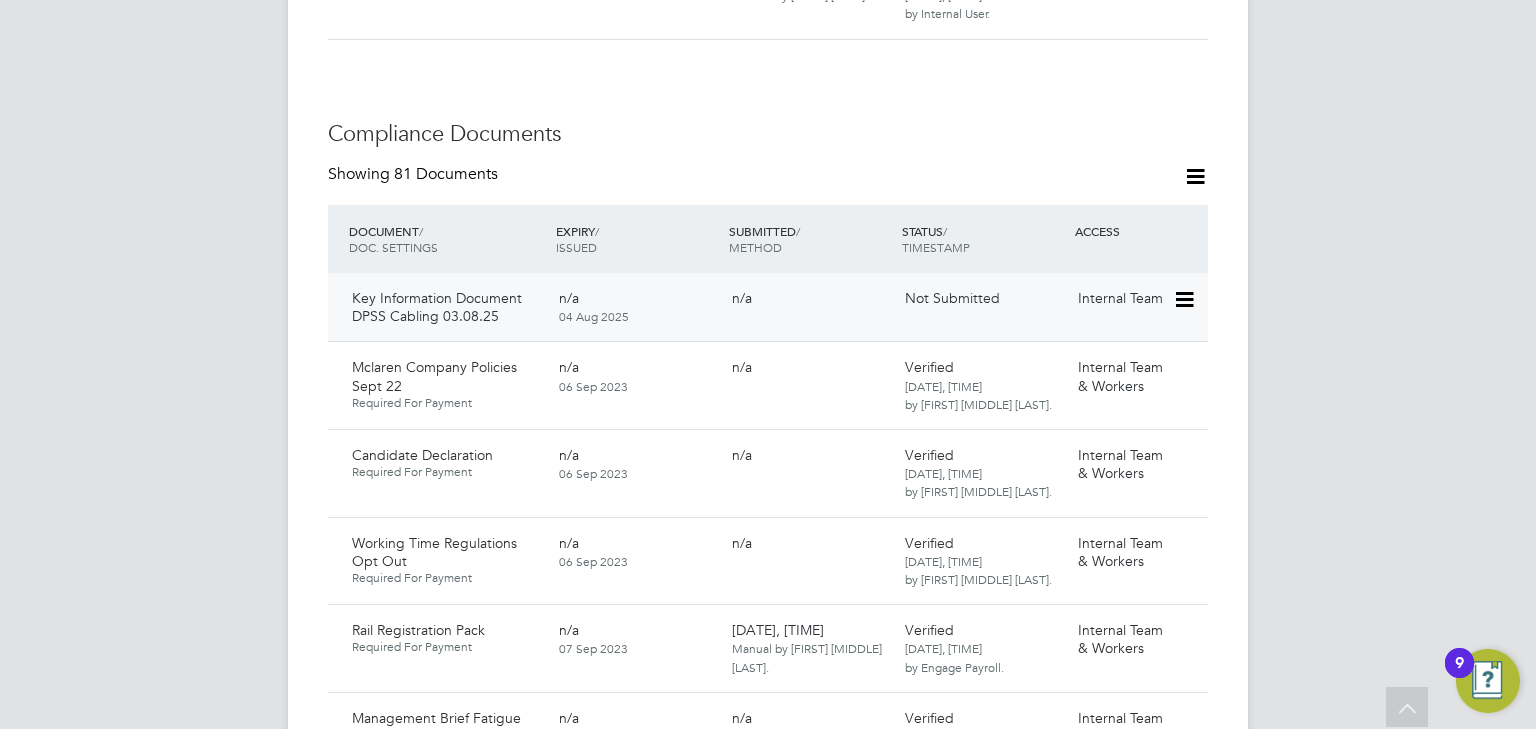click 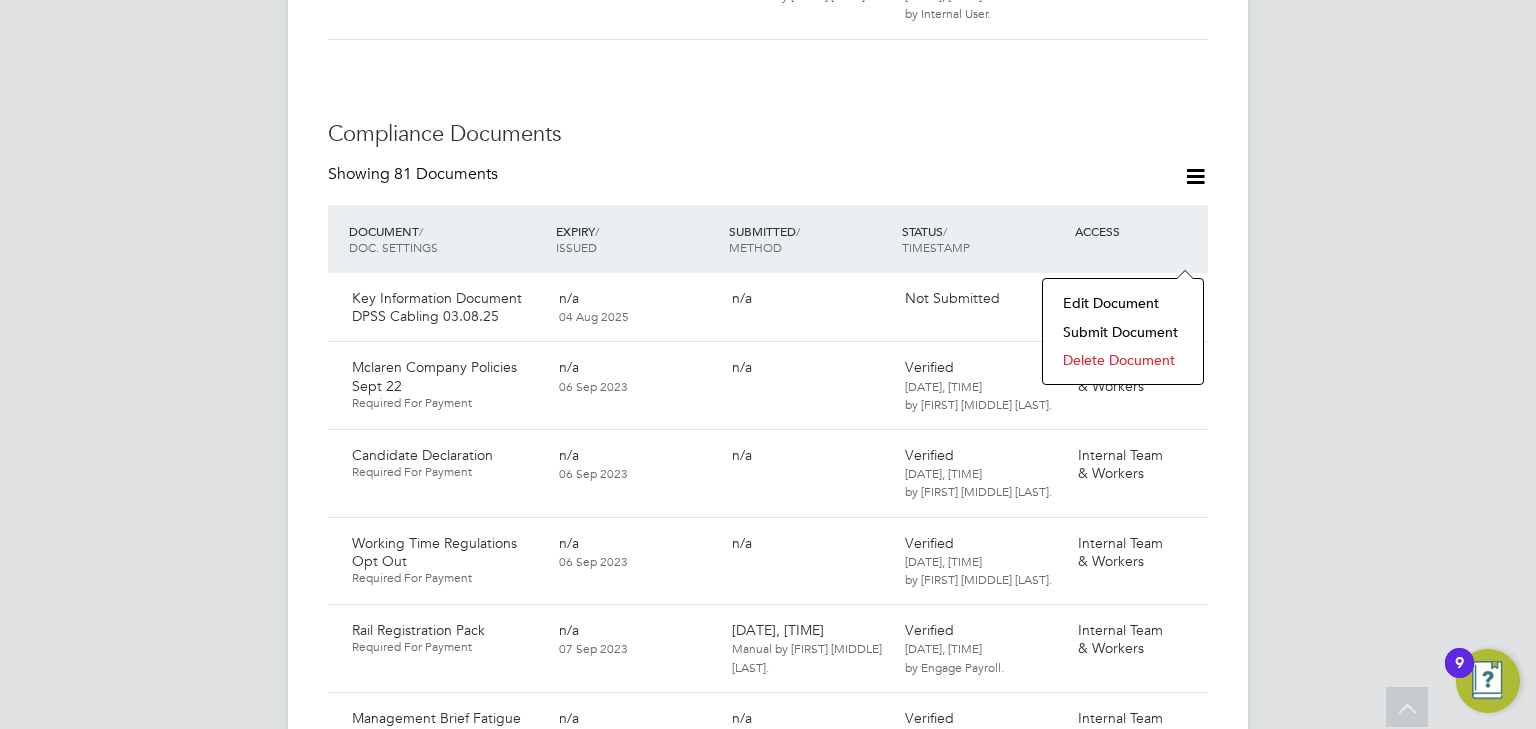 click on "Submit Document" 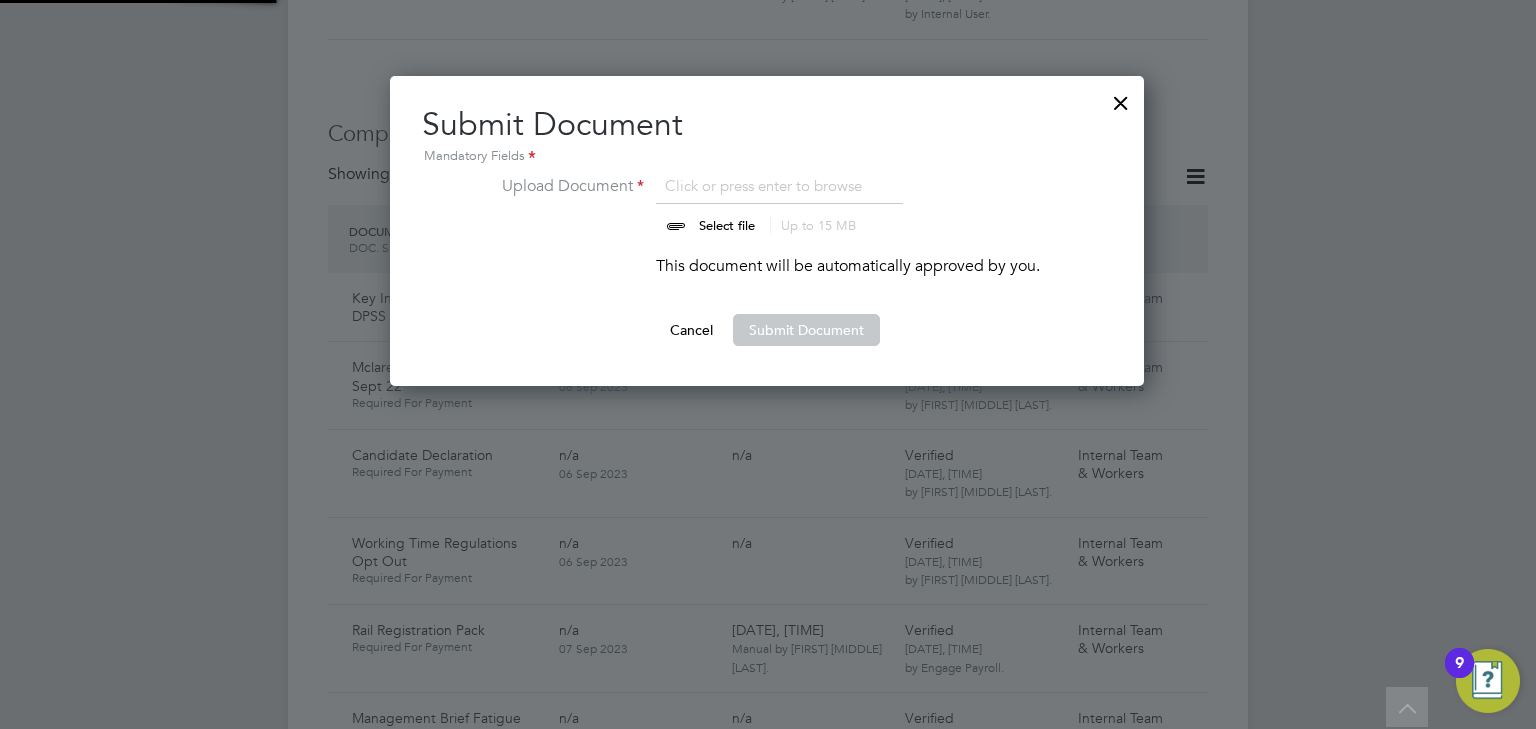 scroll, scrollTop: 9, scrollLeft: 10, axis: both 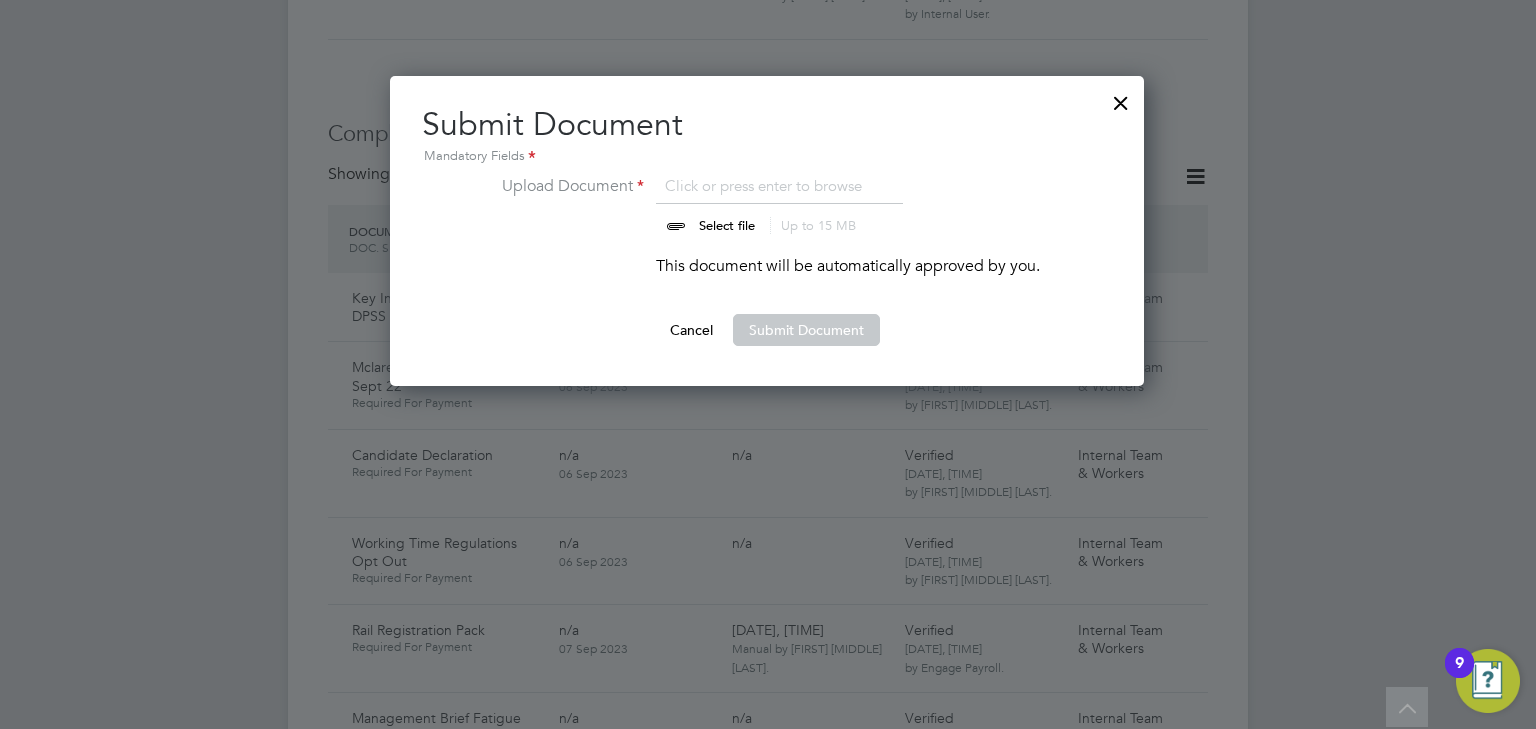 click at bounding box center (746, 204) 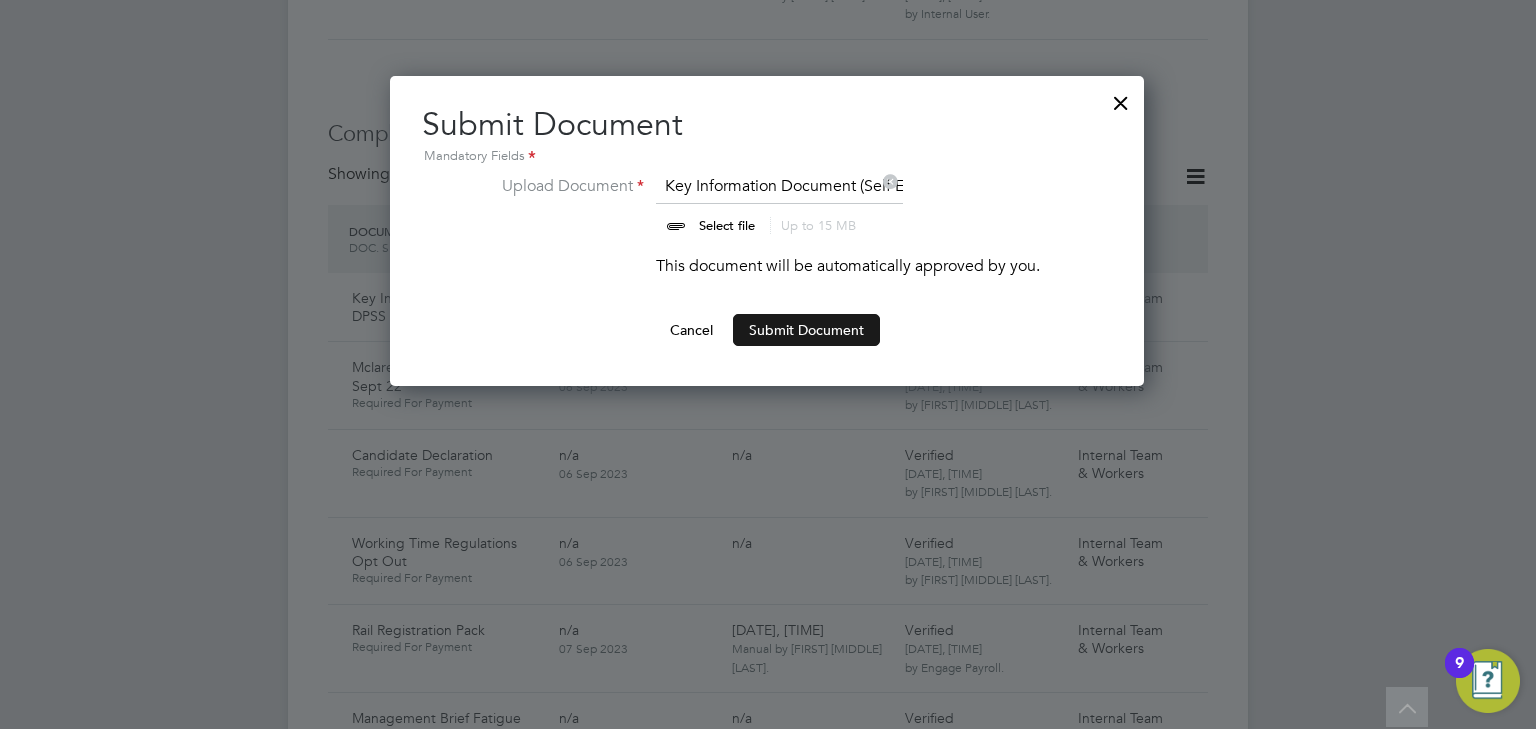 click on "Submit Document" at bounding box center [806, 330] 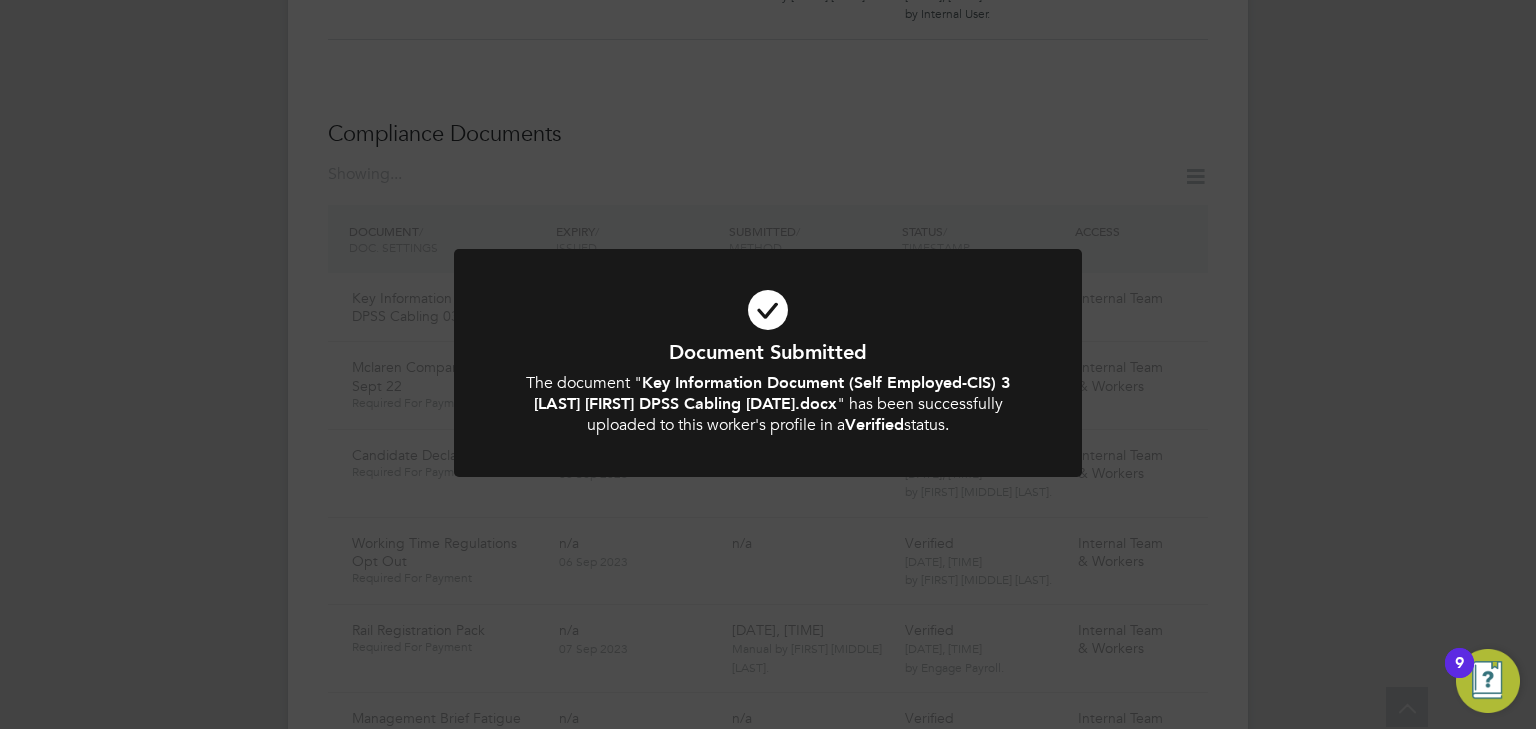 click on "Document Submitted The document " Key Information Document (Self Employed-CIS) 3 Ludwig Sonne DPSS Cabling 03.08.25.docx " has been successfully uploaded to this worker's profile in a  Verified  status. Cancel Okay" 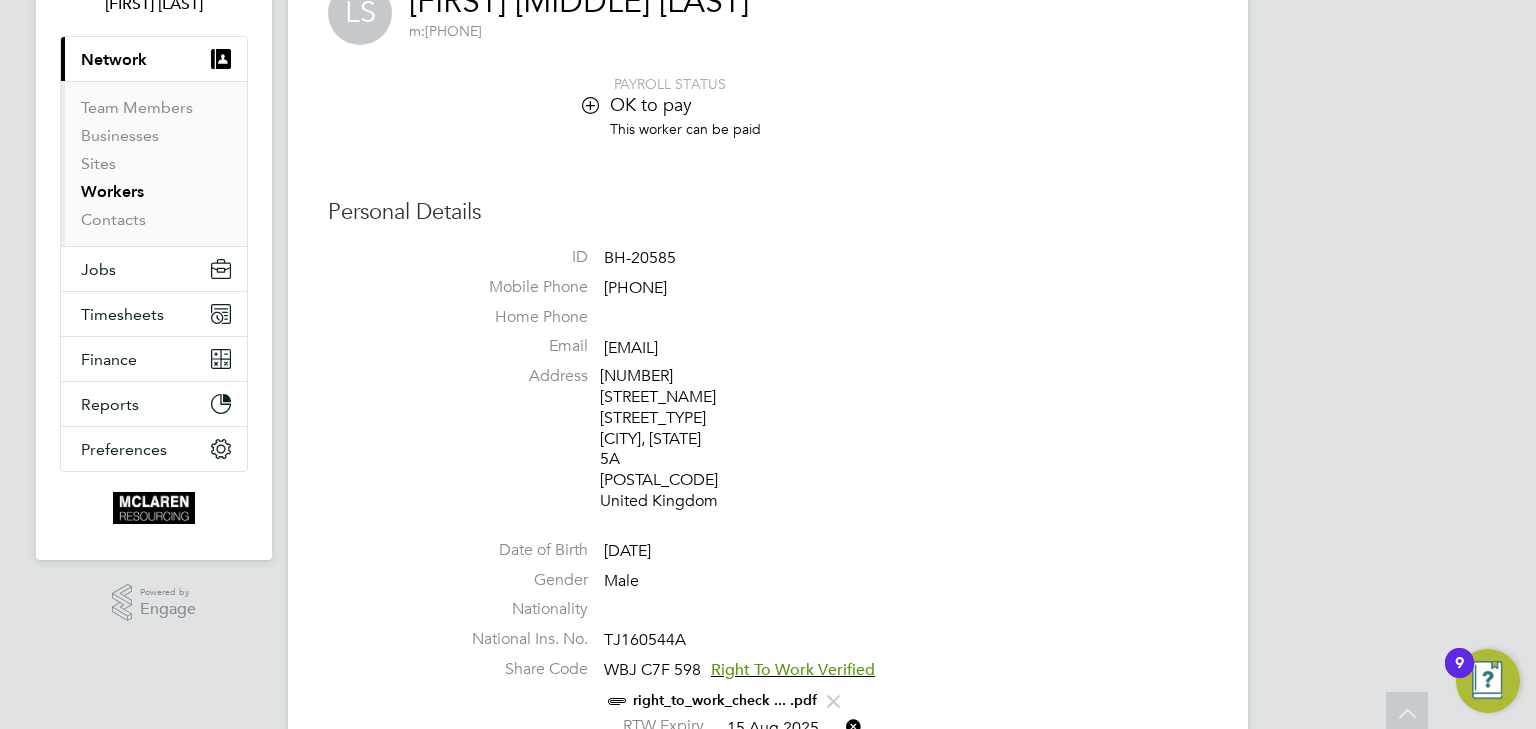 scroll, scrollTop: 0, scrollLeft: 0, axis: both 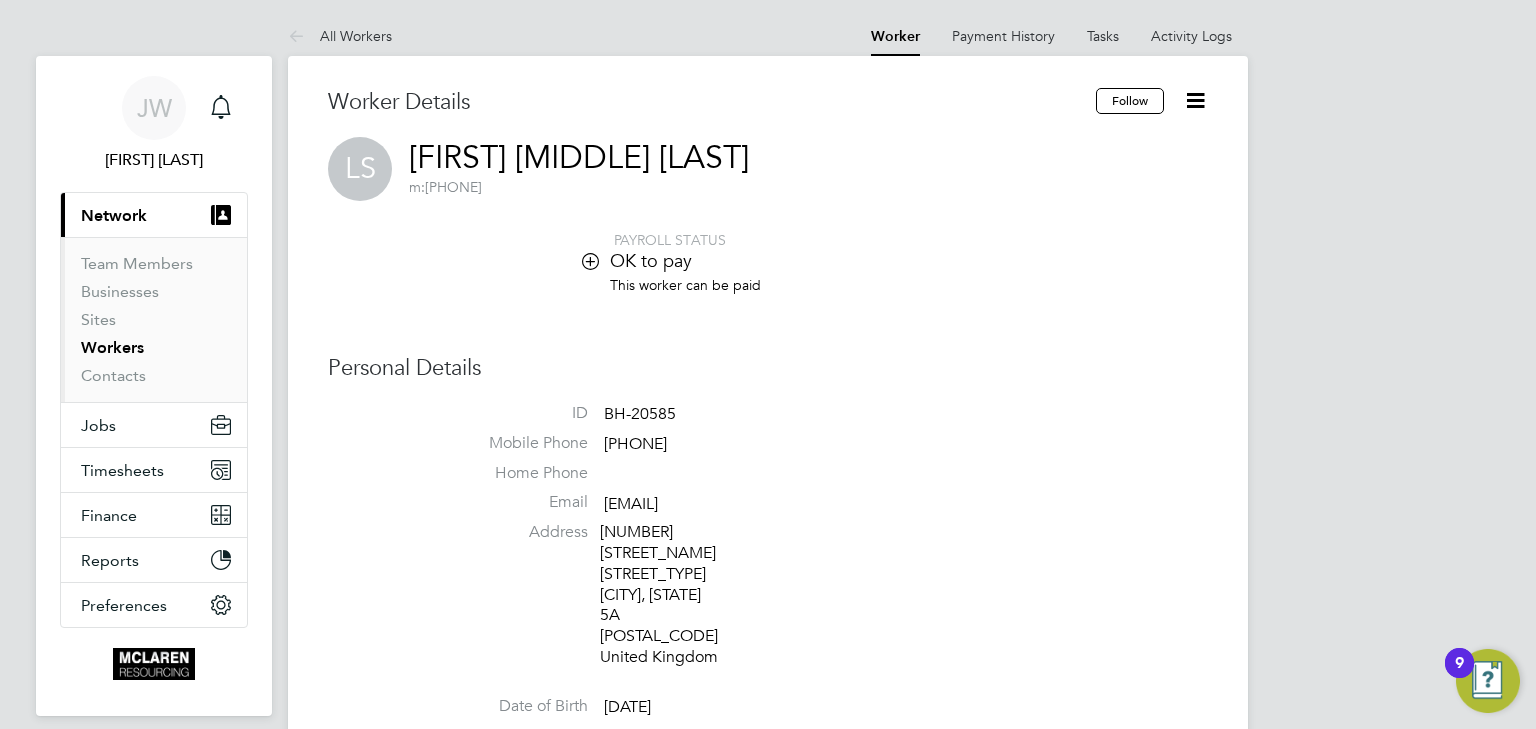 click 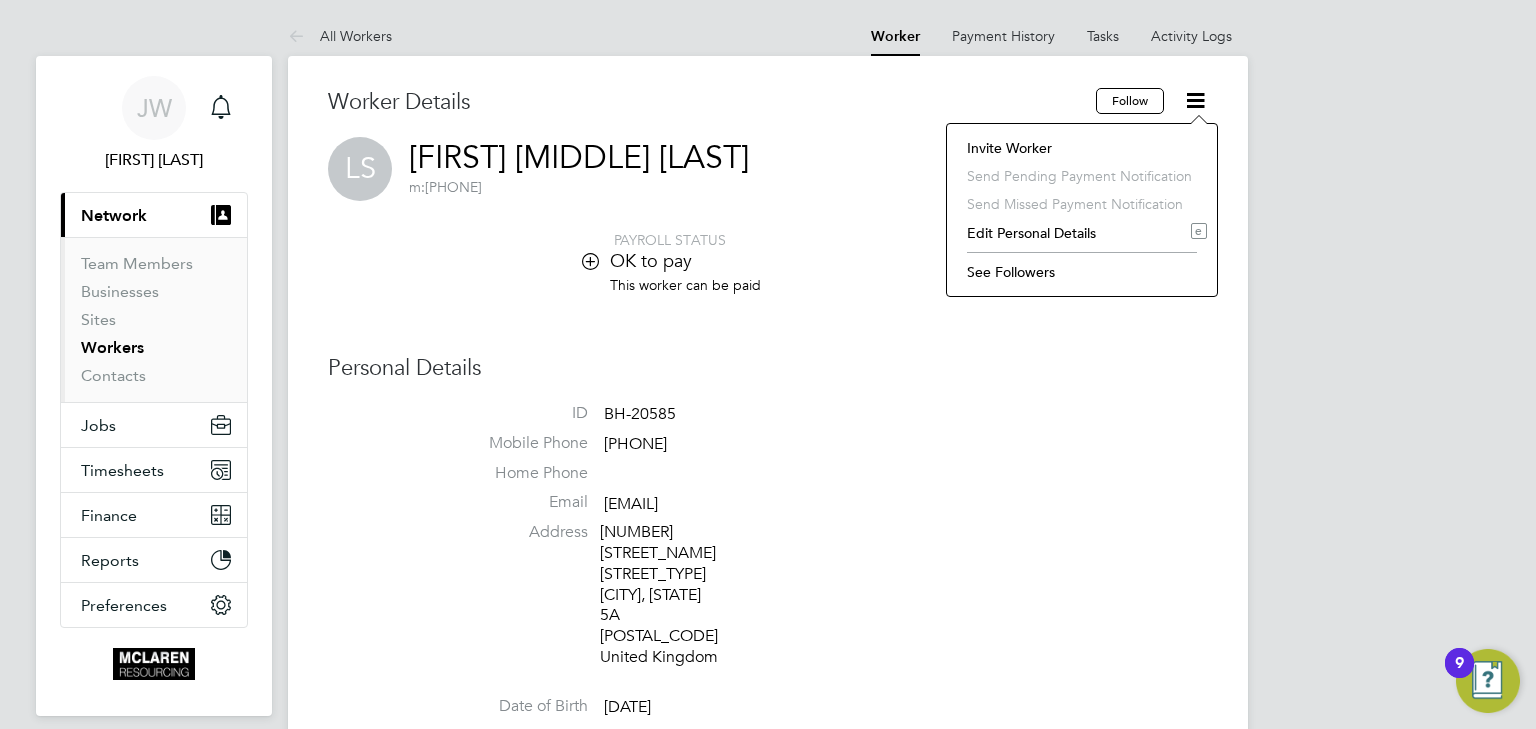click on "Invite Worker" 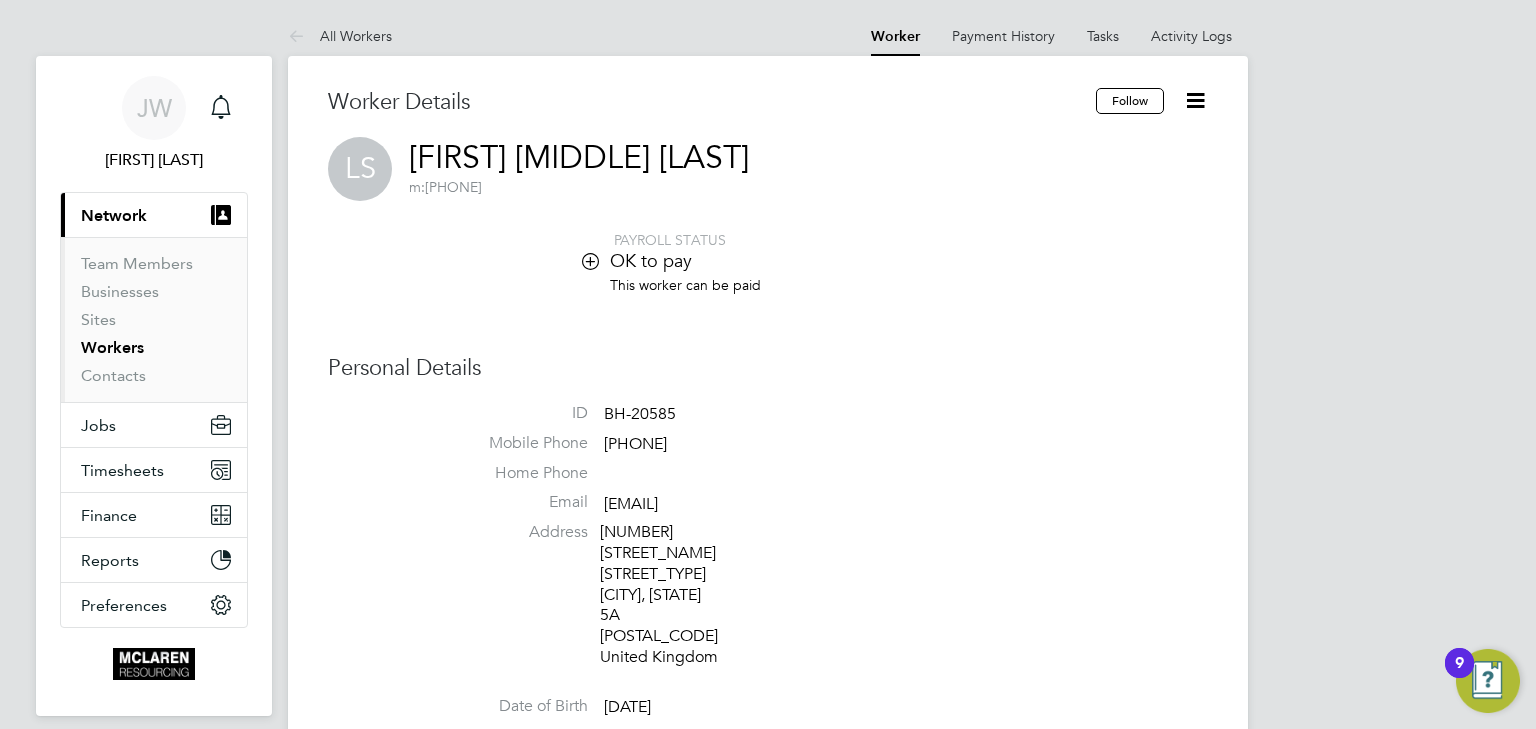 scroll, scrollTop: 9, scrollLeft: 10, axis: both 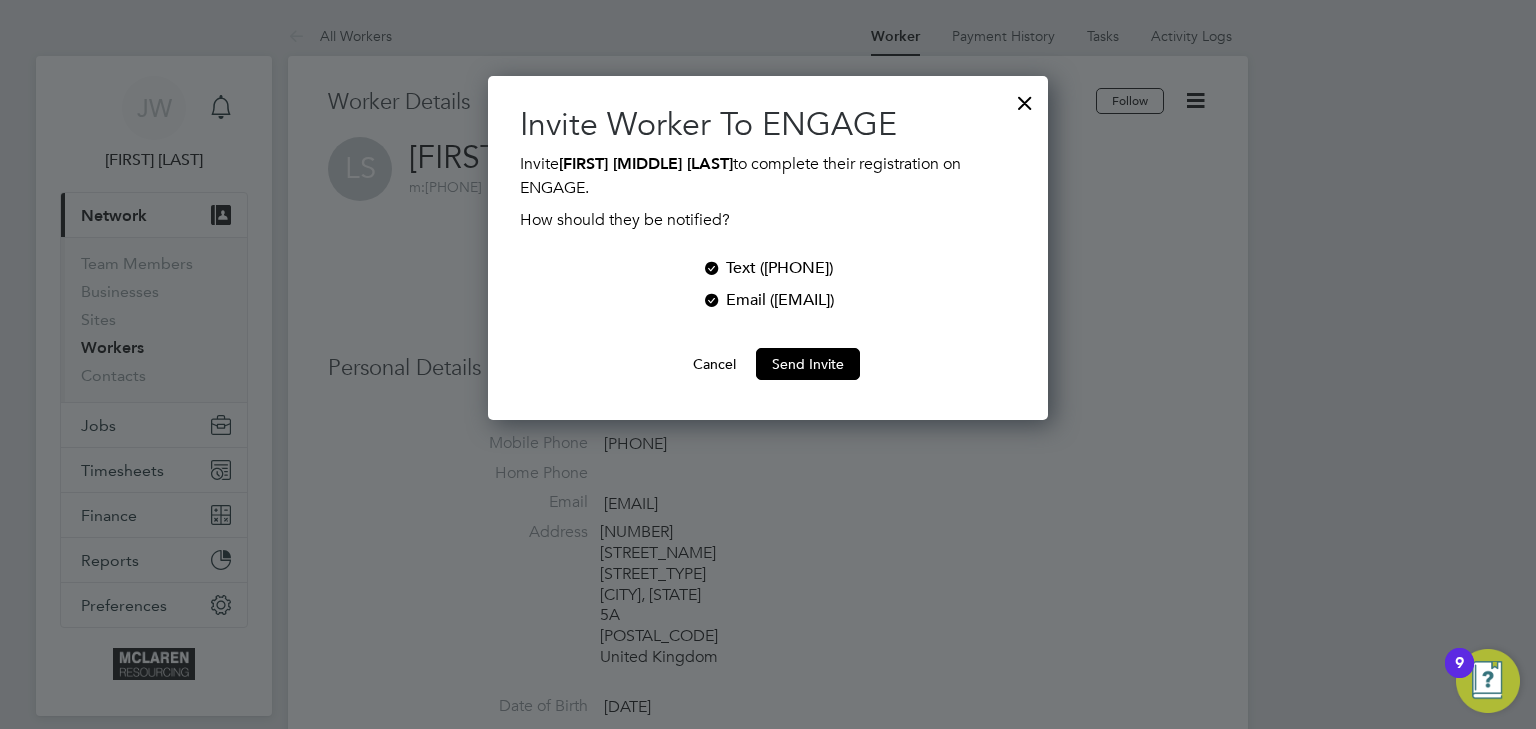 click at bounding box center (1025, 98) 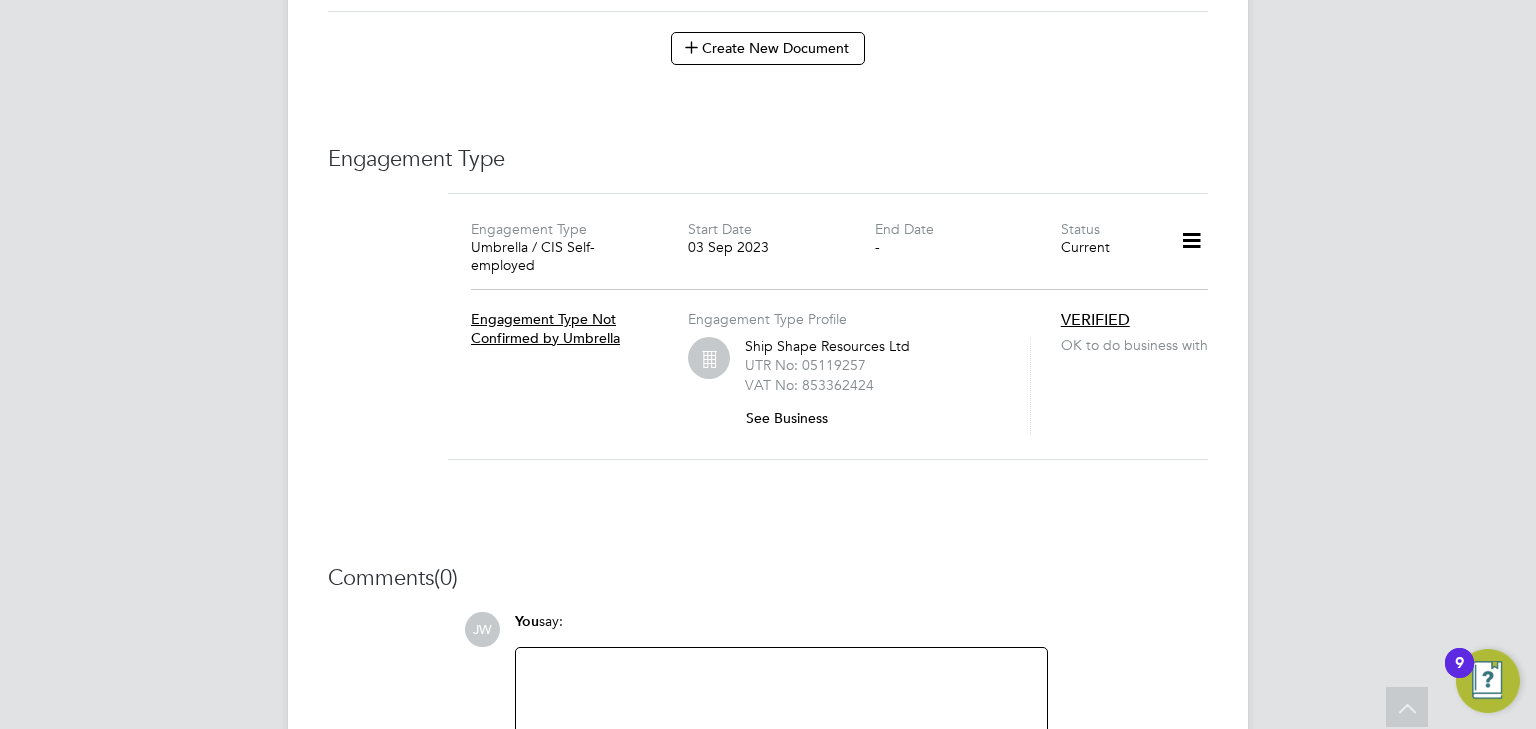 scroll, scrollTop: 8463, scrollLeft: 0, axis: vertical 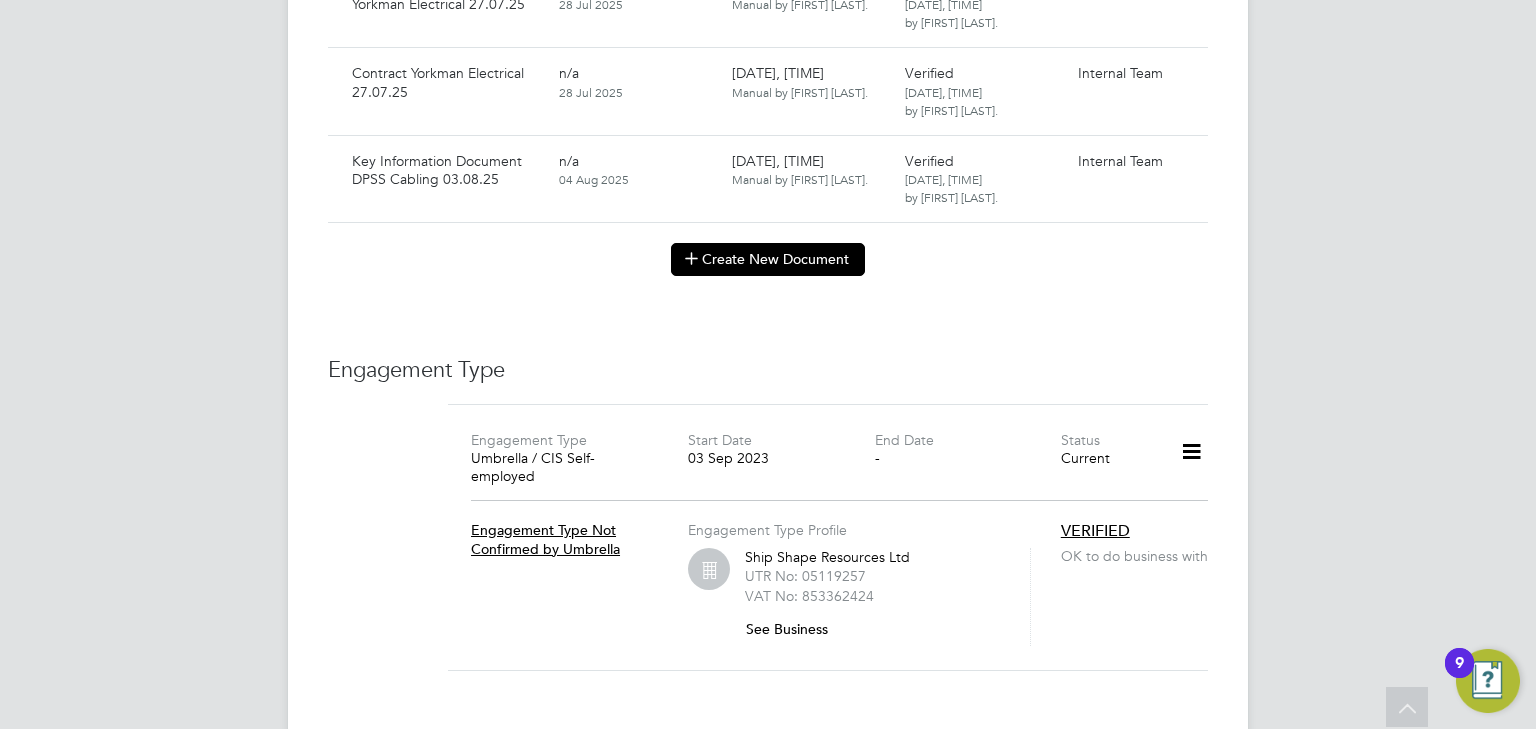 click 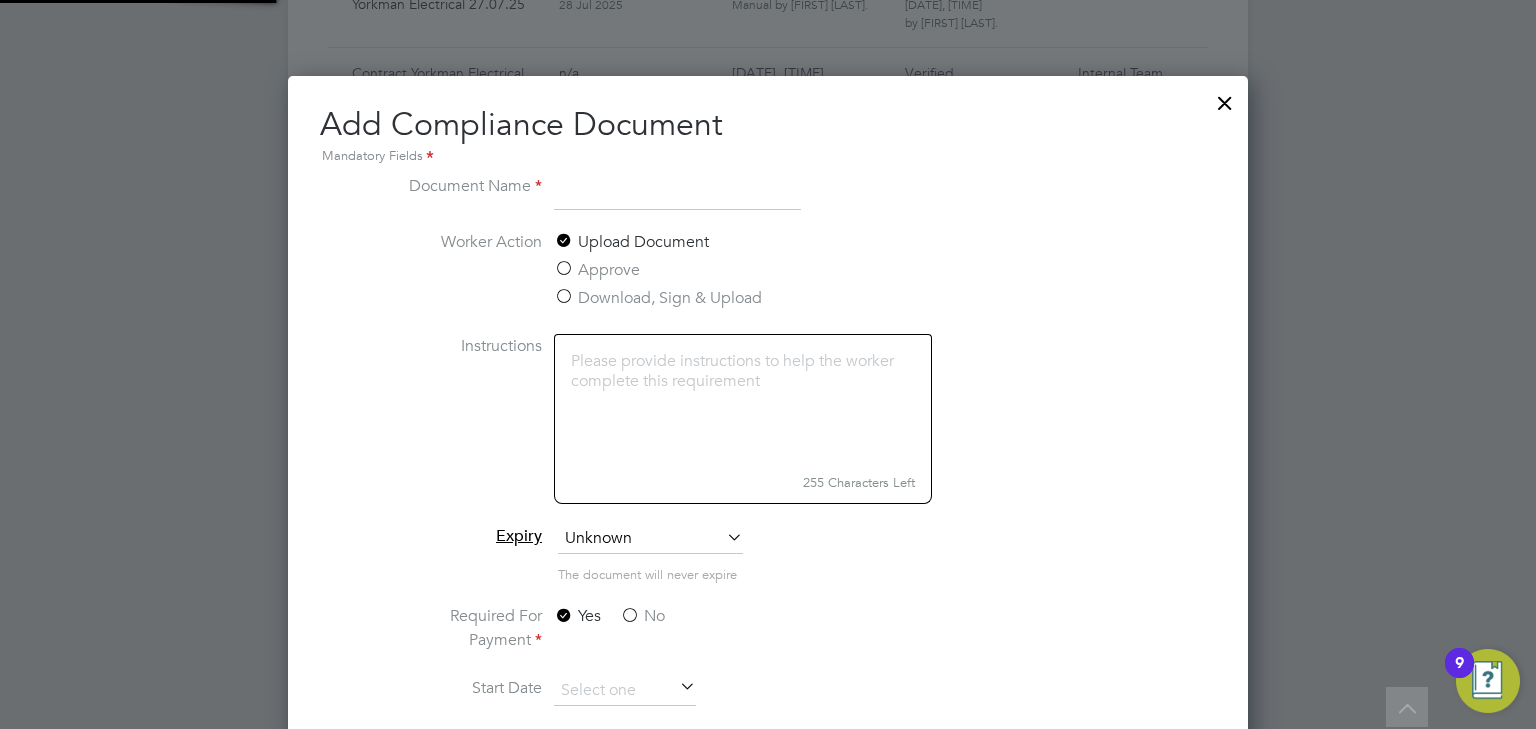 scroll, scrollTop: 9, scrollLeft: 10, axis: both 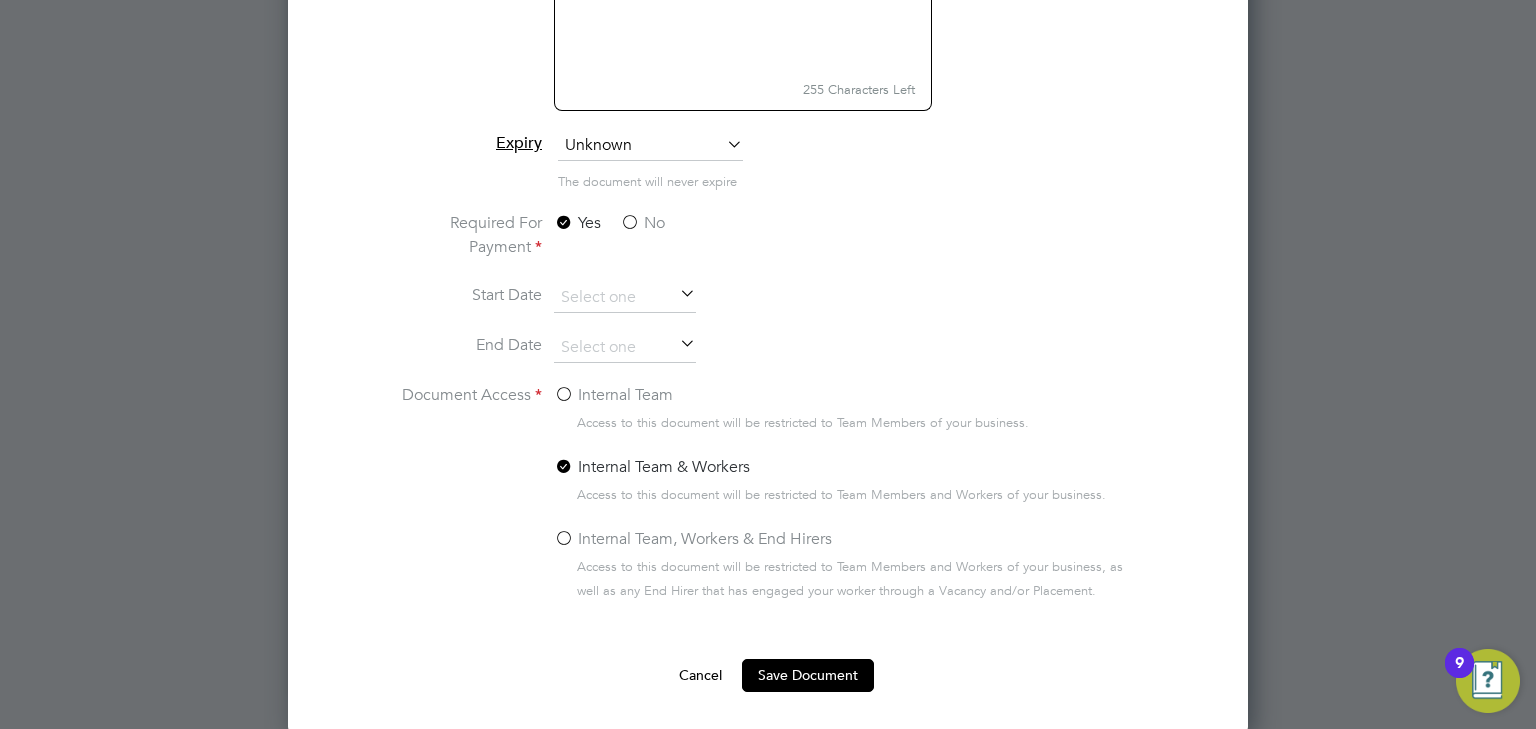 type on "Contract DPSS Cabling 03.08.25" 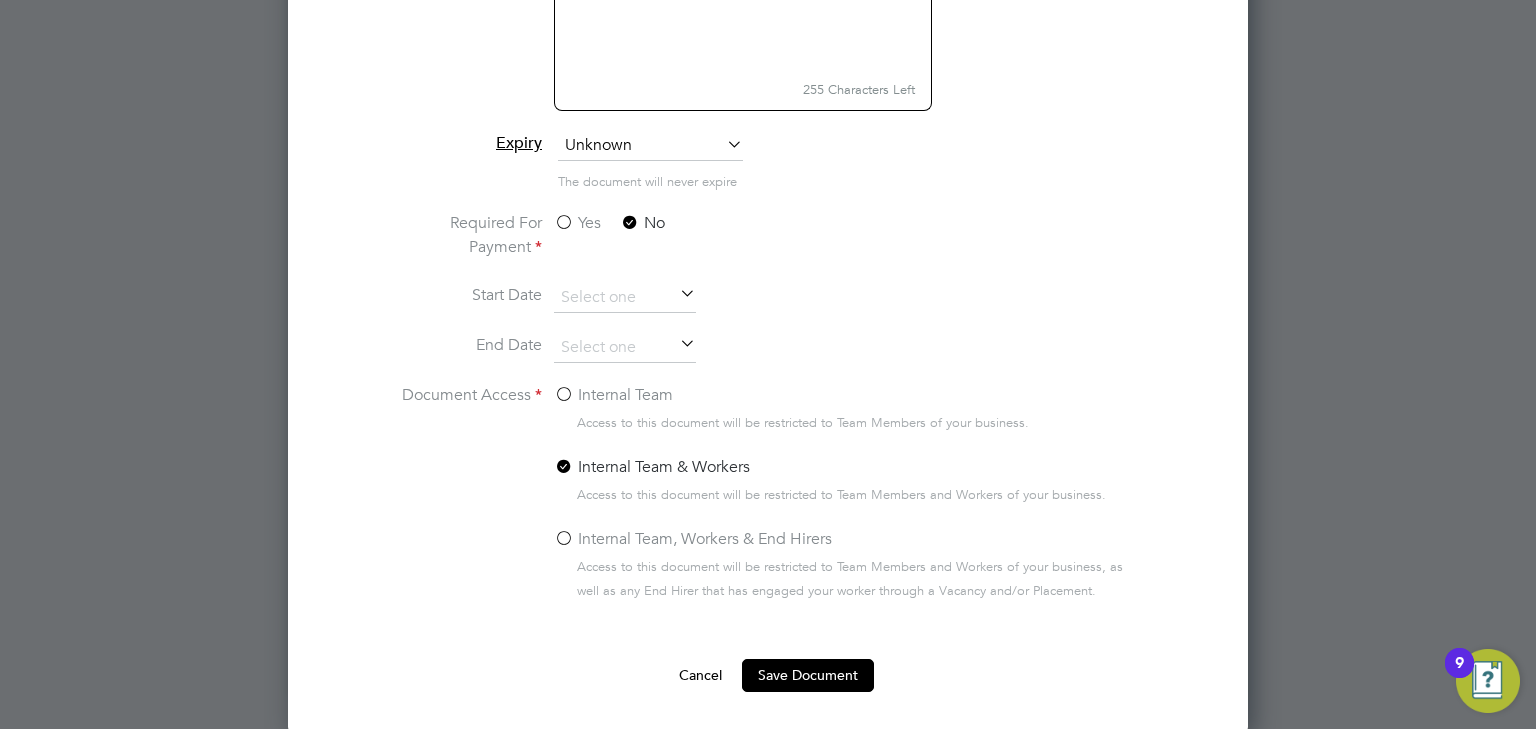 click on "Internal Team" 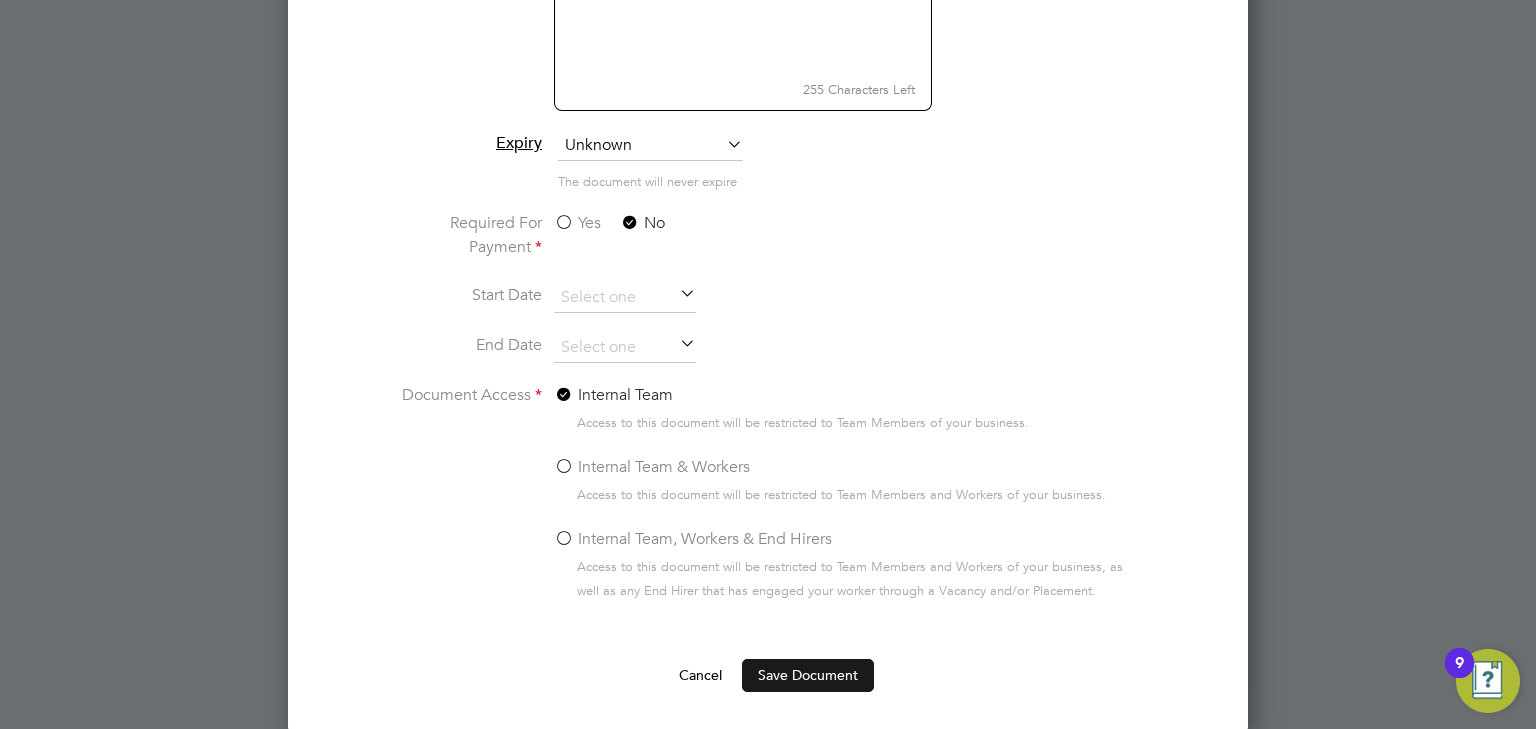 click on "Save Document" at bounding box center (808, 675) 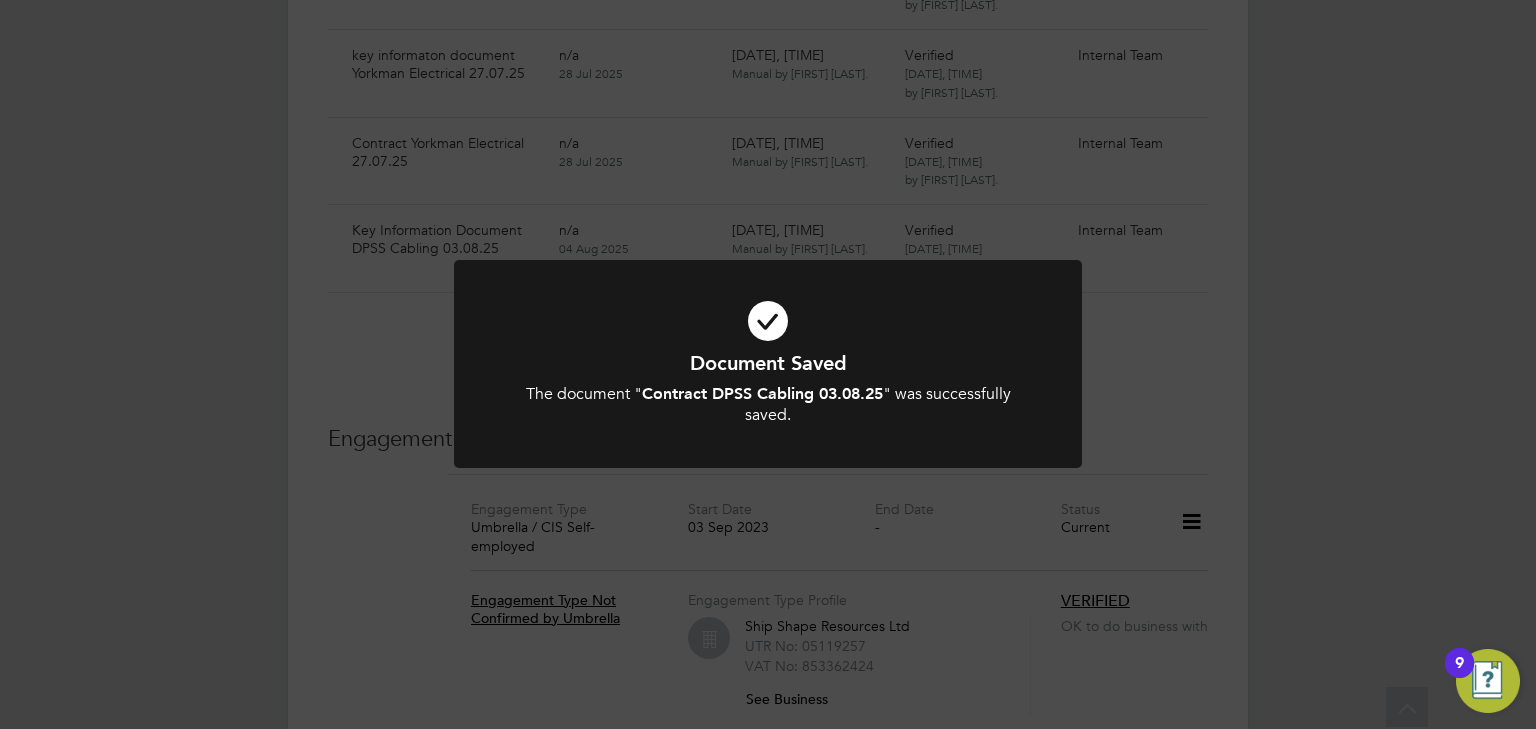 scroll, scrollTop: 8480, scrollLeft: 0, axis: vertical 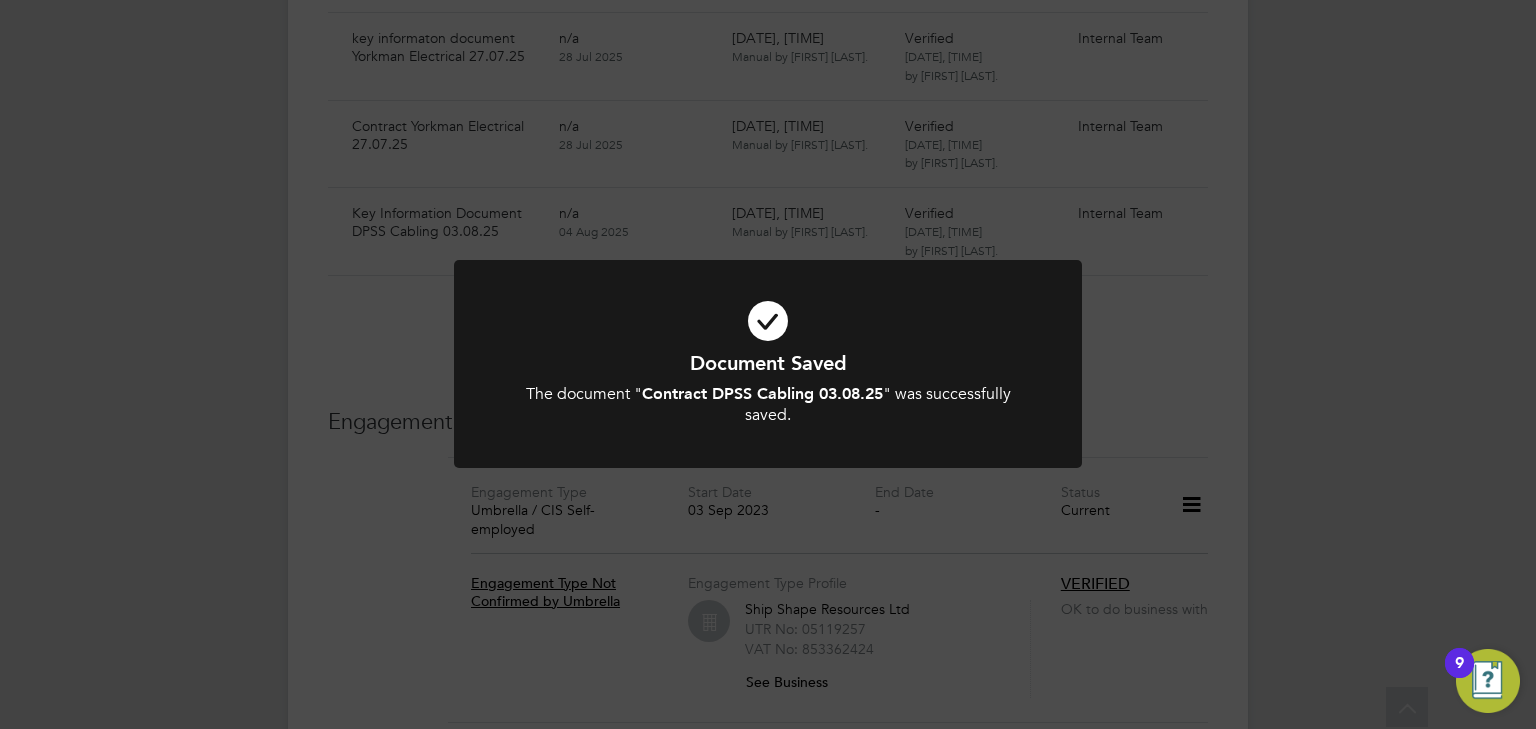 click on "Document Saved The document " Contract DPSS Cabling 03.08.25 " was successfully saved. Cancel Okay" 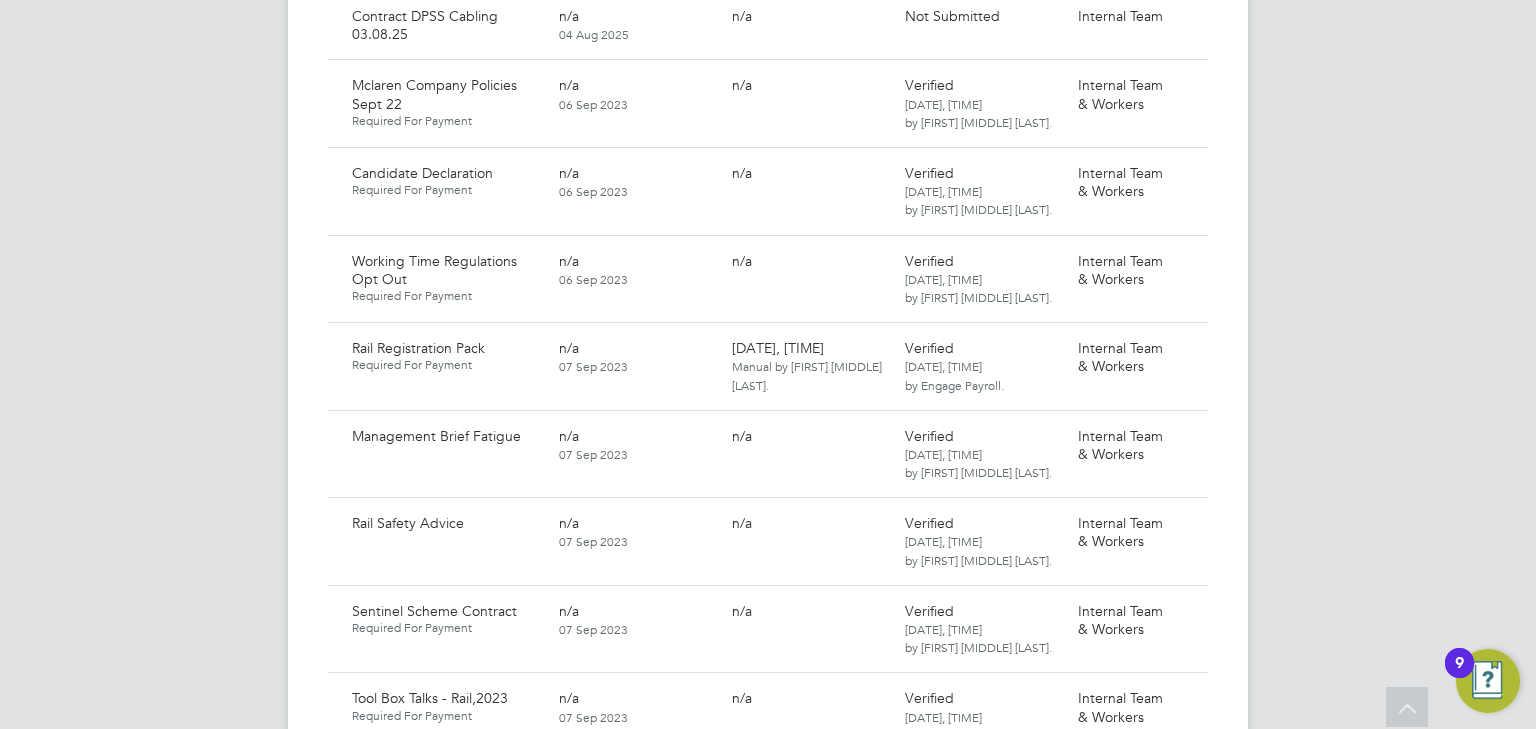scroll, scrollTop: 1360, scrollLeft: 0, axis: vertical 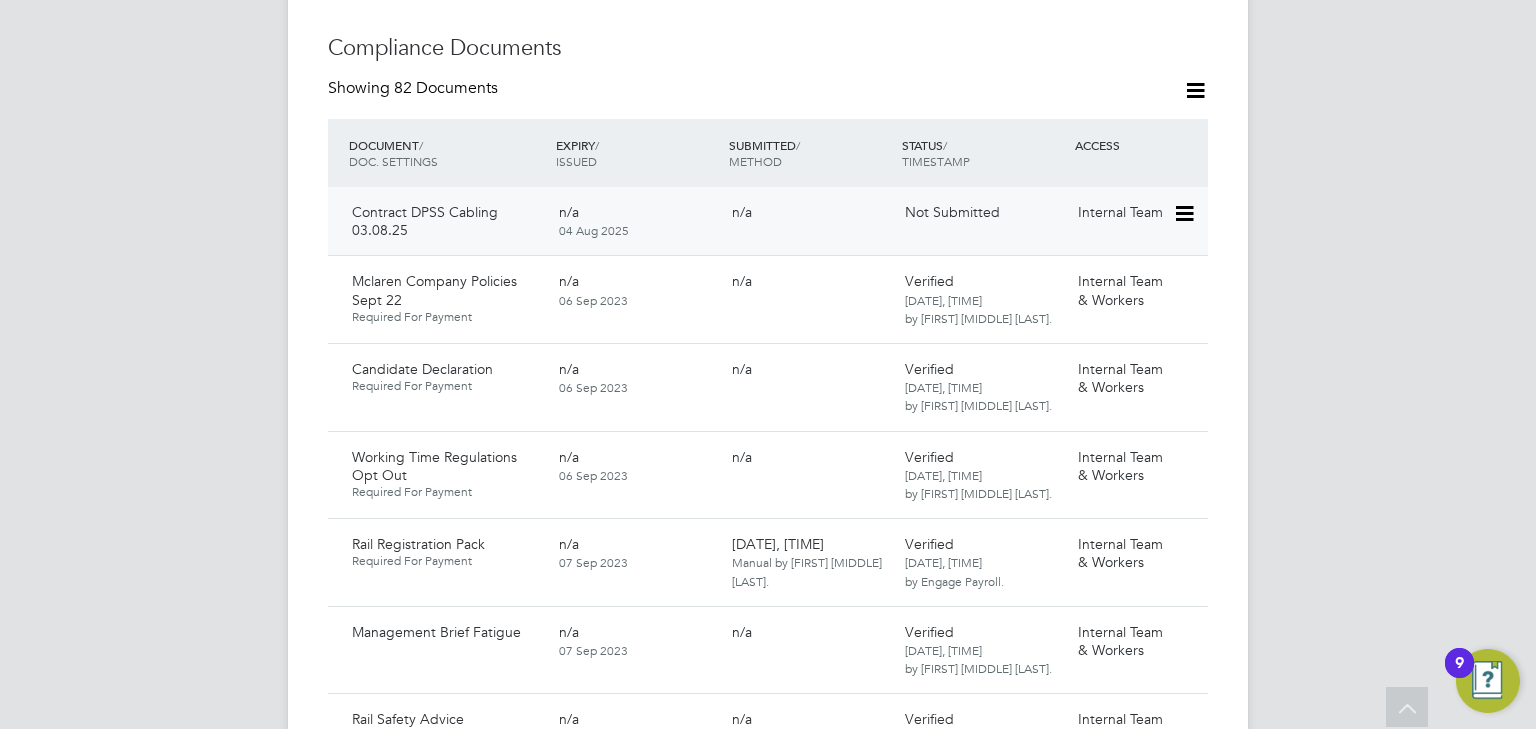 click 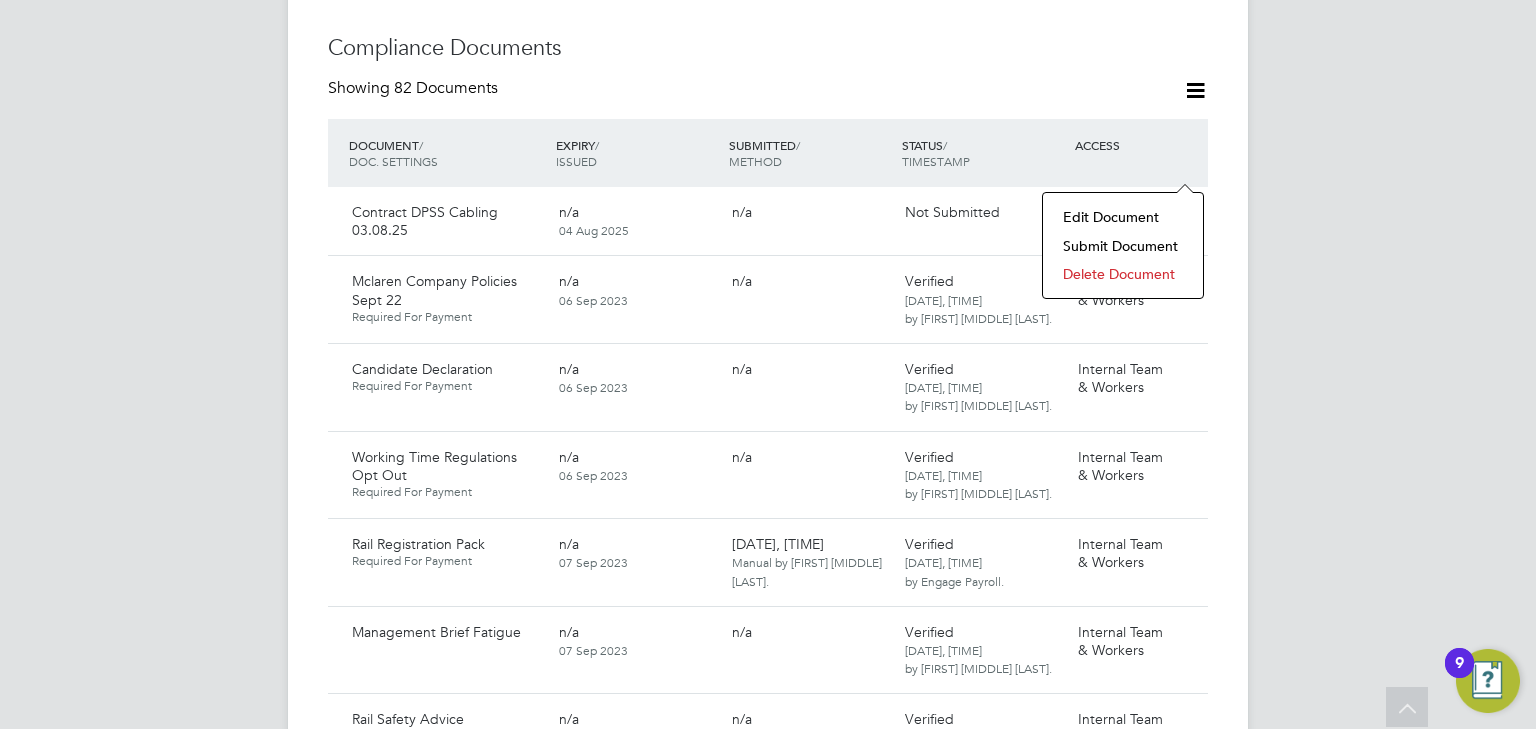click on "Submit Document" 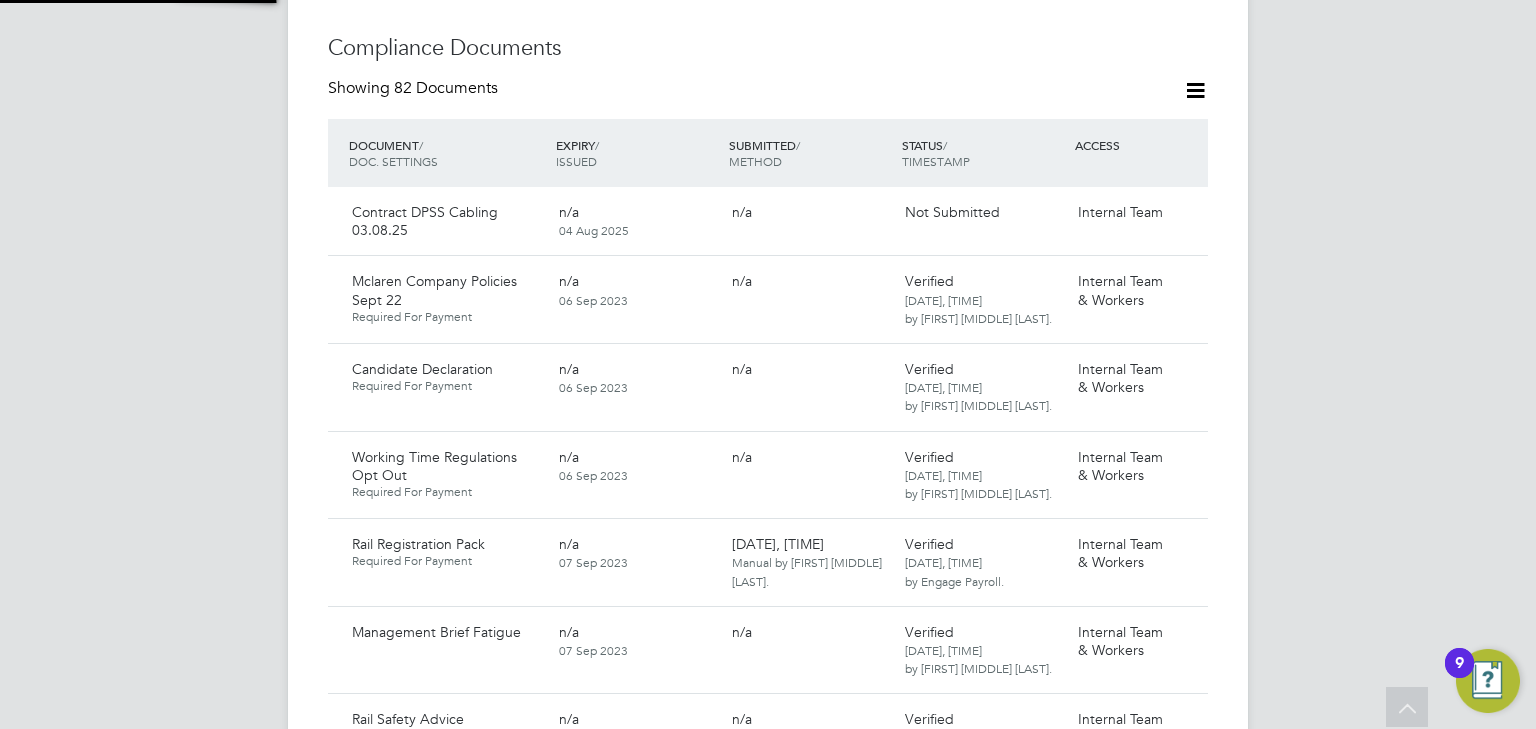 scroll, scrollTop: 9, scrollLeft: 10, axis: both 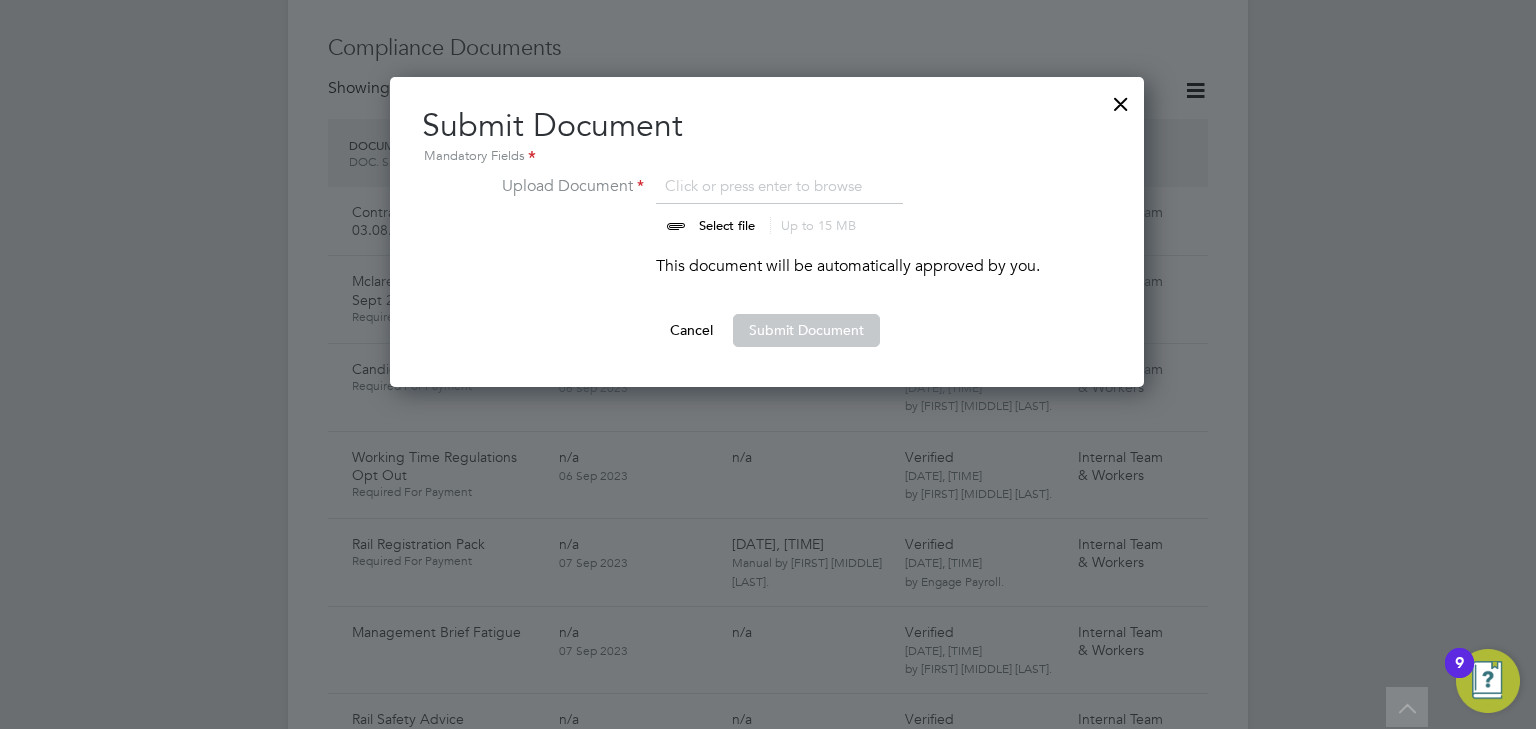 click at bounding box center [746, 204] 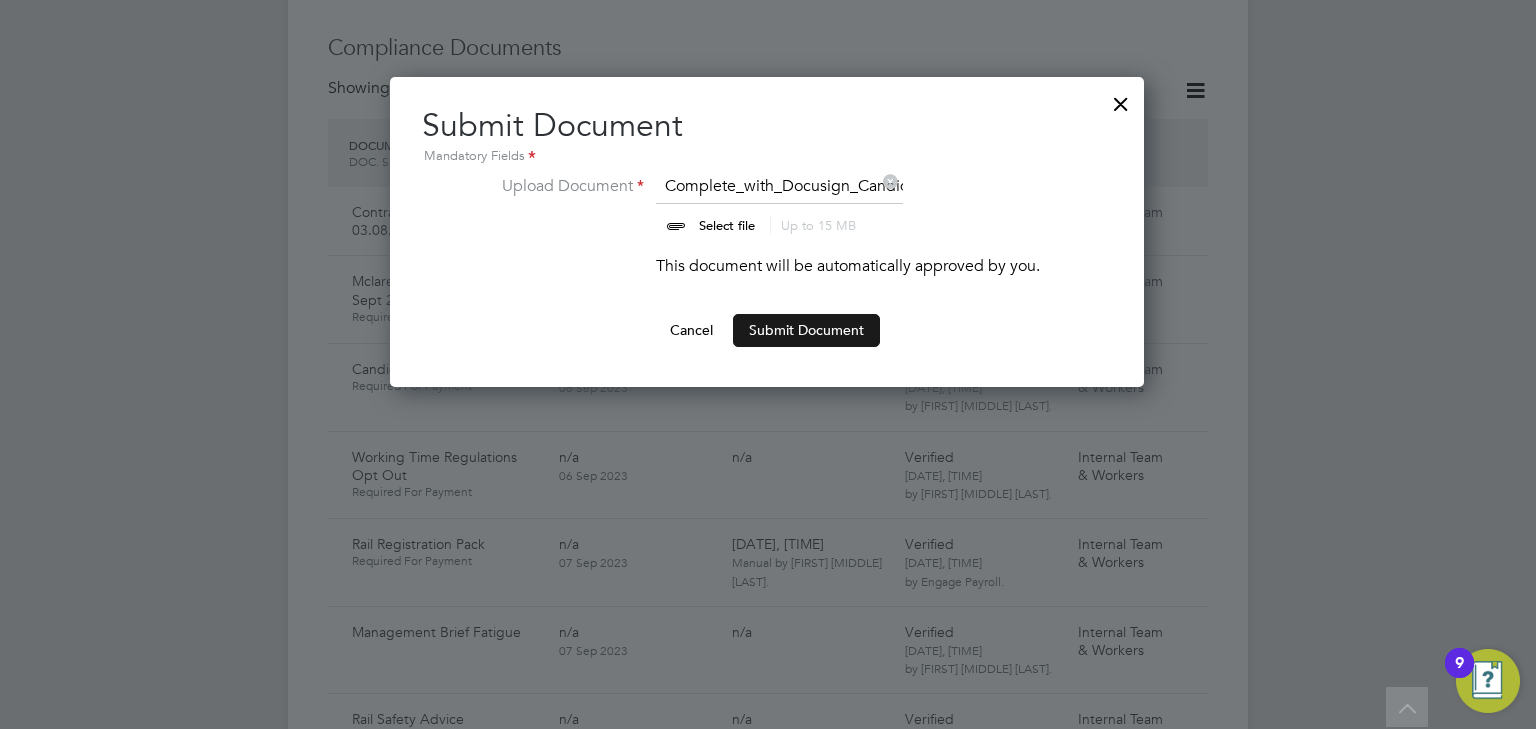 click on "Submit Document" at bounding box center [806, 330] 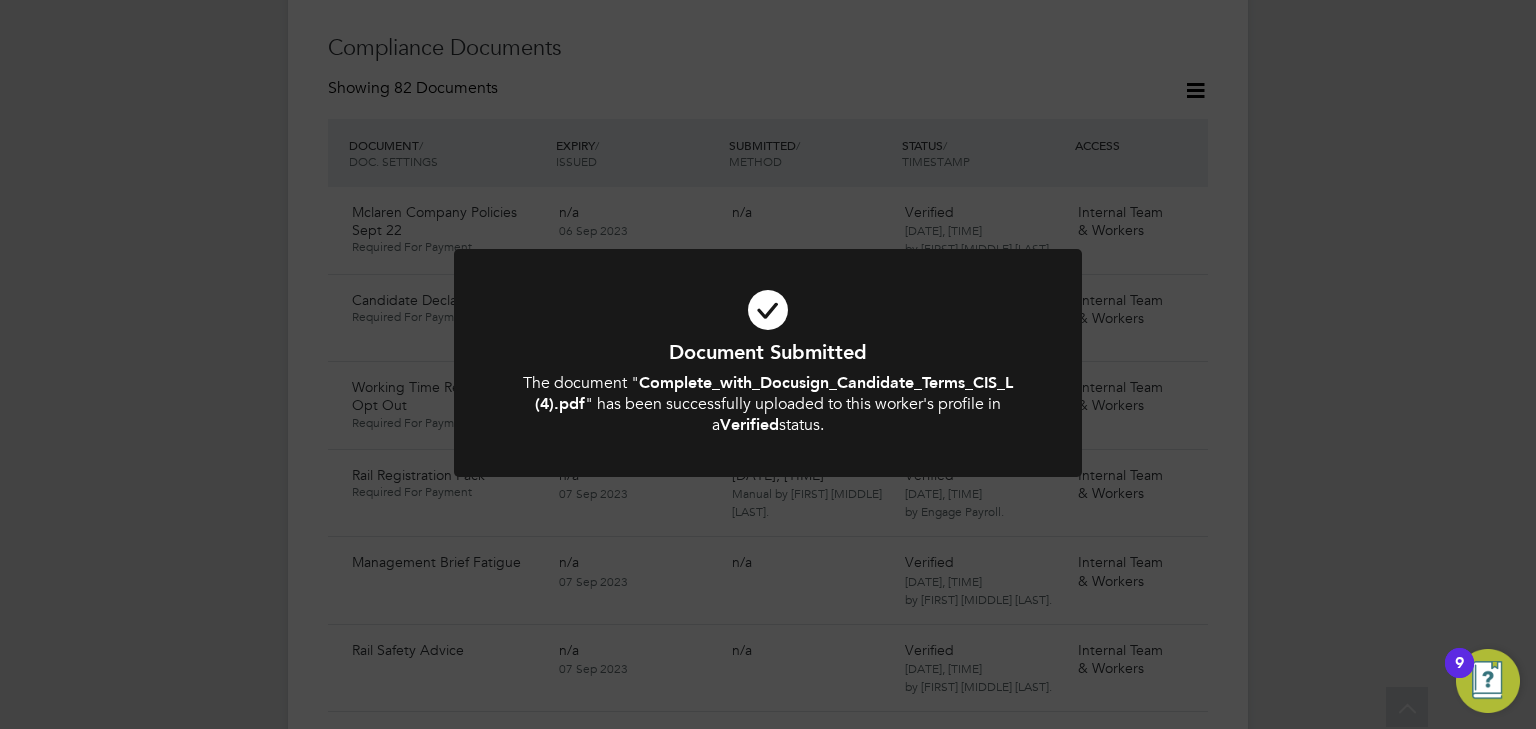 click on "Document Submitted The document " Complete_with_Docusign_Candidate_Terms_CIS_L (4).pdf " has been successfully uploaded to this worker's profile in a  Verified  status. Cancel Okay" 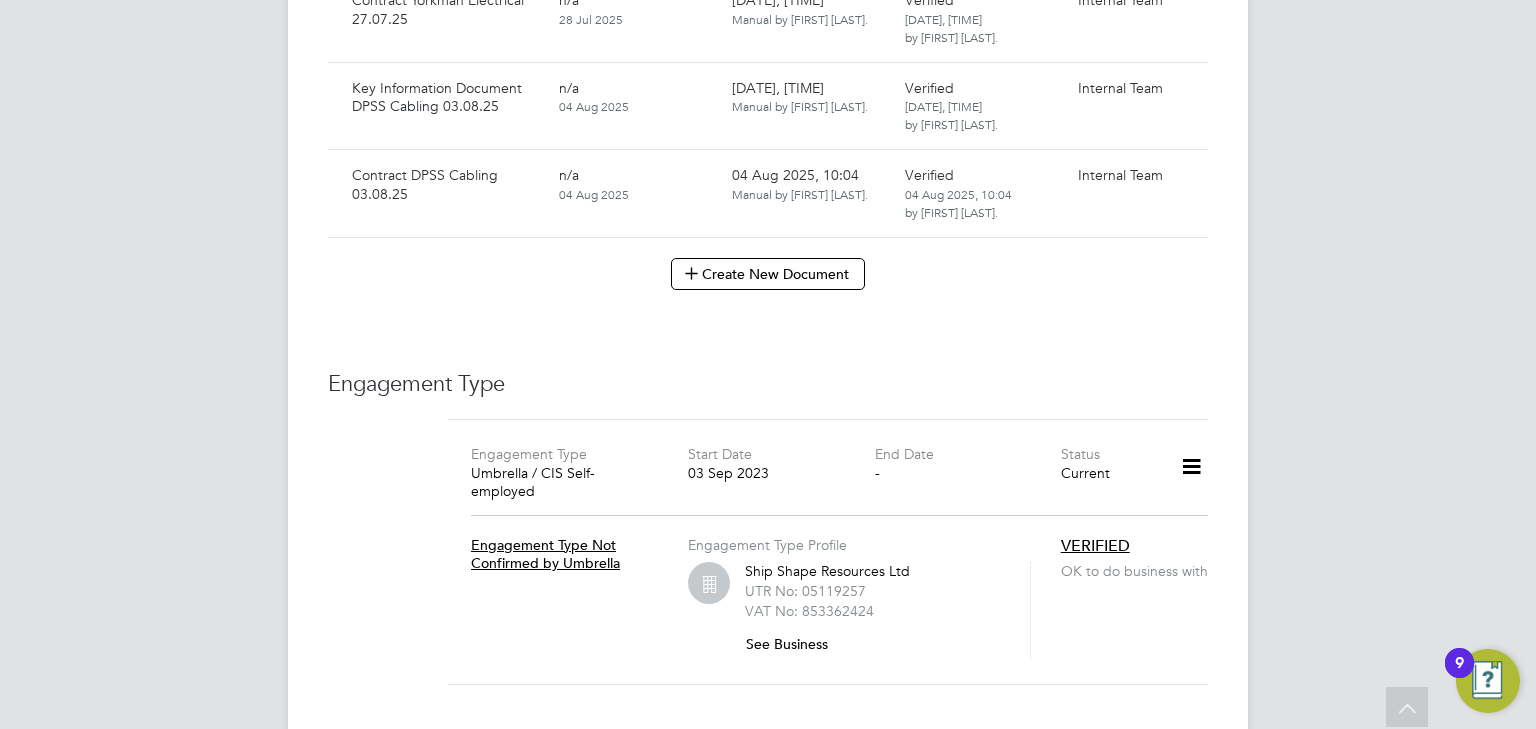 scroll, scrollTop: 8640, scrollLeft: 0, axis: vertical 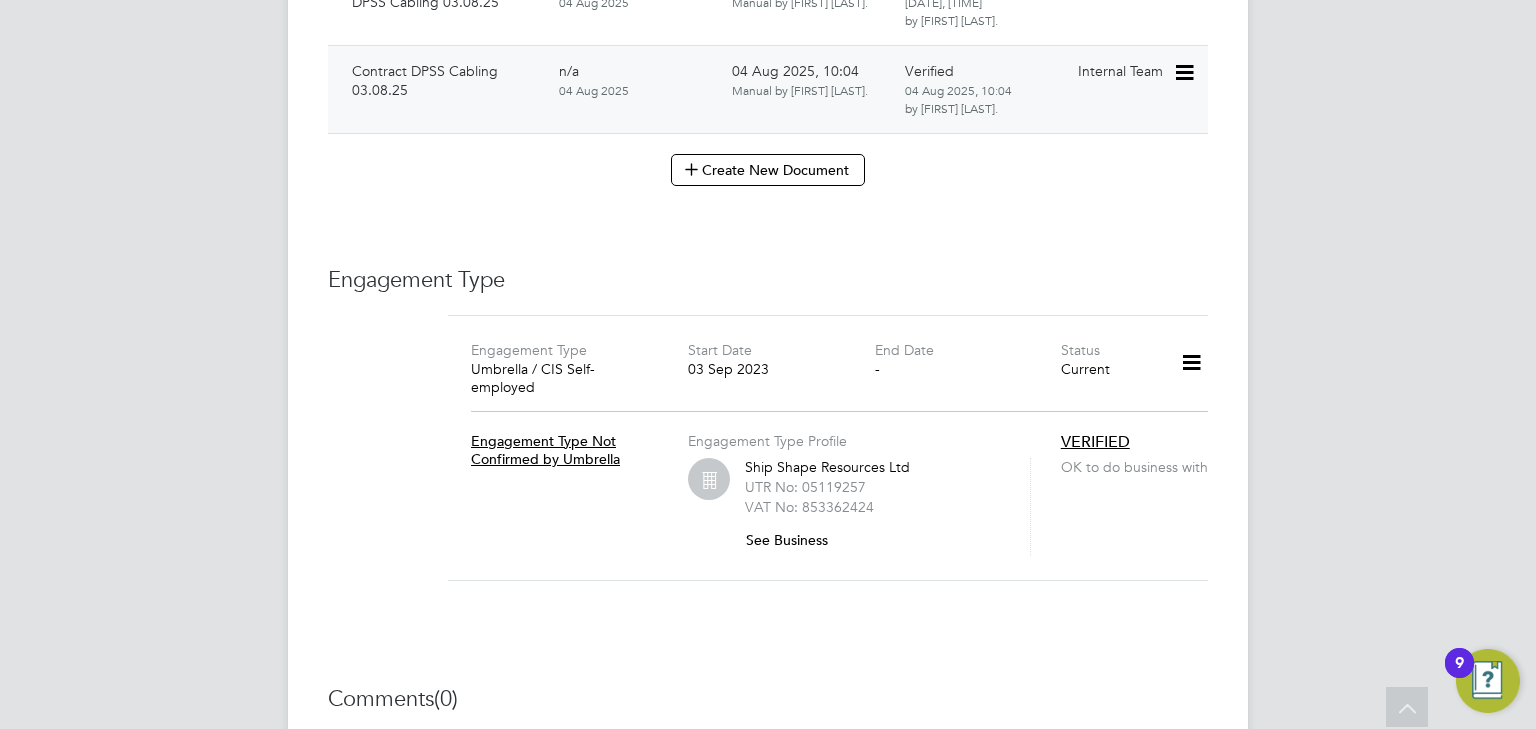 click 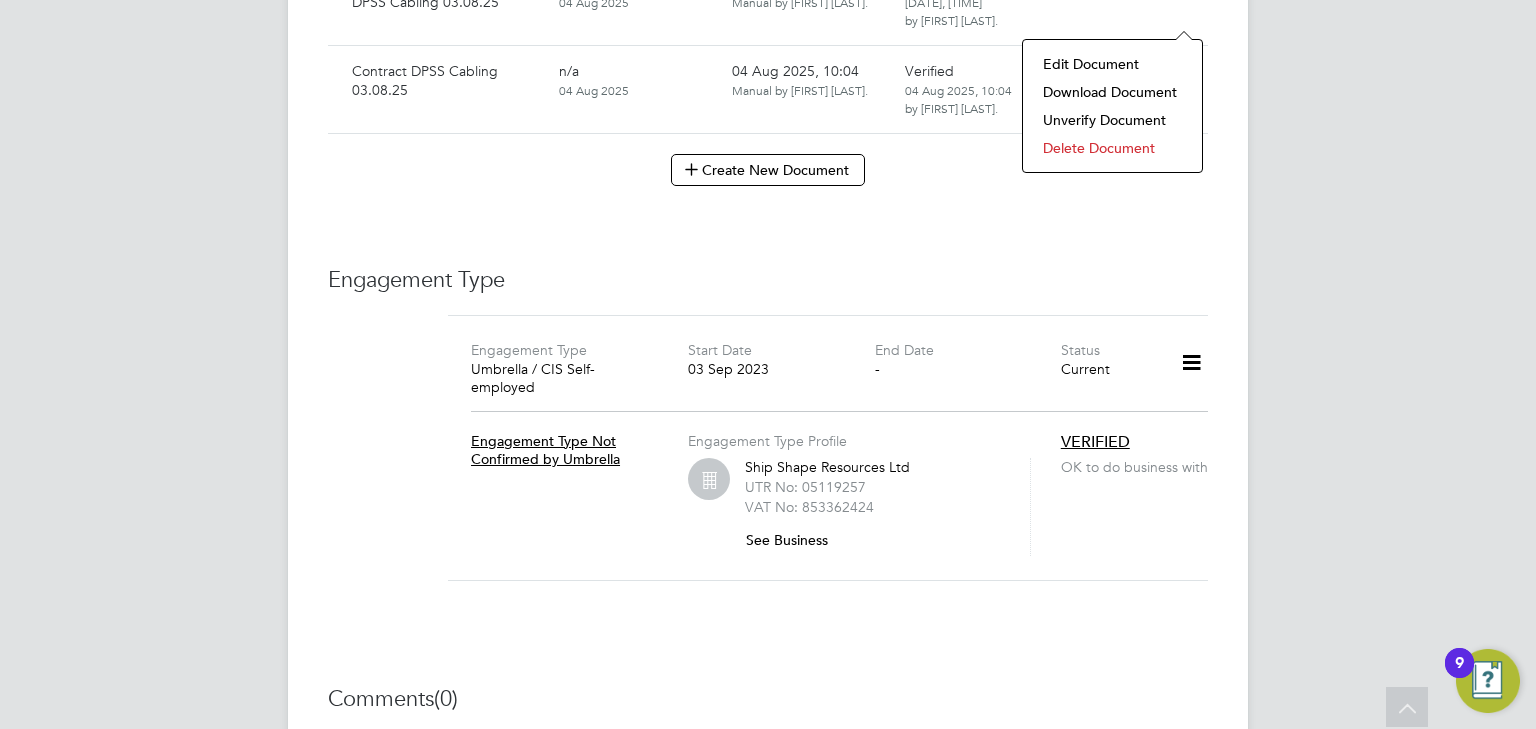 click on "Download Document" 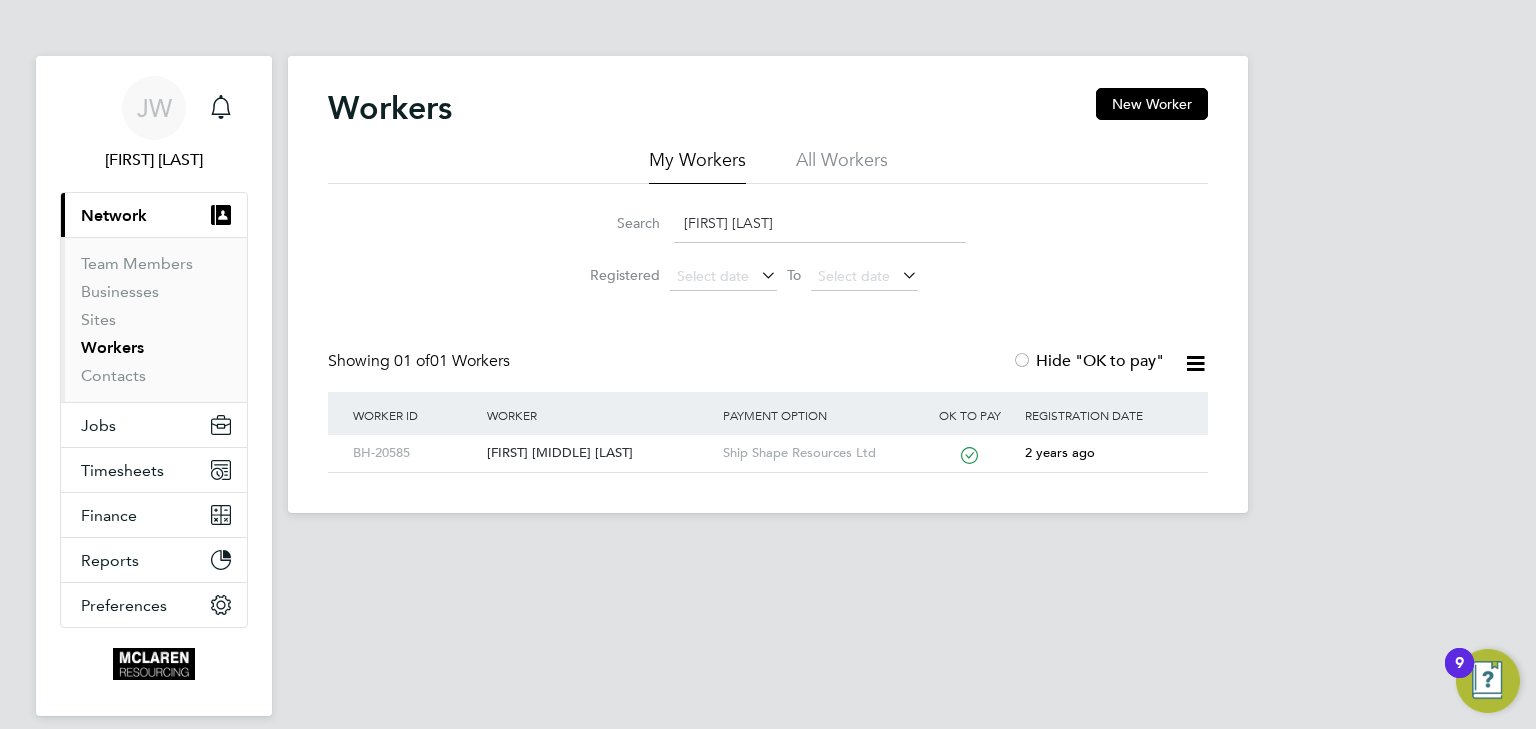 scroll, scrollTop: 0, scrollLeft: 0, axis: both 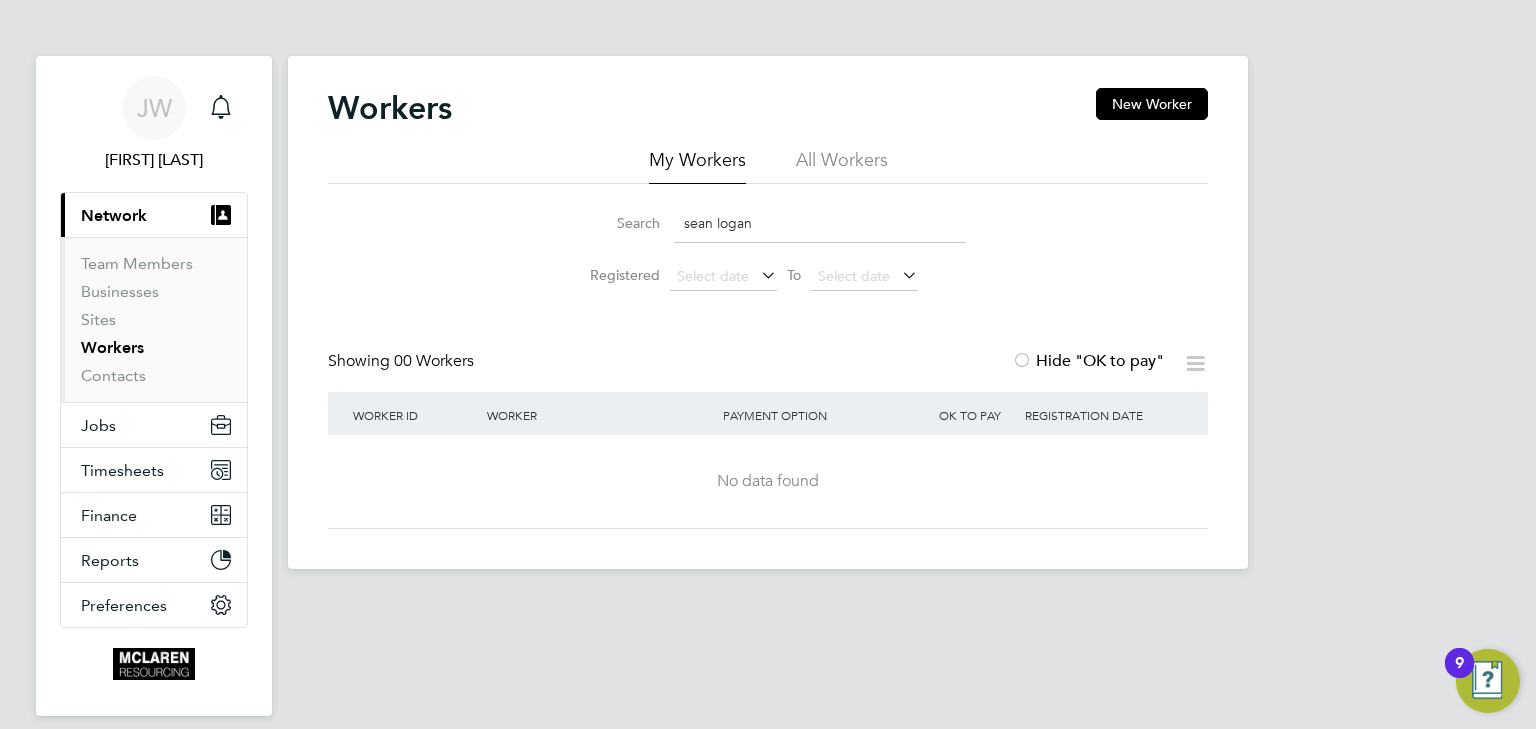 type on "sean logan" 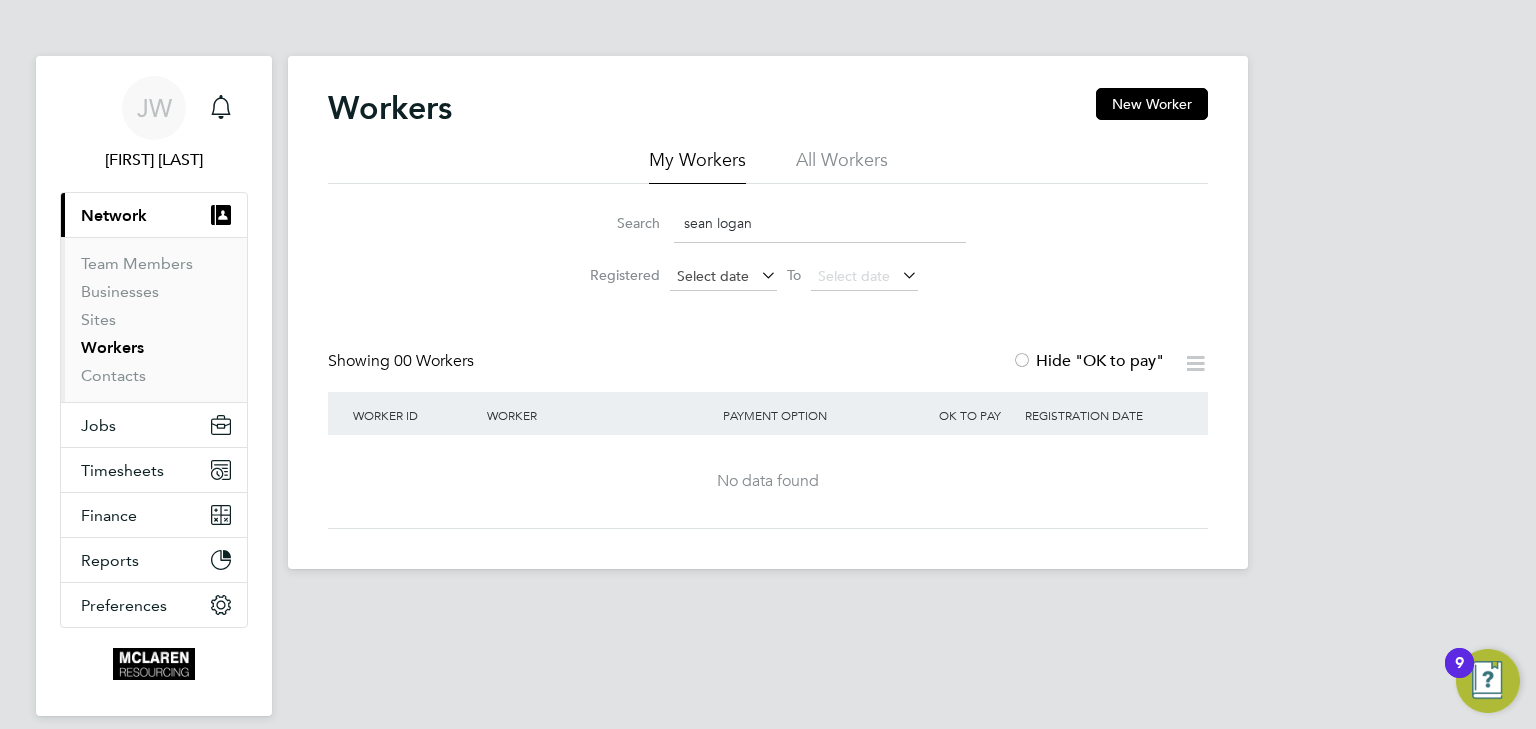 click on "Select date" 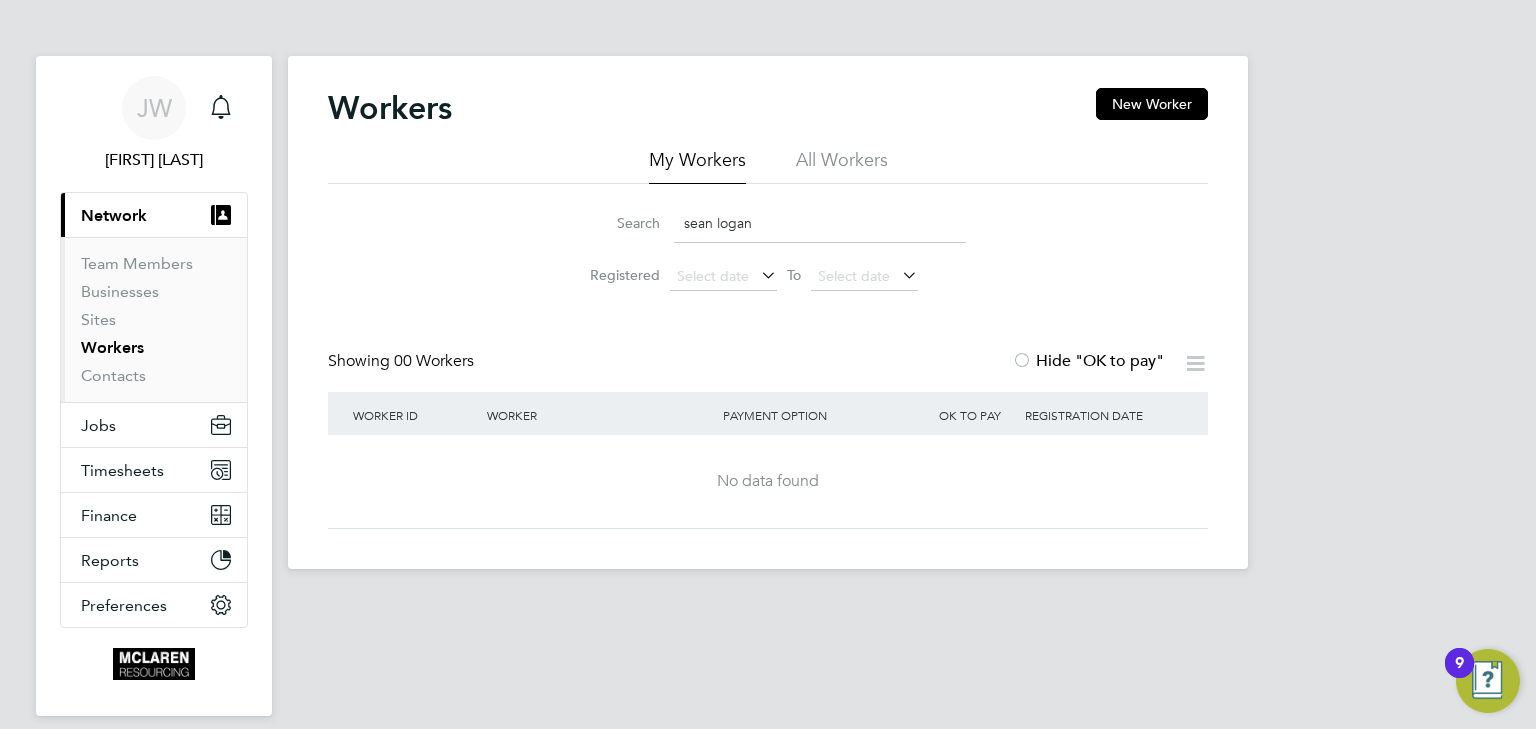 scroll, scrollTop: 652, scrollLeft: 0, axis: vertical 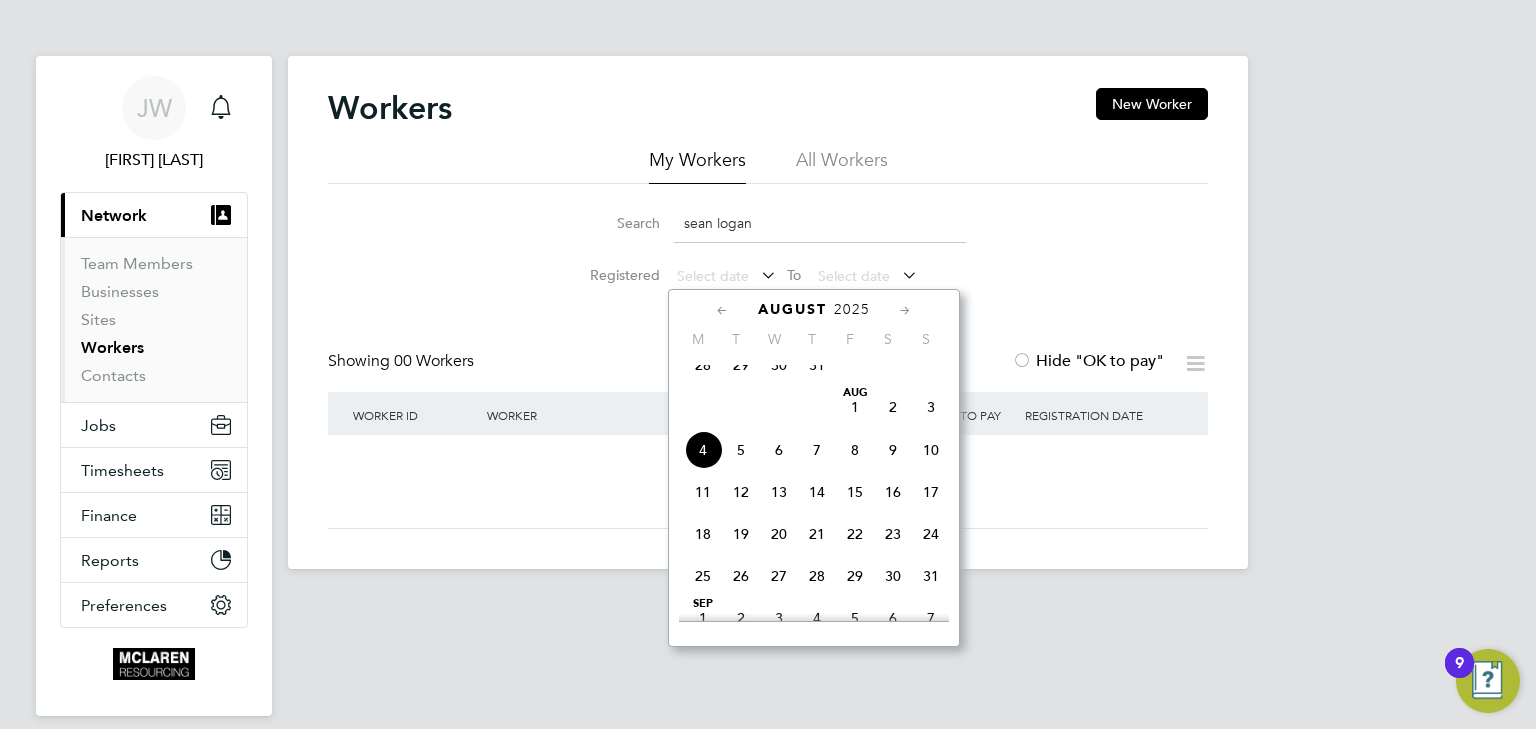 click on "sean logan" 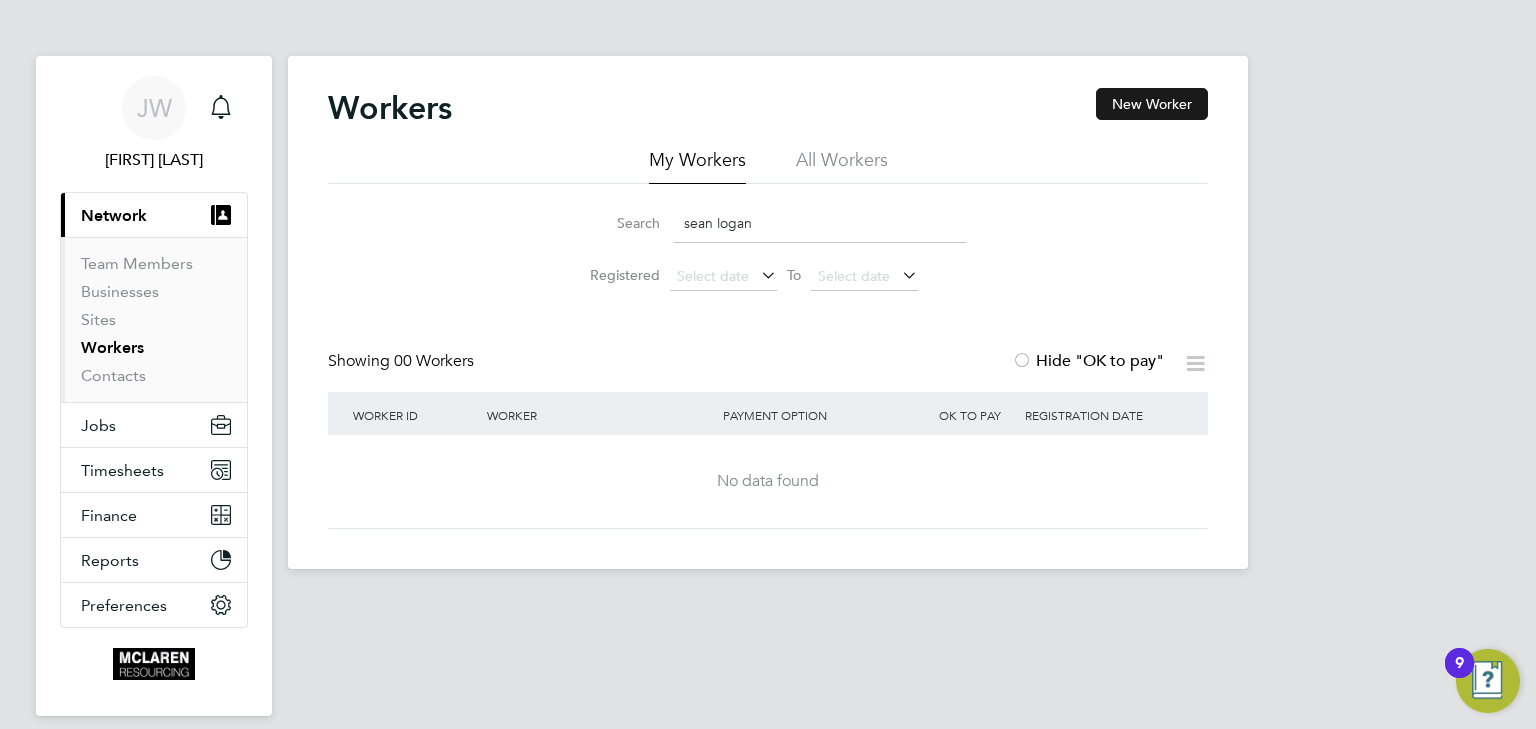 click on "New Worker" 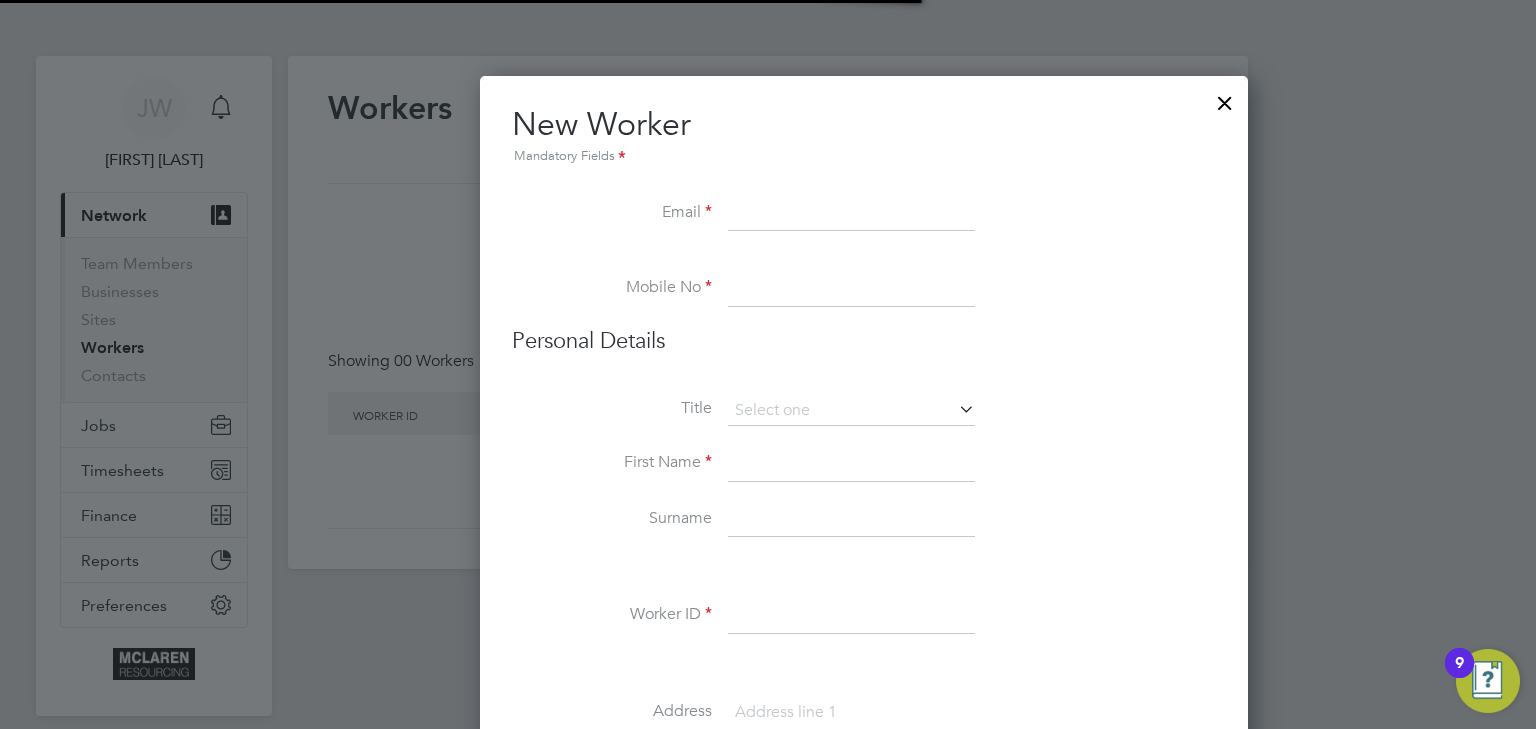 scroll, scrollTop: 9, scrollLeft: 9, axis: both 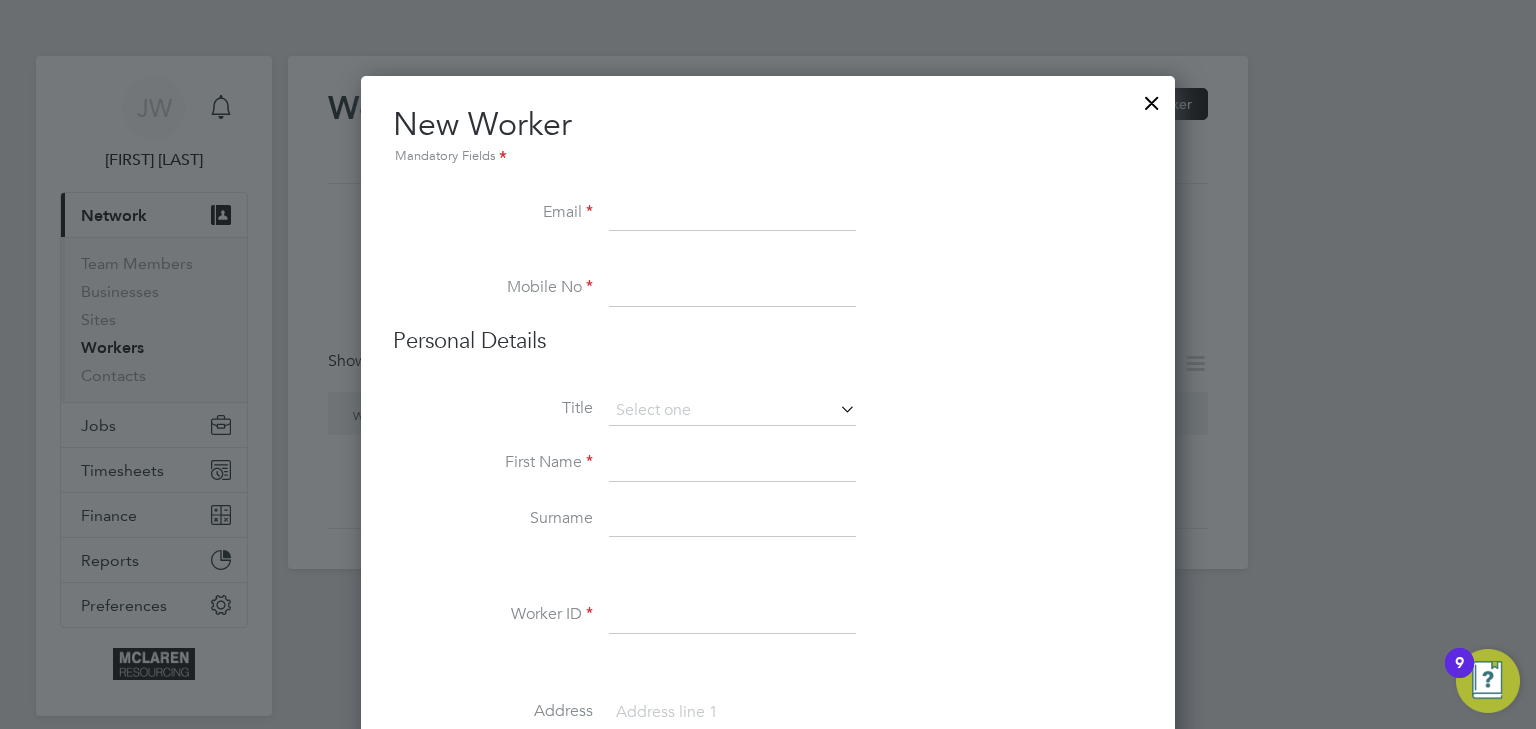 click at bounding box center [732, 214] 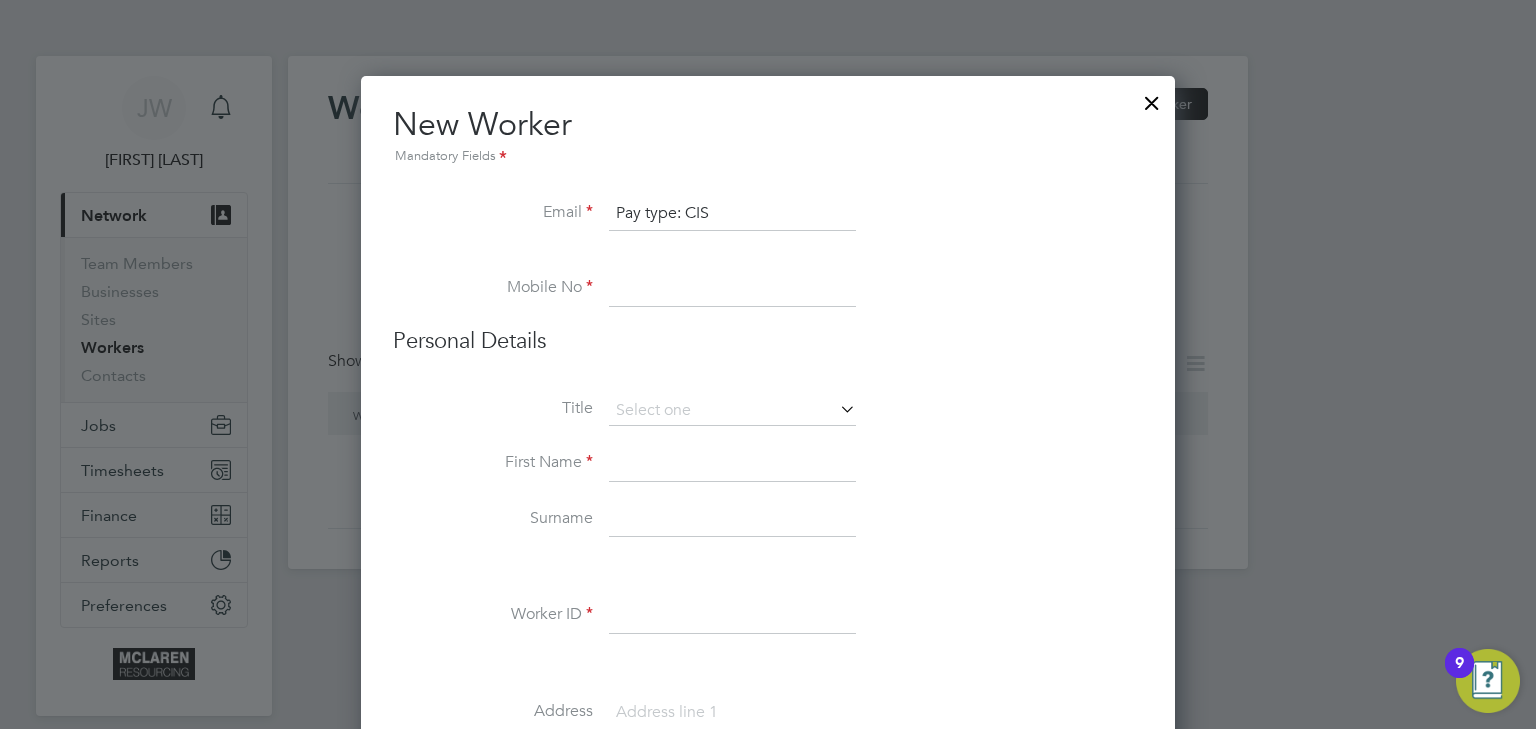 drag, startPoint x: 715, startPoint y: 213, endPoint x: 618, endPoint y: 225, distance: 97.73945 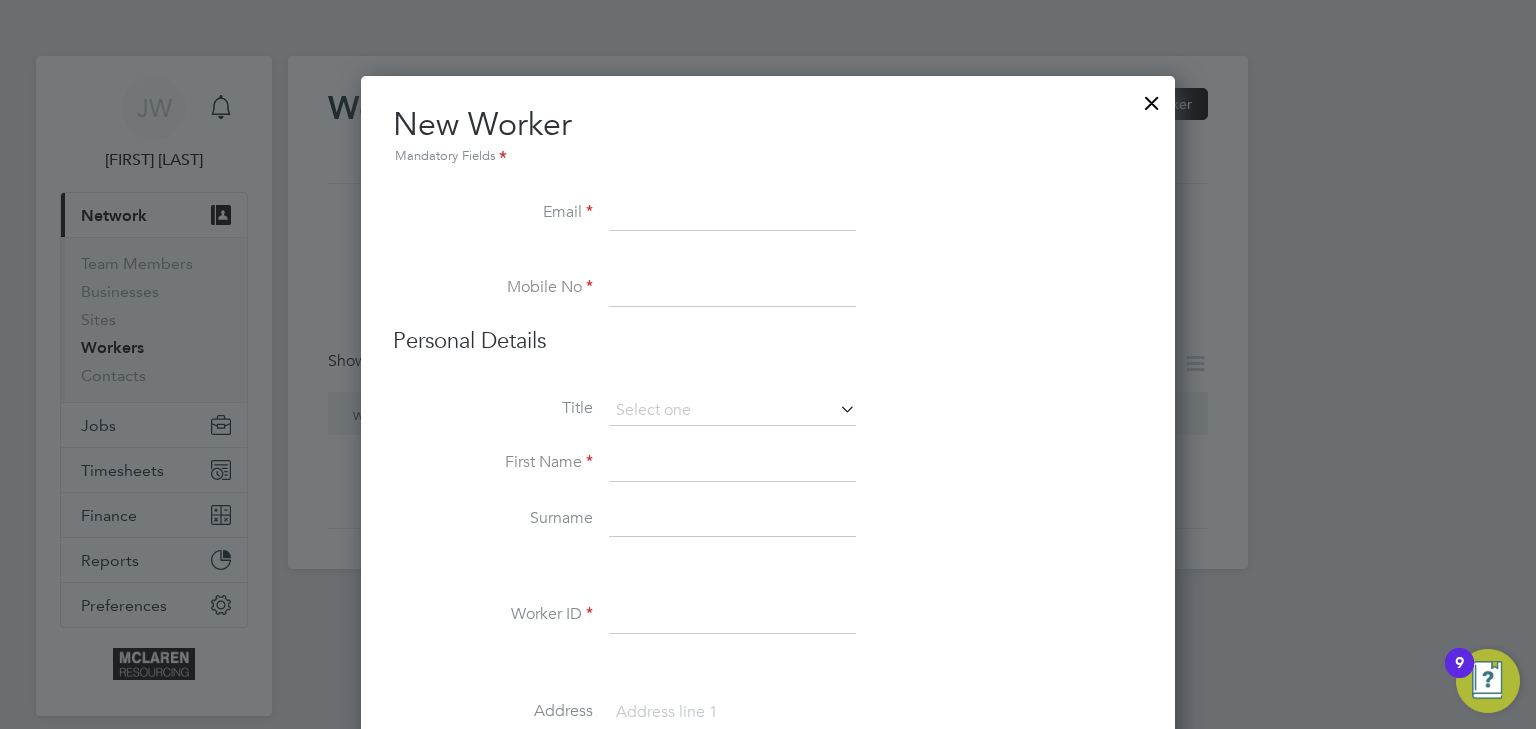 click at bounding box center (732, 214) 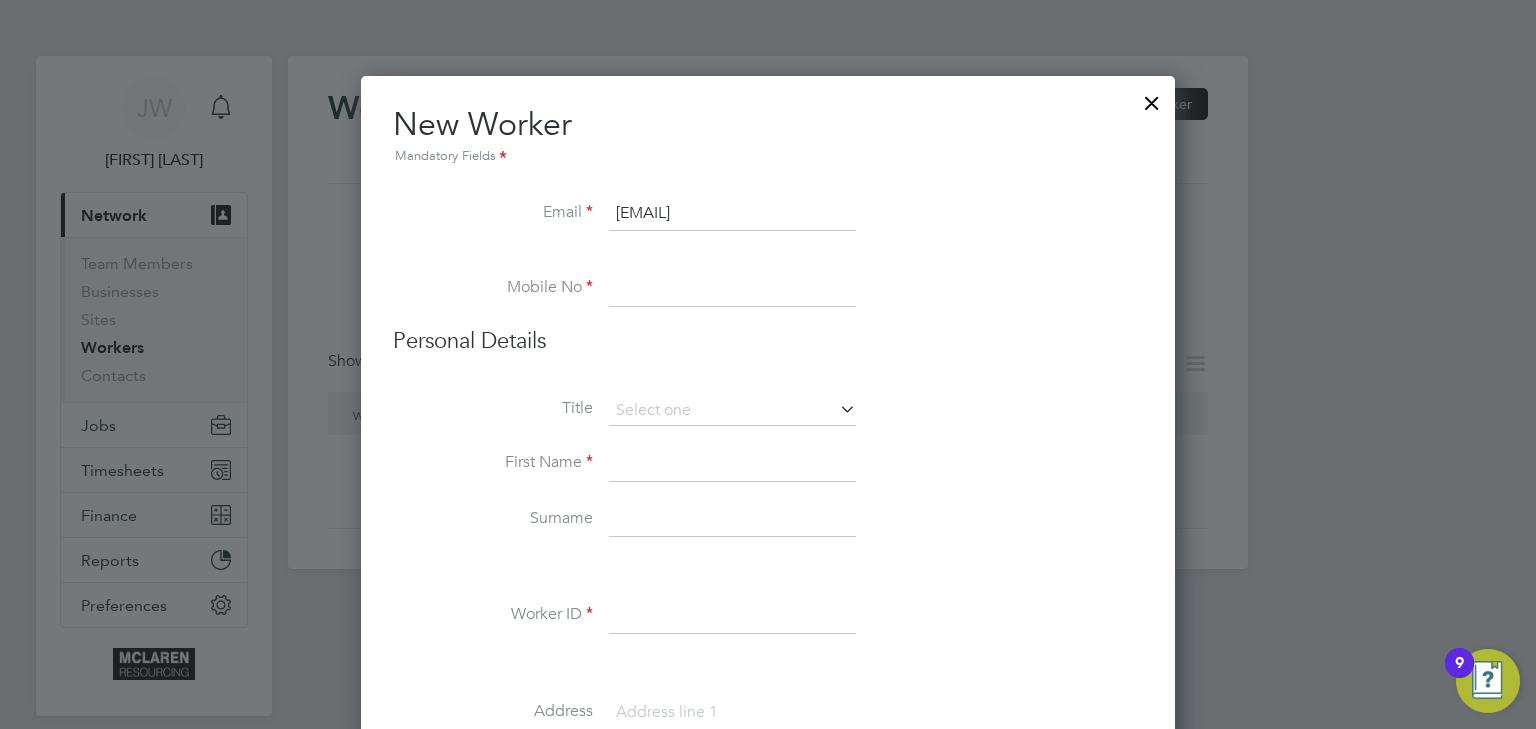 type on "seanlogan1707@hotmail.com" 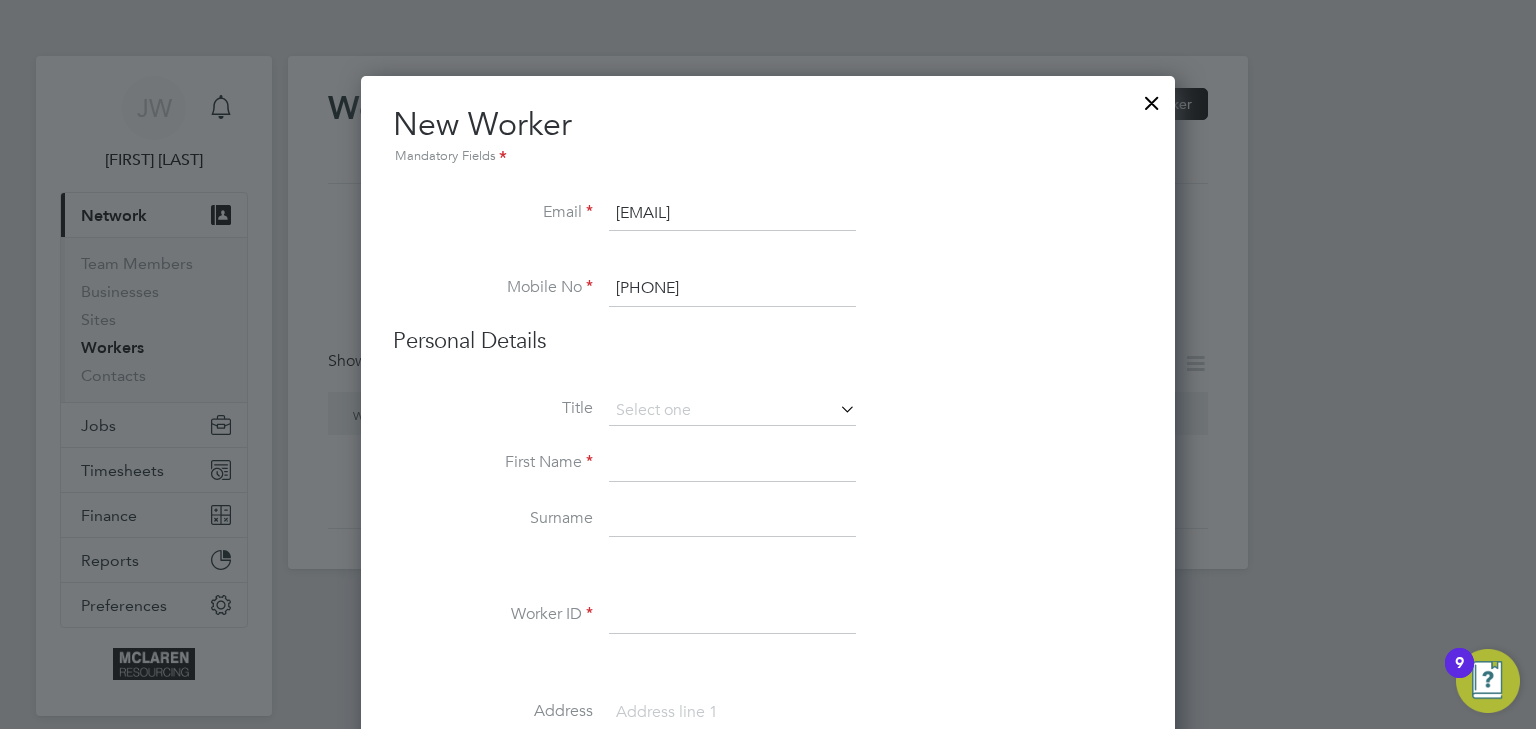 click on "7598 795896" at bounding box center [732, 289] 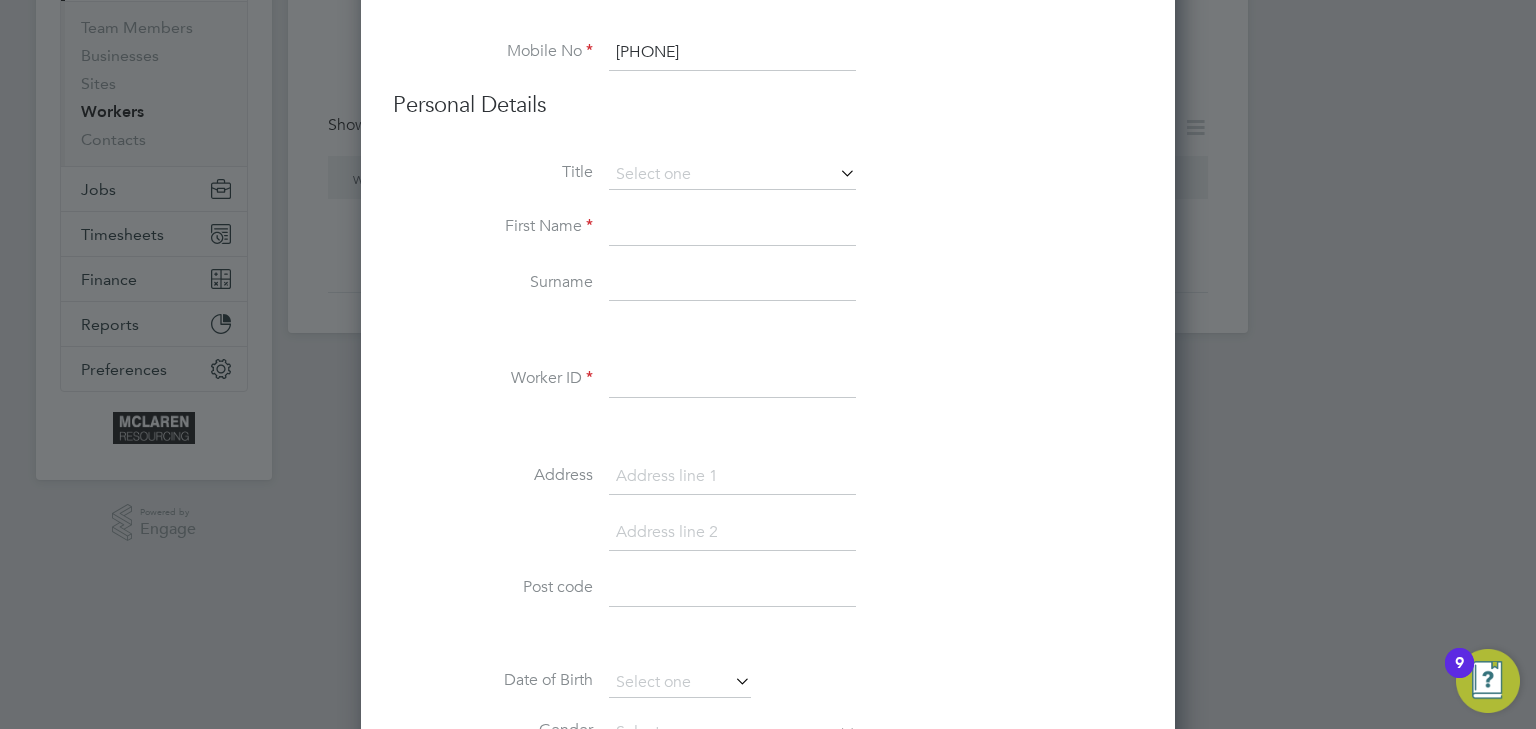 scroll, scrollTop: 240, scrollLeft: 0, axis: vertical 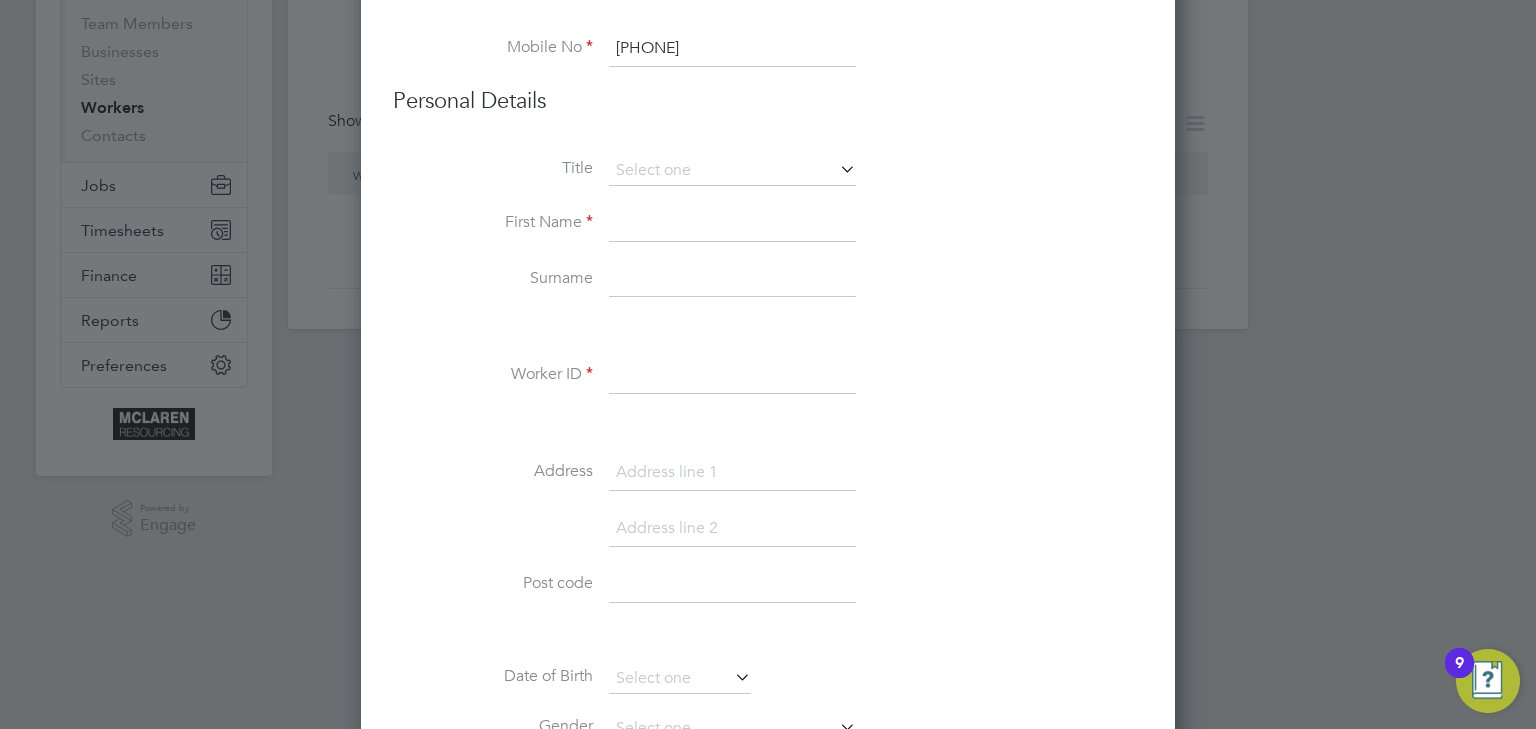 click at bounding box center [732, 224] 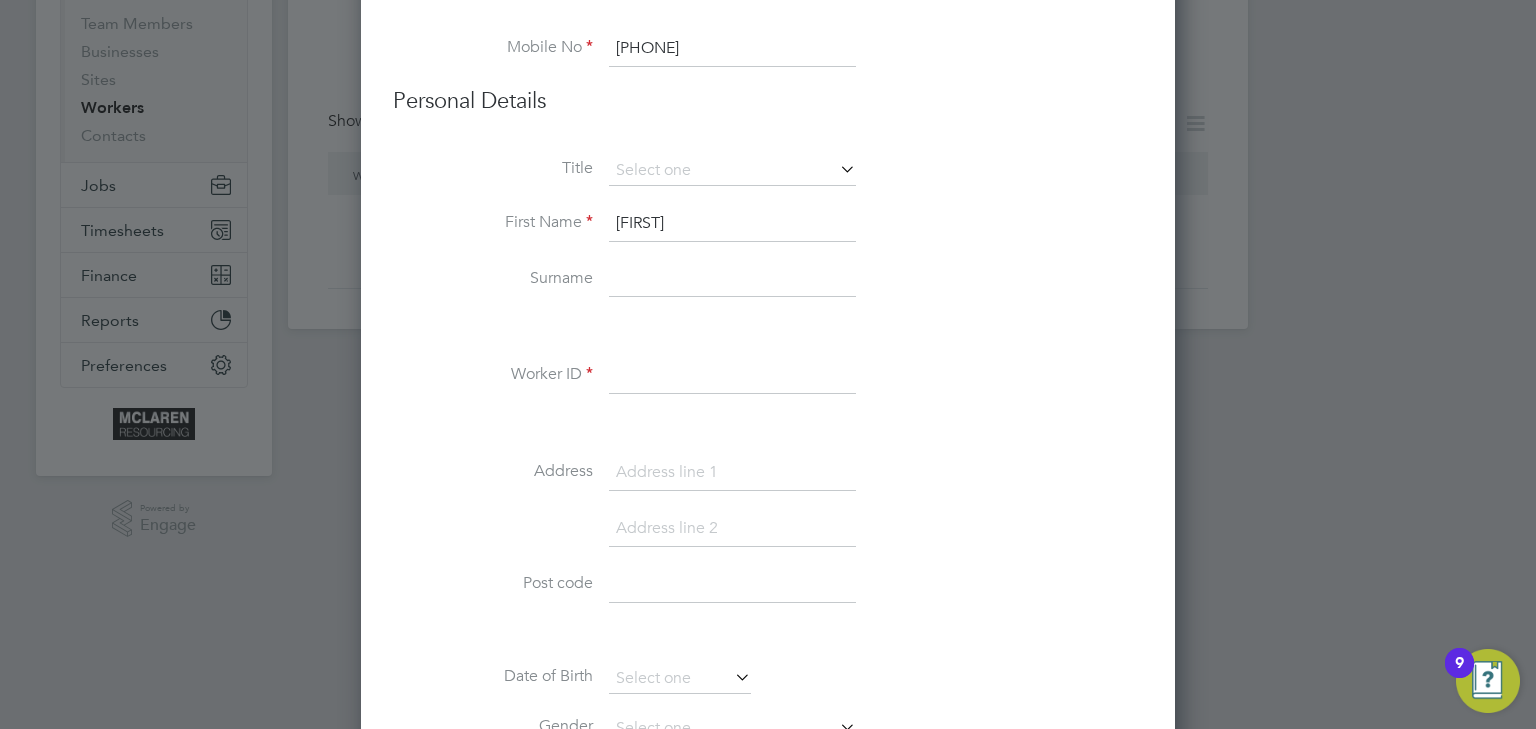type on "Sean" 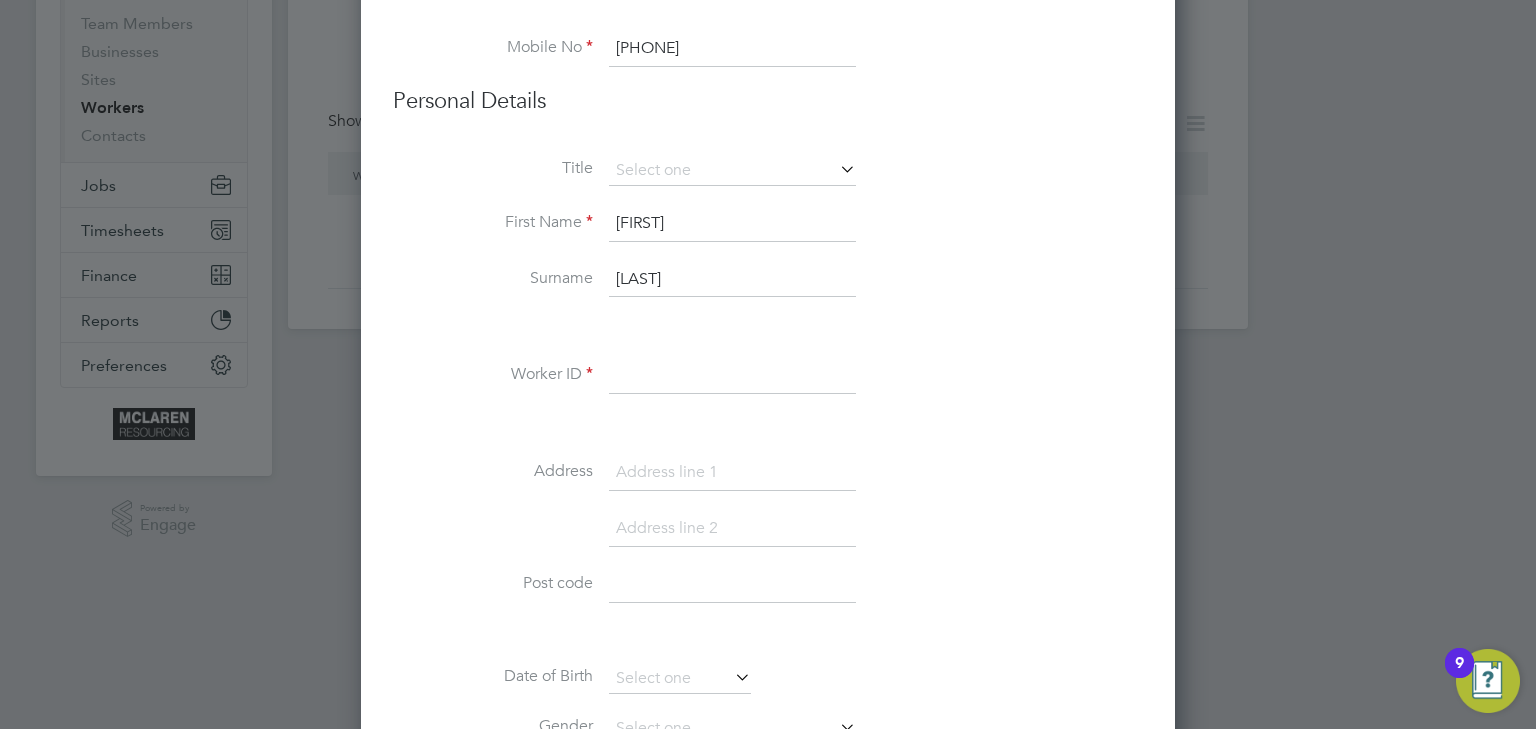 type on "Logan" 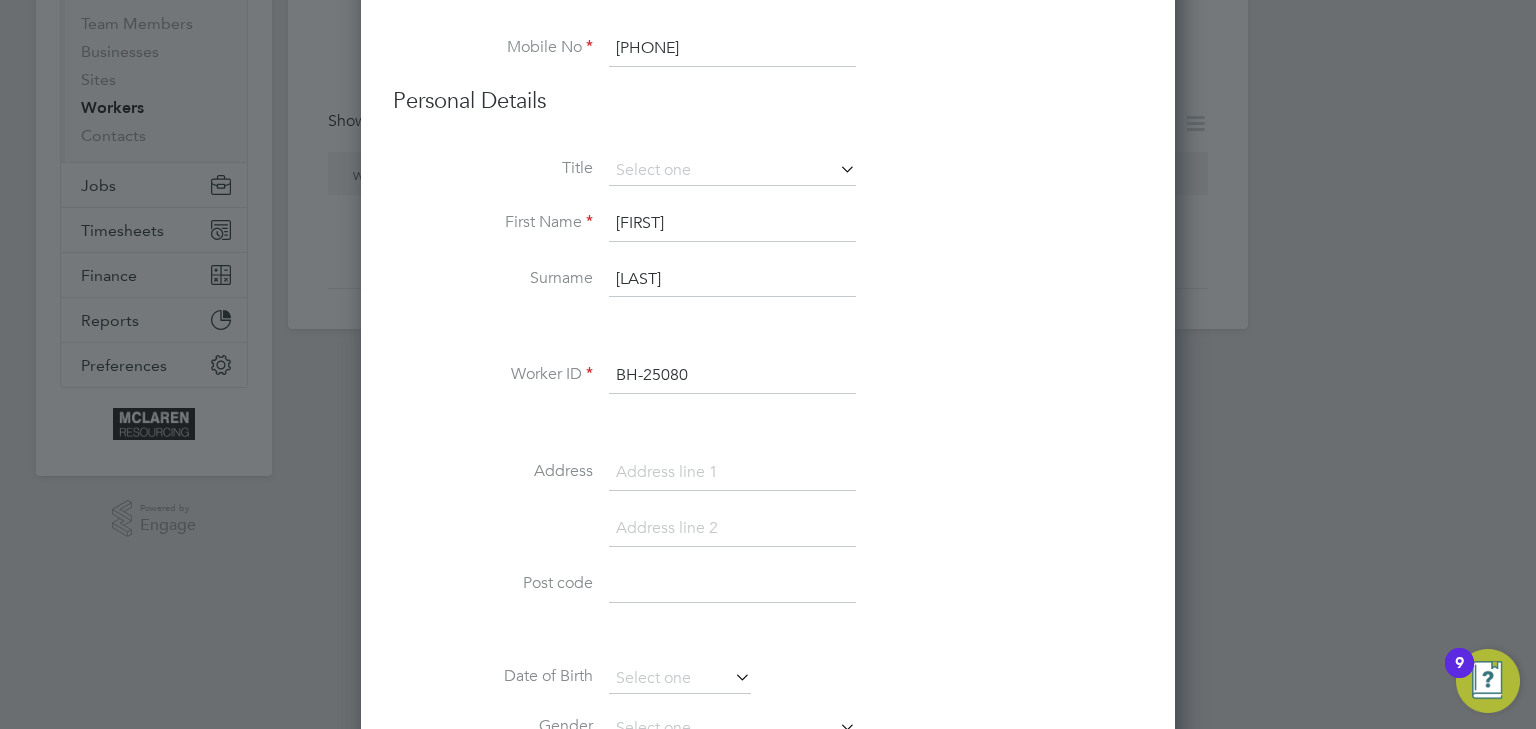 type on "BH-25080" 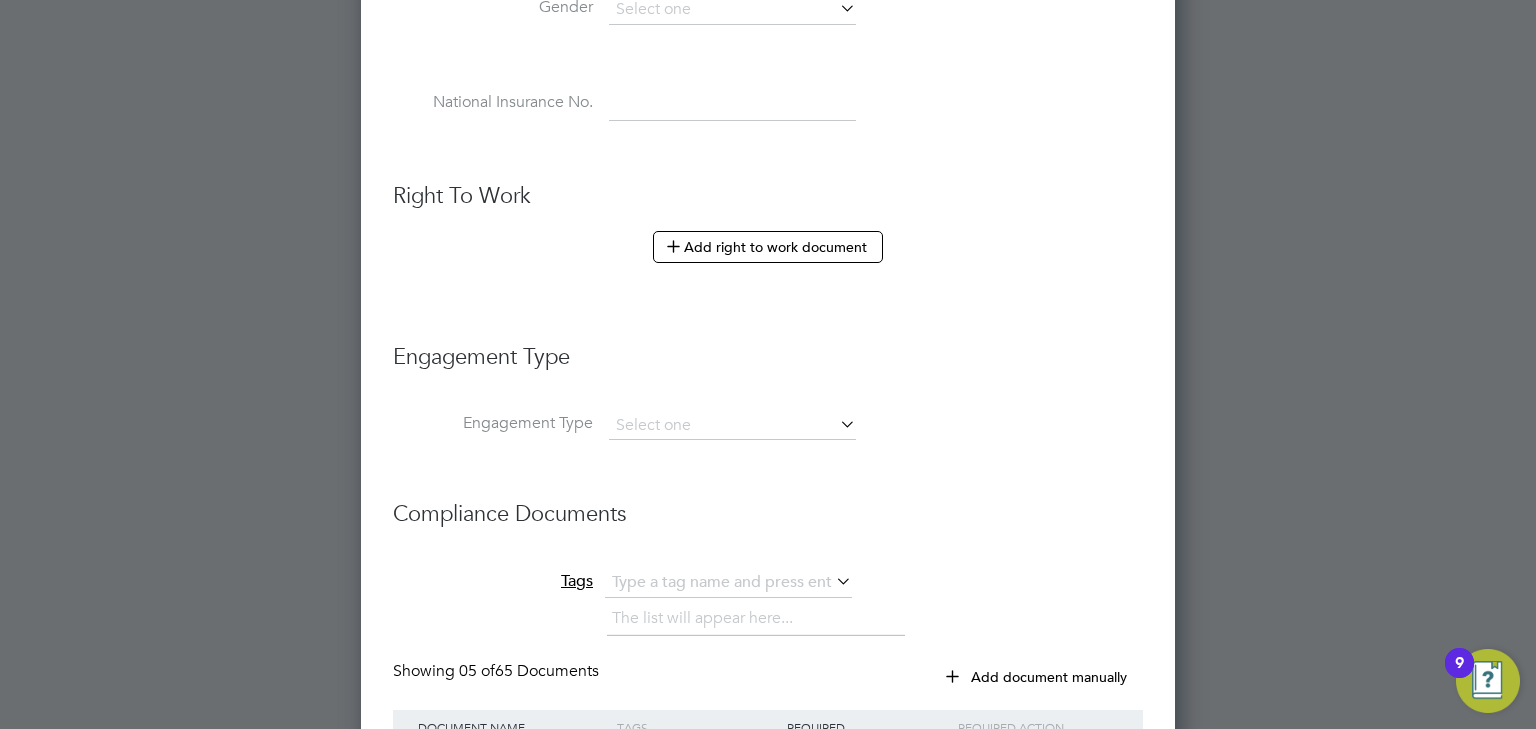 scroll, scrollTop: 960, scrollLeft: 0, axis: vertical 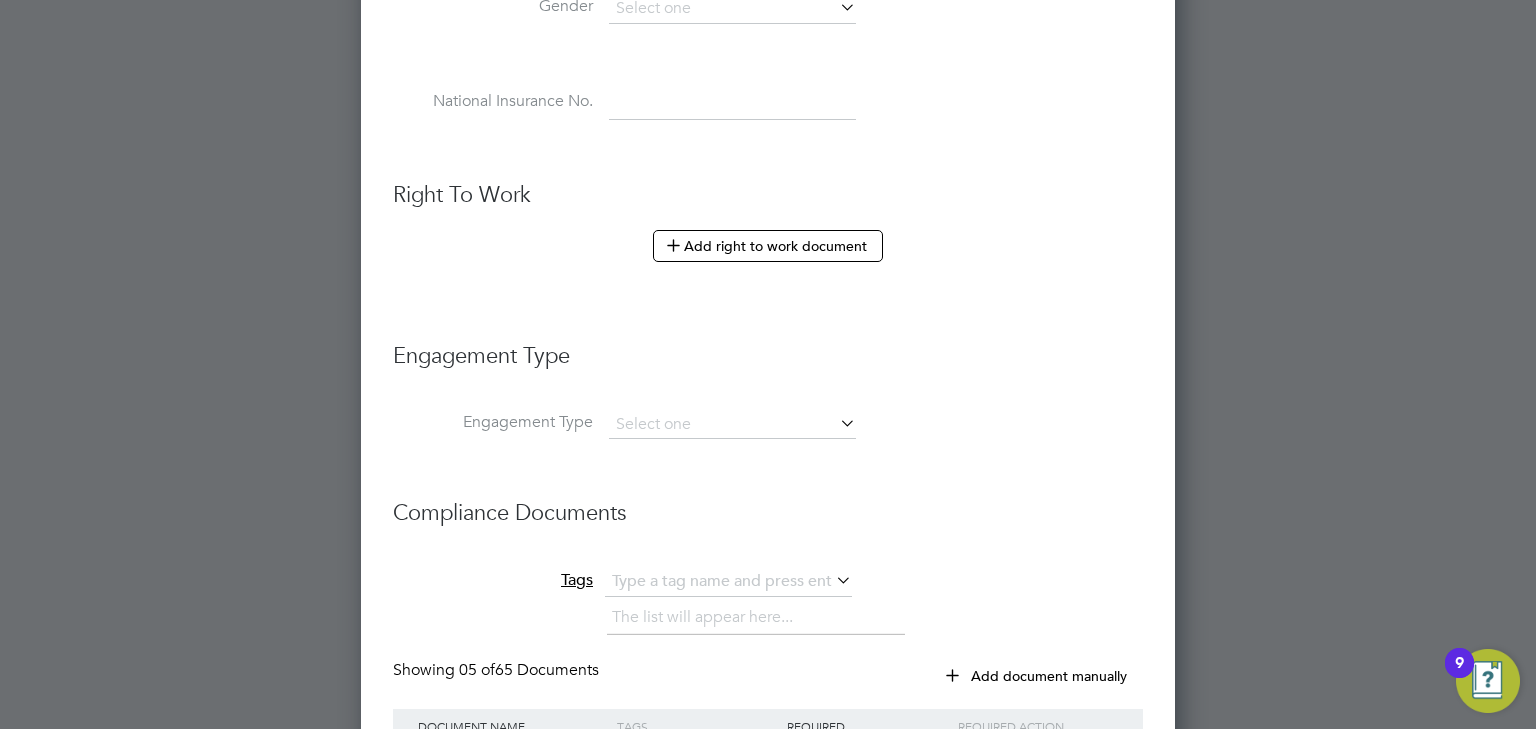 click at bounding box center (836, 423) 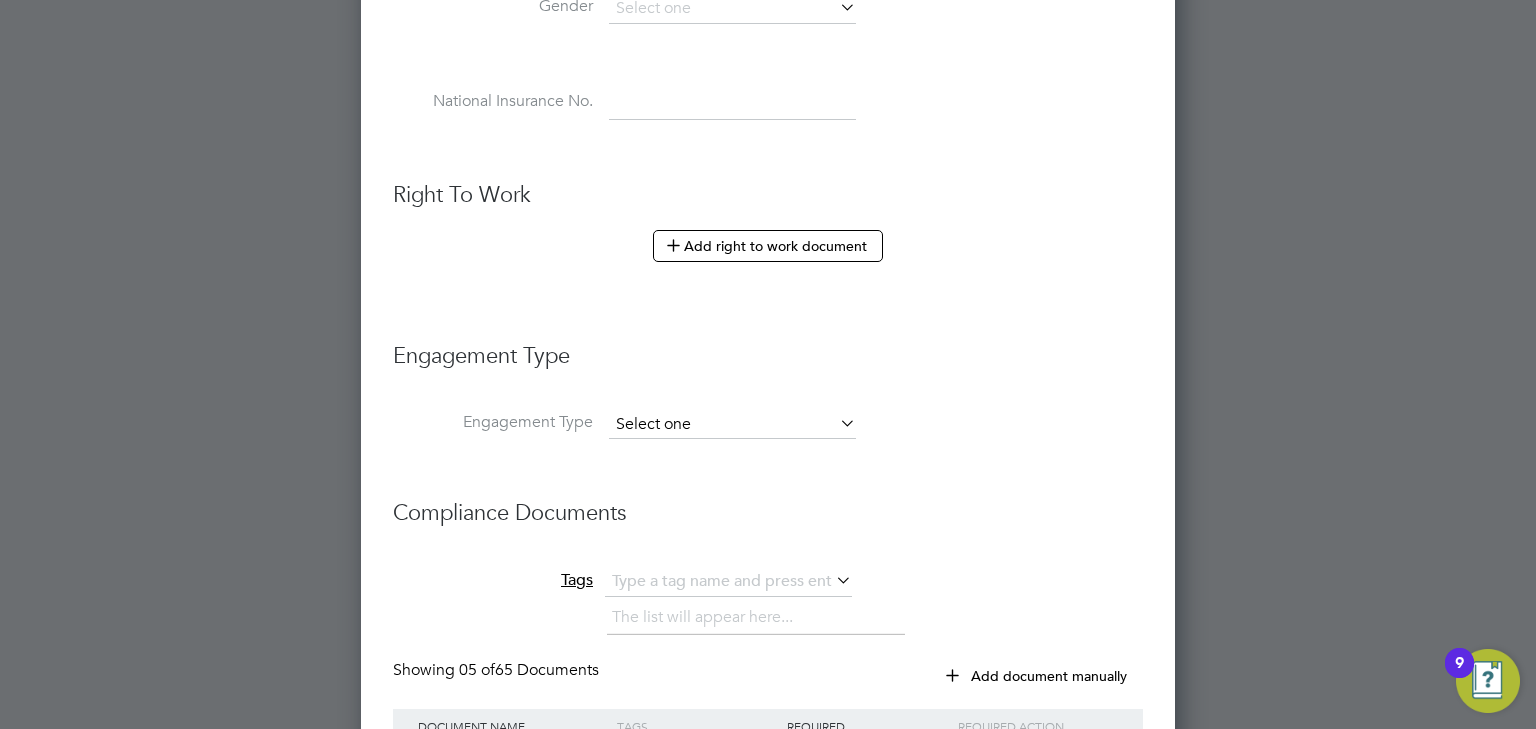 click at bounding box center (732, 425) 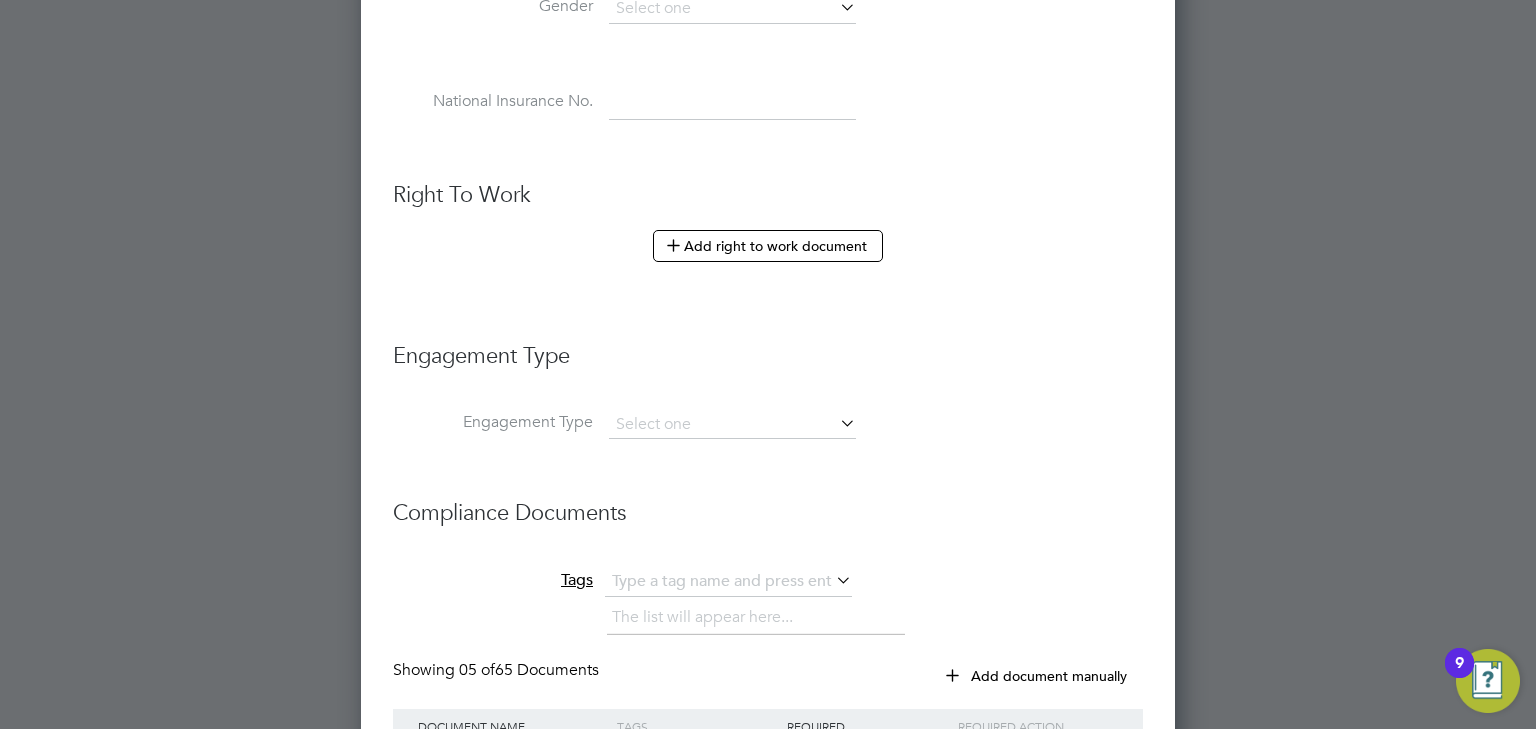 click on "Workers New Worker My Workers All Workers Search   sean logan Registered
Select date
To
Select date
Showing   00 Workers   Hide "OK to pay" Worker ID Worker Payment Option OK to pay Registration Date No data found Show  30  more
No contacts found
August 2025 M T W T F S S       May 1 2 3 4 5 6 7 8 9 10 11 12 13 14 15 16 17 18 19 20 21 22 23 24 25 26 27 28 29 30 31               Jun 1 2 3 4 5 6 7 8 9 10 11 12 13 14 15 16 17 18 19 20 21 22 23 24 25 26 27 28 29 30               Jul 1 2 3 4 5 6 7 8 9 10 11 12 13 14 15 16 17 18 19 20 21 22 23 24 25 26 27 28 29 30 31               Aug 1 2 3 4 5 6 7 8 9 10 11 12 13 14 15 16 17 18 19 20 21 22 23 24 25 26 27 28 29 30 31 Sep 1 2 3 4 5 6 7 8 9 10 11 12 13 14 15 16 17 18 19 20 21 22 23 24 25 26 27 28 29 30     Oct 1 2 3 4 5 6 7 8 9 10 11 12 13 14 15 16 17 18 19 20 21 22 23 24 25 26 27 28 29 30 31               Nov 1 2 3 4 5 6 7 8 9 10 11 12 13 14 15 16 17 18 19 20 21 22 23 24 25" 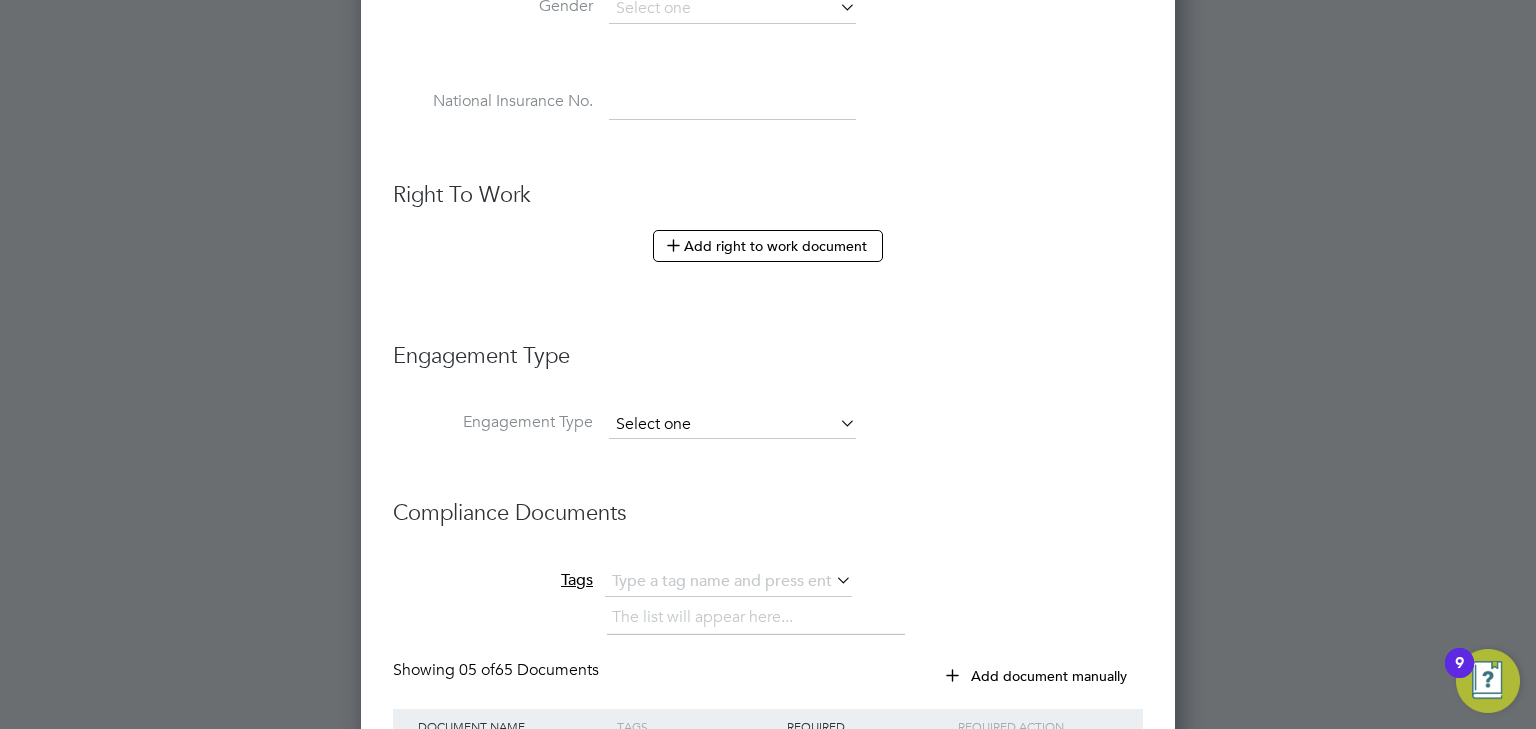 click at bounding box center [732, 425] 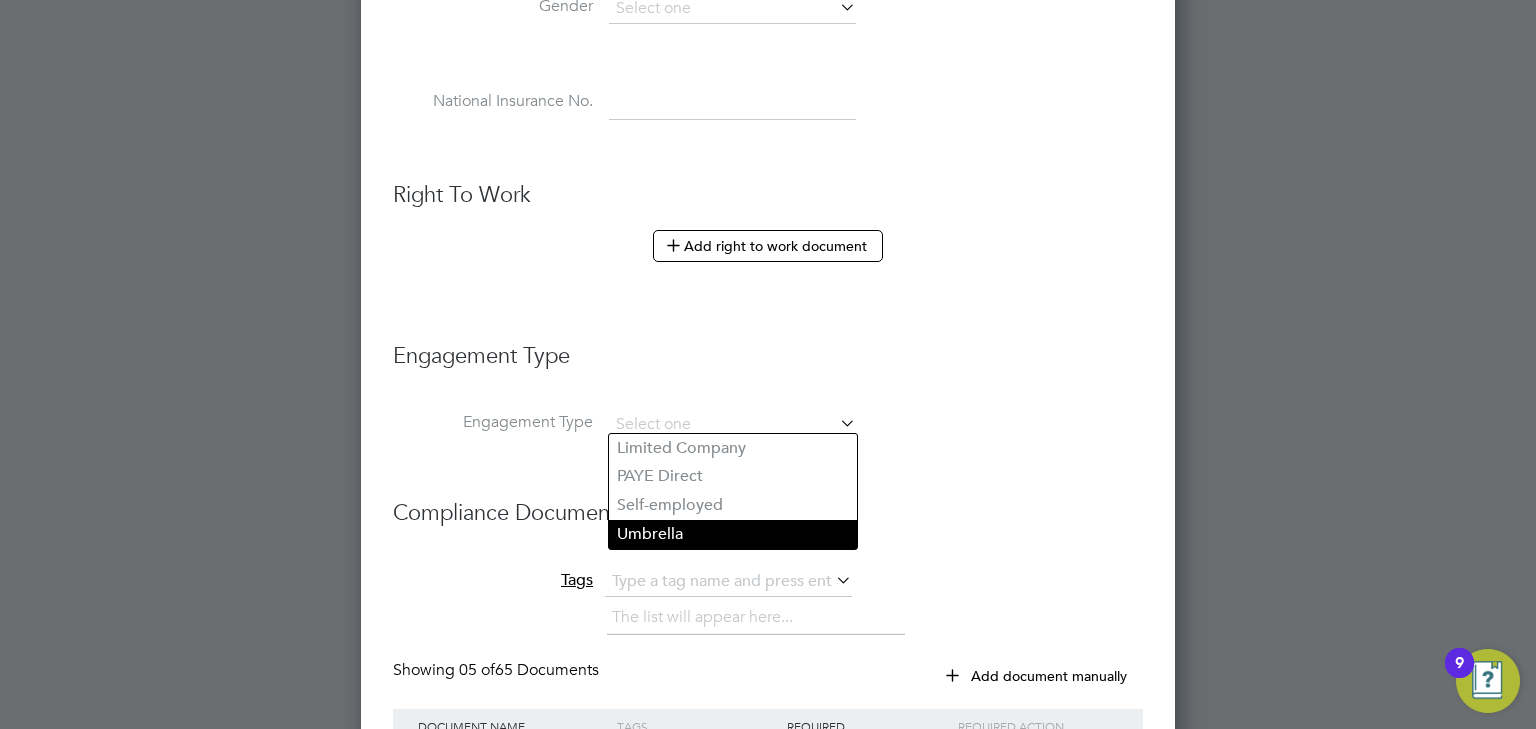 click on "Umbrella" 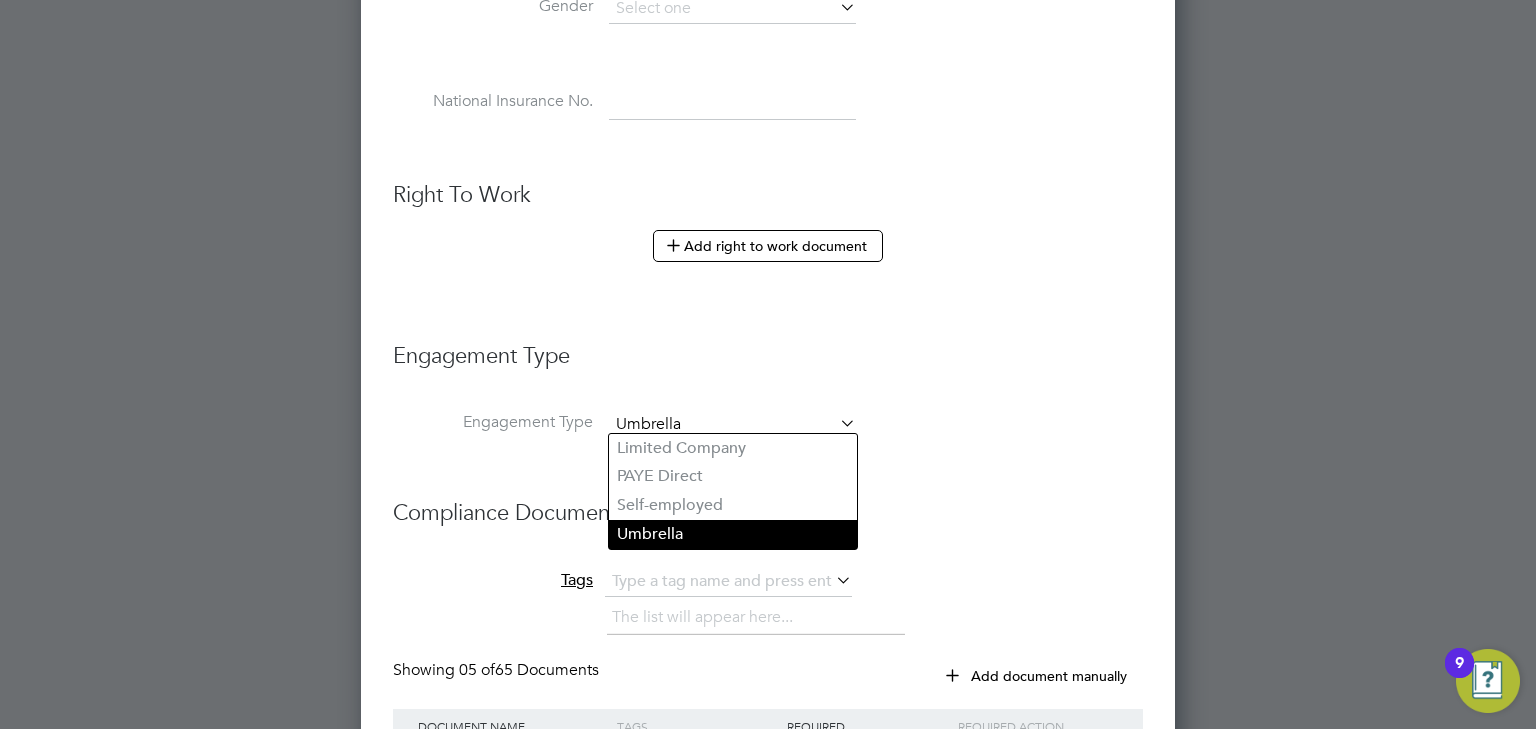 scroll, scrollTop: 10, scrollLeft: 9, axis: both 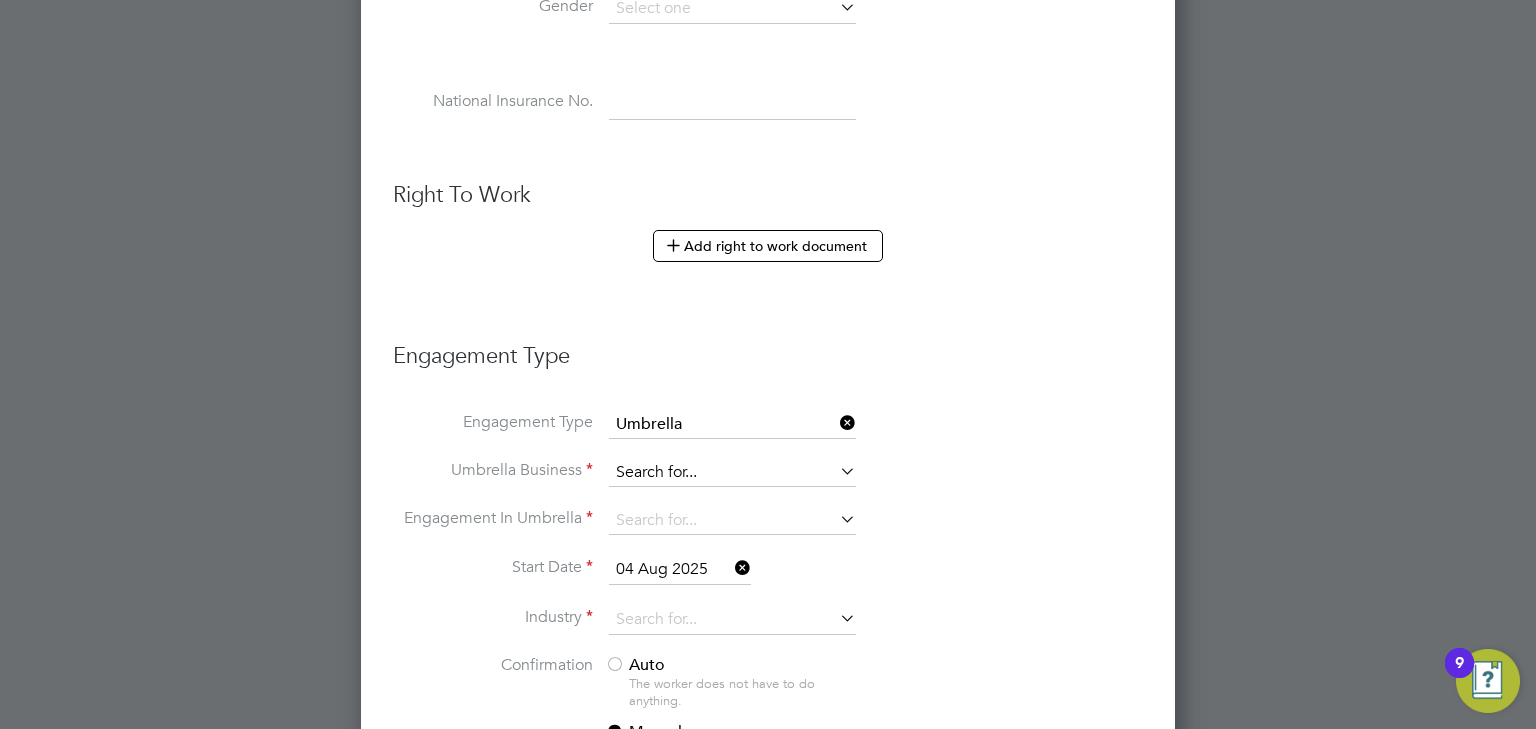click at bounding box center (732, 473) 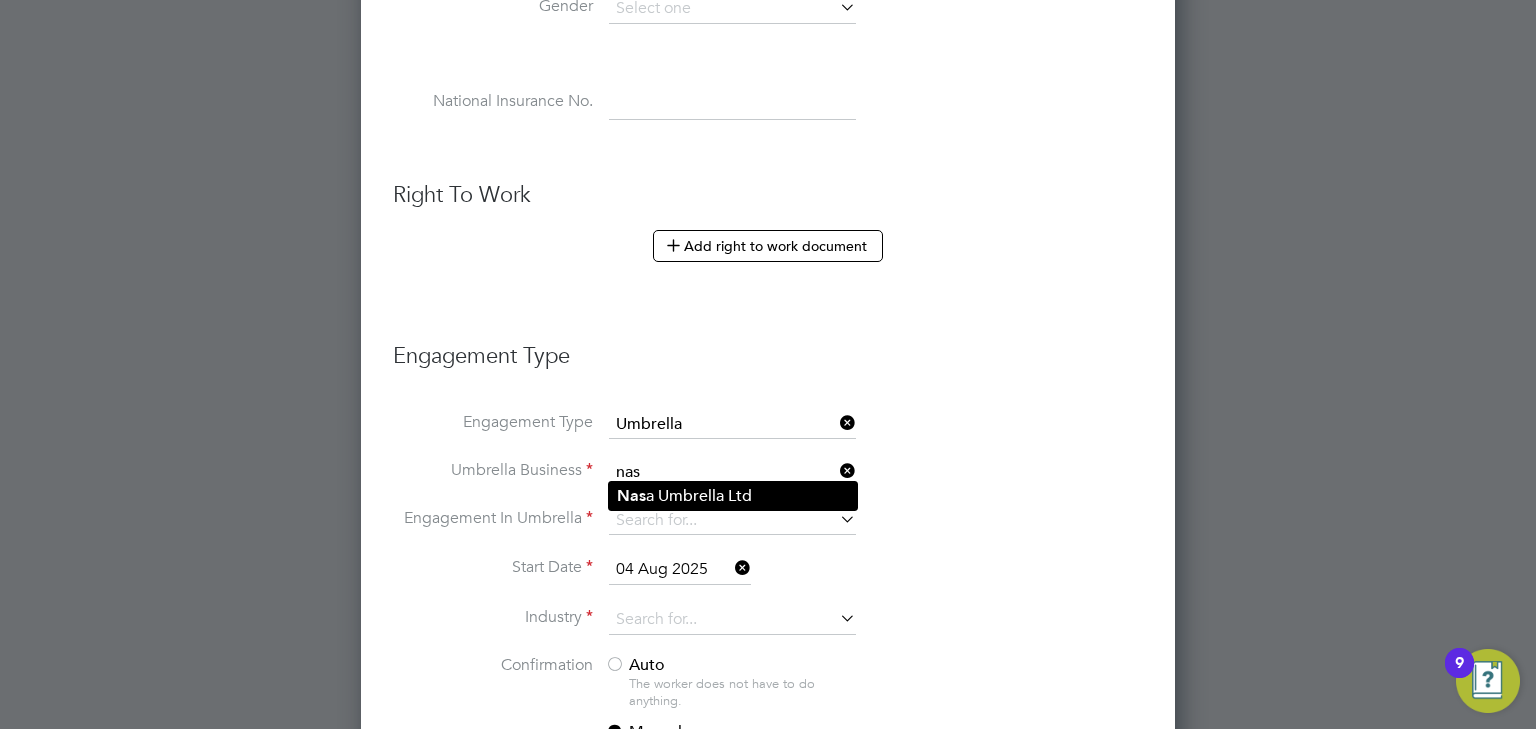 click on "Nas a Umbrella Ltd" 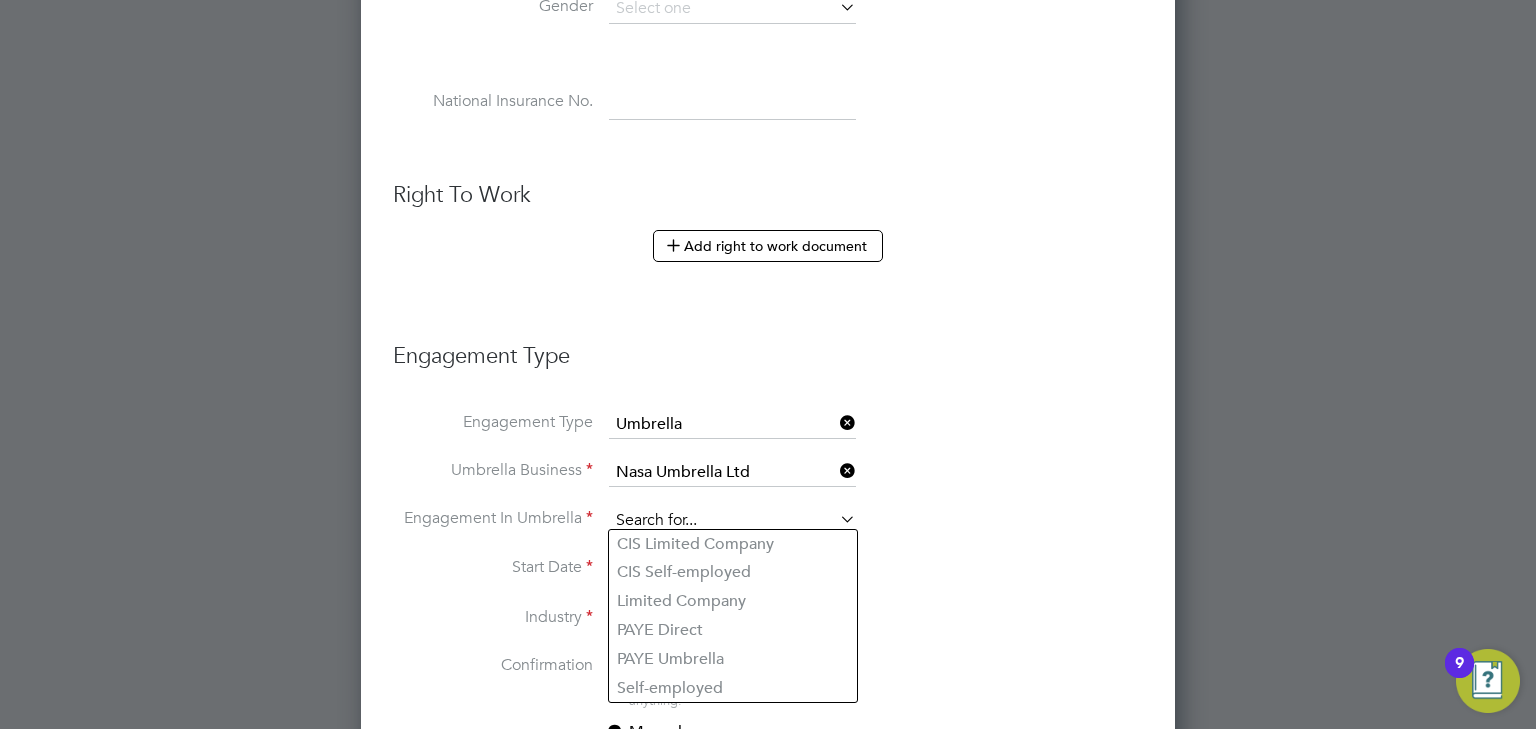 click at bounding box center [732, 521] 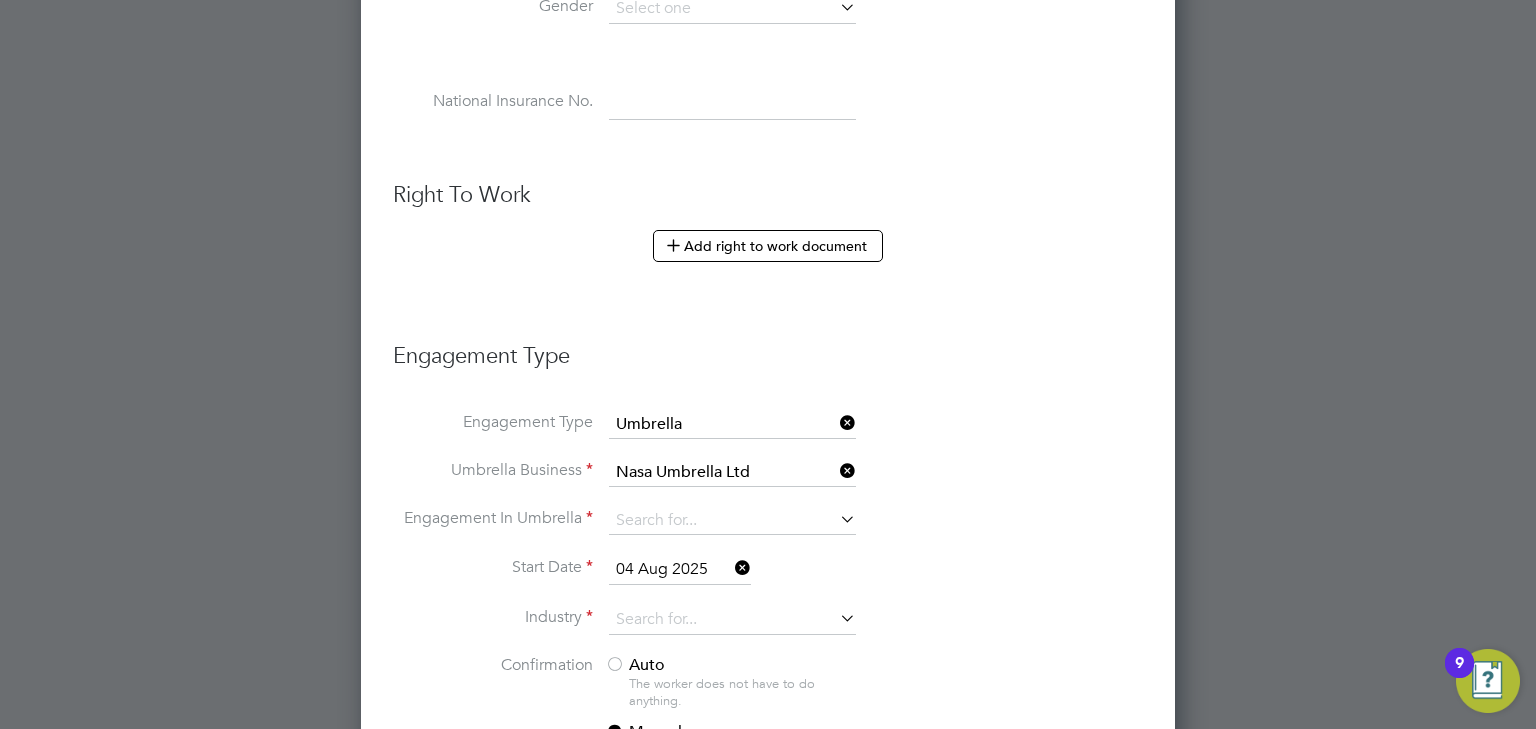 click on "CIS Self-employed" 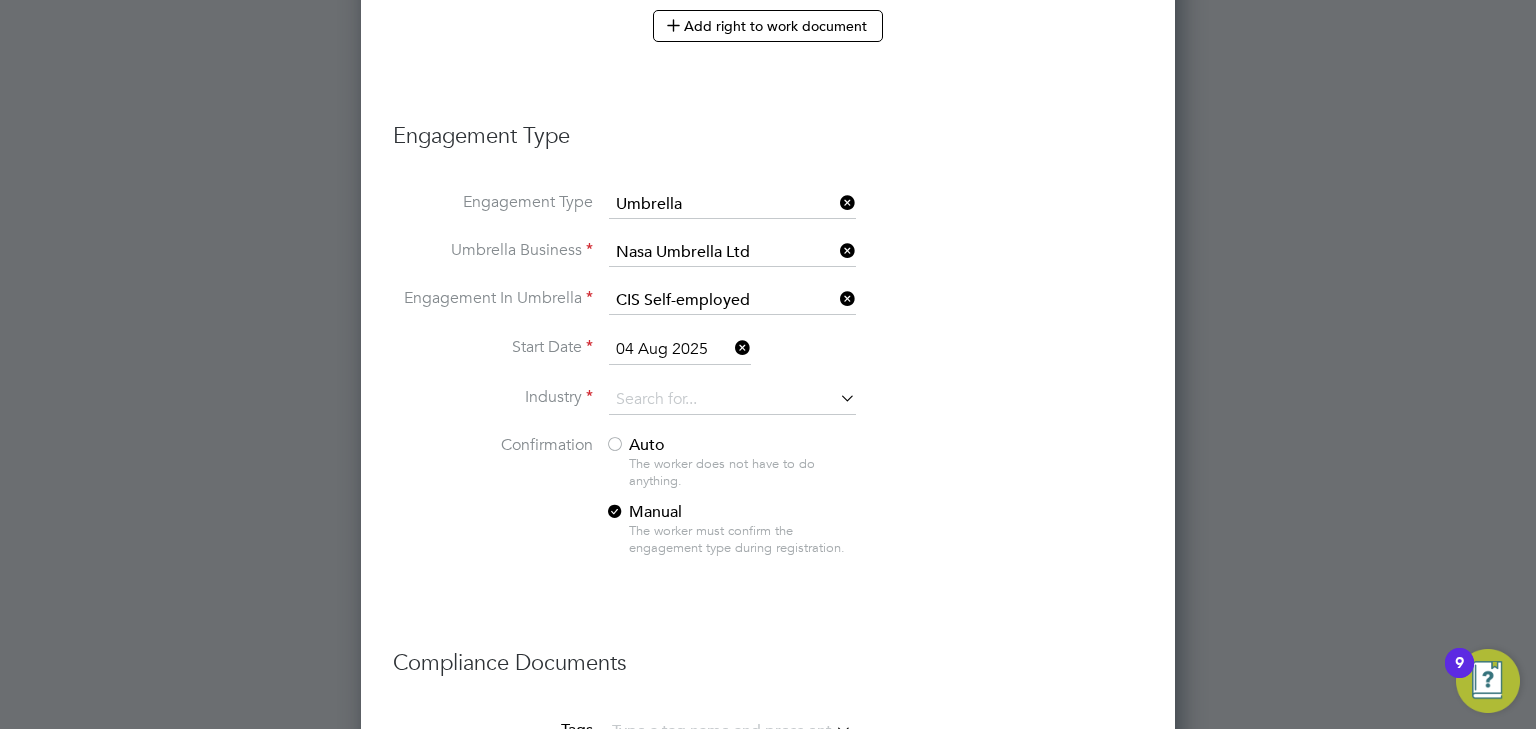 scroll, scrollTop: 1200, scrollLeft: 0, axis: vertical 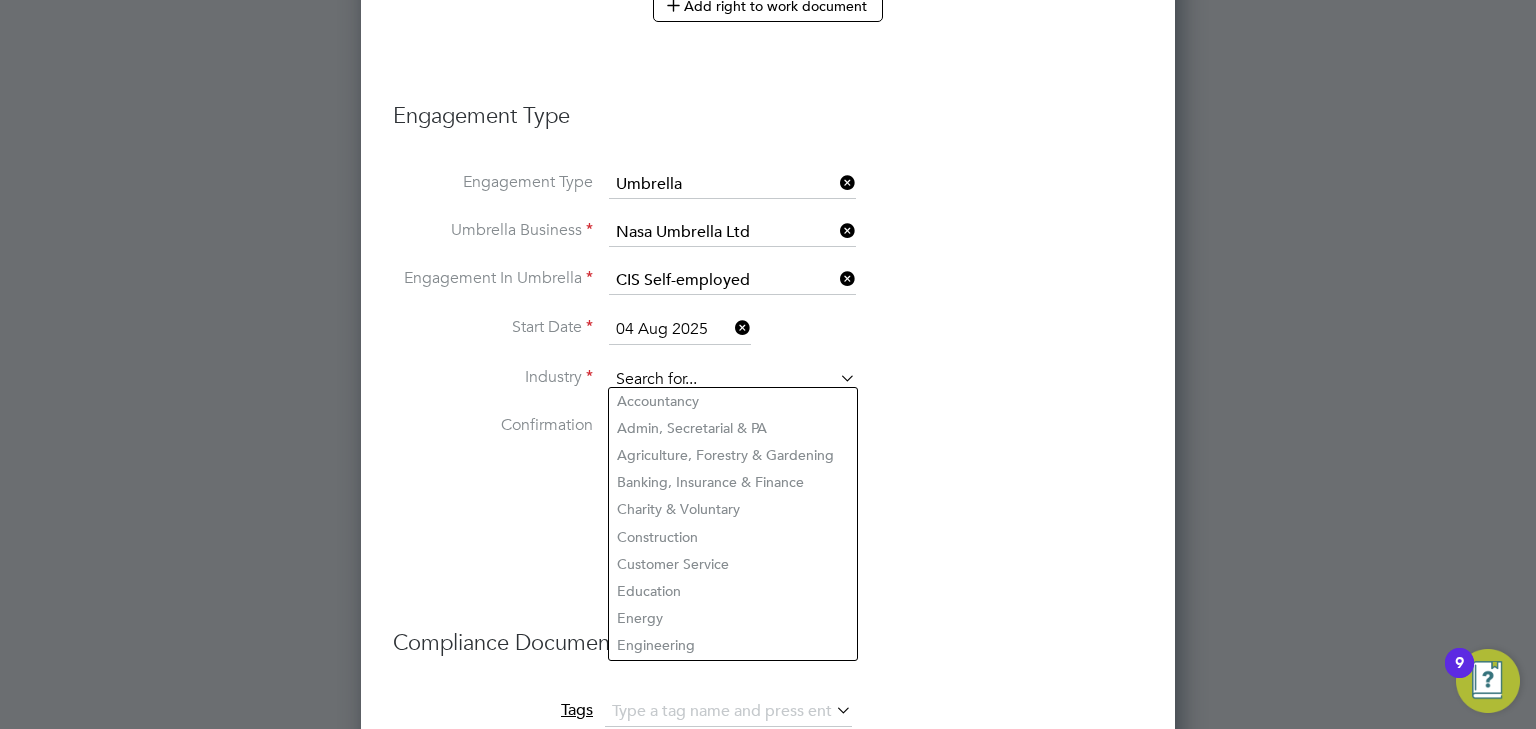 click at bounding box center [732, 380] 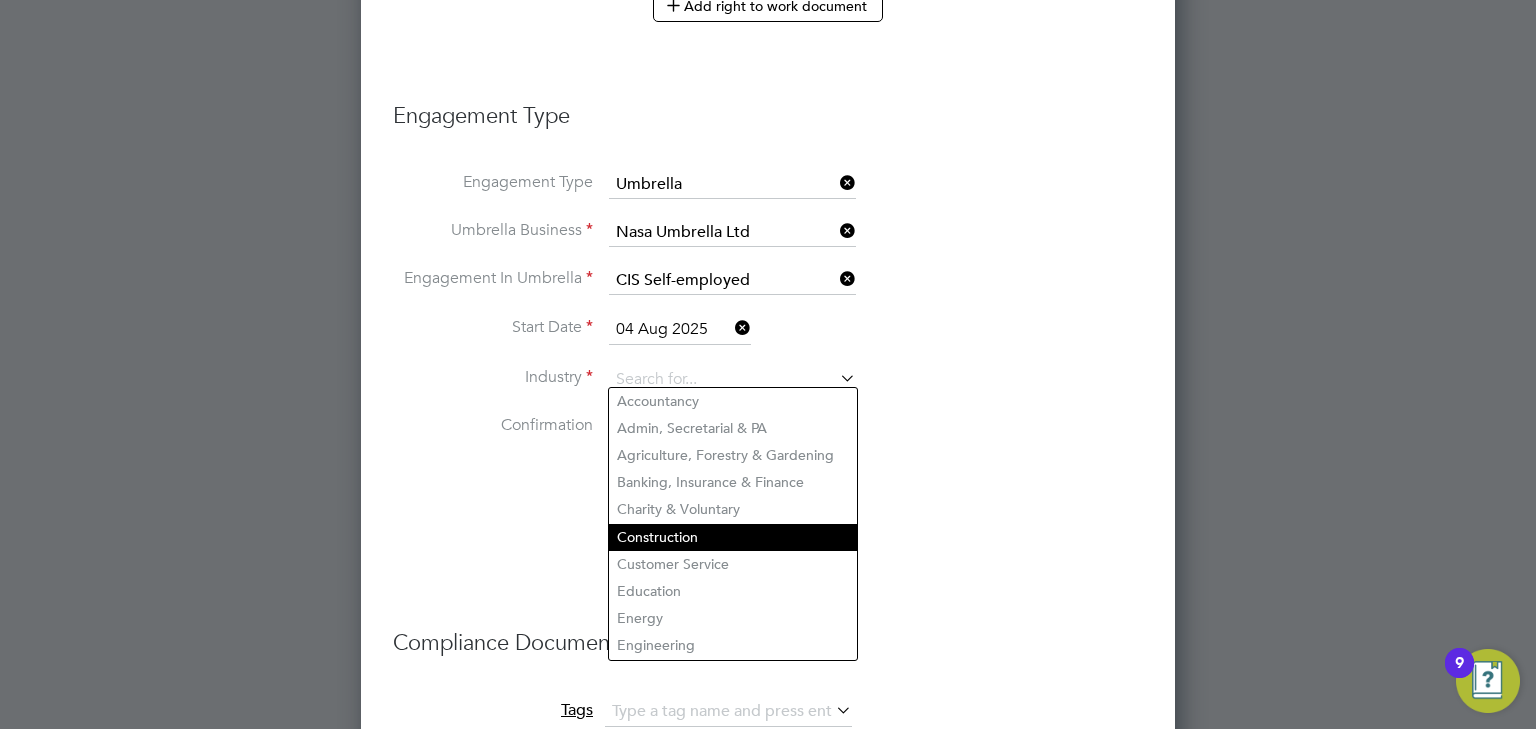 click on "Construction" 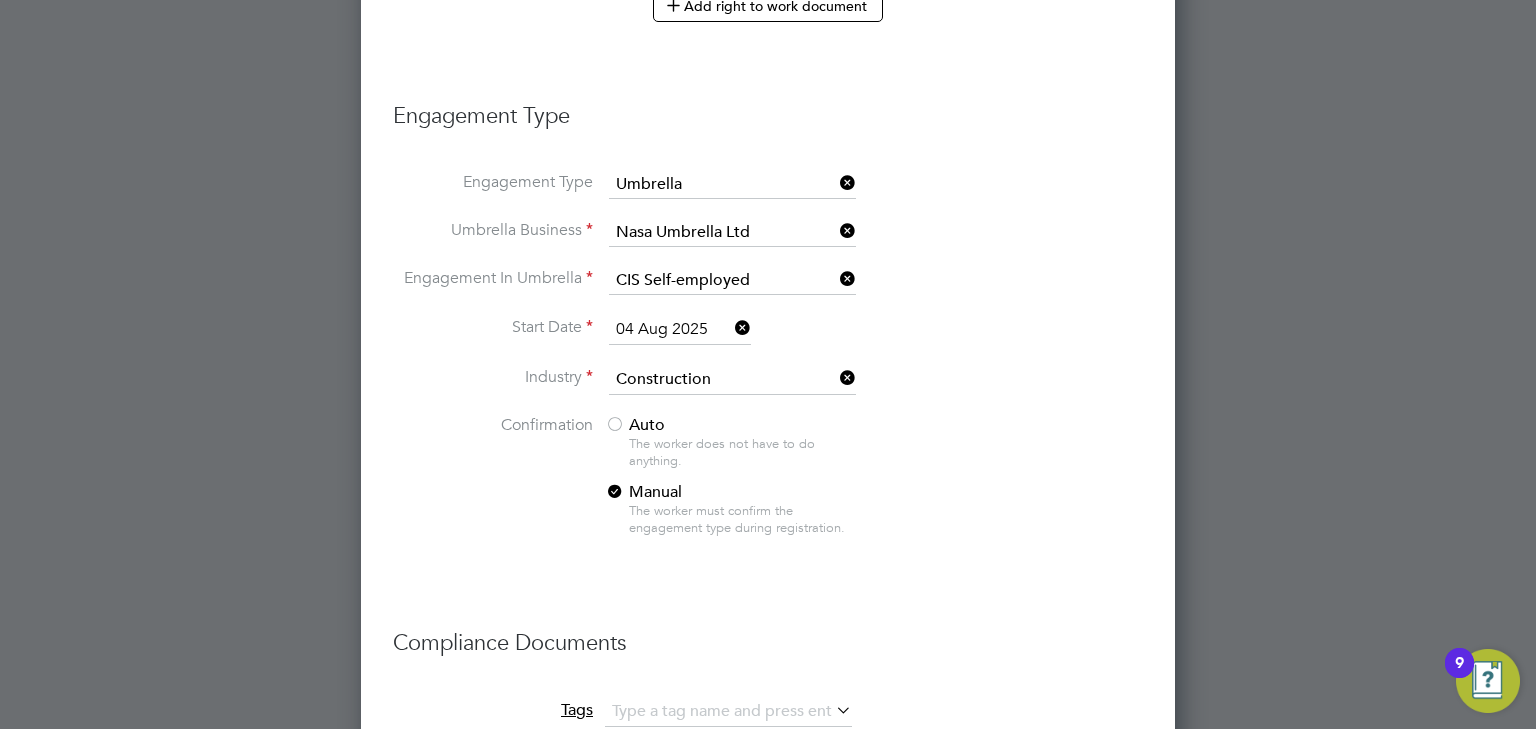 click at bounding box center [615, 426] 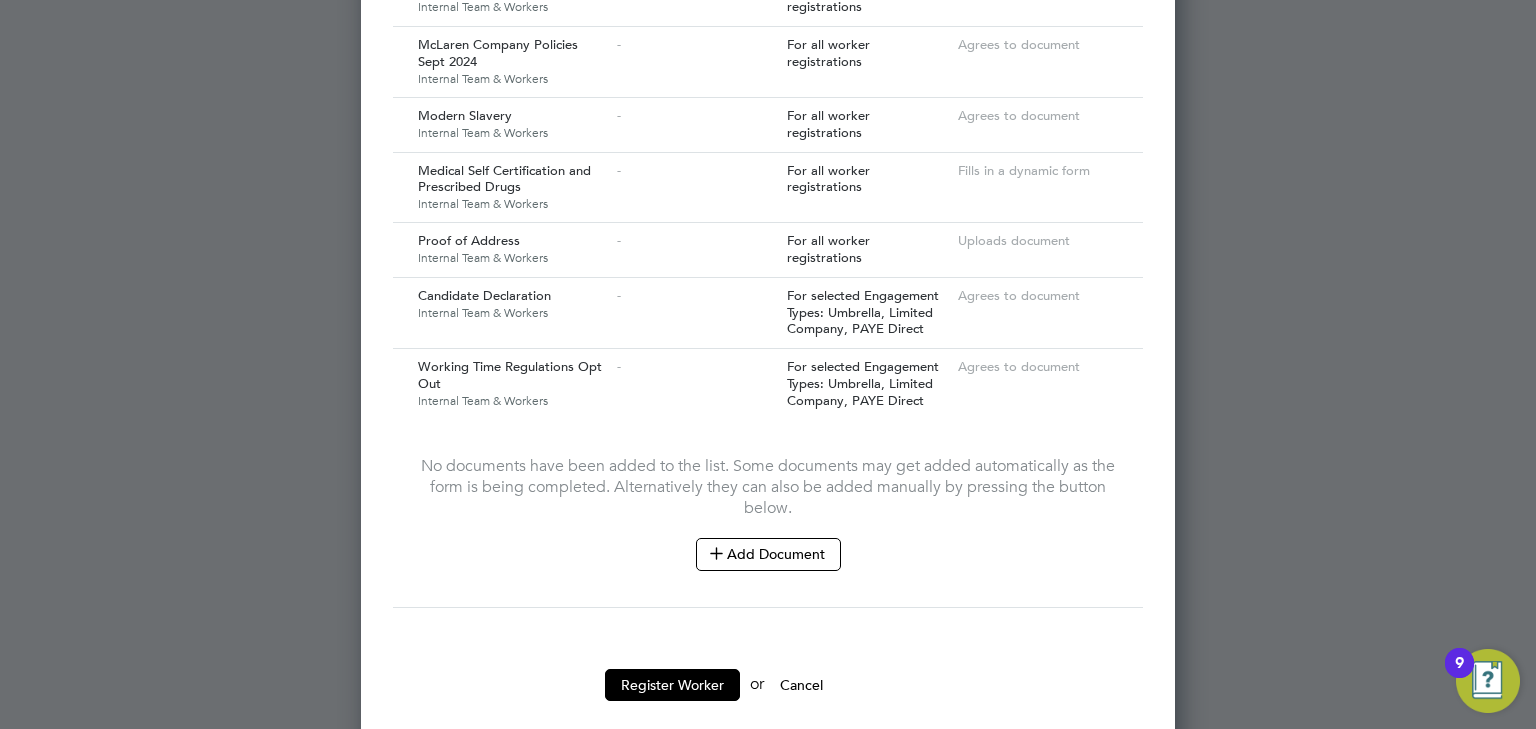 scroll, scrollTop: 2131, scrollLeft: 0, axis: vertical 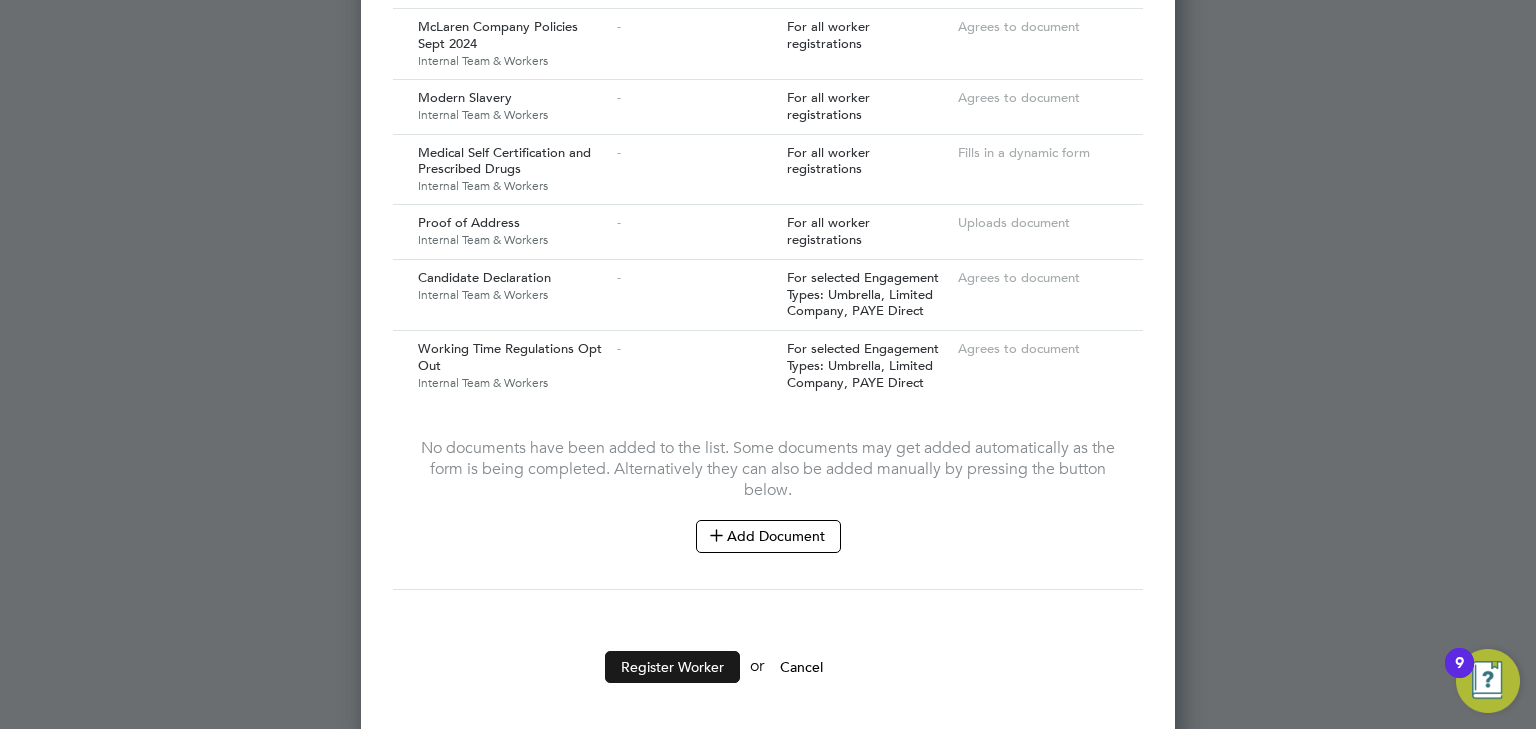click on "Register Worker" at bounding box center (672, 667) 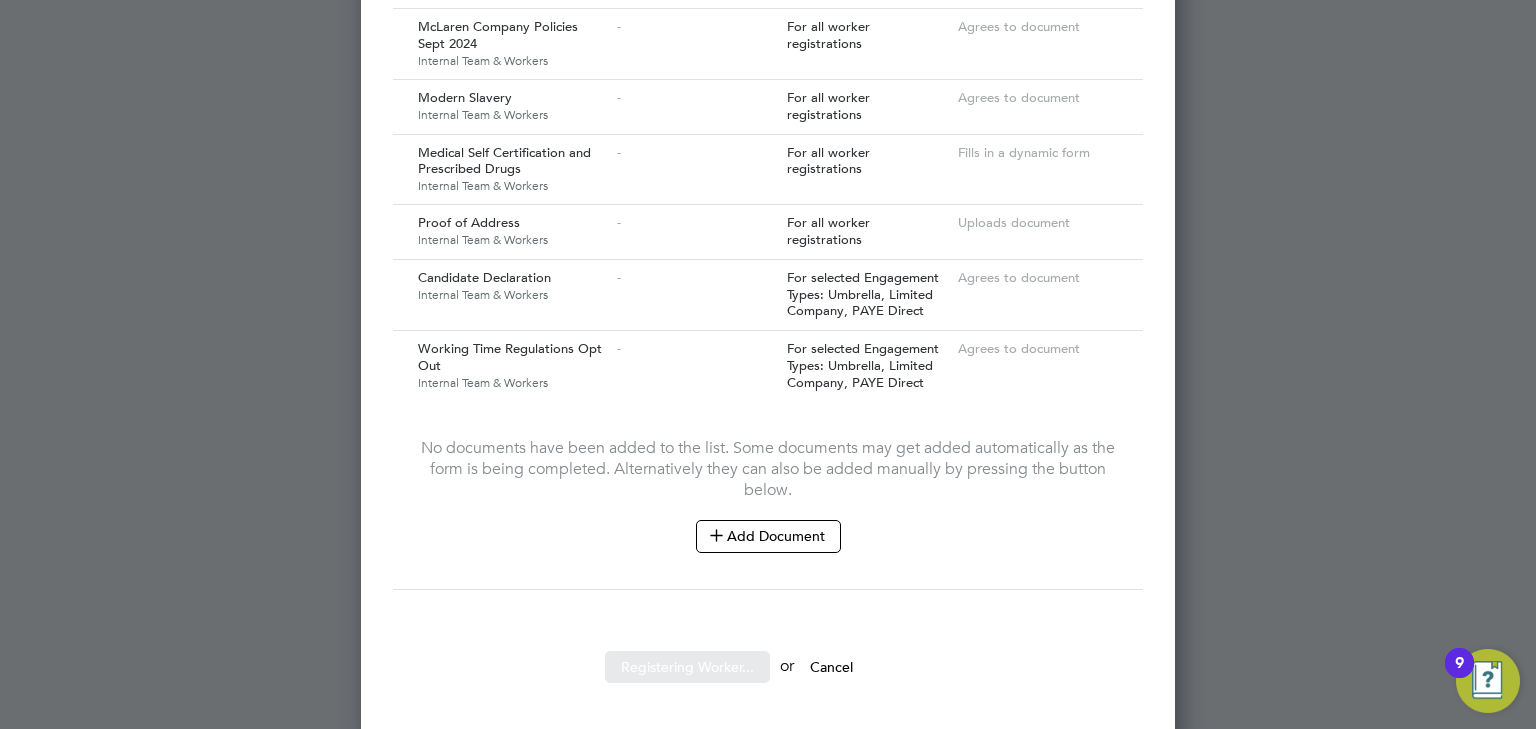 scroll, scrollTop: 0, scrollLeft: 0, axis: both 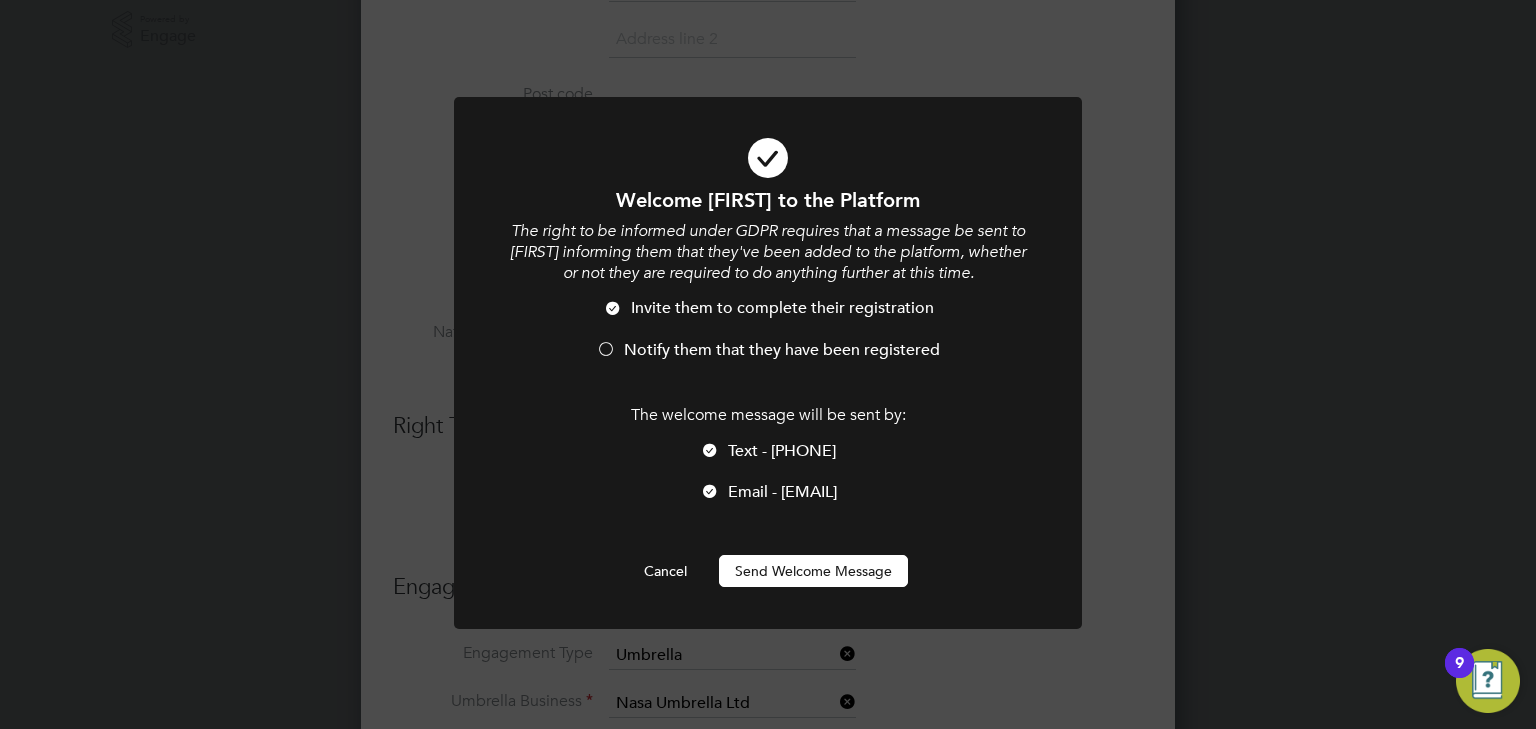 click on "Send Welcome Message" at bounding box center [813, 571] 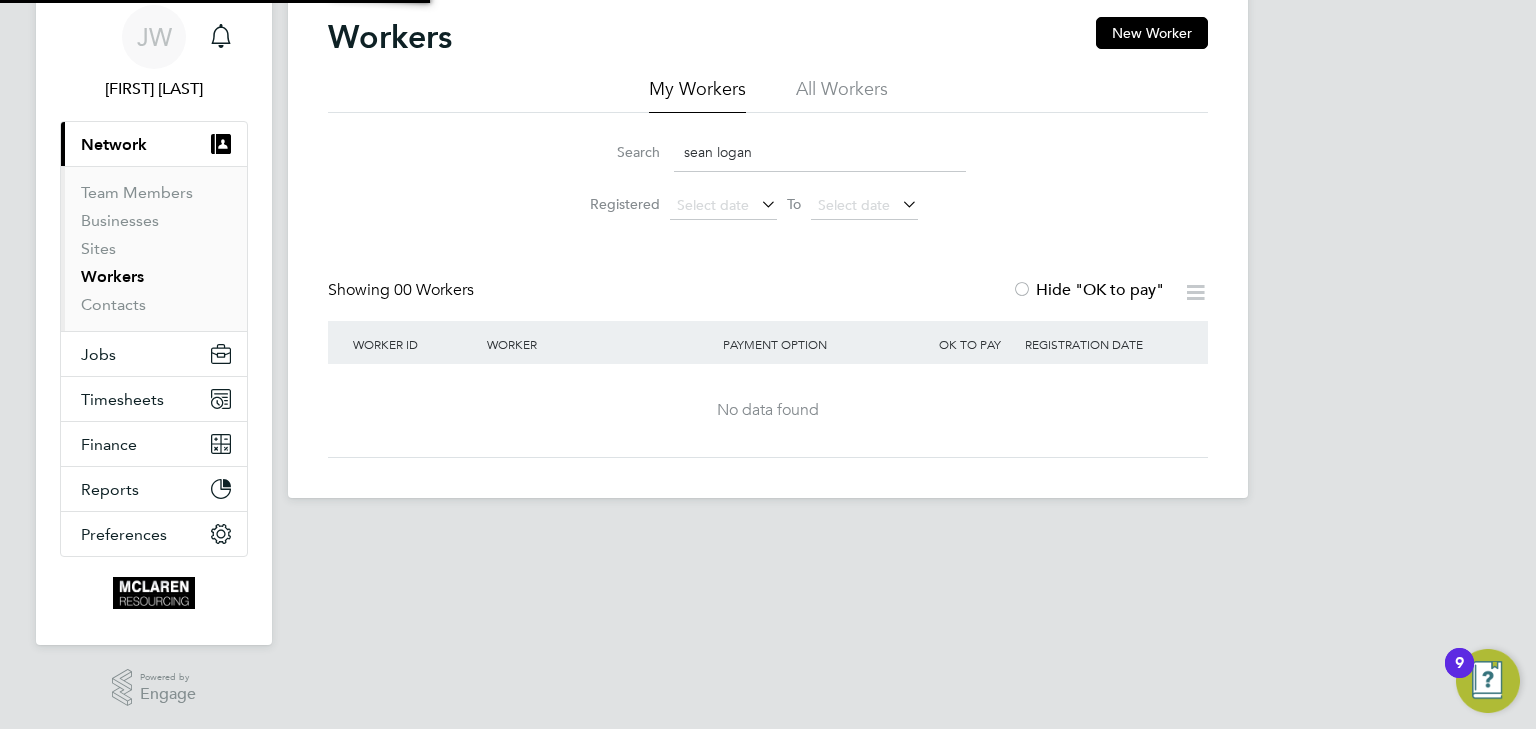 scroll, scrollTop: 0, scrollLeft: 0, axis: both 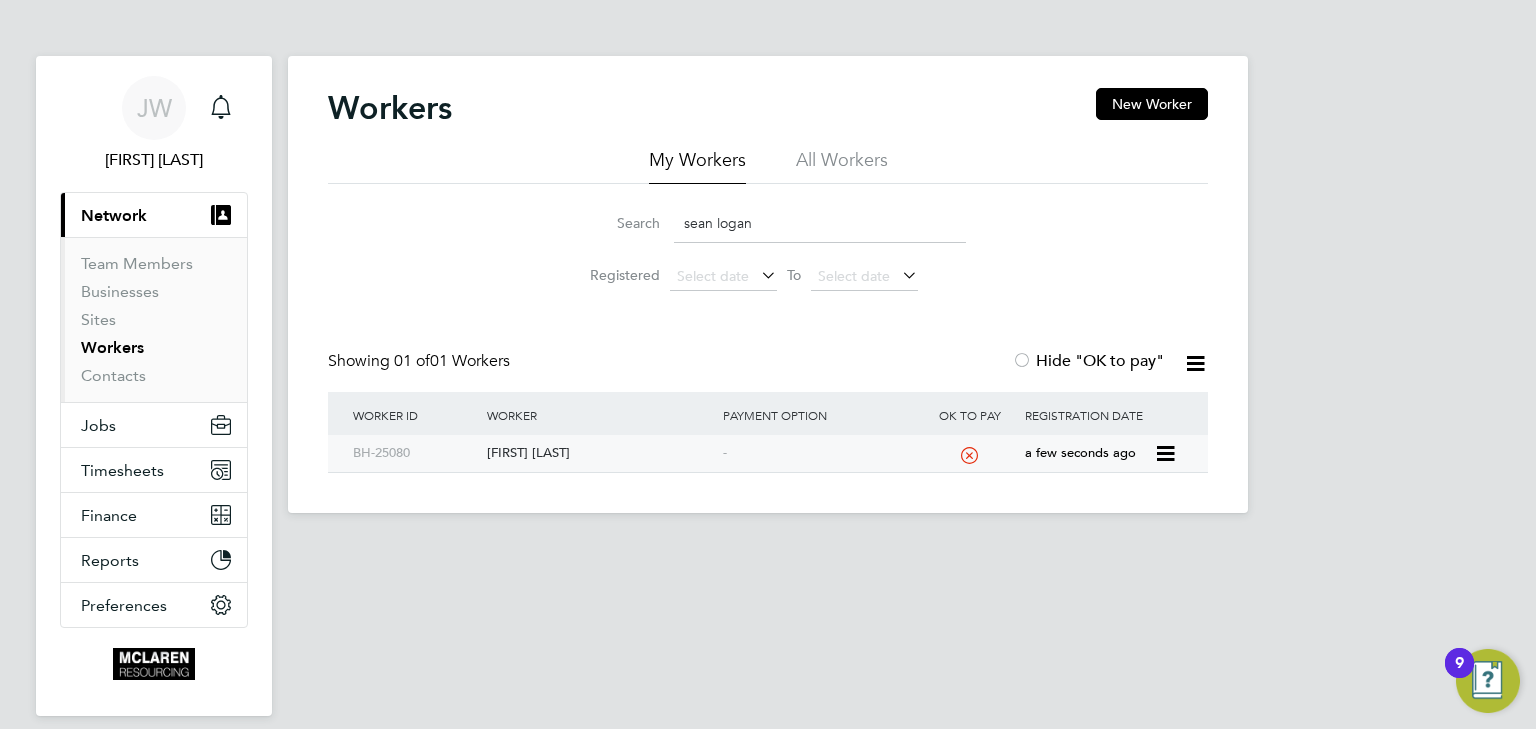 click on "[FIRST] [LAST]" 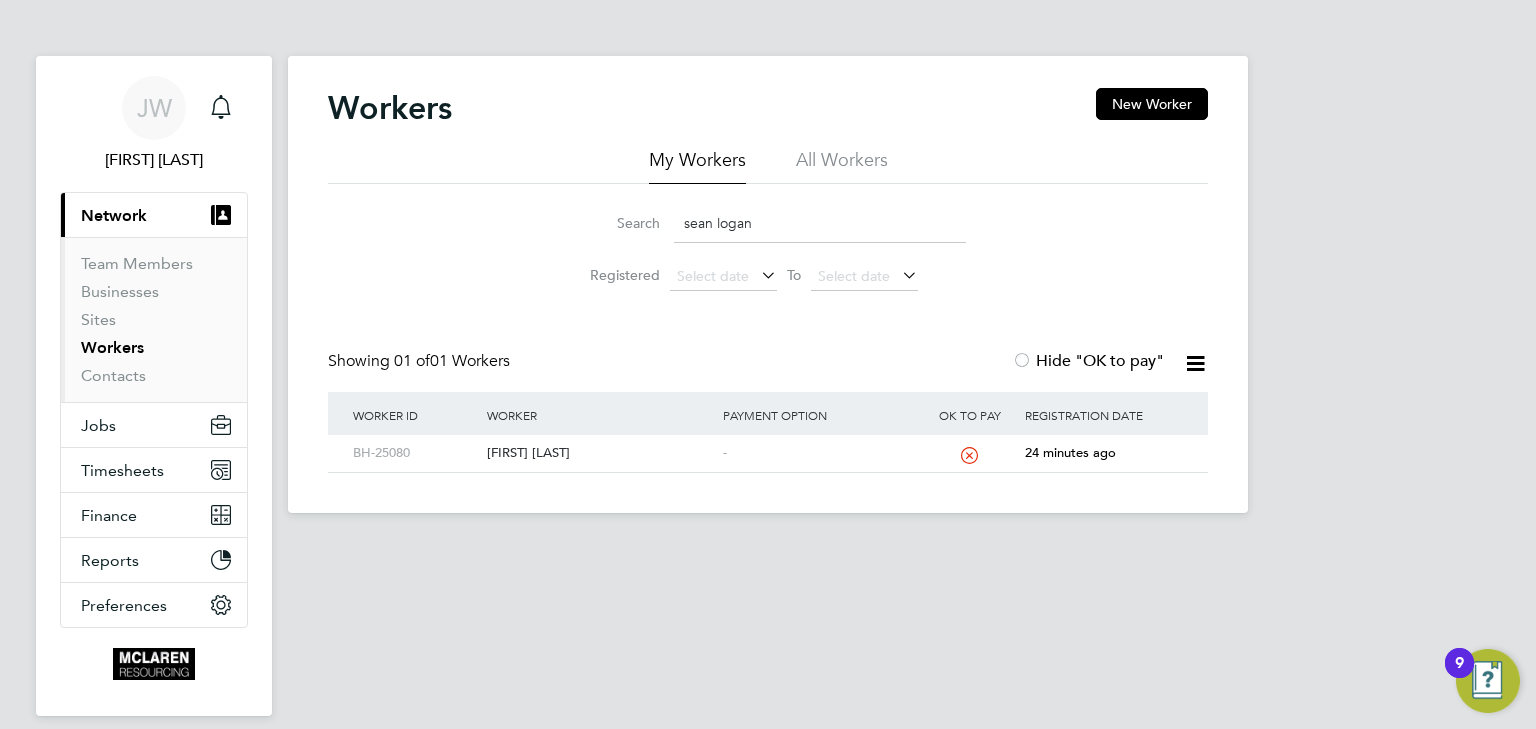 click on "sean logan" 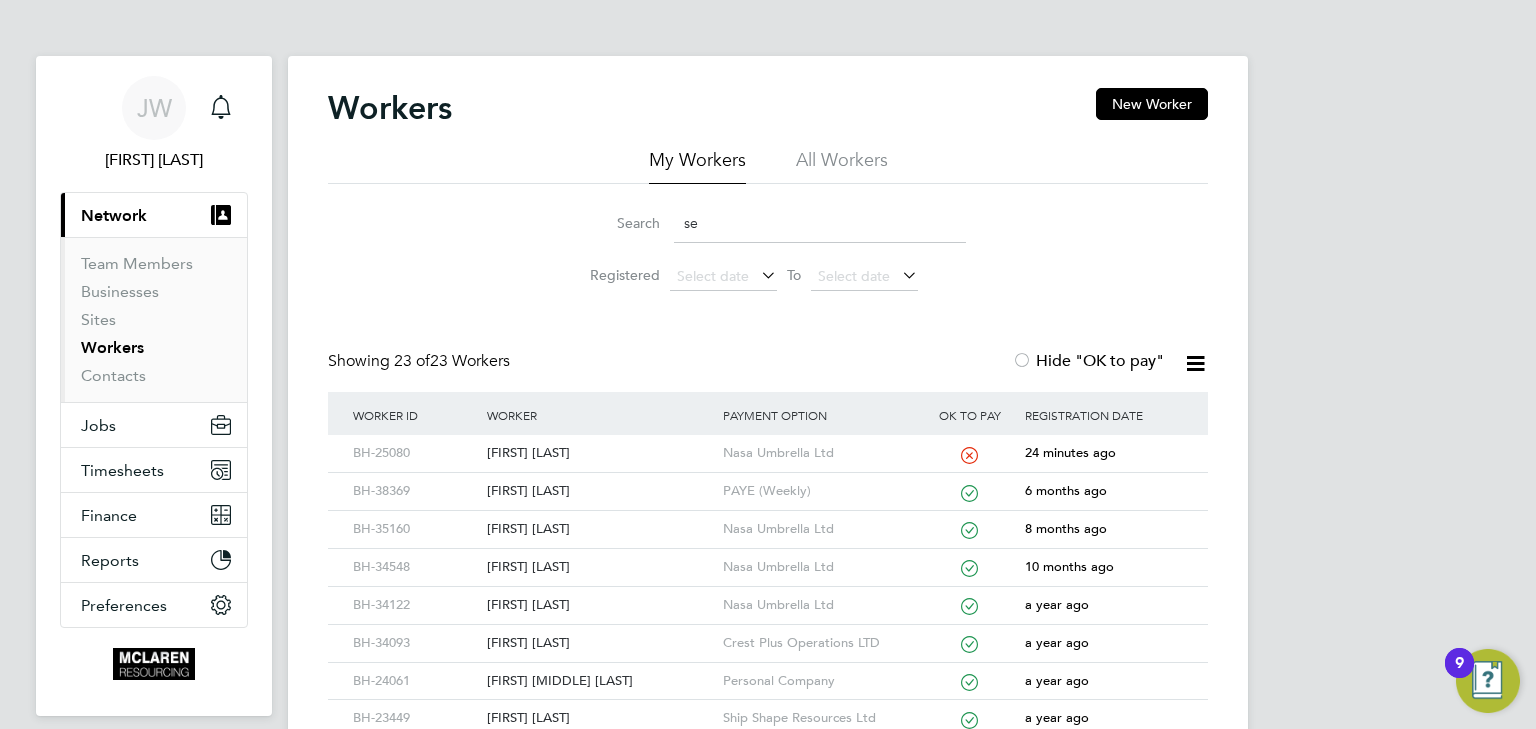 type on "s" 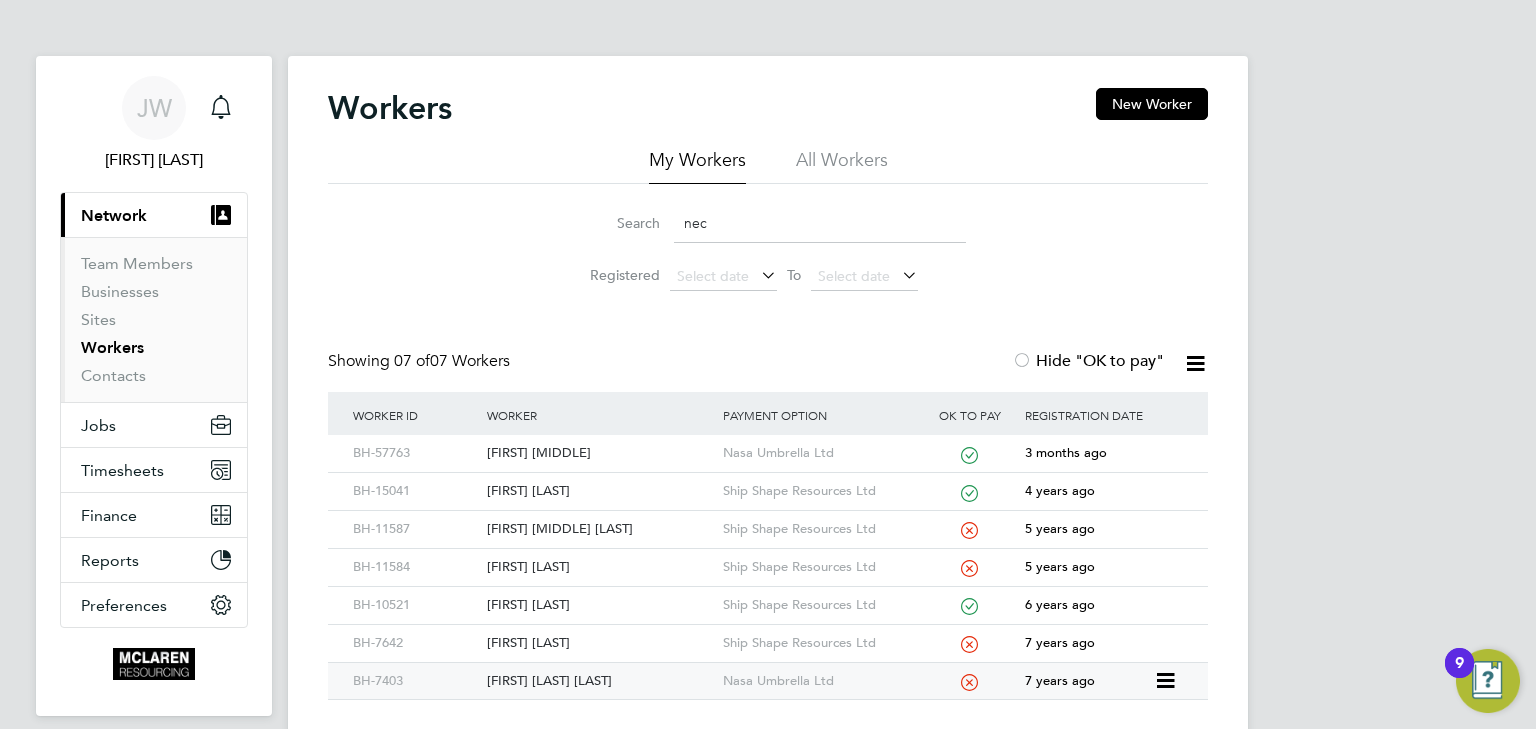 click on "Neculai Sorin Zahiu" 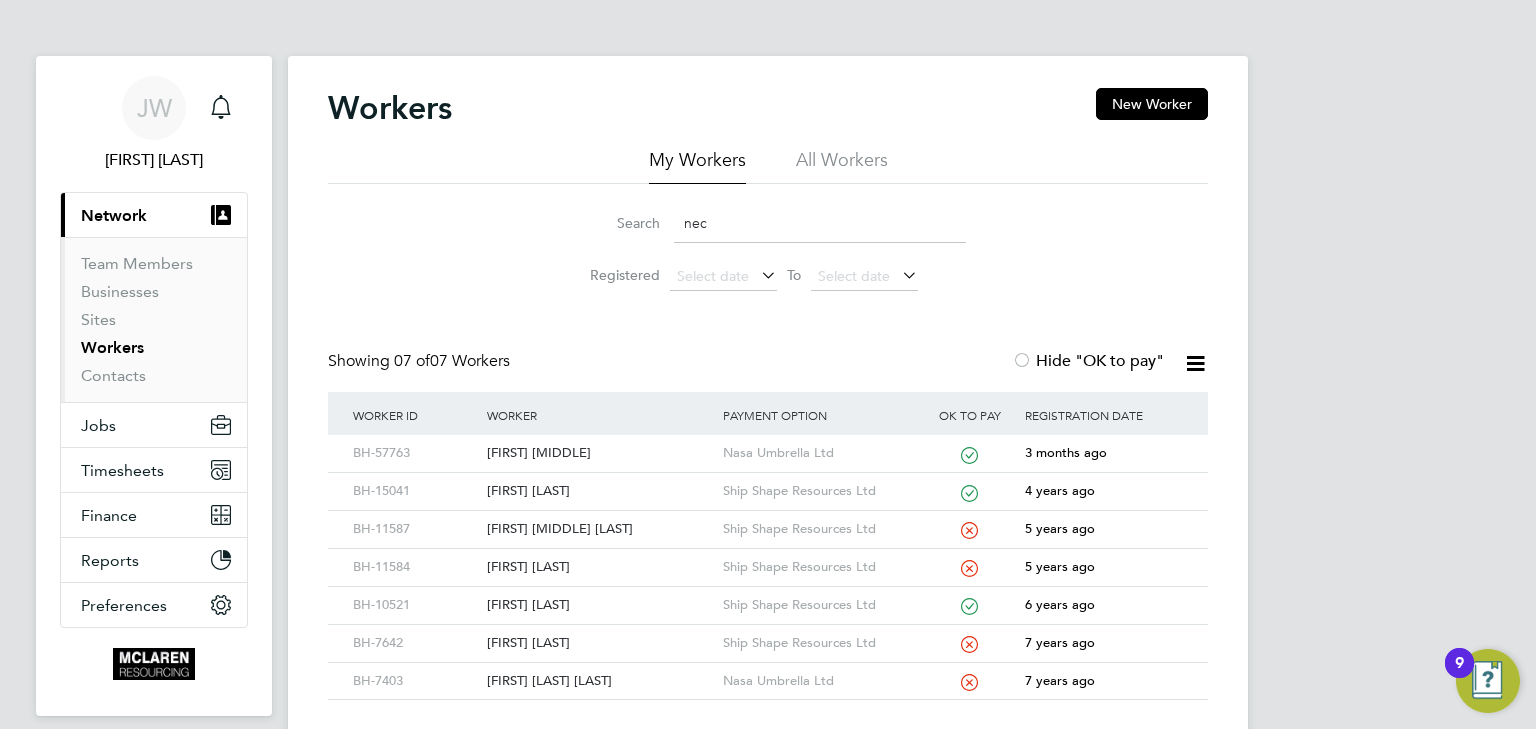 click on "nec" 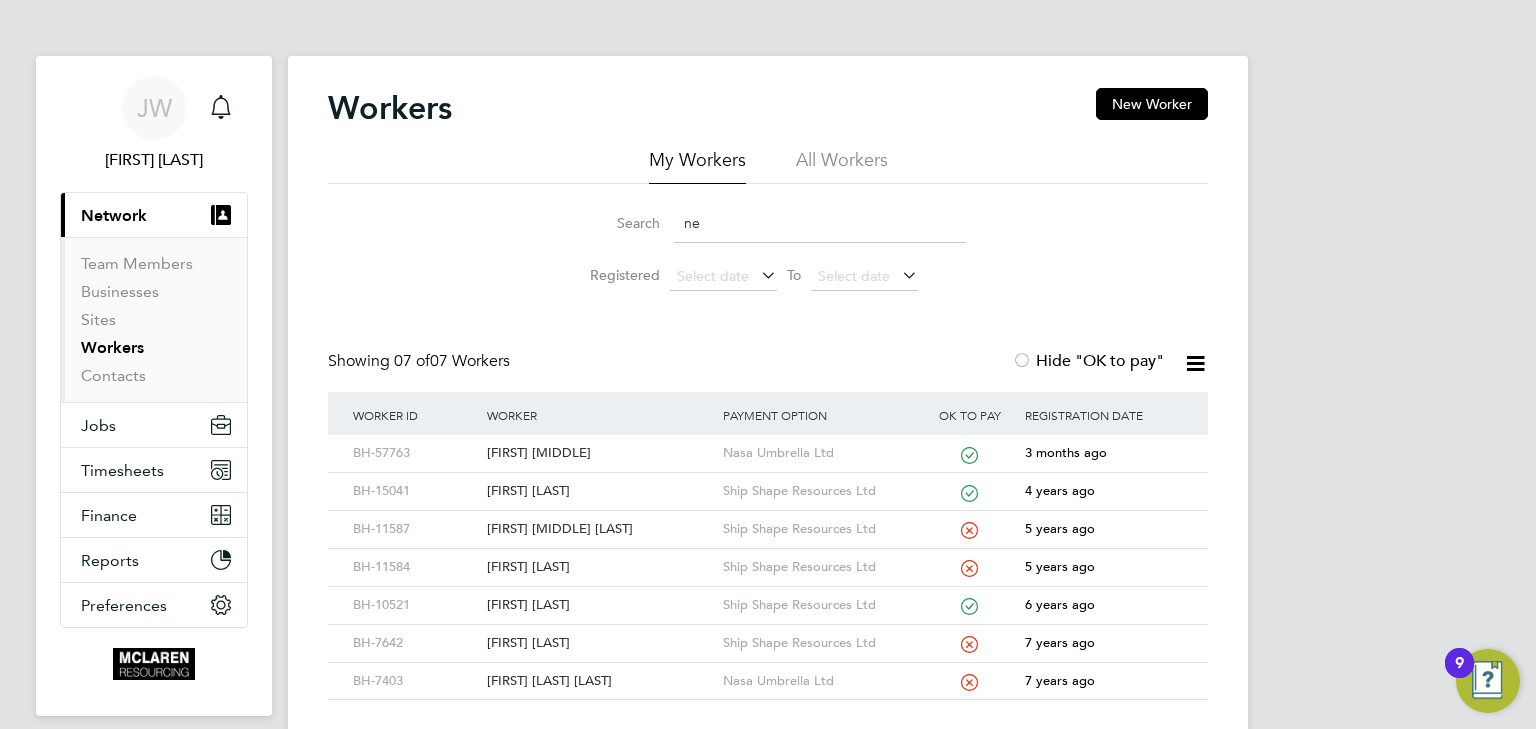 type on "n" 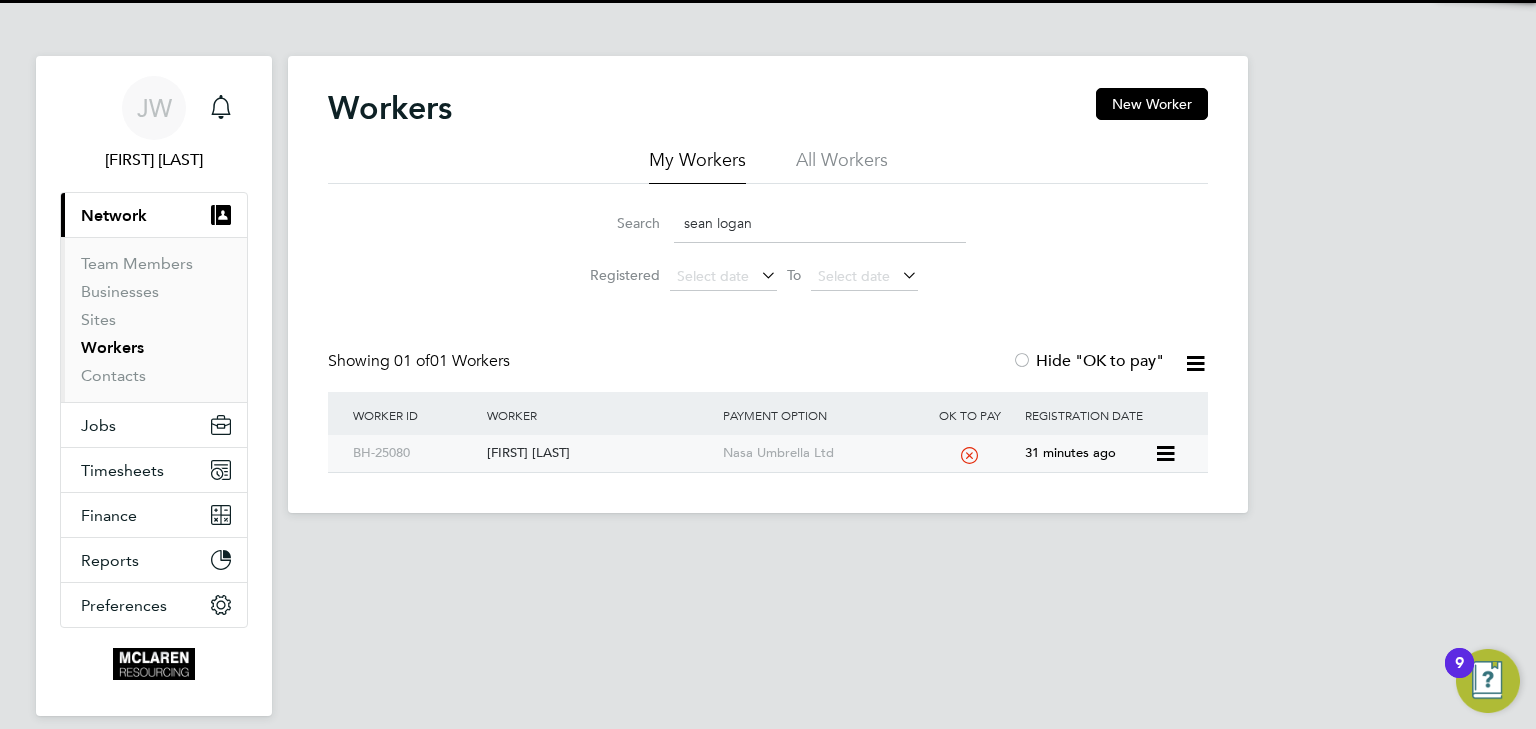 click on "Sean Logan" 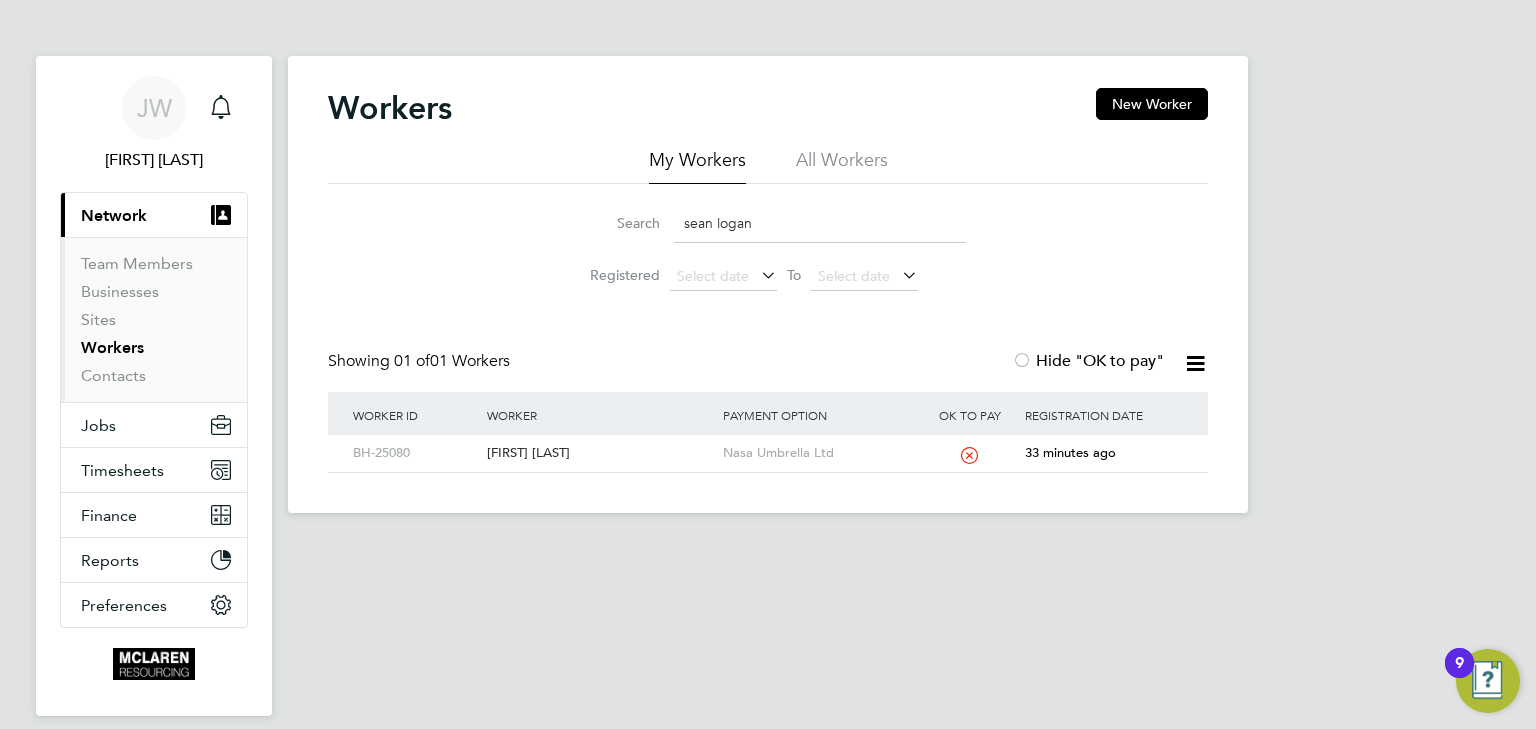 click on "sean logan" 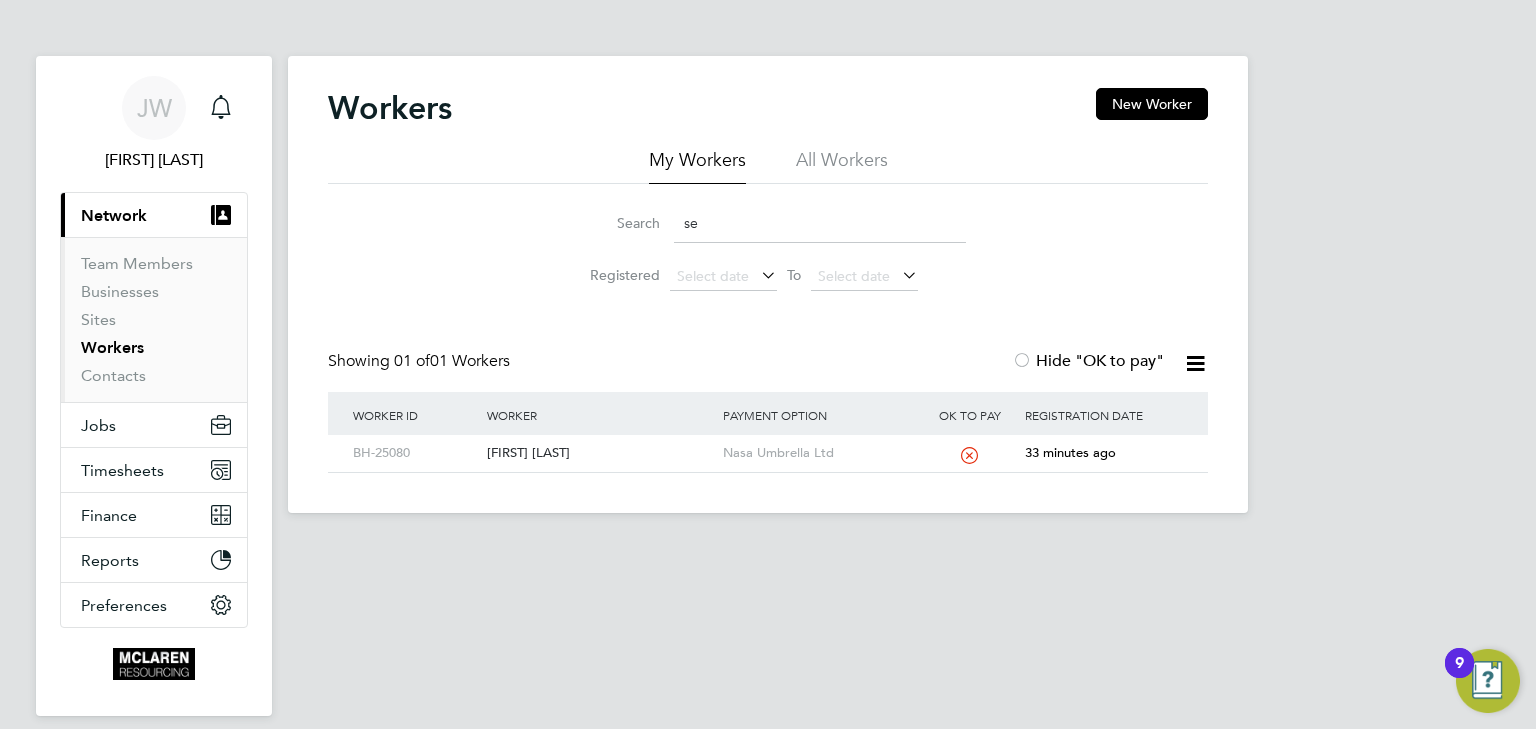type on "s" 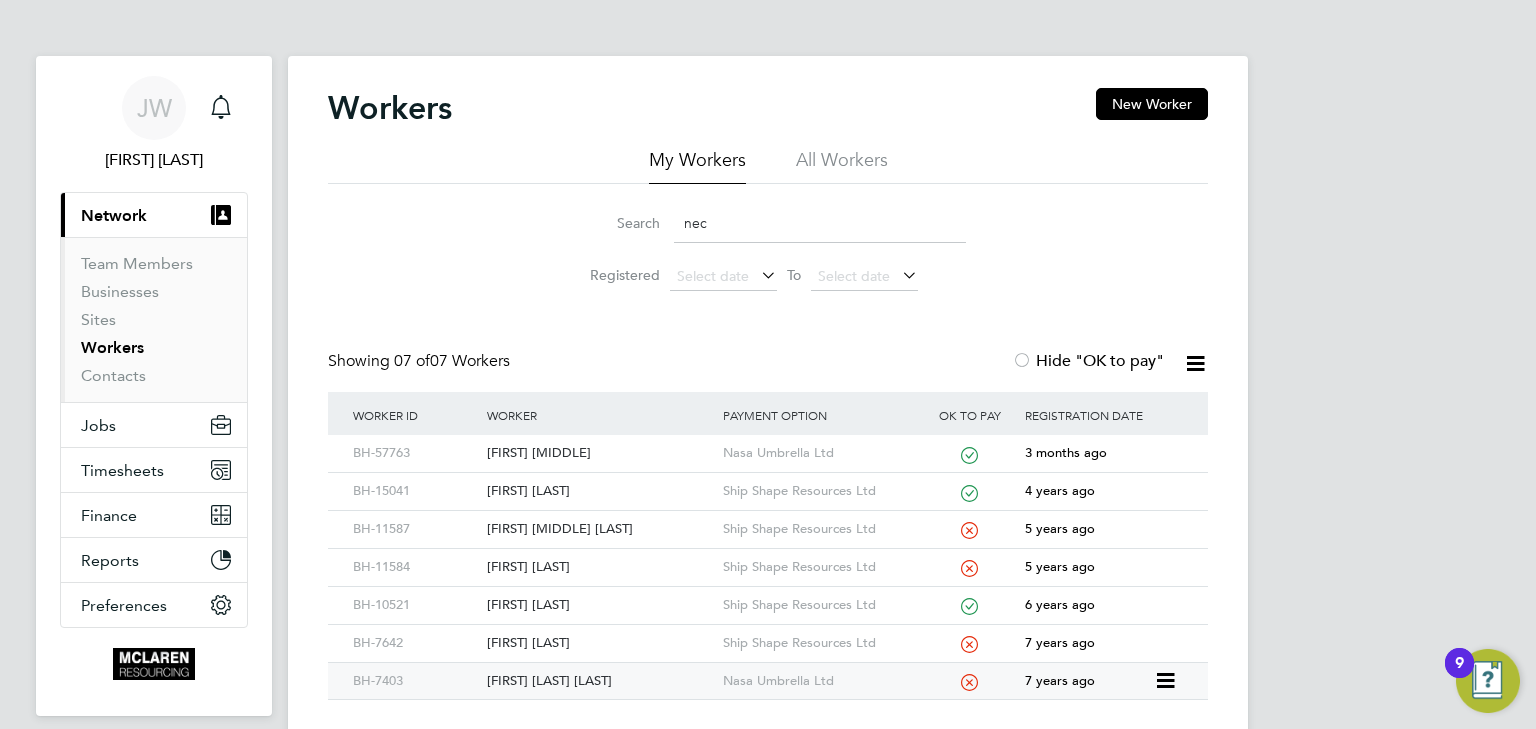 click on "Neculai Sorin Zahiu" 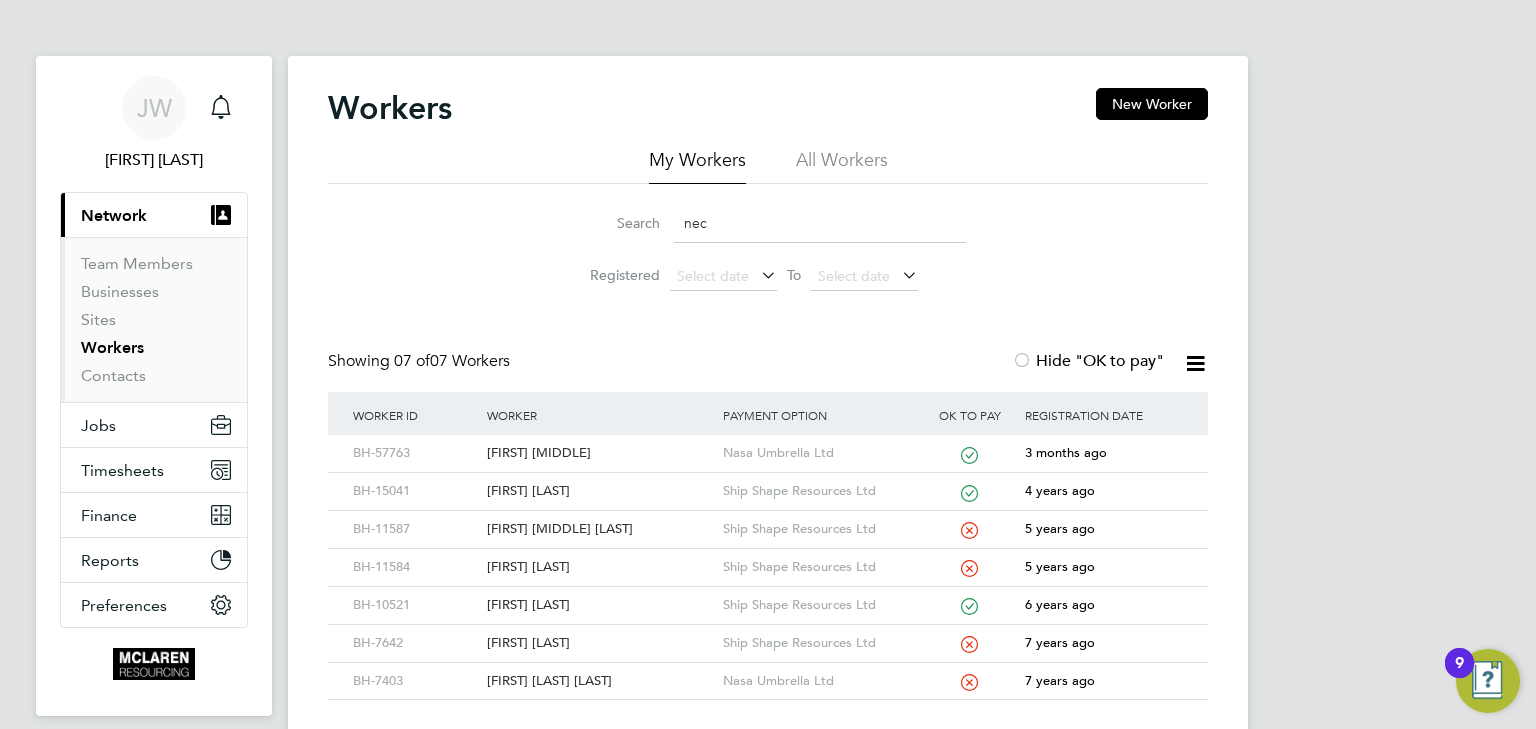 click on "nec" 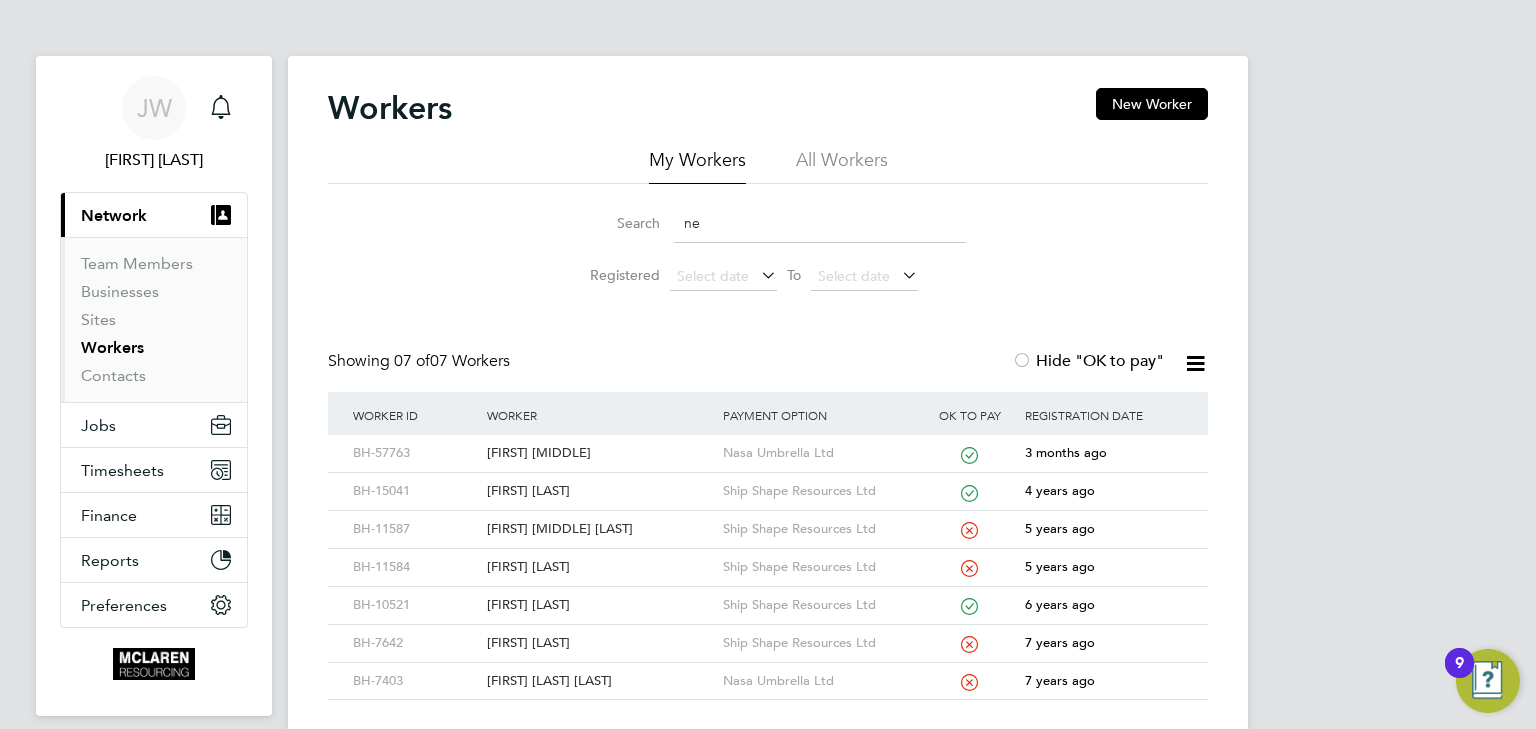 type on "n" 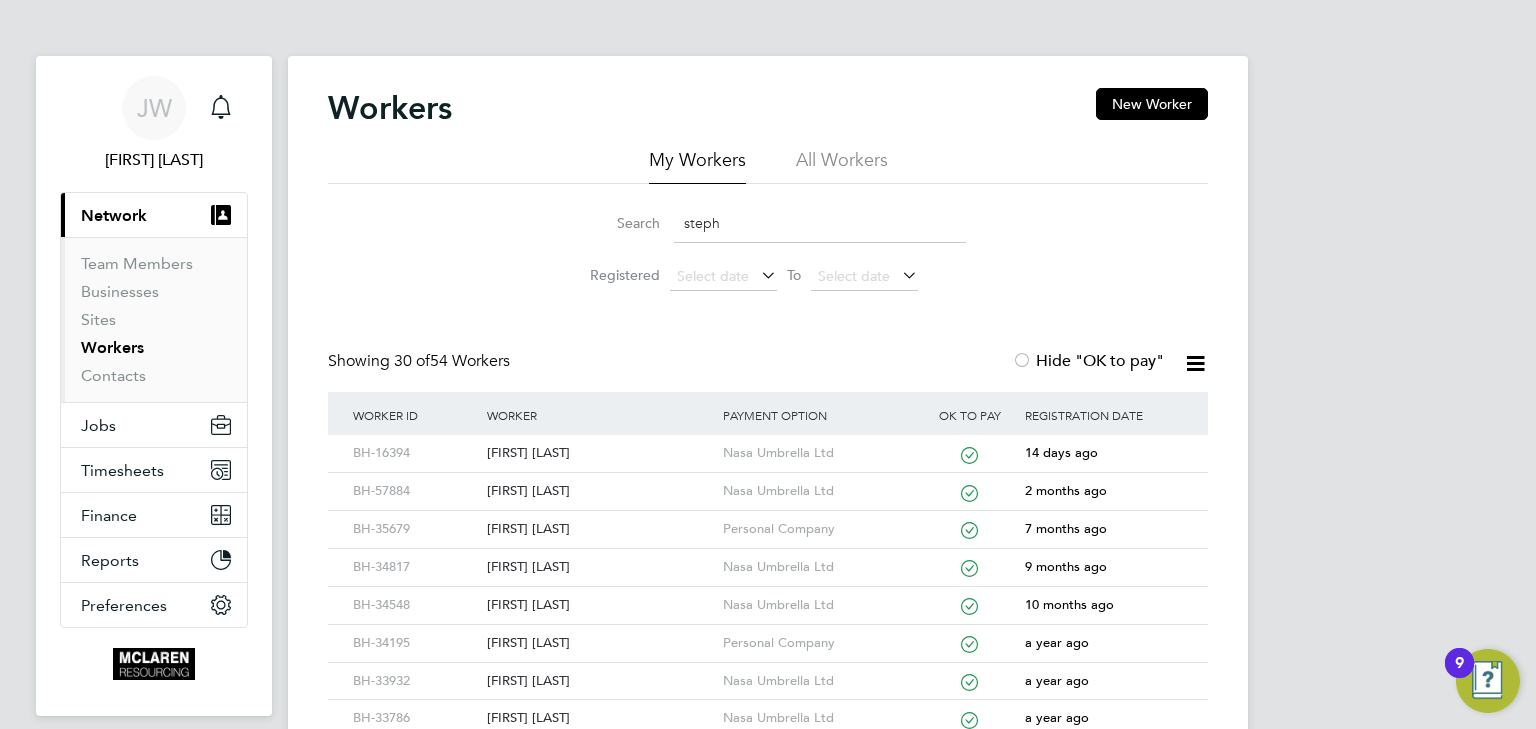 click on "steph" 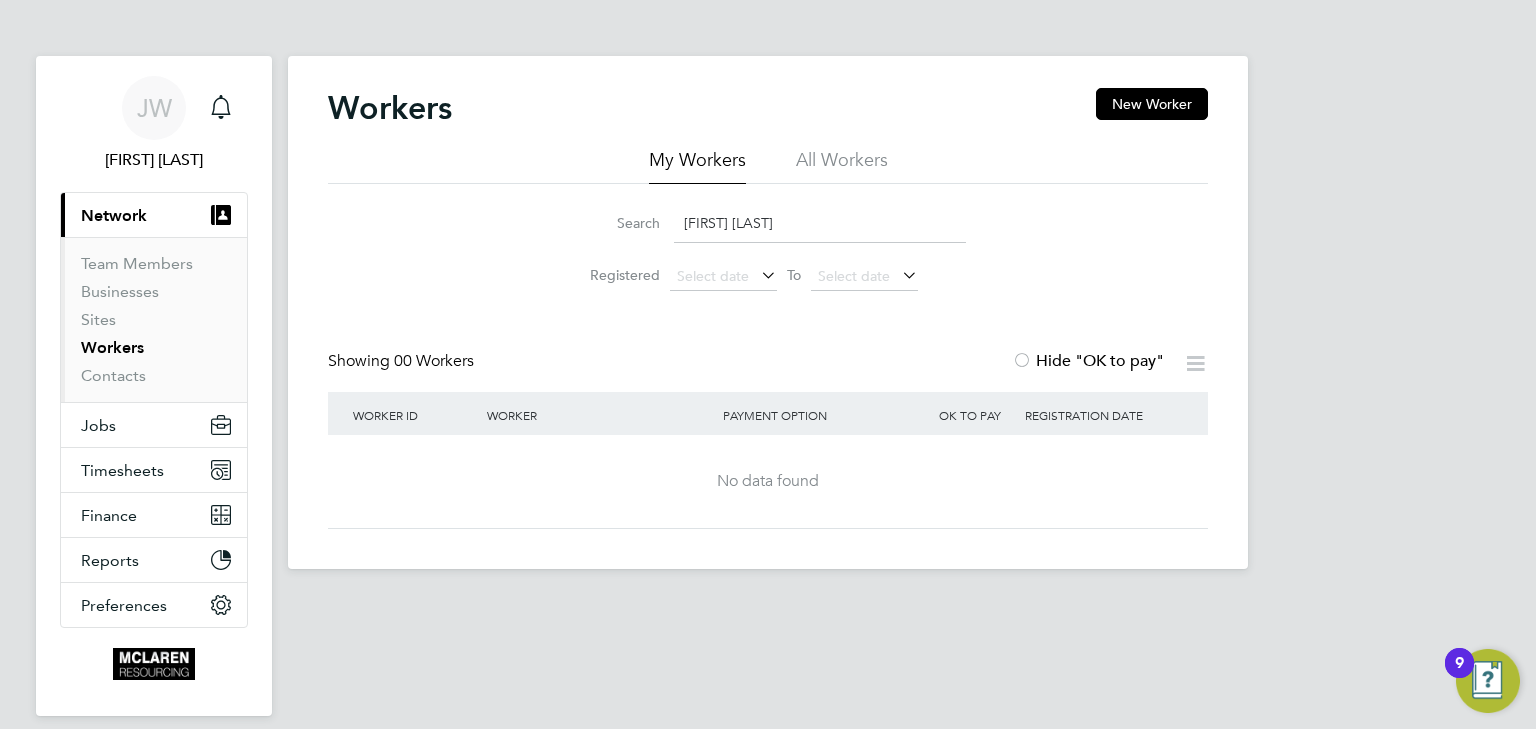 type on "stephen viola" 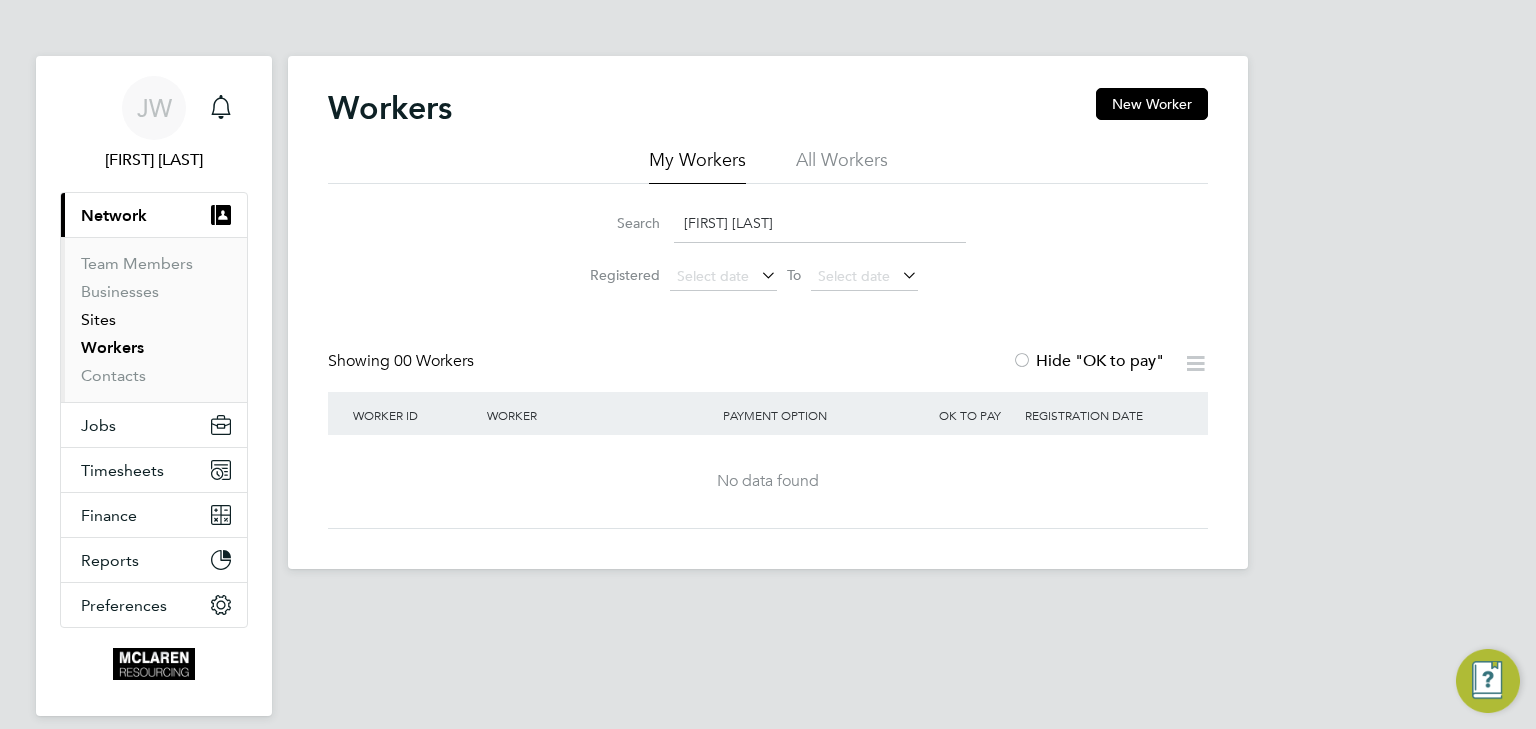 click on "Sites" at bounding box center (98, 319) 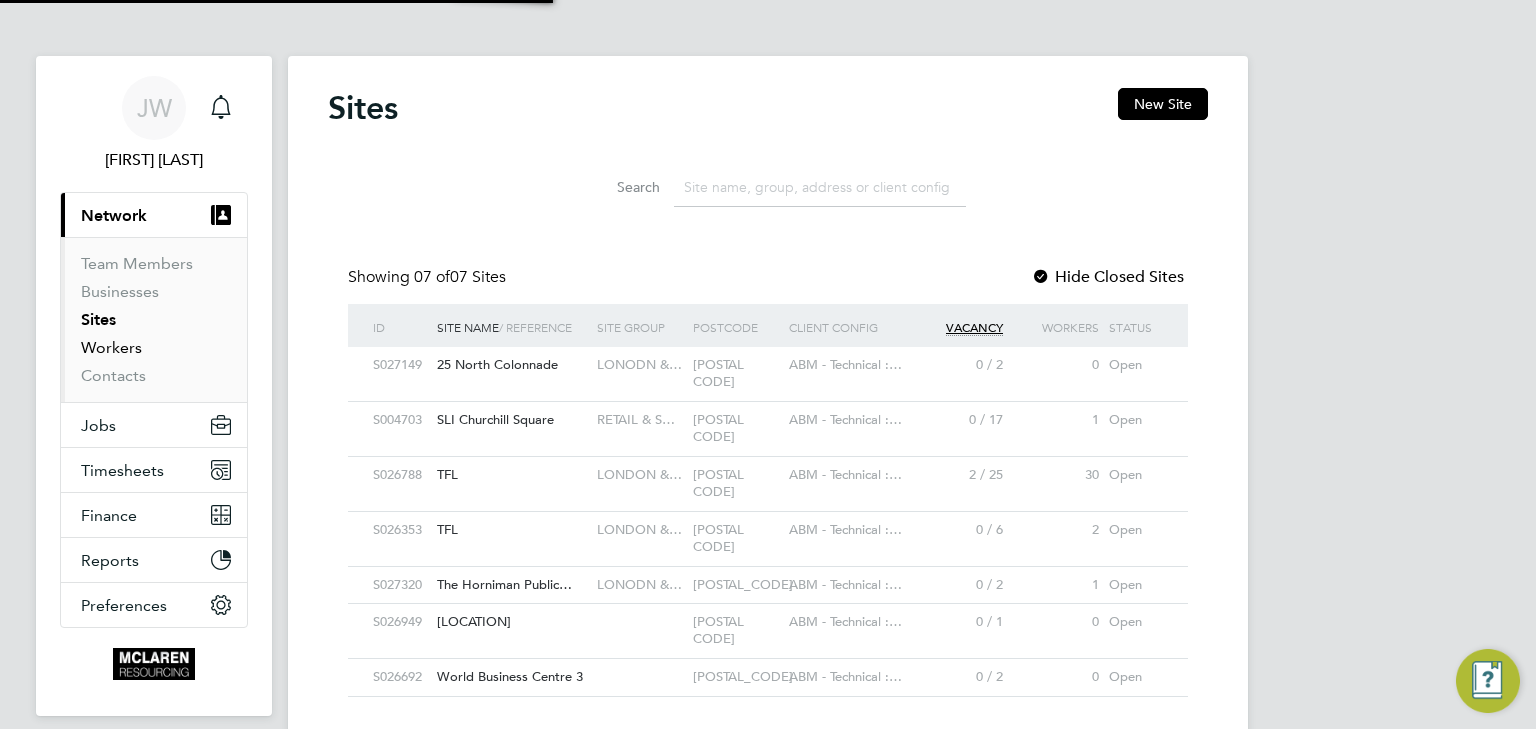scroll, scrollTop: 10, scrollLeft: 10, axis: both 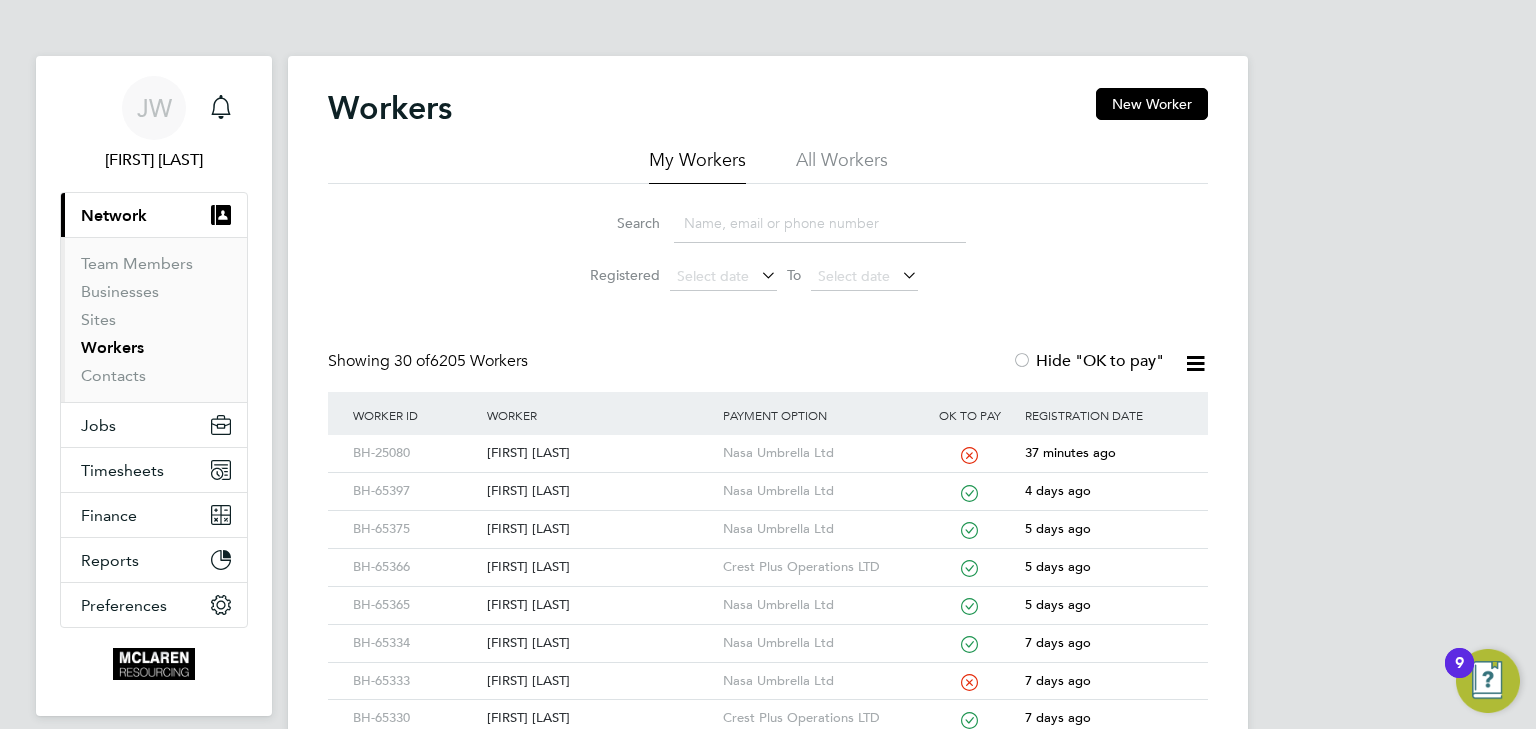 click 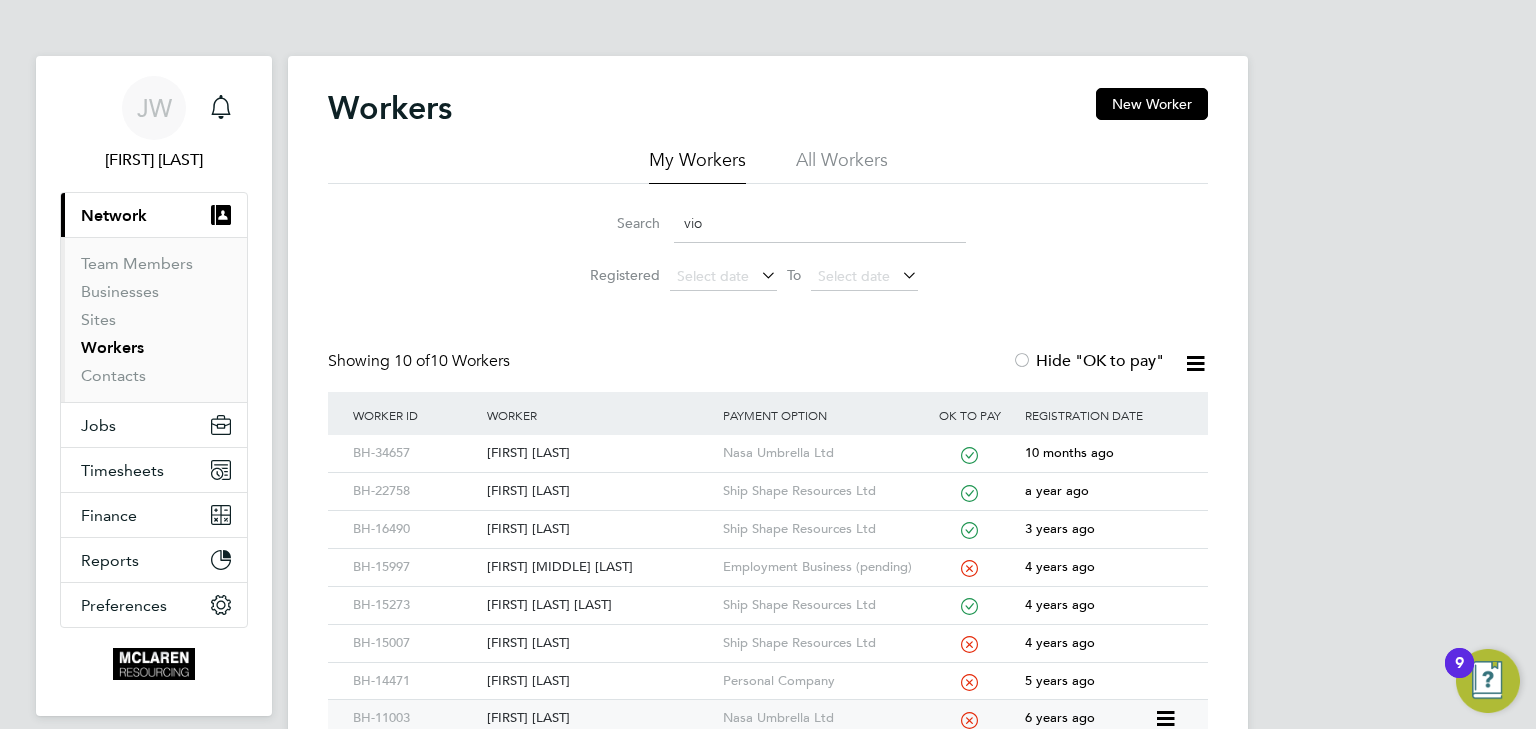 click on "Stephan Viola" 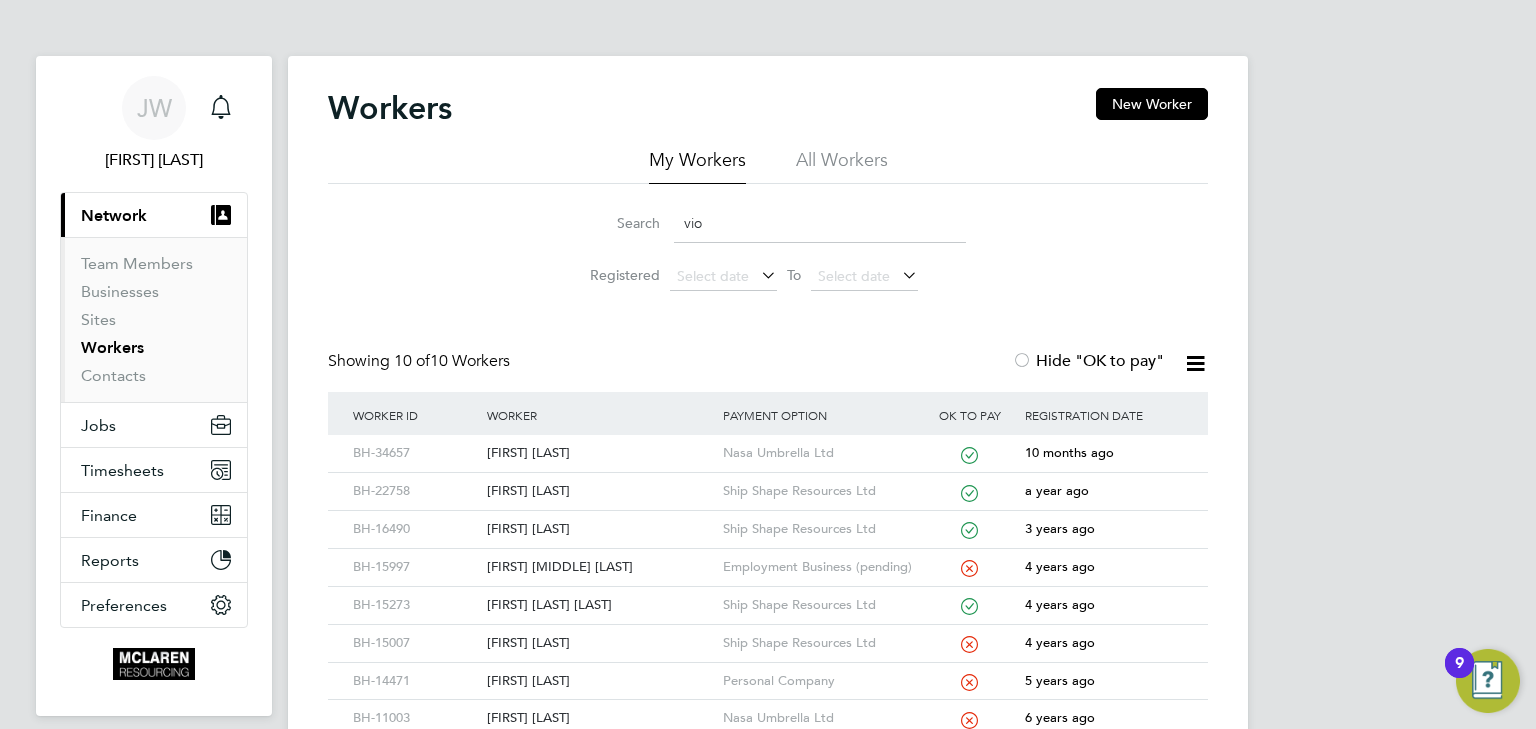 click on "vio" 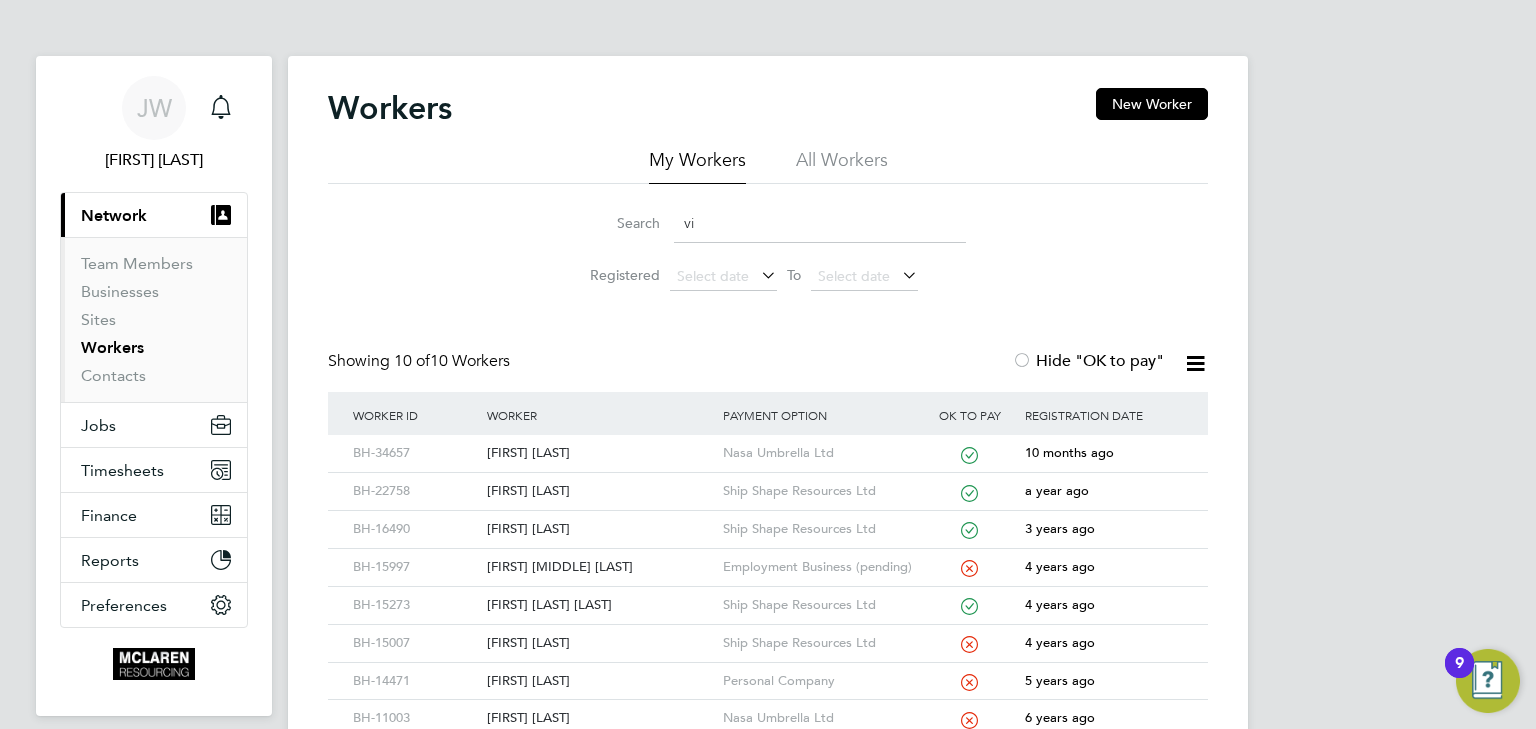 type on "v" 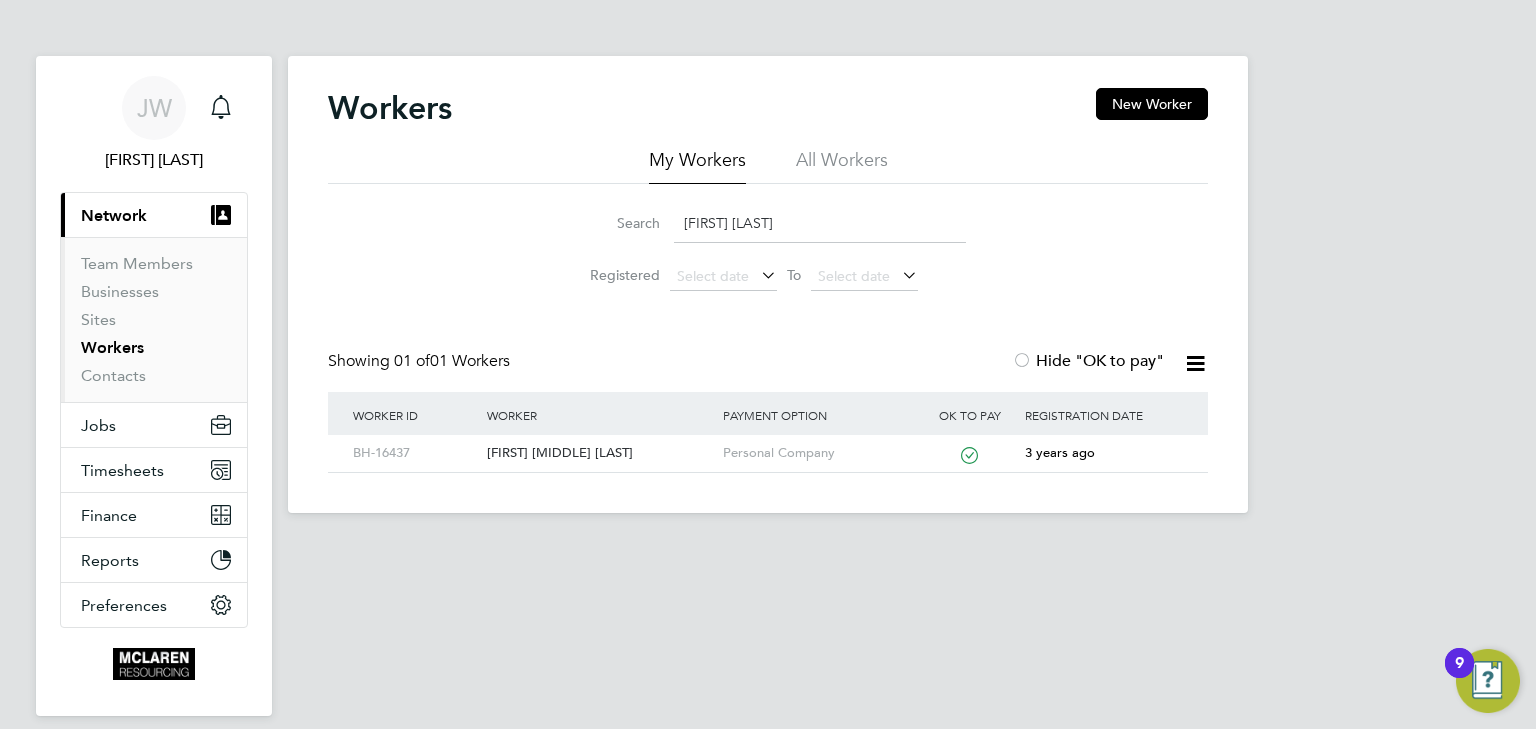 type on "daniel constantin" 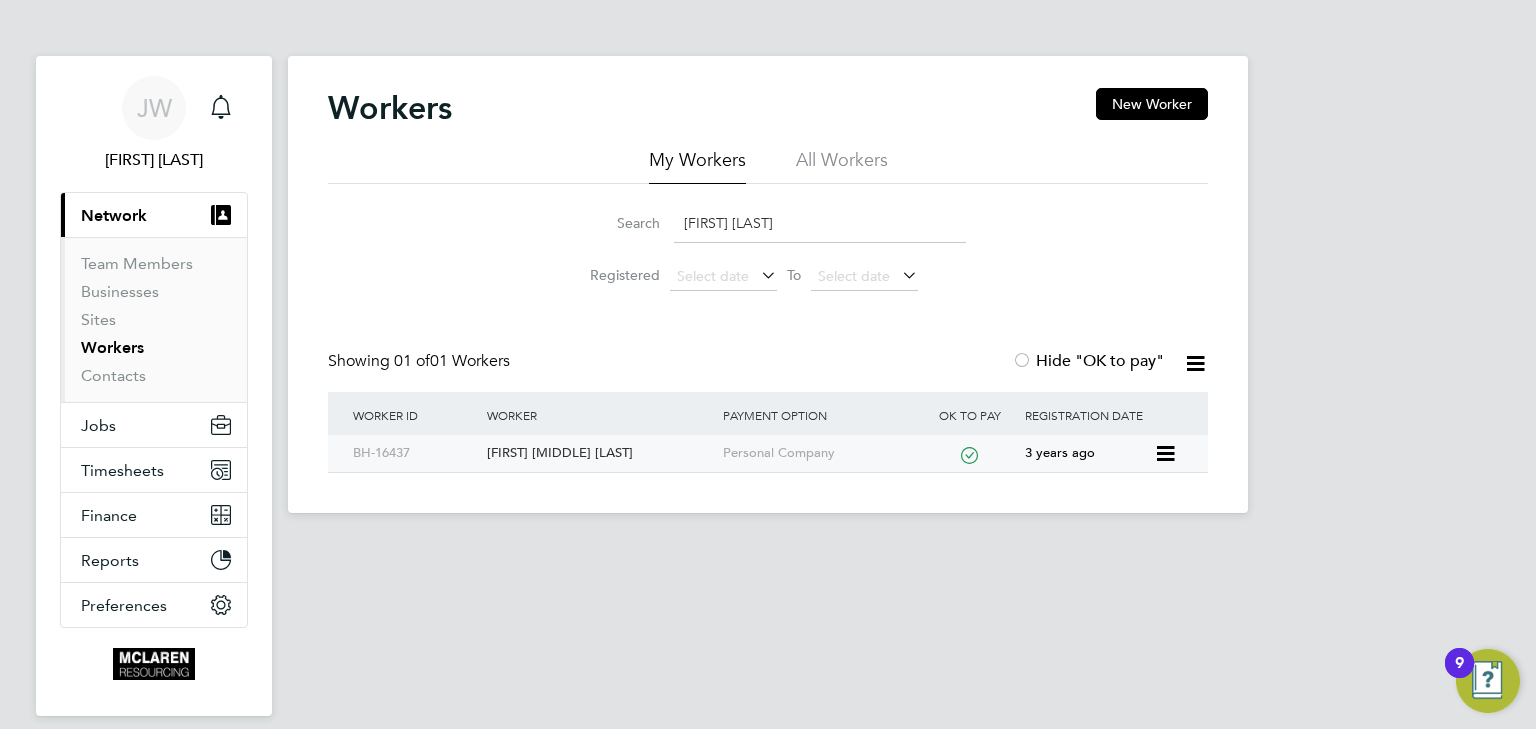 click on "Daniel Constantin Iacob" 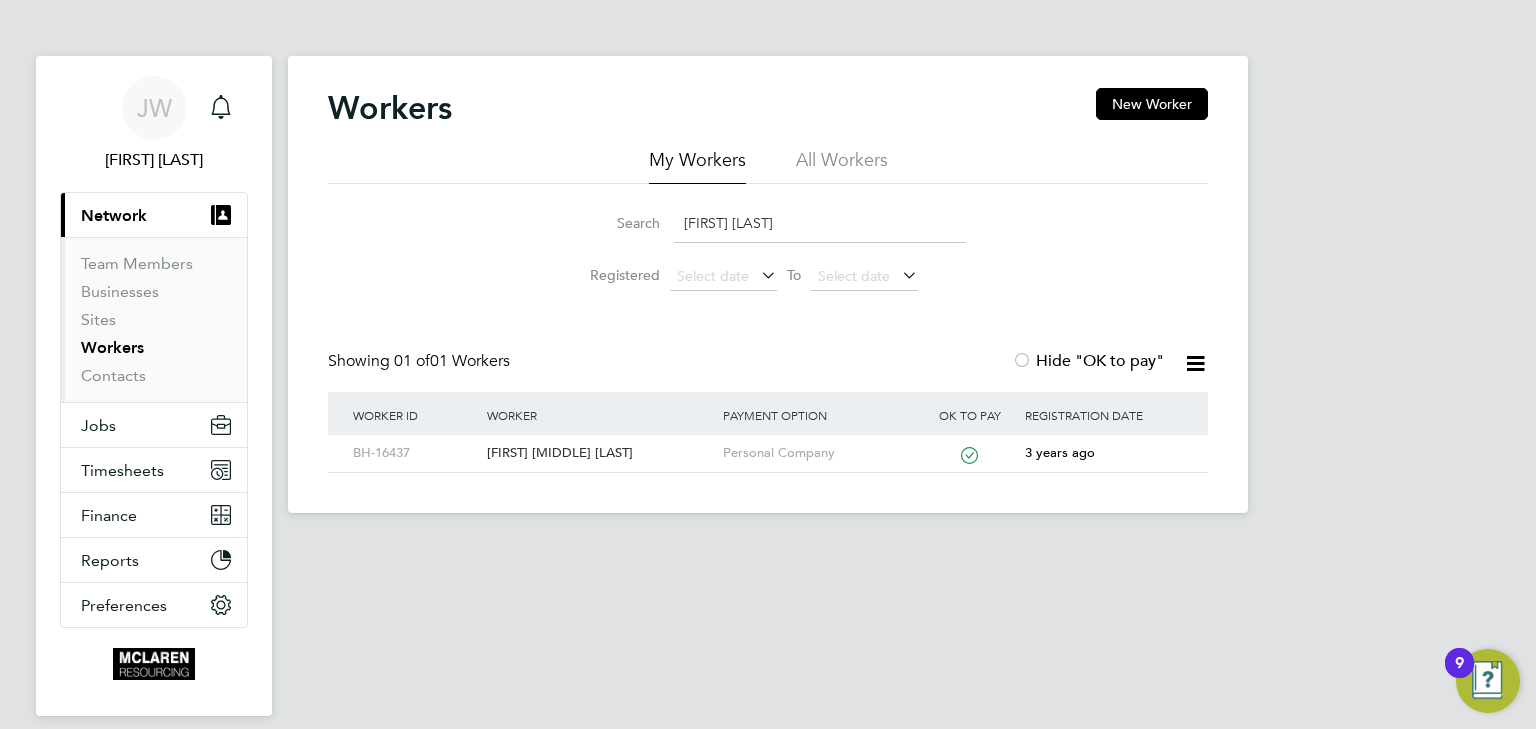 drag, startPoint x: 808, startPoint y: 223, endPoint x: 667, endPoint y: 241, distance: 142.14429 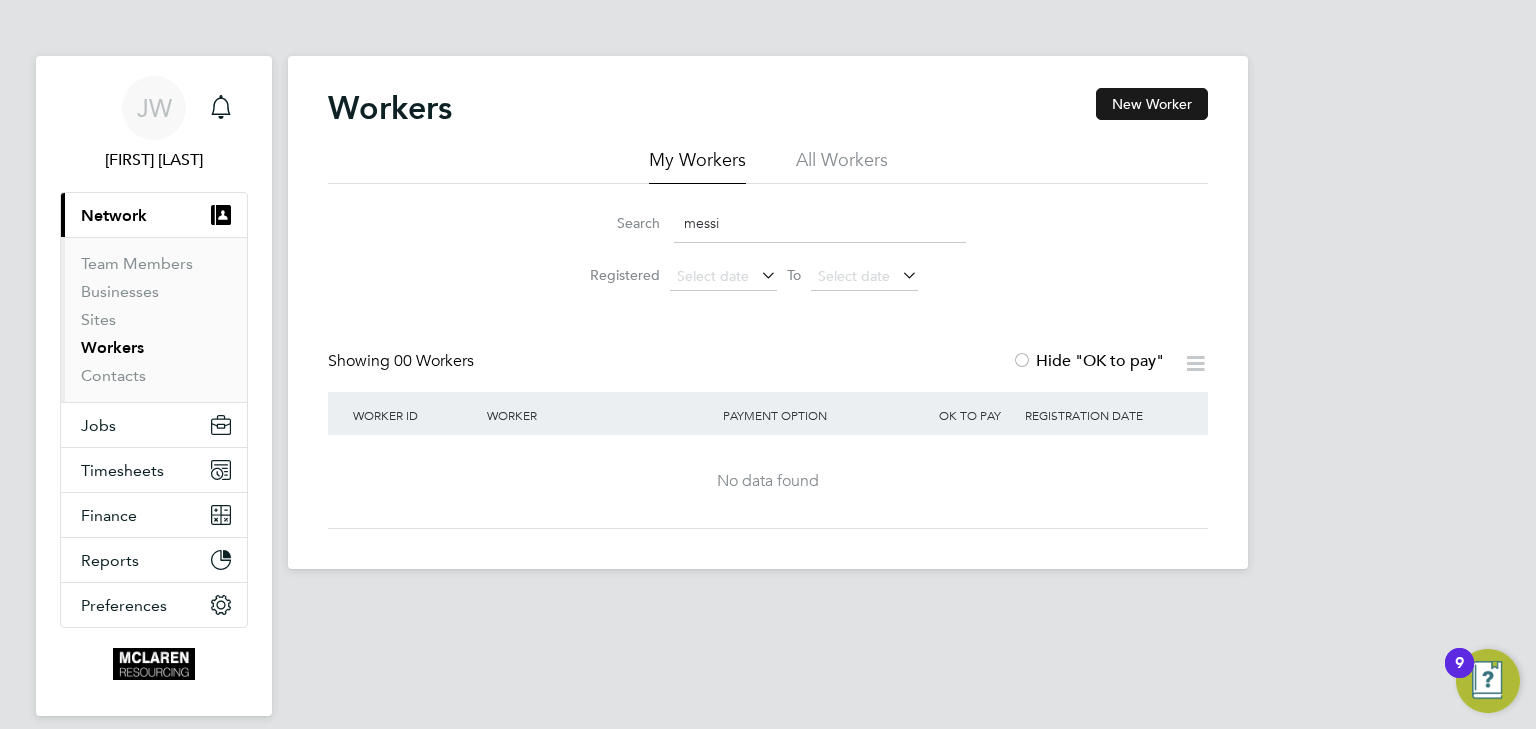type on "messi" 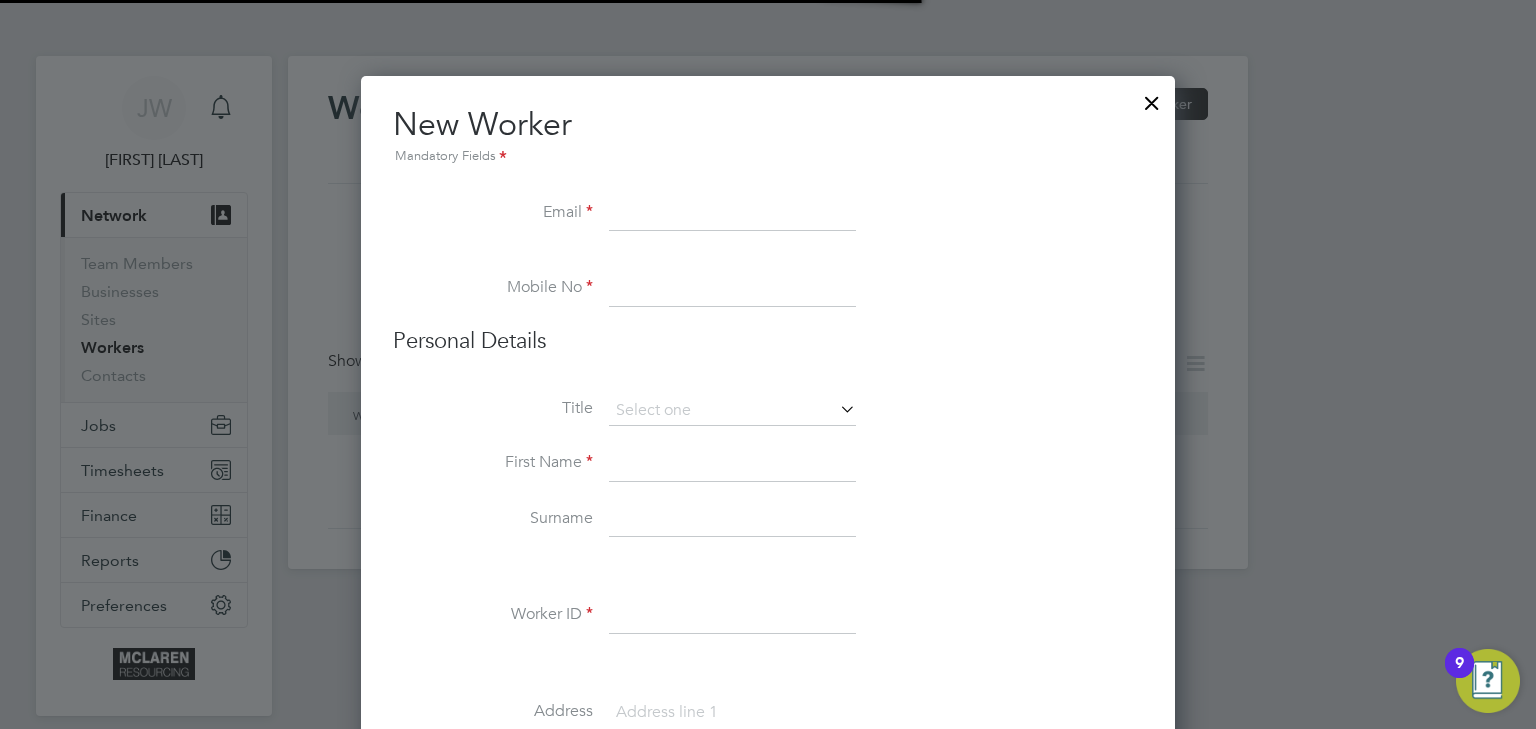 scroll, scrollTop: 9, scrollLeft: 9, axis: both 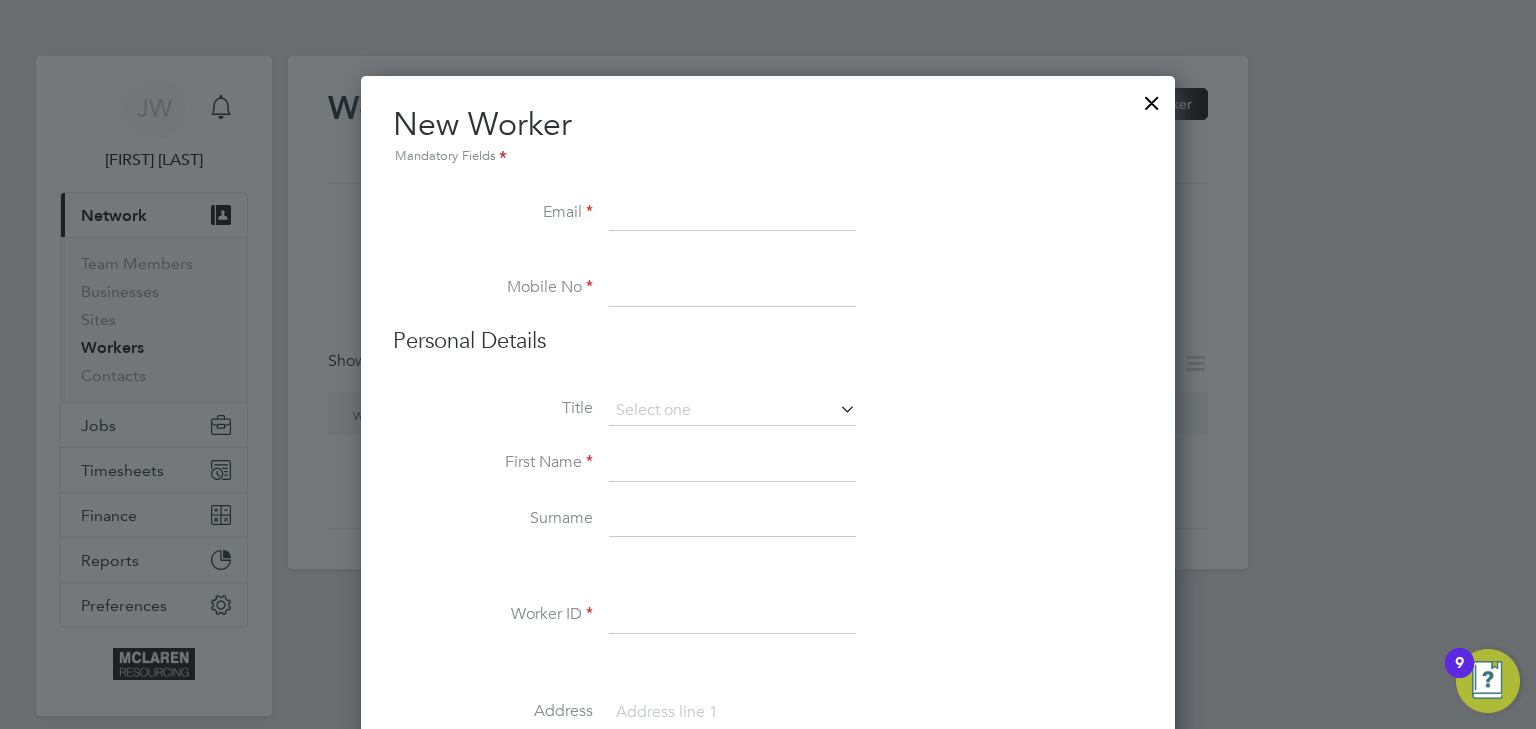 click on "Email" at bounding box center (768, 224) 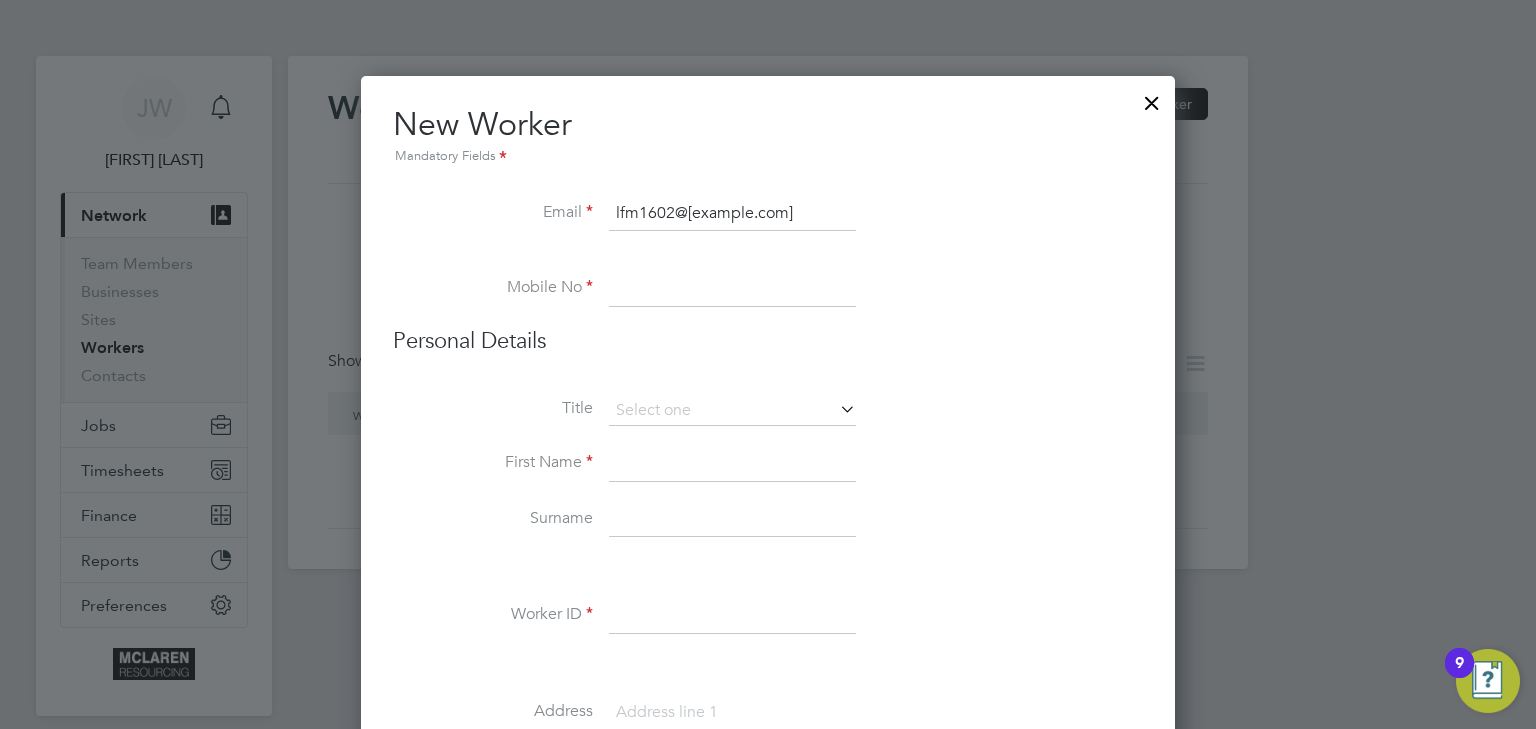 type on "lfm1602@outlook.com" 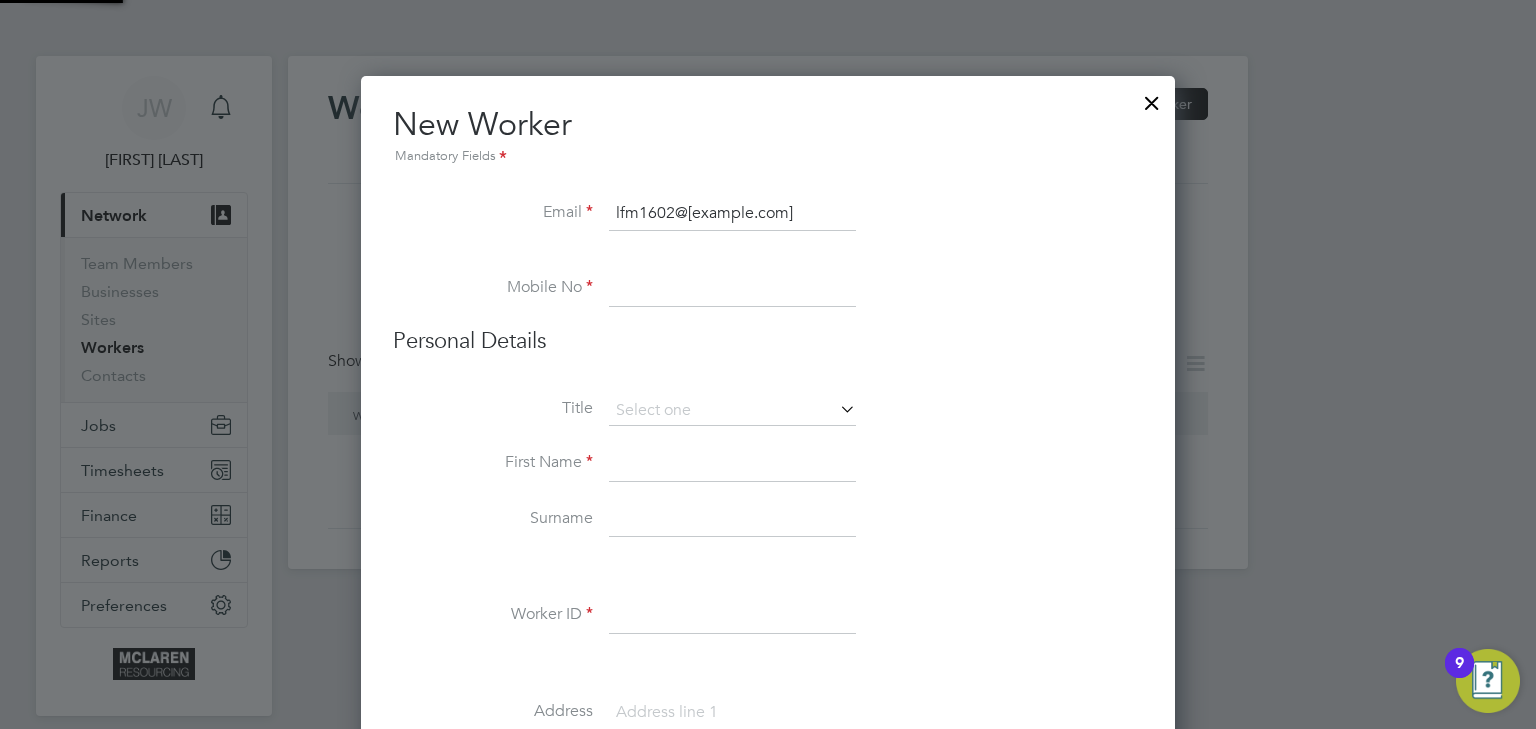 click at bounding box center [732, 289] 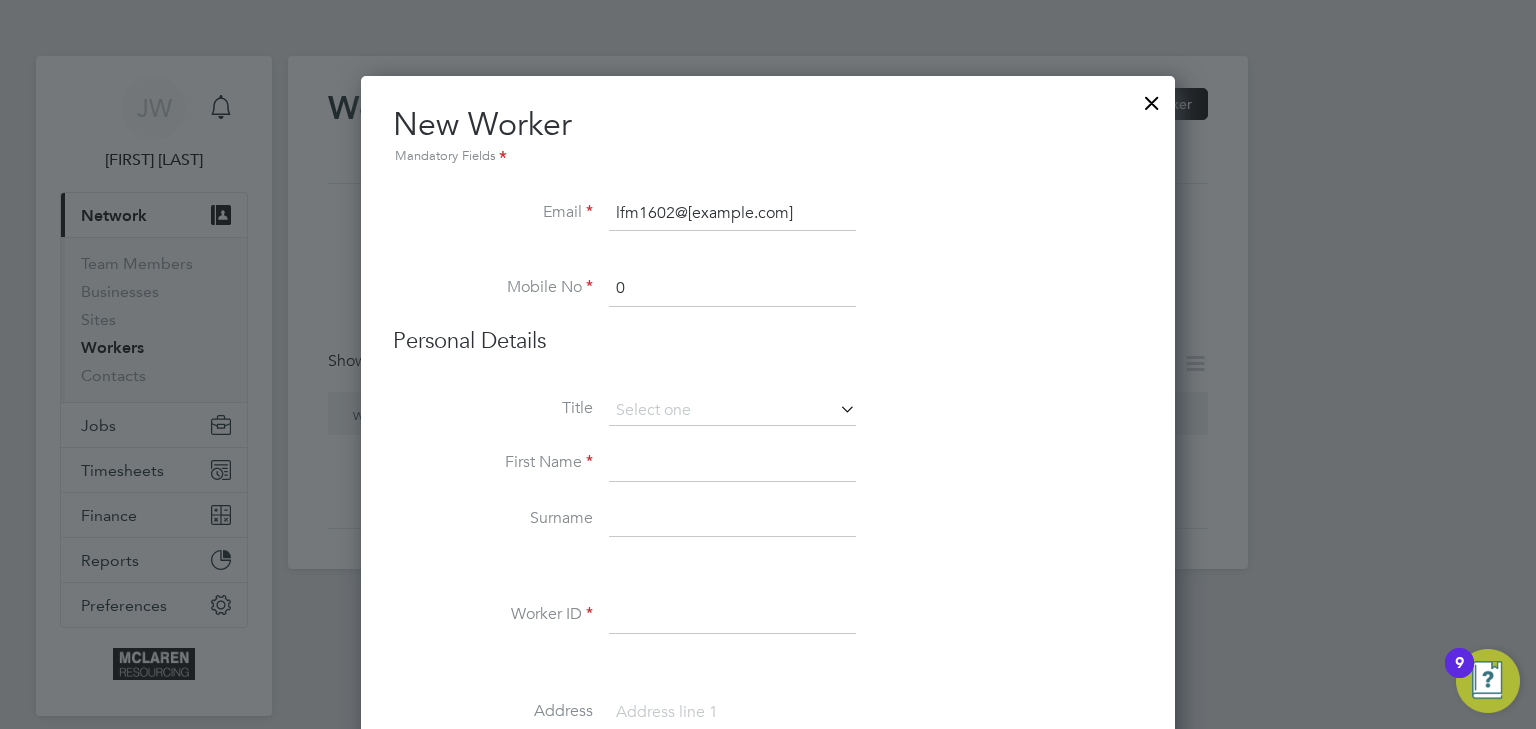 paste on "7927 913656" 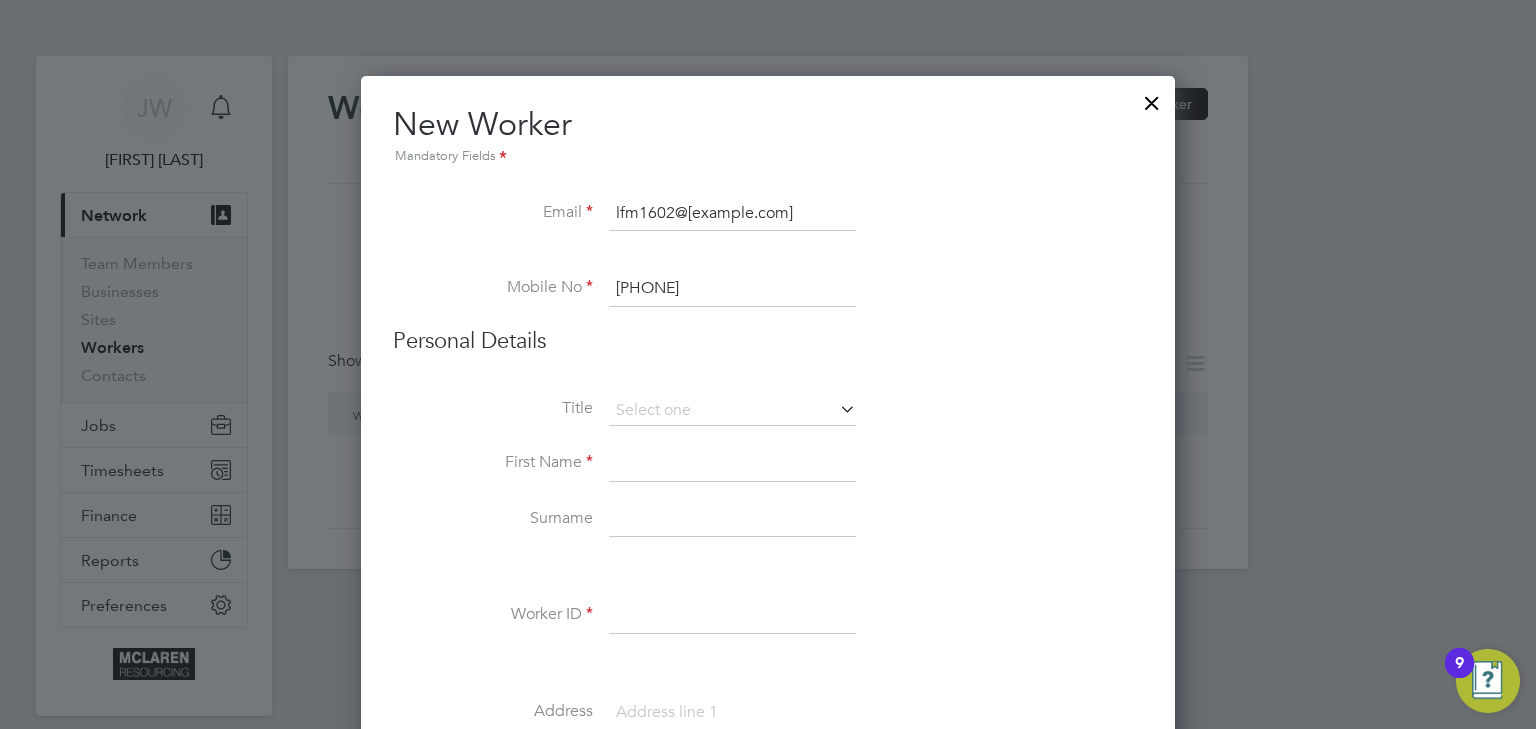 type on "07927 913656" 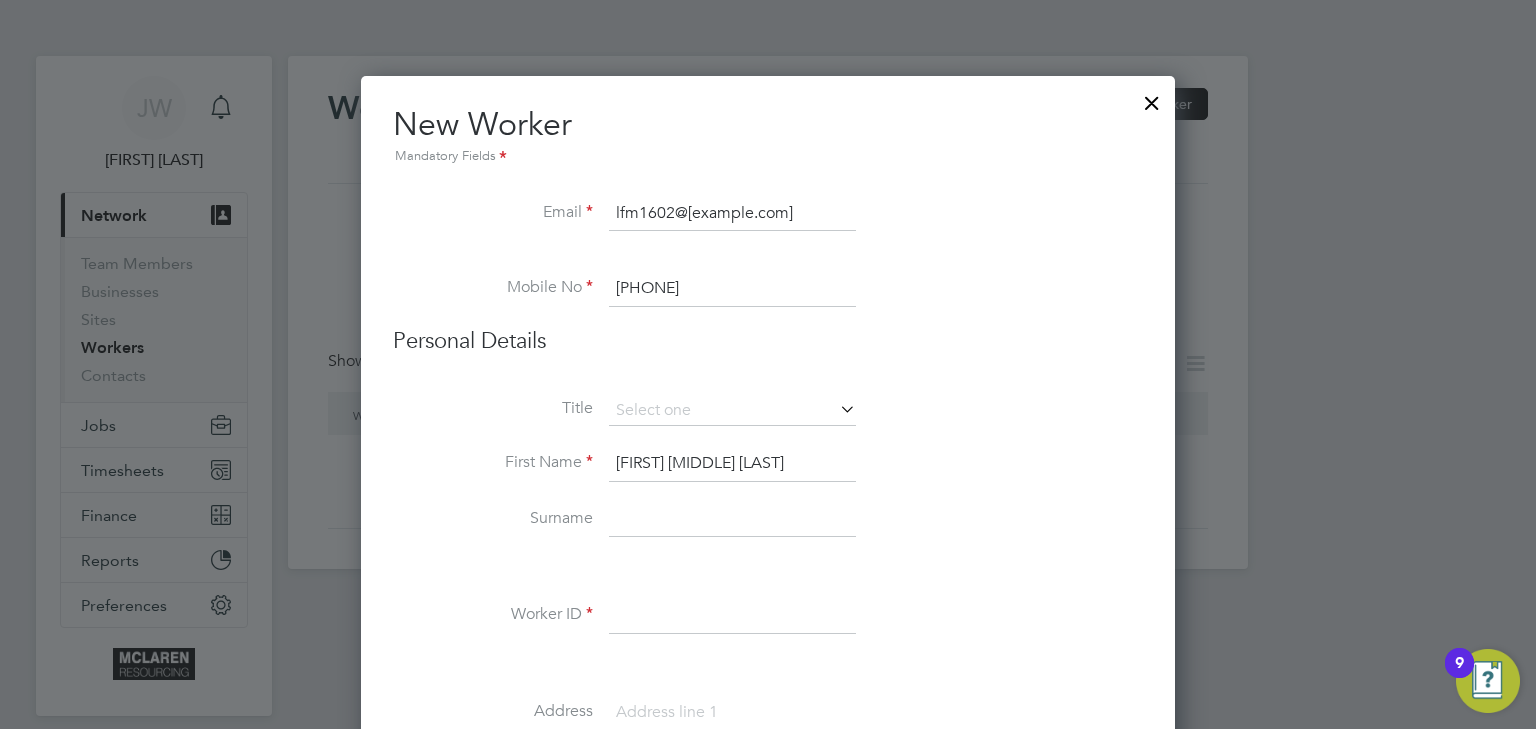 type on "Louis Francois" 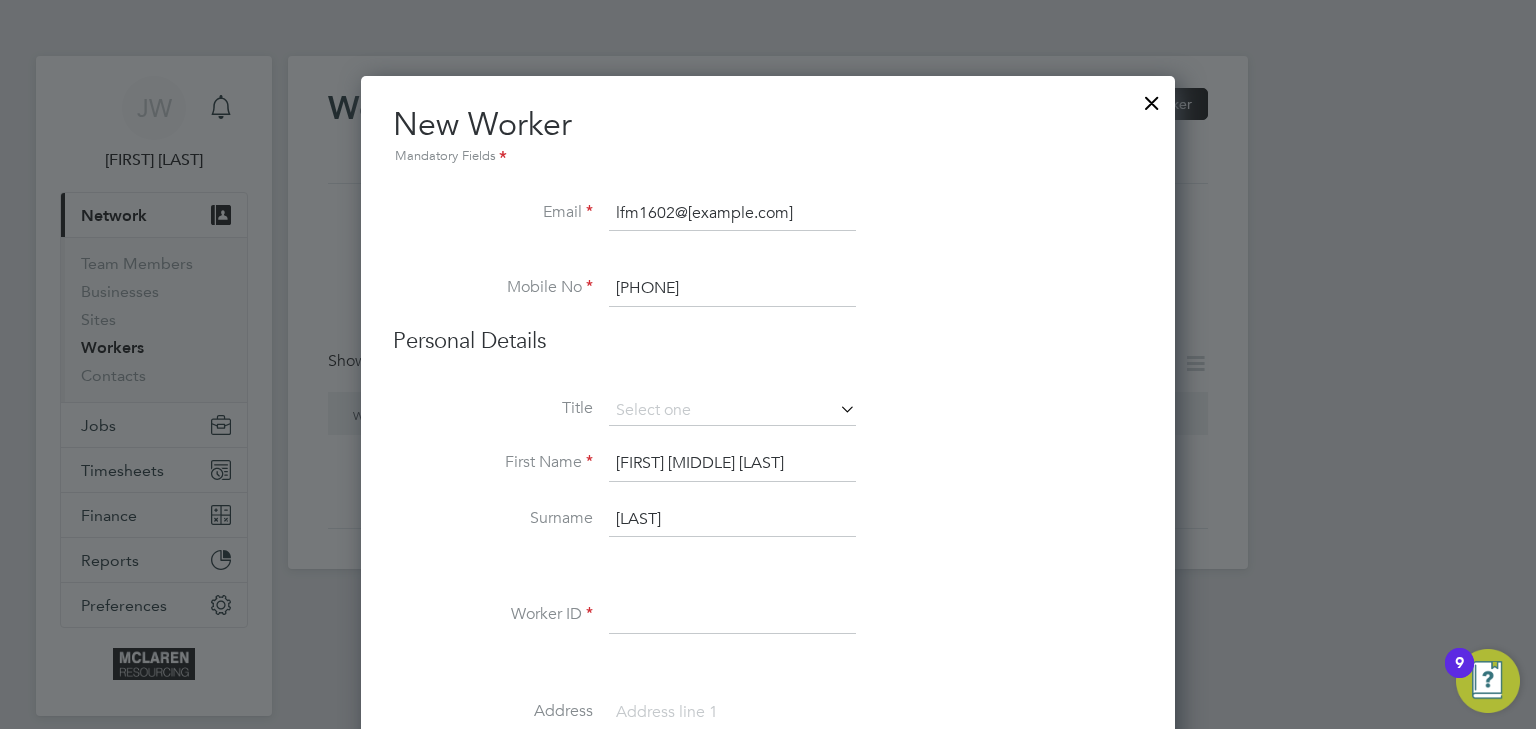 type on "Messi" 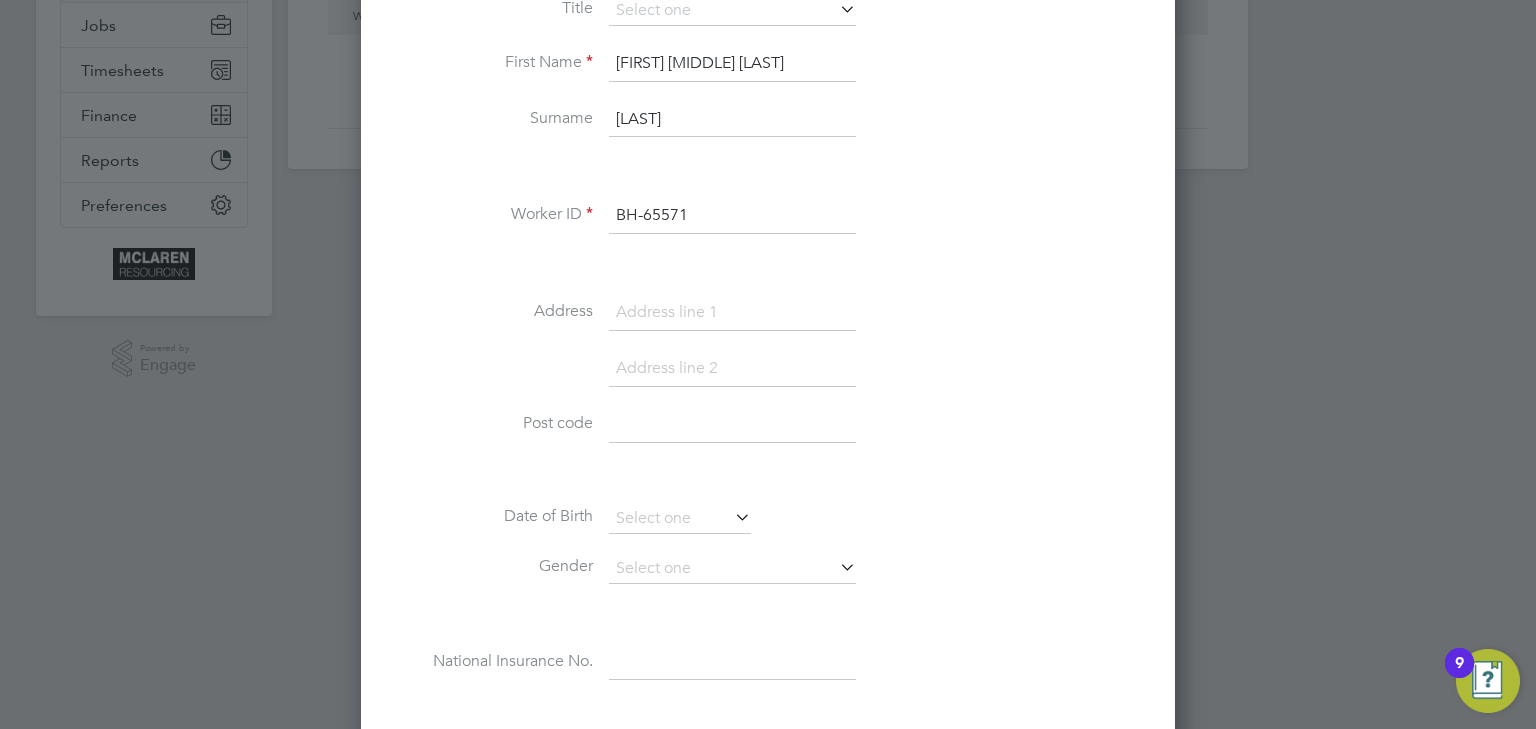 scroll, scrollTop: 640, scrollLeft: 0, axis: vertical 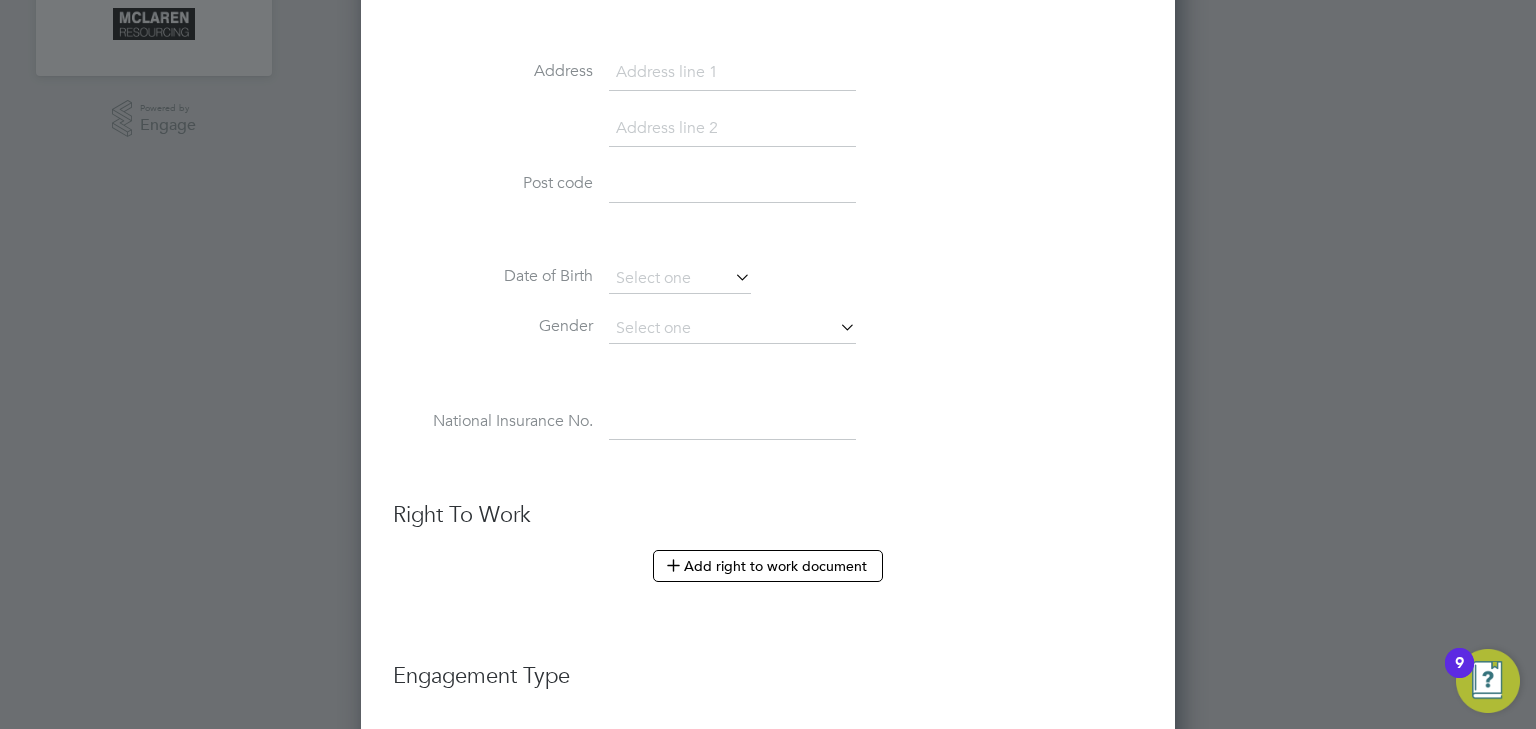 type on "BH-65571" 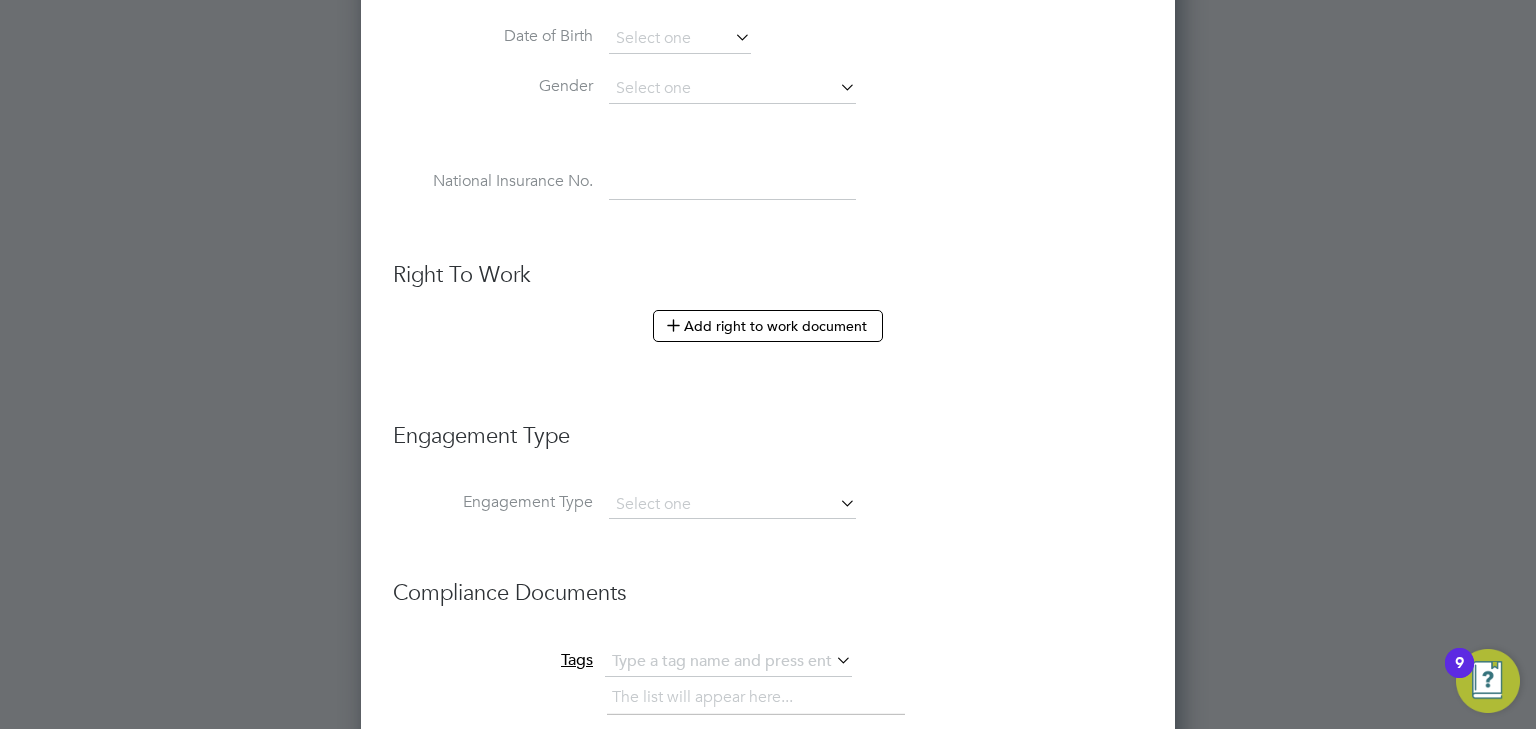 click at bounding box center [836, 503] 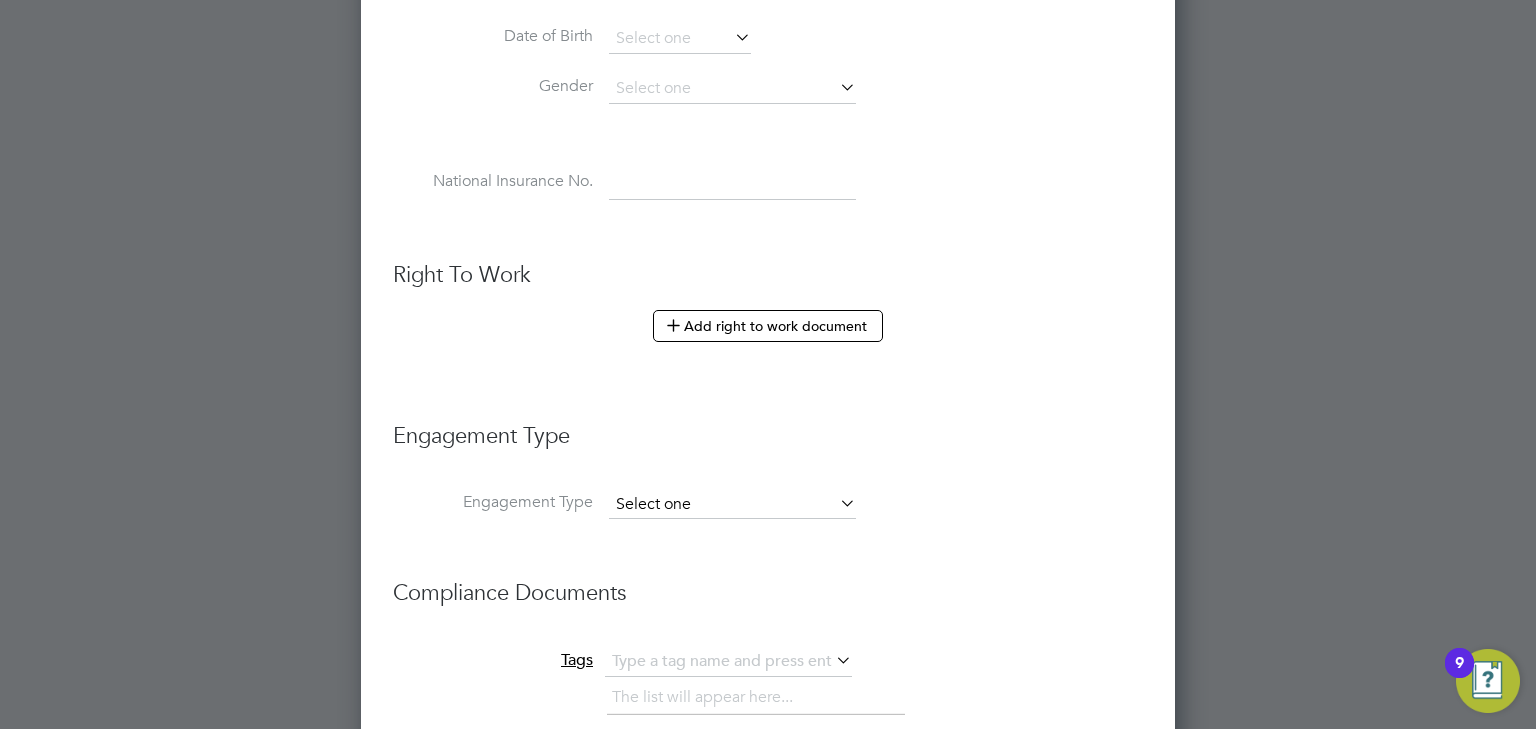 click at bounding box center [732, 505] 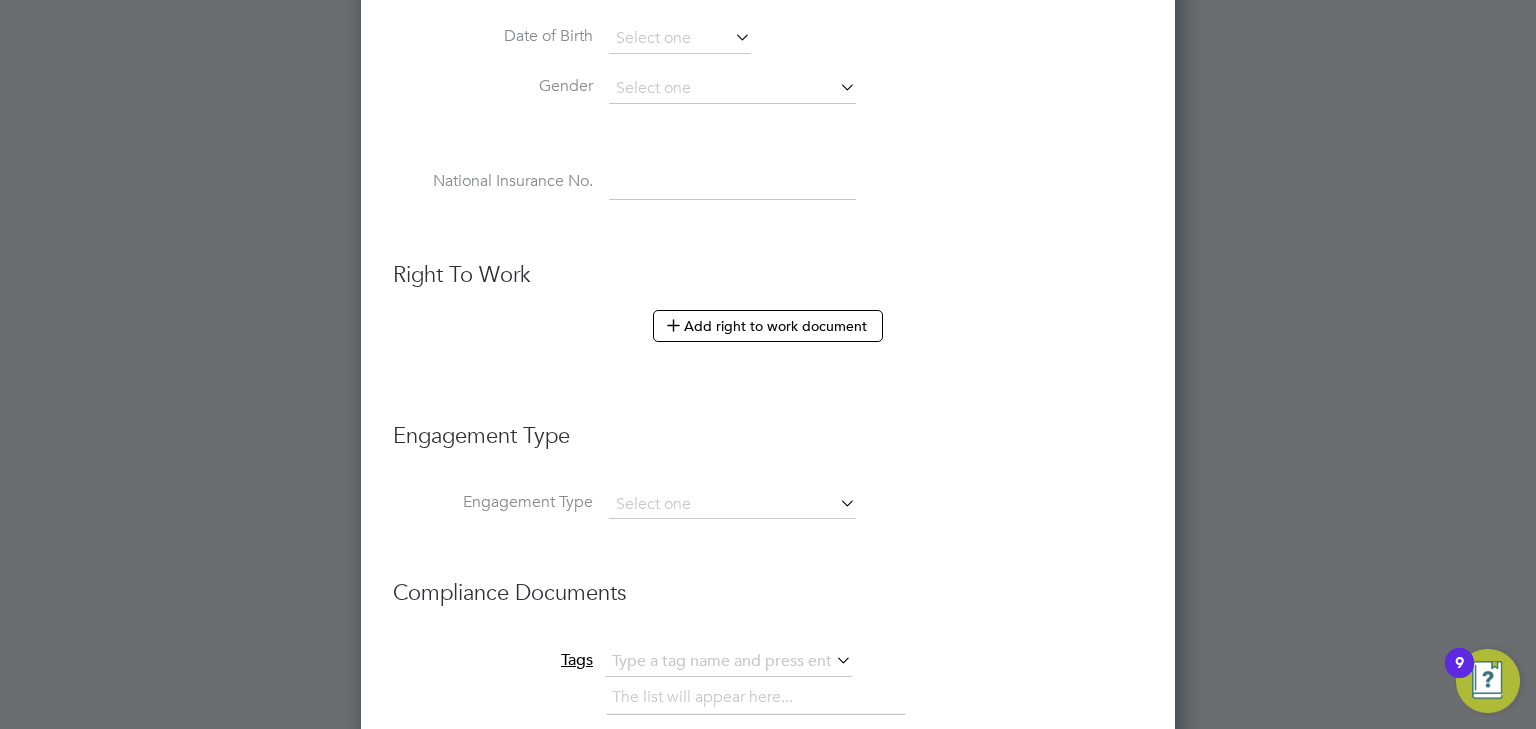 click on "Workers New Worker My Workers All Workers Search   messi Registered
Select date
To
Select date
Showing   00 Workers   Hide "OK to pay" Worker ID Worker Payment Option OK to pay Registration Date No data found Show  30  more Welcome Sean to the Platform The right to be informed under GDPR requires that a message be sent to Sean informing them that they've been added to the platform, whether or not they are required to do anything further at this time.   Invite them to complete their registration   Notify them that they have been registered The welcome message will be sent by:   Text - 07598 795896   Email - seanlogan1707@hotmail.com Cancel Send Welcome Message
No contacts found
A worker with the same email has been found Worker ID   This person gave me permission to access their data ( what's this ) Create Connection   Cancel Limited Company PAYE Direct Self-employed Umbrella Nas a Umbrella Ltd CIS Limited Company CIS Self-employed Limited Company M" 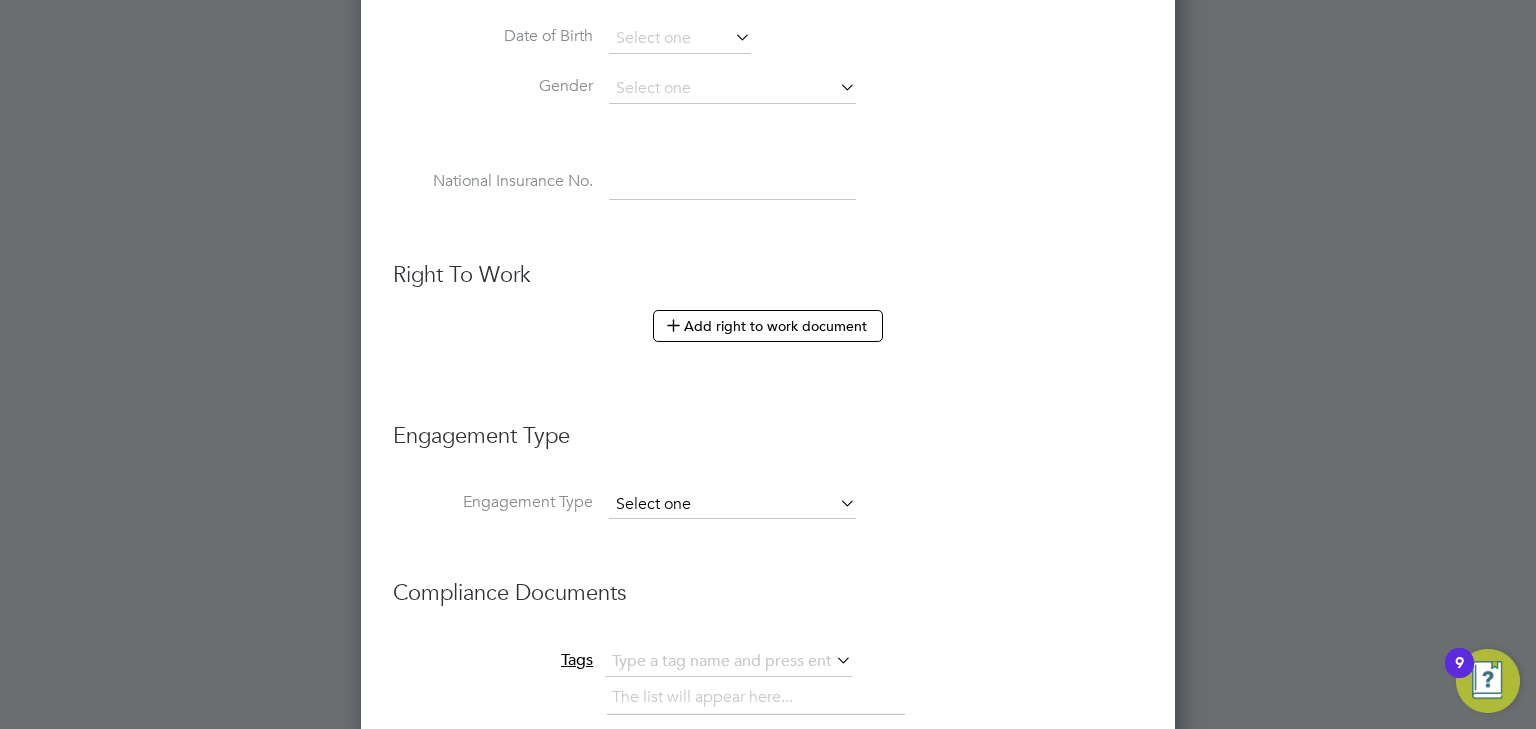 click at bounding box center [732, 505] 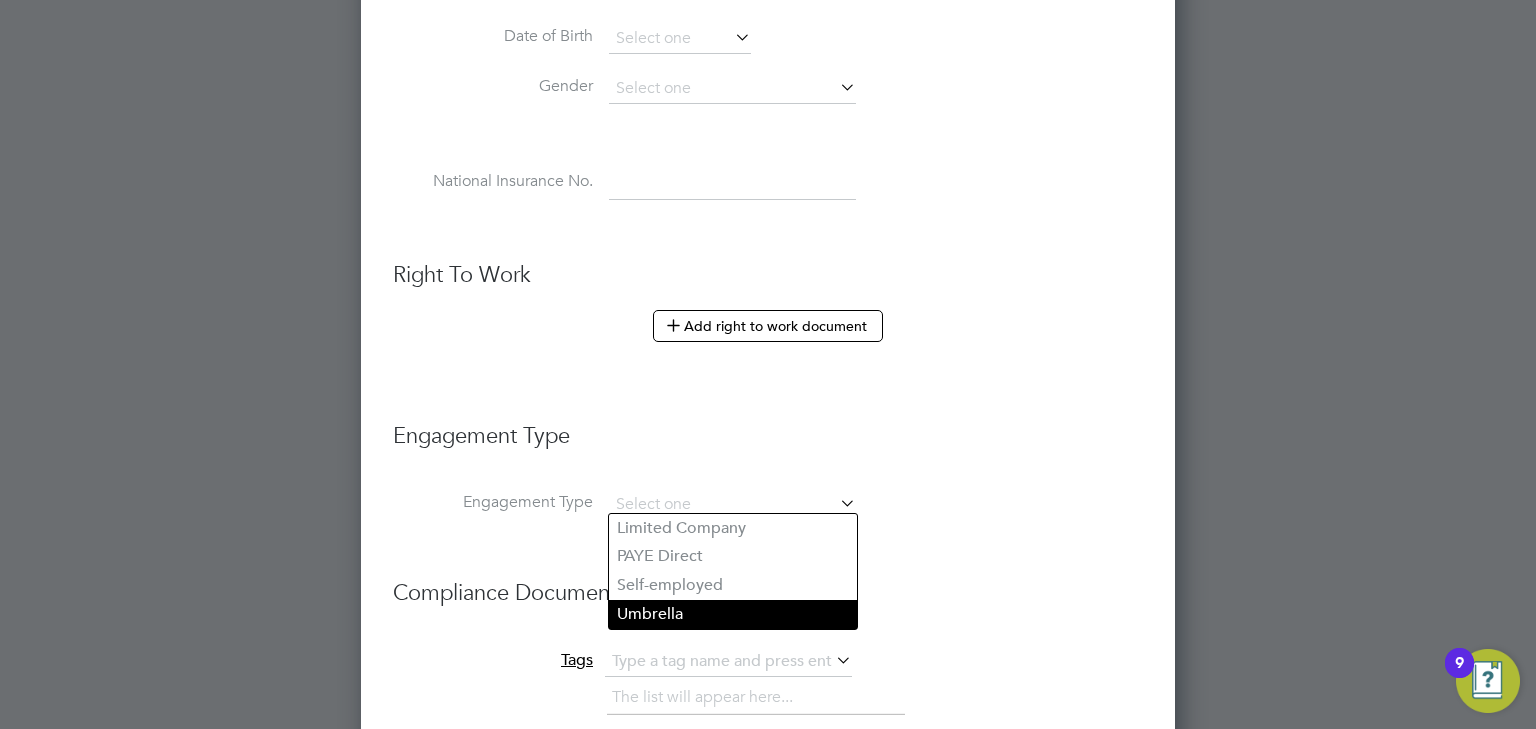 click on "Umbrella" 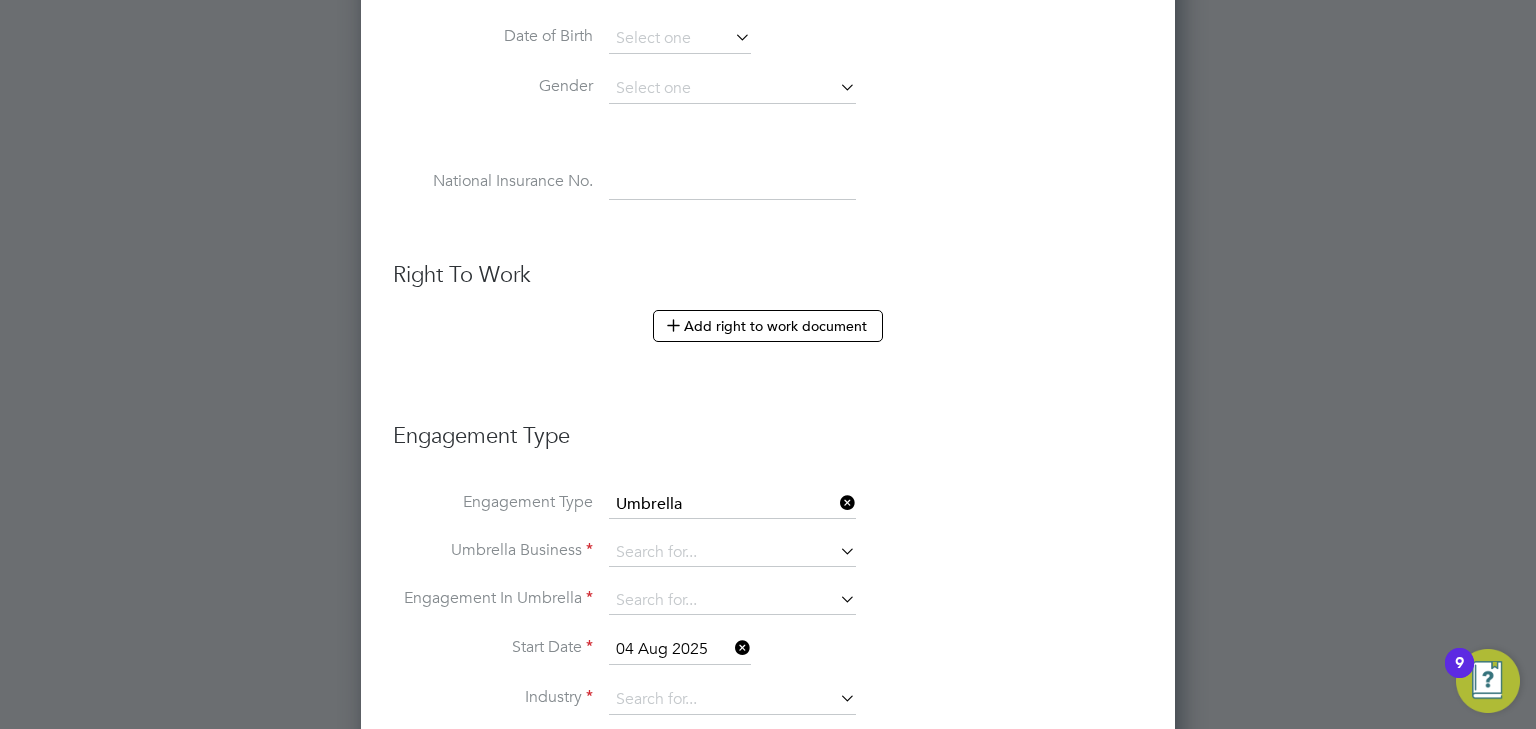 scroll, scrollTop: 10, scrollLeft: 9, axis: both 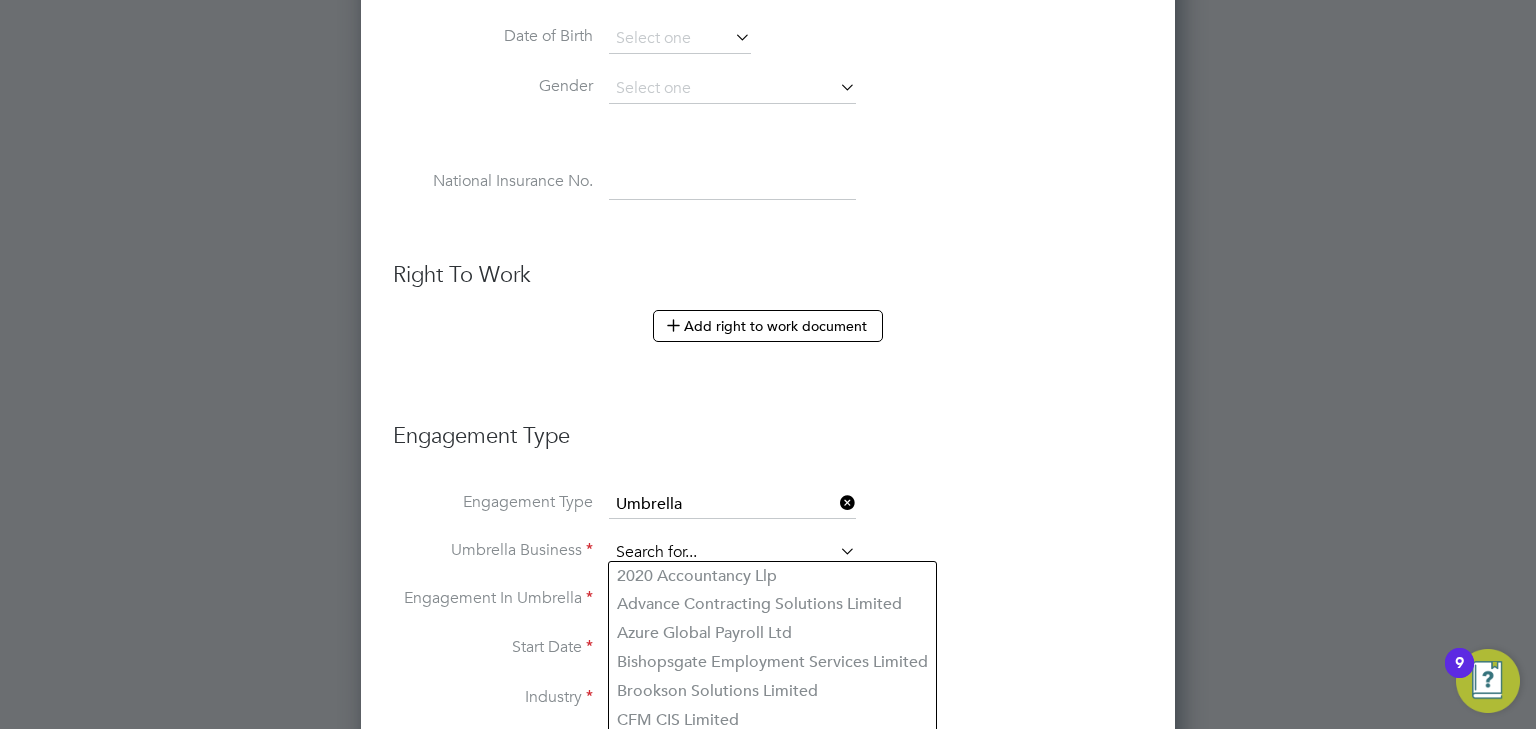 click at bounding box center [732, 553] 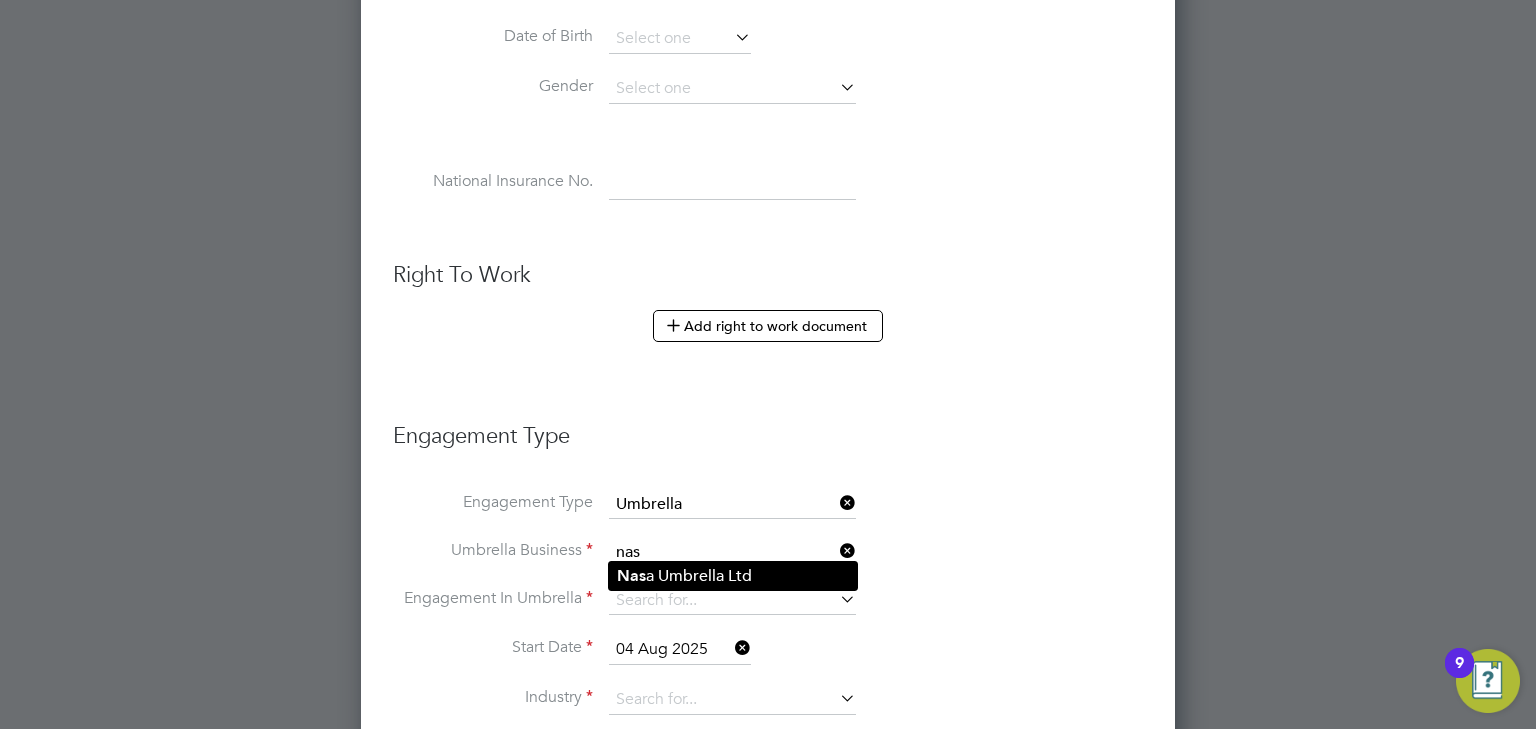 click on "Nas a Umbrella Ltd" 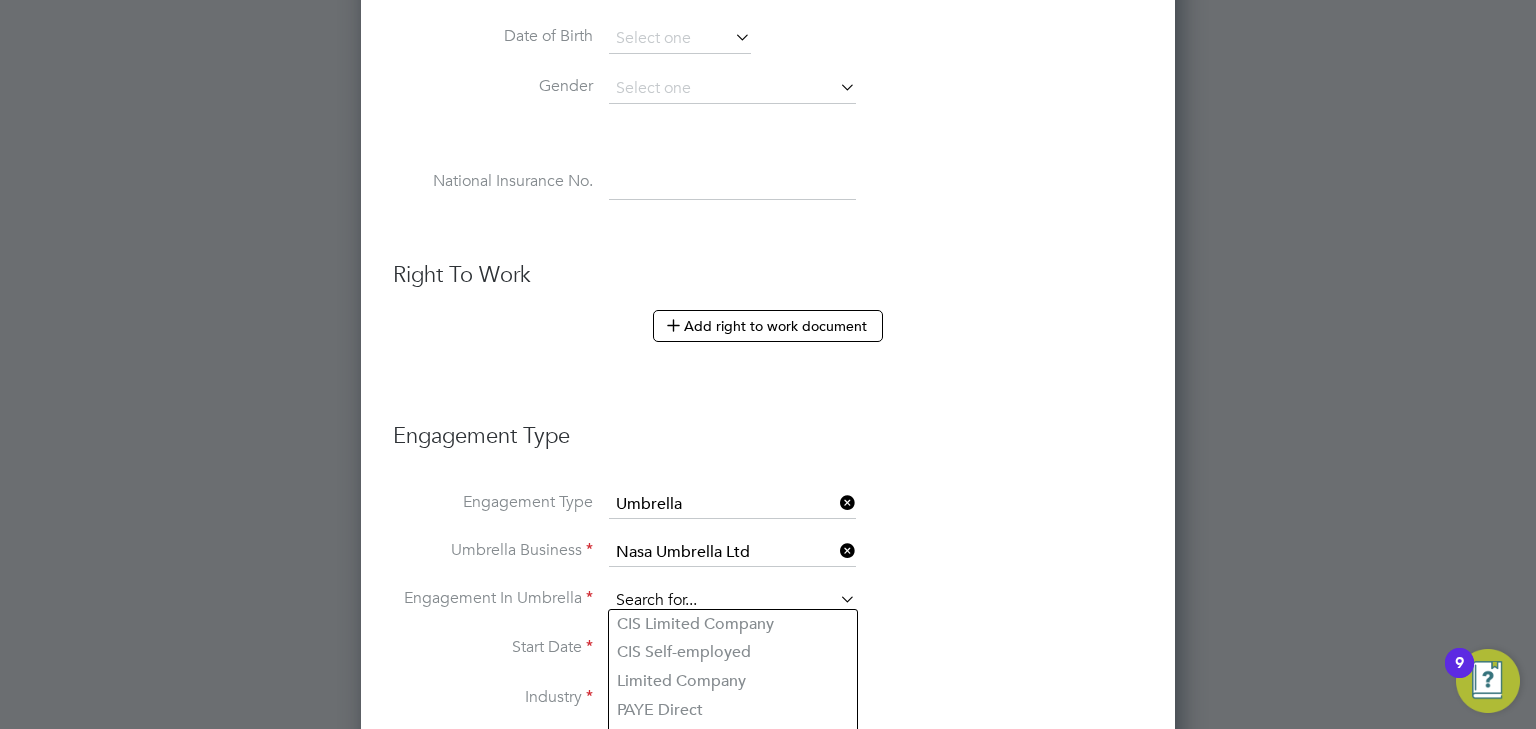 click at bounding box center [732, 601] 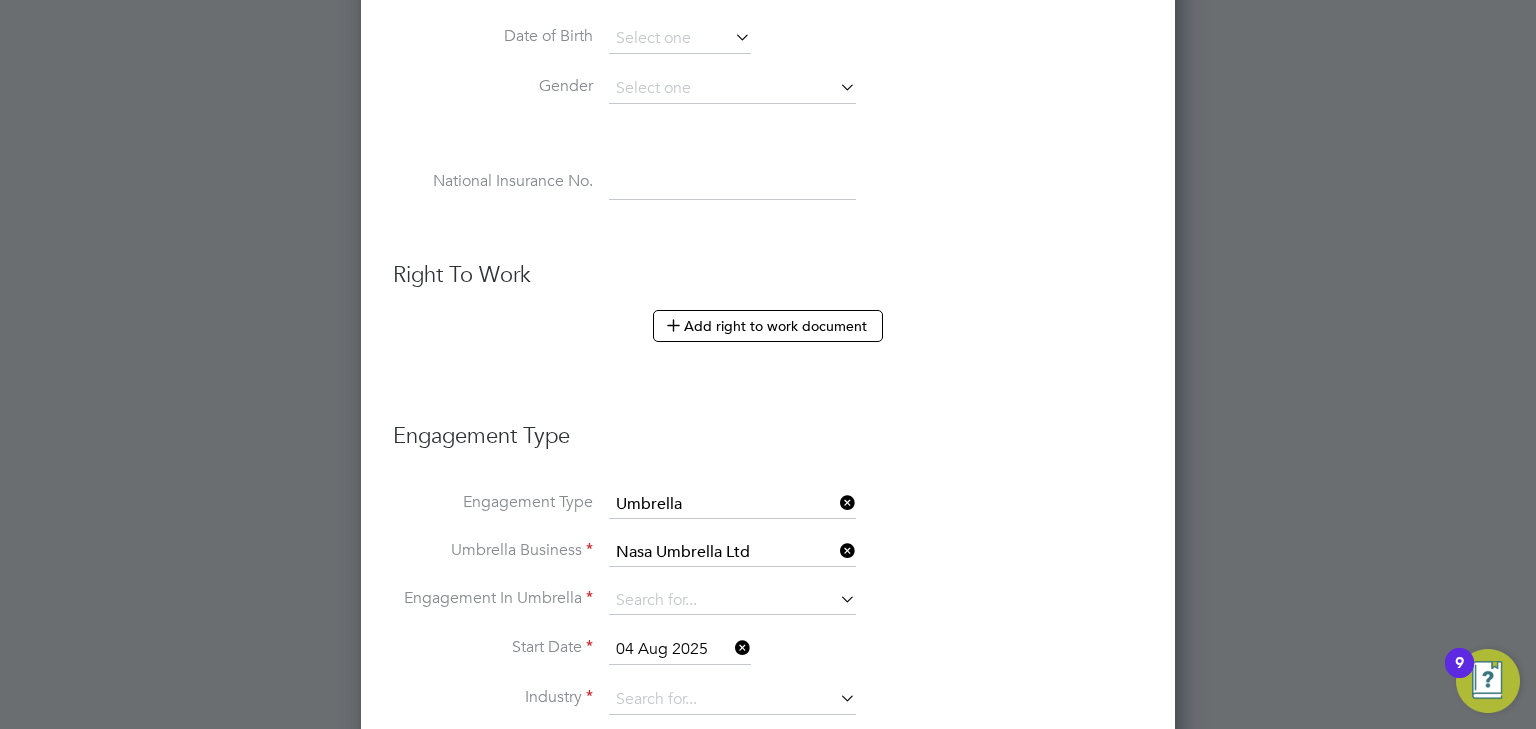 click on "CIS Self-employed" 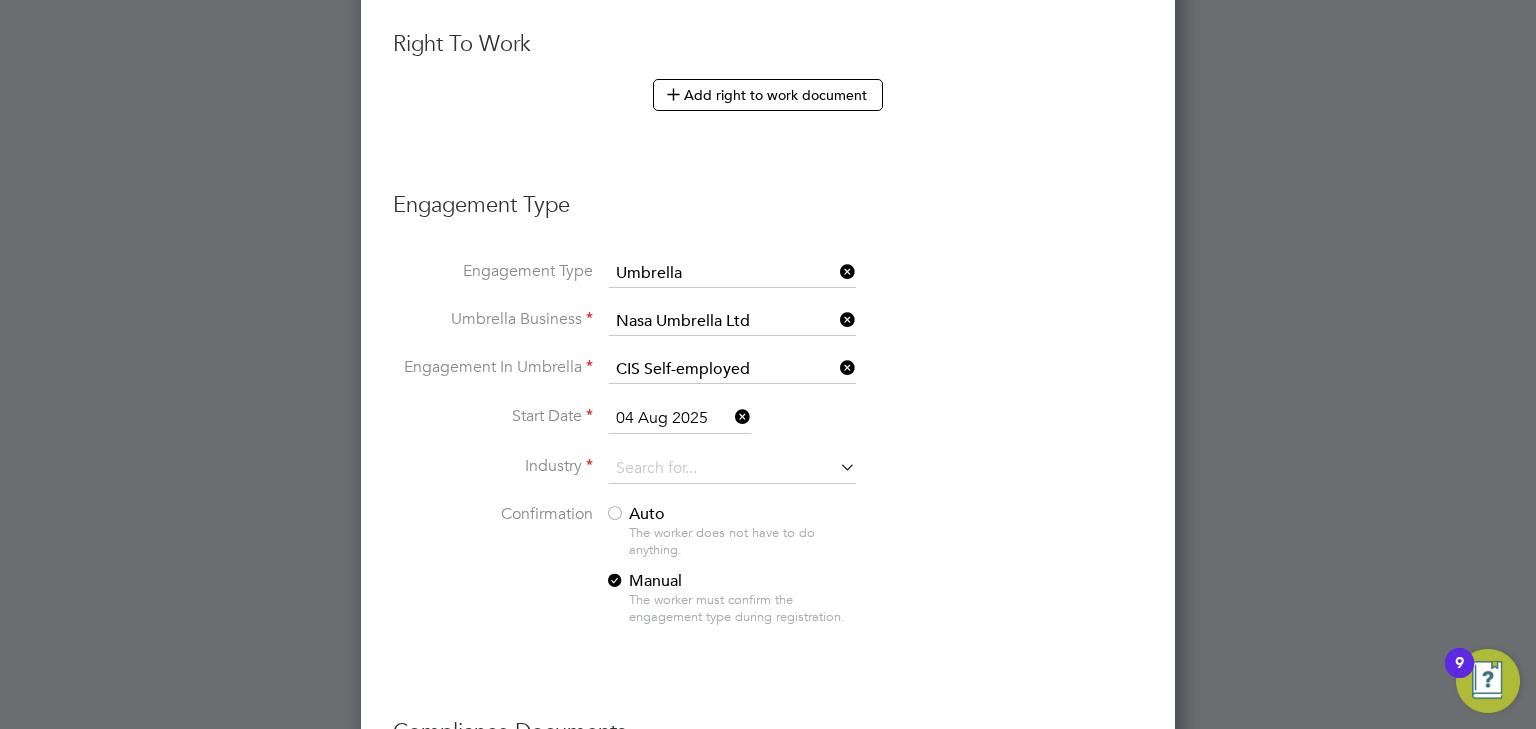 scroll, scrollTop: 1120, scrollLeft: 0, axis: vertical 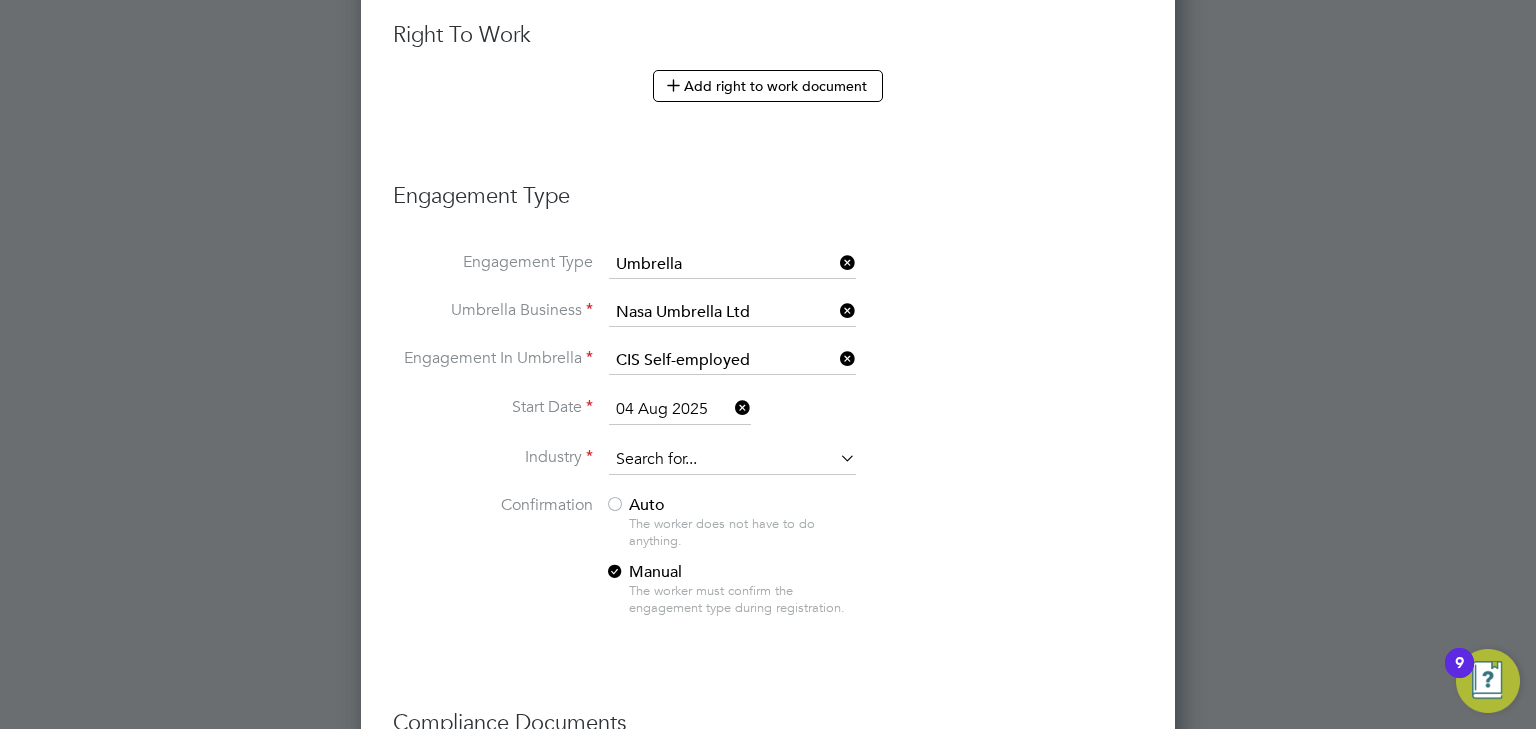click at bounding box center [732, 460] 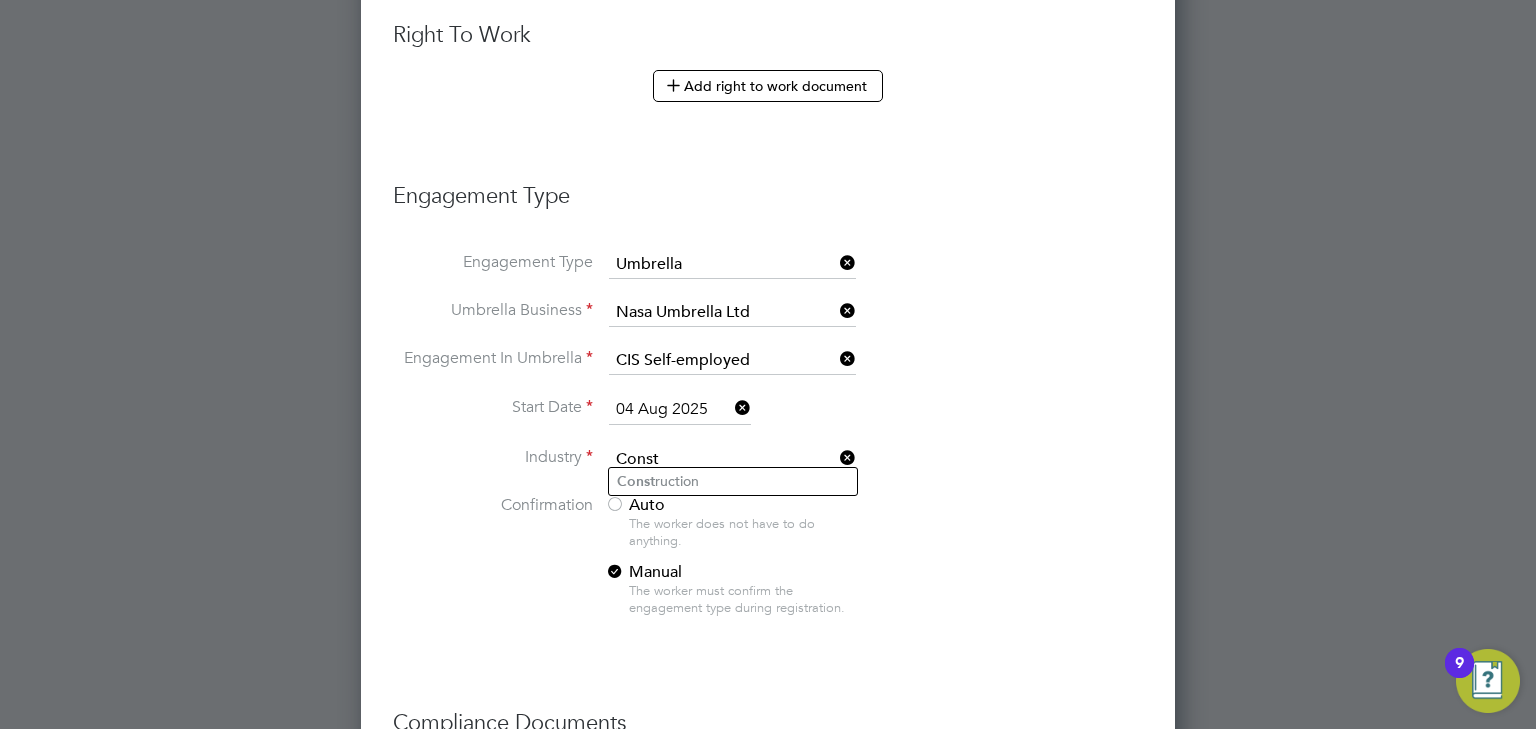 type on "Const" 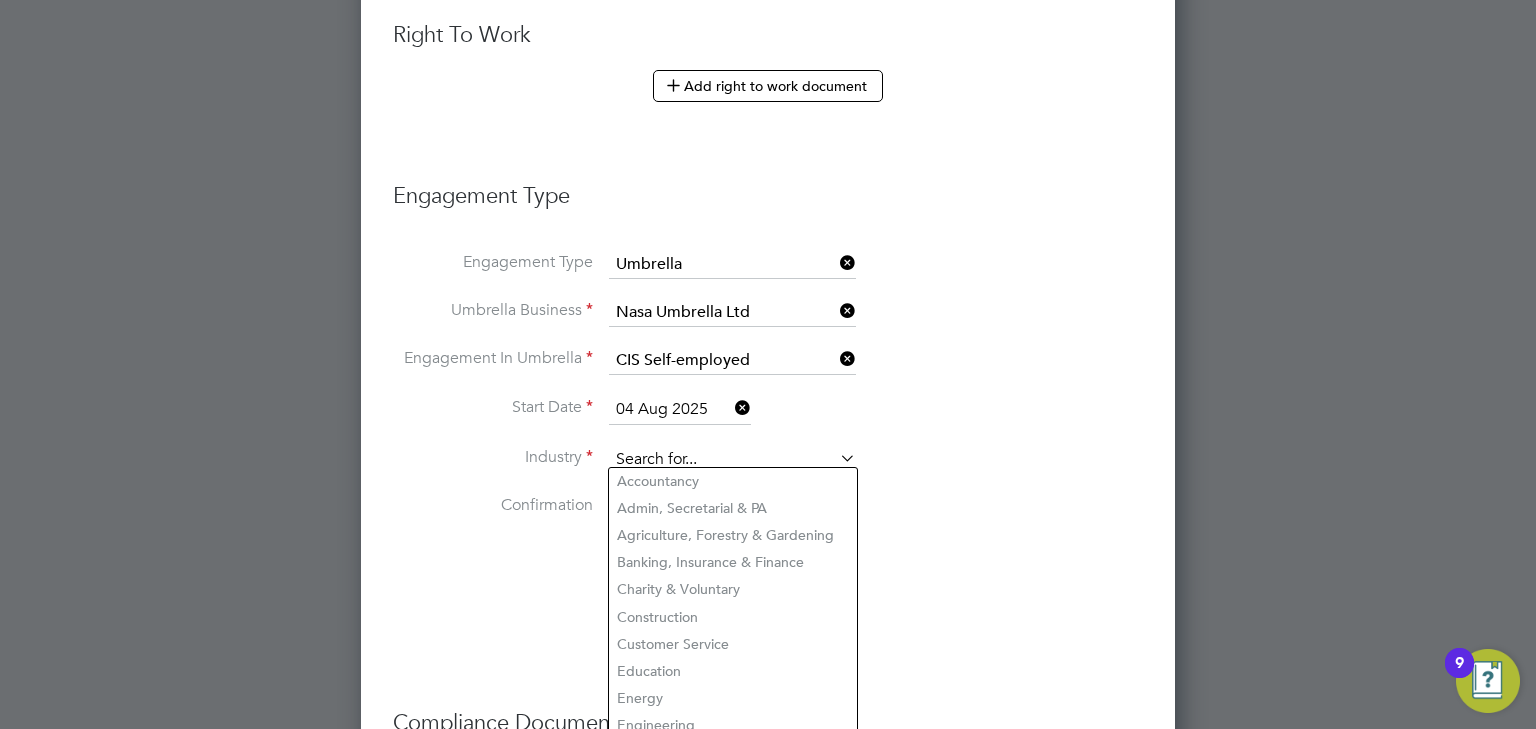 click at bounding box center (732, 460) 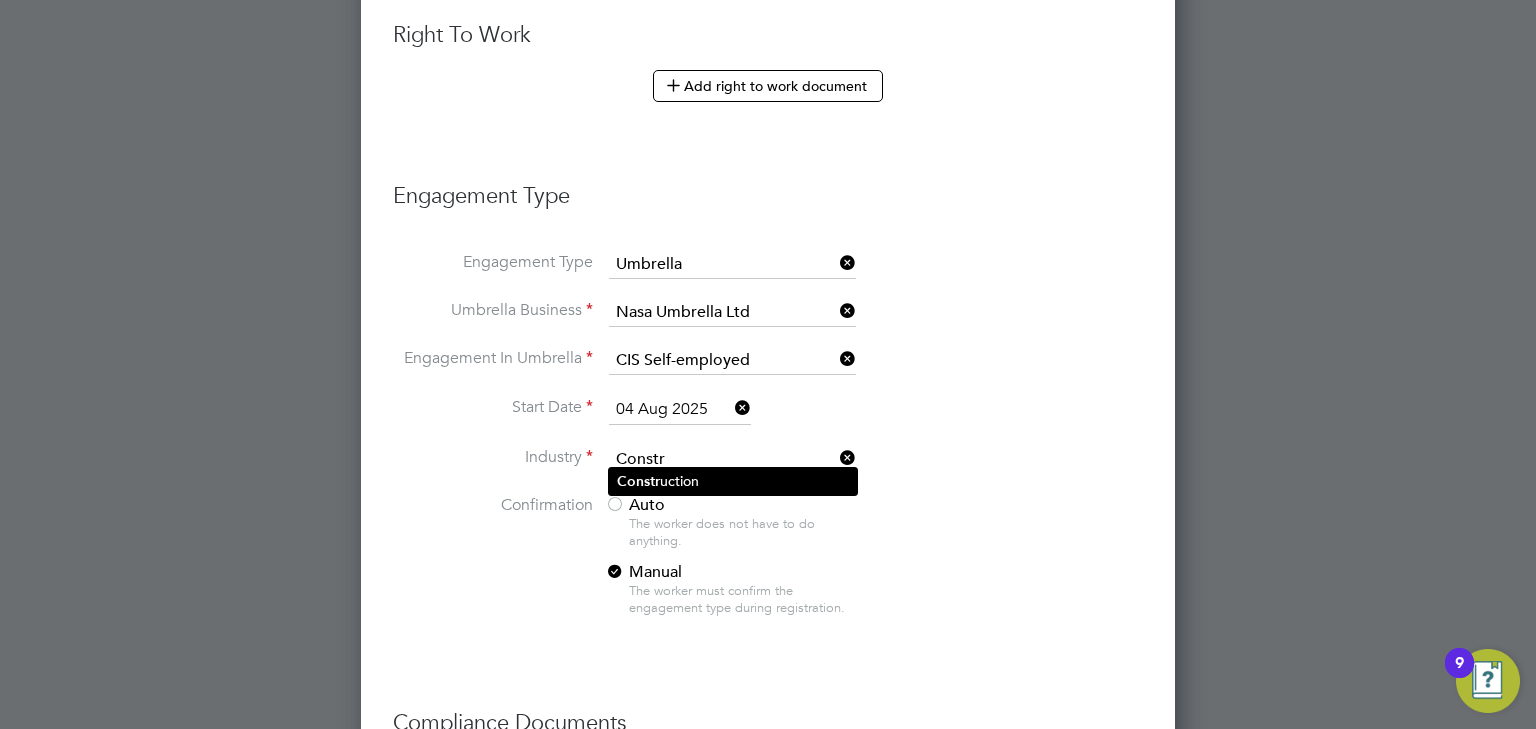 click on "Constr uction" 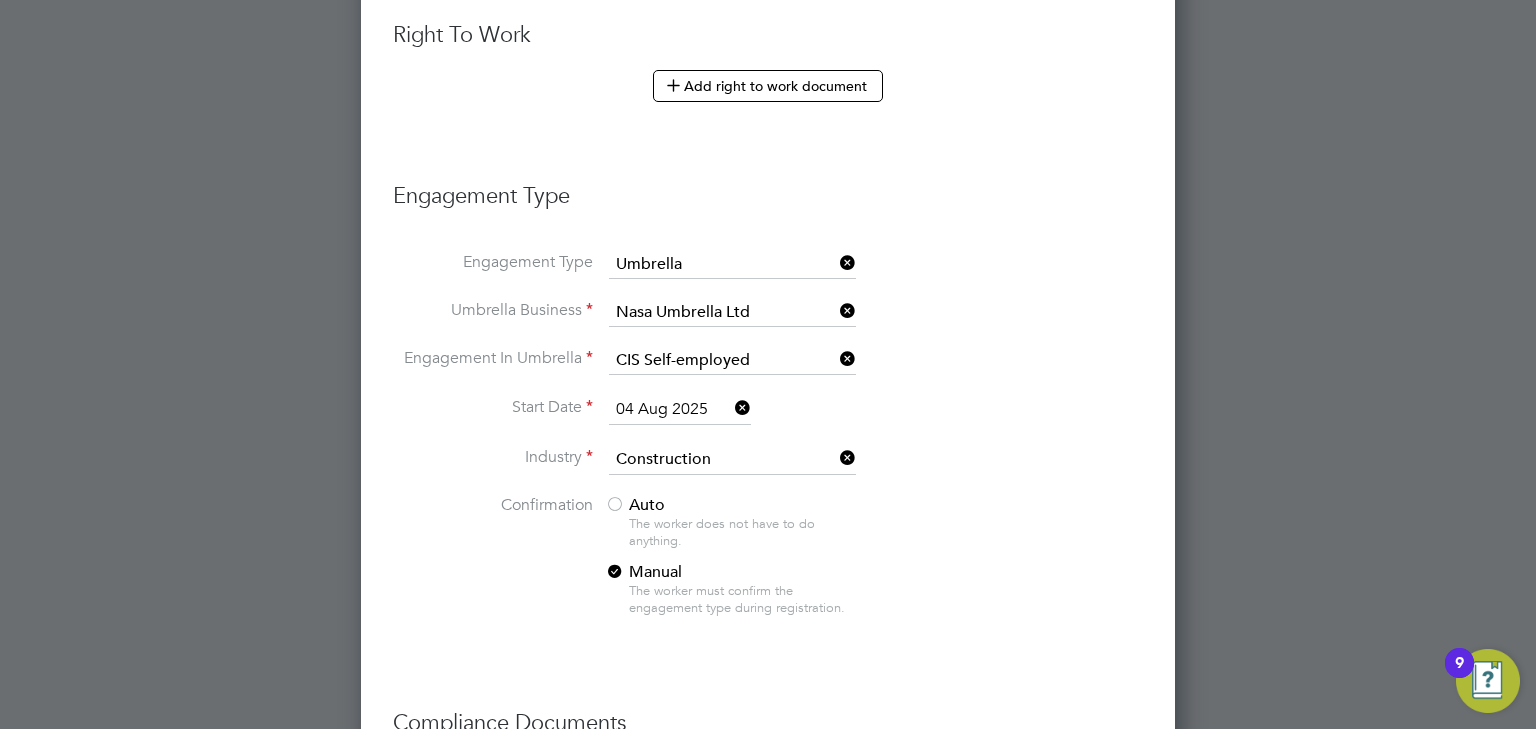 click on "Auto" at bounding box center (635, 505) 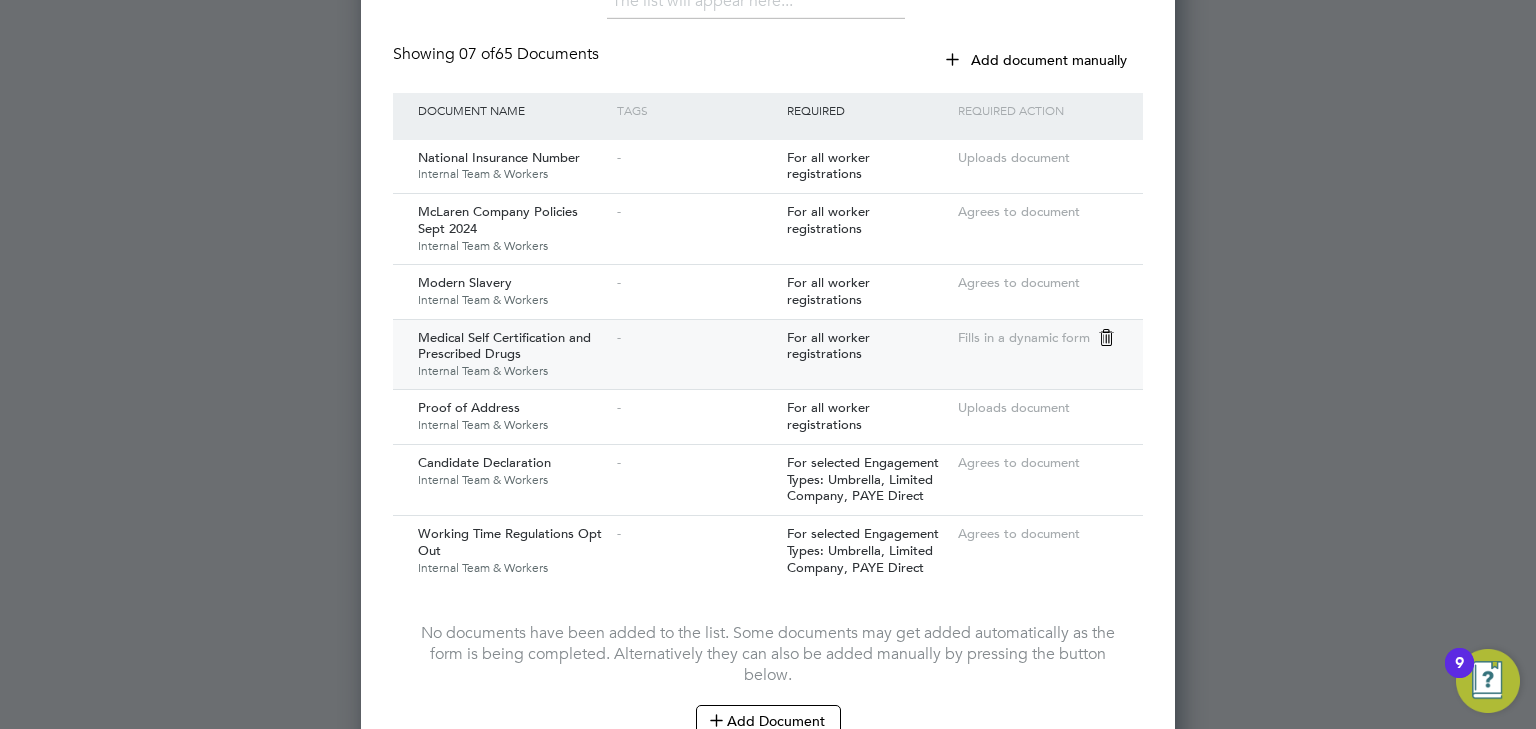 scroll, scrollTop: 2131, scrollLeft: 0, axis: vertical 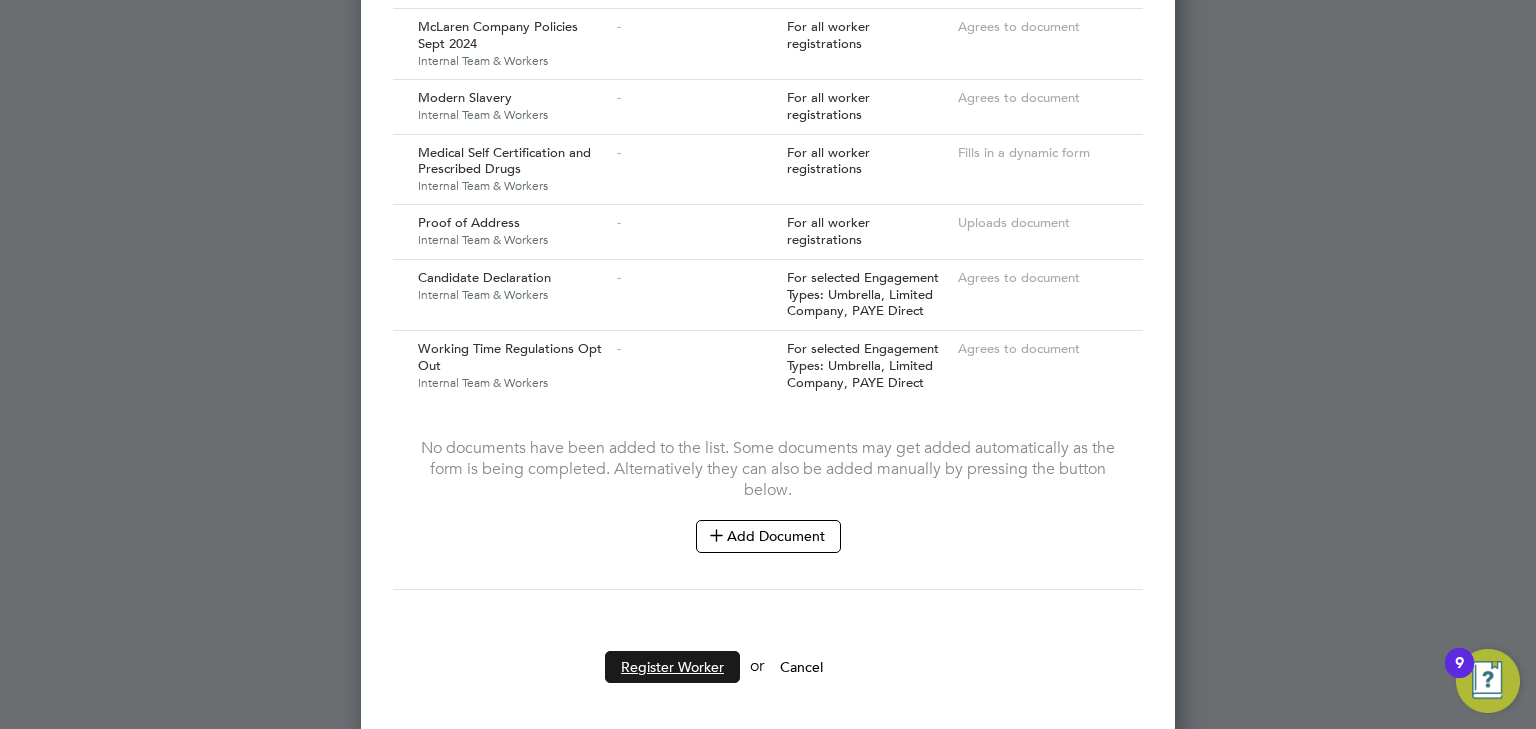 click on "Register Worker" at bounding box center (672, 667) 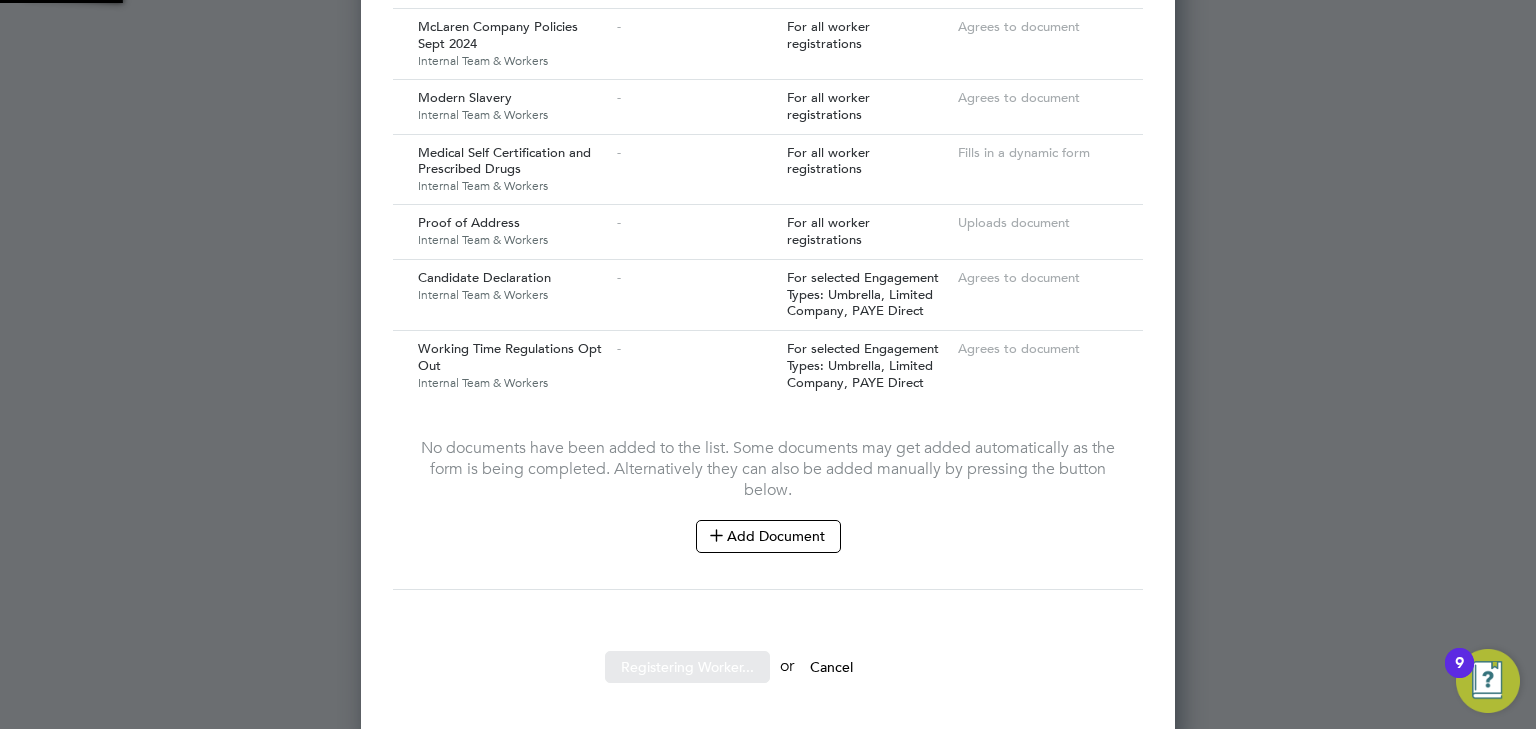 scroll, scrollTop: 0, scrollLeft: 0, axis: both 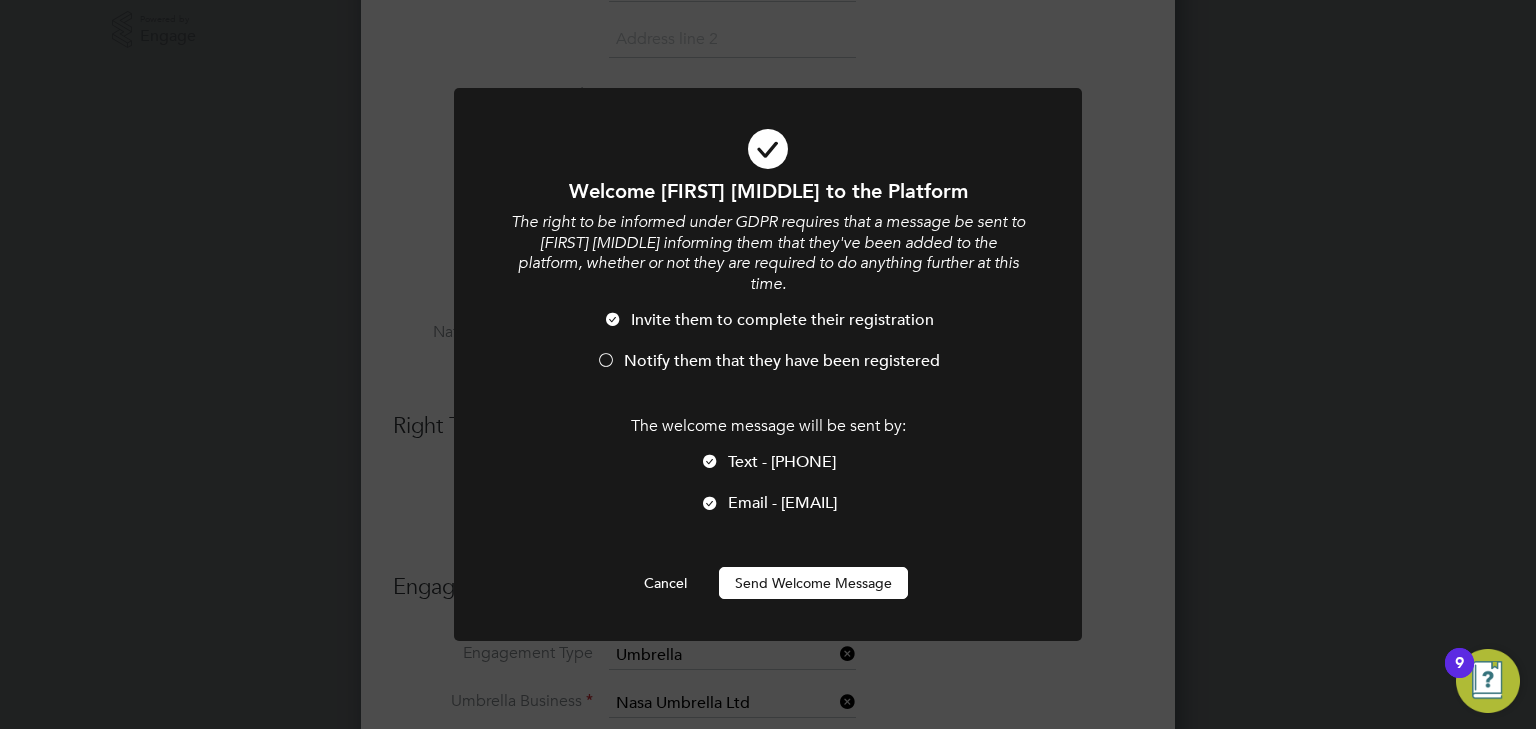 click on "Send Welcome Message" at bounding box center [813, 583] 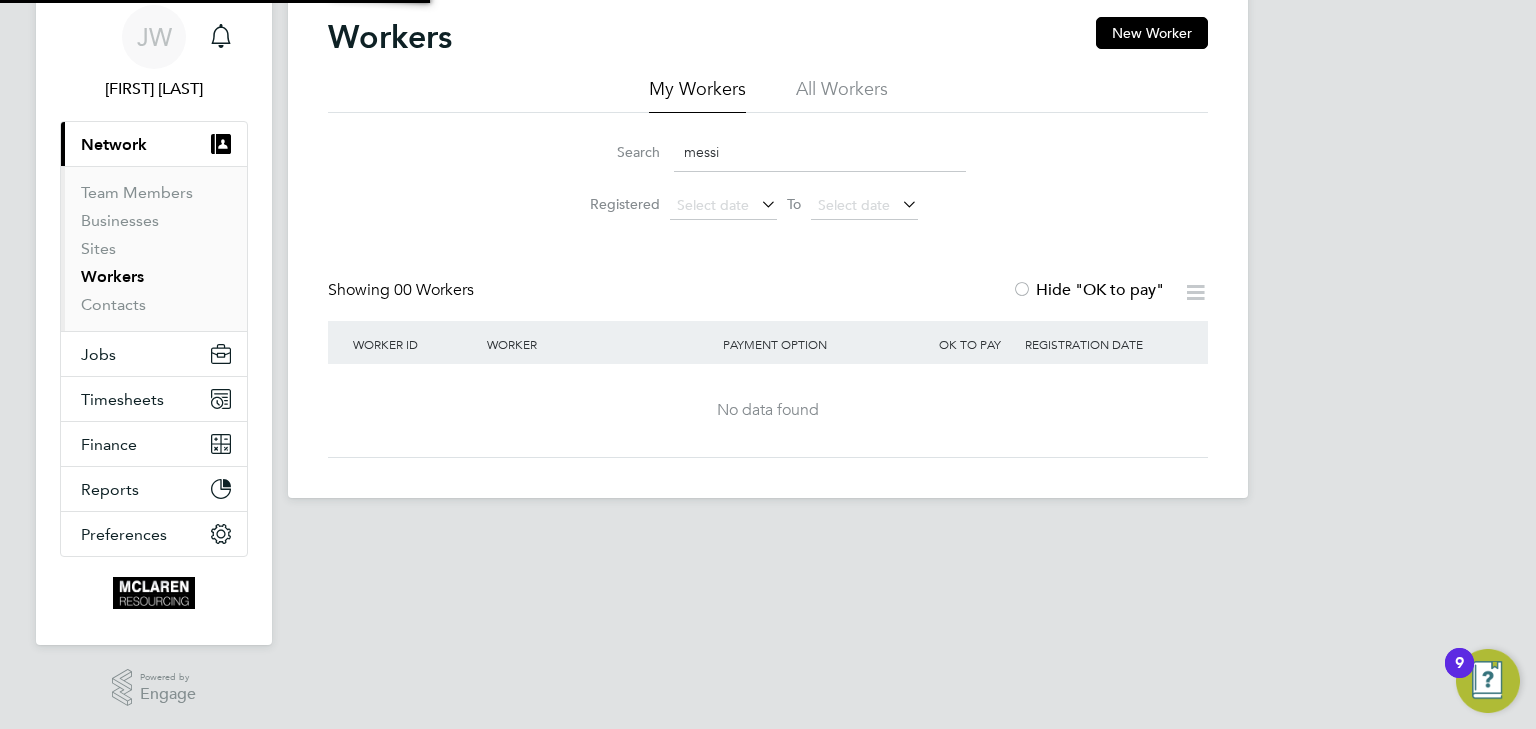 scroll, scrollTop: 0, scrollLeft: 0, axis: both 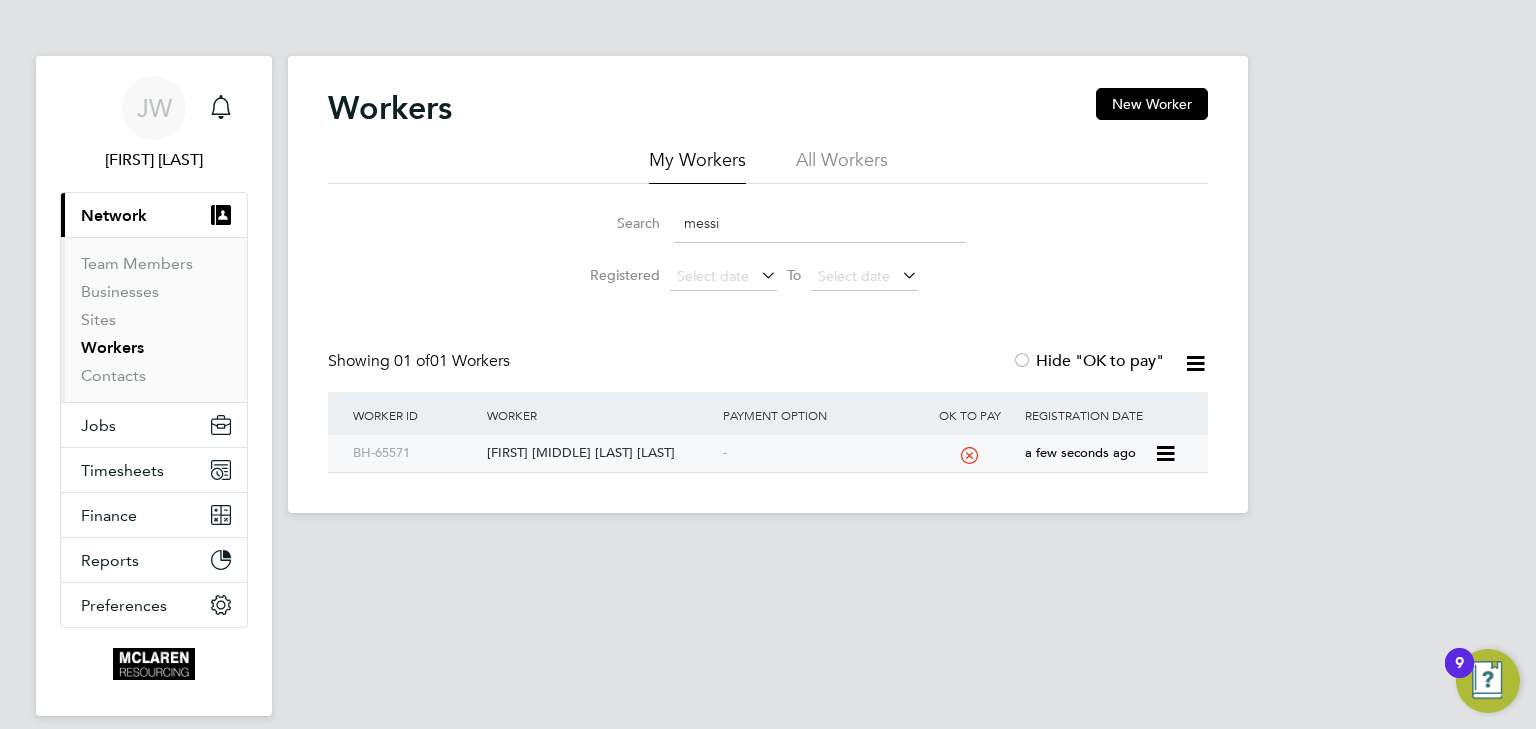 click on "Louis Francois Messi" 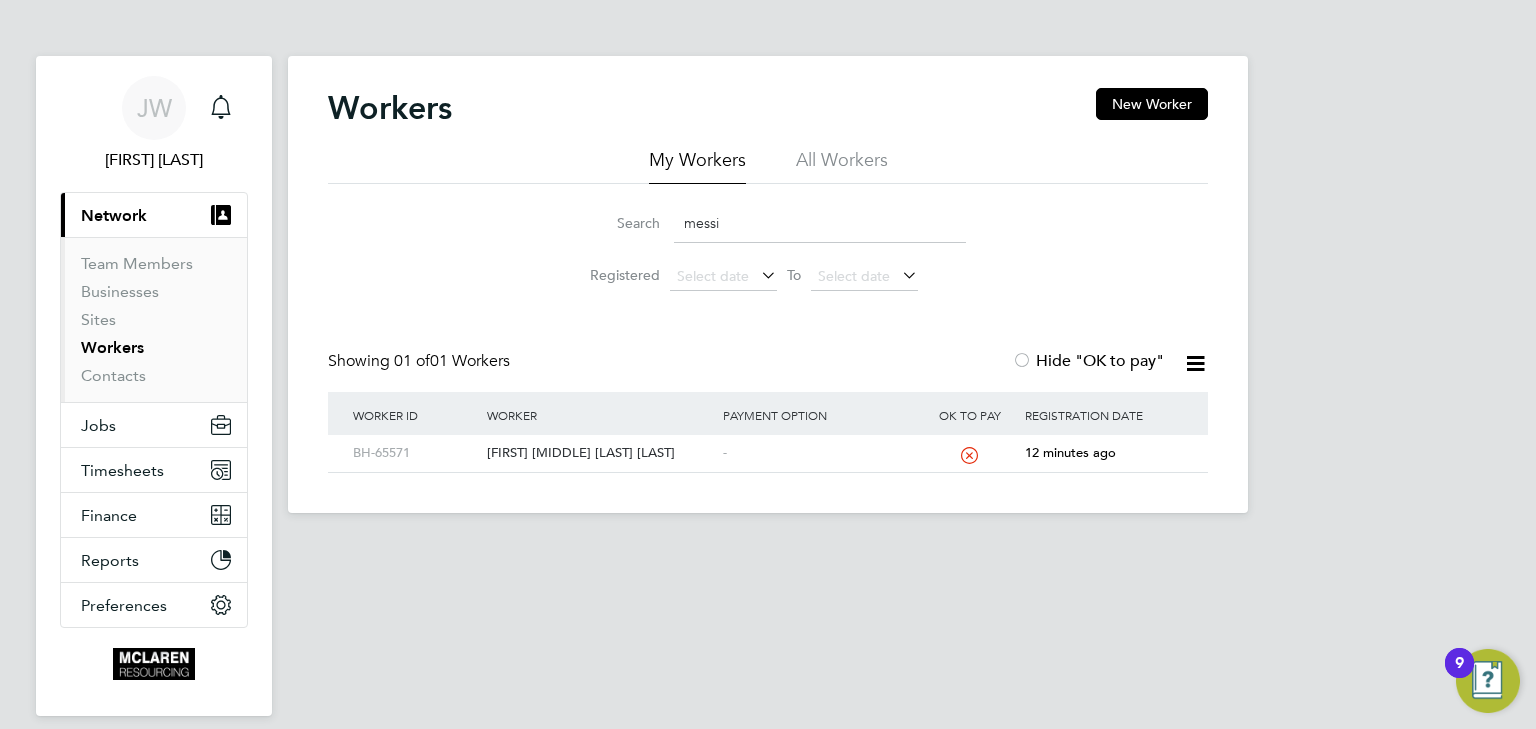 click on "messi" 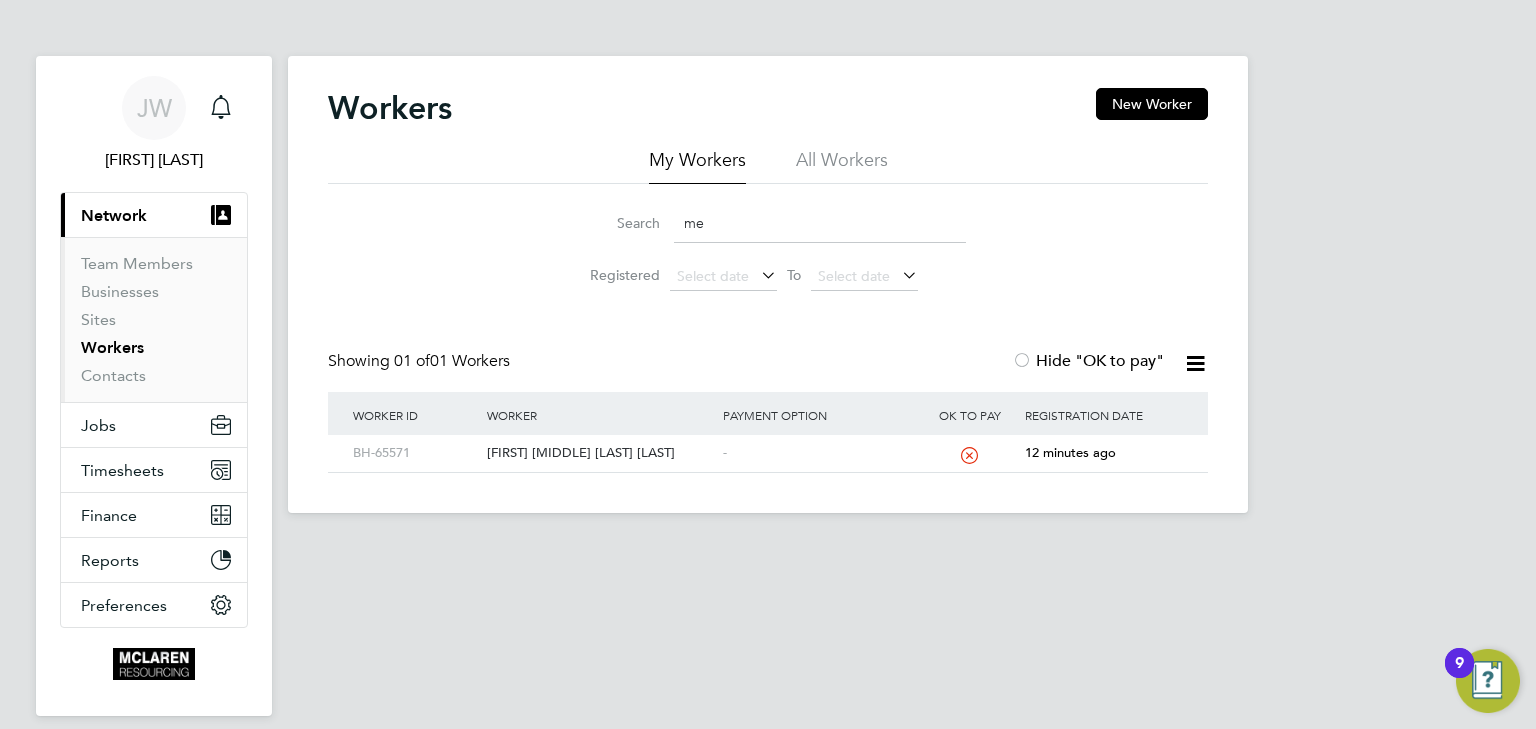 type on "m" 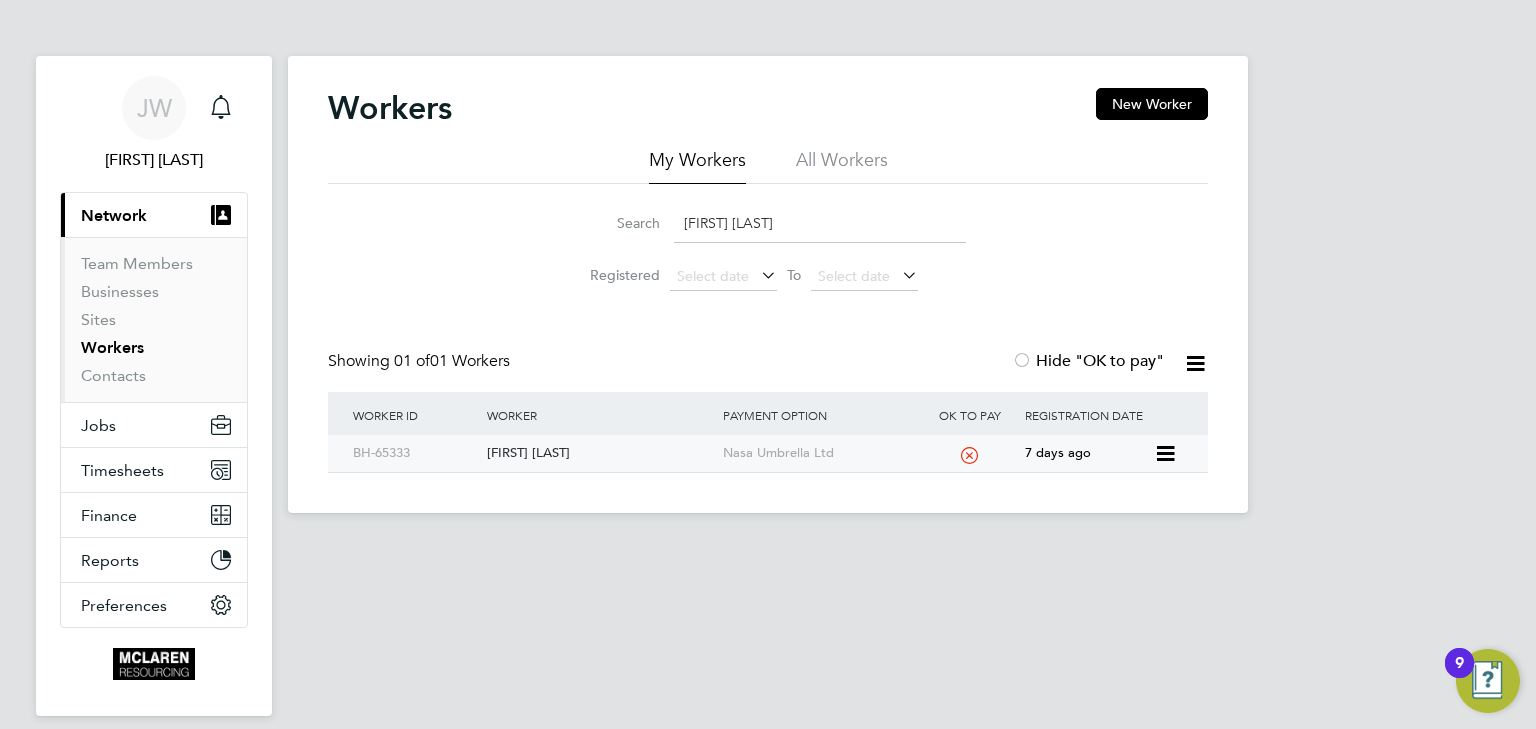 click on "Robin Vaughan" 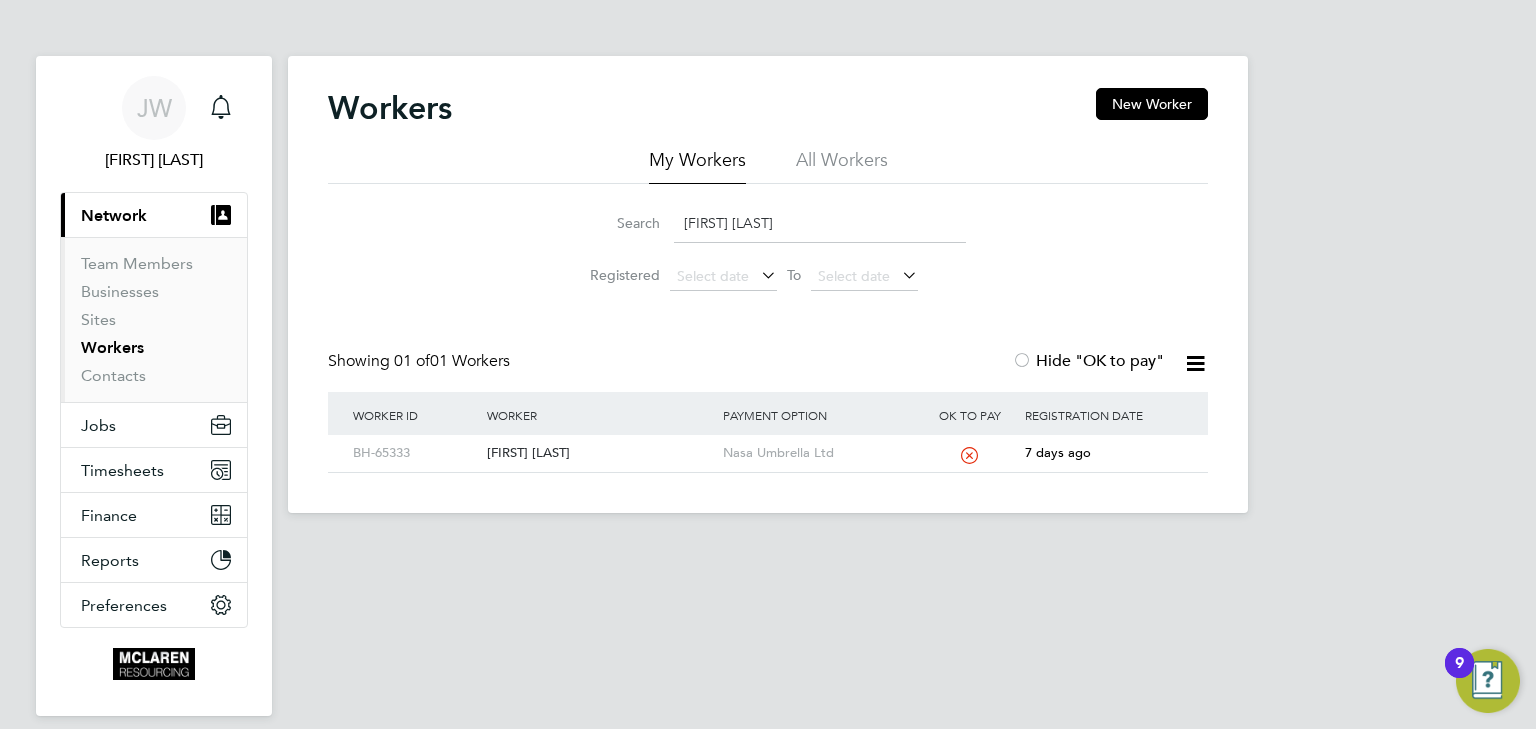 click on "robin v" 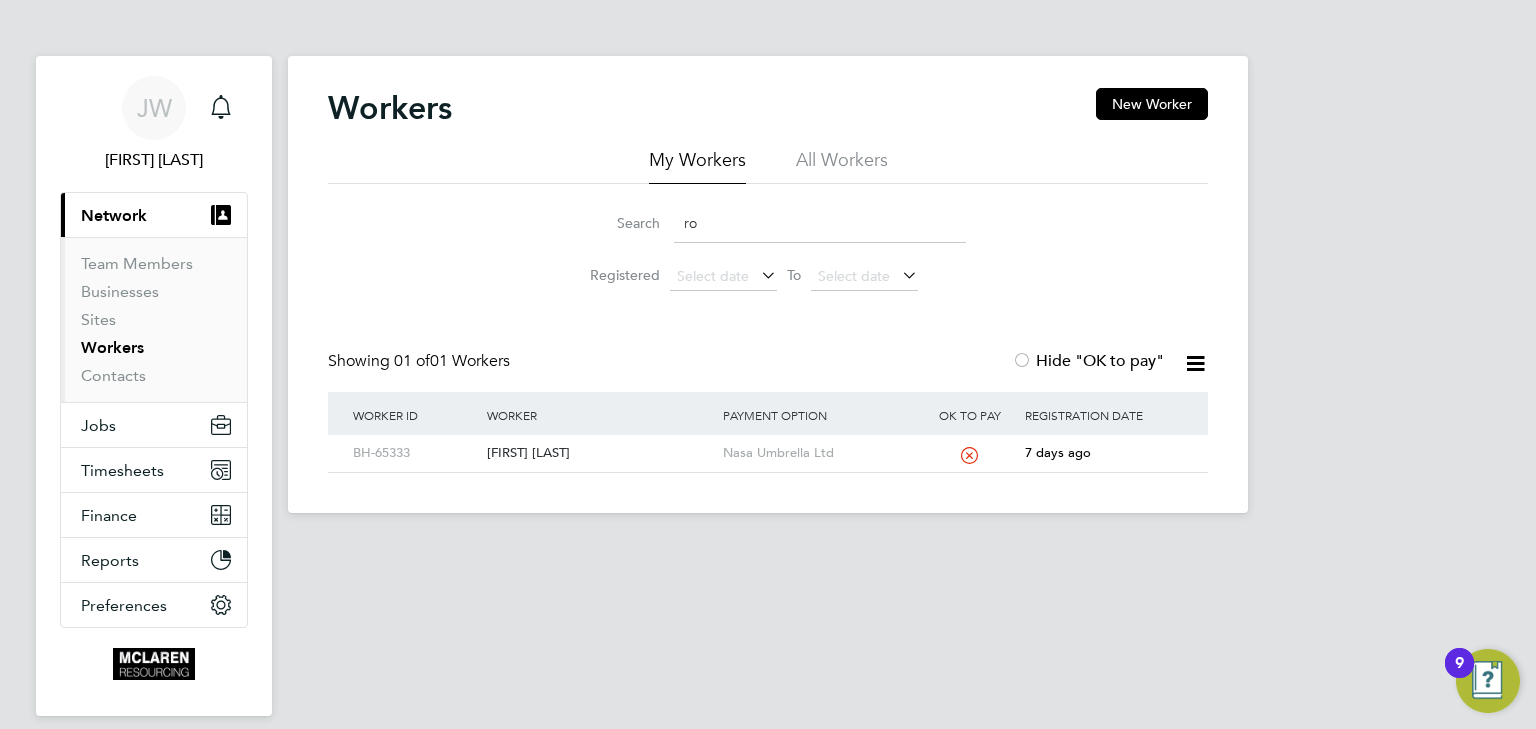 type on "r" 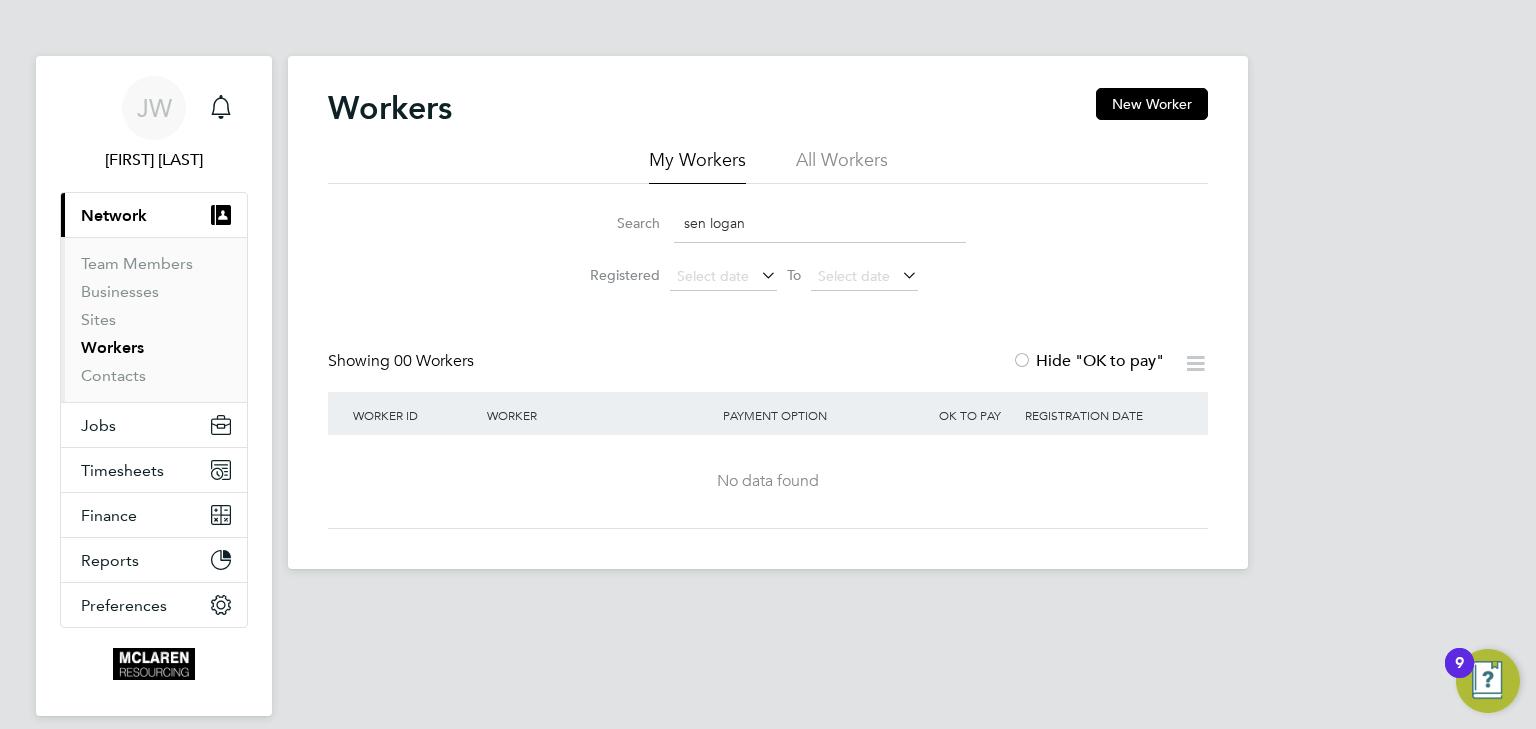 click on "sen logan" 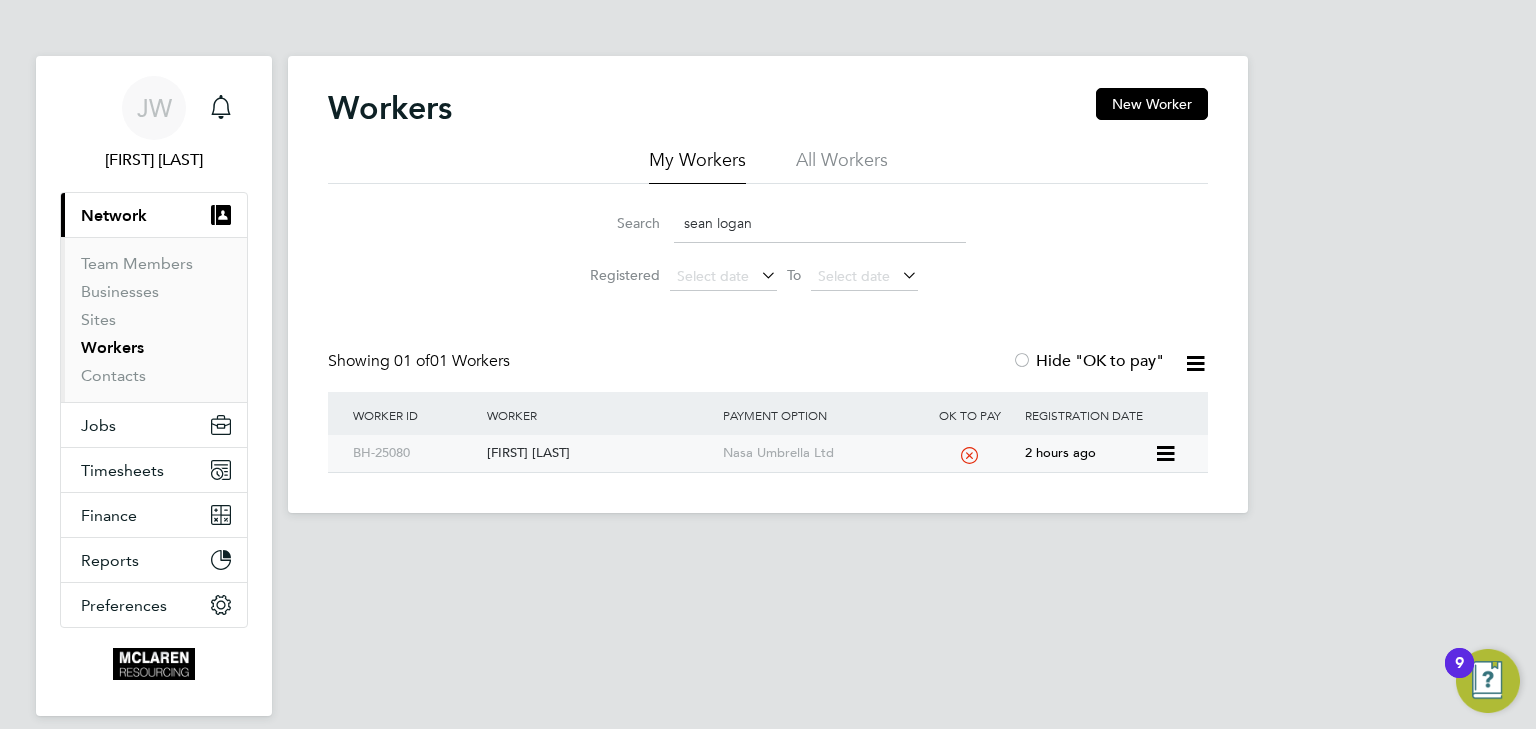 click on "Sean Logan" 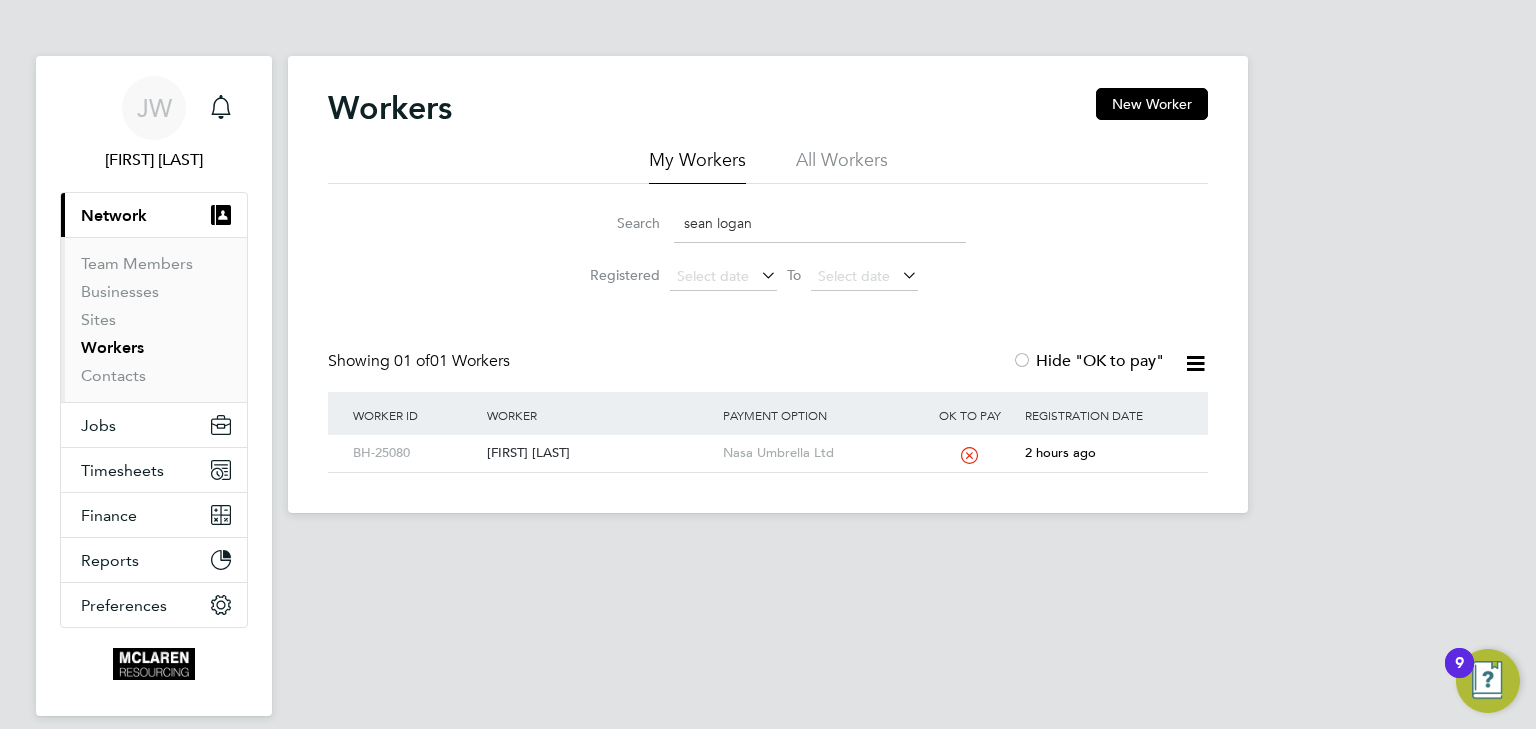 click on "sean logan" 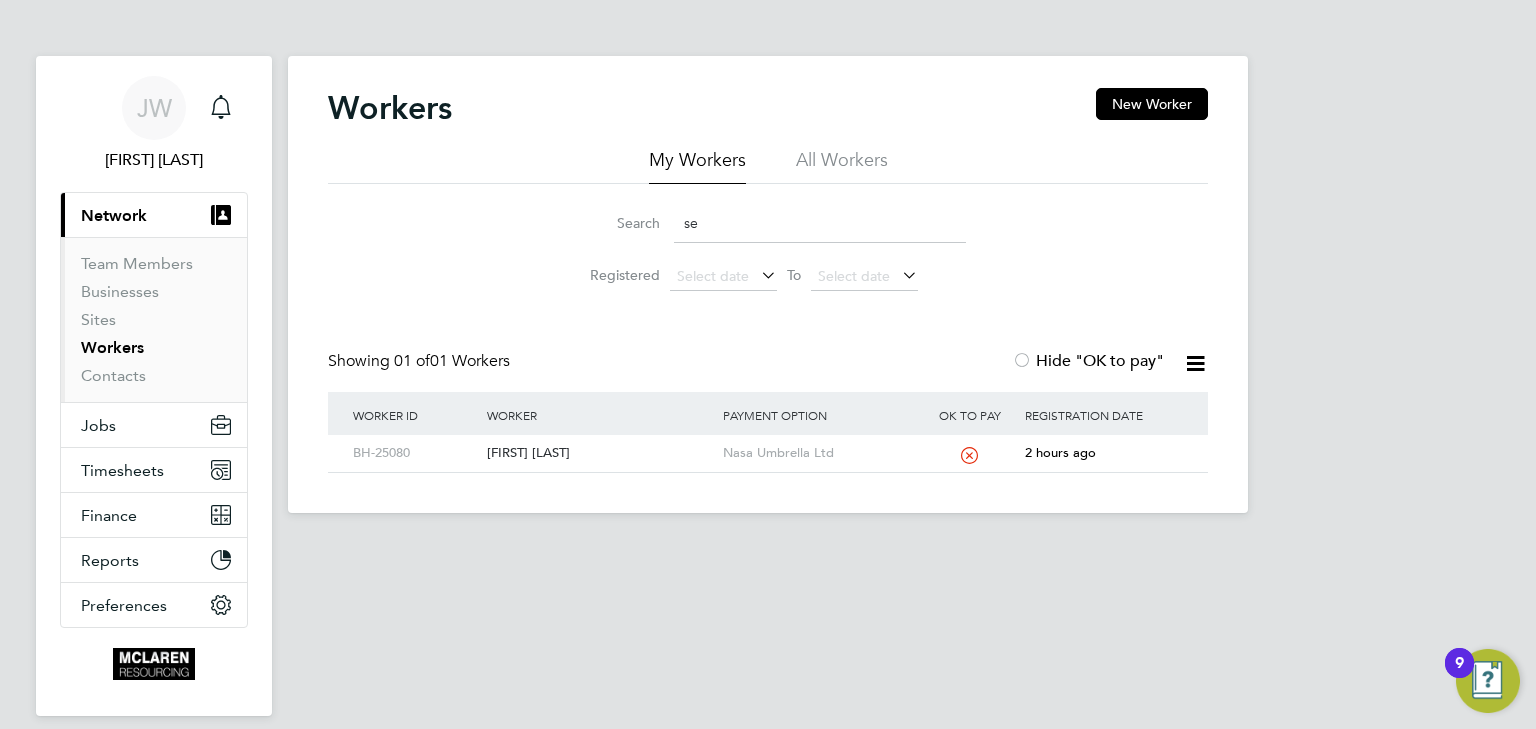 type on "s" 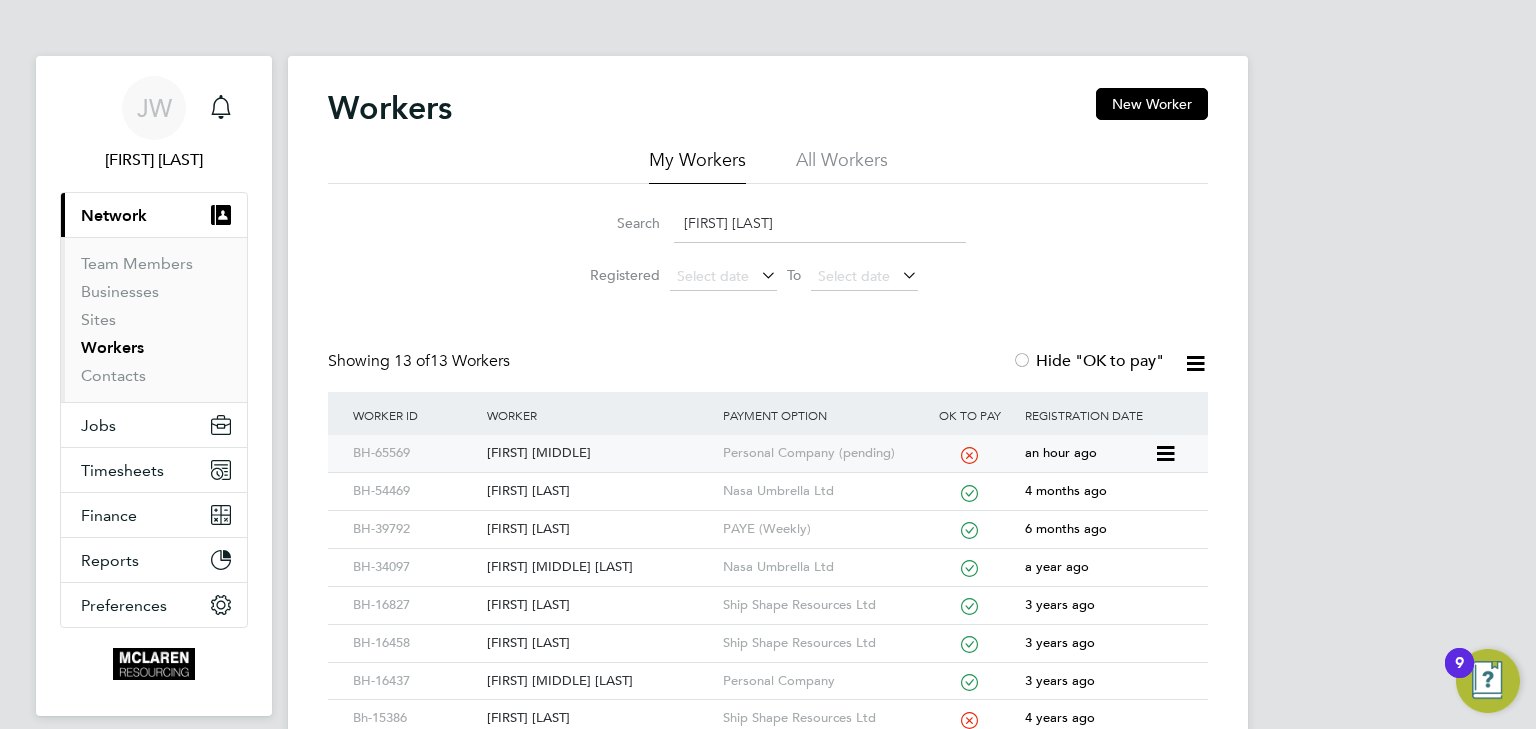 click on "Daniel Constantin" 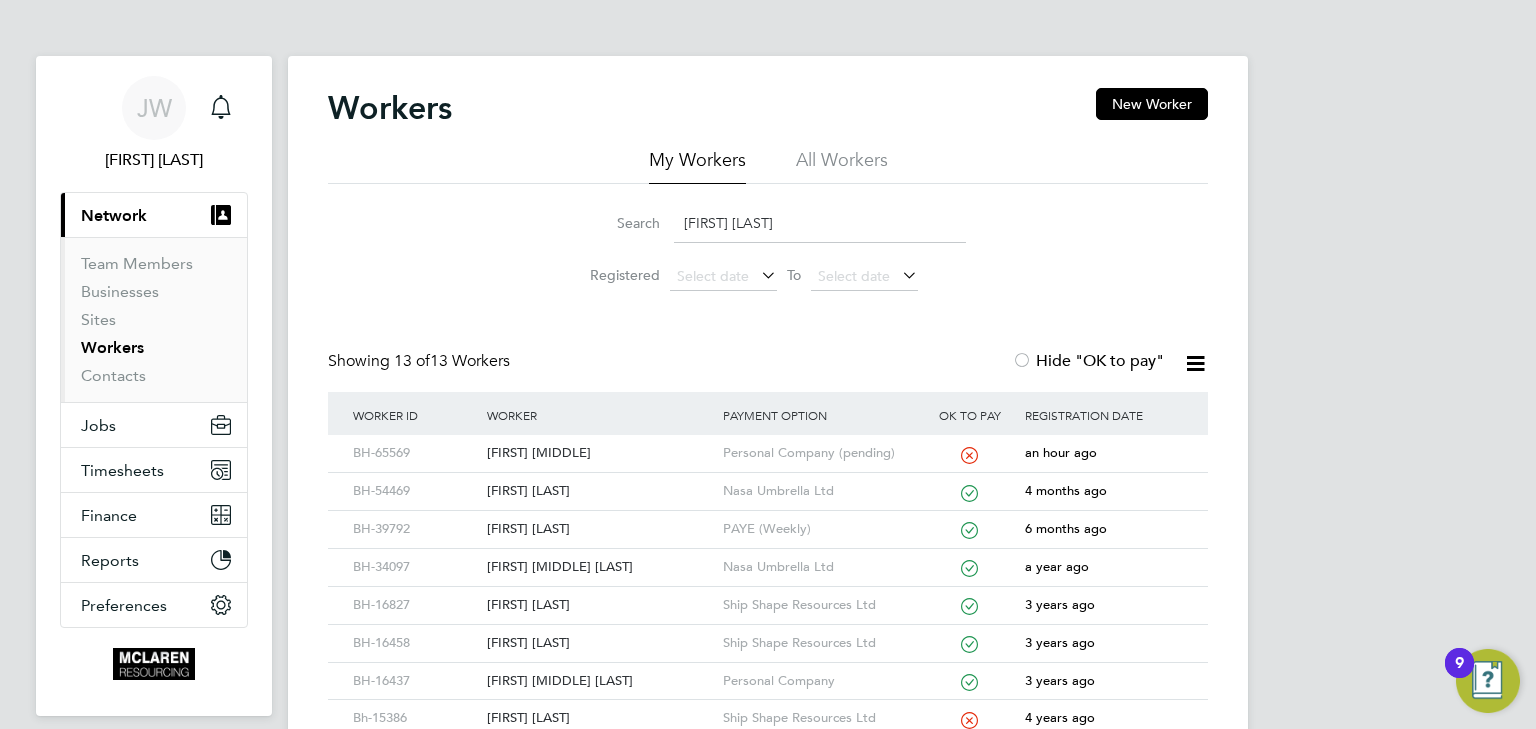 click on "daniel c" 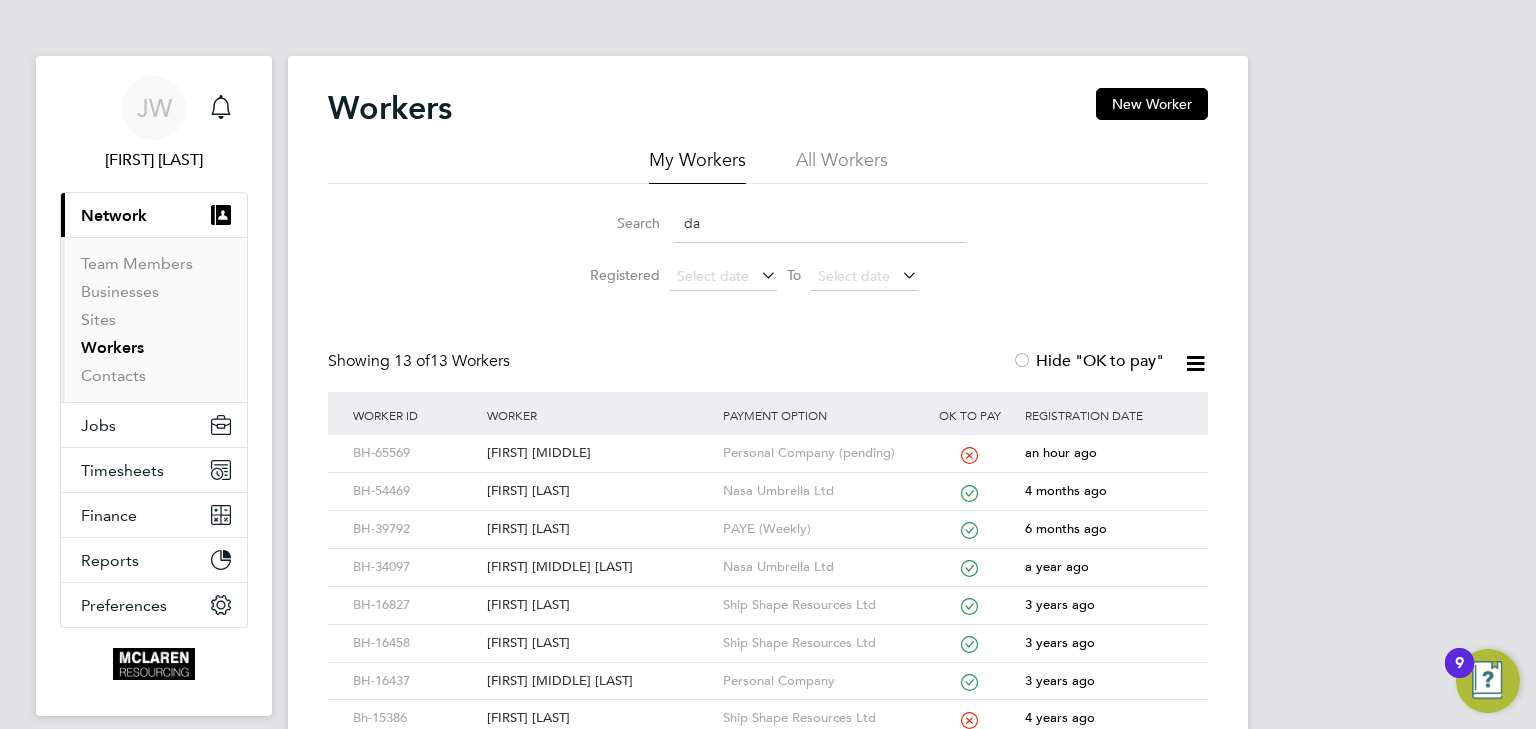type on "d" 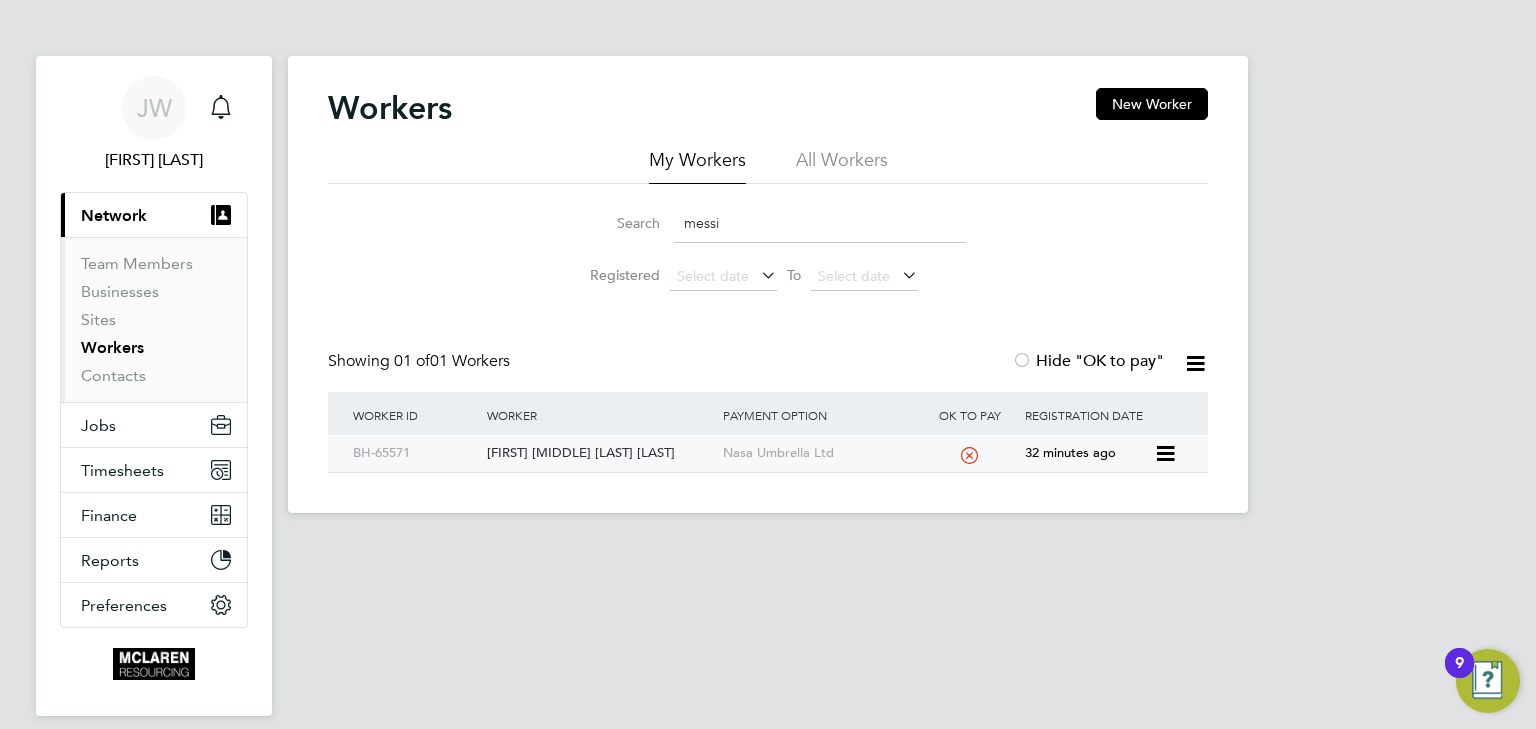 click on "Louis Francois Messi Messi" 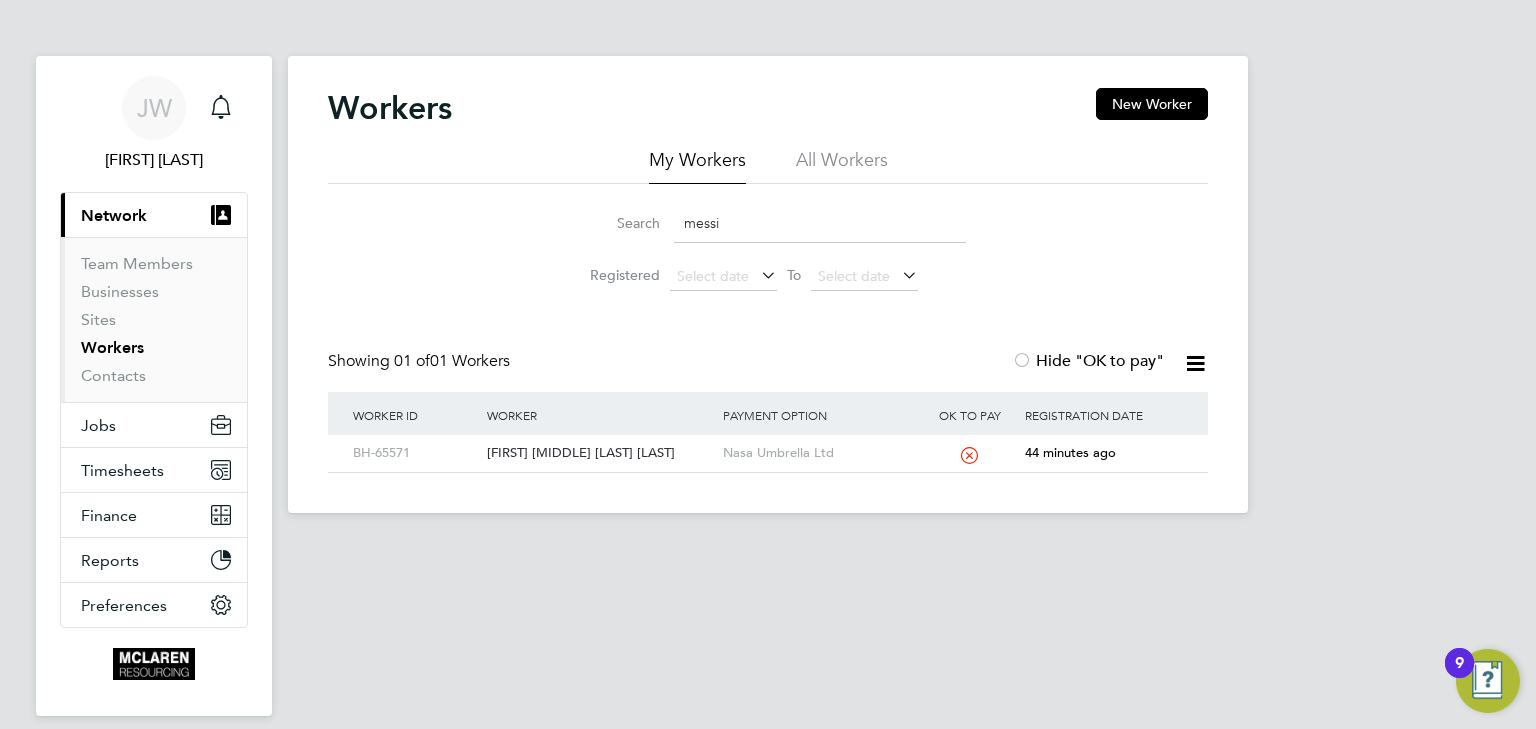 click on "Workers" at bounding box center (112, 347) 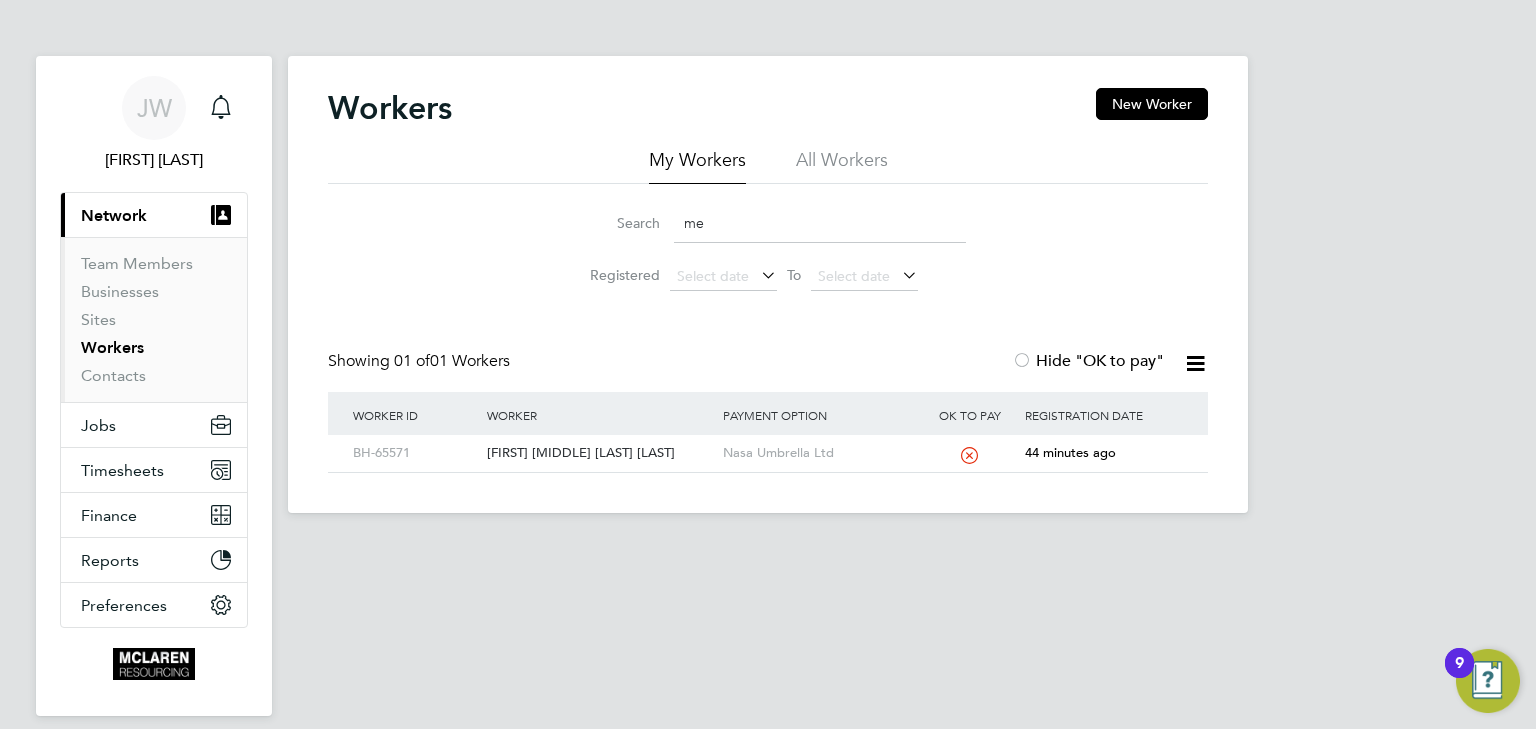 type on "m" 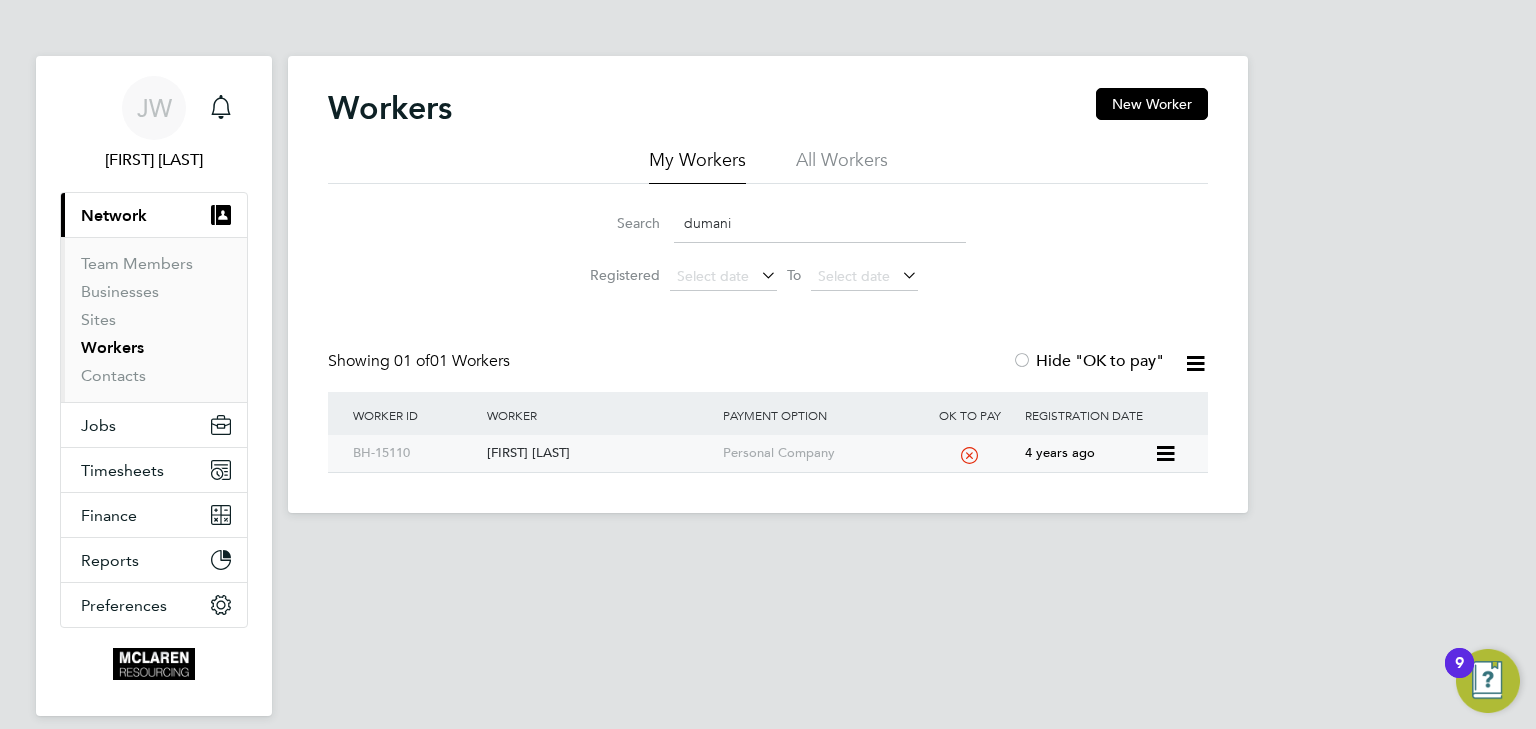 type on "dumani" 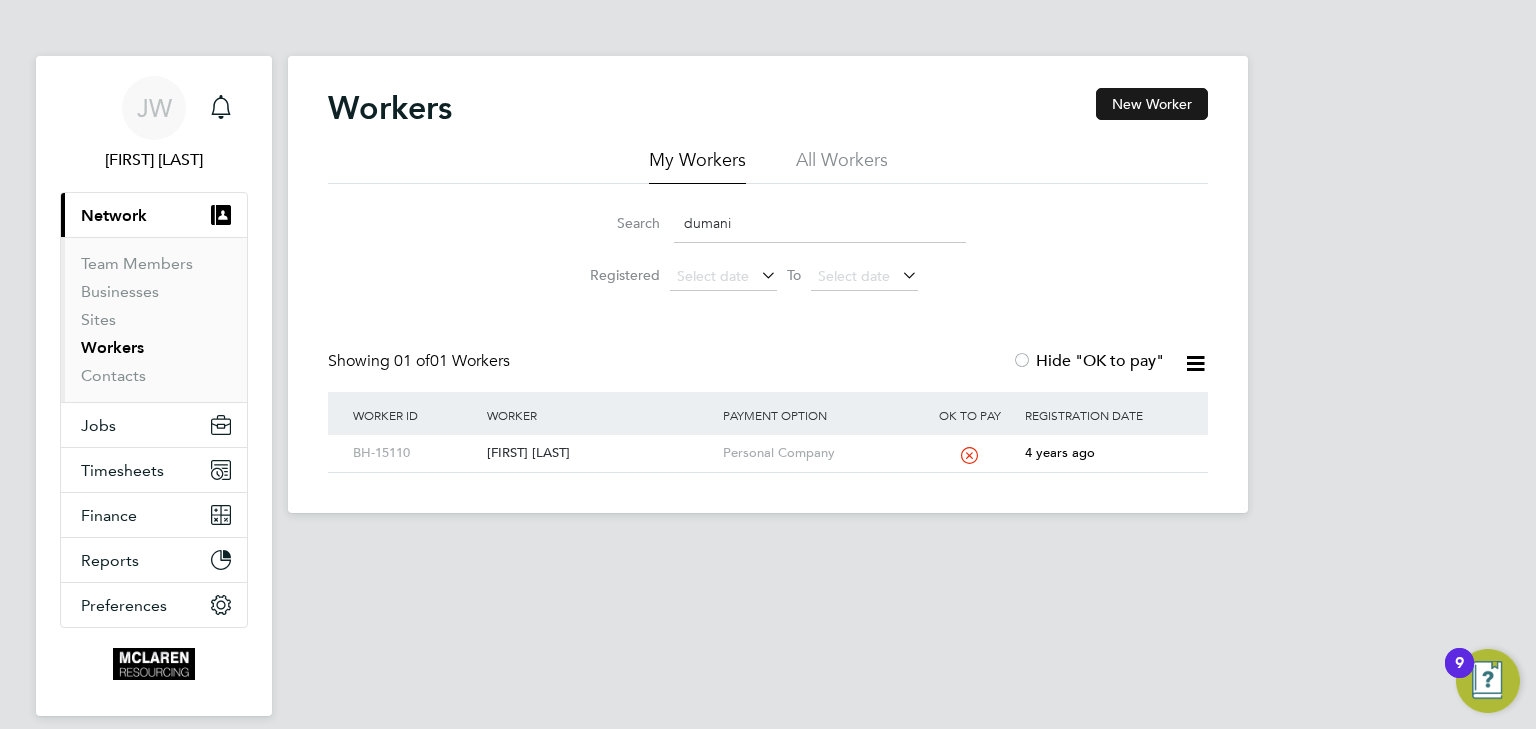 click on "New Worker" 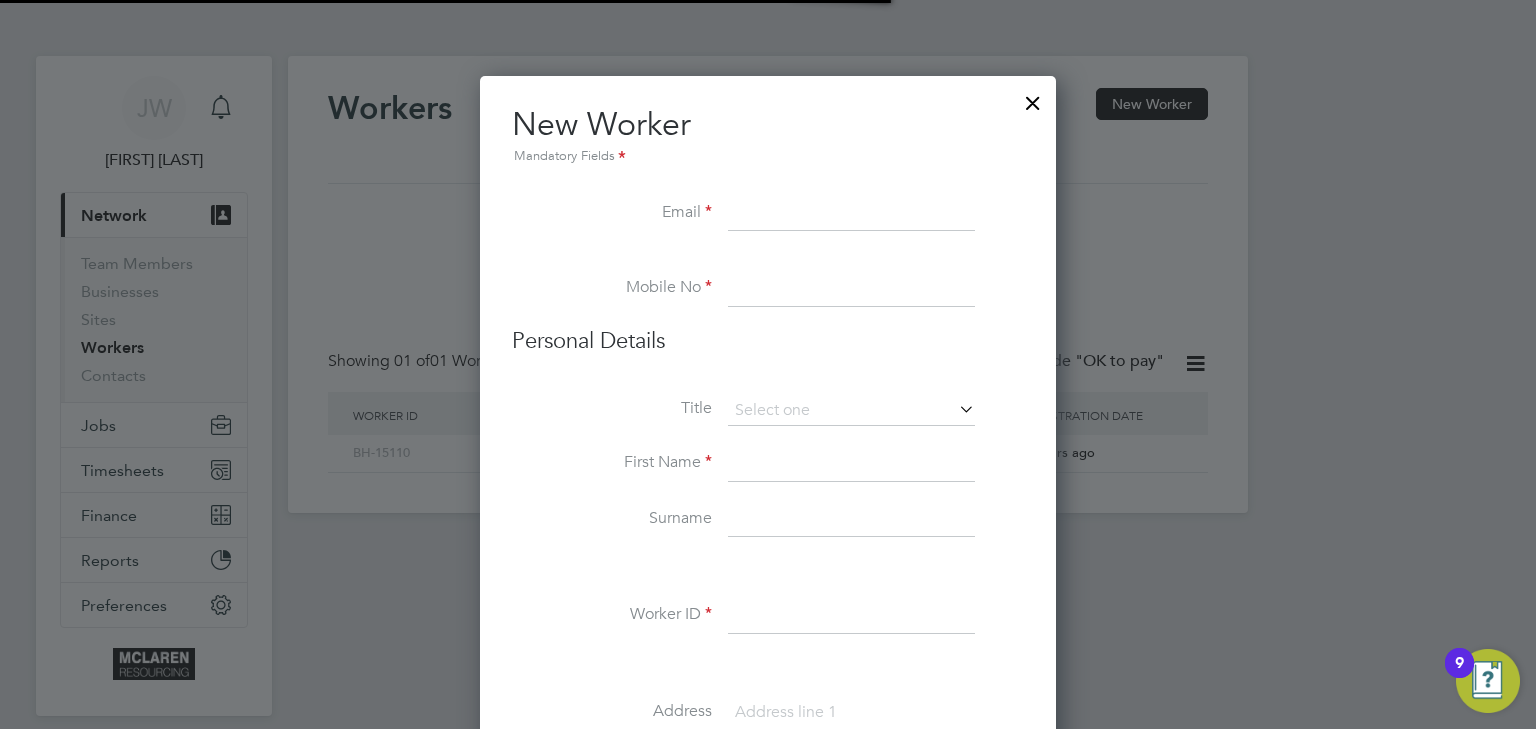 scroll, scrollTop: 9, scrollLeft: 9, axis: both 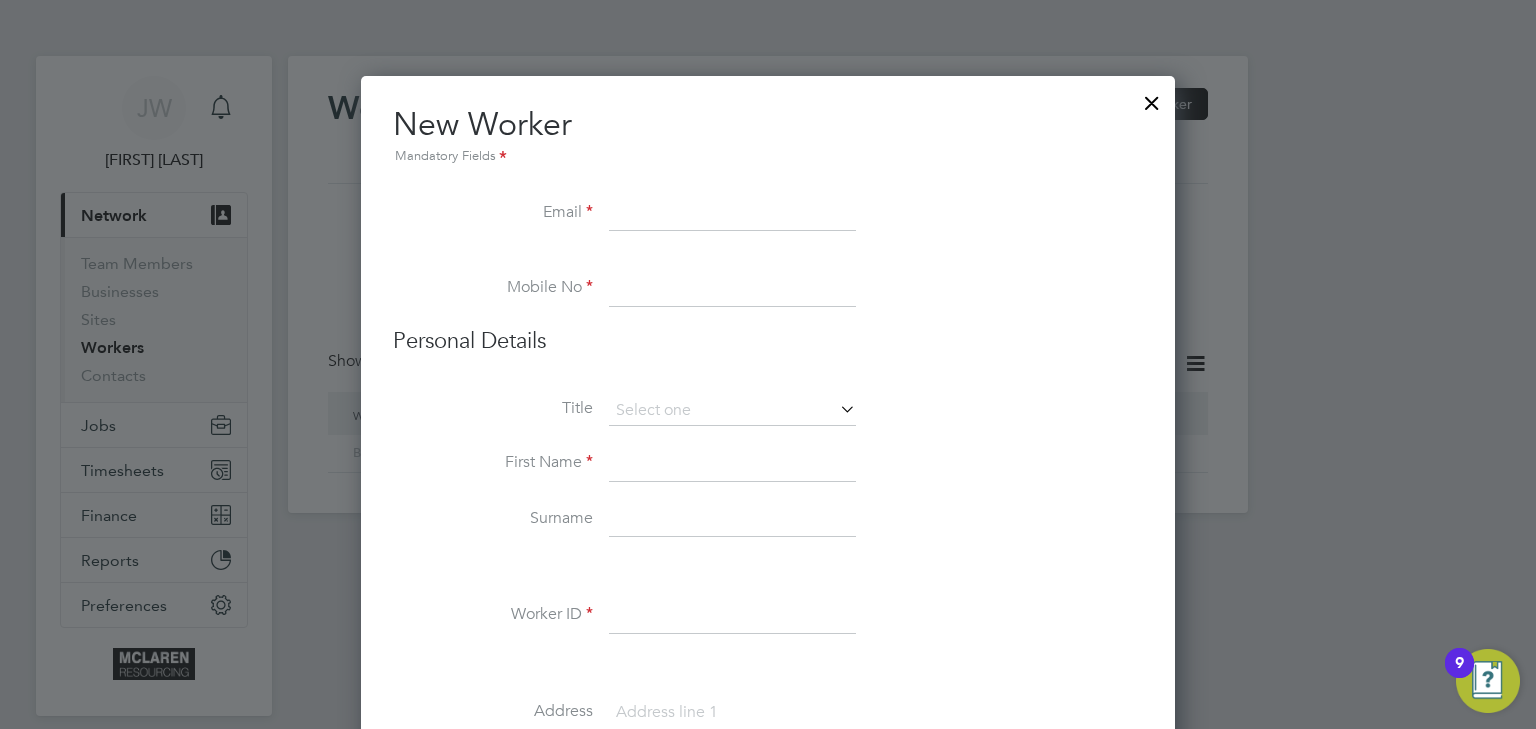 click at bounding box center (732, 214) 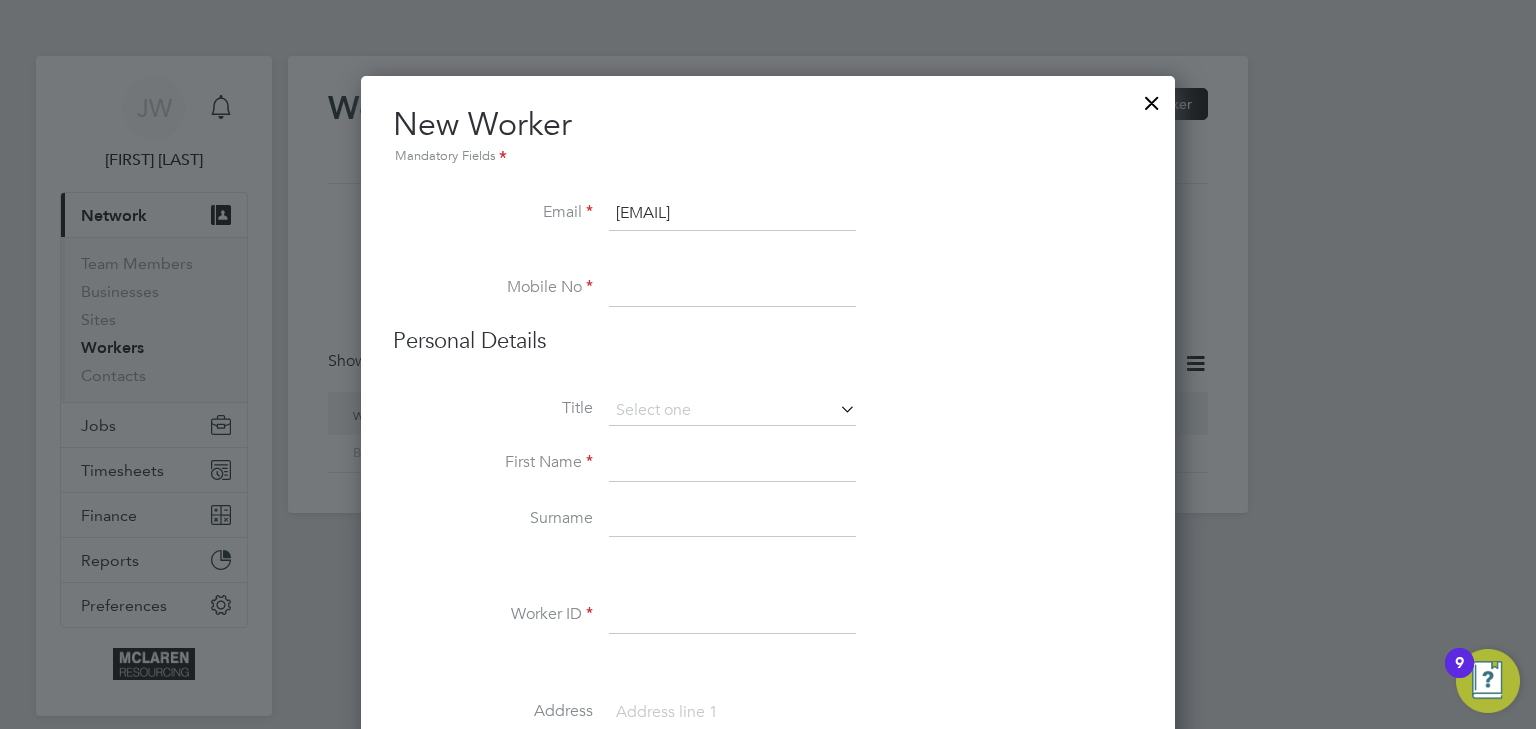 type on "josep.pika@gmail.com" 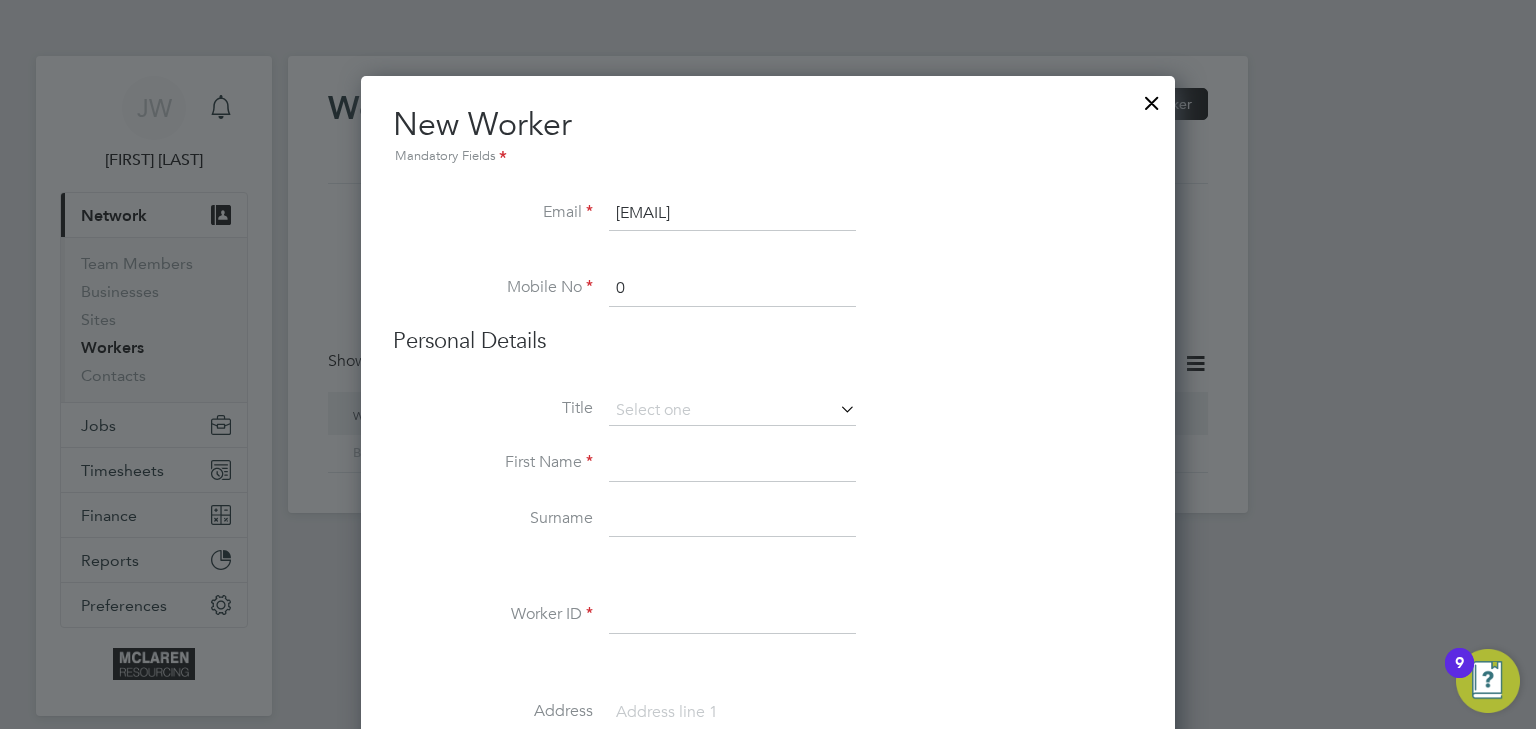 paste on "7903 629738" 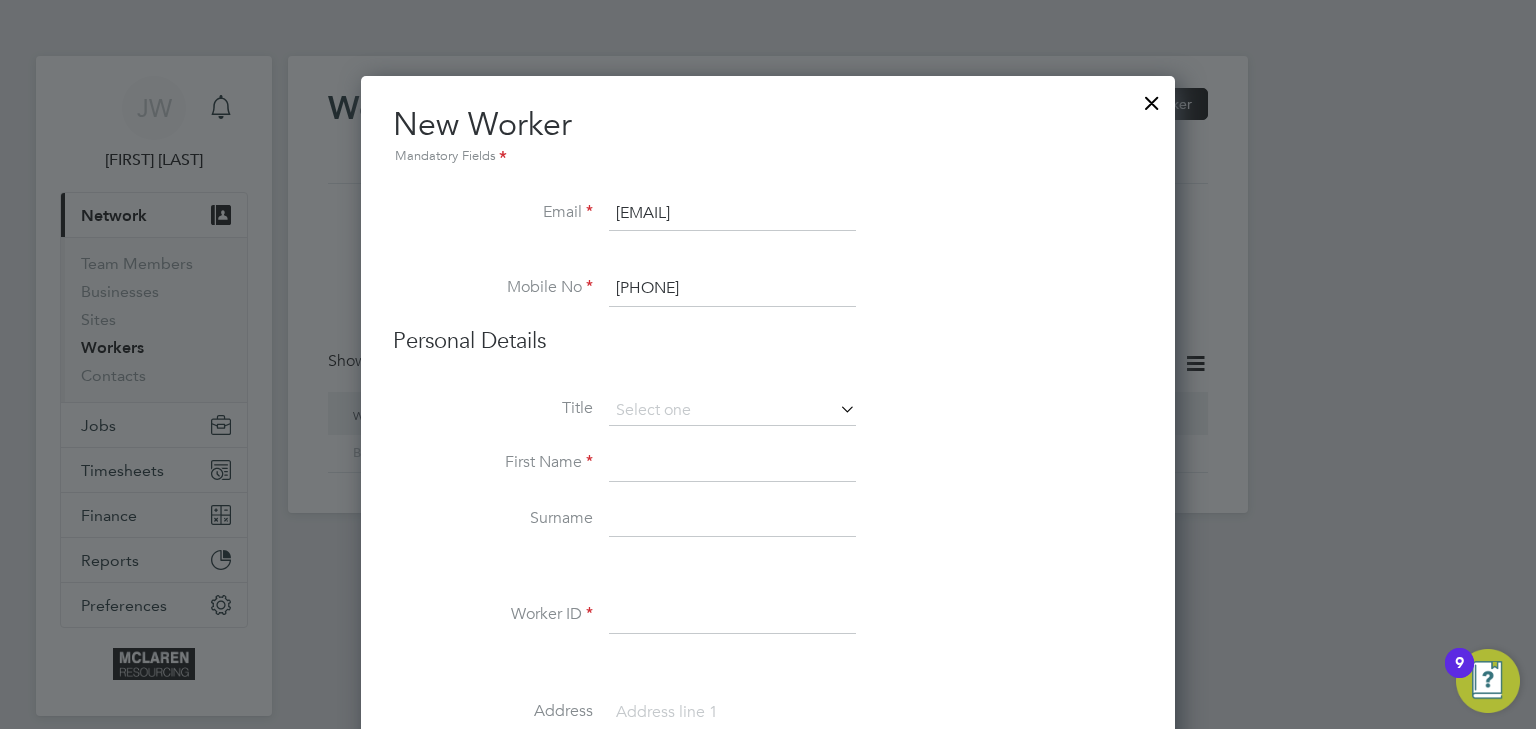 type on "07903 629738" 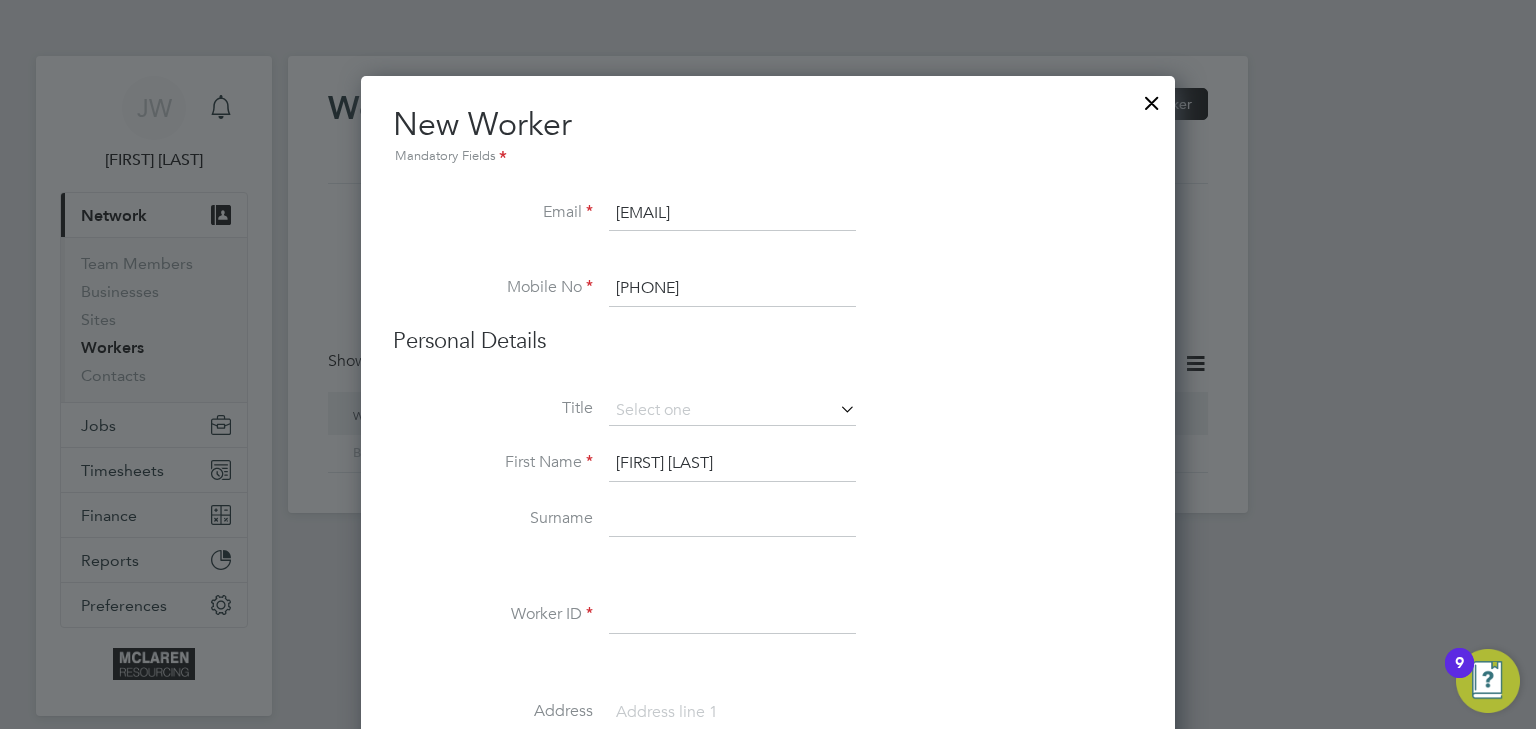 type on "Josep Hassan" 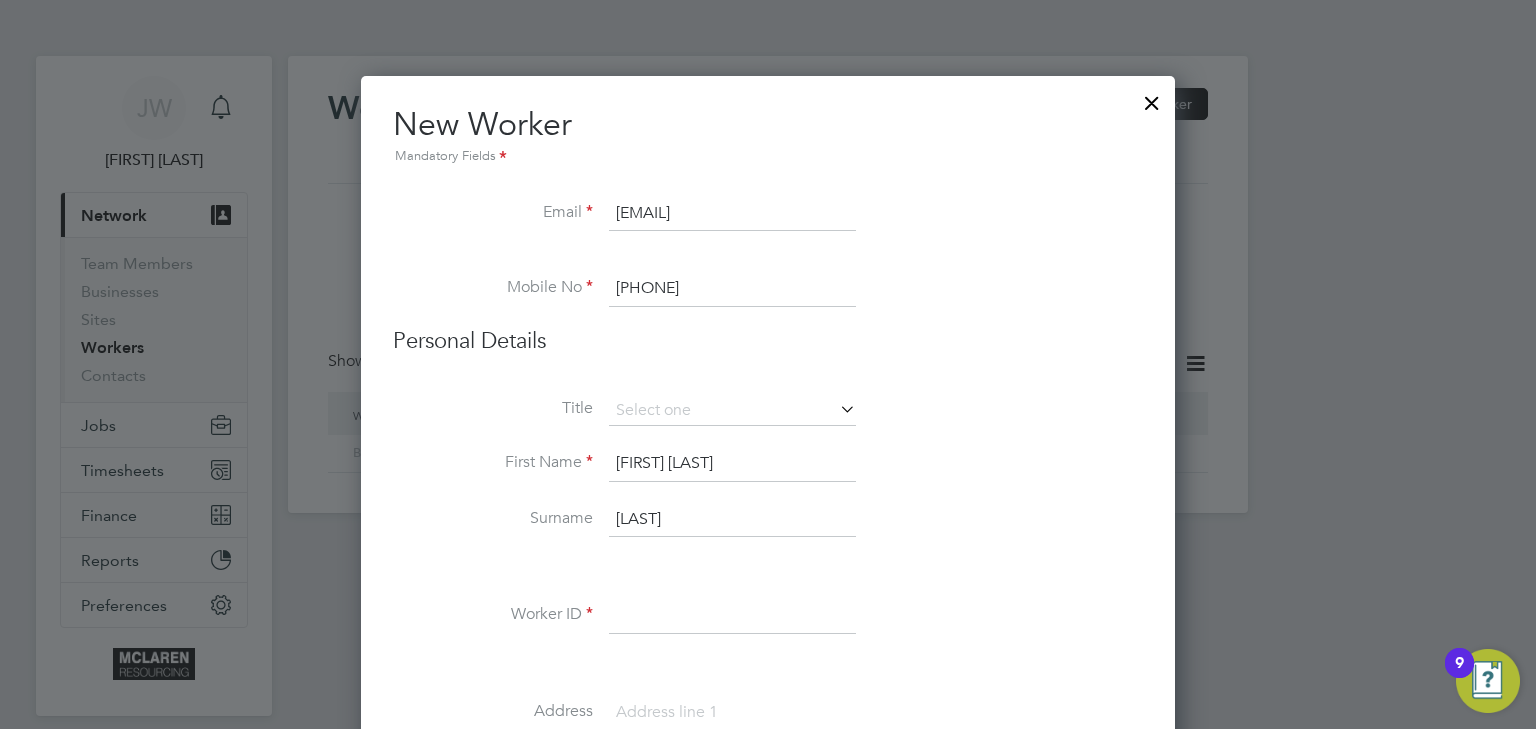 type on "Hamed" 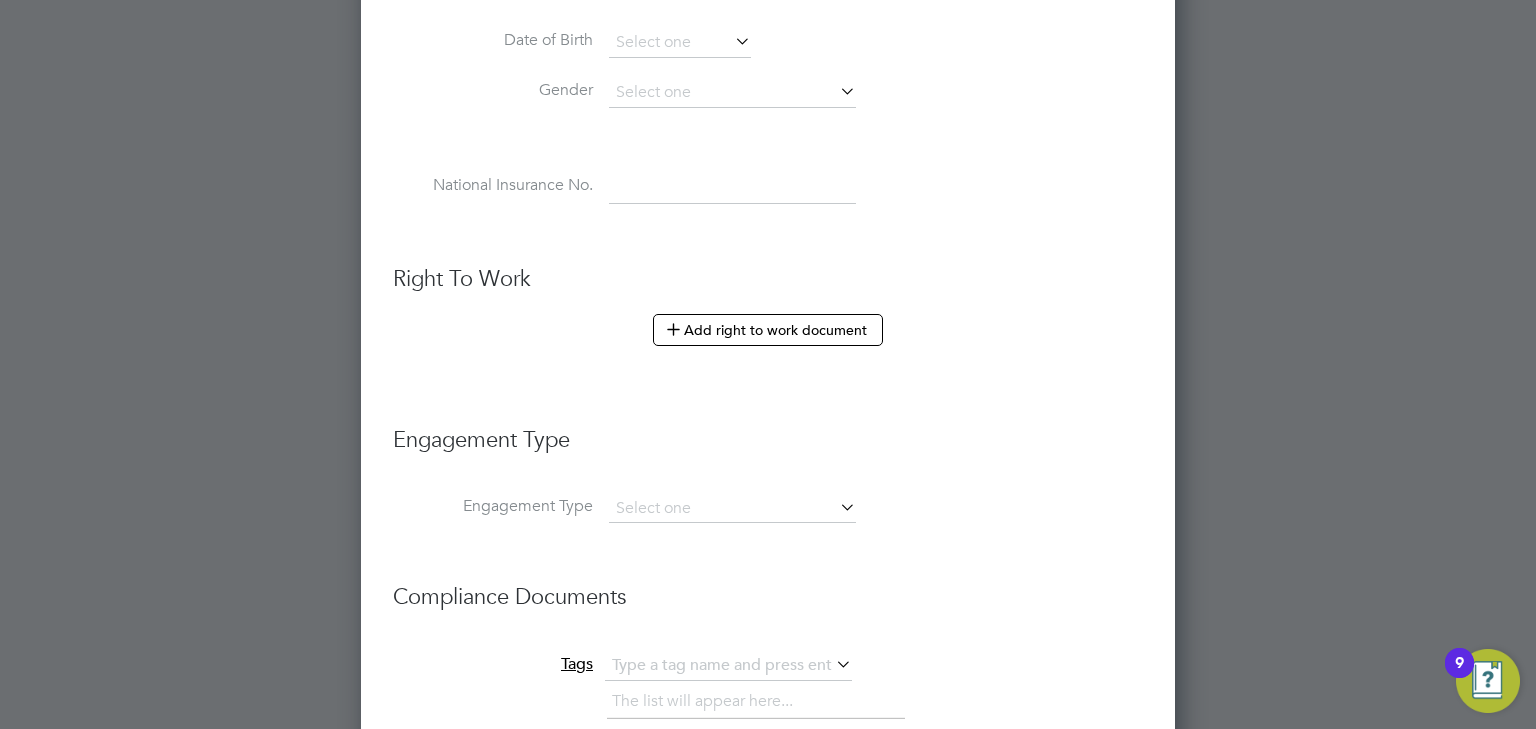 scroll, scrollTop: 1040, scrollLeft: 0, axis: vertical 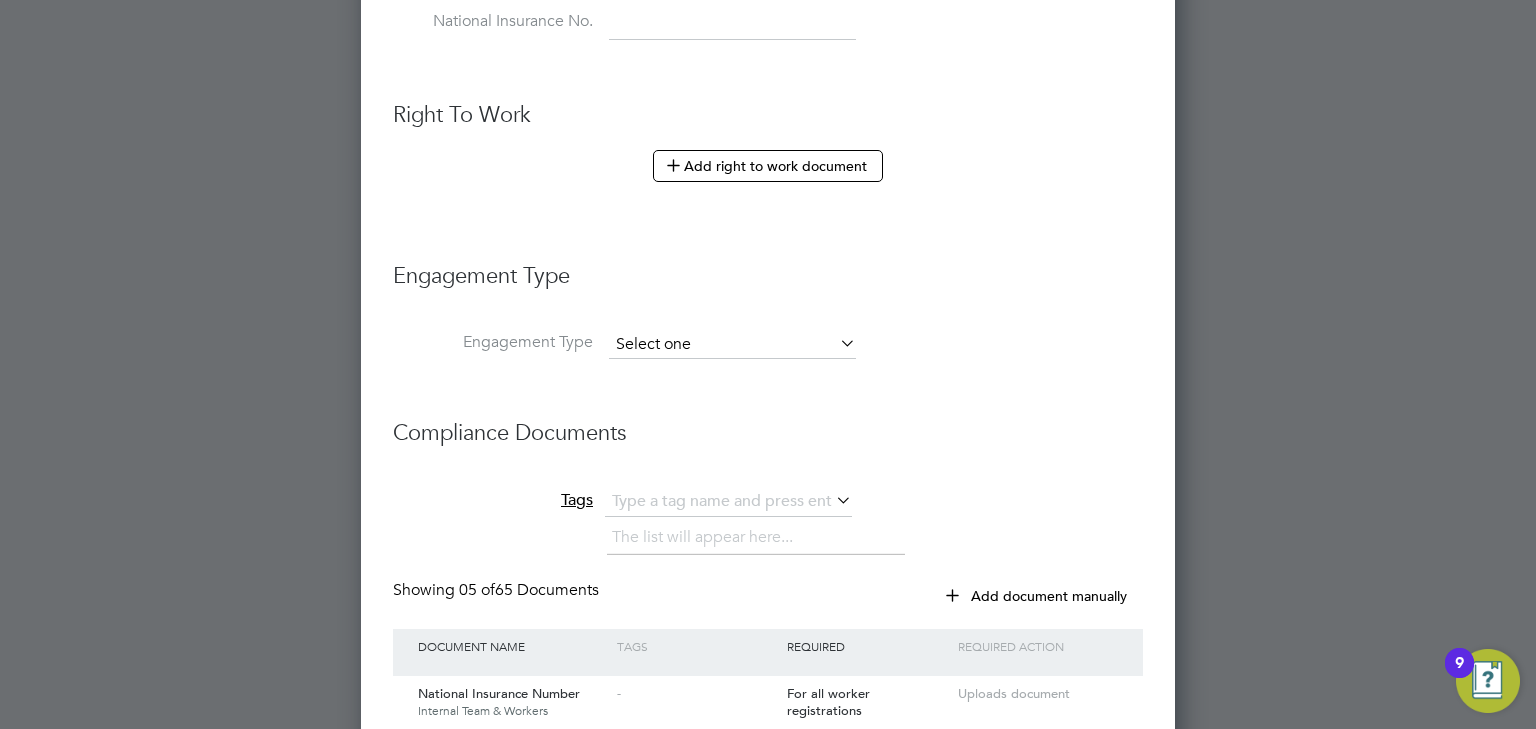 type on "BH-65573" 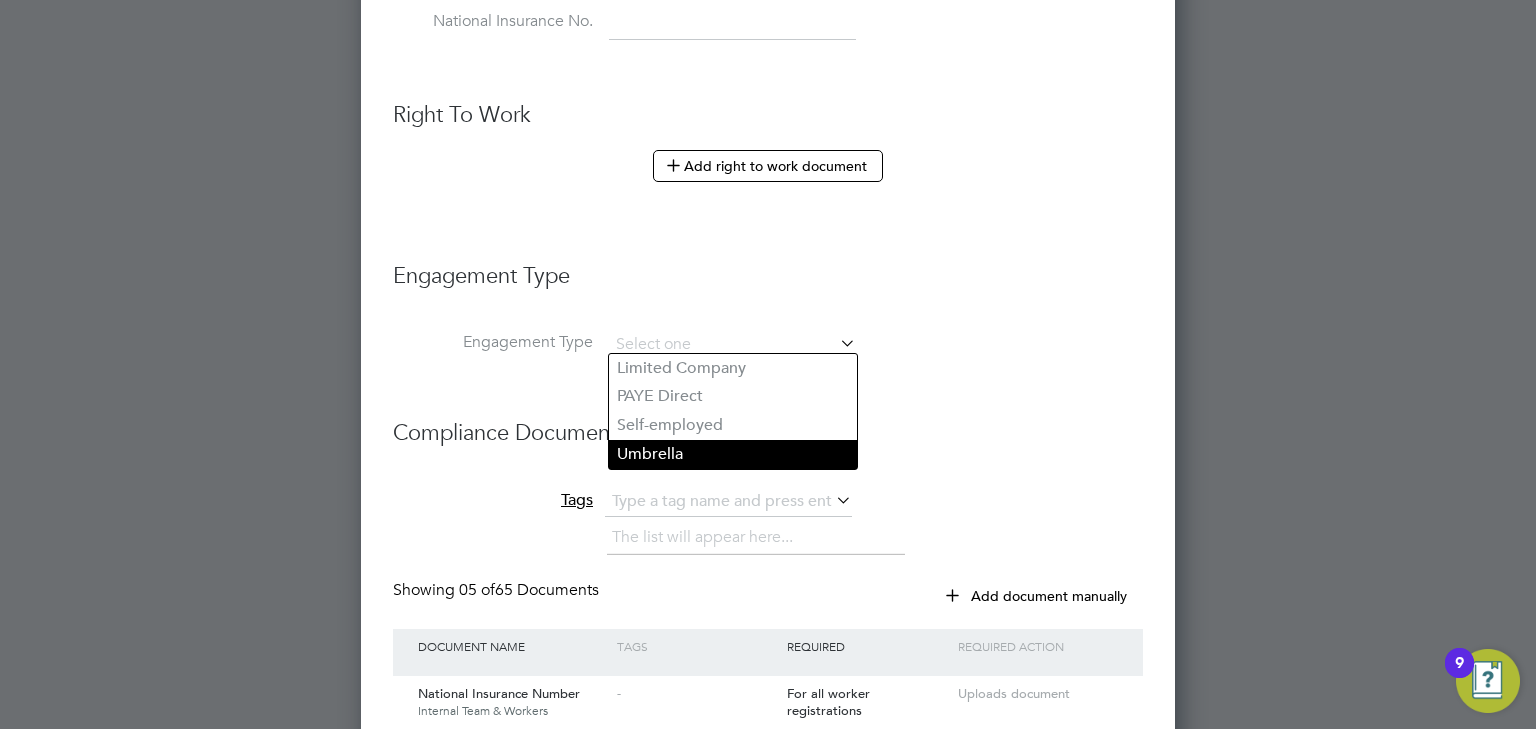 click on "Umbrella" 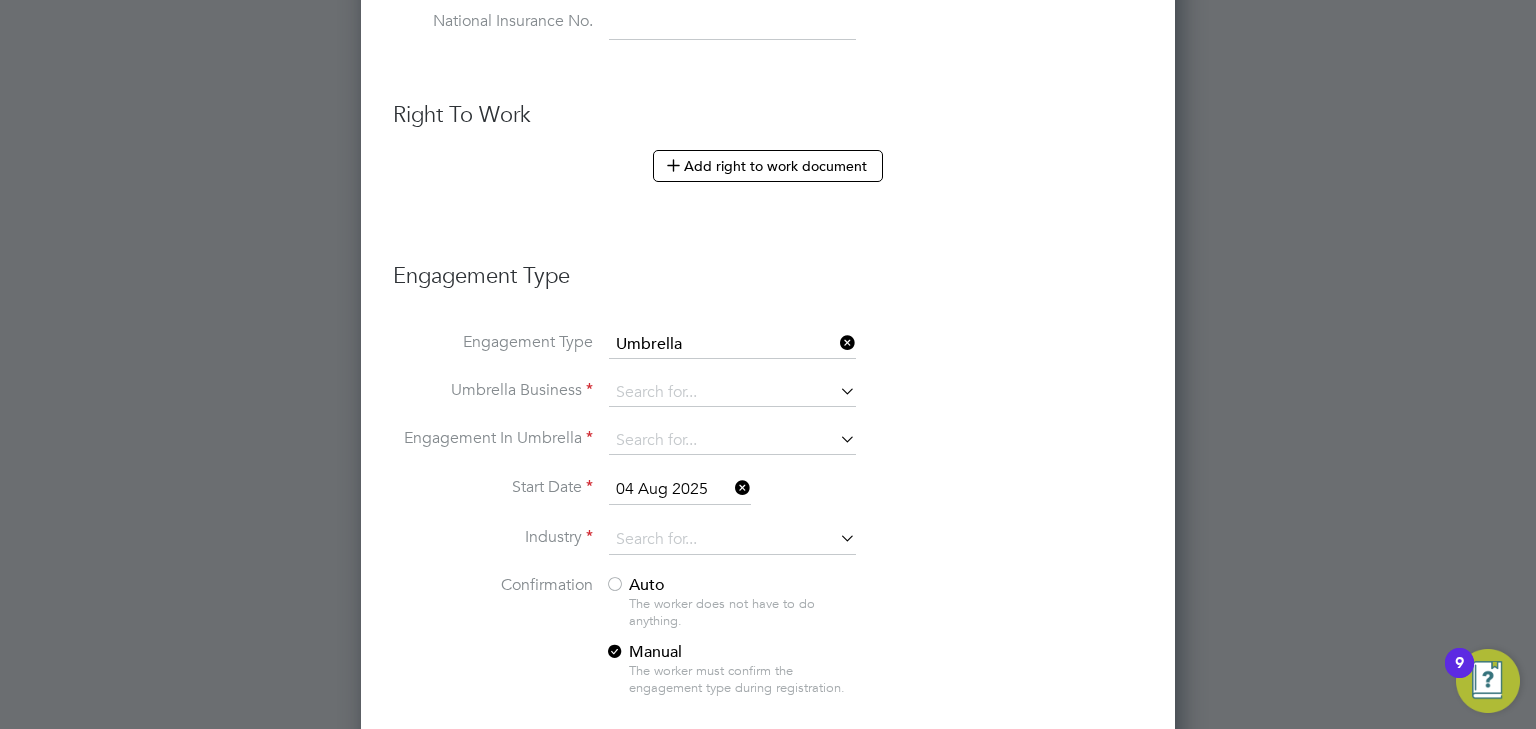 scroll, scrollTop: 10, scrollLeft: 9, axis: both 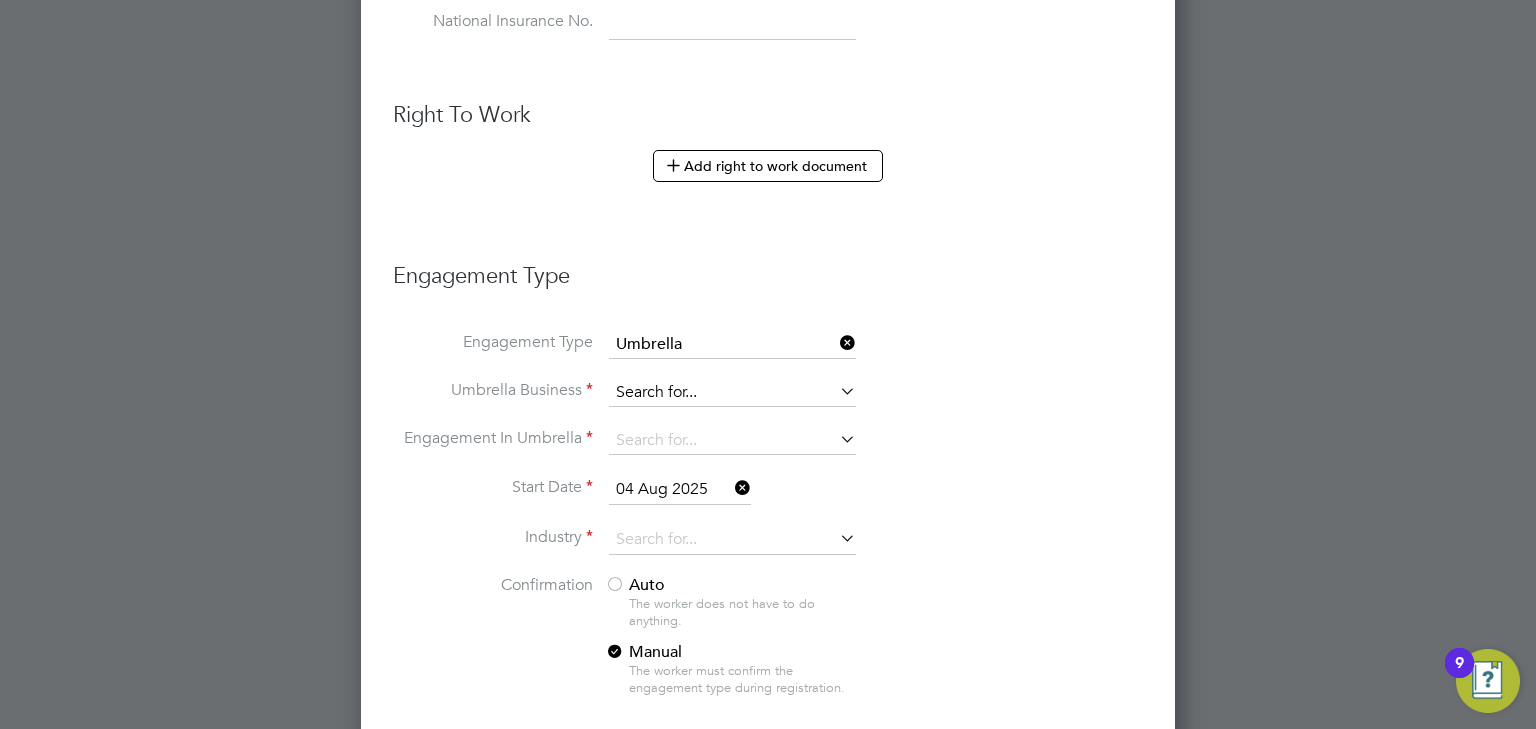 click at bounding box center (732, 393) 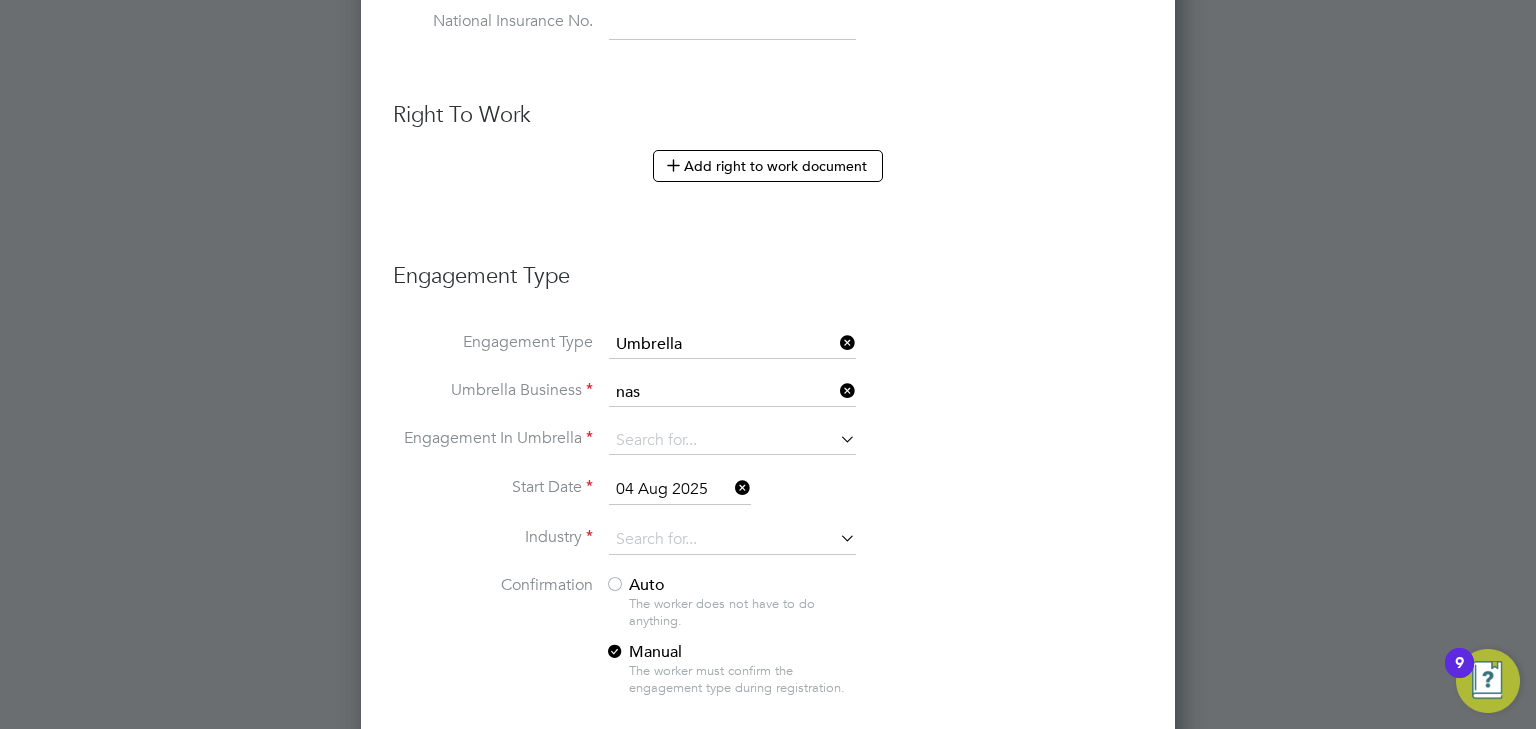click on "Nas a Umbrella Ltd" 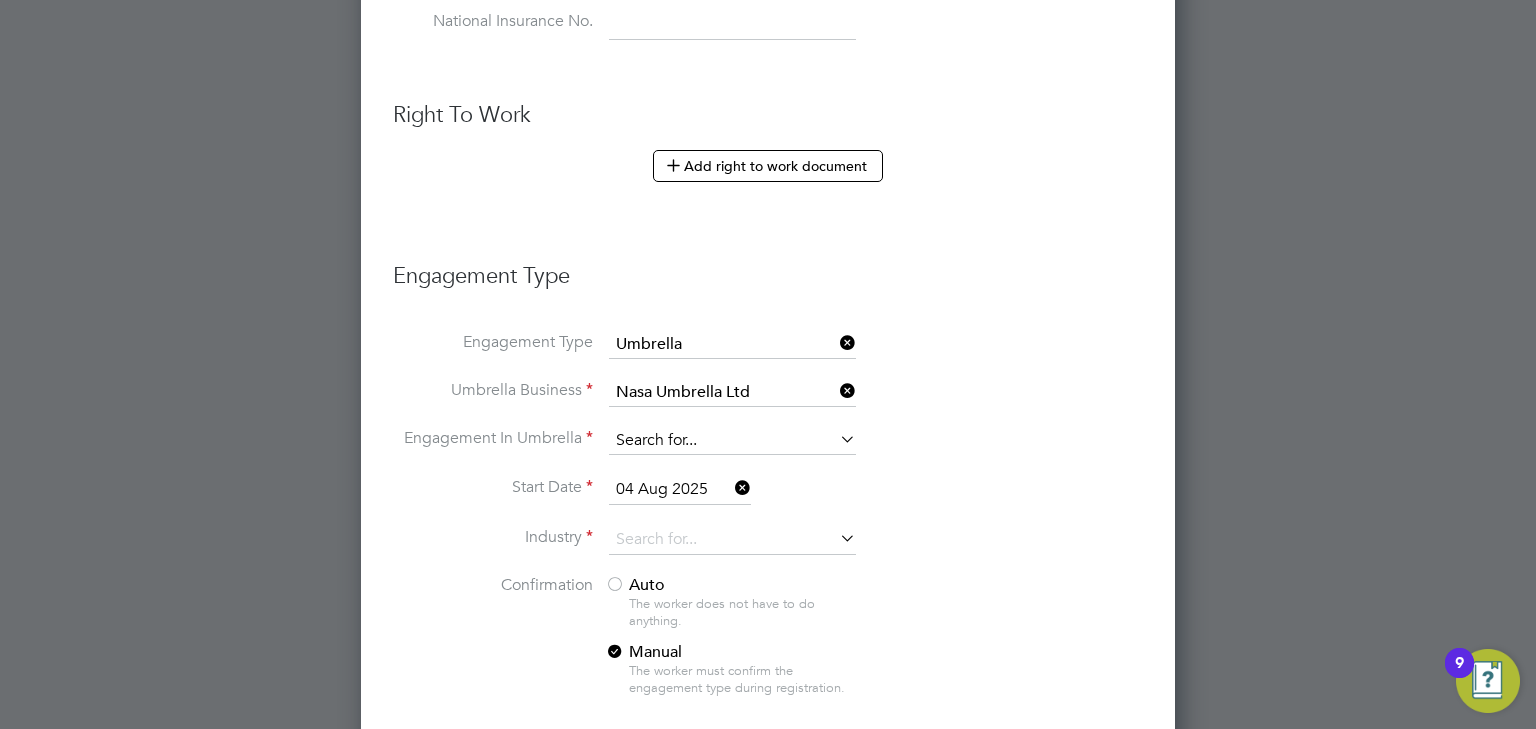 click at bounding box center [732, 441] 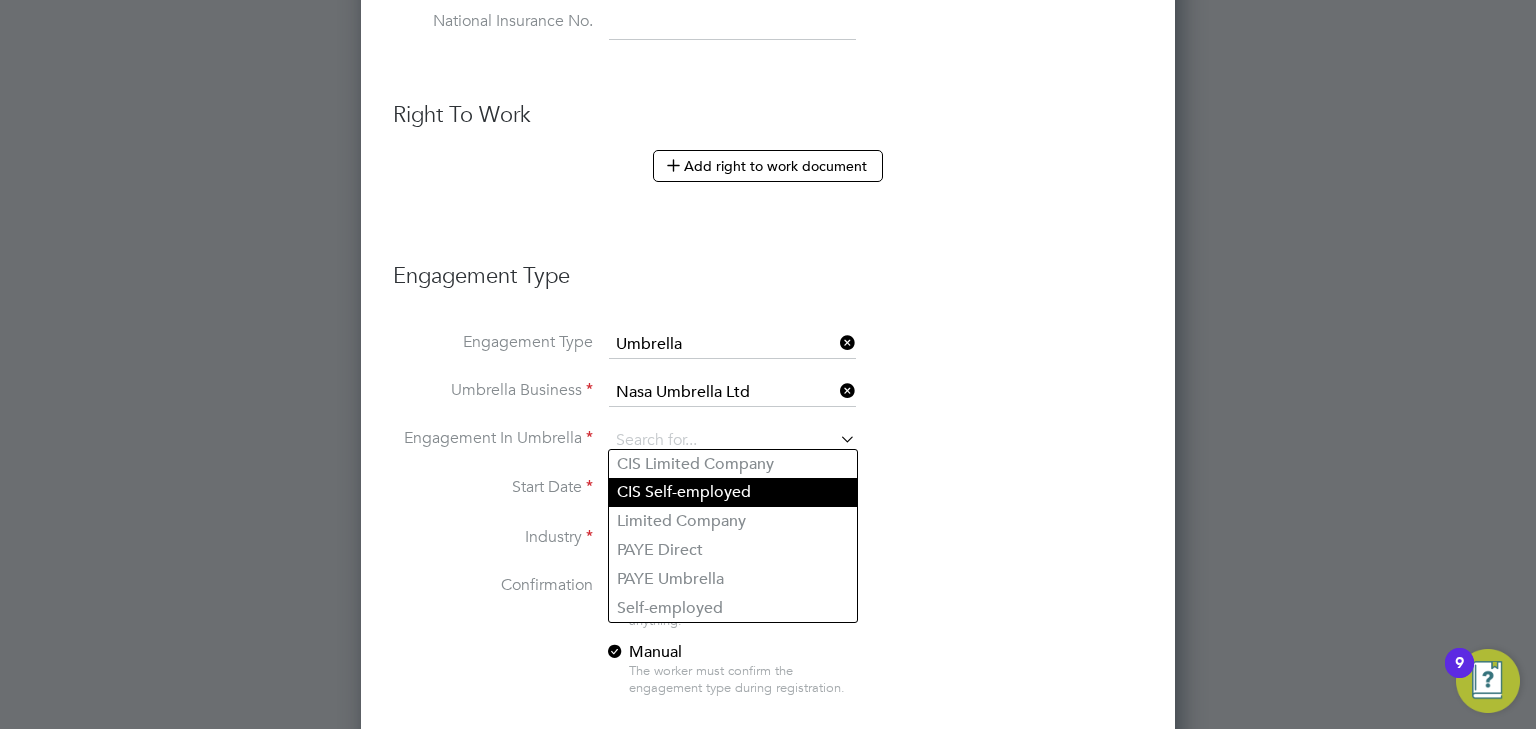 click on "CIS Self-employed" 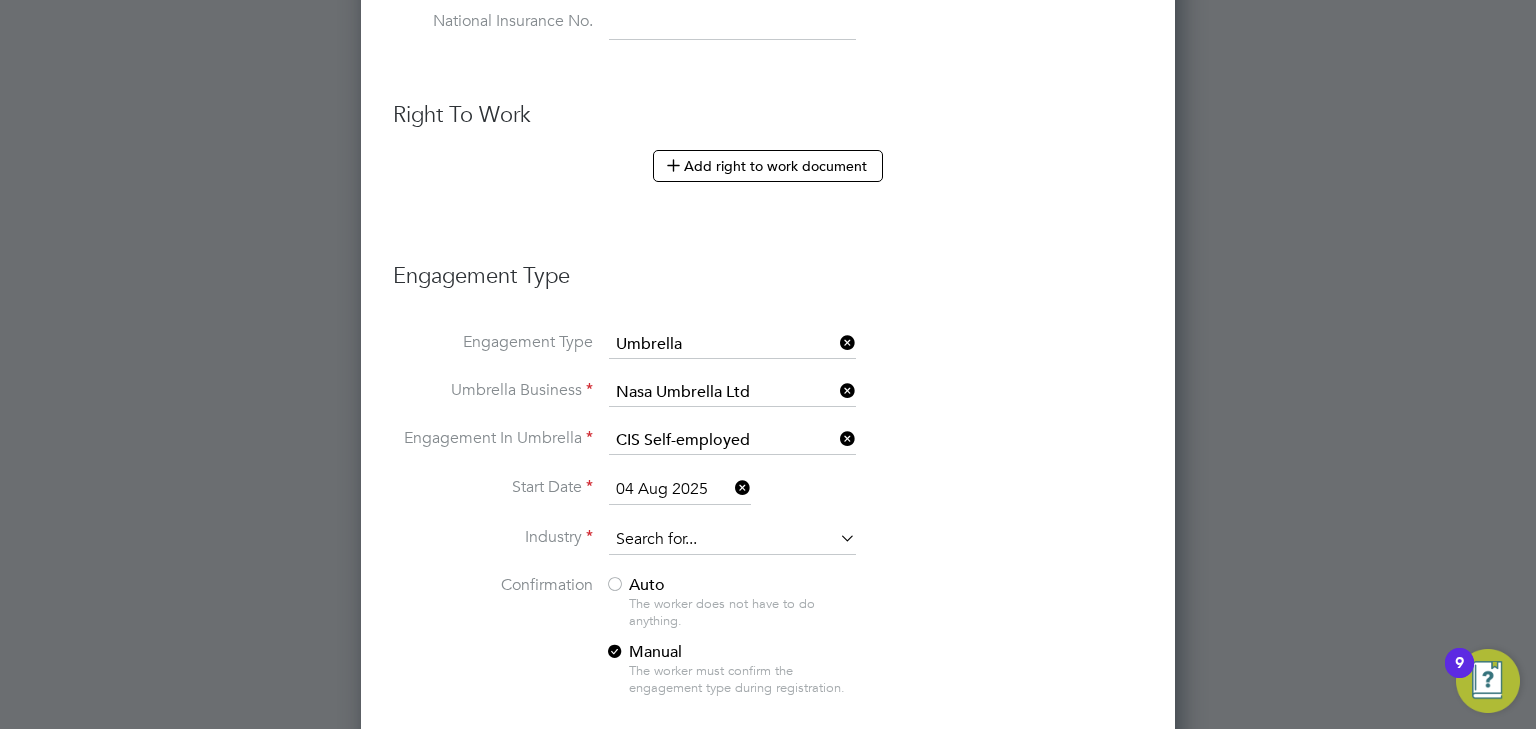 click at bounding box center [732, 540] 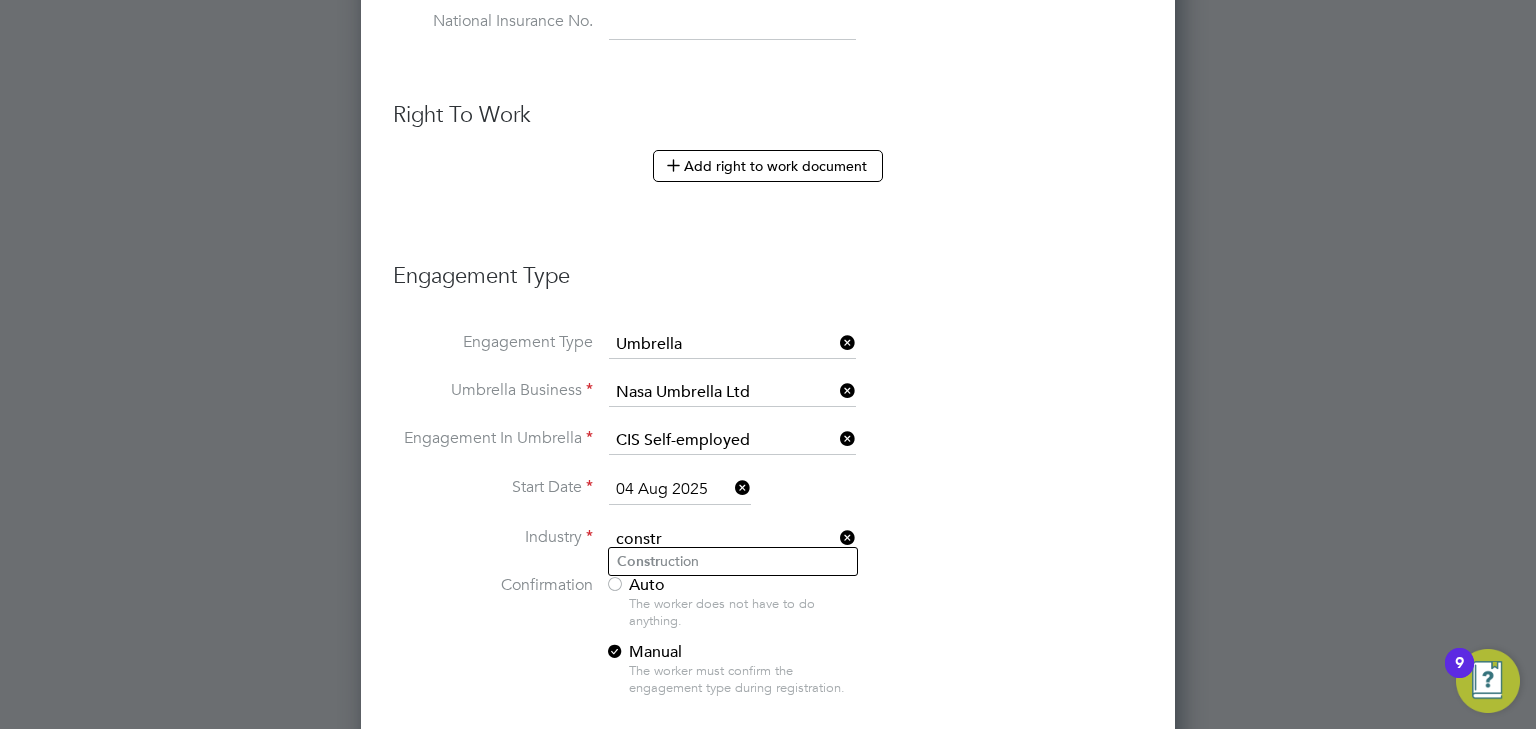 type on "constr" 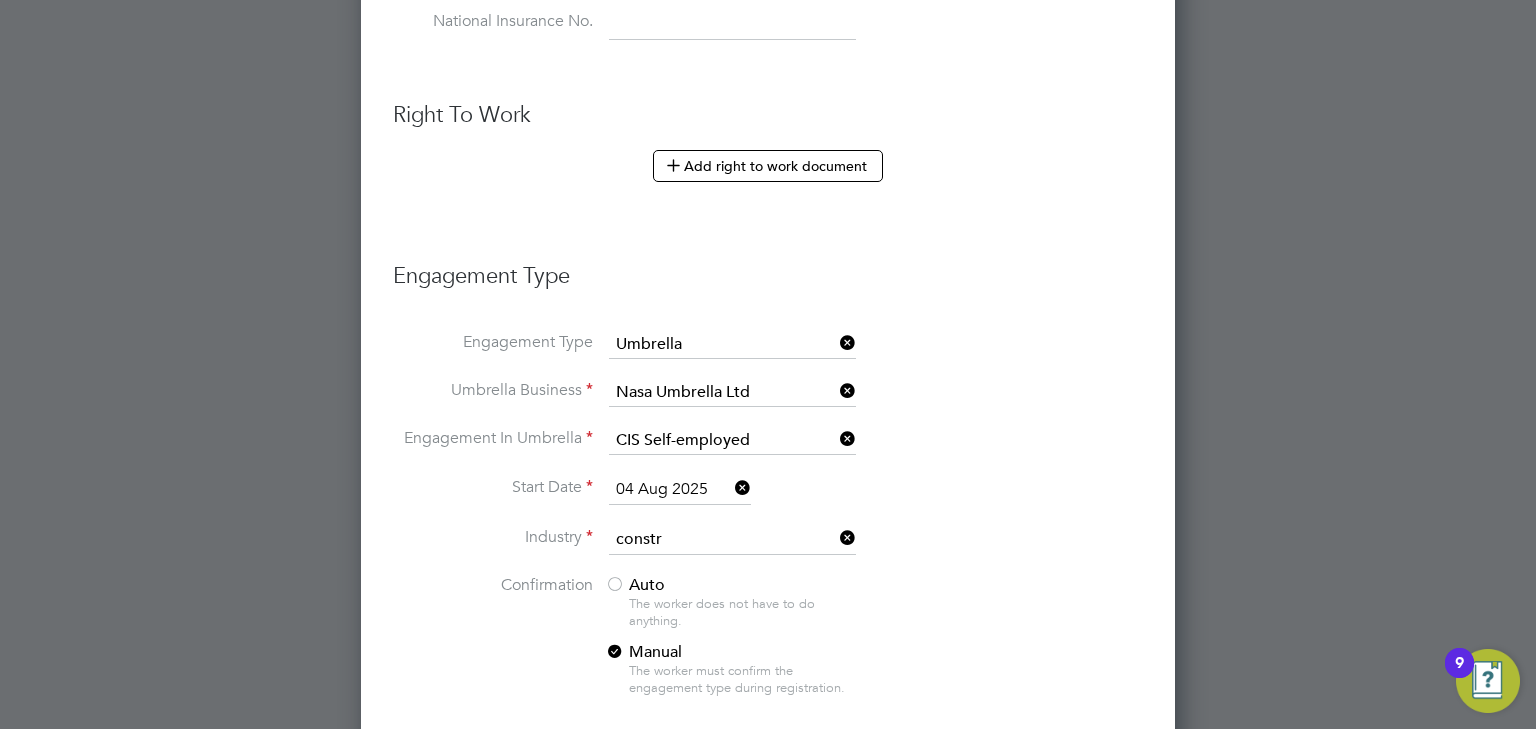 click on "Constr uction" 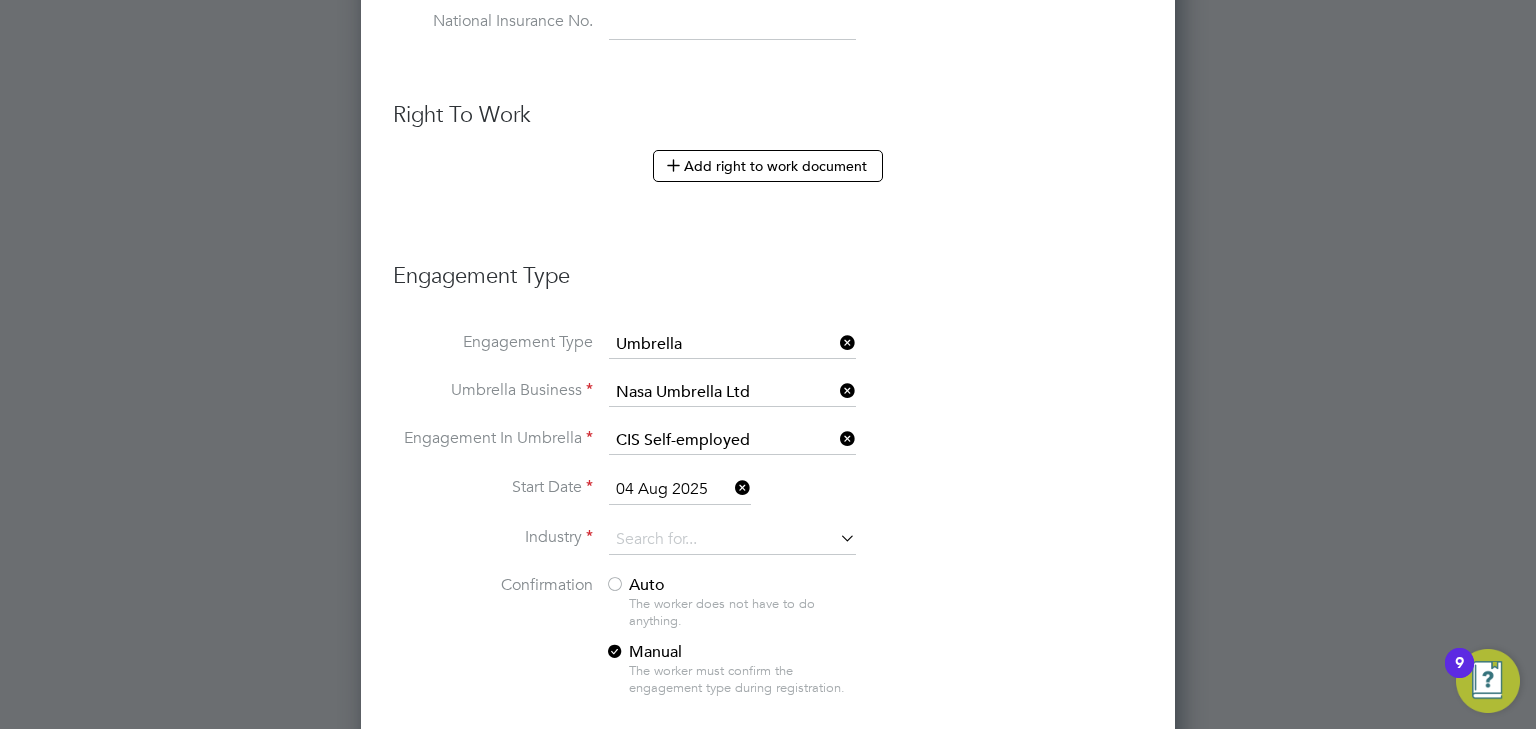 click at bounding box center (615, 586) 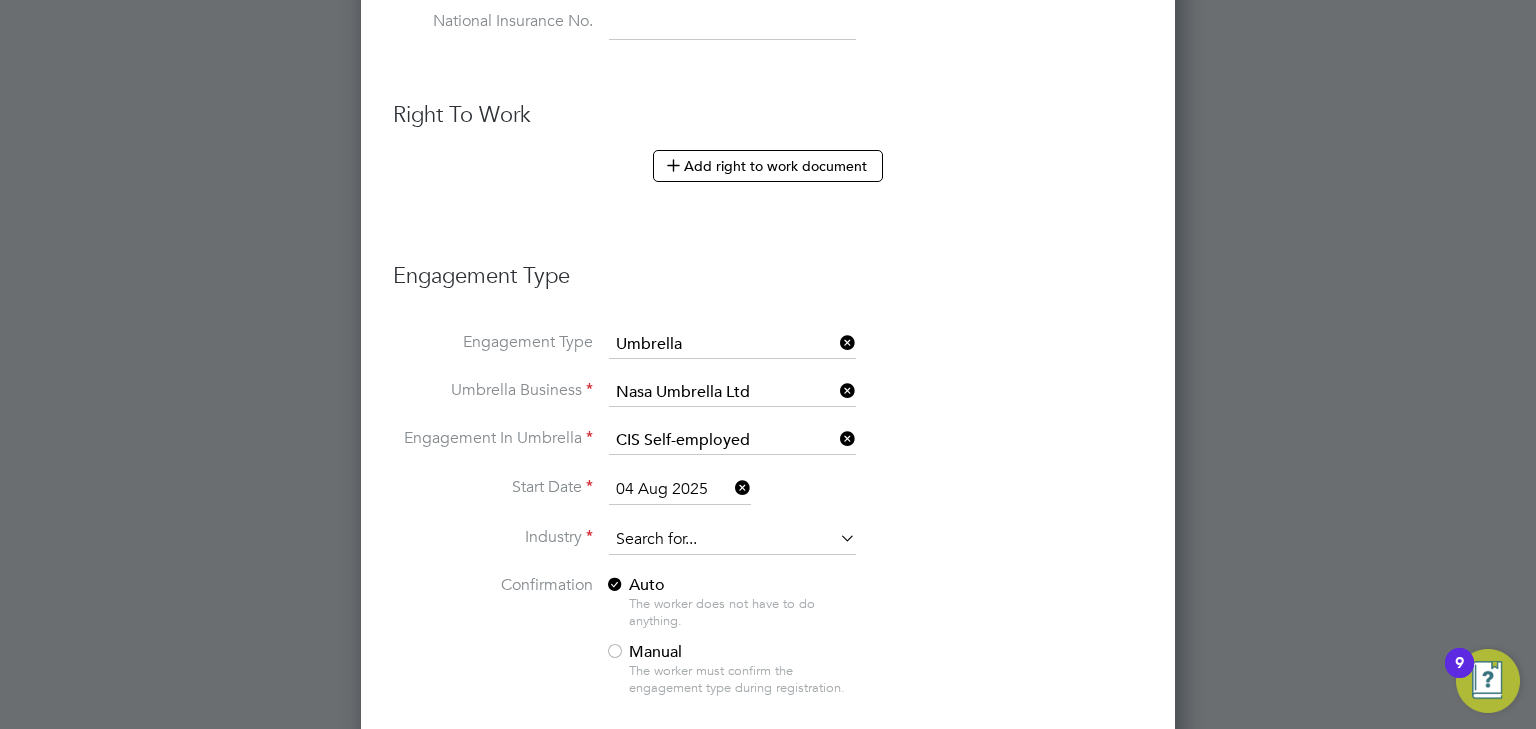 click at bounding box center (732, 540) 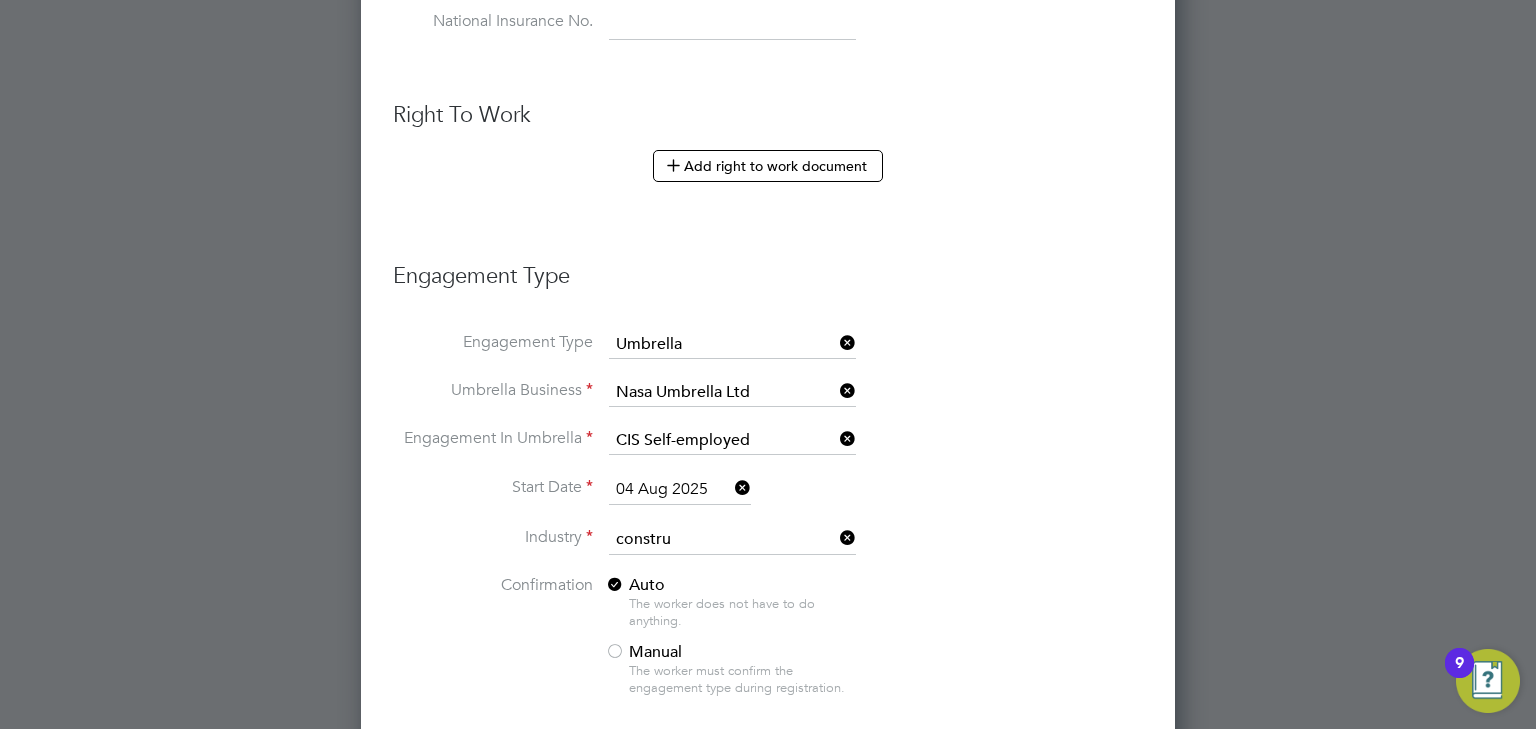 click on "Constru" 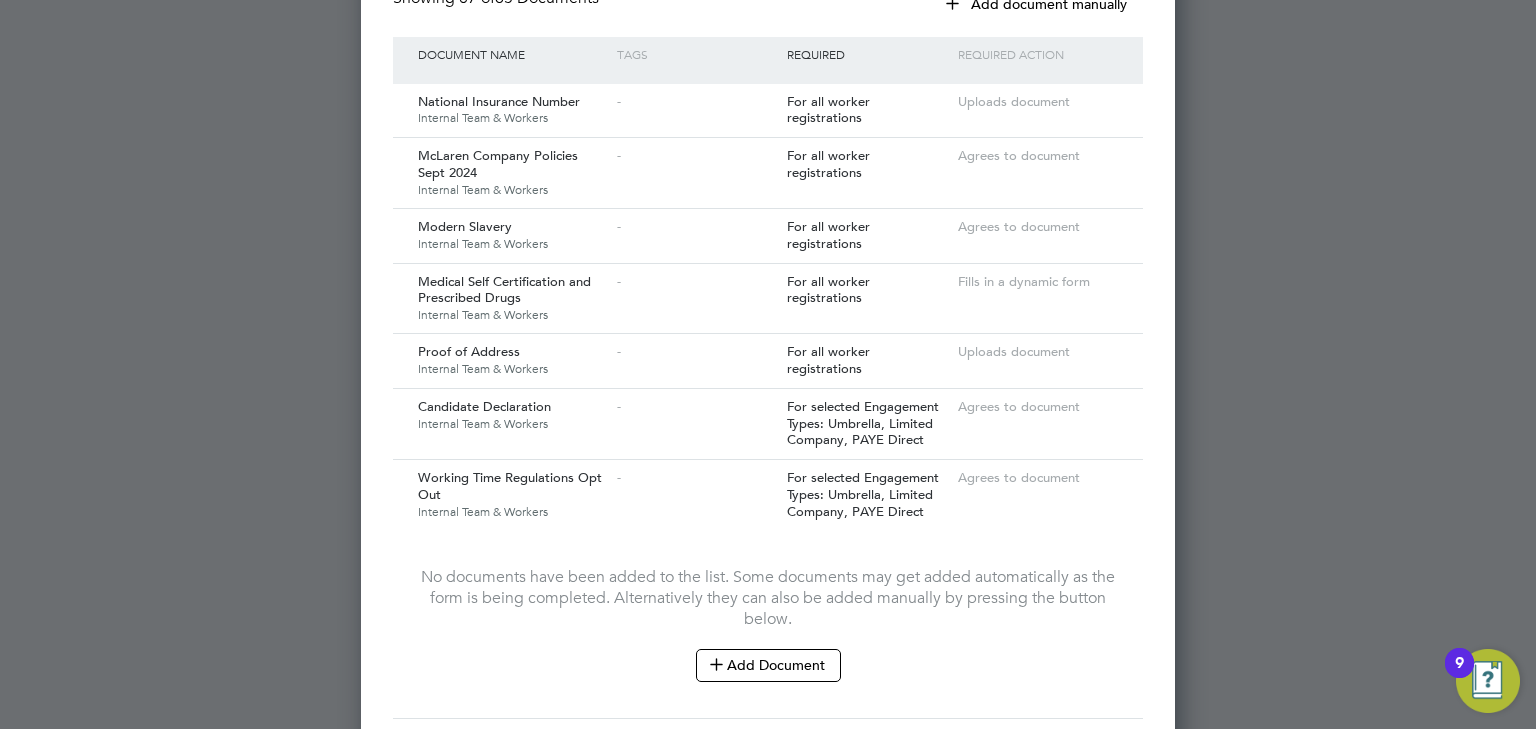 scroll, scrollTop: 2131, scrollLeft: 0, axis: vertical 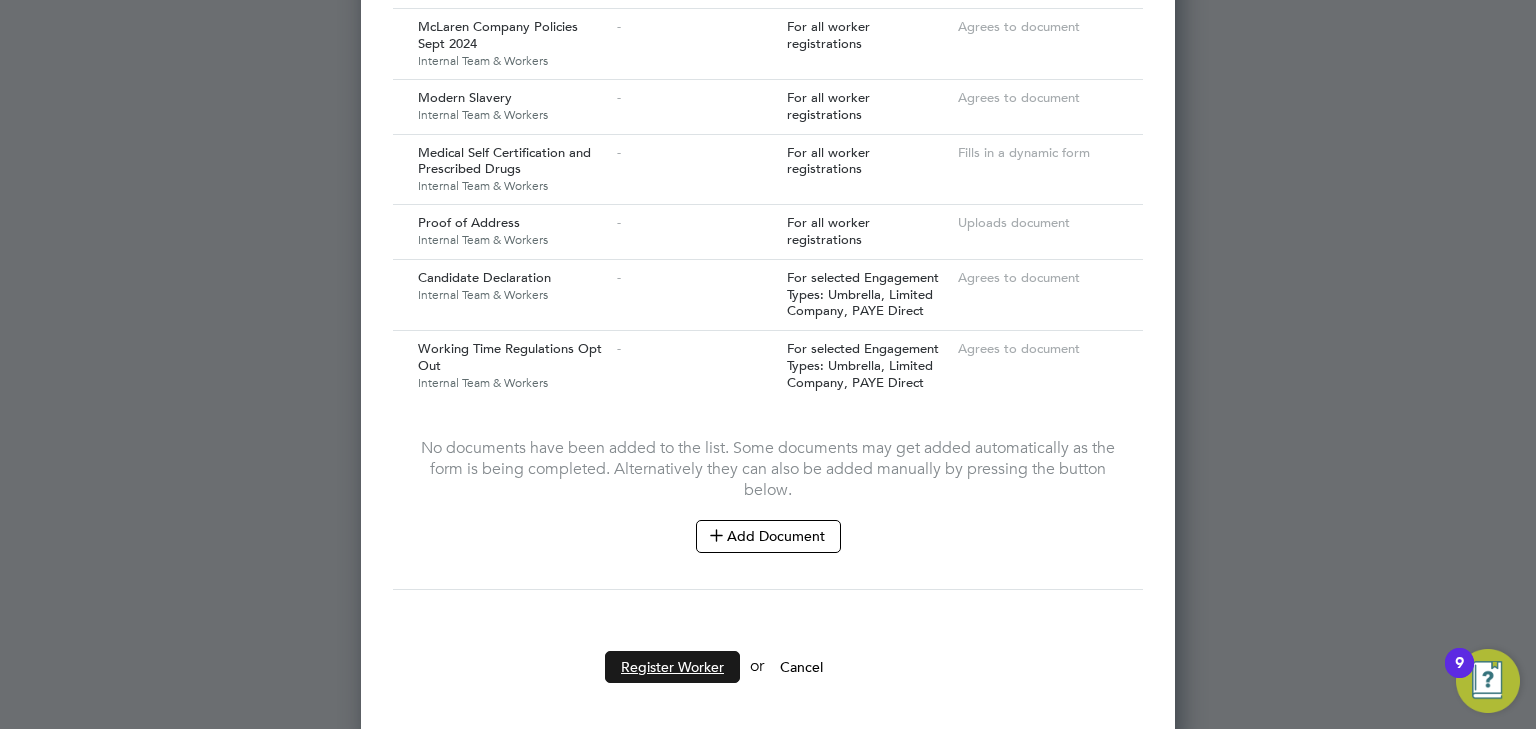 click on "Register Worker" at bounding box center (672, 667) 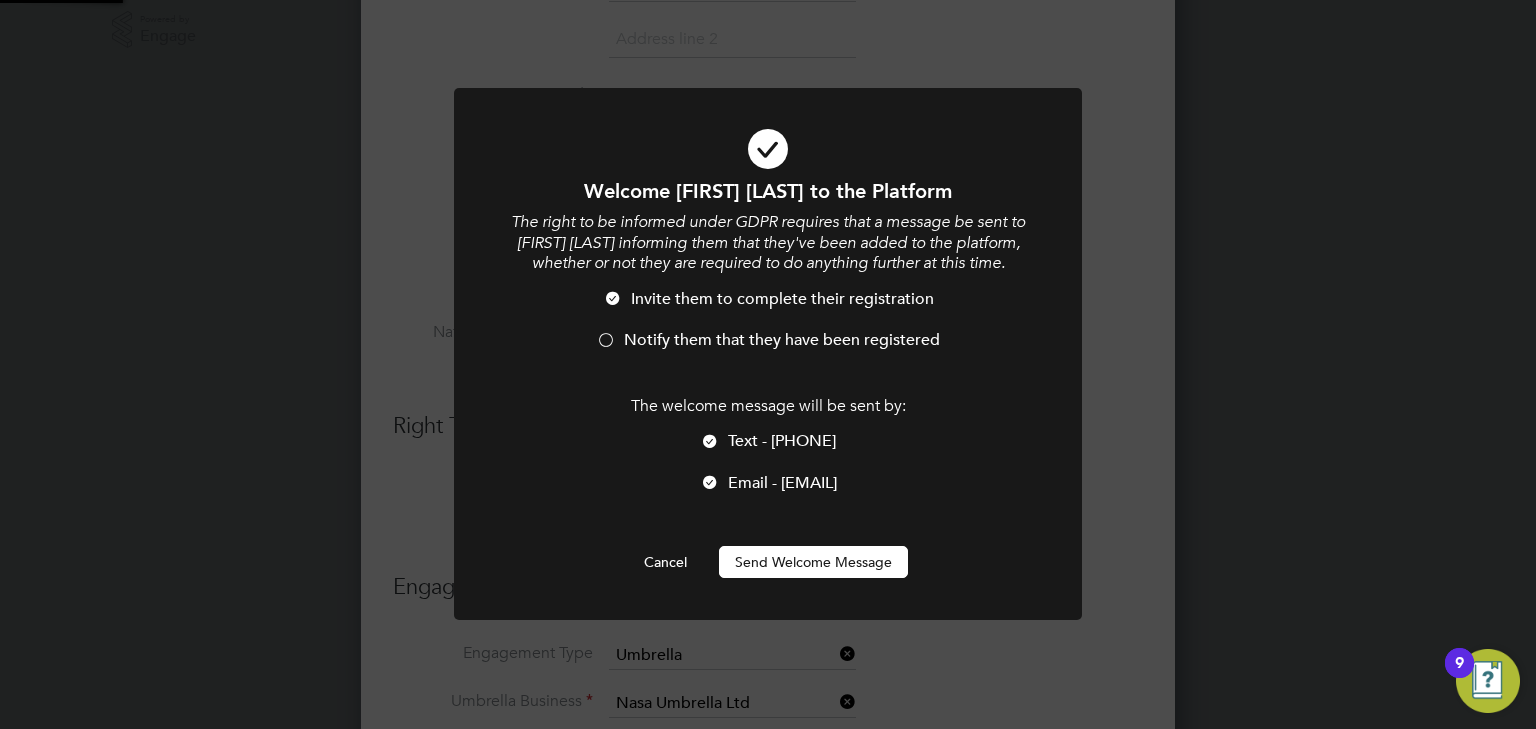 scroll, scrollTop: 0, scrollLeft: 0, axis: both 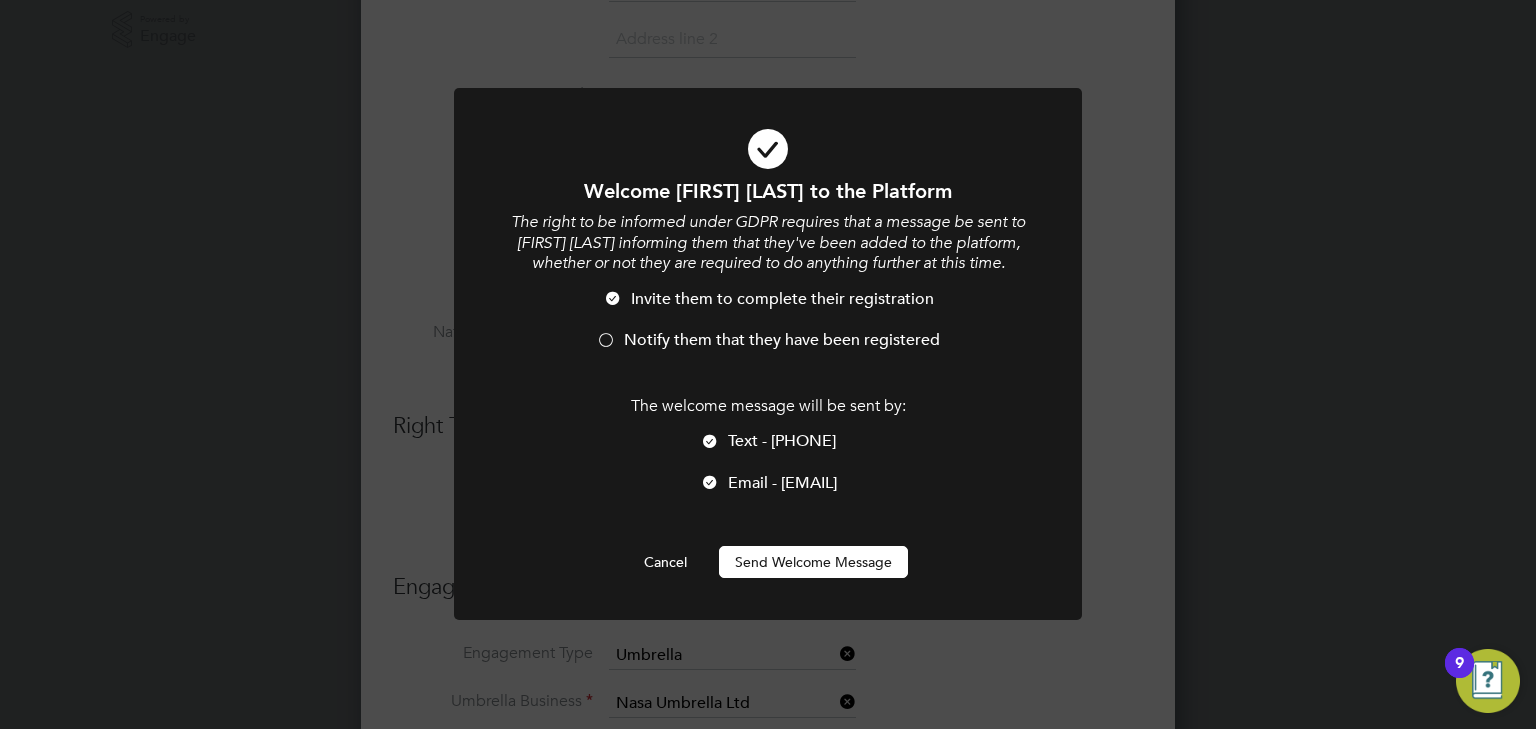 click on "Send Welcome Message" at bounding box center [813, 562] 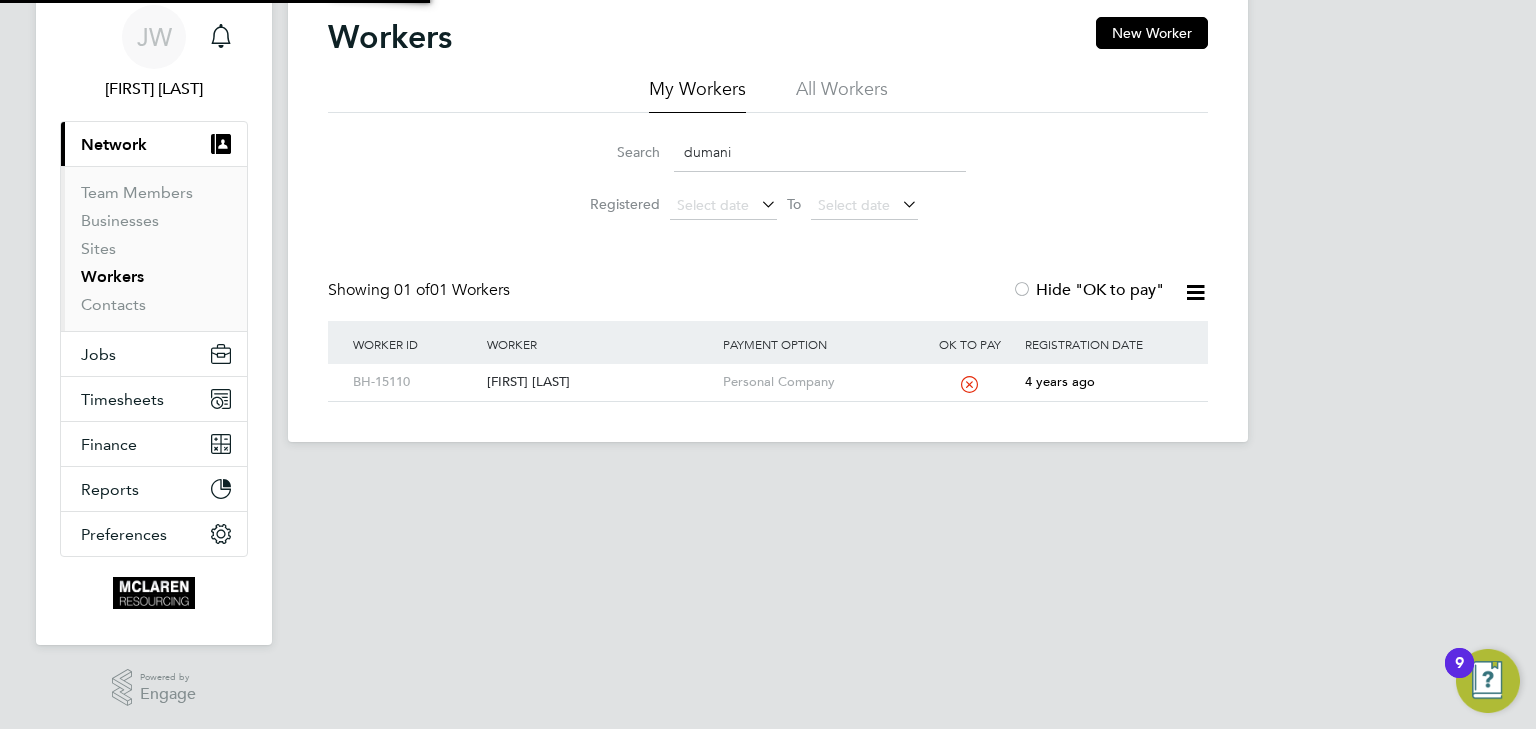scroll, scrollTop: 0, scrollLeft: 0, axis: both 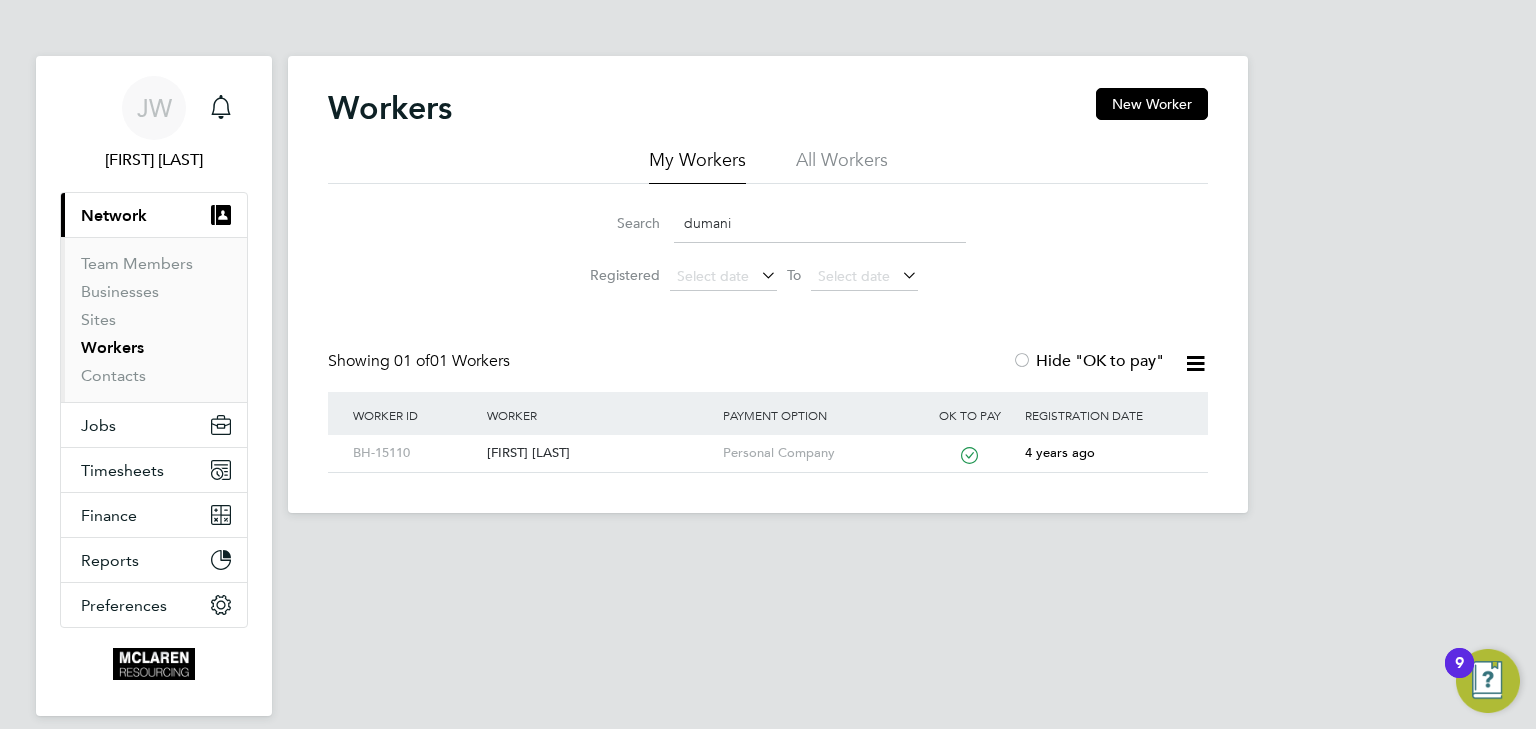 drag, startPoint x: 730, startPoint y: 226, endPoint x: 684, endPoint y: 239, distance: 47.801674 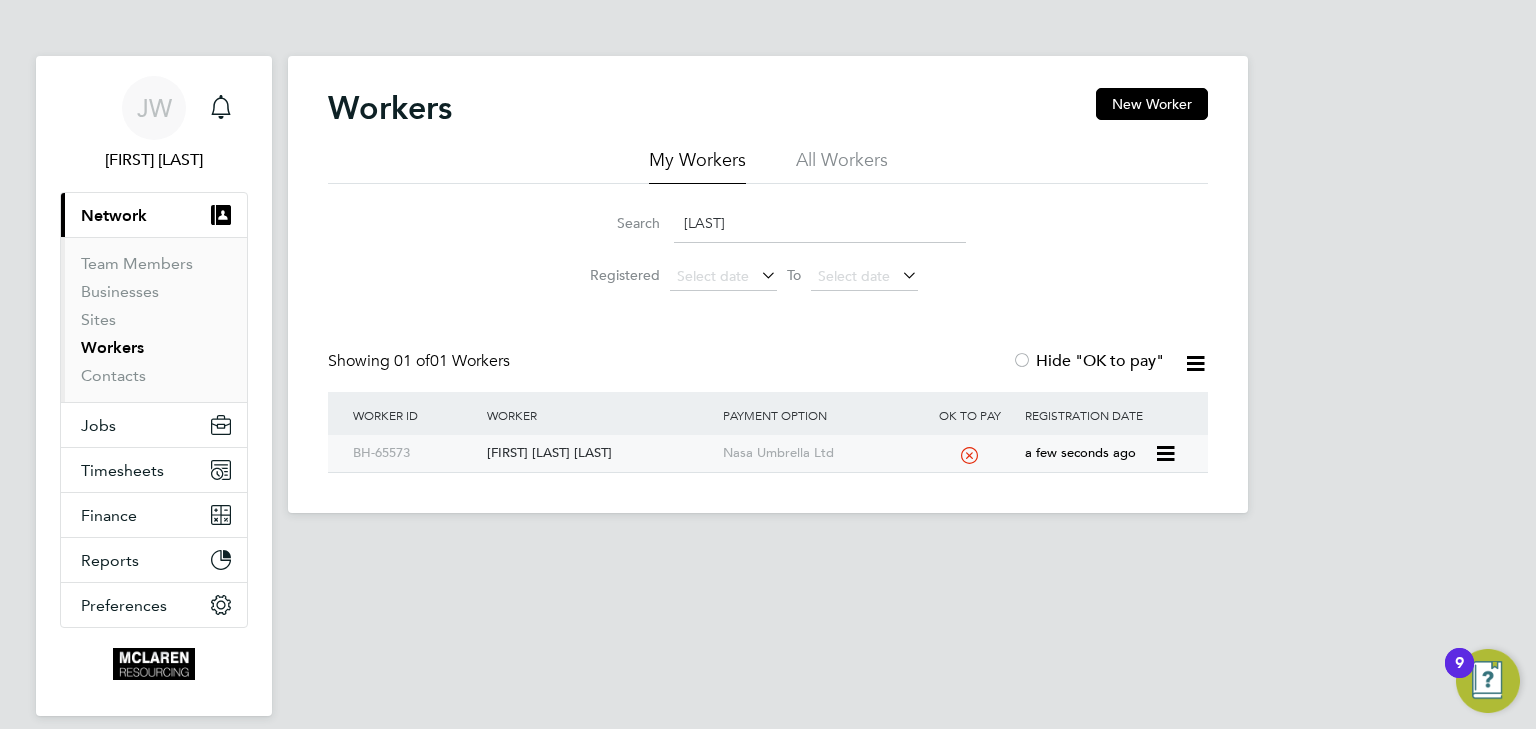 click on "Josep Hassan Hamed" 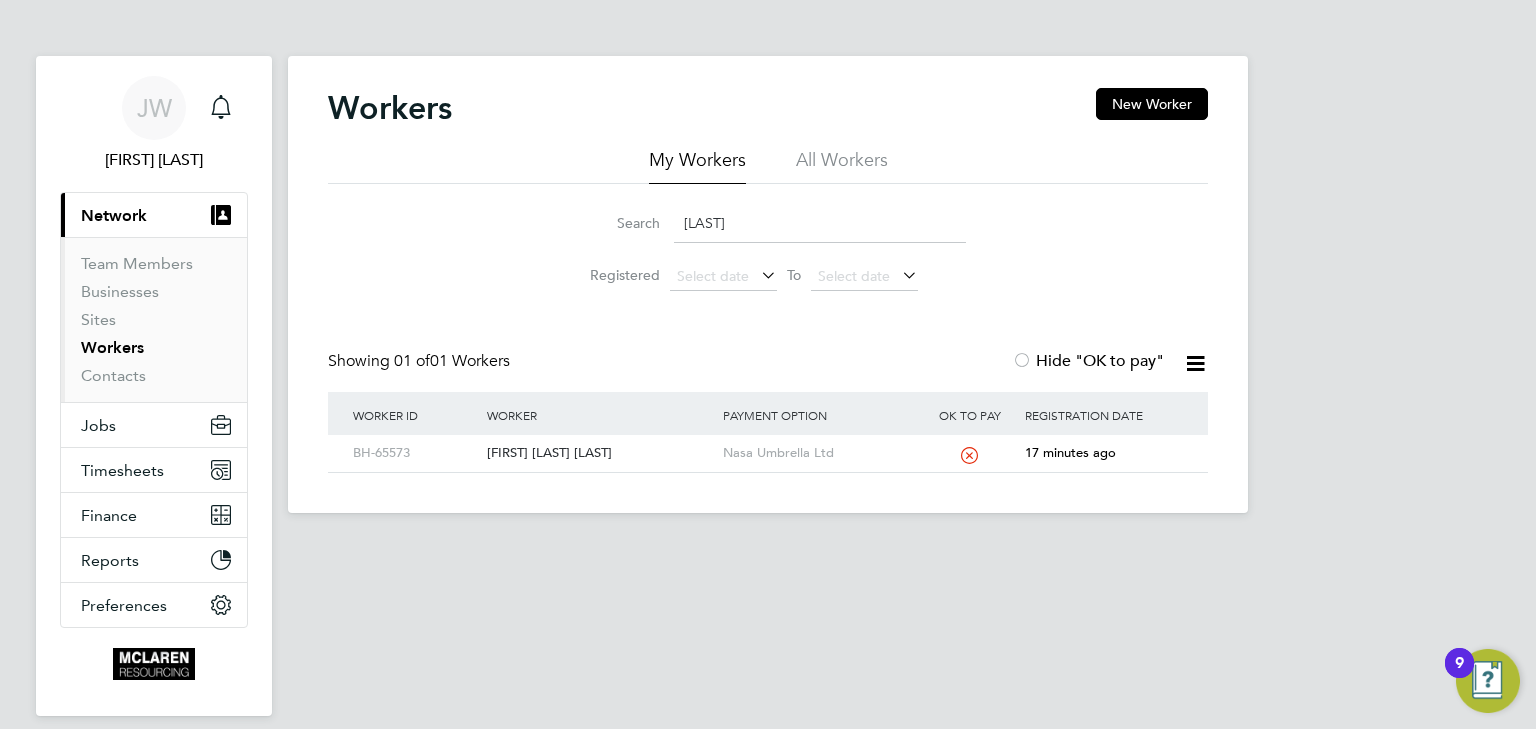 click on "hamed" 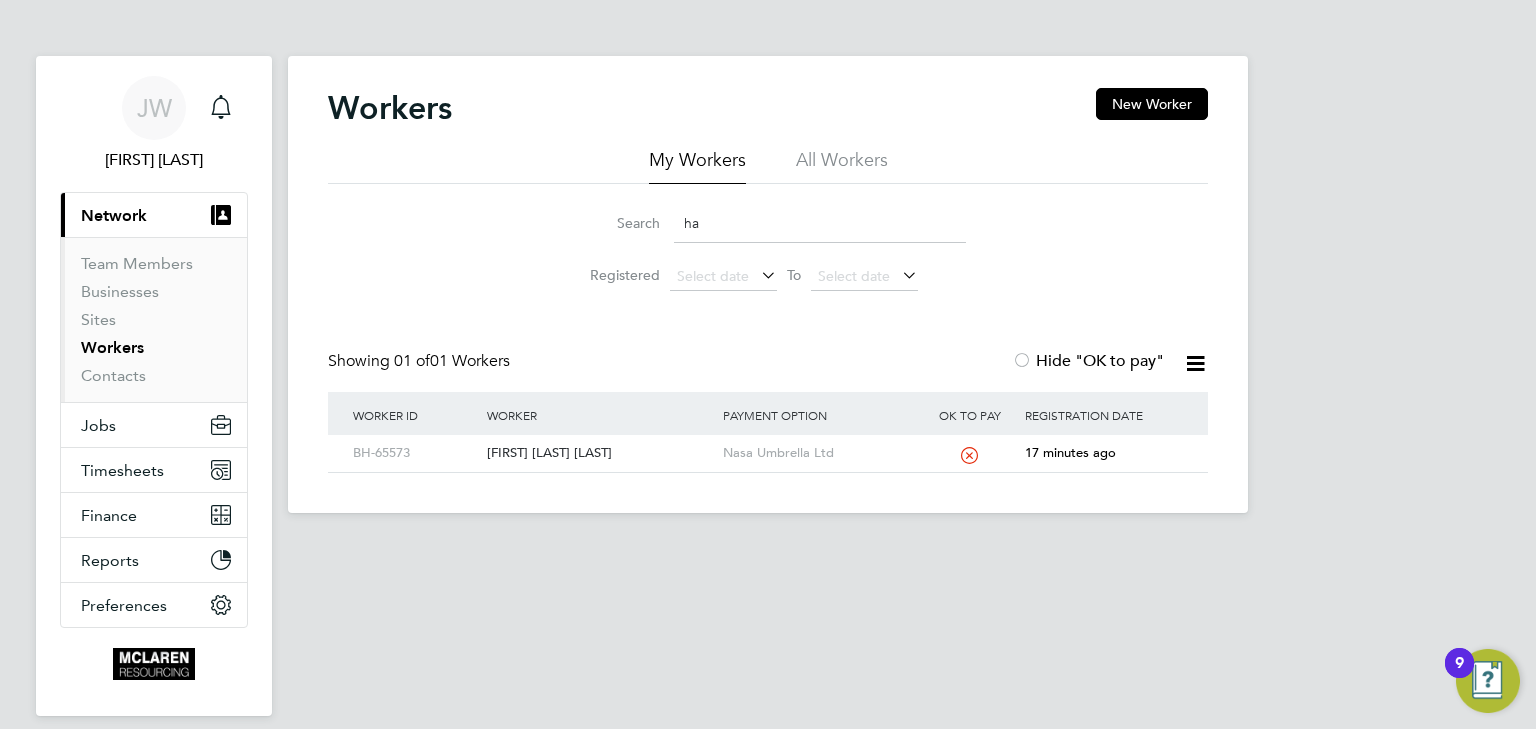 type on "h" 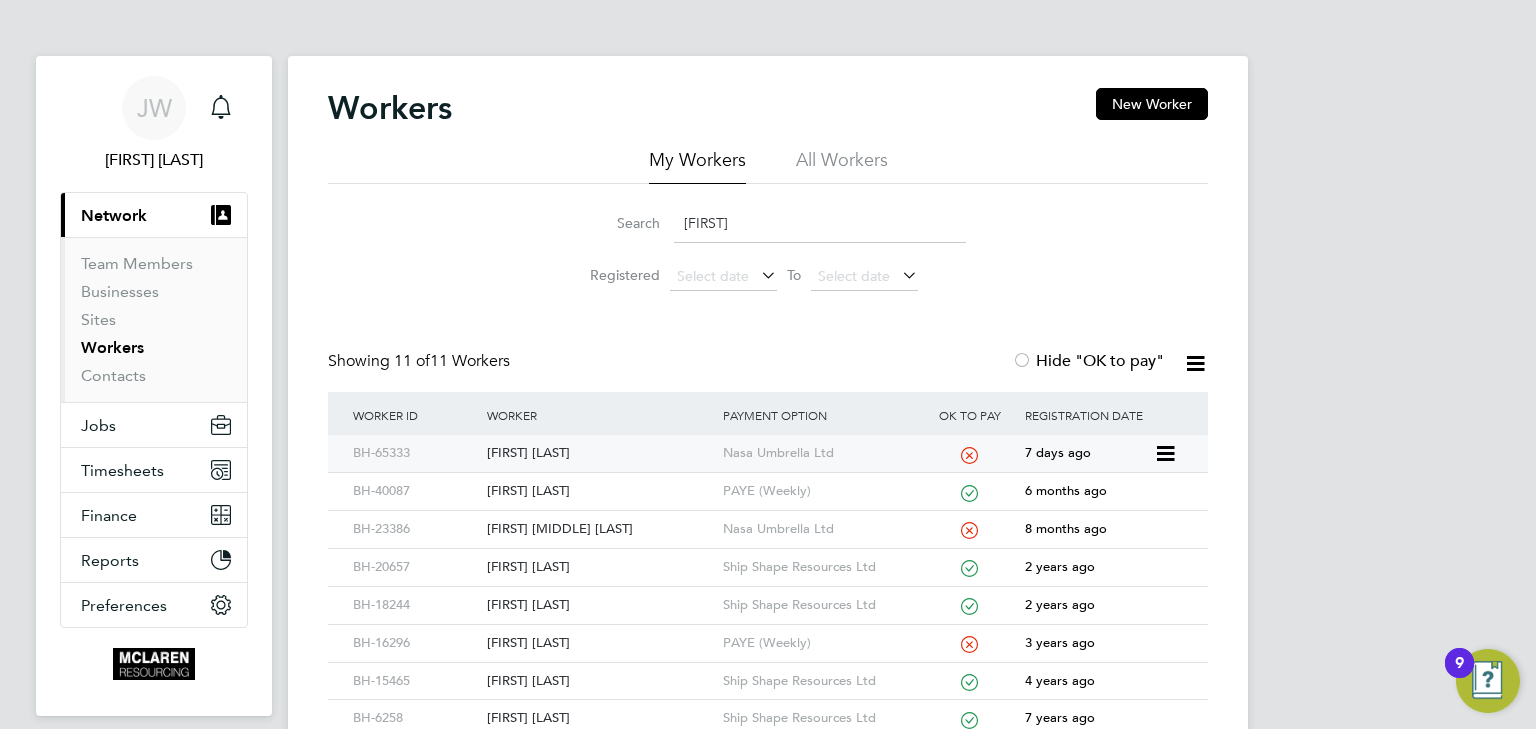 click on "Robin Vaughan" 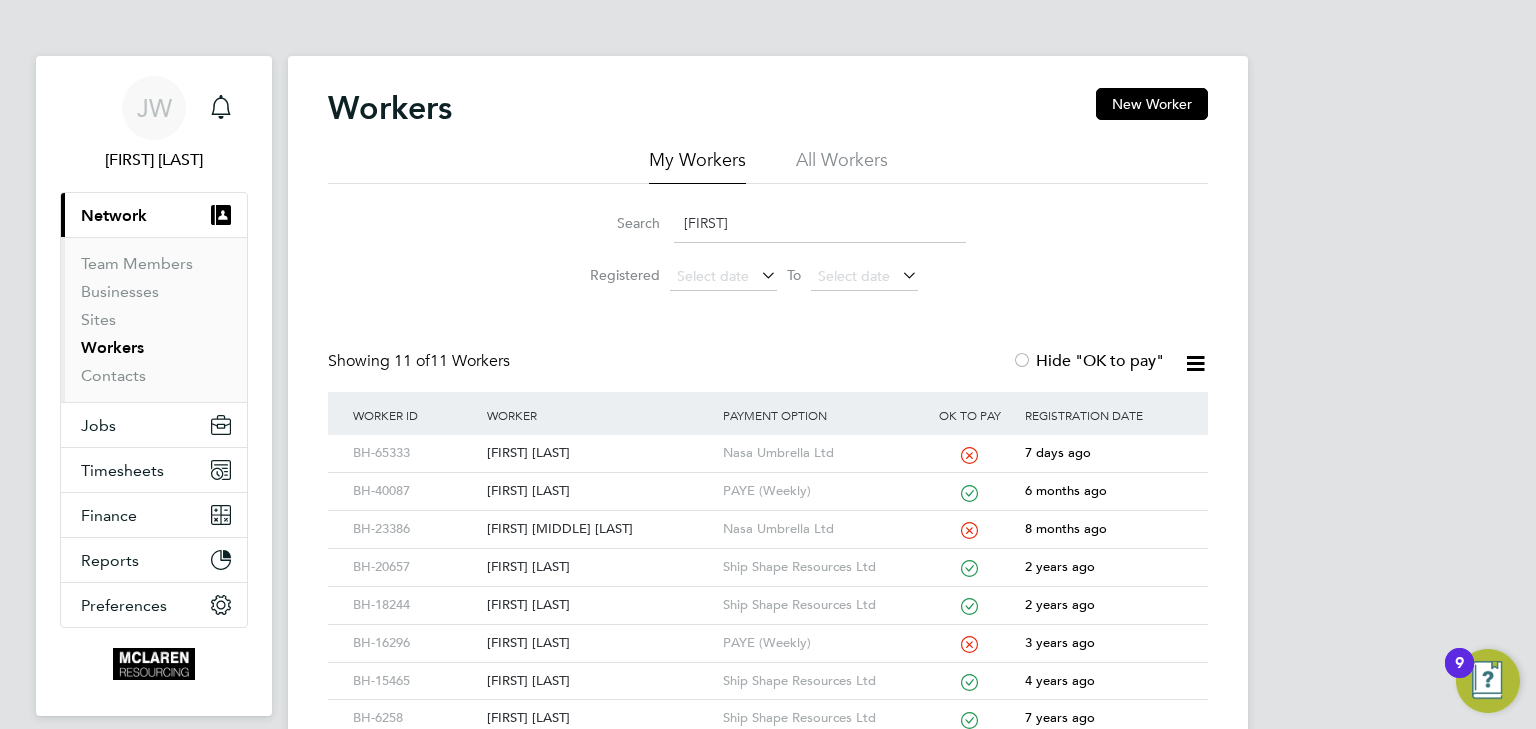 click on "robin" 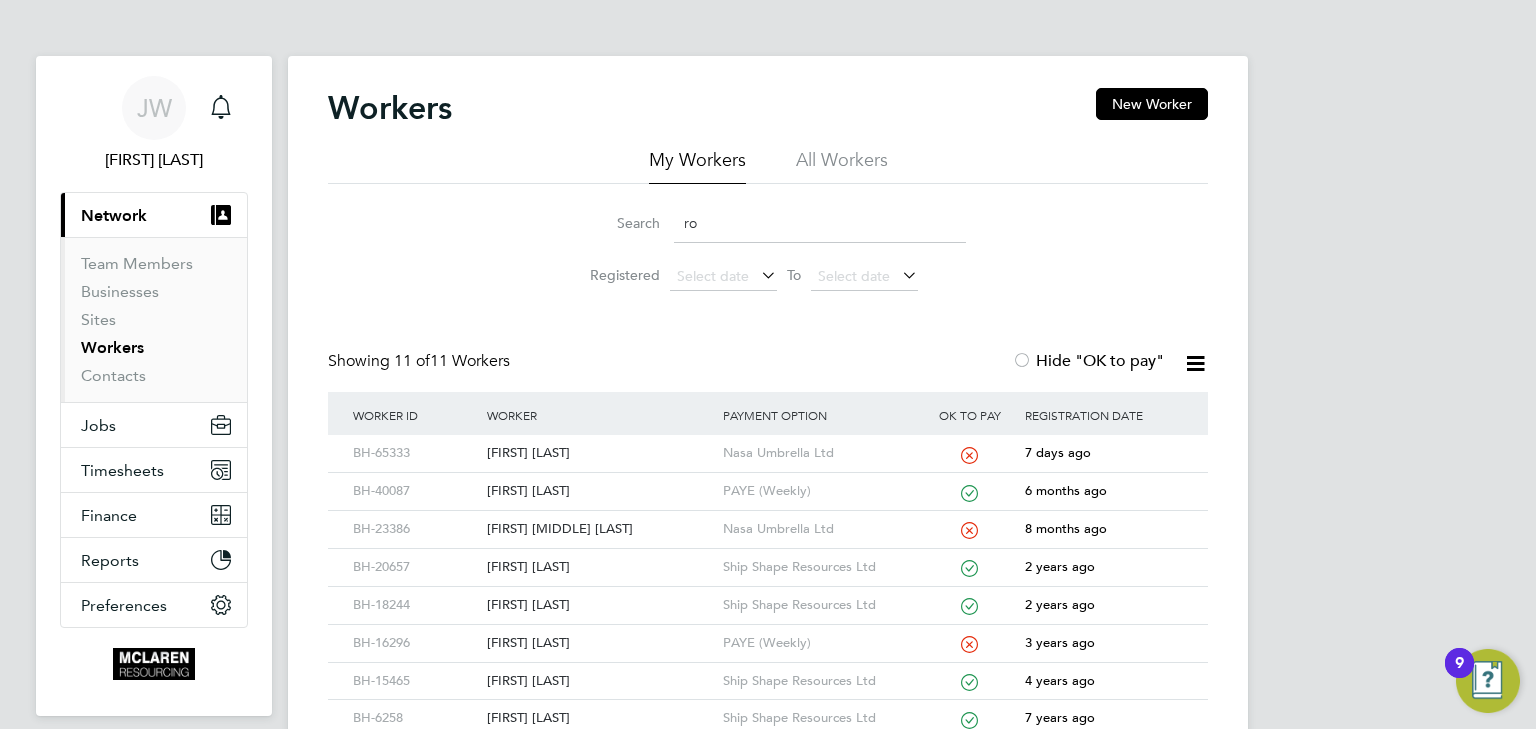 type on "r" 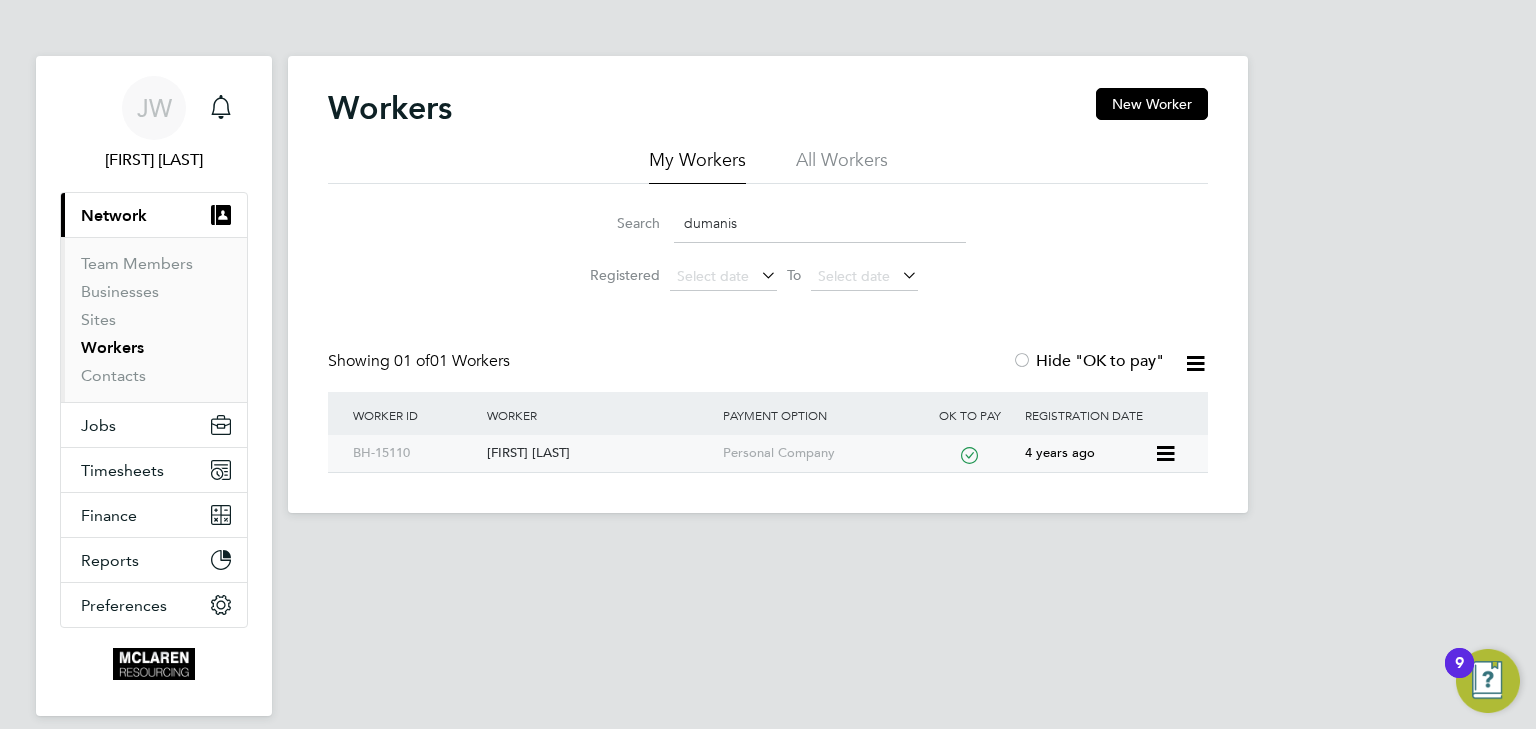 type on "dumanis" 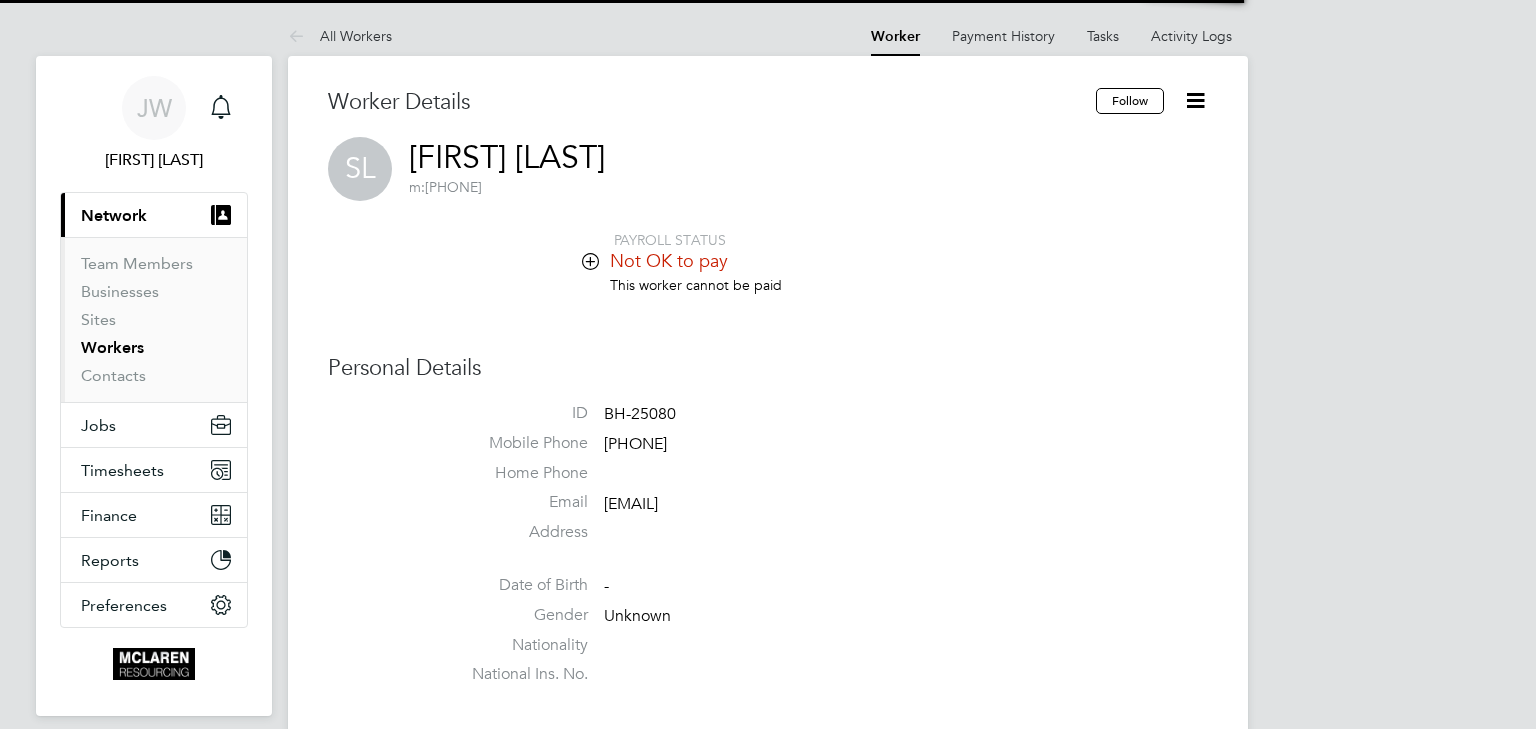 scroll, scrollTop: 0, scrollLeft: 0, axis: both 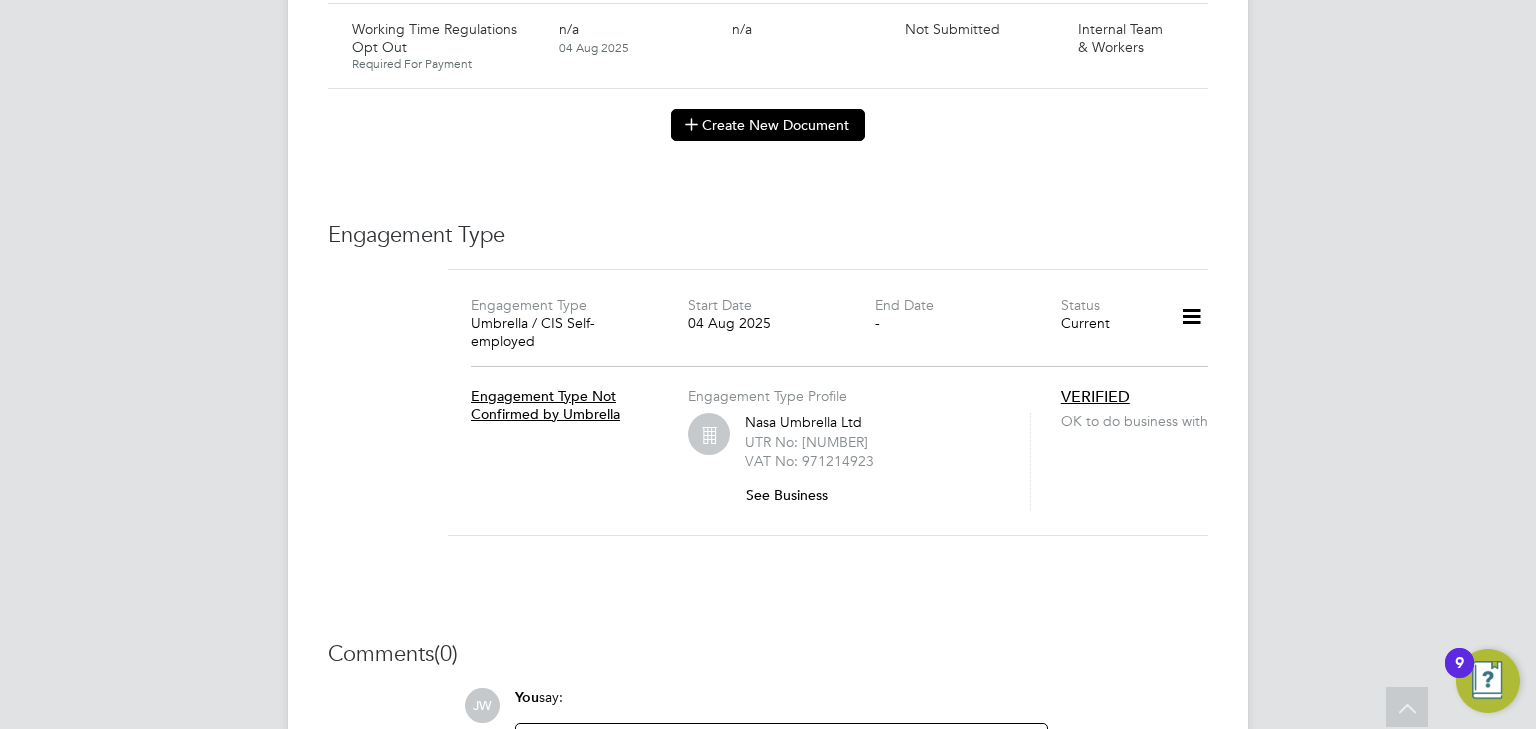 click 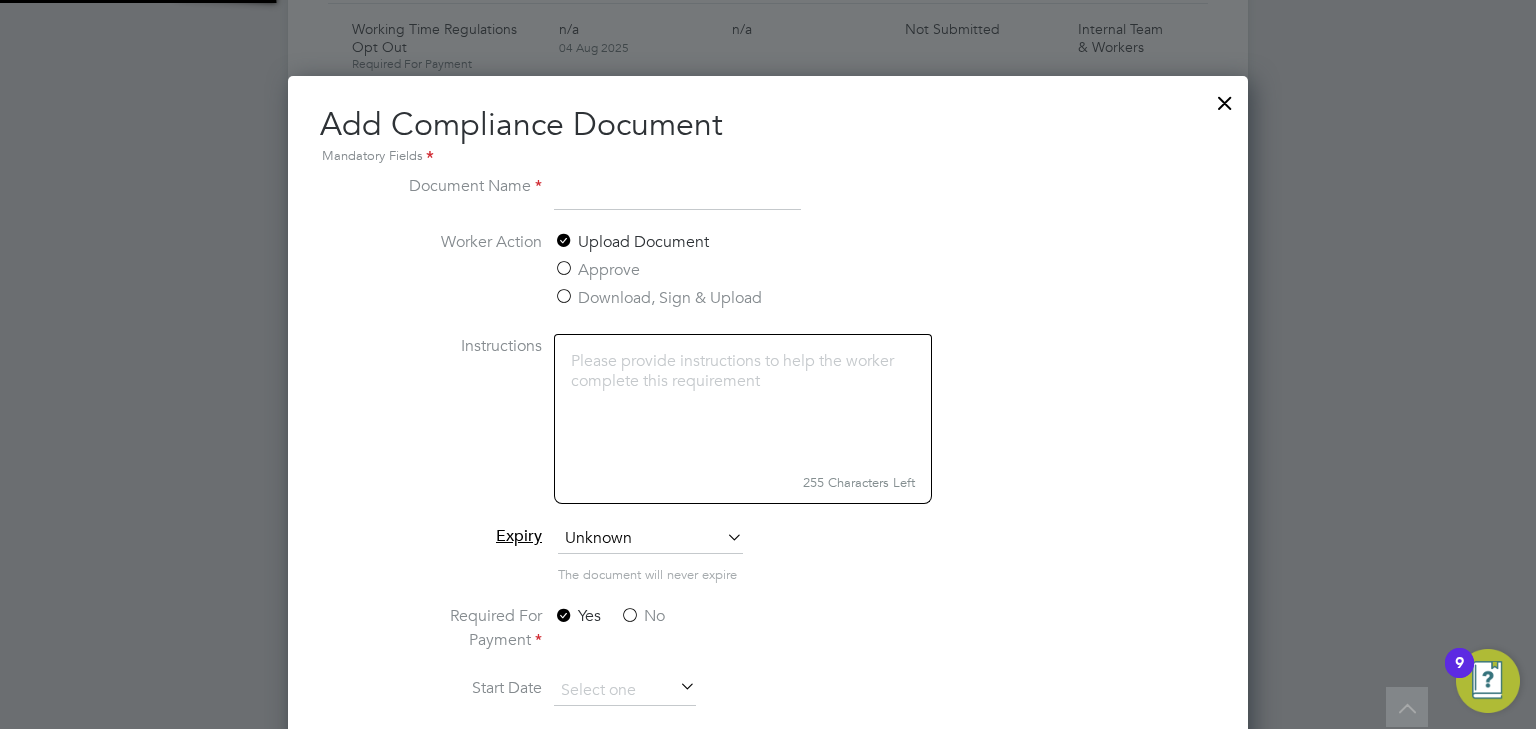 scroll, scrollTop: 9, scrollLeft: 10, axis: both 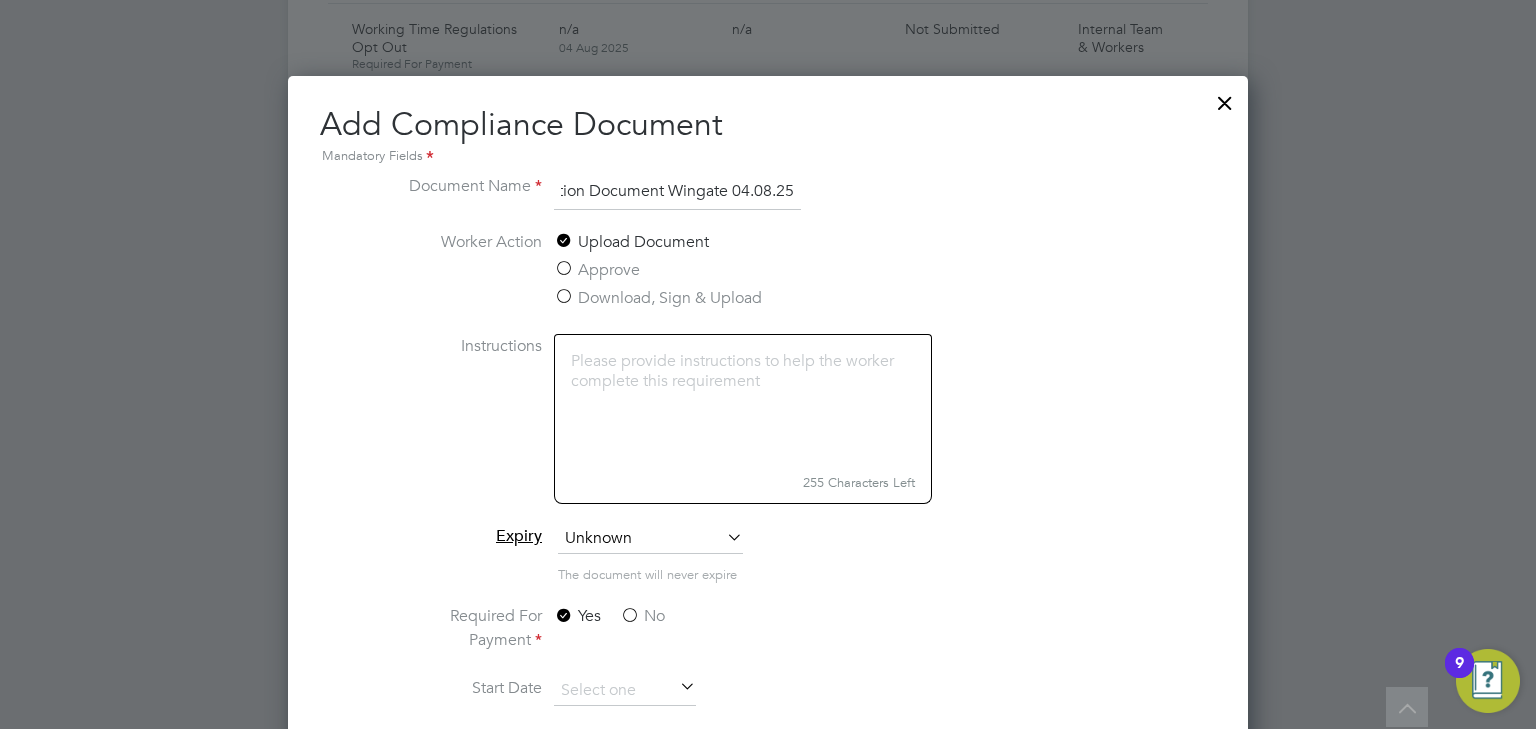 type on "Key Information Document Wingate 04.08.25" 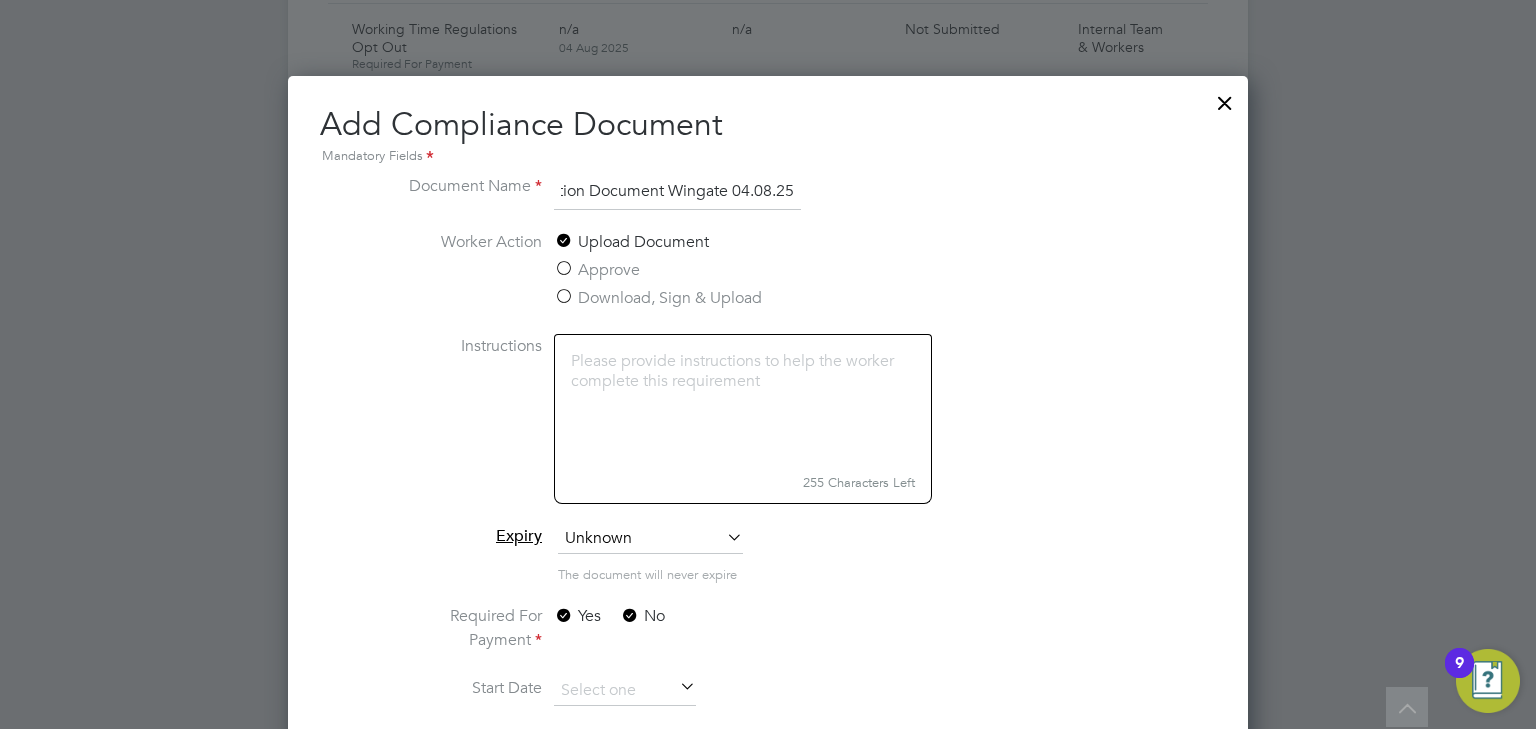 scroll, scrollTop: 0, scrollLeft: 0, axis: both 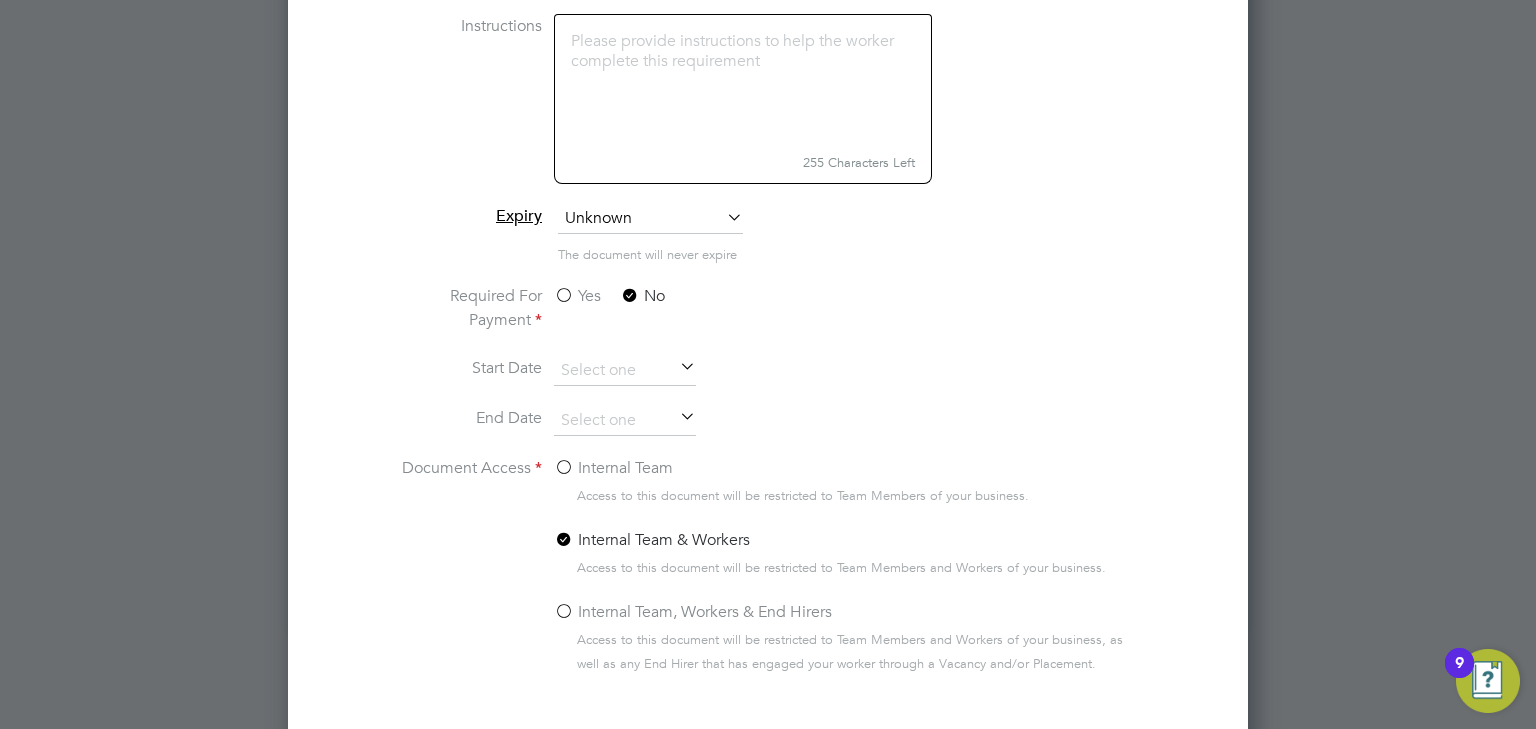 click on "Internal Team" 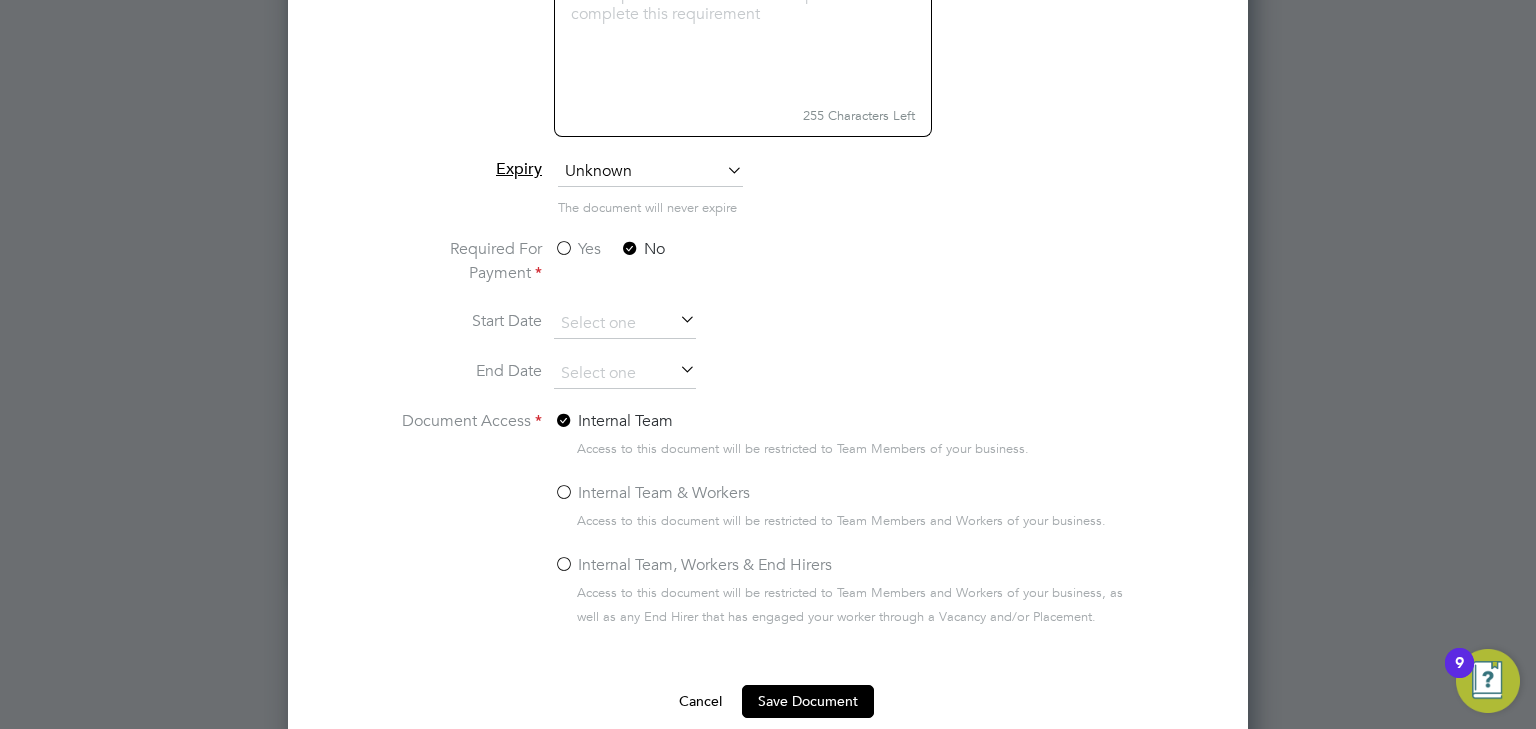 scroll, scrollTop: 2092, scrollLeft: 0, axis: vertical 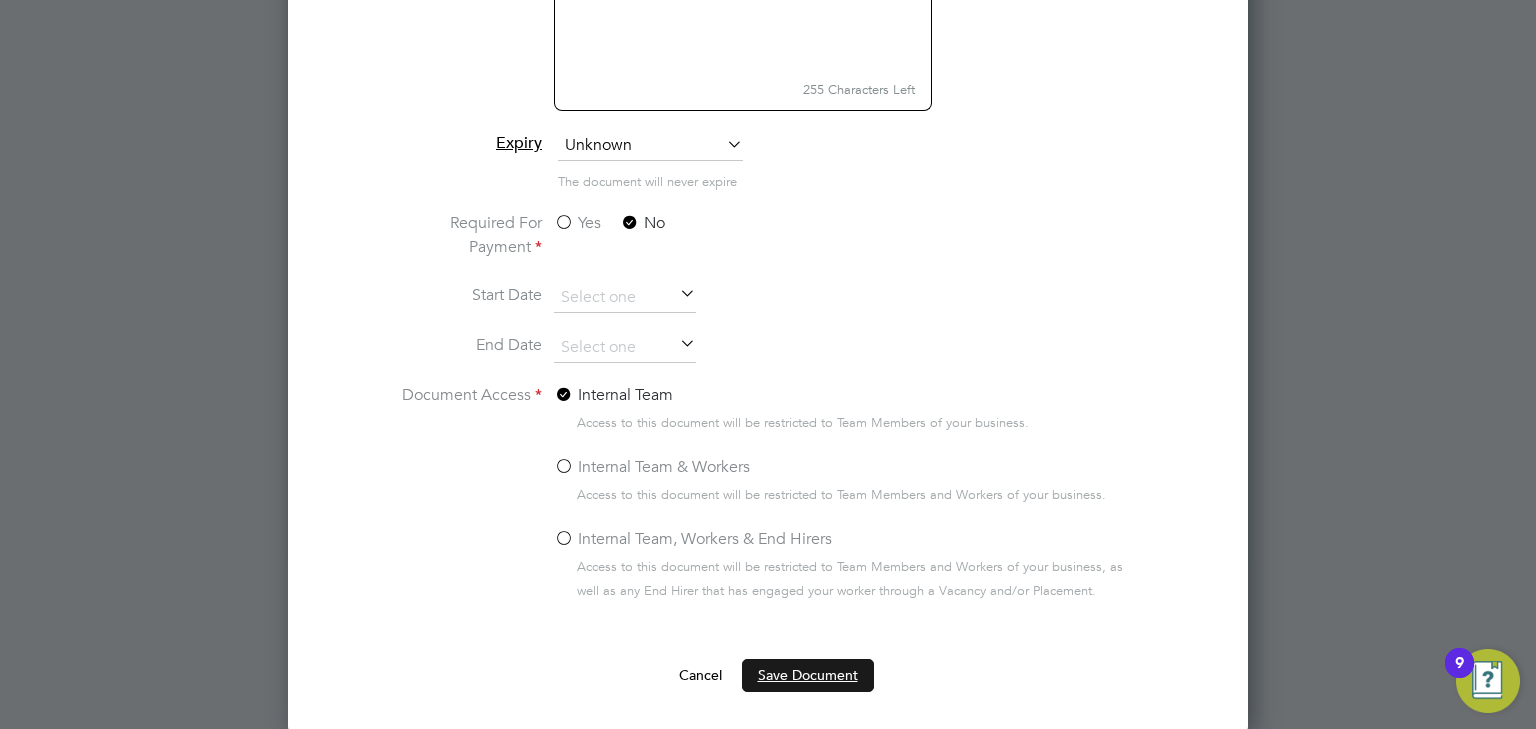 click on "Save Document" at bounding box center (808, 675) 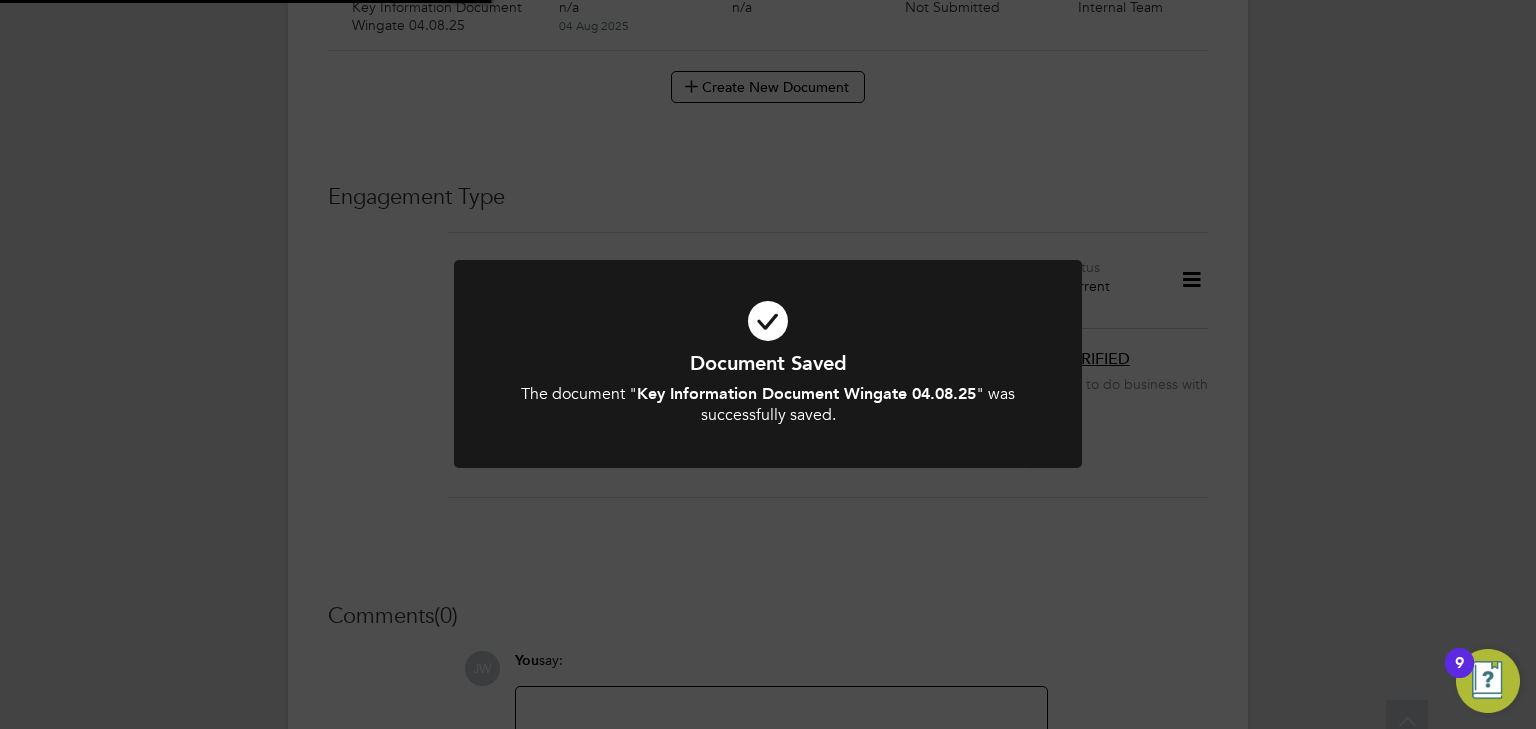 scroll, scrollTop: 1699, scrollLeft: 0, axis: vertical 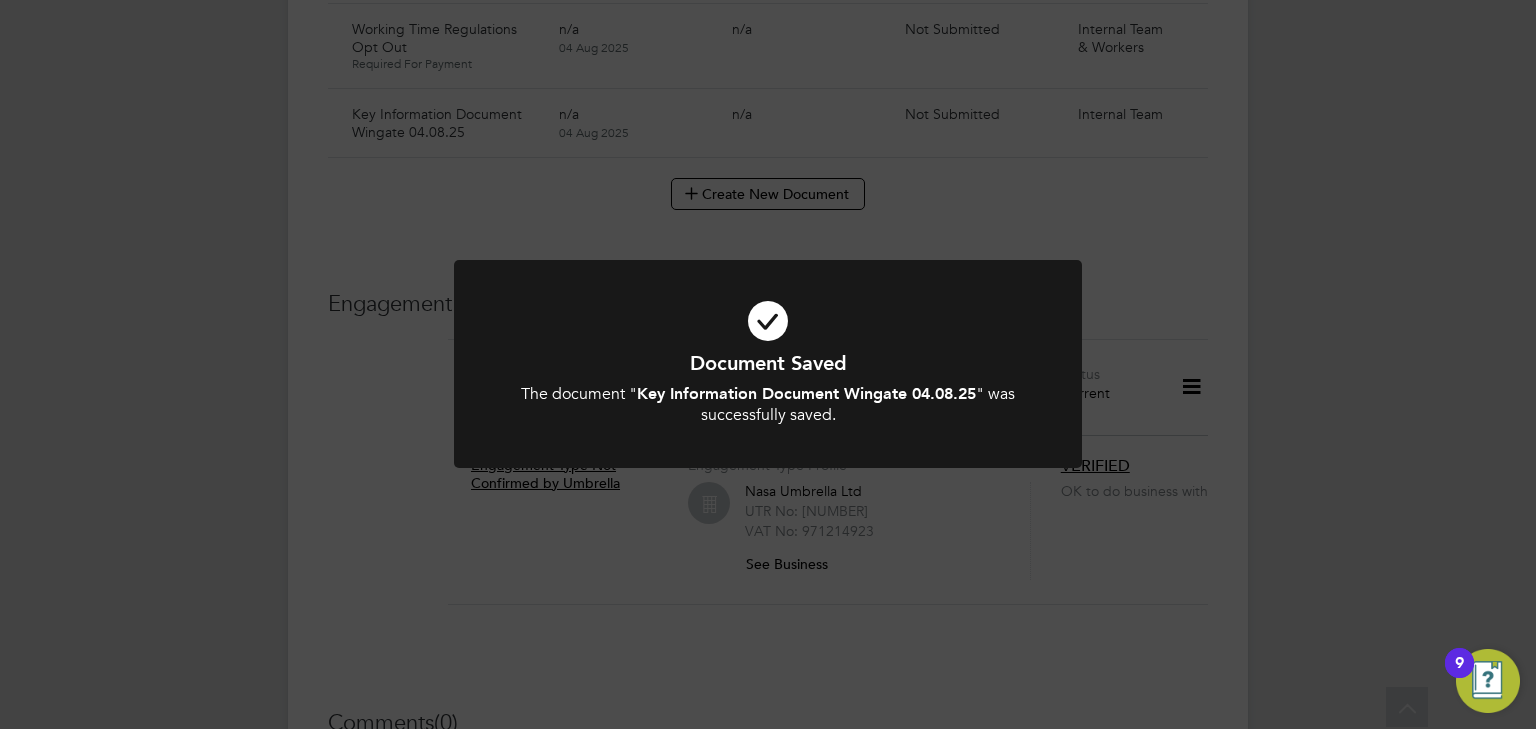 click on "Document Saved The document " Key Information Document Wingate 04.08.25 " was successfully saved. Cancel Okay" 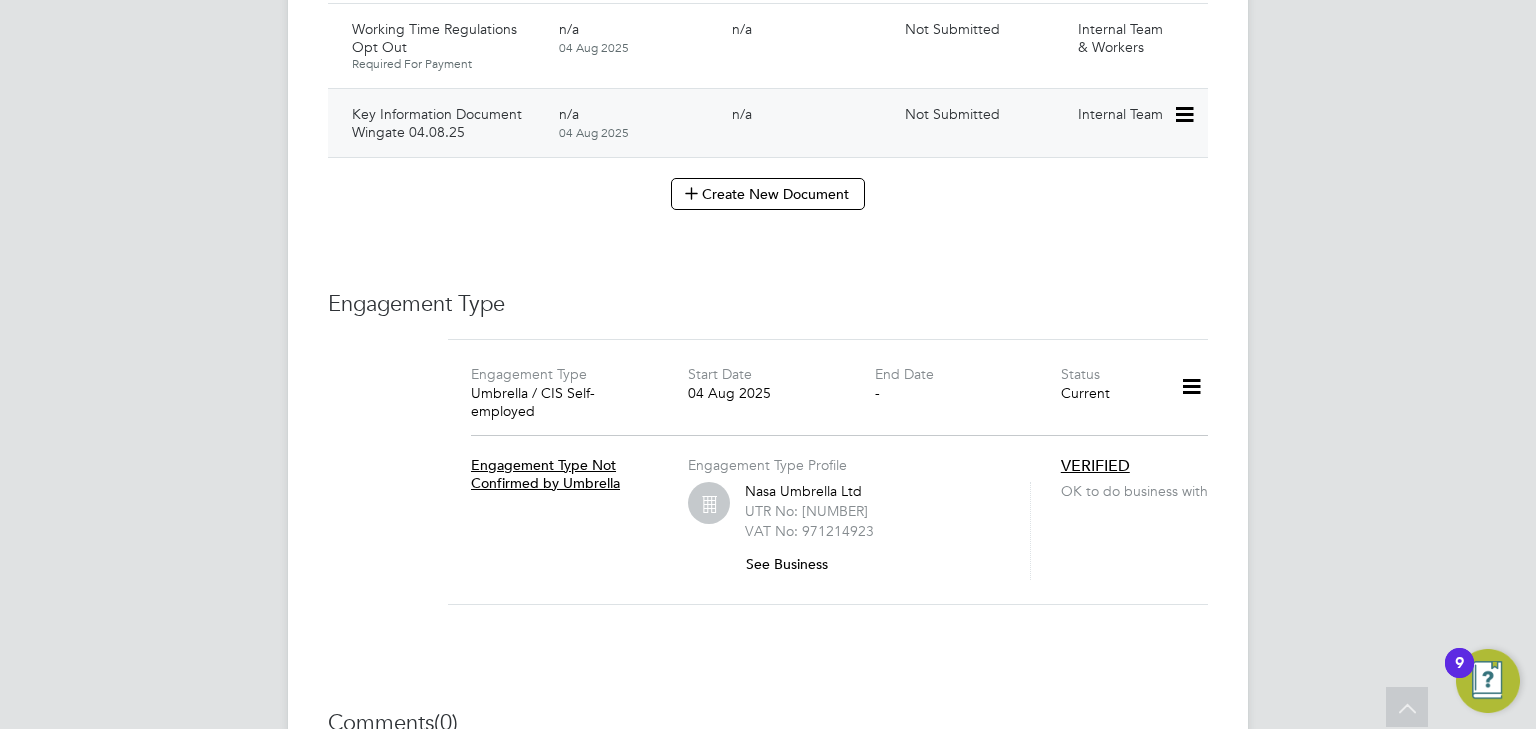 click 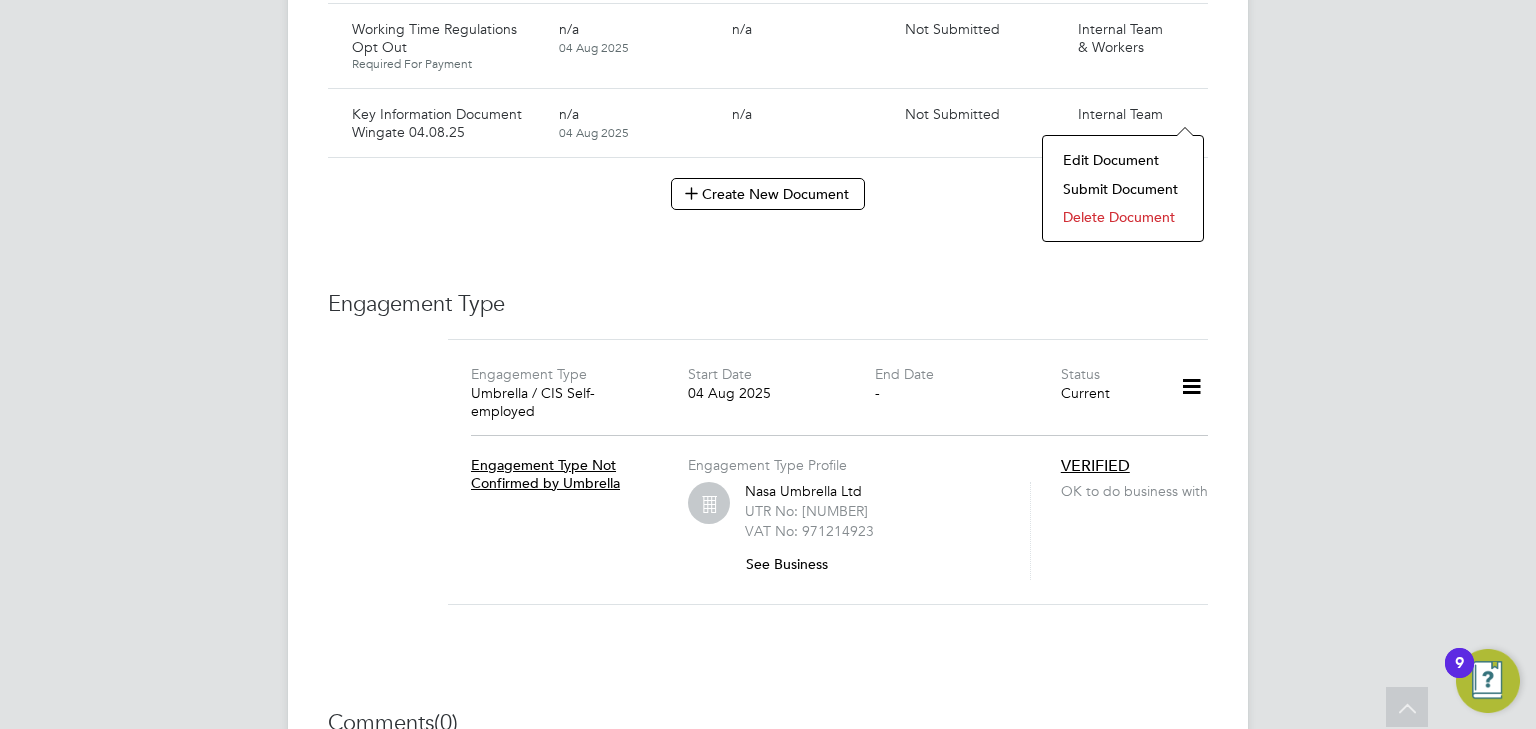 click on "Submit Document" 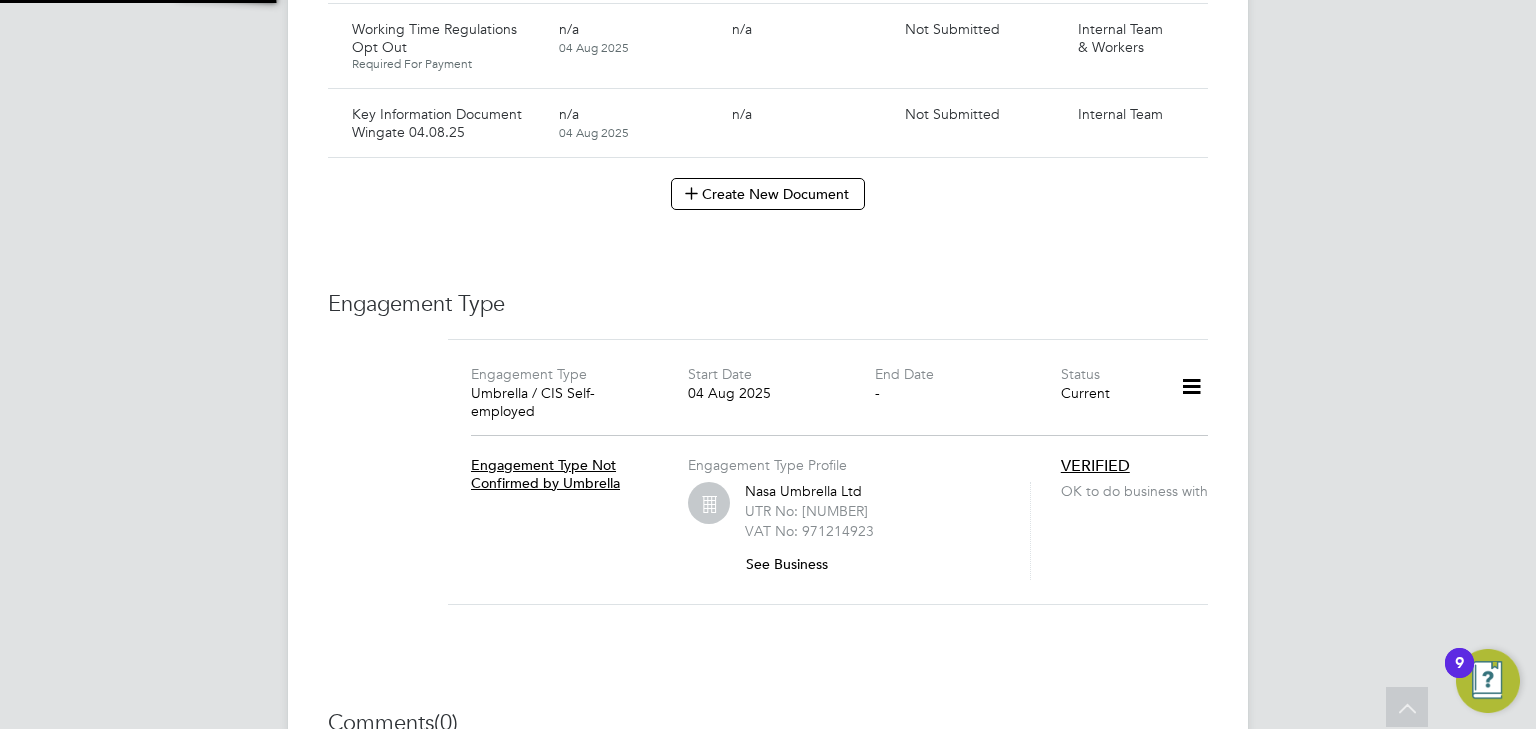 scroll, scrollTop: 9, scrollLeft: 10, axis: both 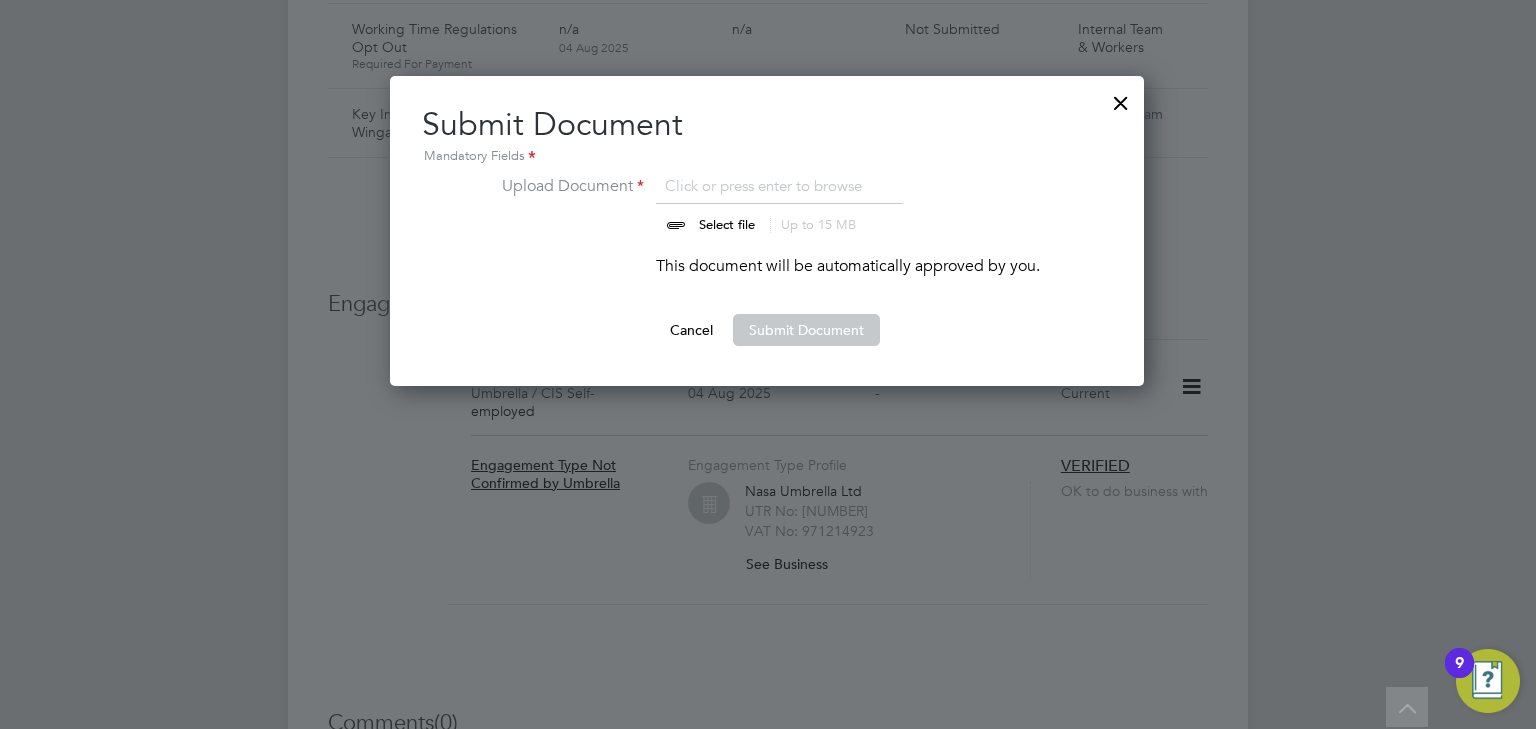 click at bounding box center [746, 204] 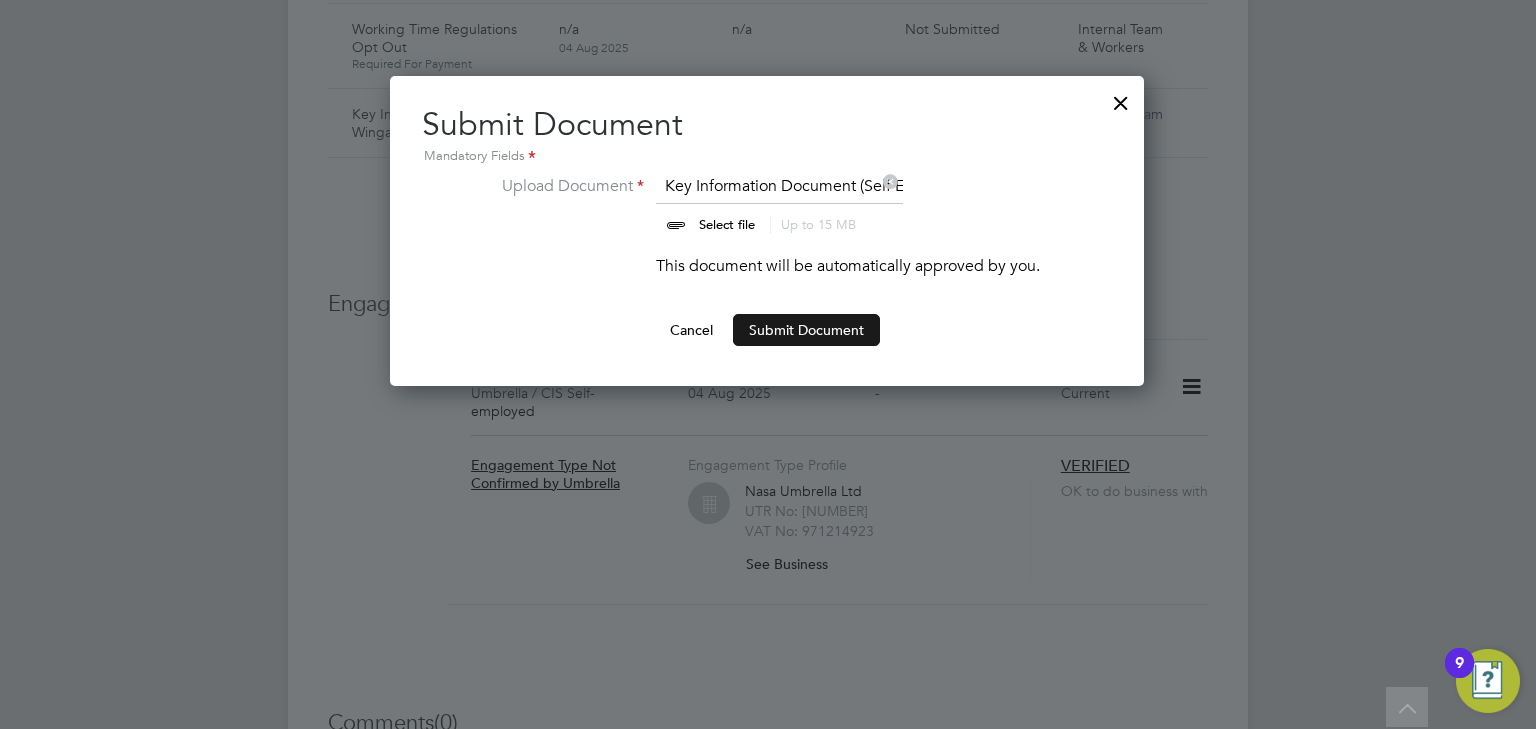 click on "Submit Document" at bounding box center (806, 330) 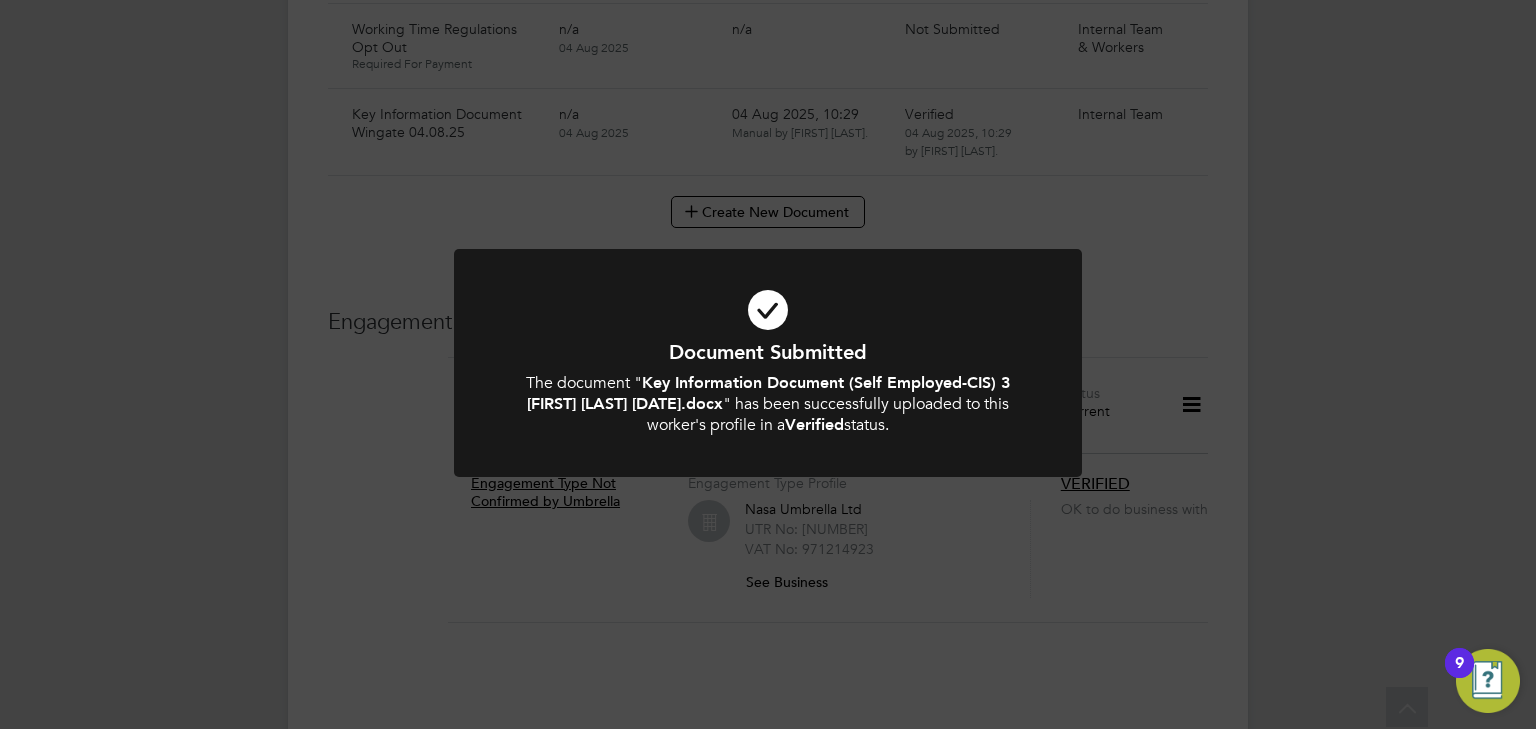 drag, startPoint x: 934, startPoint y: 212, endPoint x: 944, endPoint y: 209, distance: 10.440307 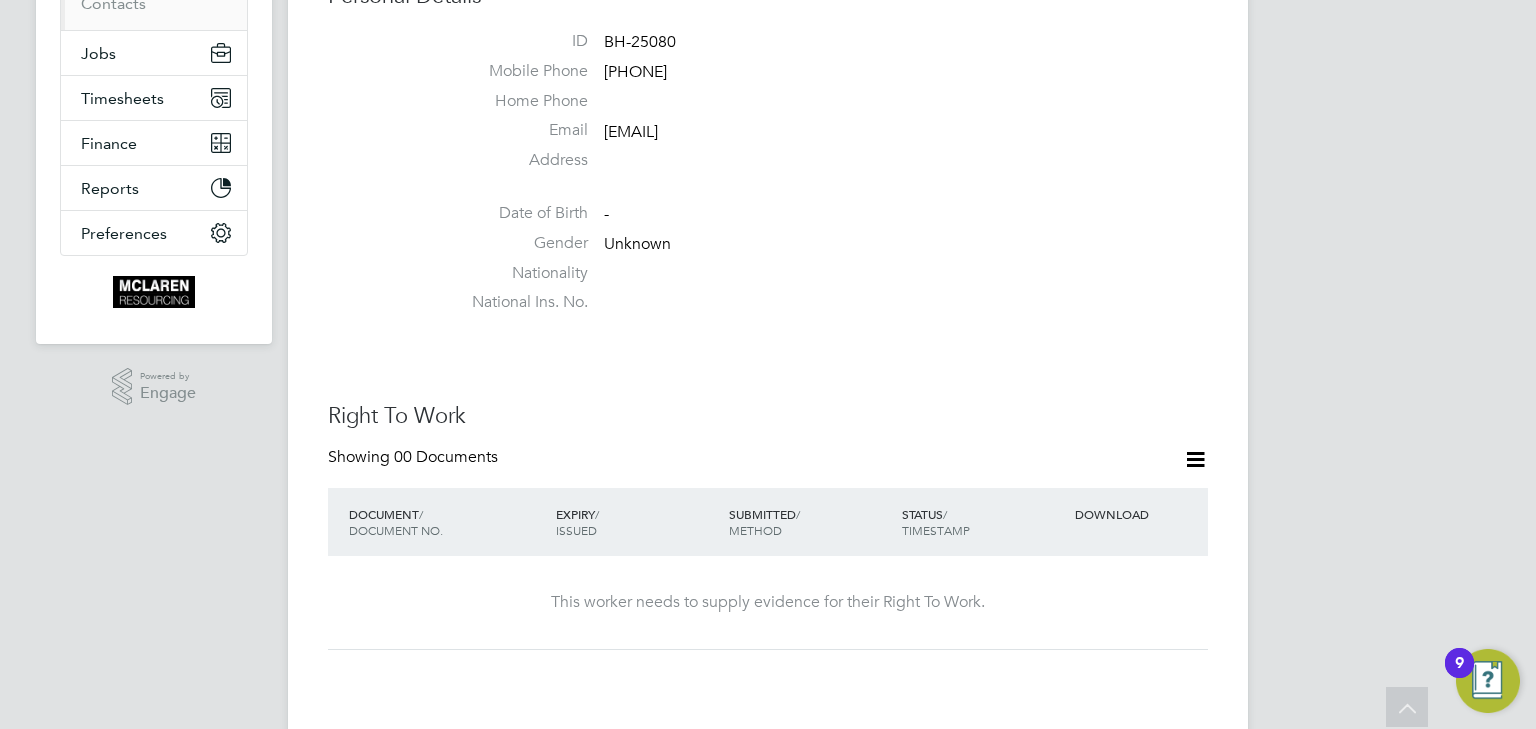 scroll, scrollTop: 259, scrollLeft: 0, axis: vertical 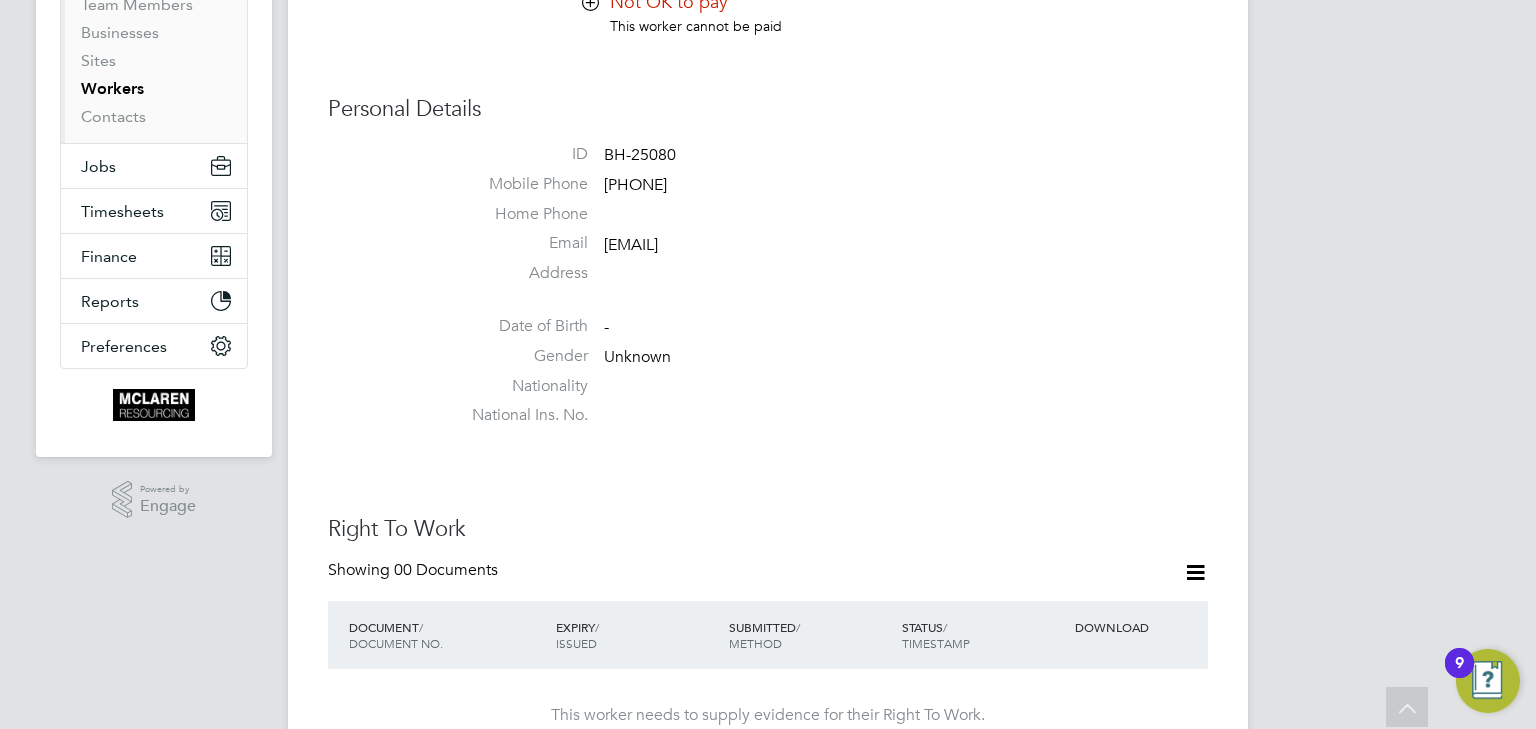 drag, startPoint x: 832, startPoint y: 244, endPoint x: 606, endPoint y: 253, distance: 226.17914 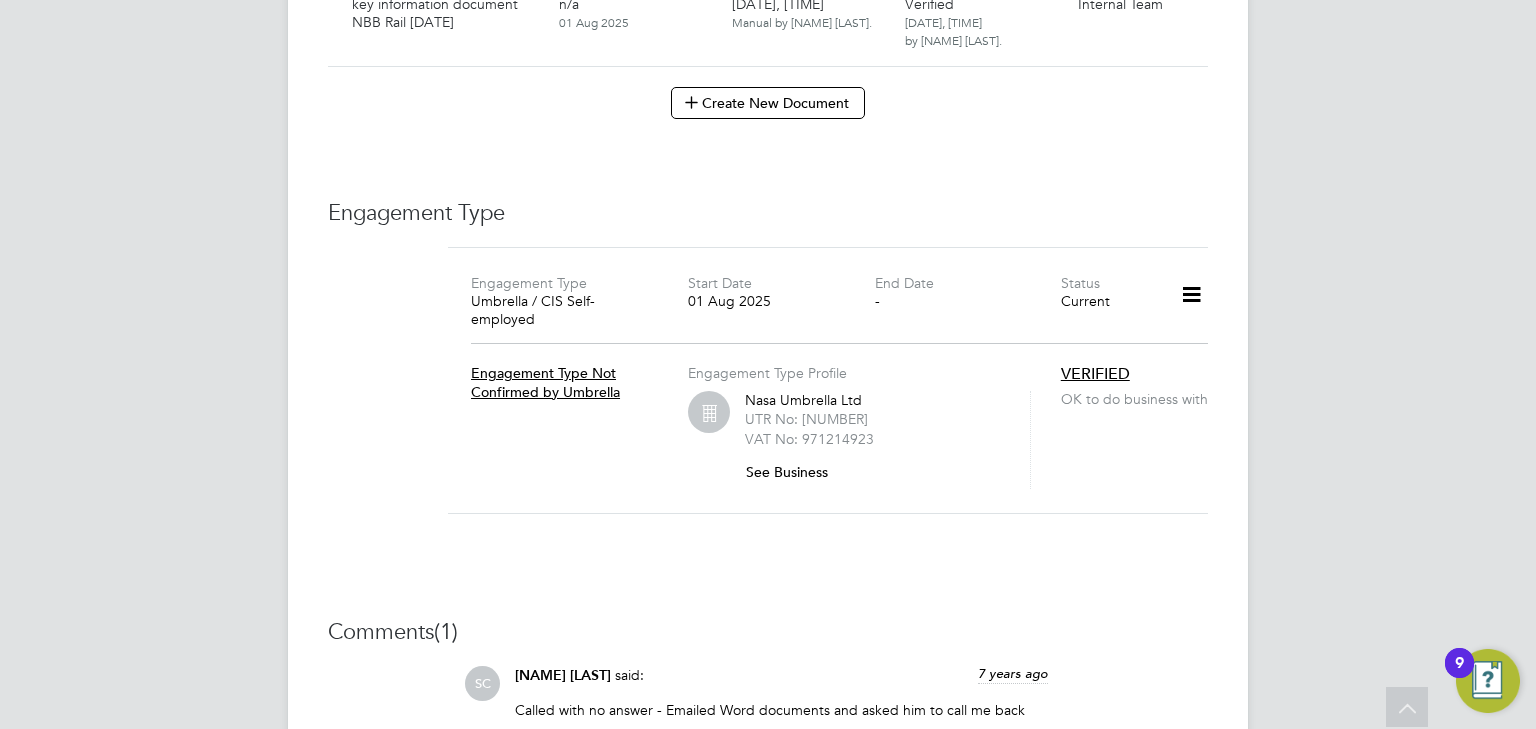 scroll, scrollTop: 3120, scrollLeft: 0, axis: vertical 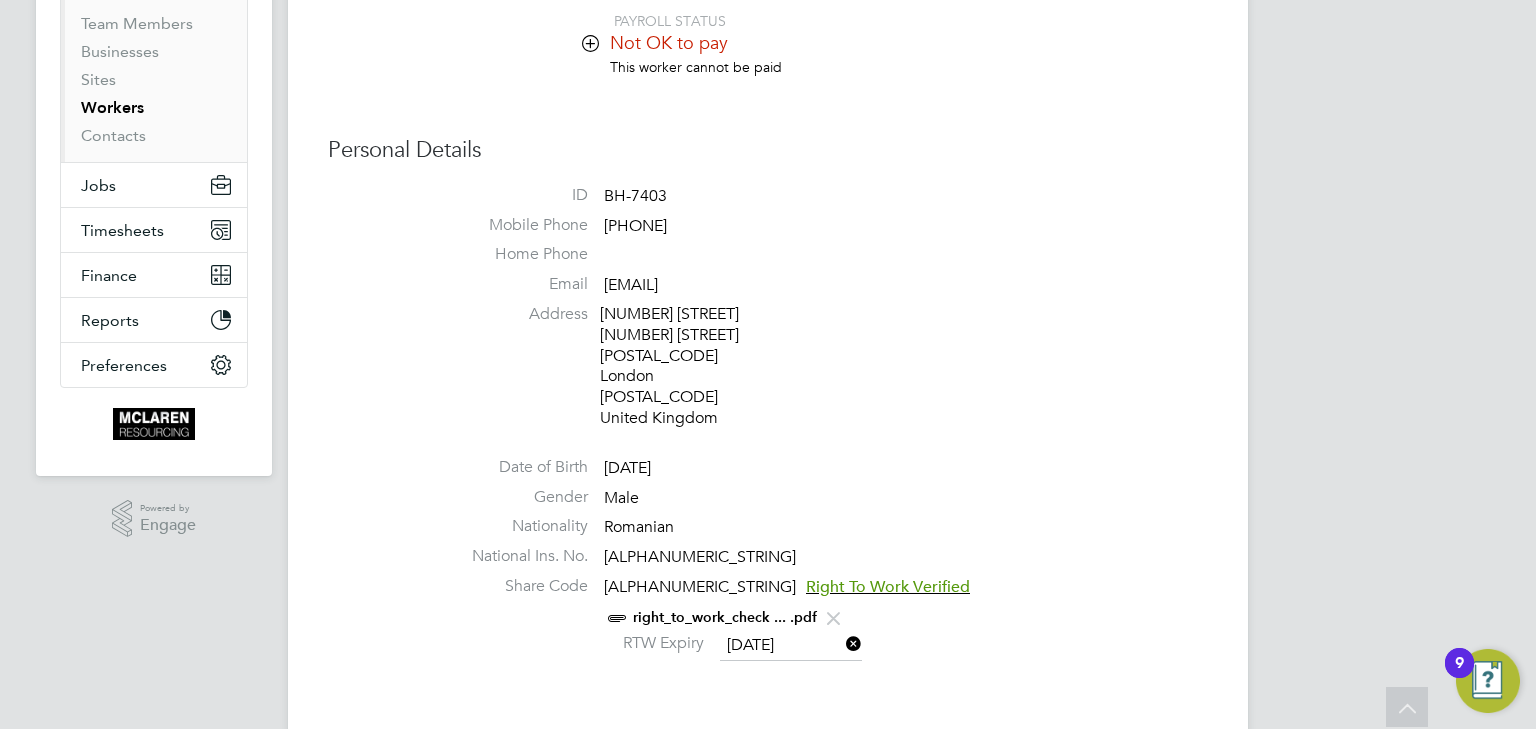 drag, startPoint x: 766, startPoint y: 280, endPoint x: 601, endPoint y: 286, distance: 165.10905 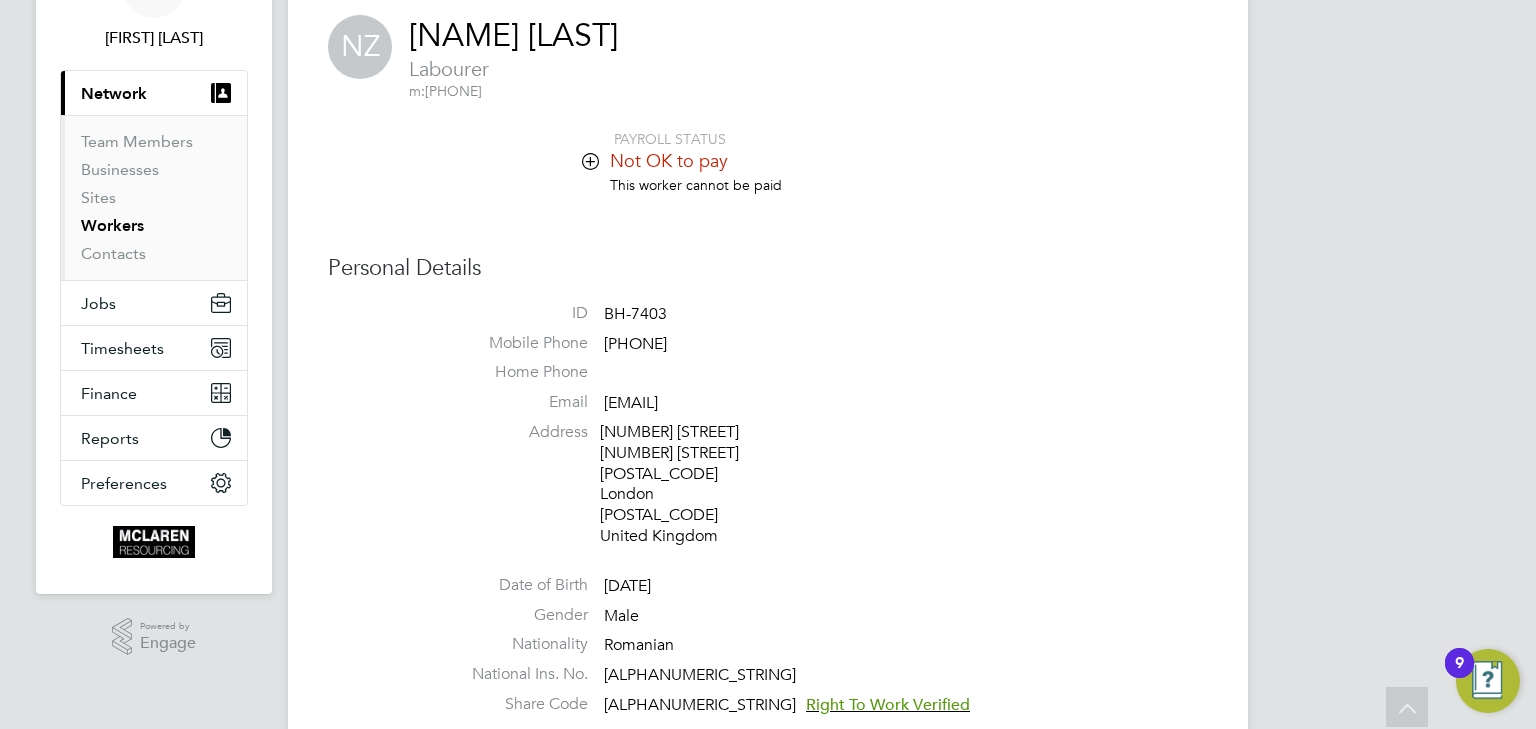 scroll, scrollTop: 0, scrollLeft: 0, axis: both 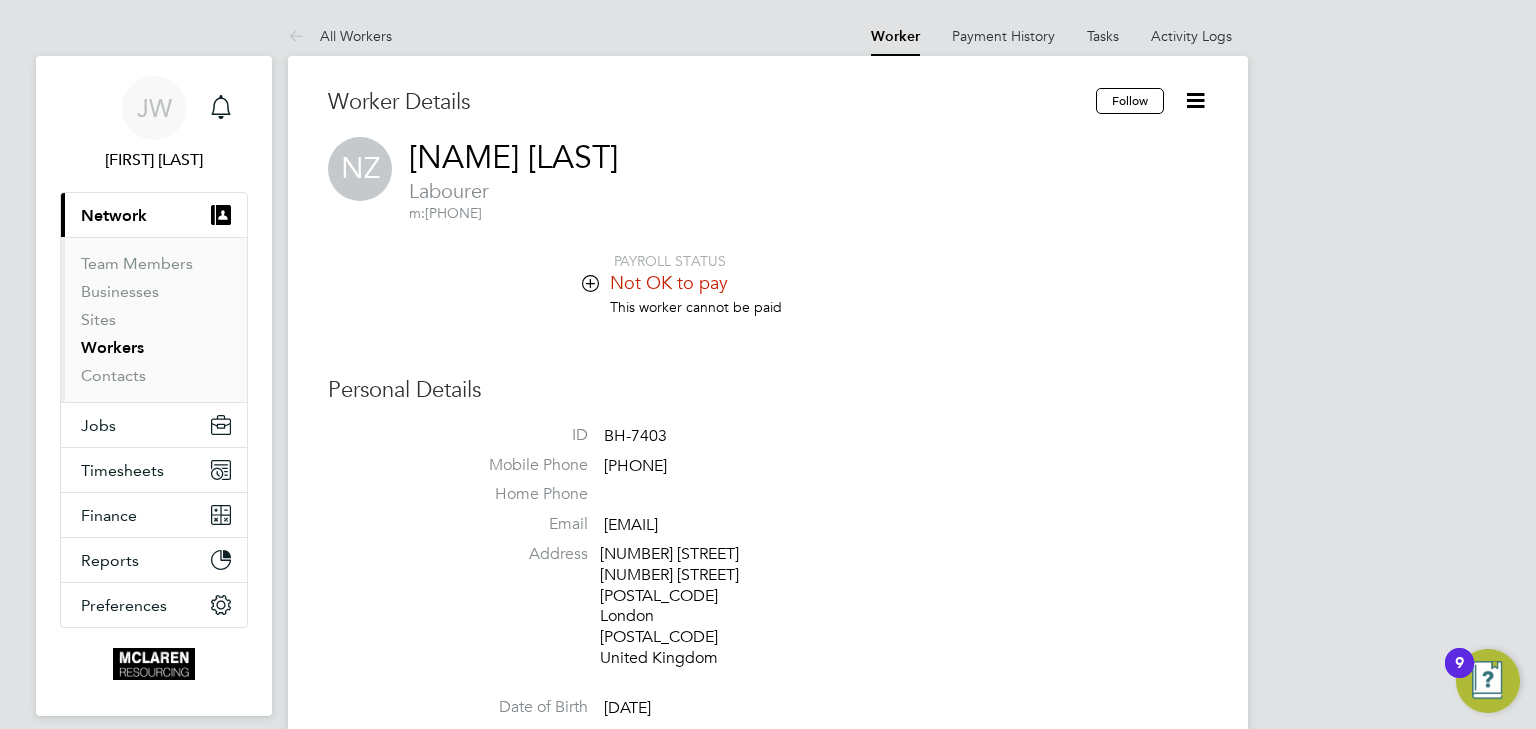 click 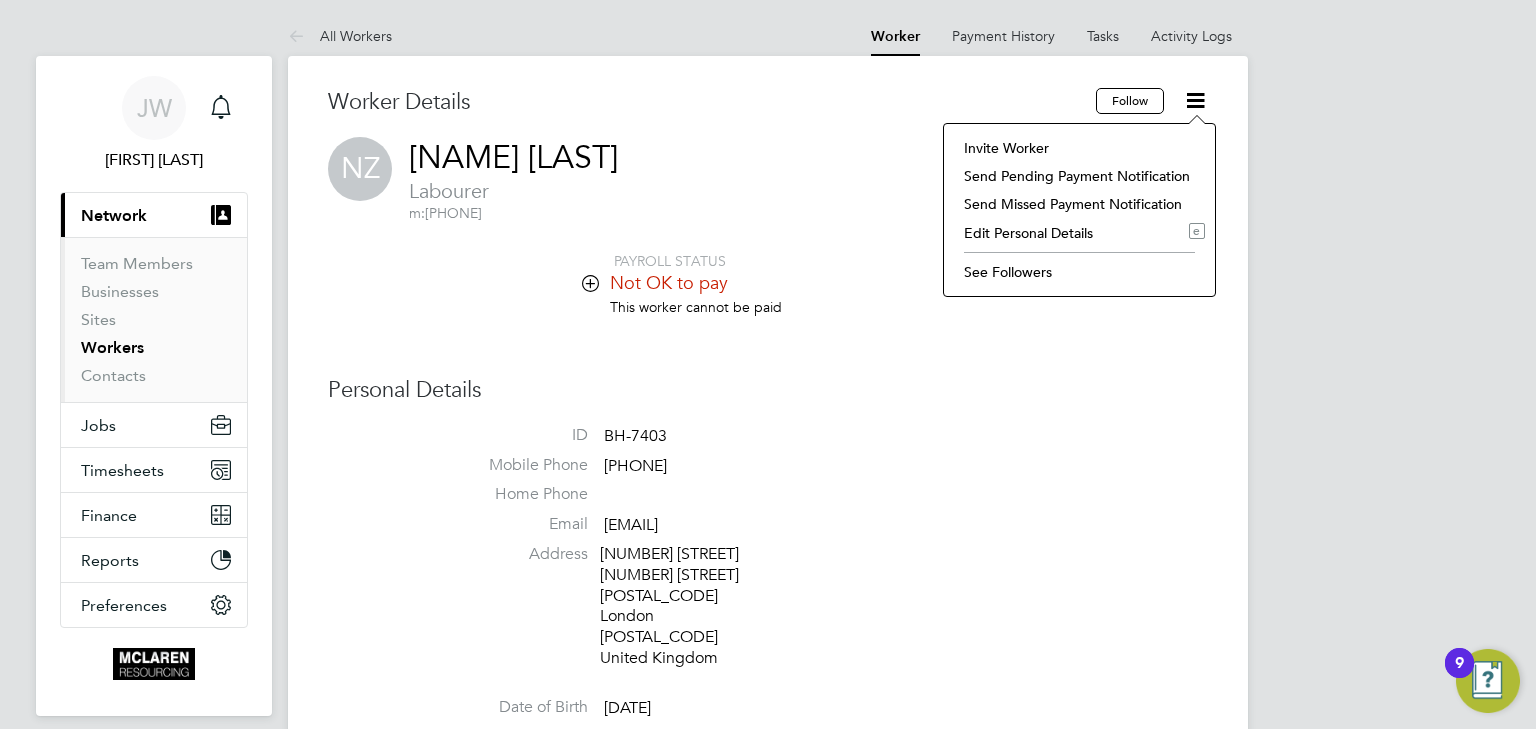 click on "Invite Worker" 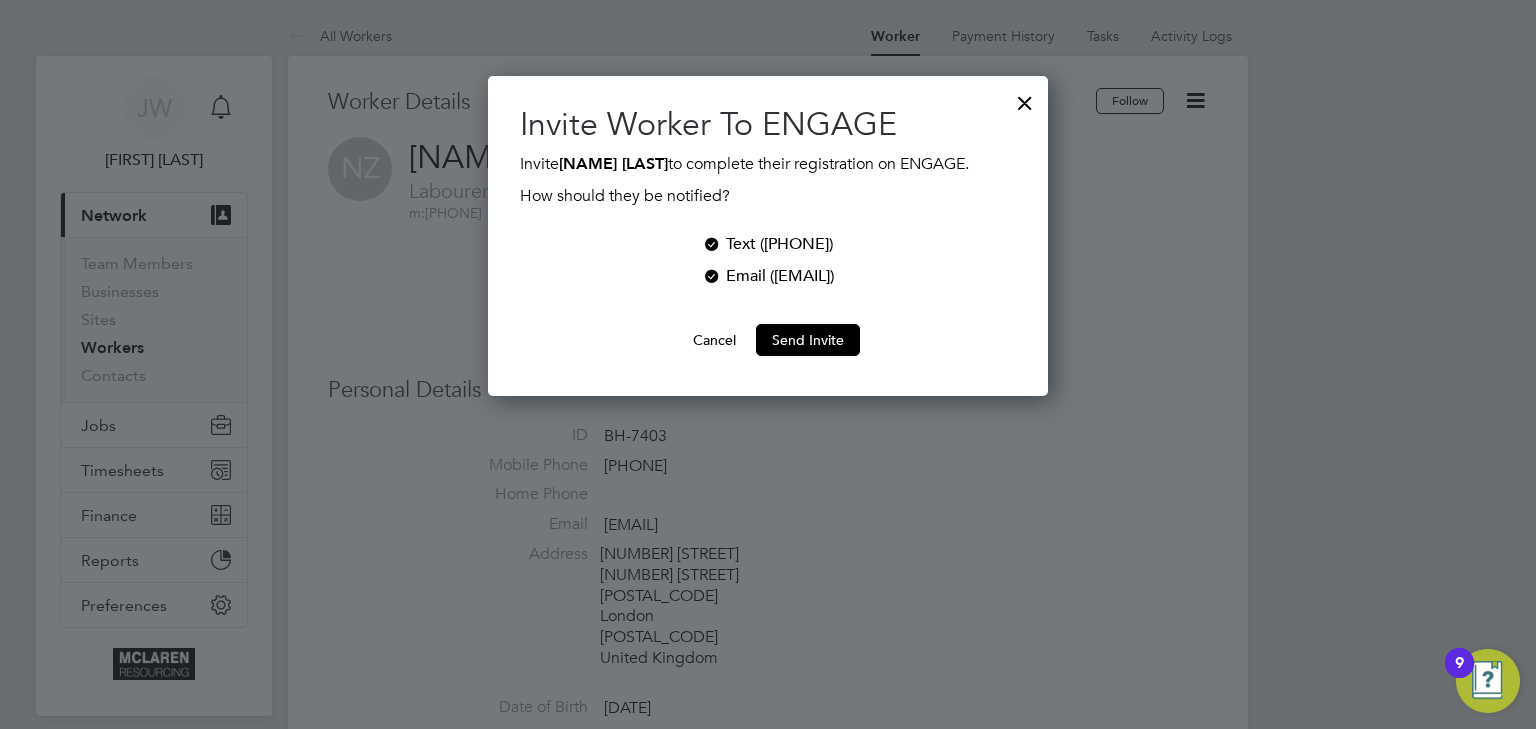 scroll, scrollTop: 9, scrollLeft: 10, axis: both 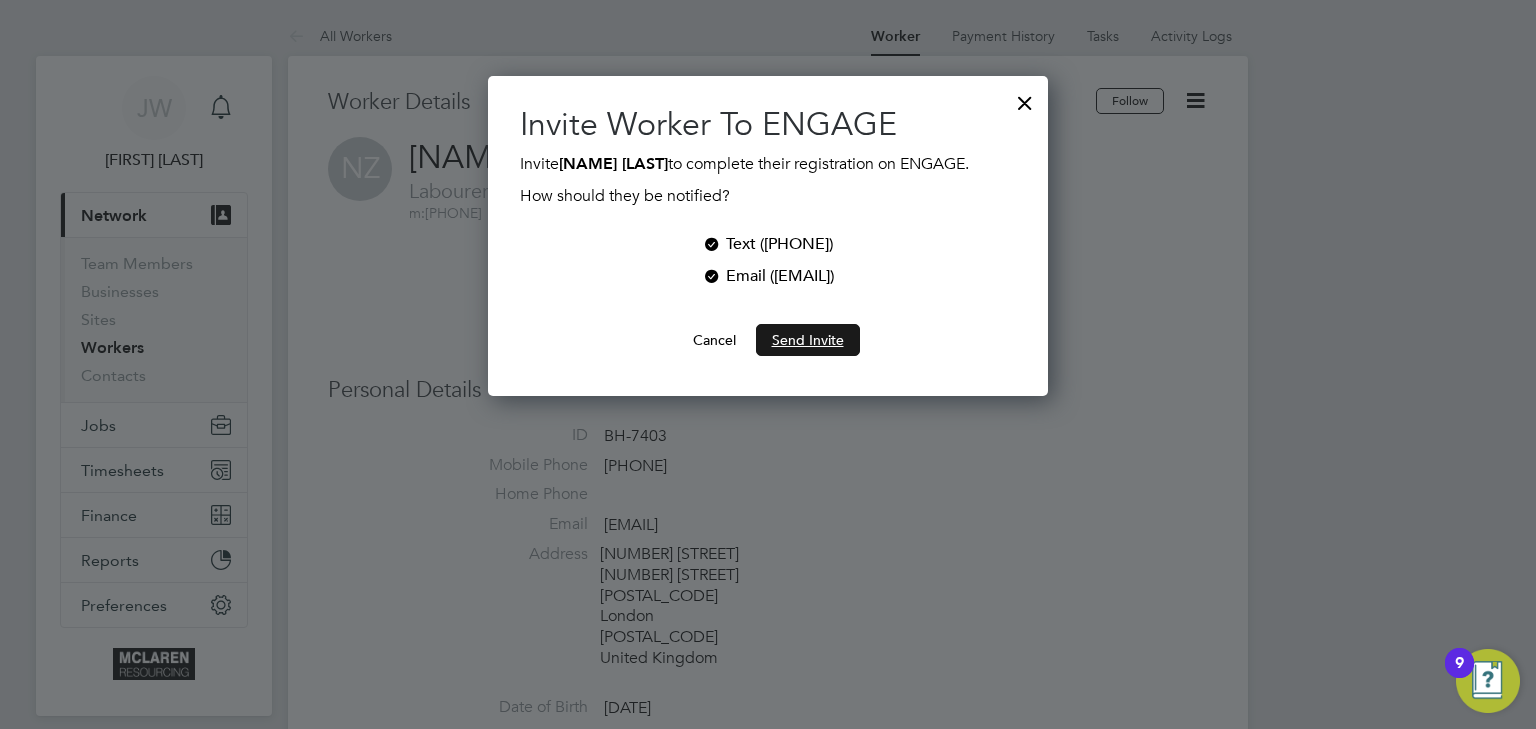 click on "Send Invite" at bounding box center [808, 340] 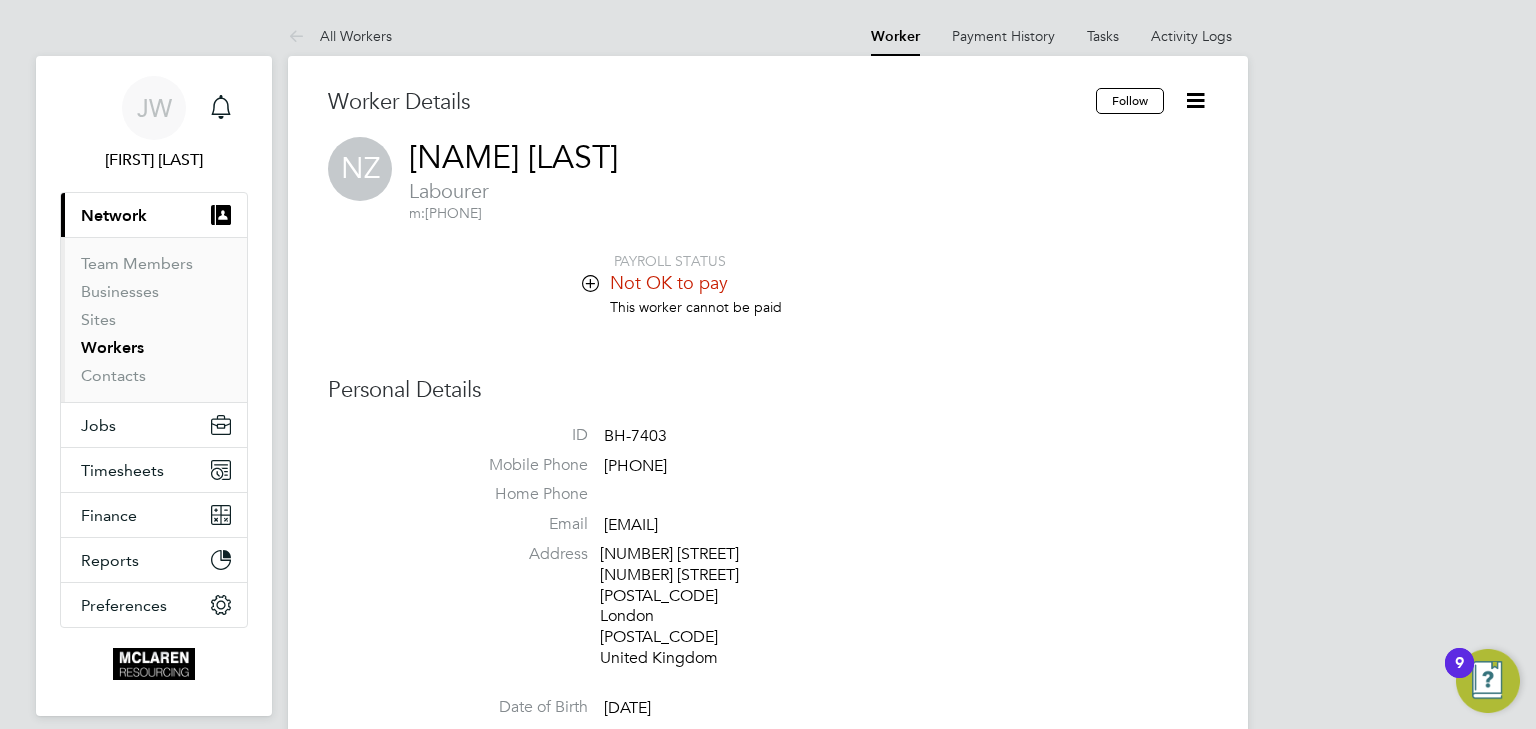 click on "Mobile Phone   [PHONE]" 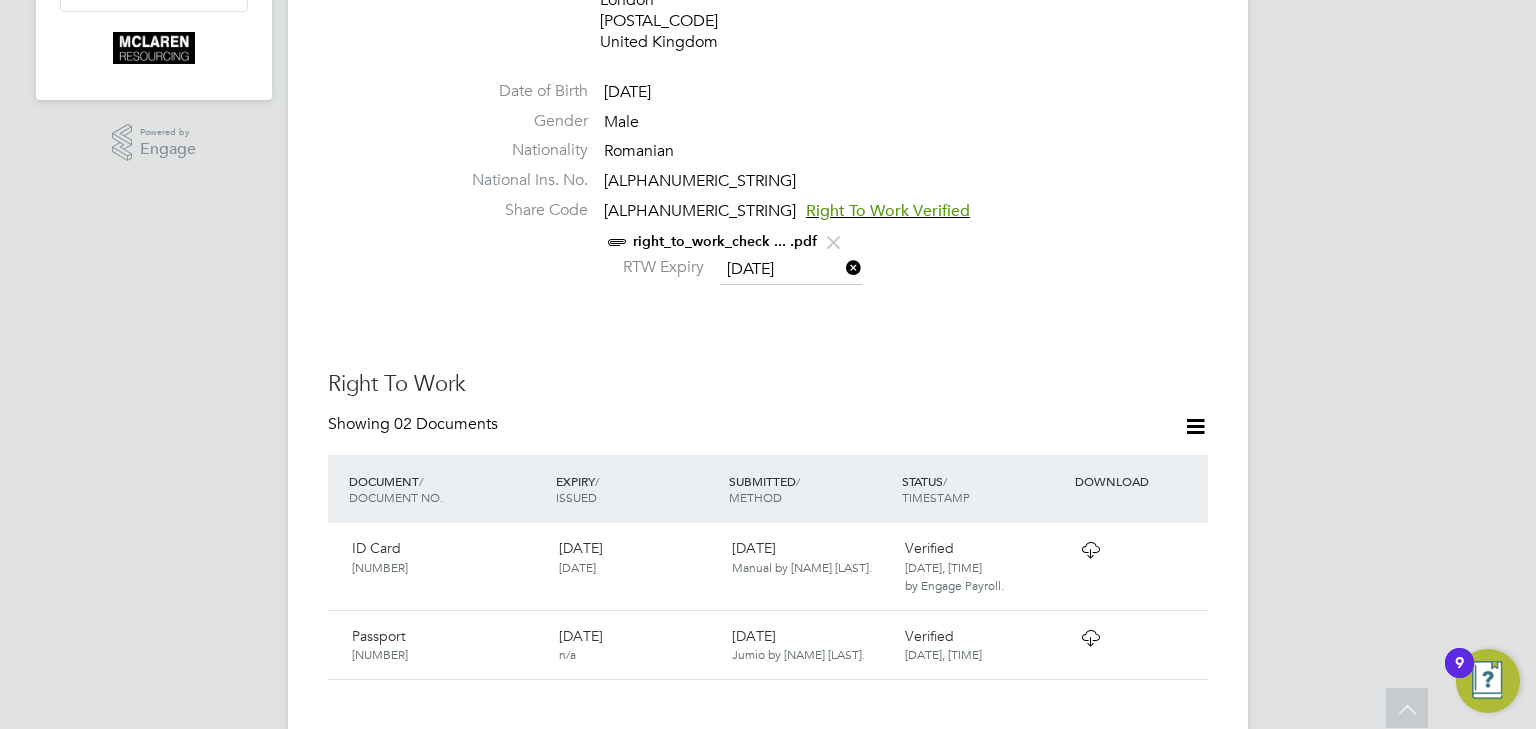 scroll, scrollTop: 800, scrollLeft: 0, axis: vertical 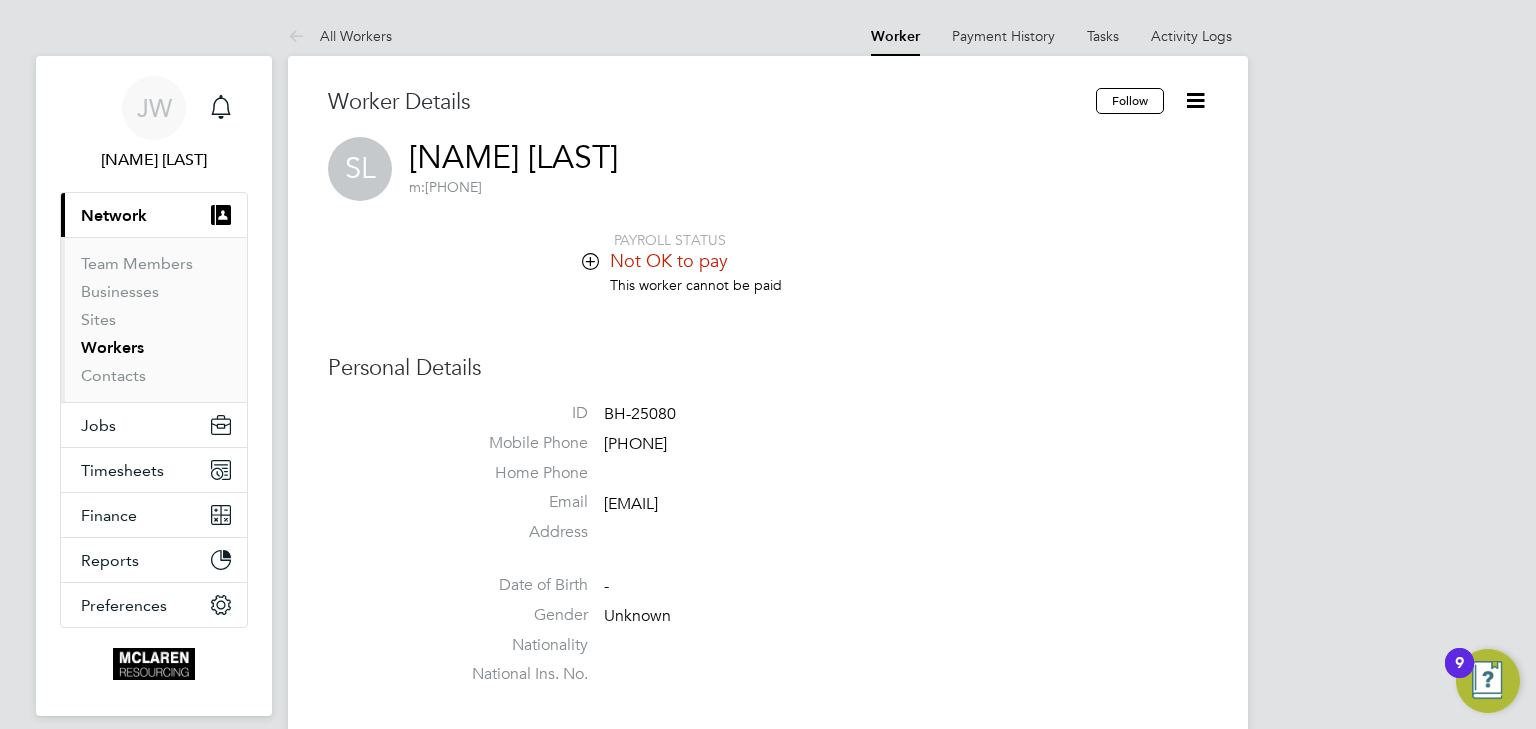 drag, startPoint x: 823, startPoint y: 503, endPoint x: 602, endPoint y: 509, distance: 221.08144 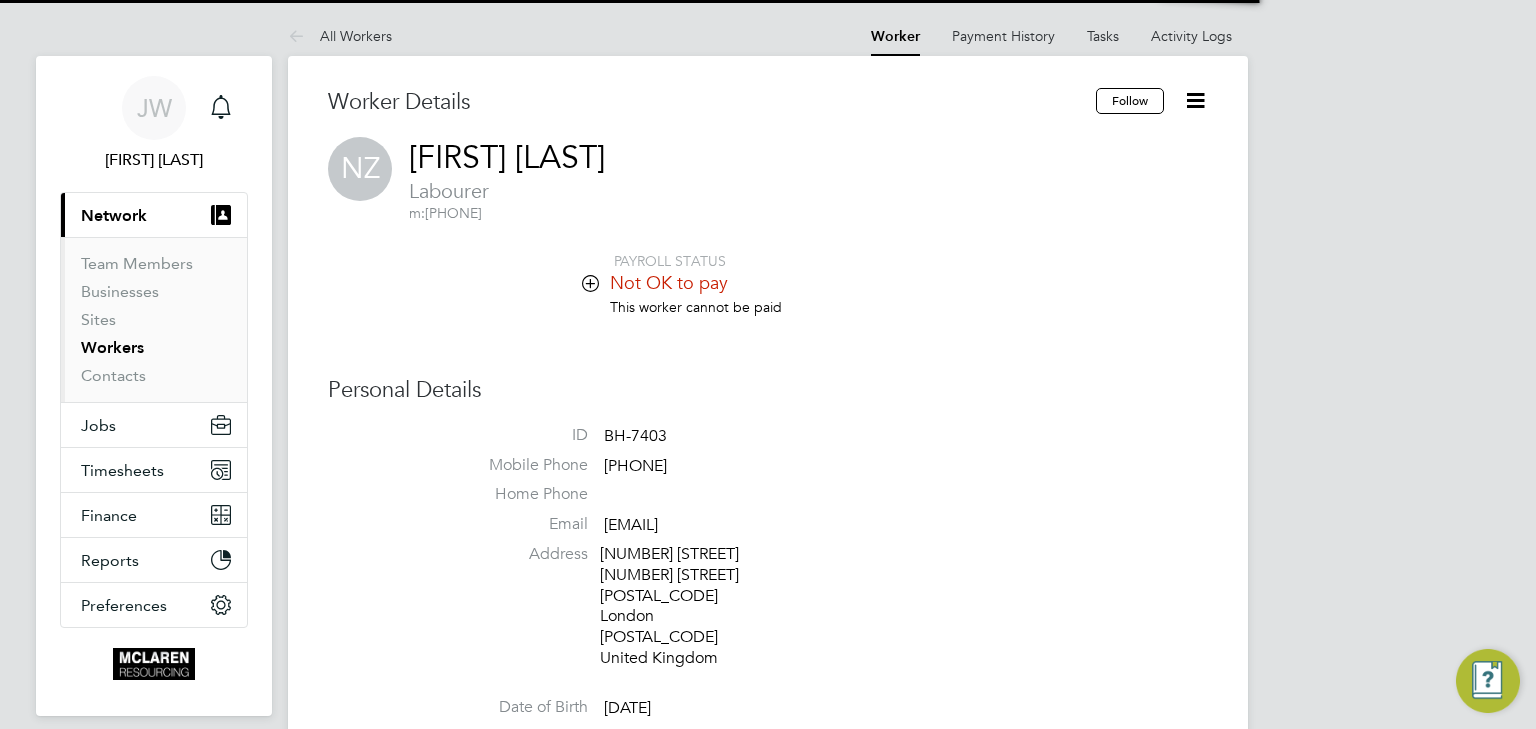scroll, scrollTop: 0, scrollLeft: 0, axis: both 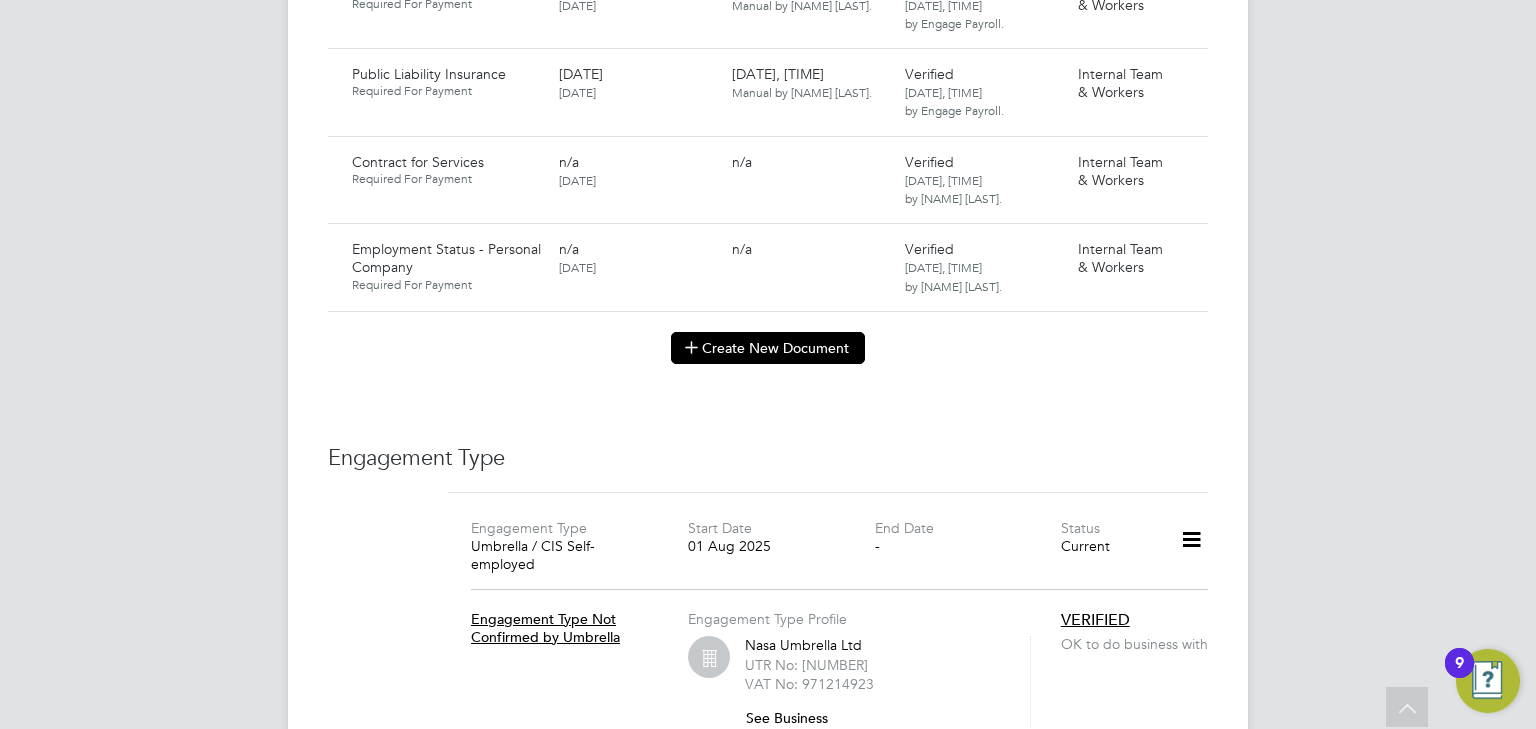 click on "Create New Document" 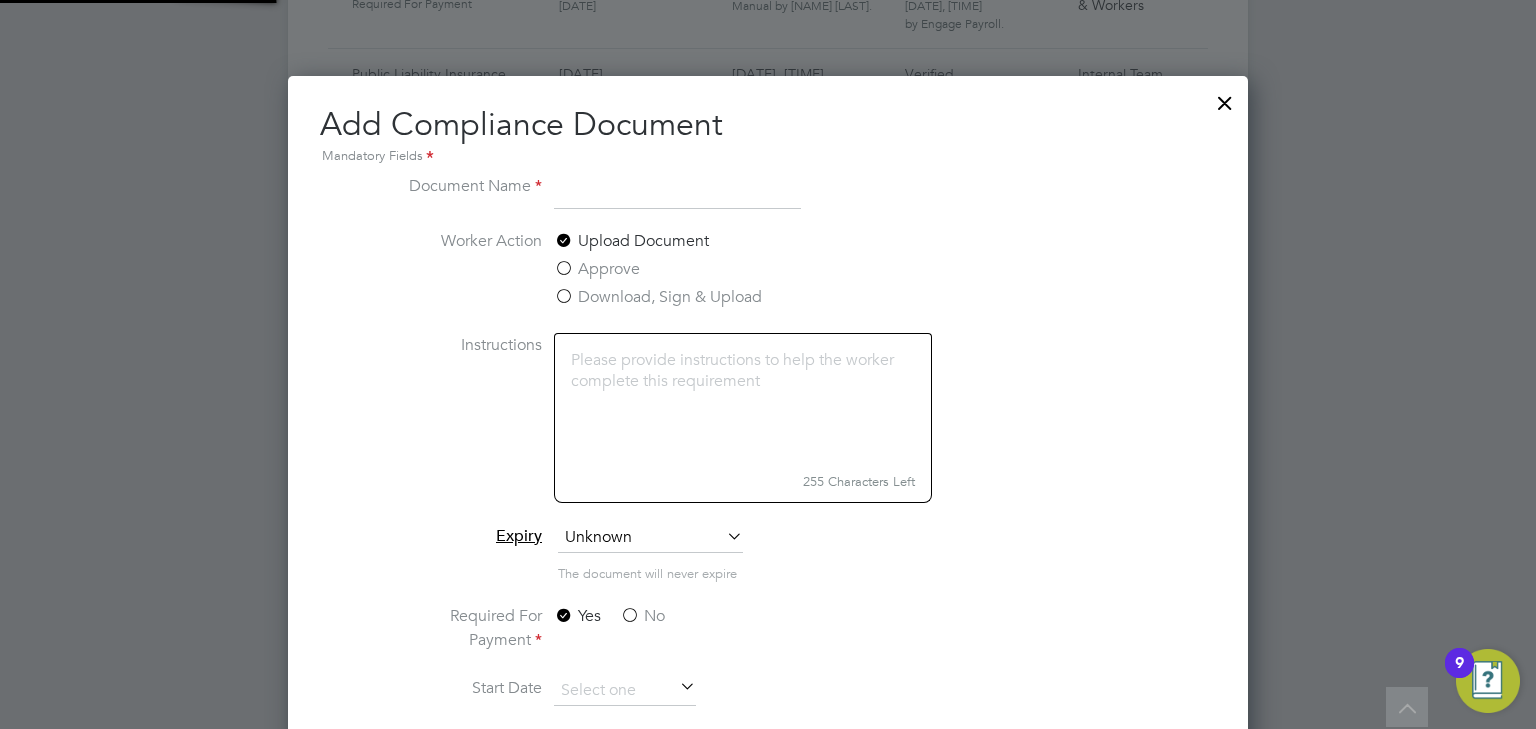 scroll, scrollTop: 9, scrollLeft: 10, axis: both 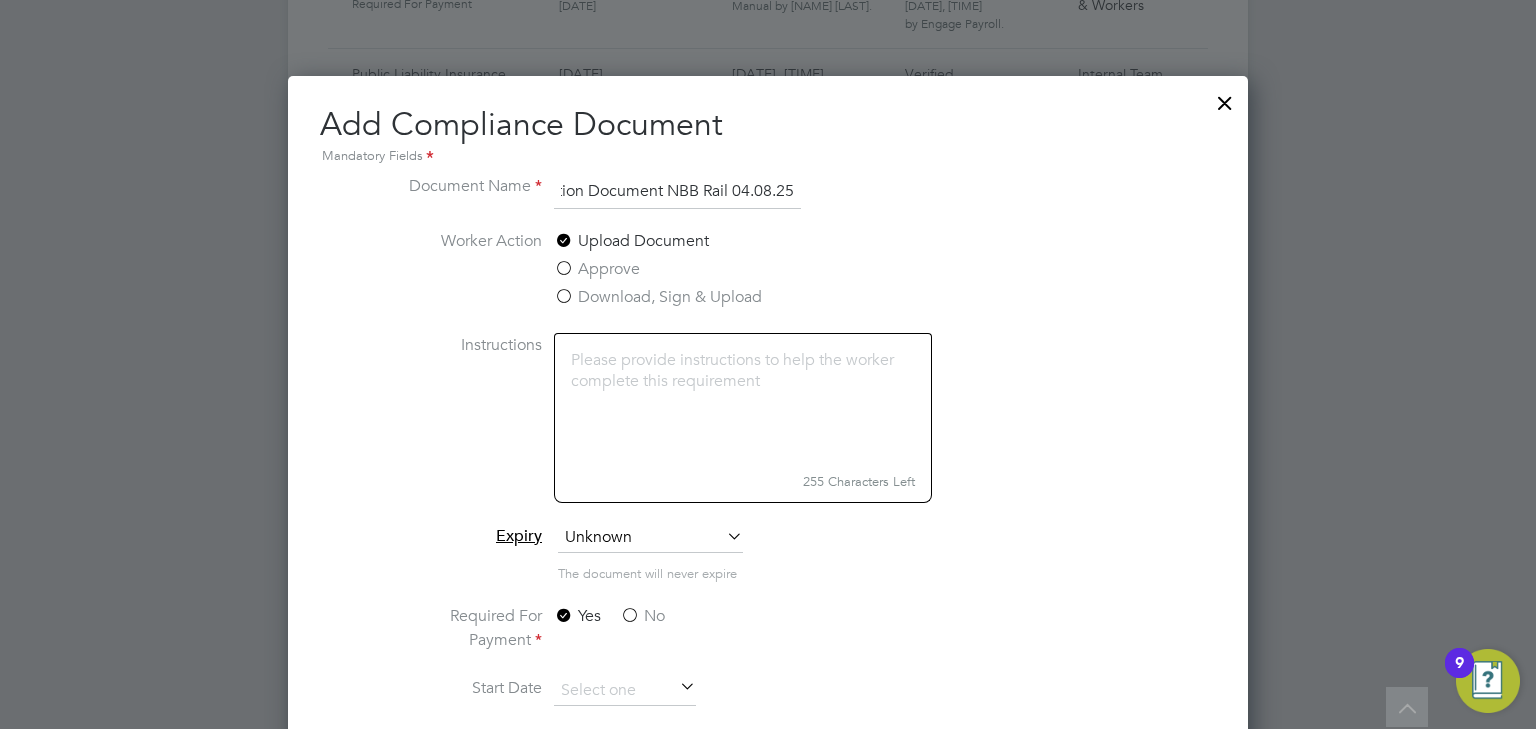 type on "Key Information Document NBB Rail 04.08.25" 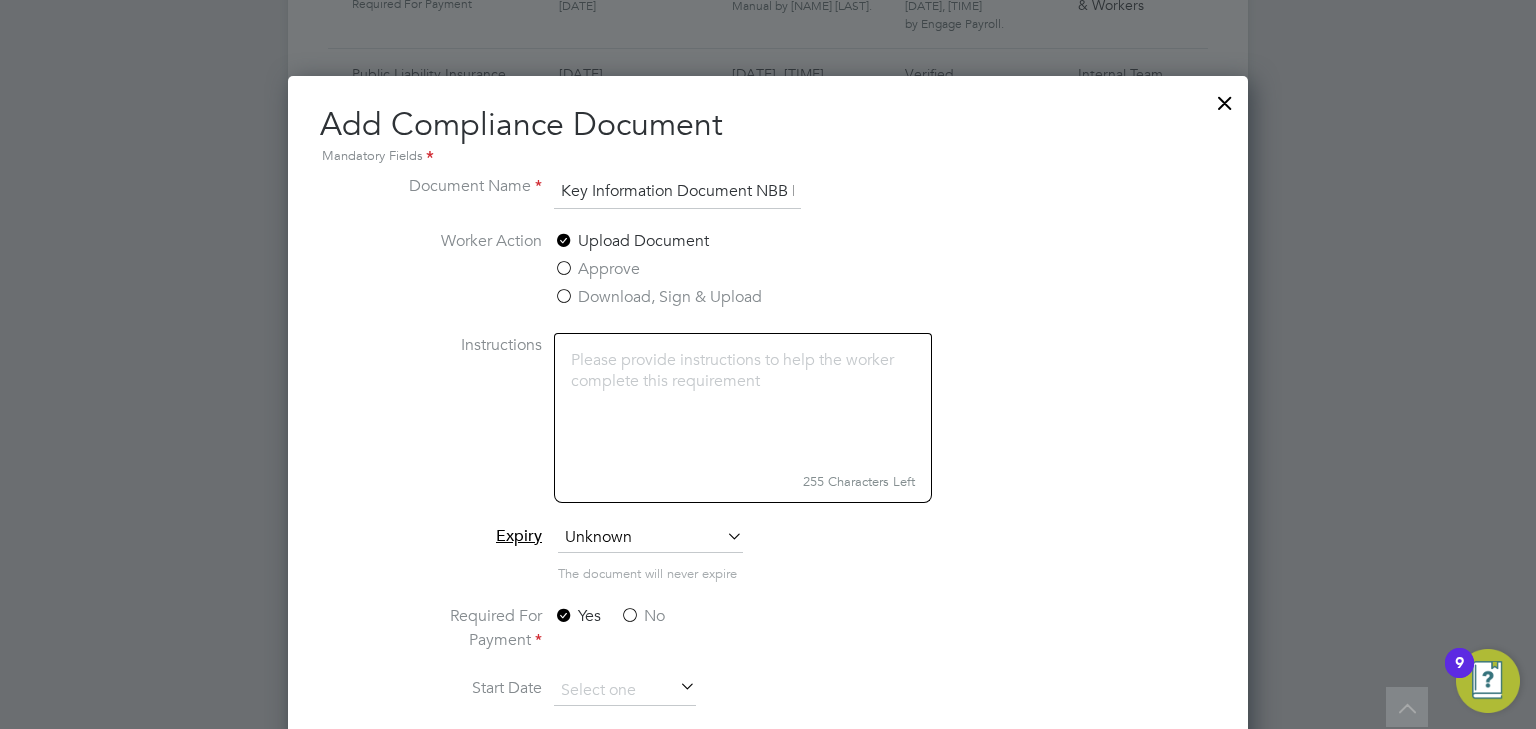 click on "No" at bounding box center [642, 616] 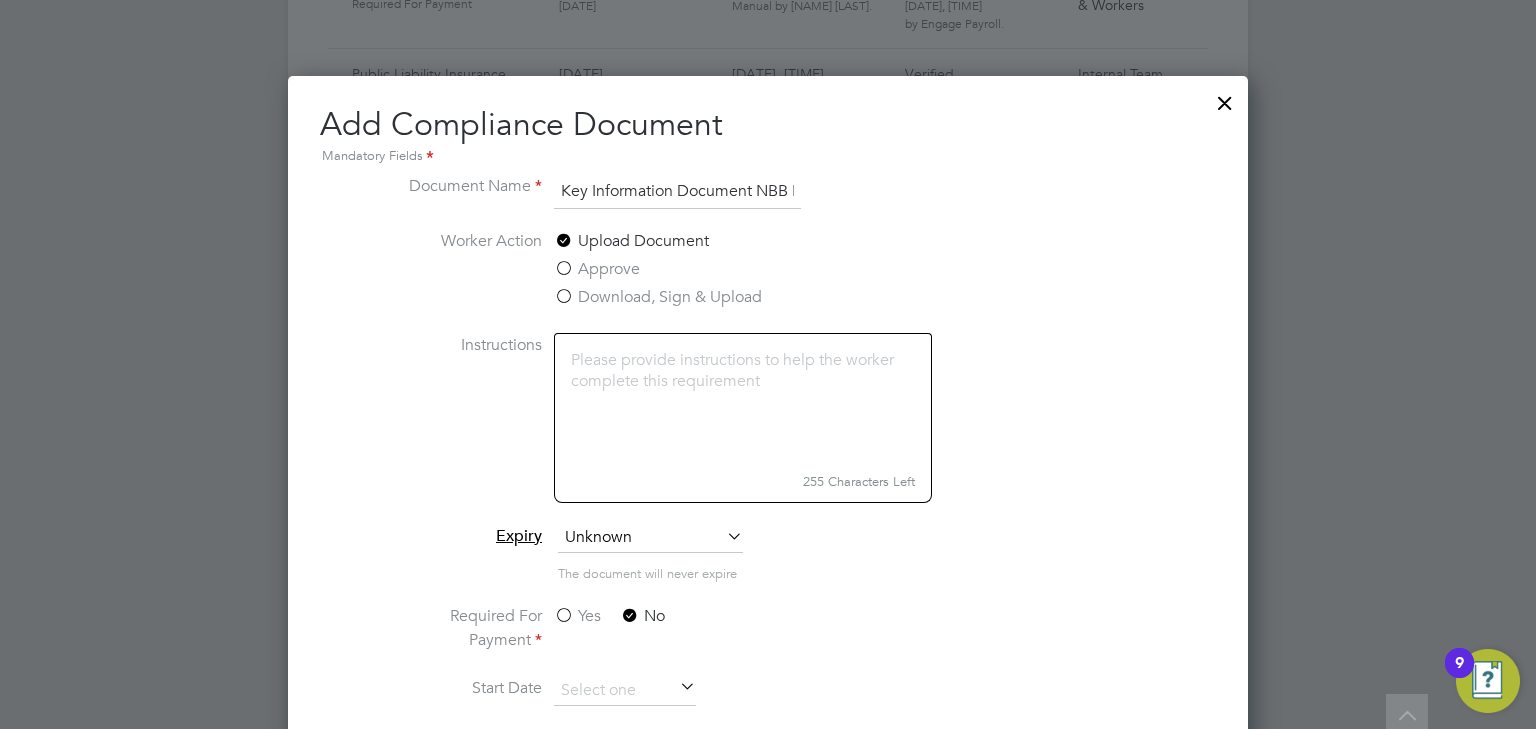 scroll, scrollTop: 3440, scrollLeft: 0, axis: vertical 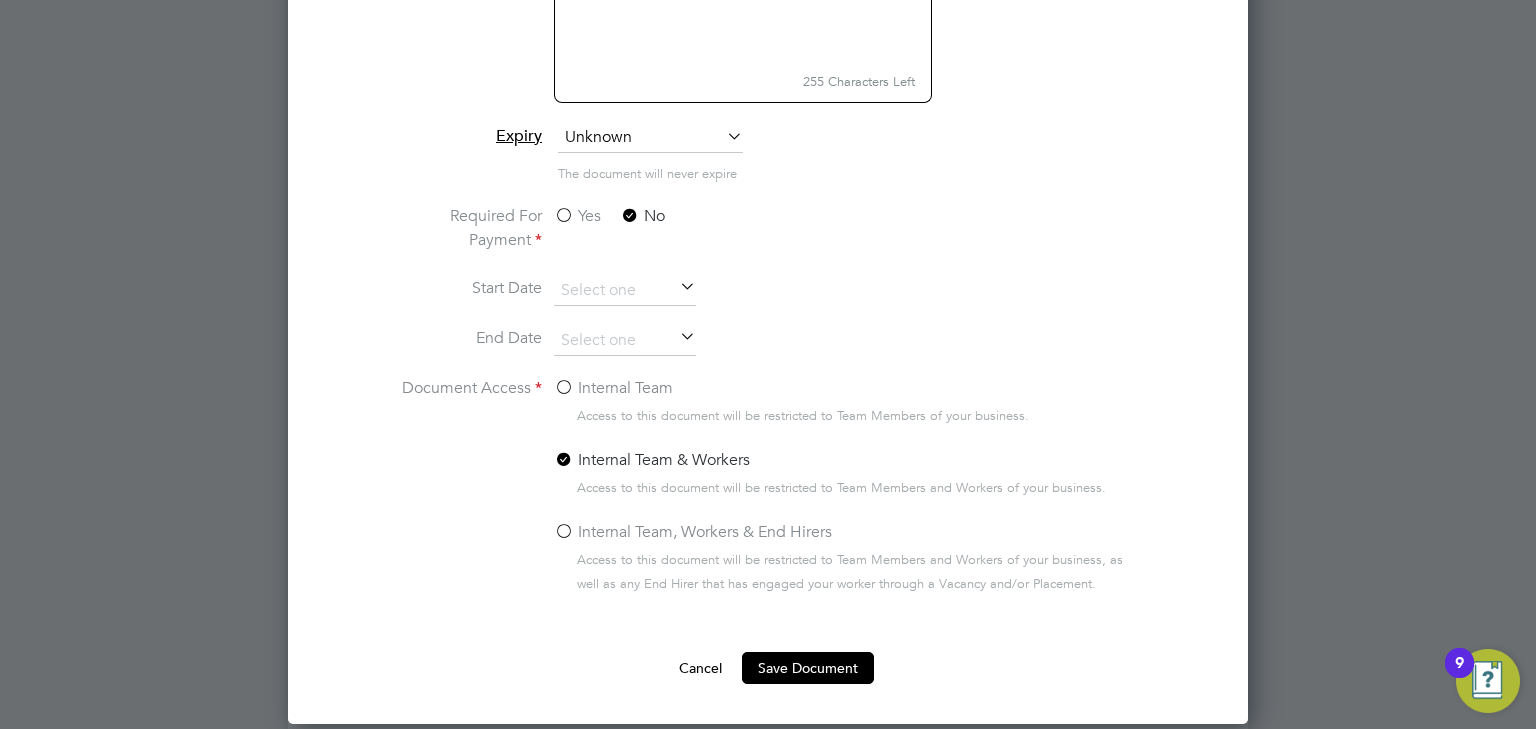 click on "Internal Team" 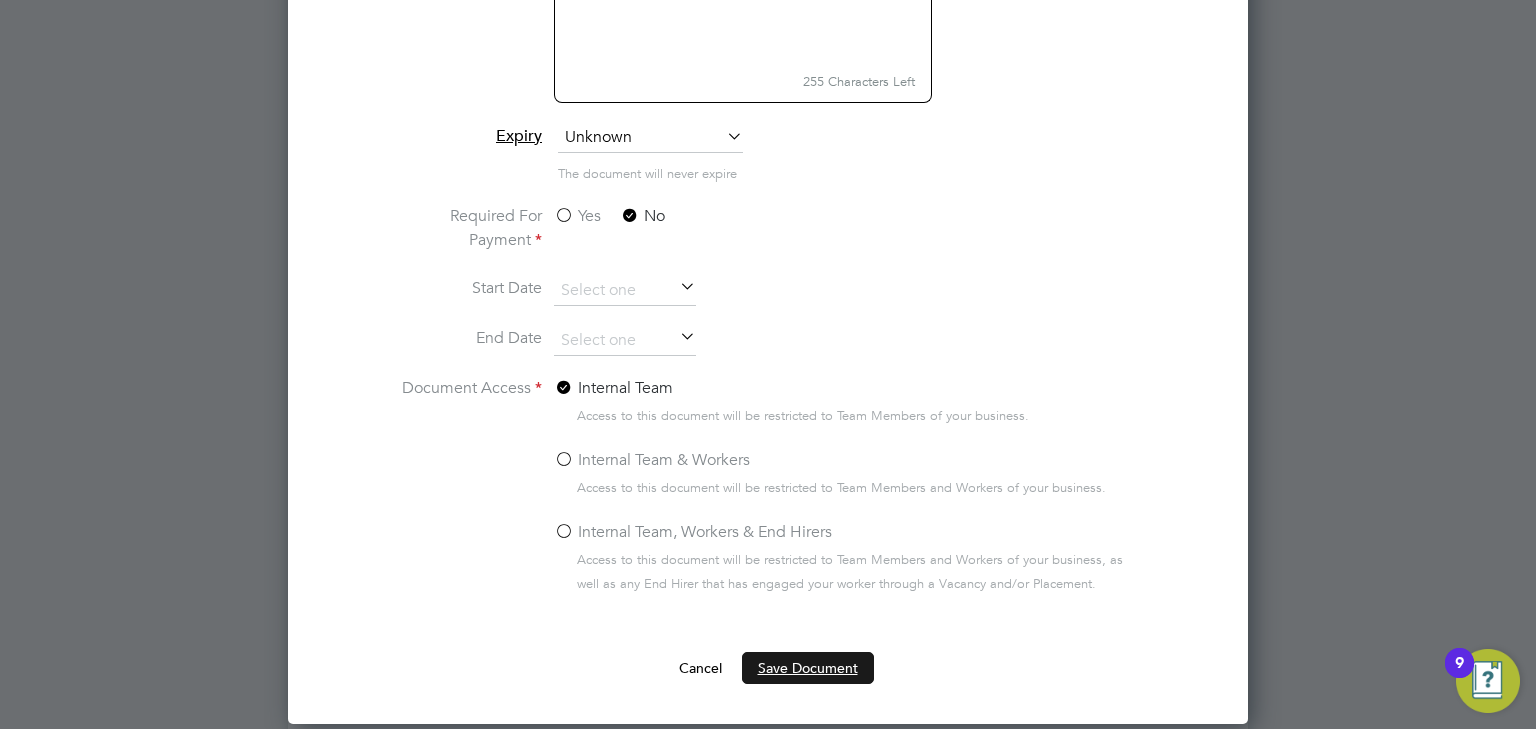 click on "Save Document" at bounding box center (808, 668) 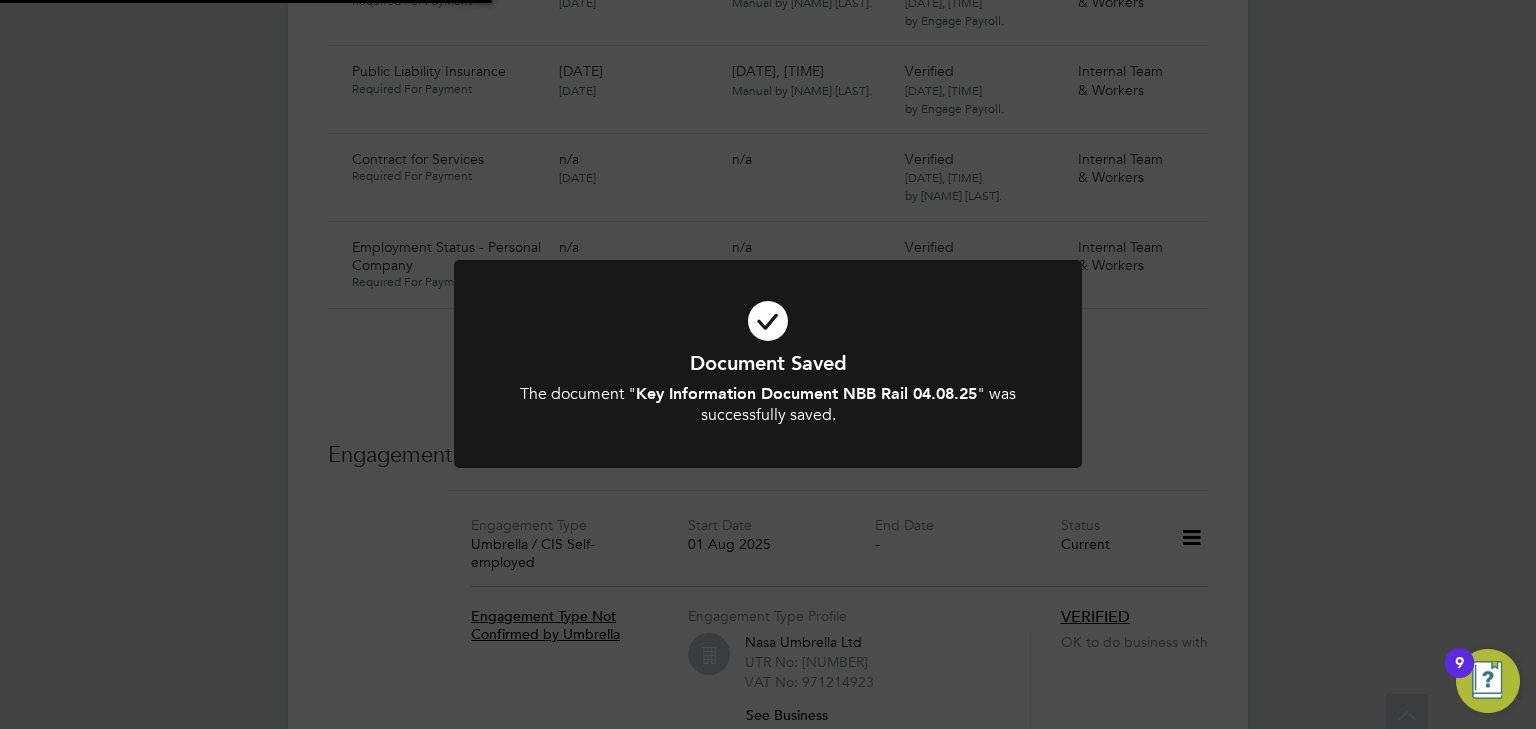 scroll, scrollTop: 3040, scrollLeft: 0, axis: vertical 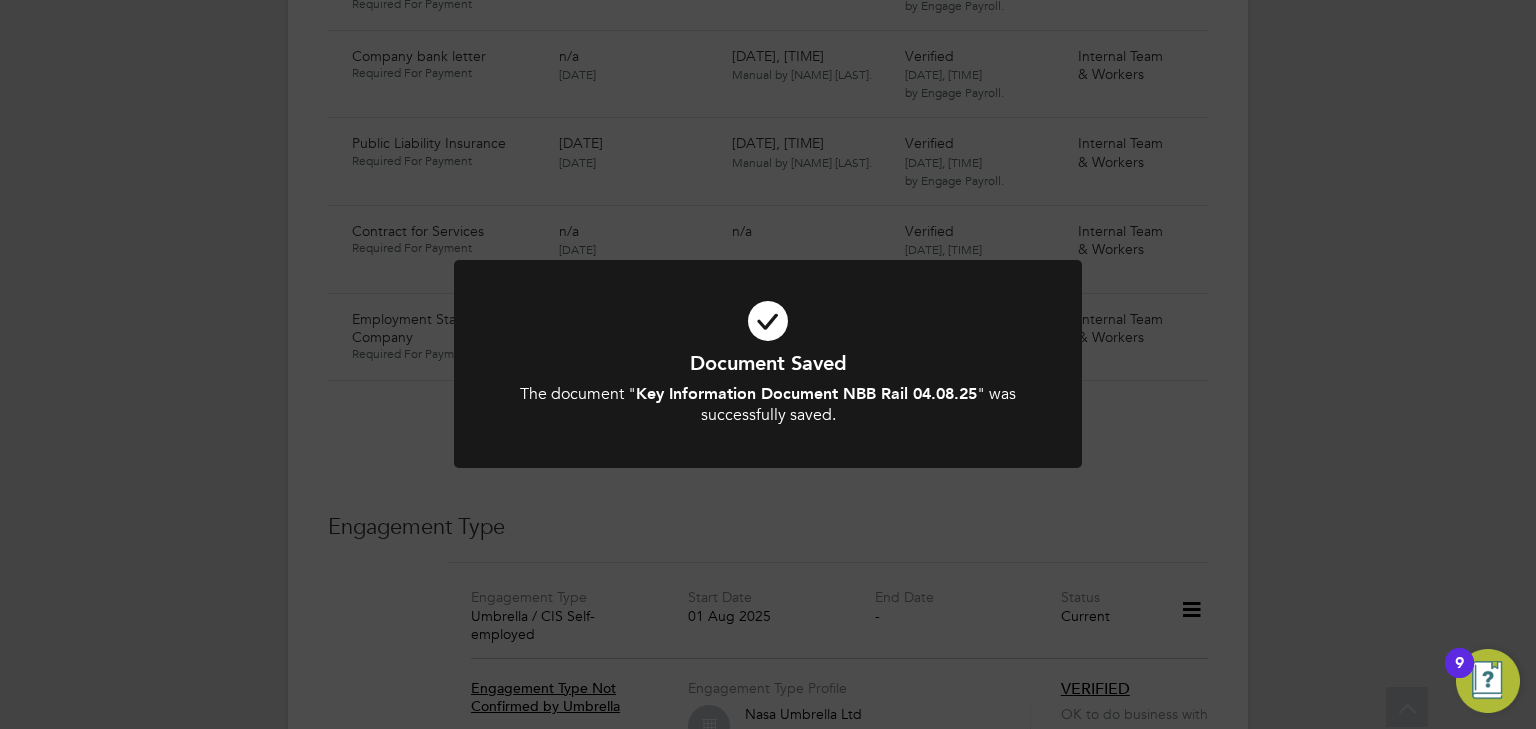 click on "Document Saved The document " Key Information Document NBB Rail 04.08.25 " was successfully saved. Cancel Okay" 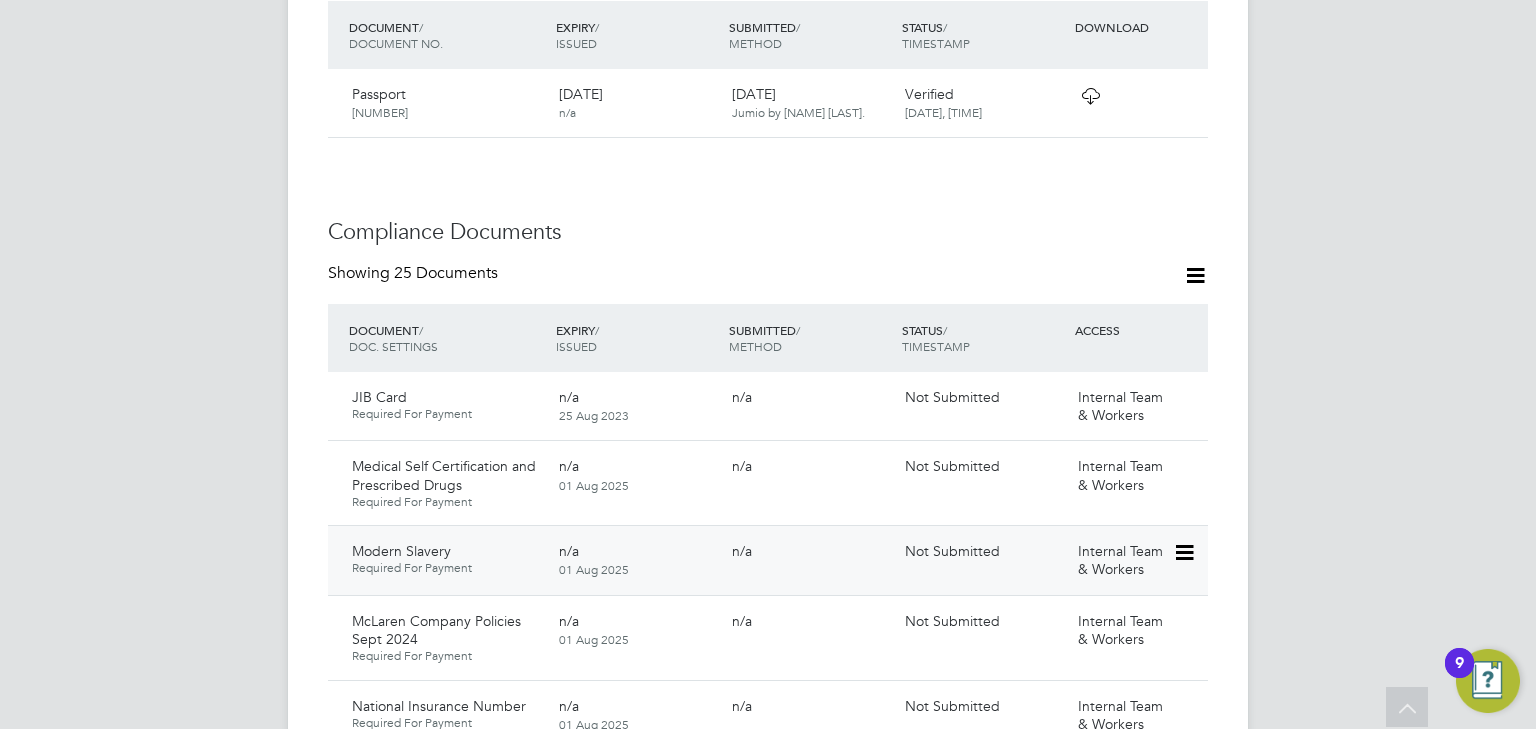 scroll, scrollTop: 1120, scrollLeft: 0, axis: vertical 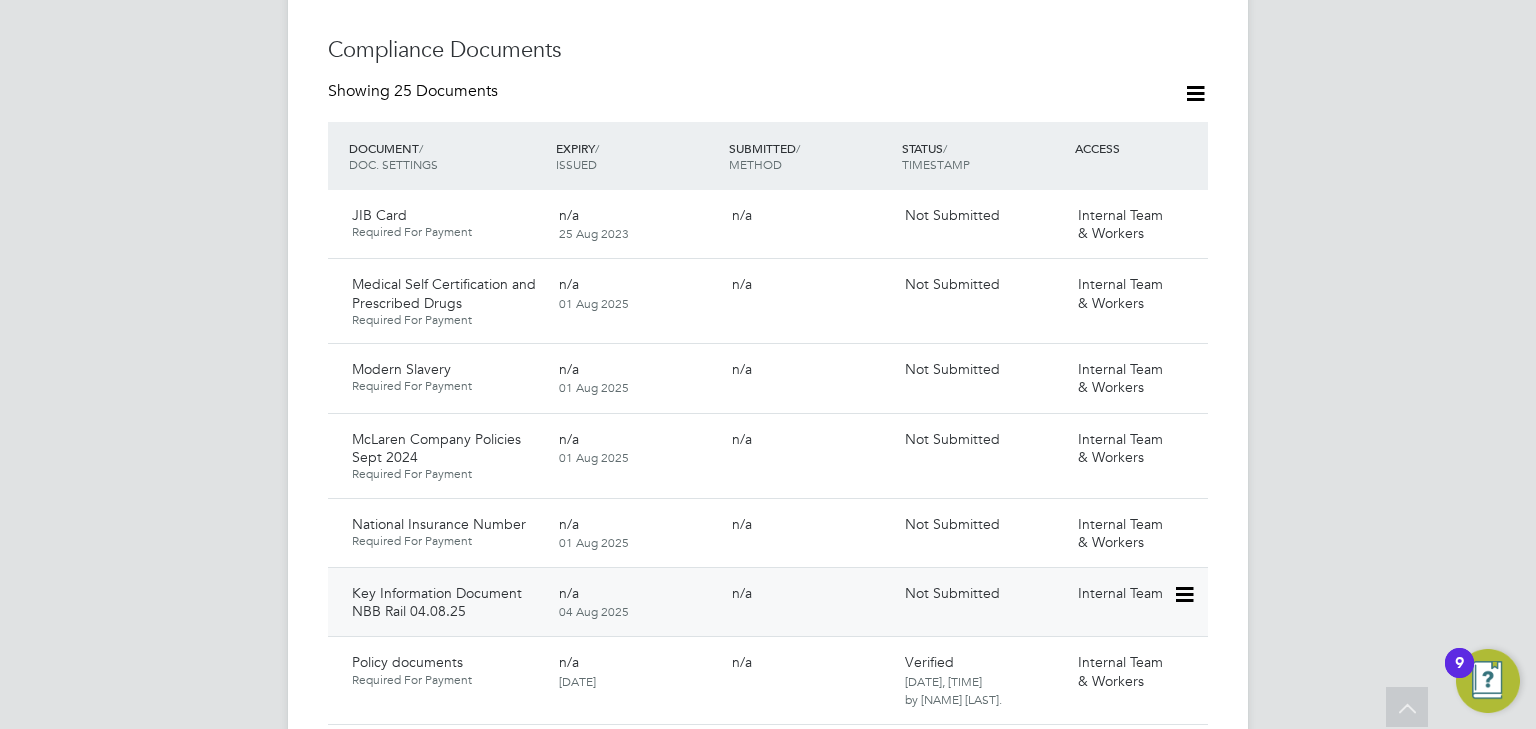 click 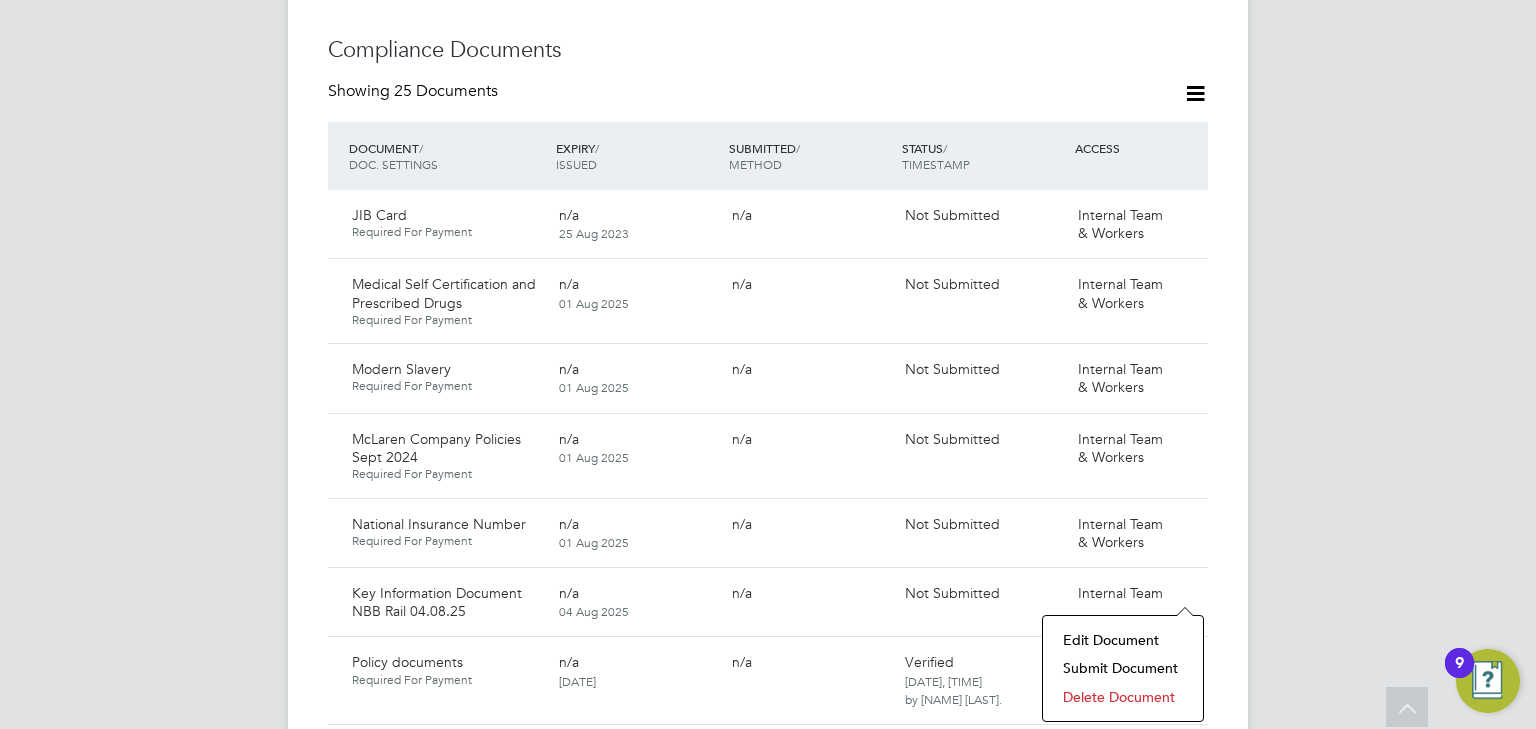 click on "Submit Document" 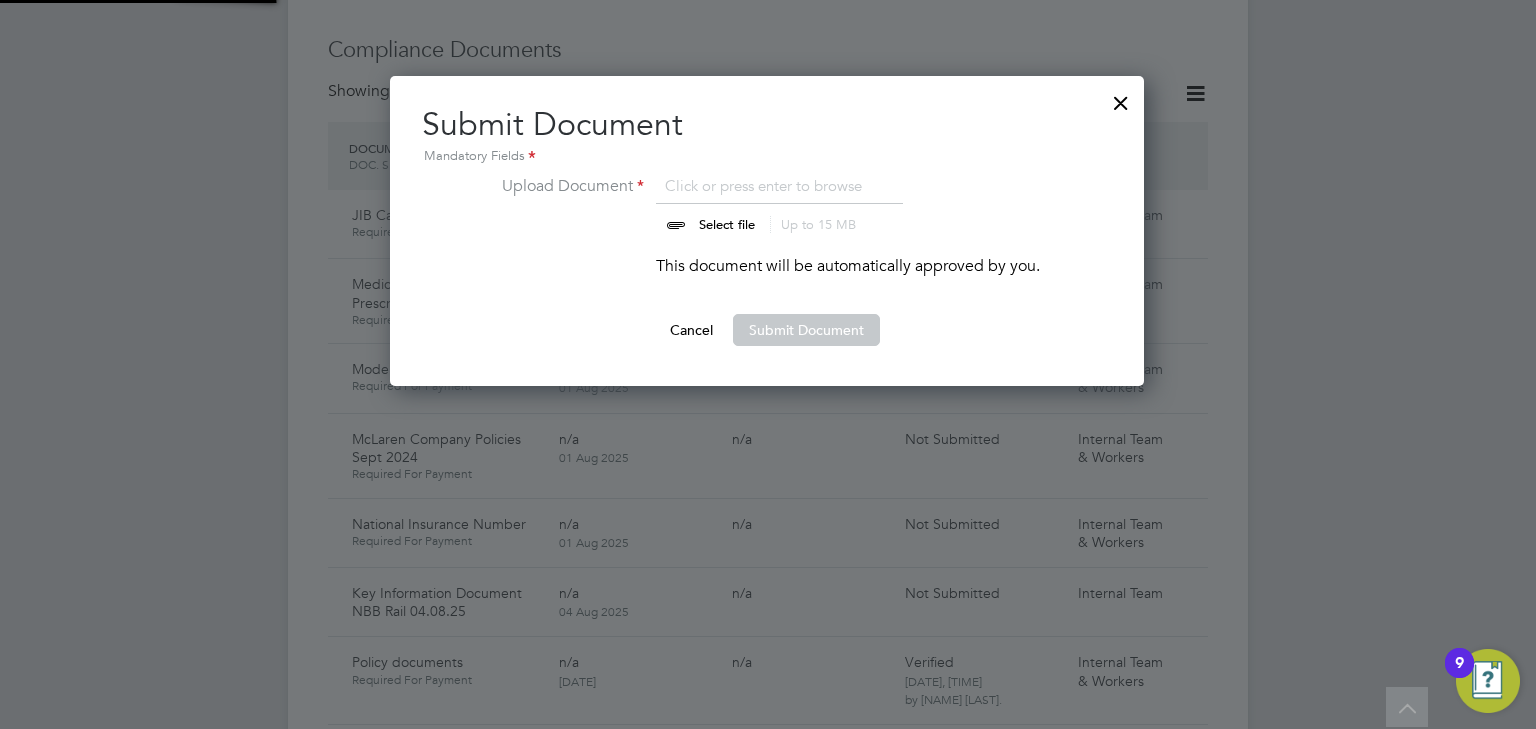 scroll, scrollTop: 9, scrollLeft: 10, axis: both 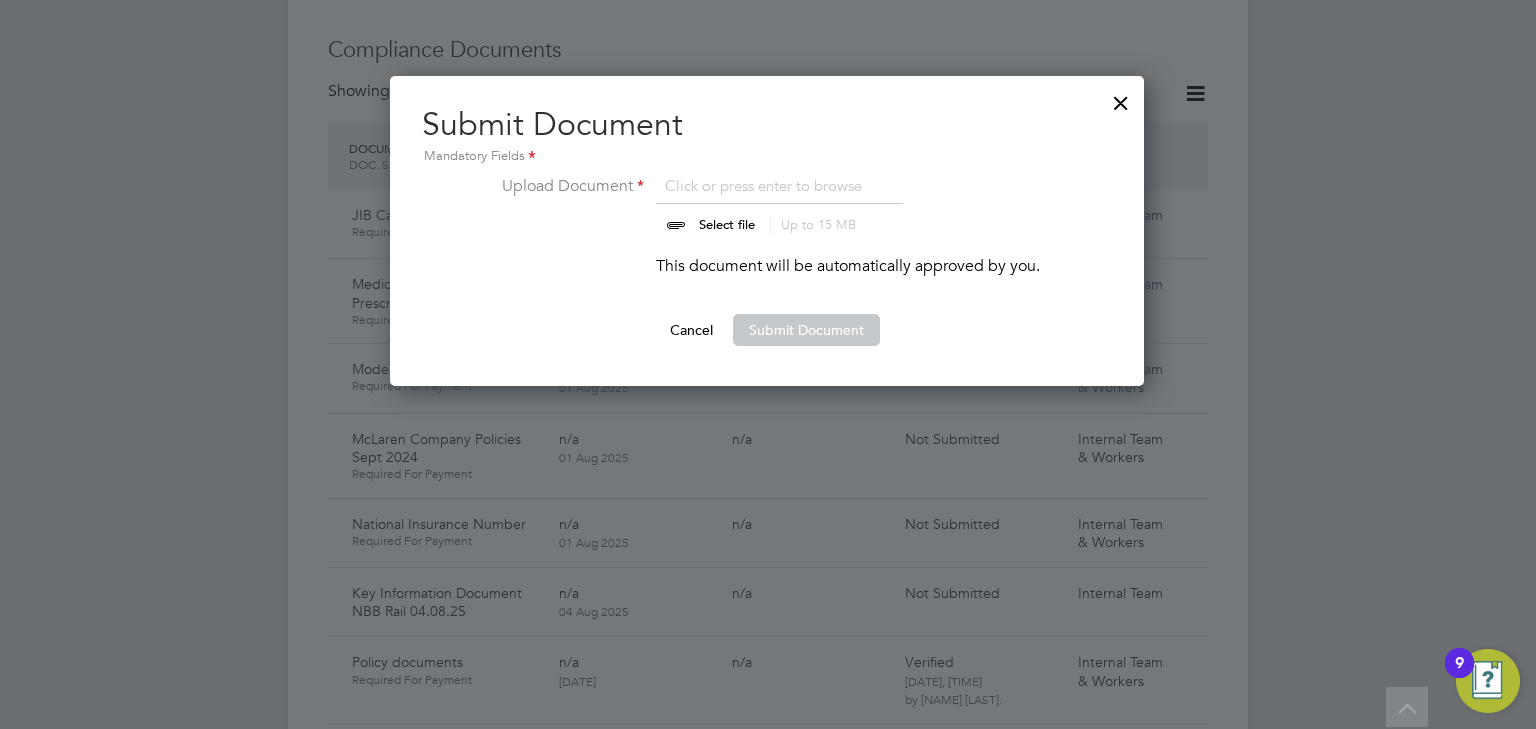 click at bounding box center (746, 204) 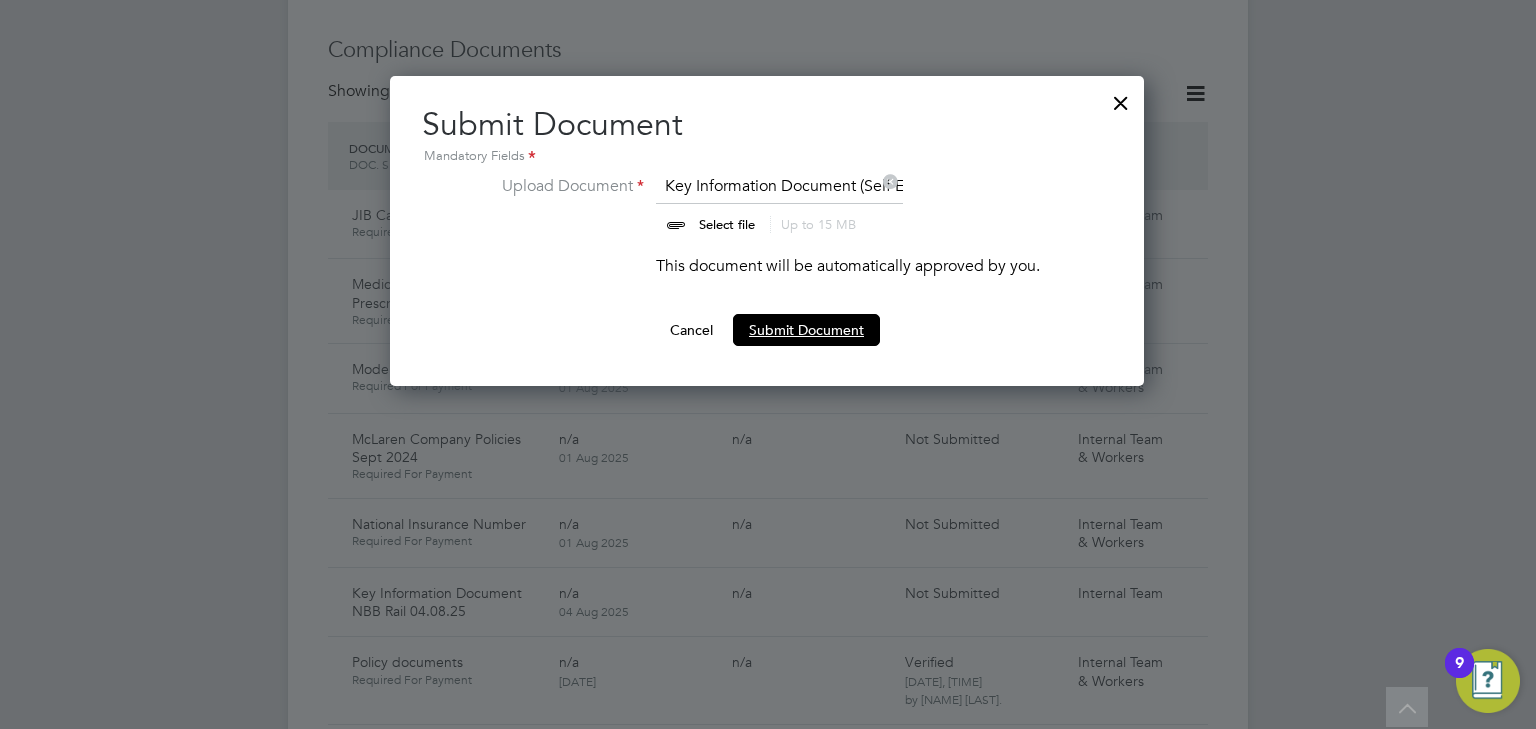 click on "Submit Document" at bounding box center [806, 330] 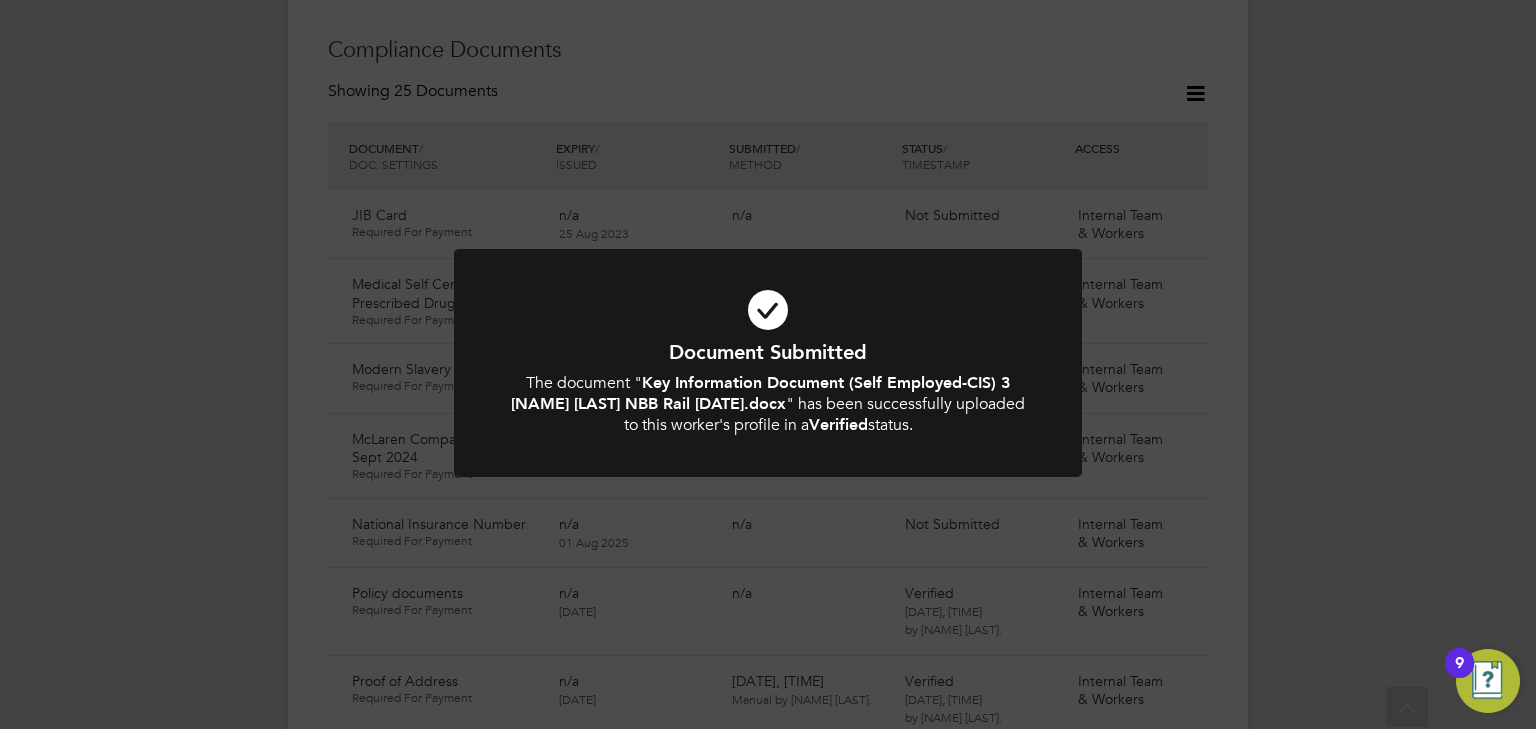 click on "Document Submitted The document " Key Information Document (Self Employed-CIS) 3 Stephen Viola NBB Rail 04.08.25.docx " has been successfully uploaded to this worker's profile in a  Verified  status. Cancel Okay" 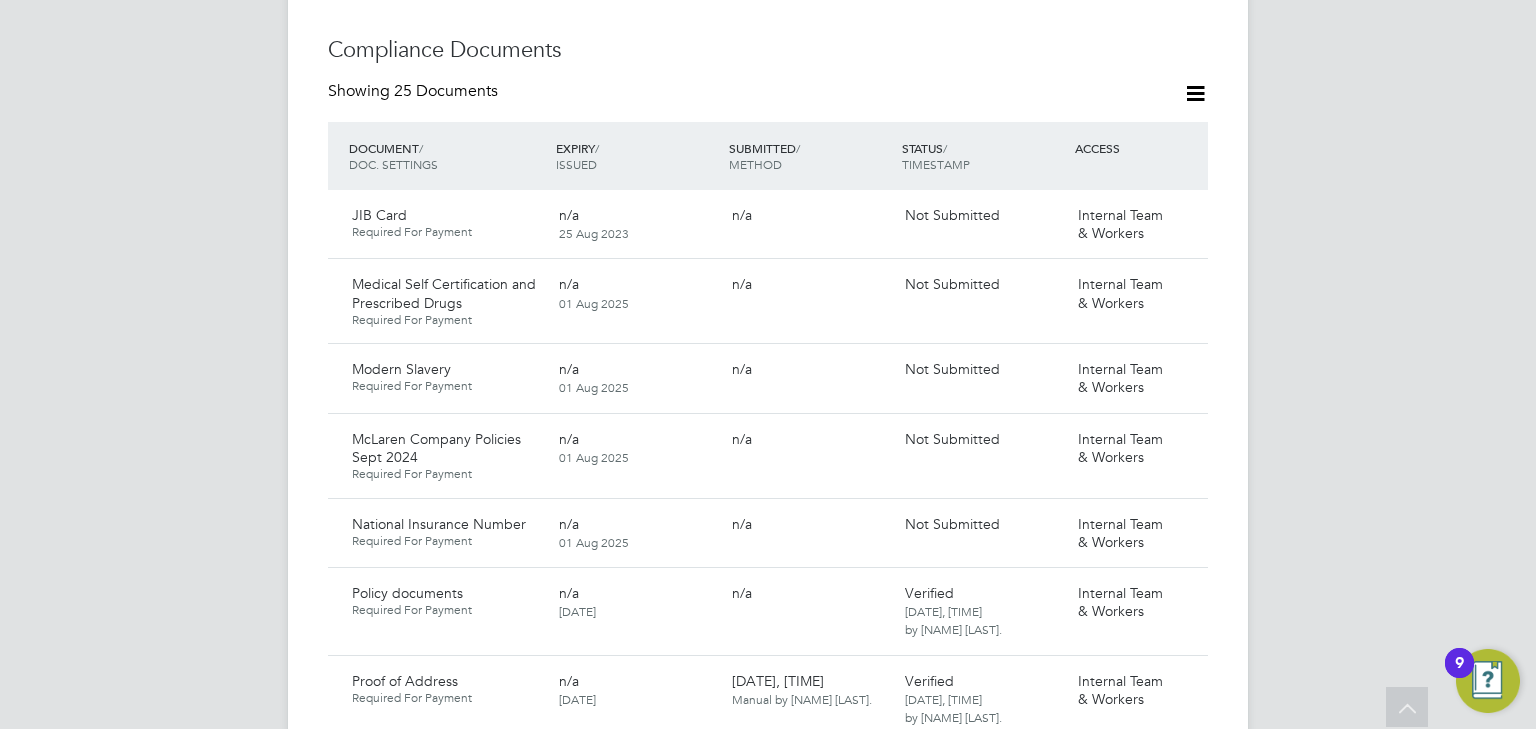 click 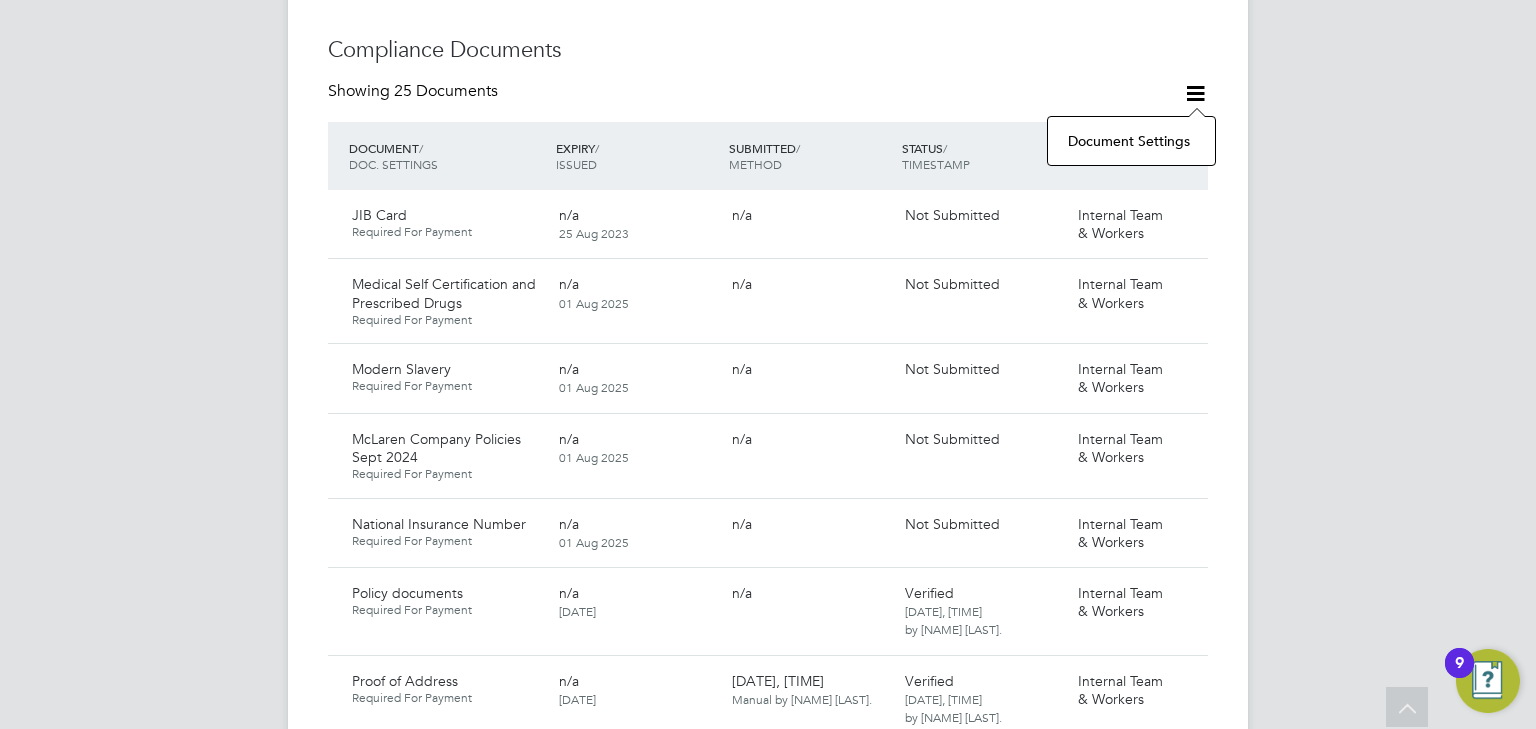 click on "Document Settings" 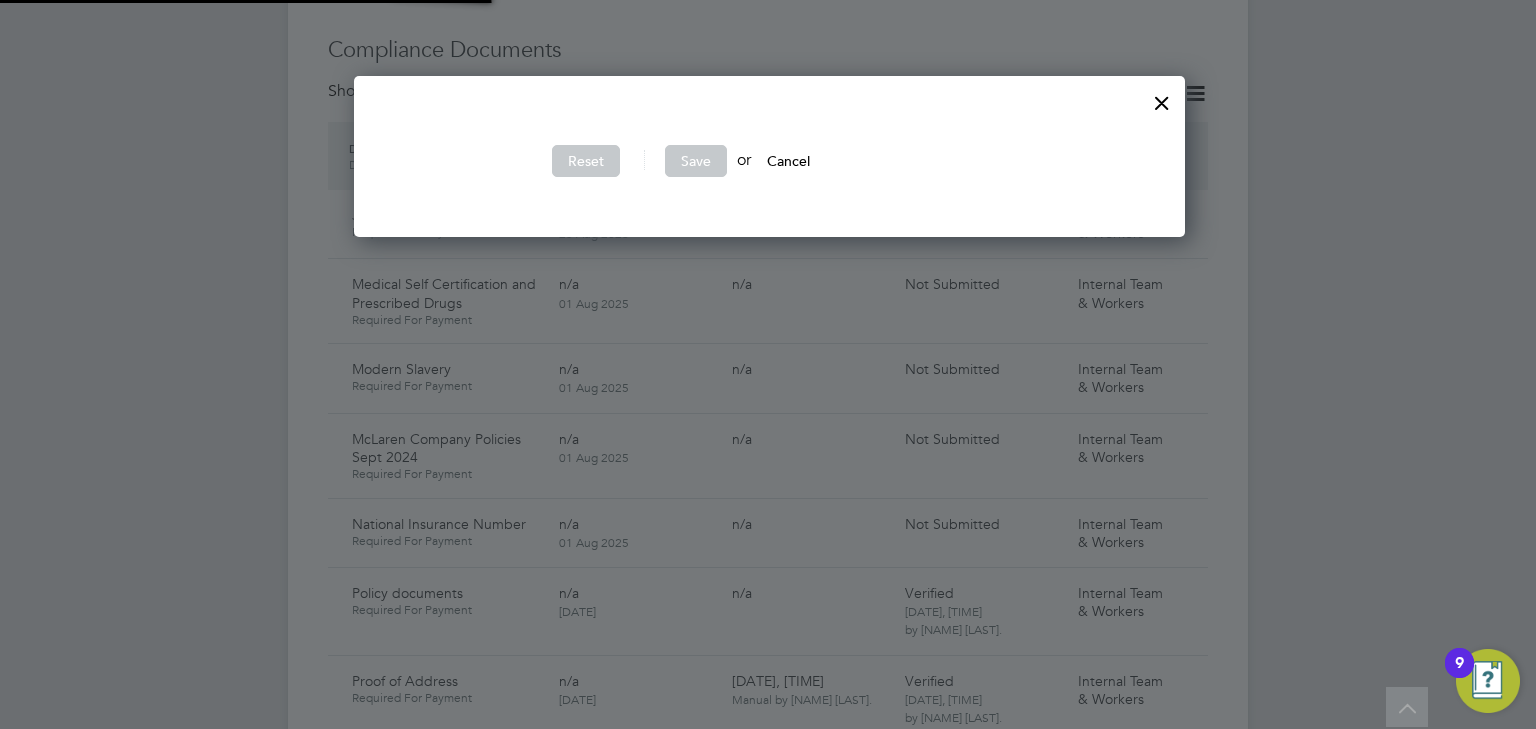 scroll, scrollTop: 10, scrollLeft: 10, axis: both 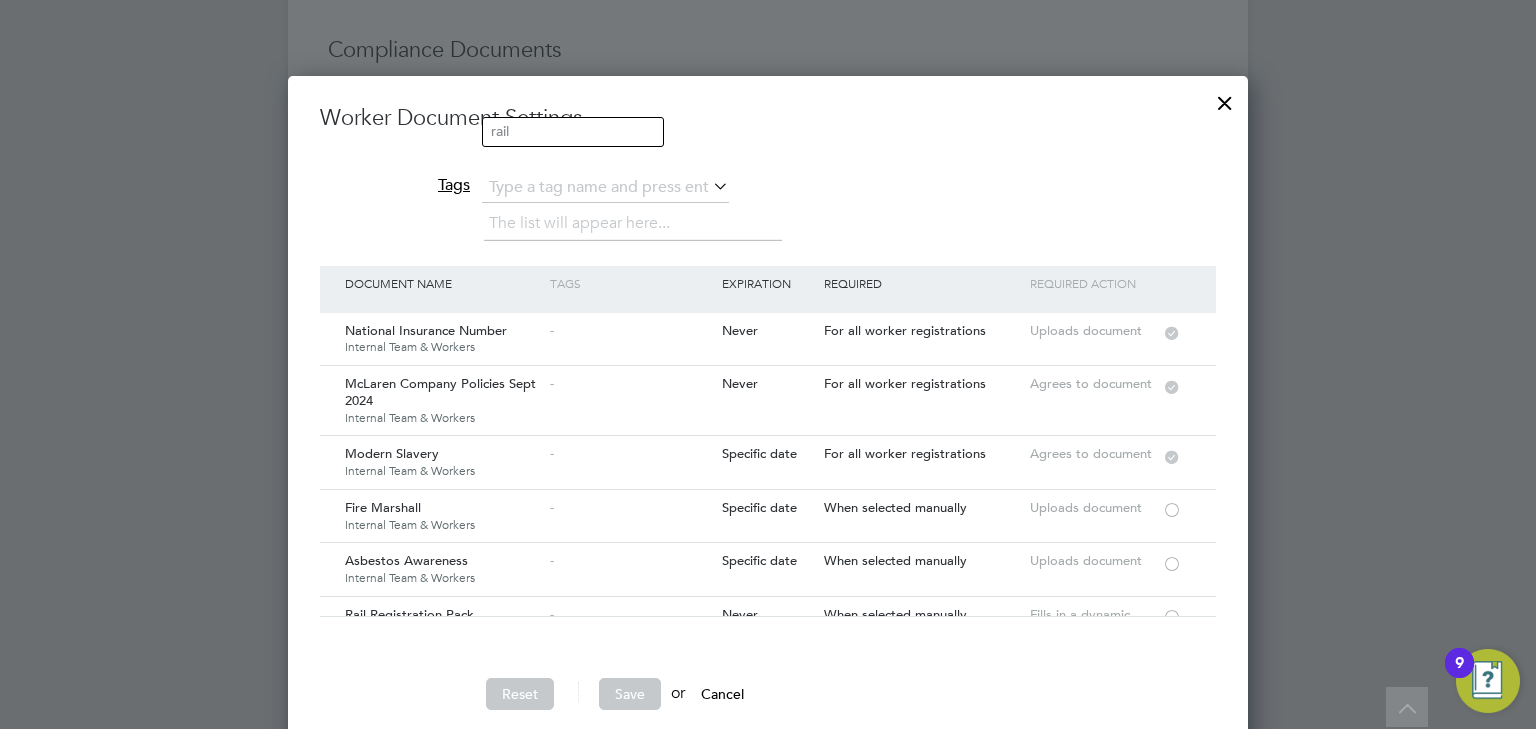 click at bounding box center (1225, 98) 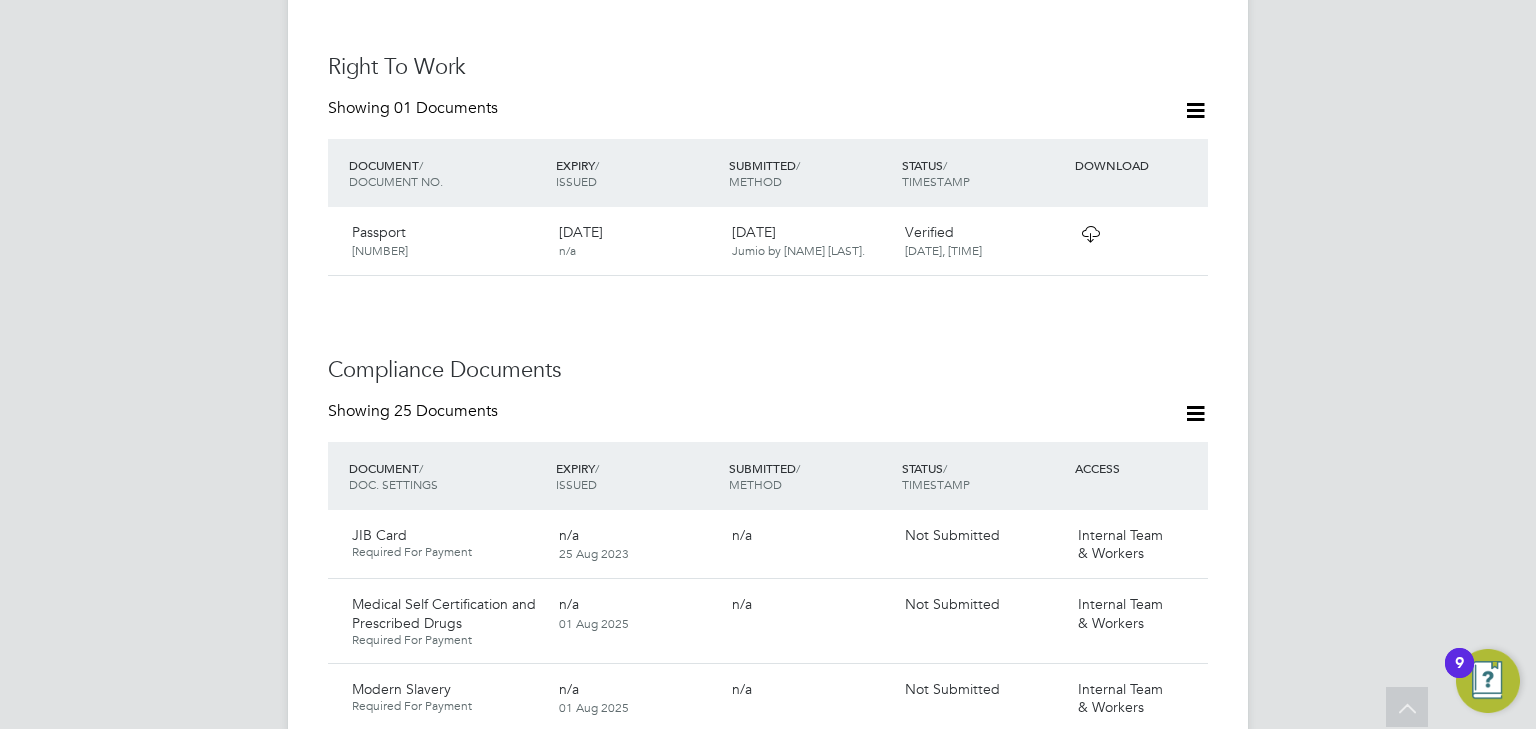scroll, scrollTop: 560, scrollLeft: 0, axis: vertical 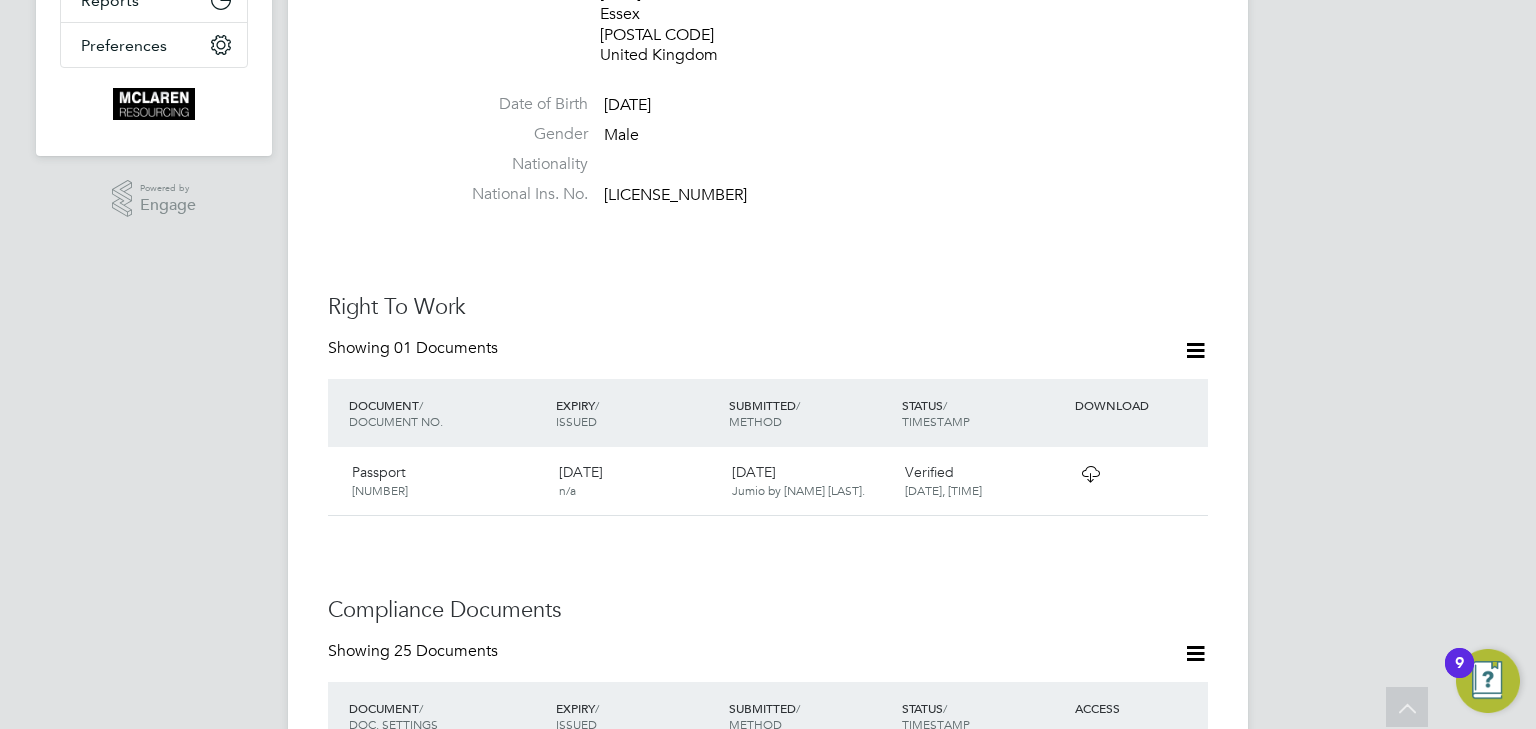 click 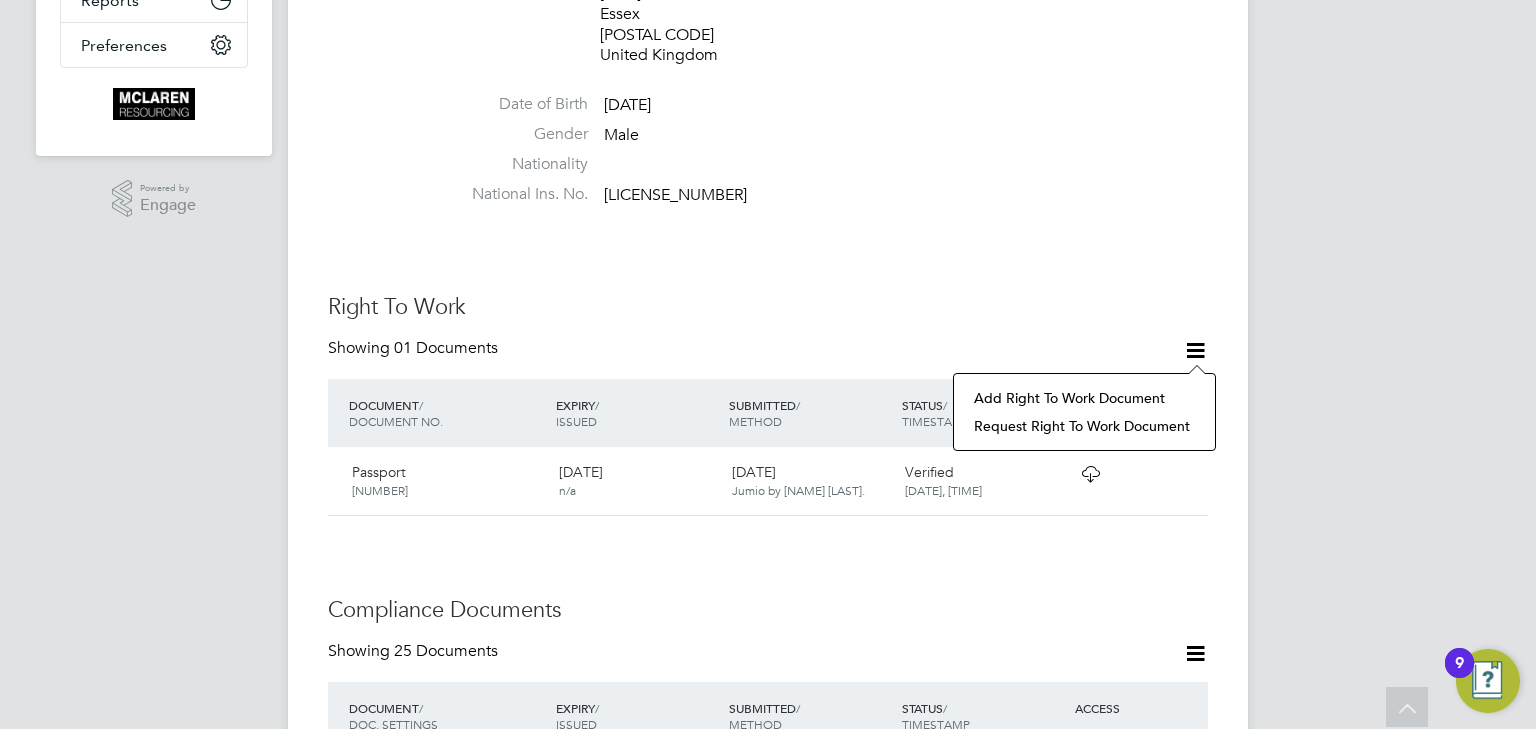 click 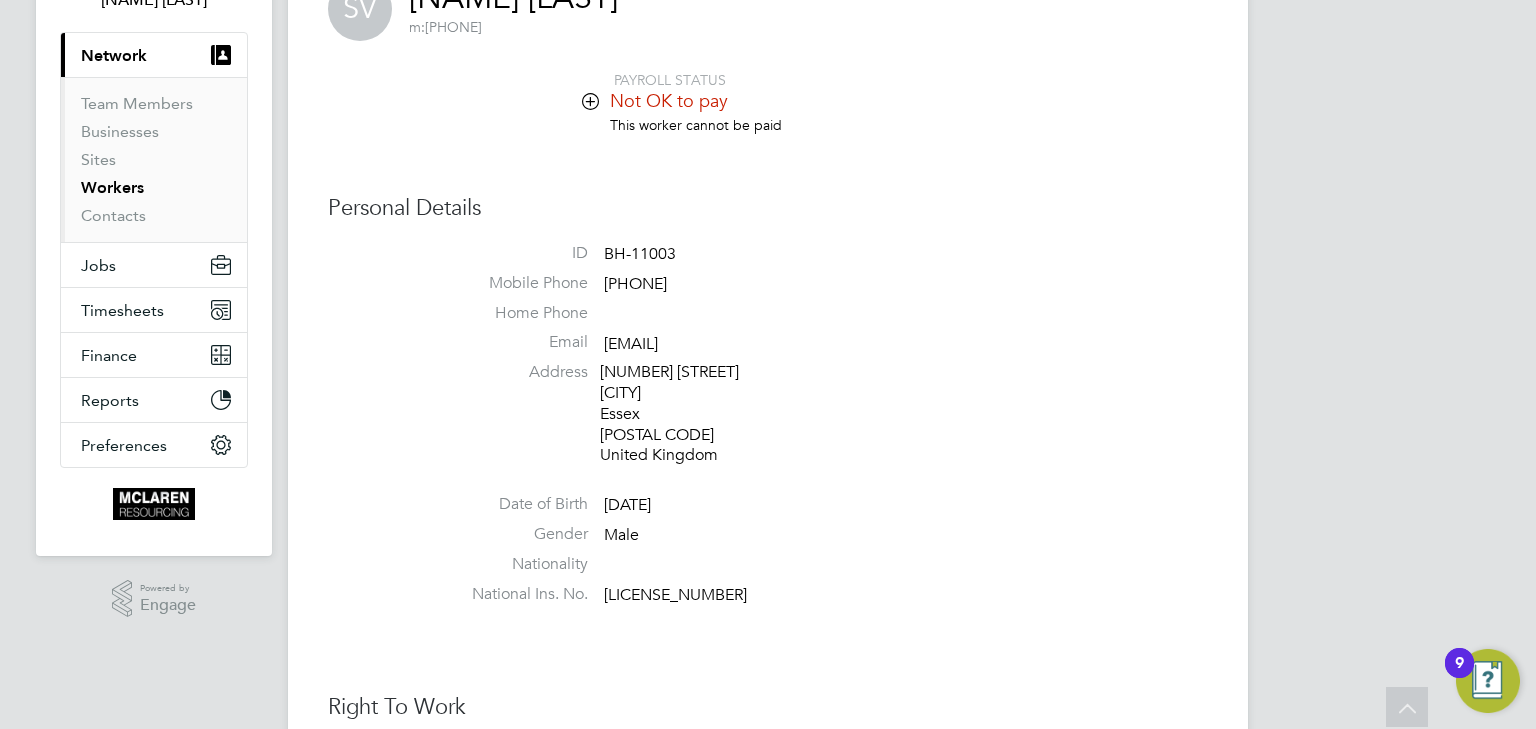 scroll, scrollTop: 0, scrollLeft: 0, axis: both 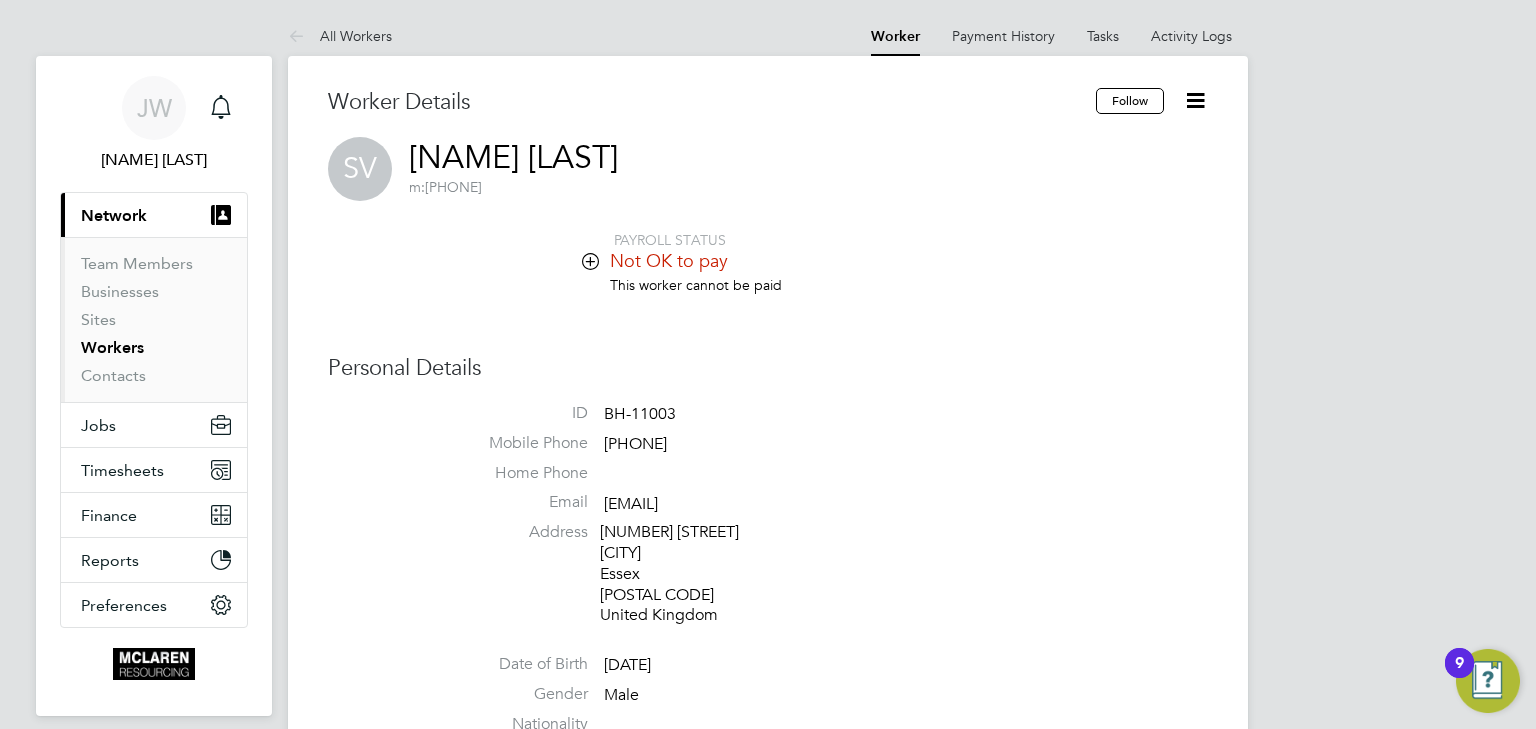 click 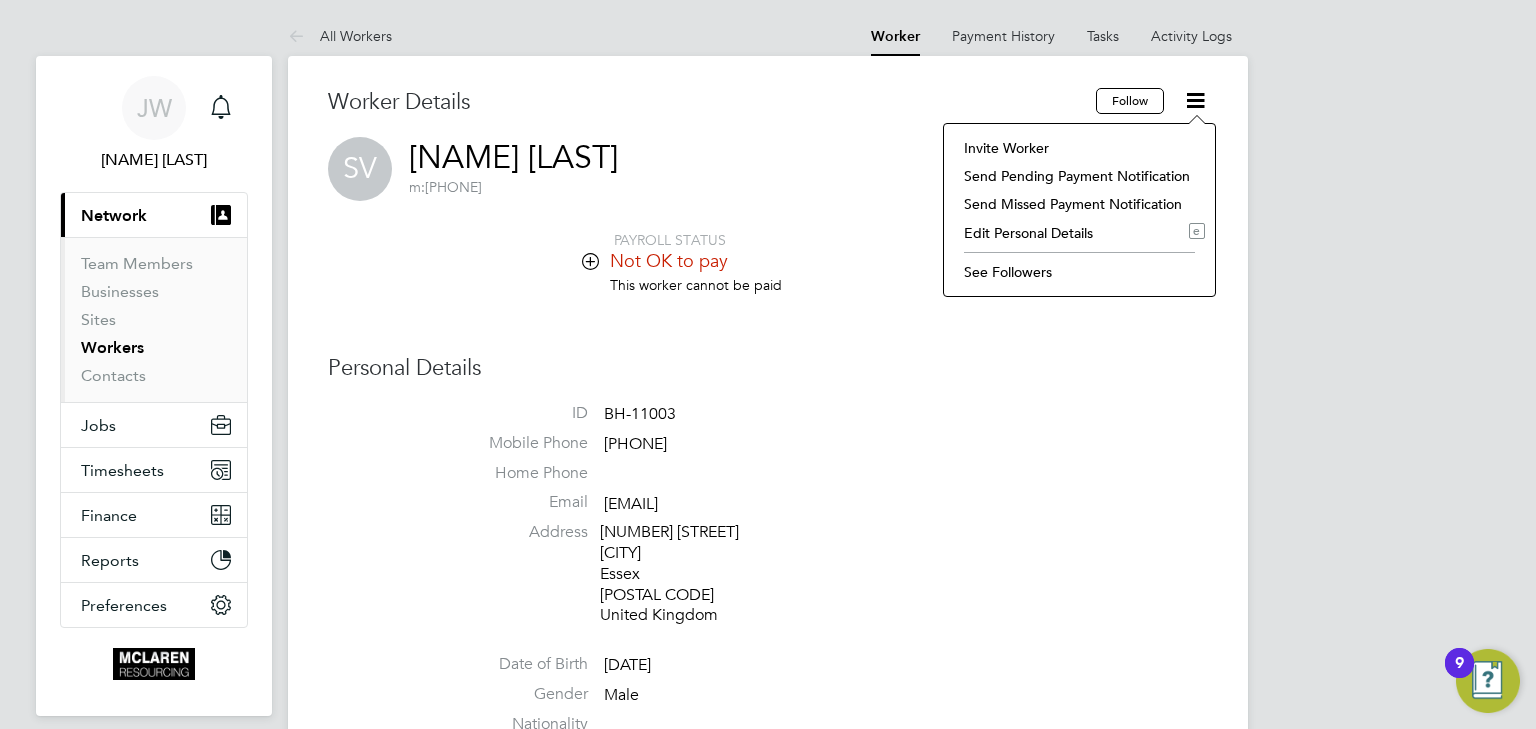 click on "Invite Worker" 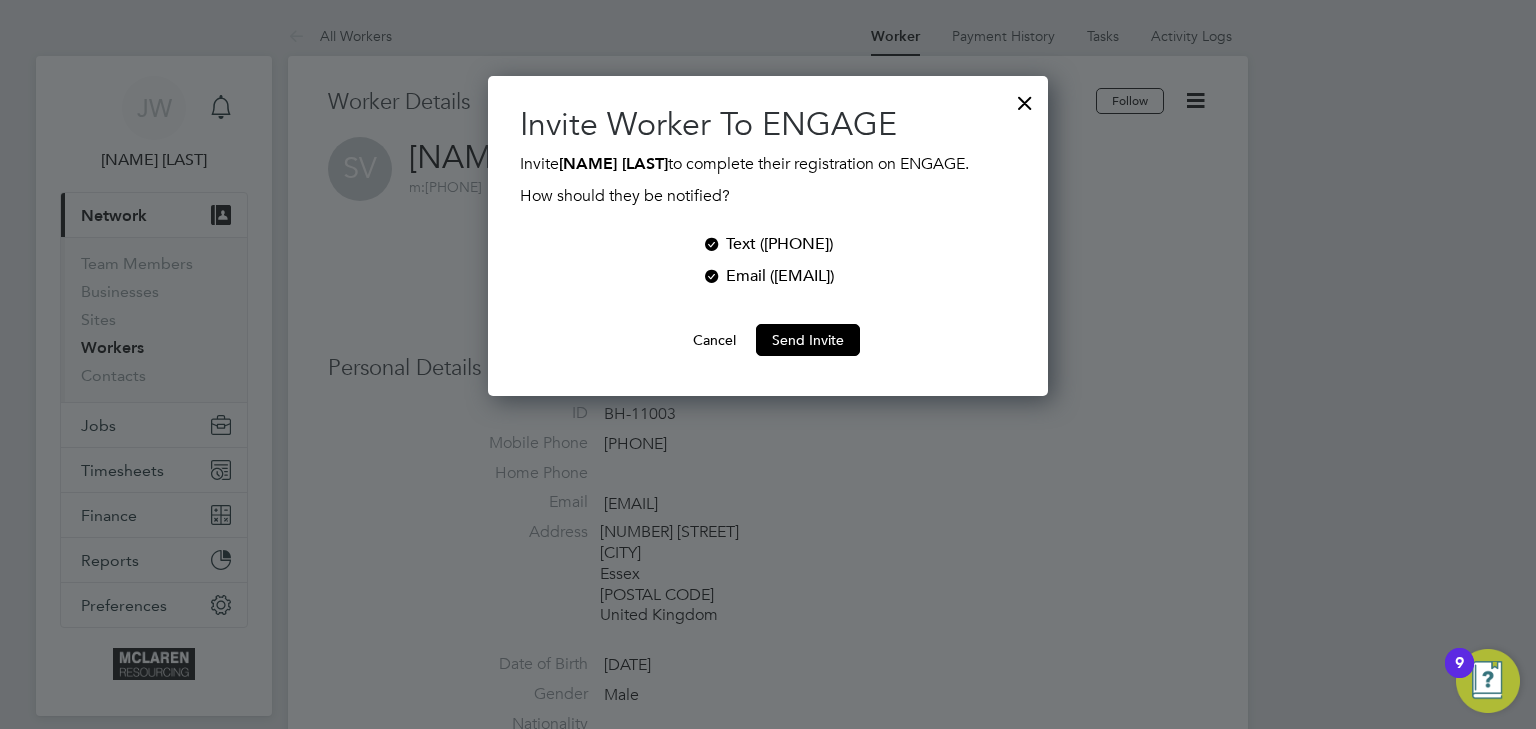 scroll, scrollTop: 9, scrollLeft: 10, axis: both 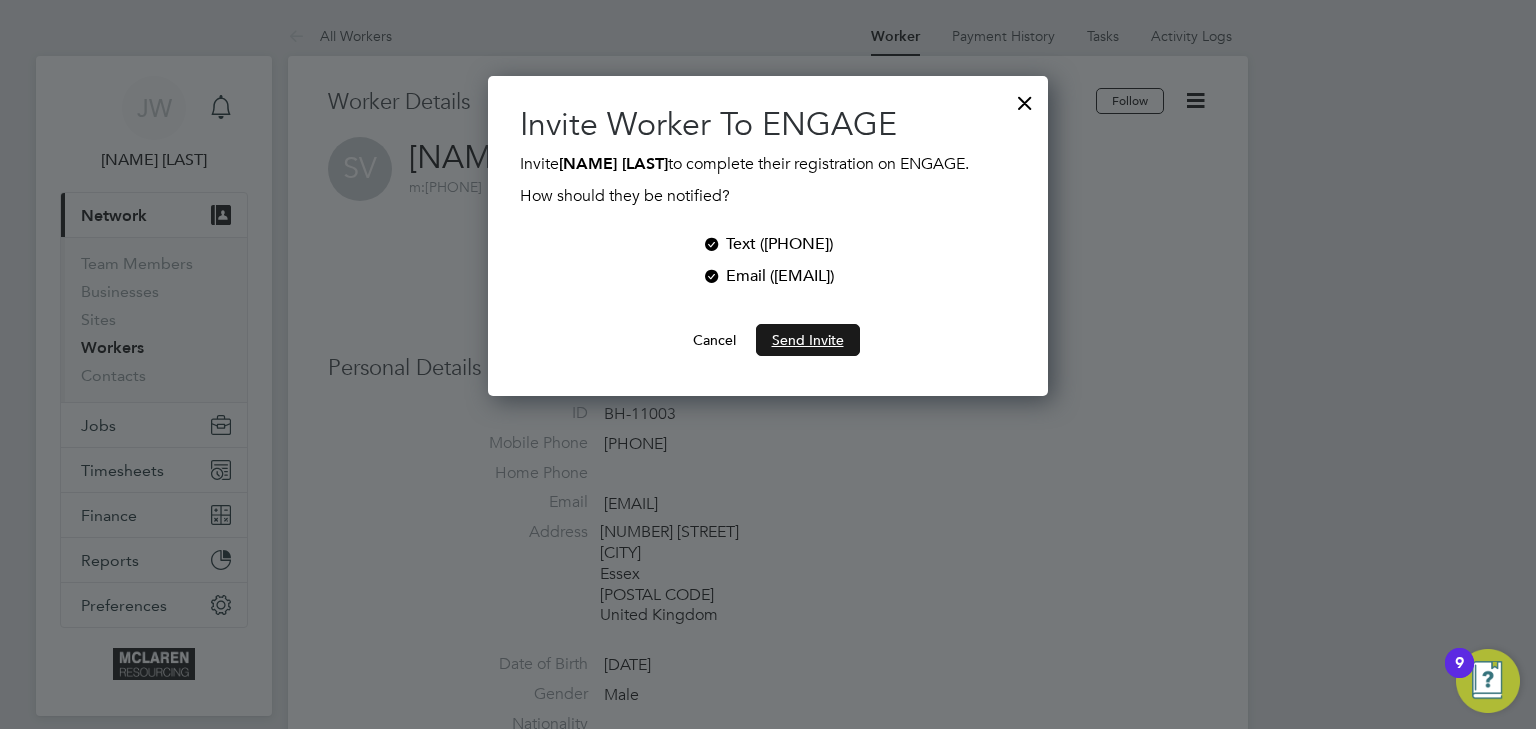 click on "Send Invite" at bounding box center (808, 340) 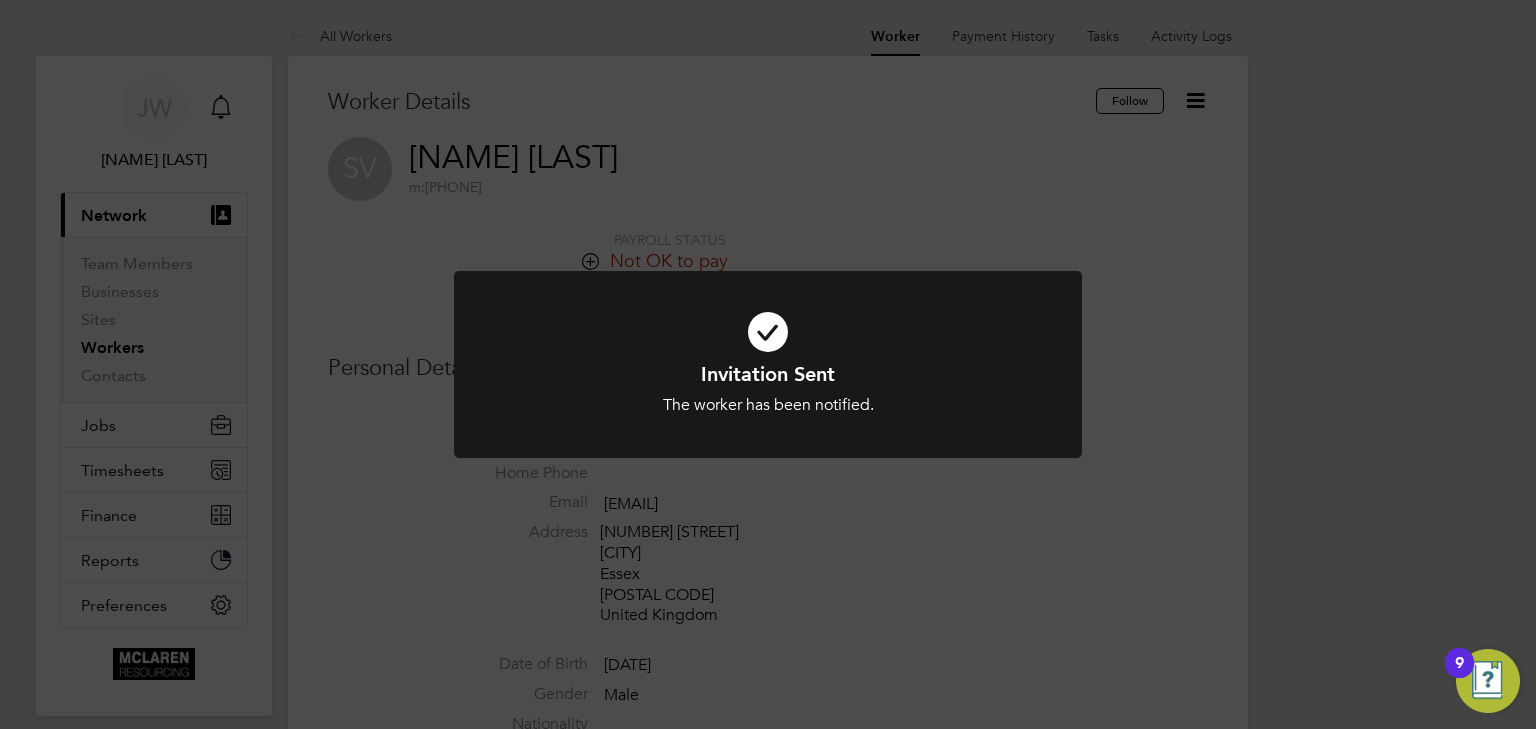 click on "Invitation Sent The worker has been notified. Cancel Okay" 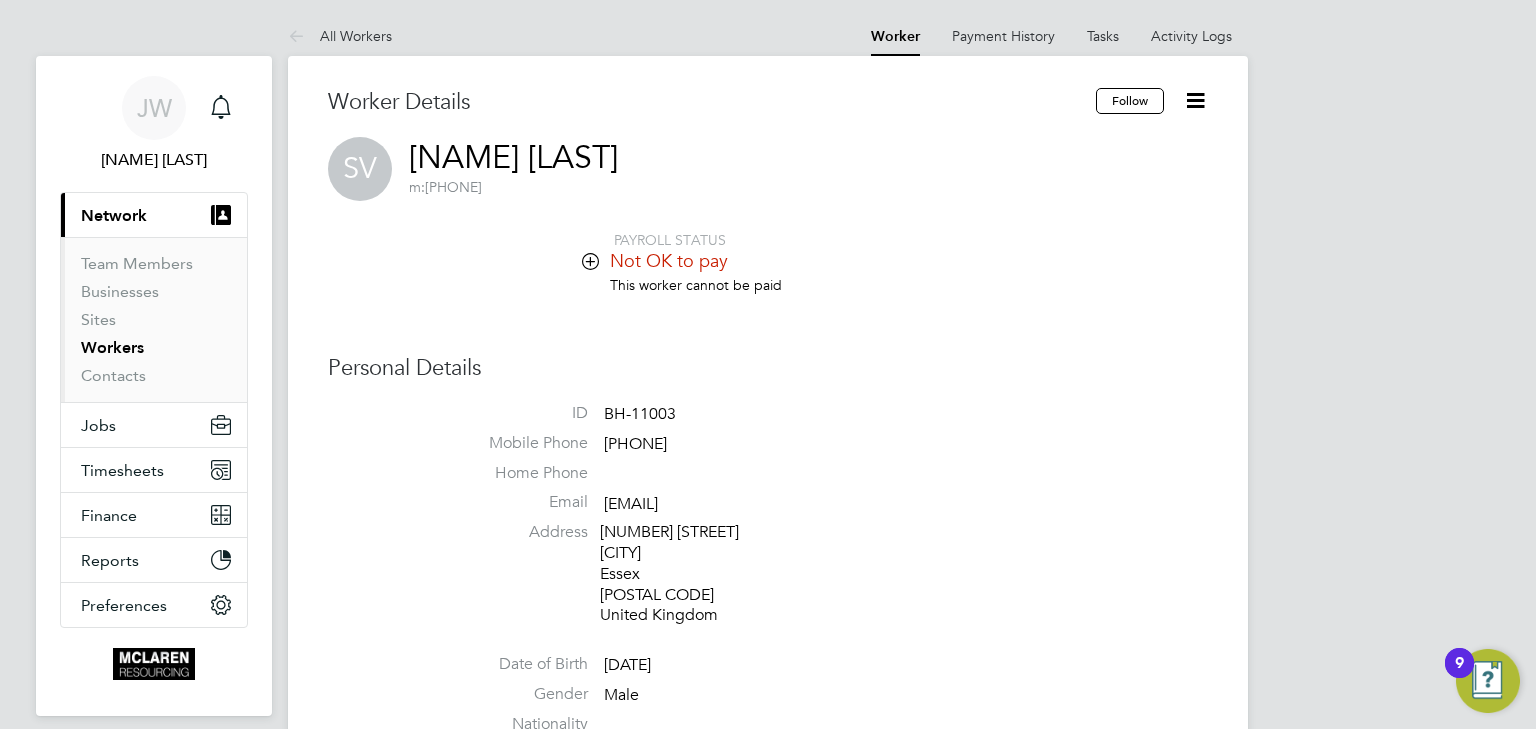 drag, startPoint x: 805, startPoint y: 500, endPoint x: 604, endPoint y: 508, distance: 201.15913 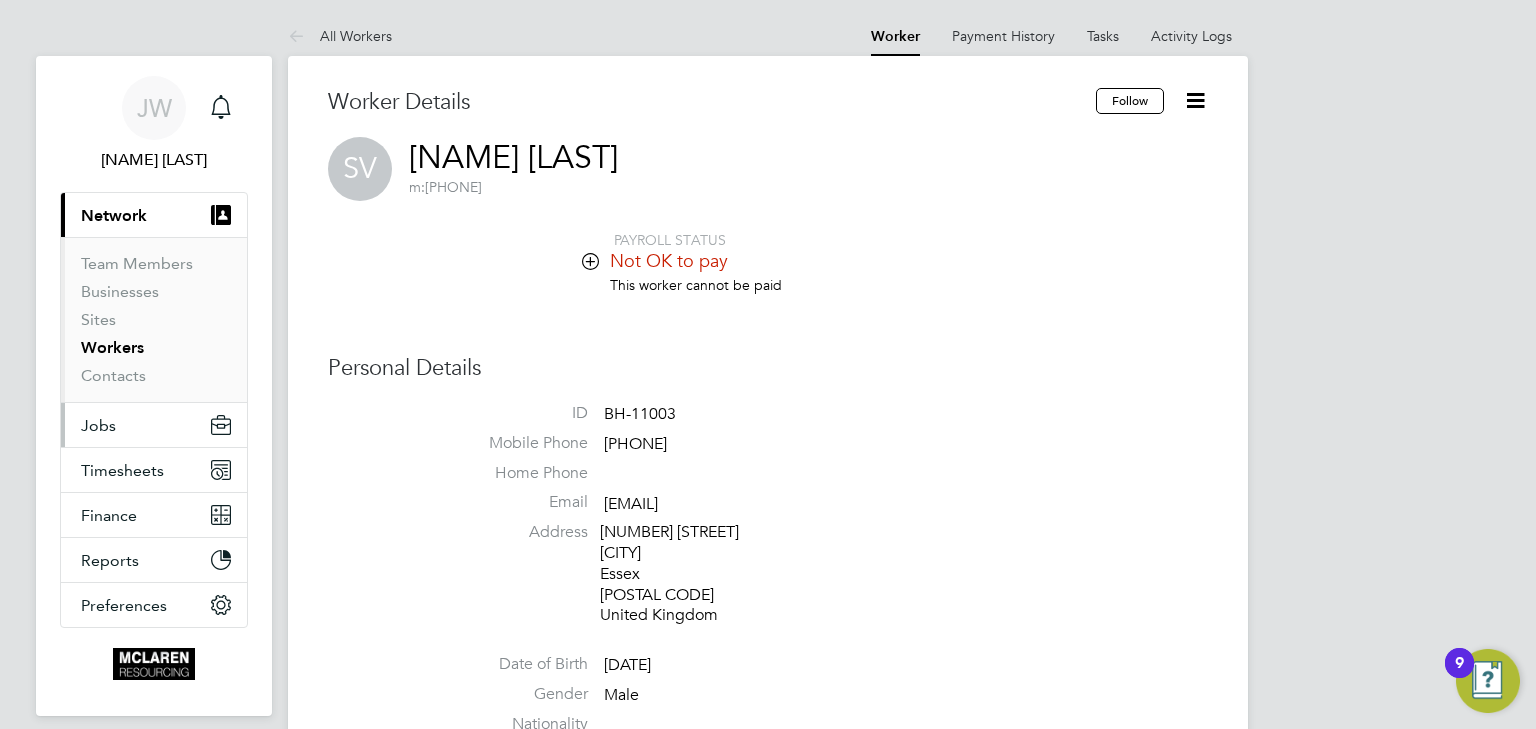 type 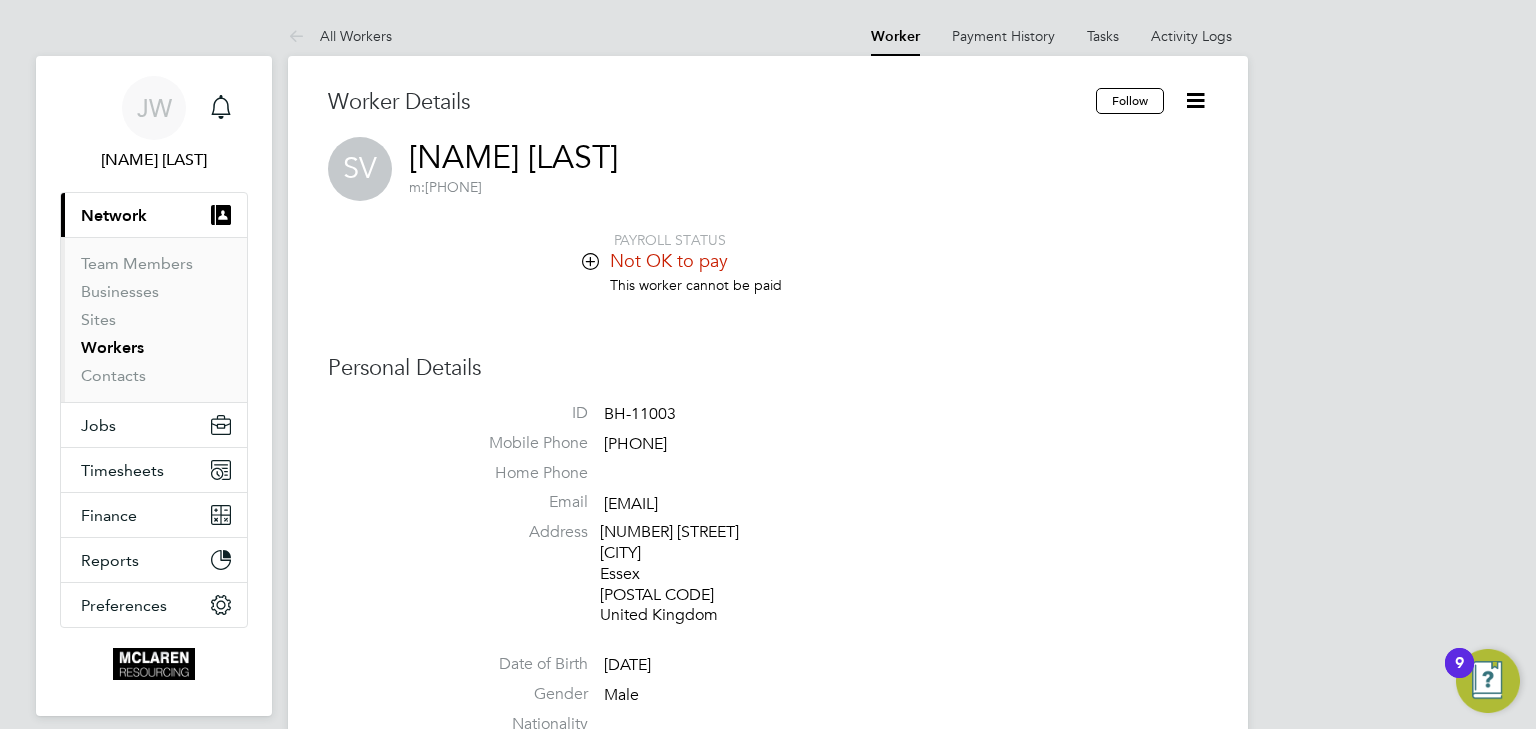 click on "JW   Jane Weitzman   Notifications
Applications:   Current page:   Network
Team Members   Businesses   Sites   Workers   Contacts   Jobs
Positions   Vacancies   Placements   Timesheets
Timesheets   Expenses   Finance
Invoices & Credit Notes   Statements   Payments   Reports
Margin Report   CIS Reports   Report Downloads   Preferences
My Business   Doc. Requirements   VMS Configurations   Notifications   Activity Logs
.st0{fill:#C0C1C2;}
Powered by Engage All Workers Worker   Payment History   Tasks   Activity Logs   Worker Payment History Tasks Activity Logs All Workers Worker Details Follow   SV Stephan Viola     m:  07712769271     PAYROLL STATUS   Not OK to pay This worker cannot be paid Personal Details ID     BH-11003 Mobile Phone" at bounding box center [768, 2168] 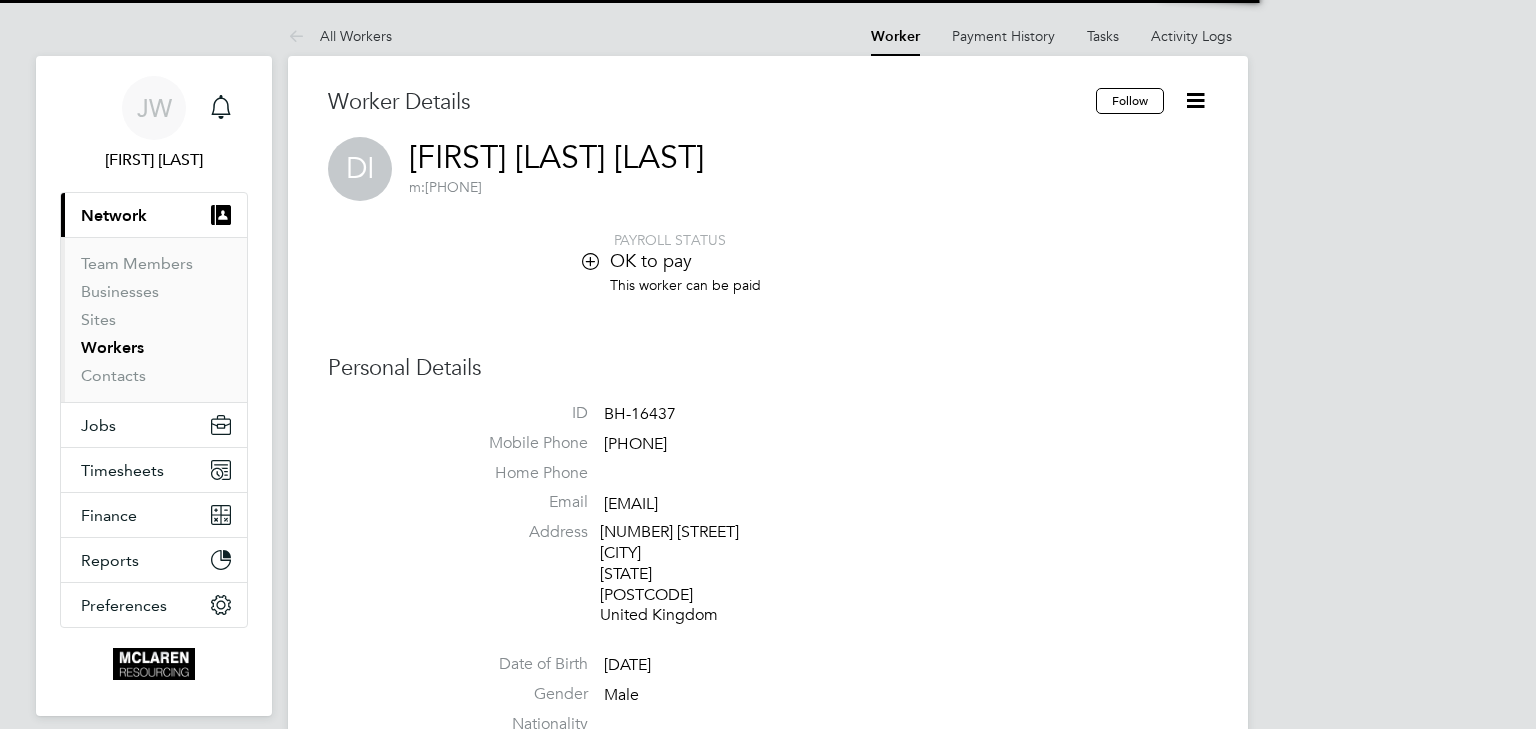scroll, scrollTop: 0, scrollLeft: 0, axis: both 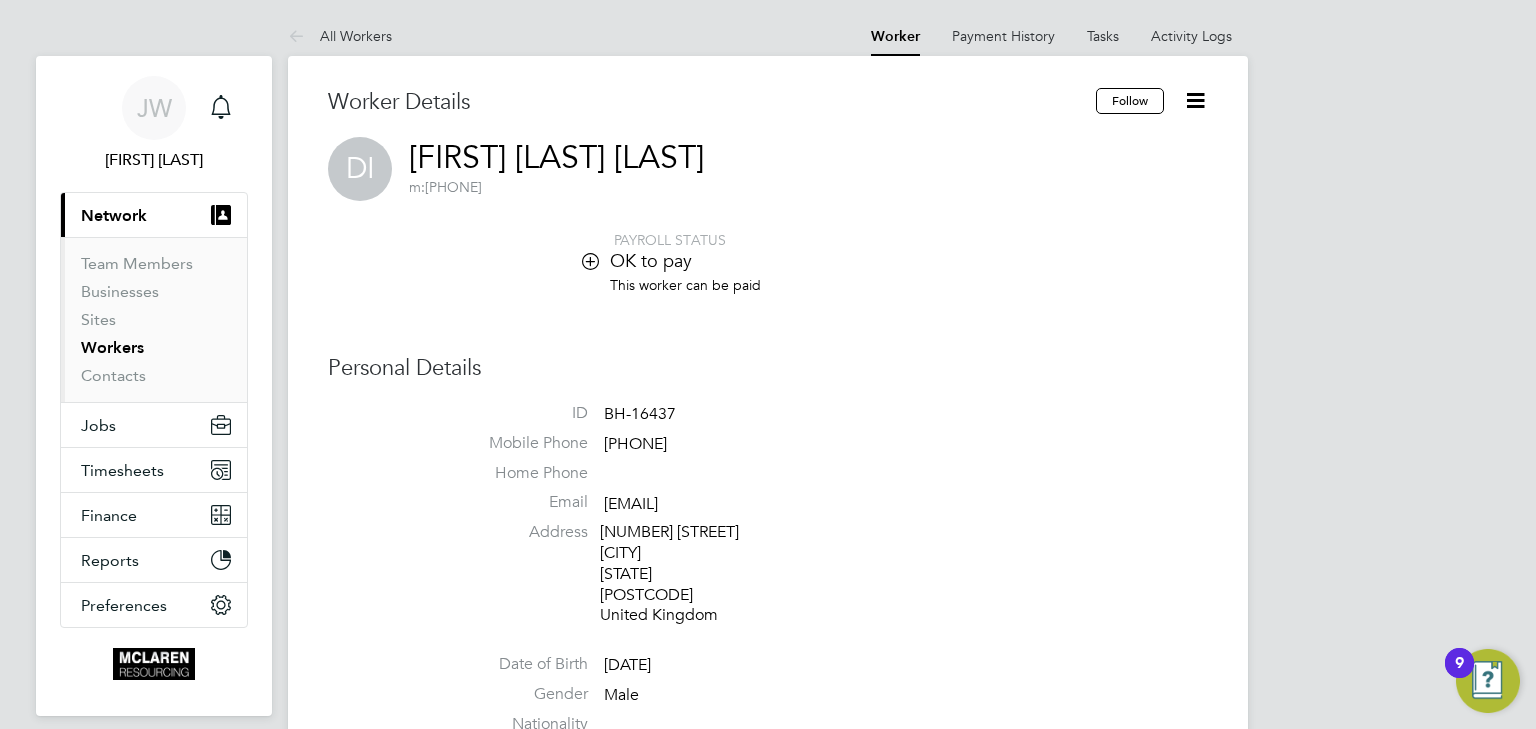 click 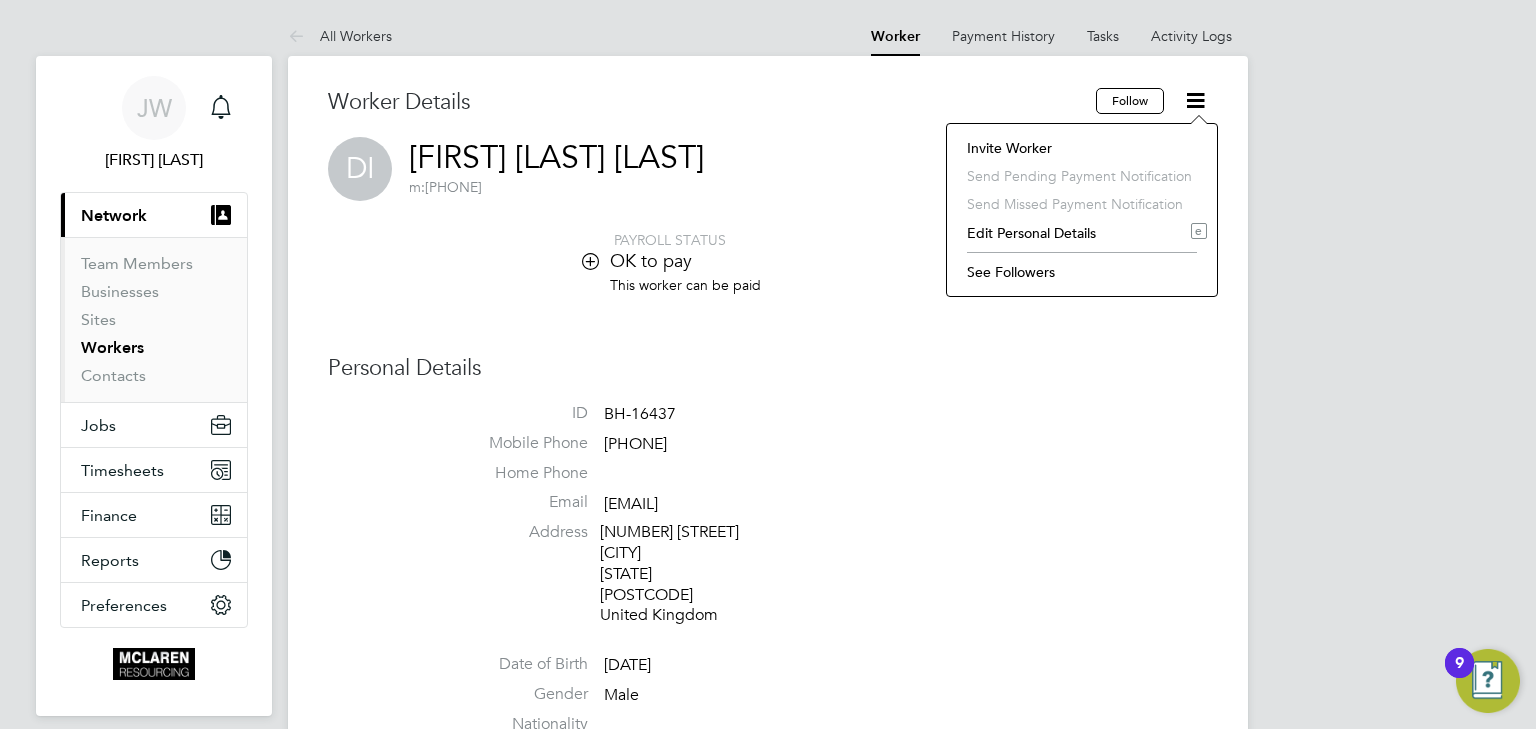 click on "Worker Details Follow   DI Daniel Constantin Iacob     m:  07402877779     PAYROLL STATUS   OK to pay This worker can be paid Personal Details ID     BH-16437 Mobile Phone   07402877779 Home Phone   Email   d87iacob@gmail.com Address 211 Jupiter Drive Hemel Hempstead Hertfordshire HP2 5NJ United Kingdom Date of Birth   16 Feb 1987 Gender   Male Nationality   National Ins. No.   SP594099D Share Code   WZ8SR9Z8W Right To Work Verified     right_to_work_check ... .pdf     RTW Expiry   26 May 2028 Right To Work Showing   01 Documents DOCUMENT  / DOCUMENT NO. EXPIRY  / ISSUED SUBMITTED  / METHOD STATUS  / TIMESTAMP DOWNLOAD Passport 055685022 10 Apr 2023 n/a 26 May 2022  Jumio by Daniel Constantin Iacob. Verified 26 May 2022, 09:17   Compliance Documents Showing   29 Documents DOCUMENT  / DOC. SETTINGS EXPIRY  / ISSUED SUBMITTED  / METHOD STATUS  / TIMESTAMP ACCESS Candidate Declaration Required For Payment n/a 23 May 2022  n/a Verified 25 May 2022, 14:25 by Daniel Constantin Iacob. Internal Team & Workers  n/a -" 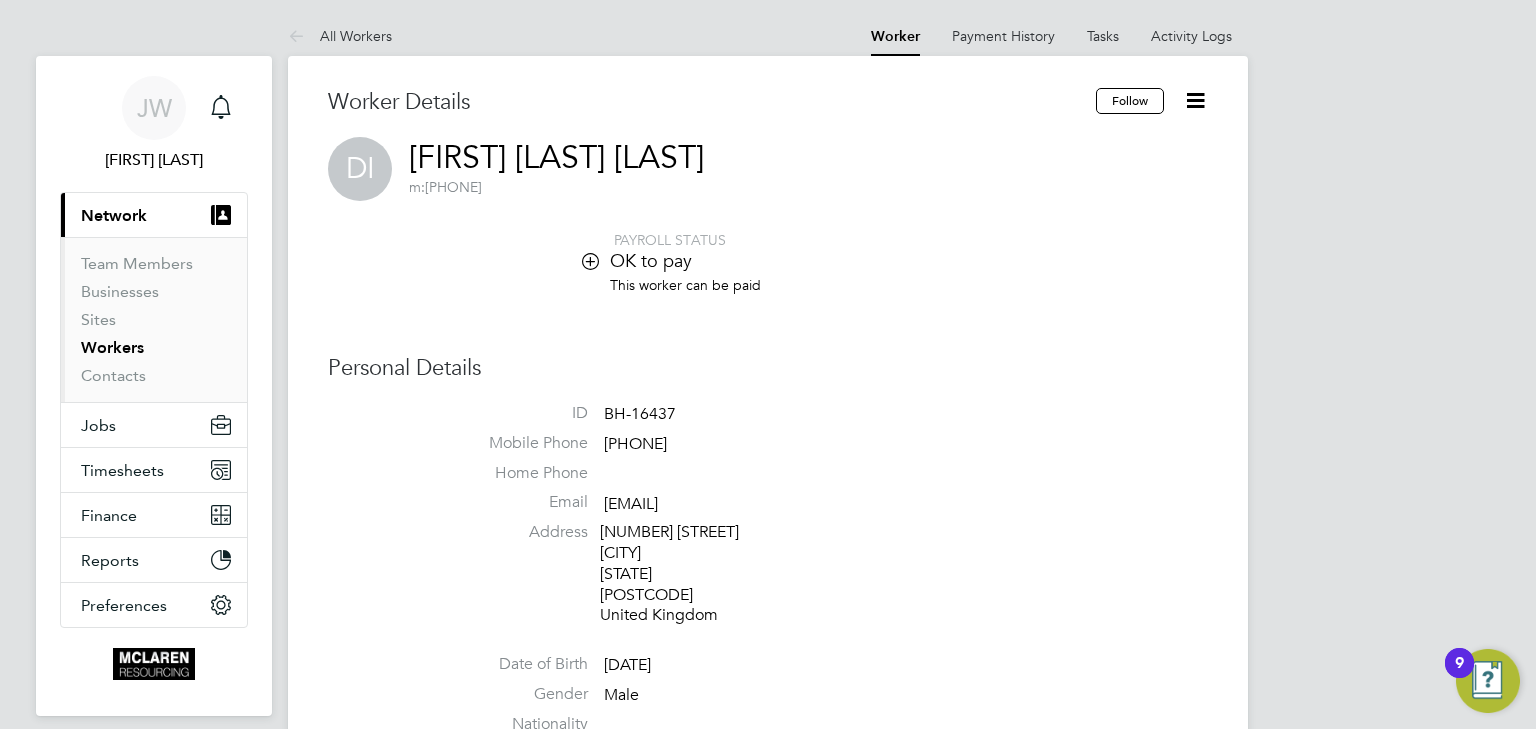 click on "Workers" at bounding box center (112, 347) 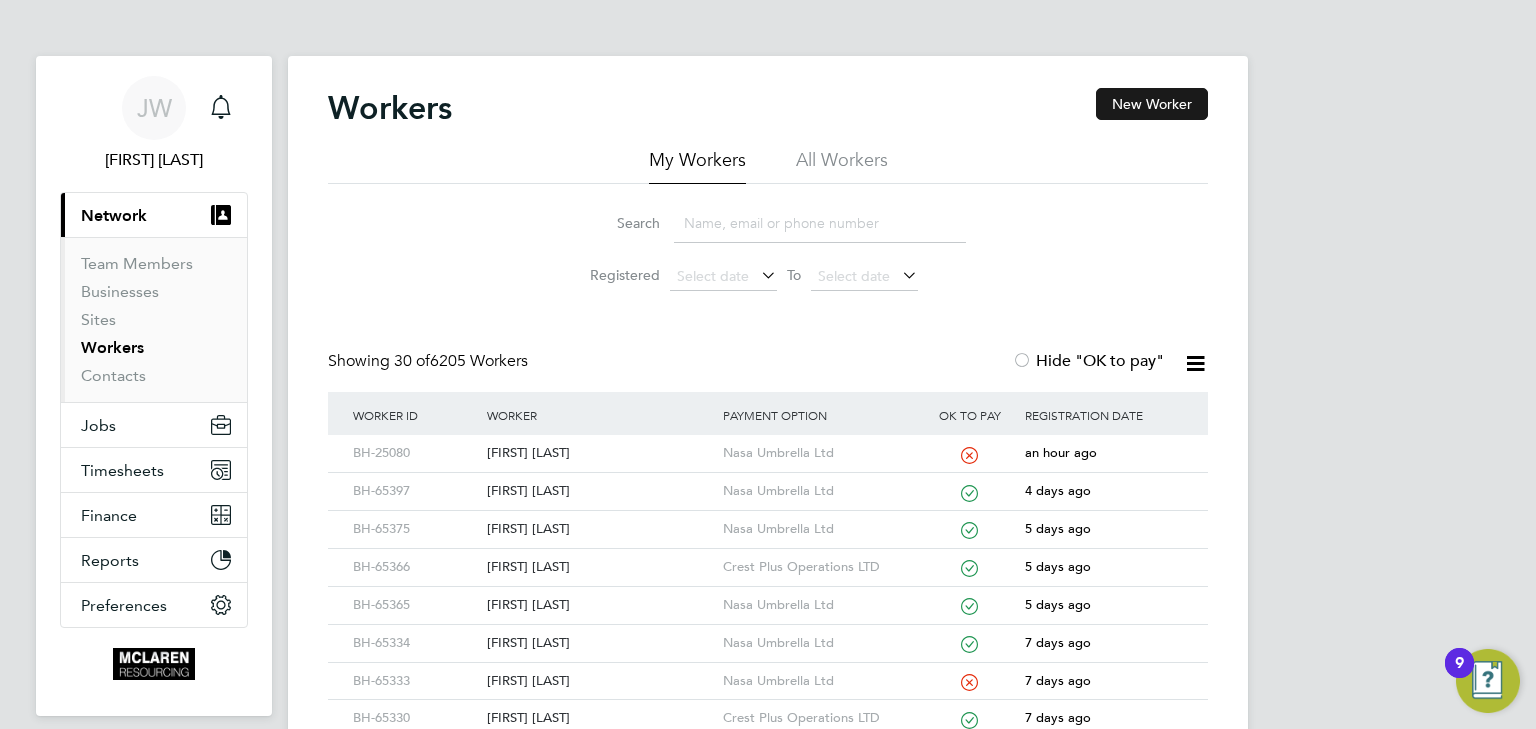 click on "New Worker" 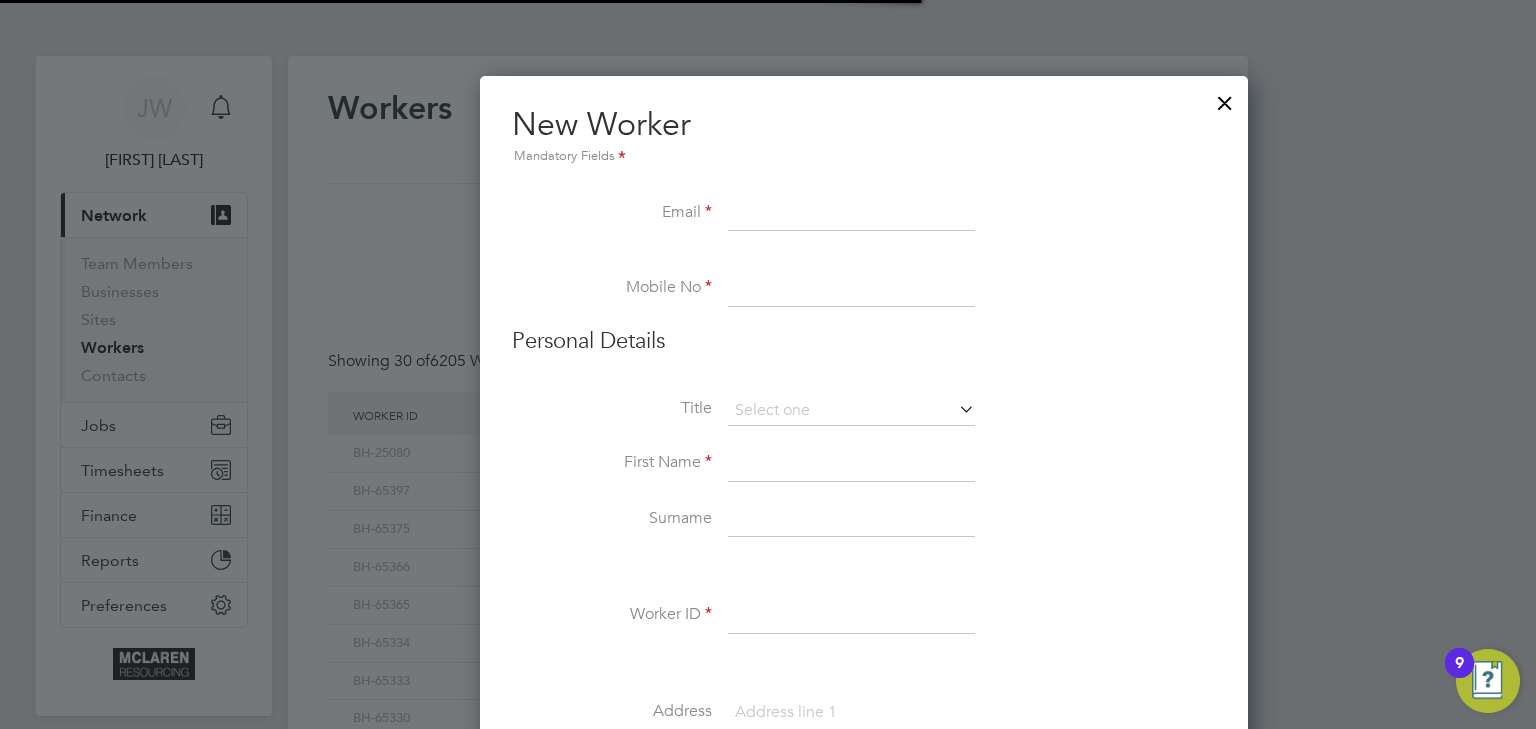 scroll, scrollTop: 9, scrollLeft: 9, axis: both 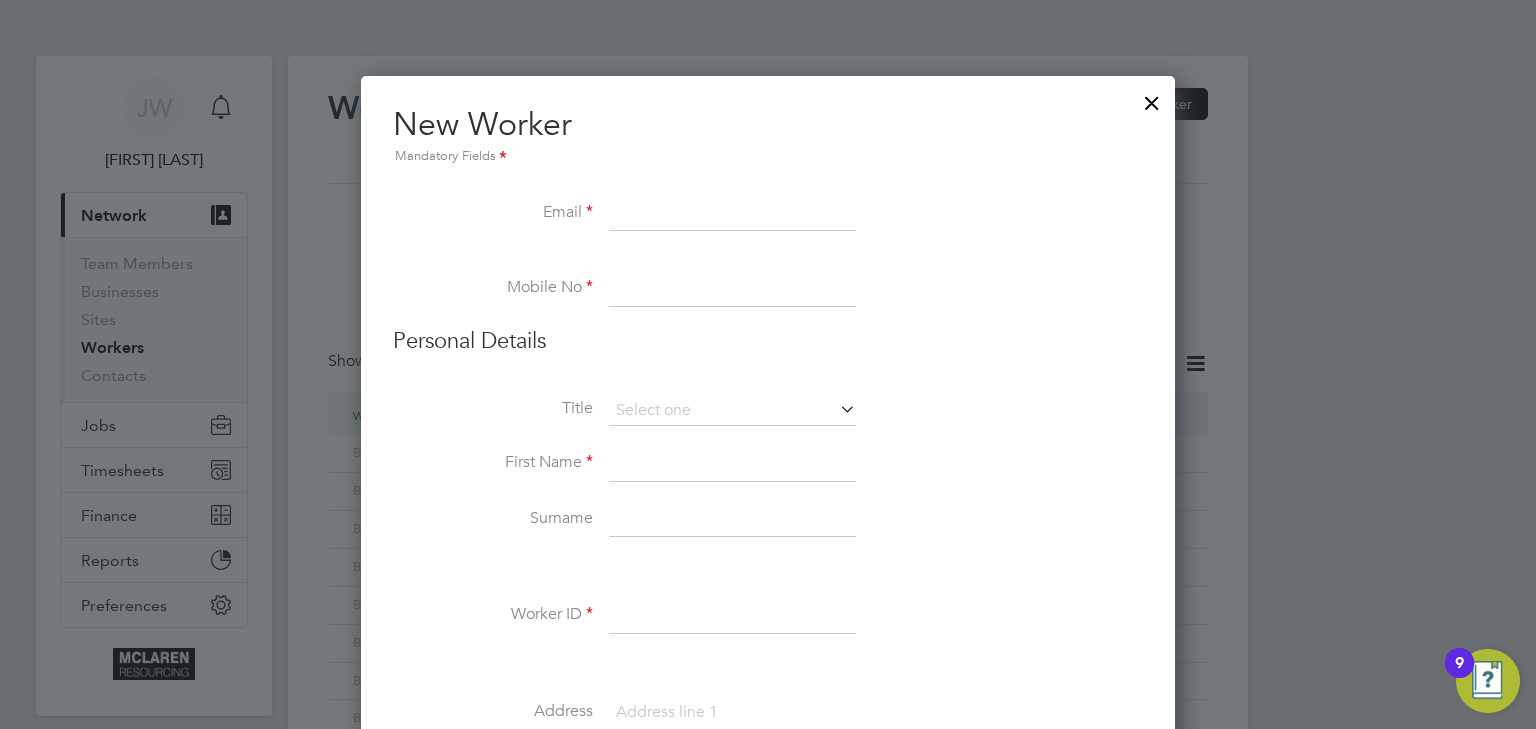 click at bounding box center [732, 214] 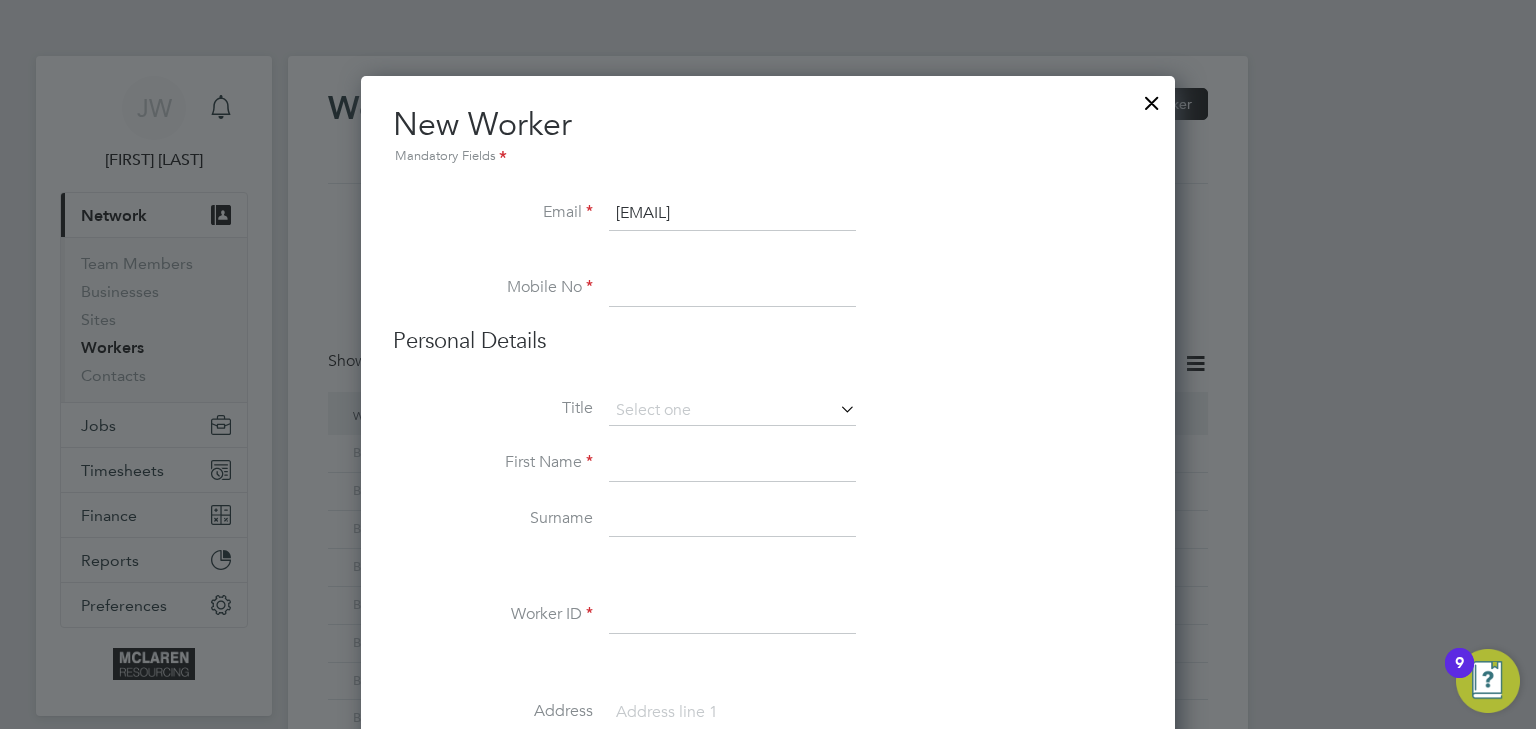 type on "cnstntndnl@yahoo.com" 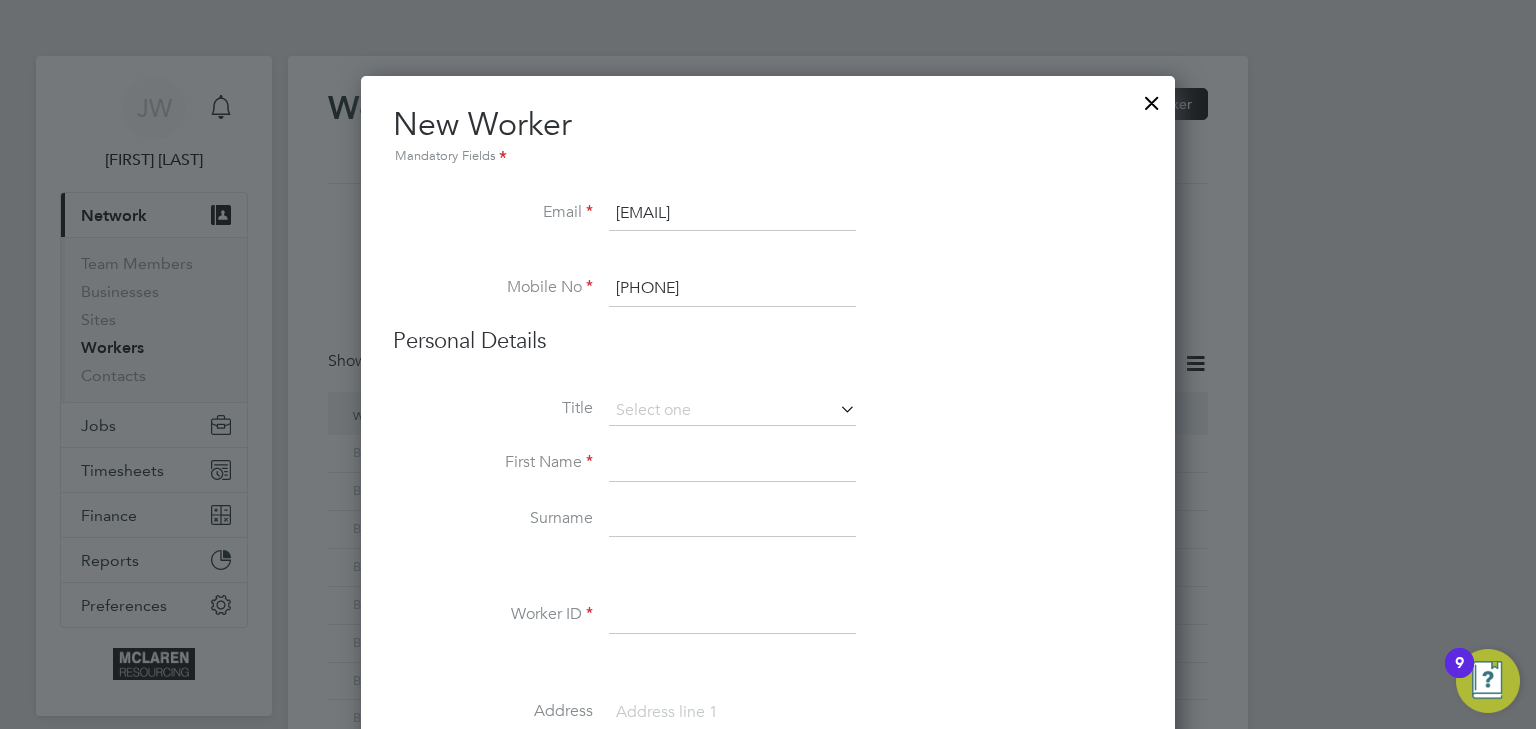 type on "07479 650287" 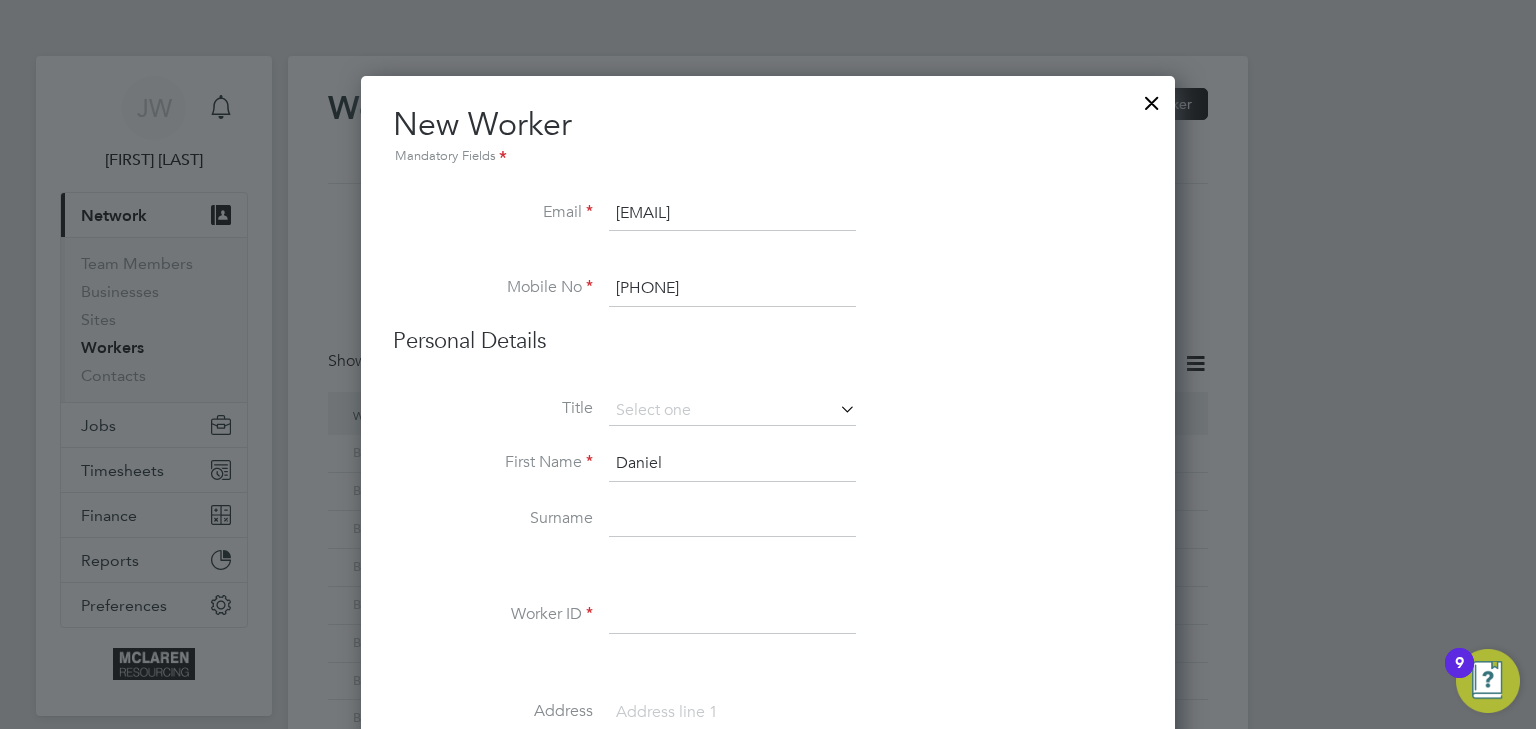type on "Daniel" 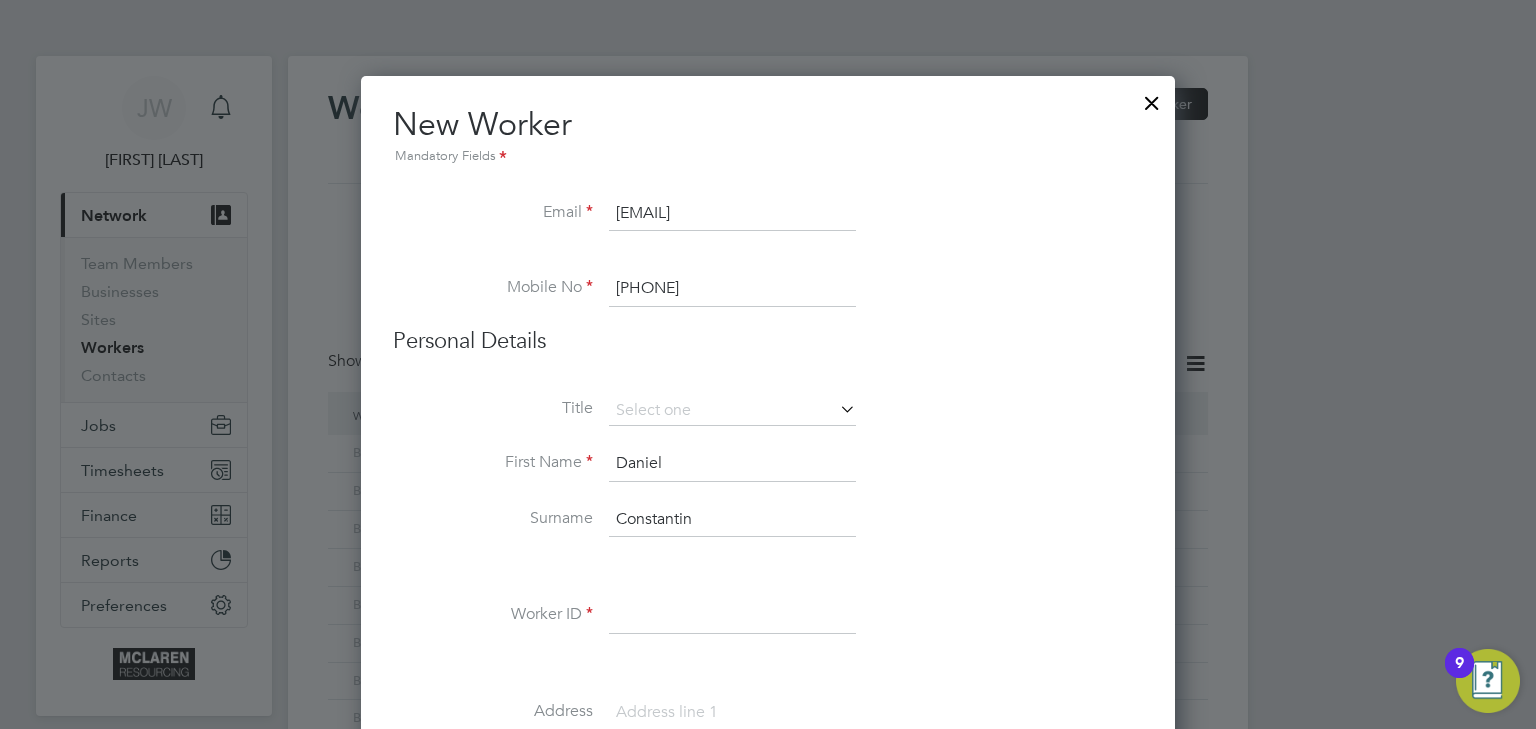 type on "Constantin" 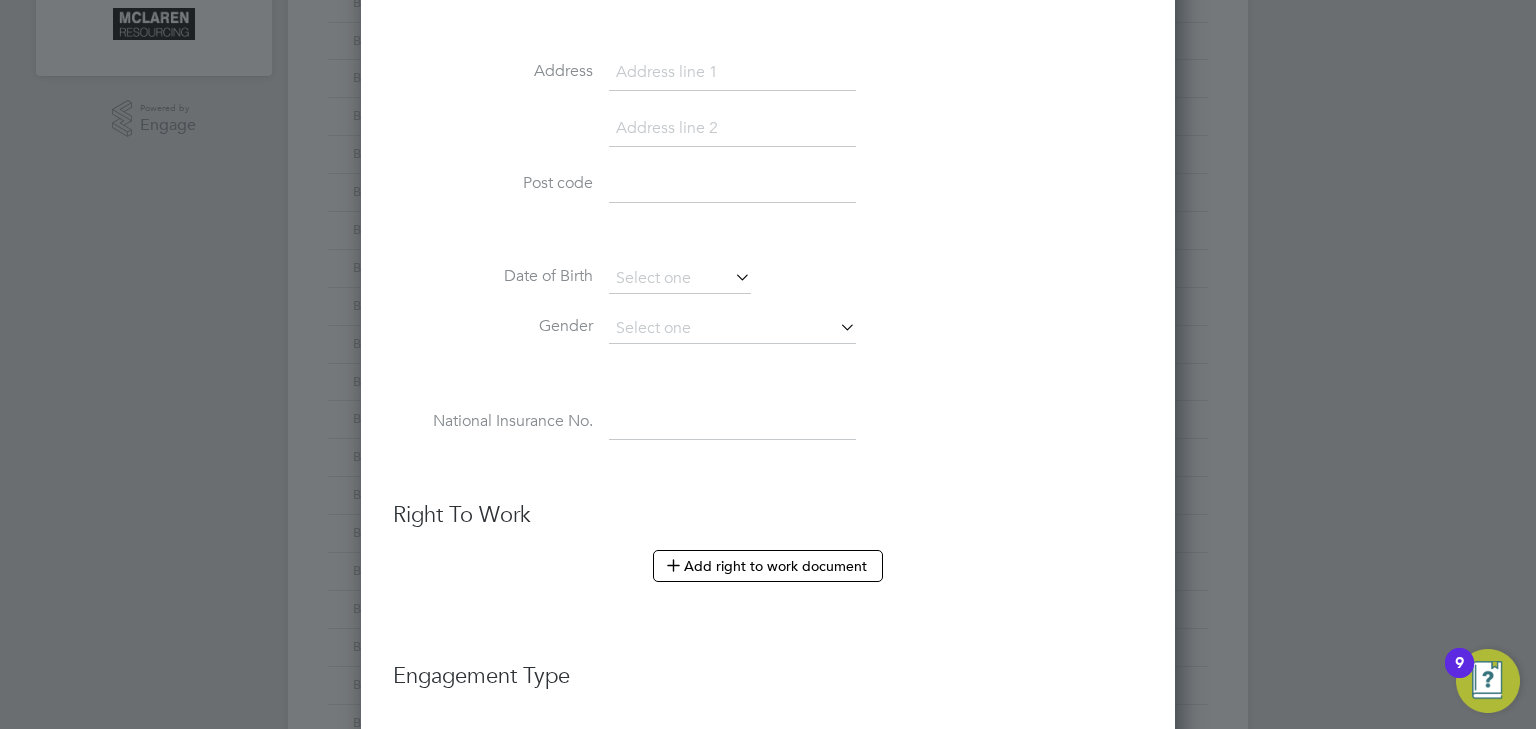 scroll, scrollTop: 960, scrollLeft: 0, axis: vertical 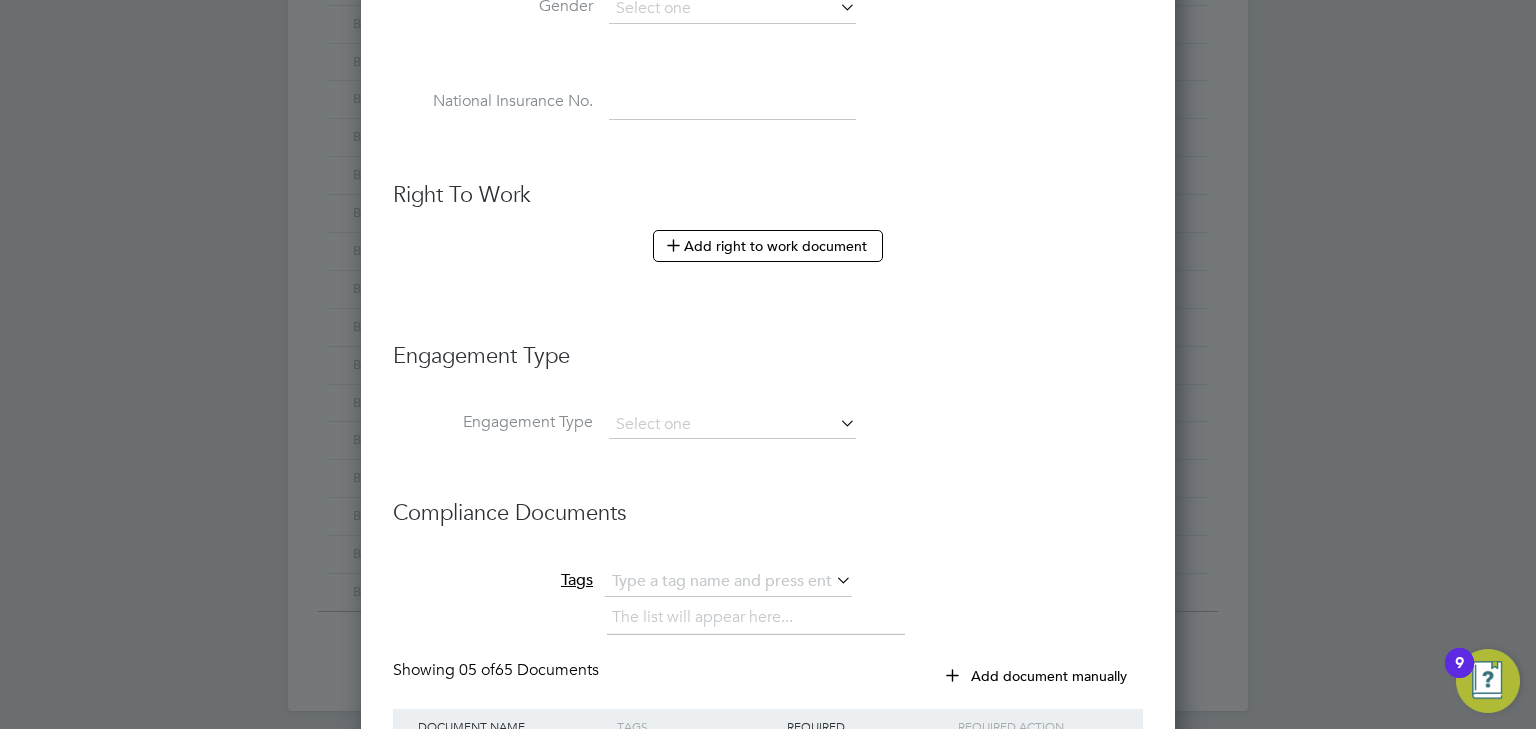 type on "BH-65569" 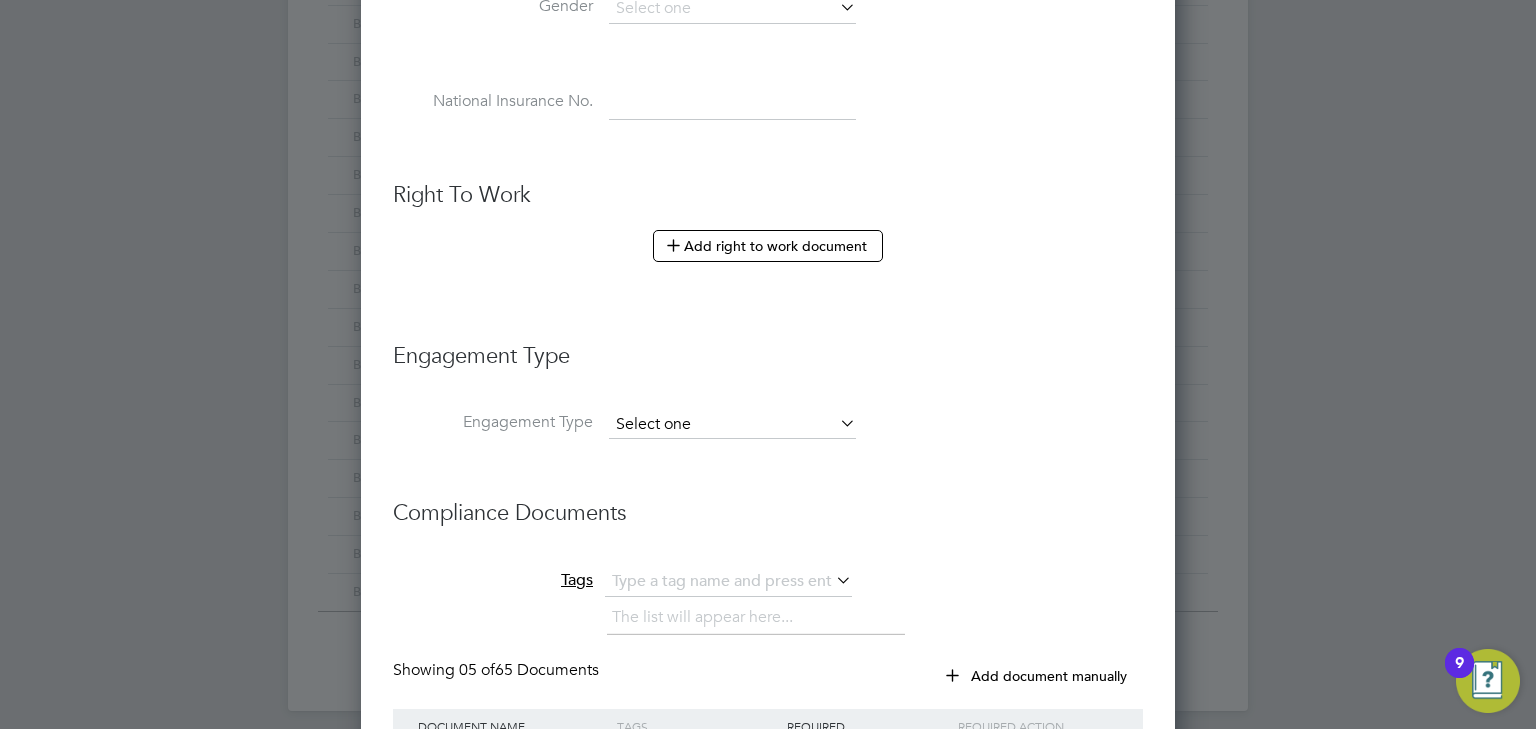 click at bounding box center (732, 425) 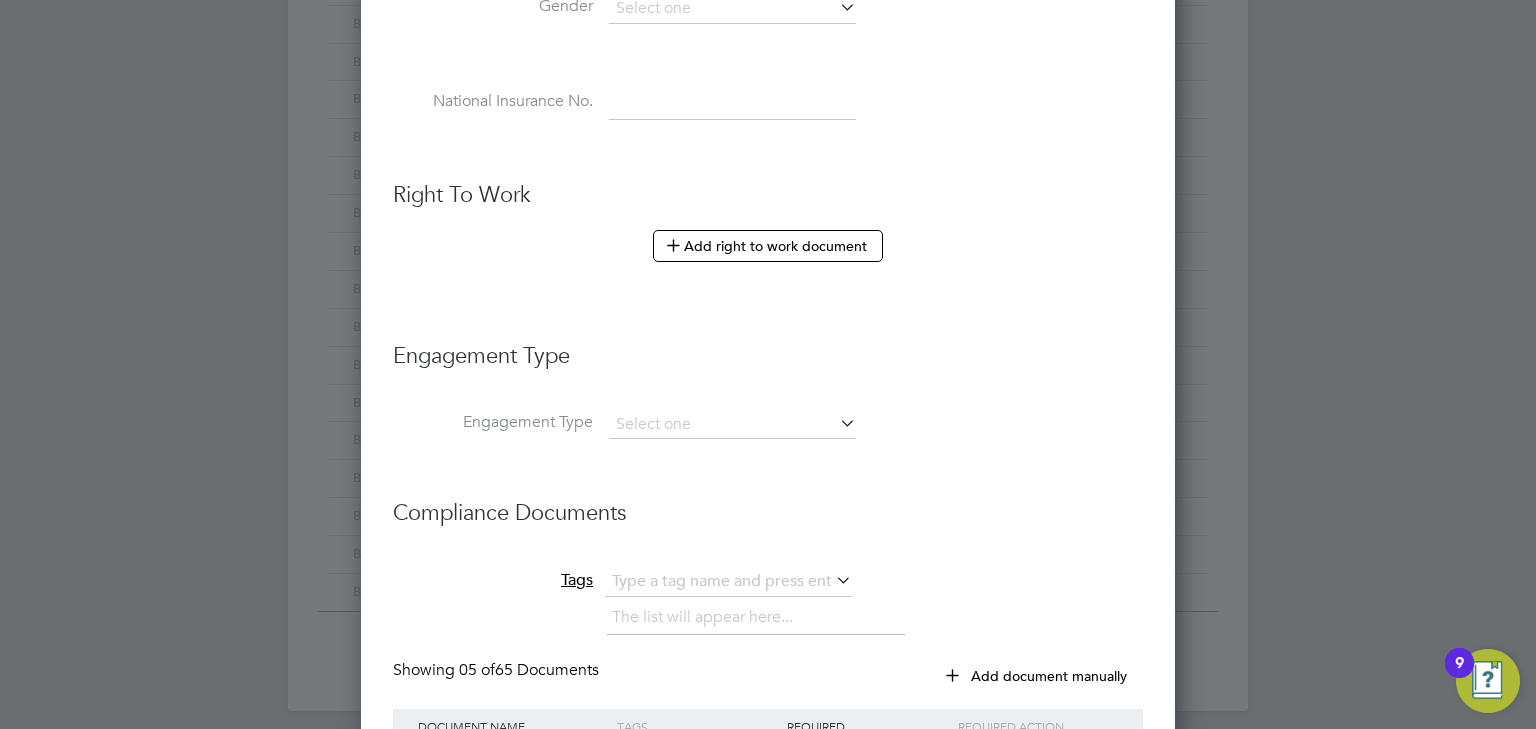 click on "Limited Company" 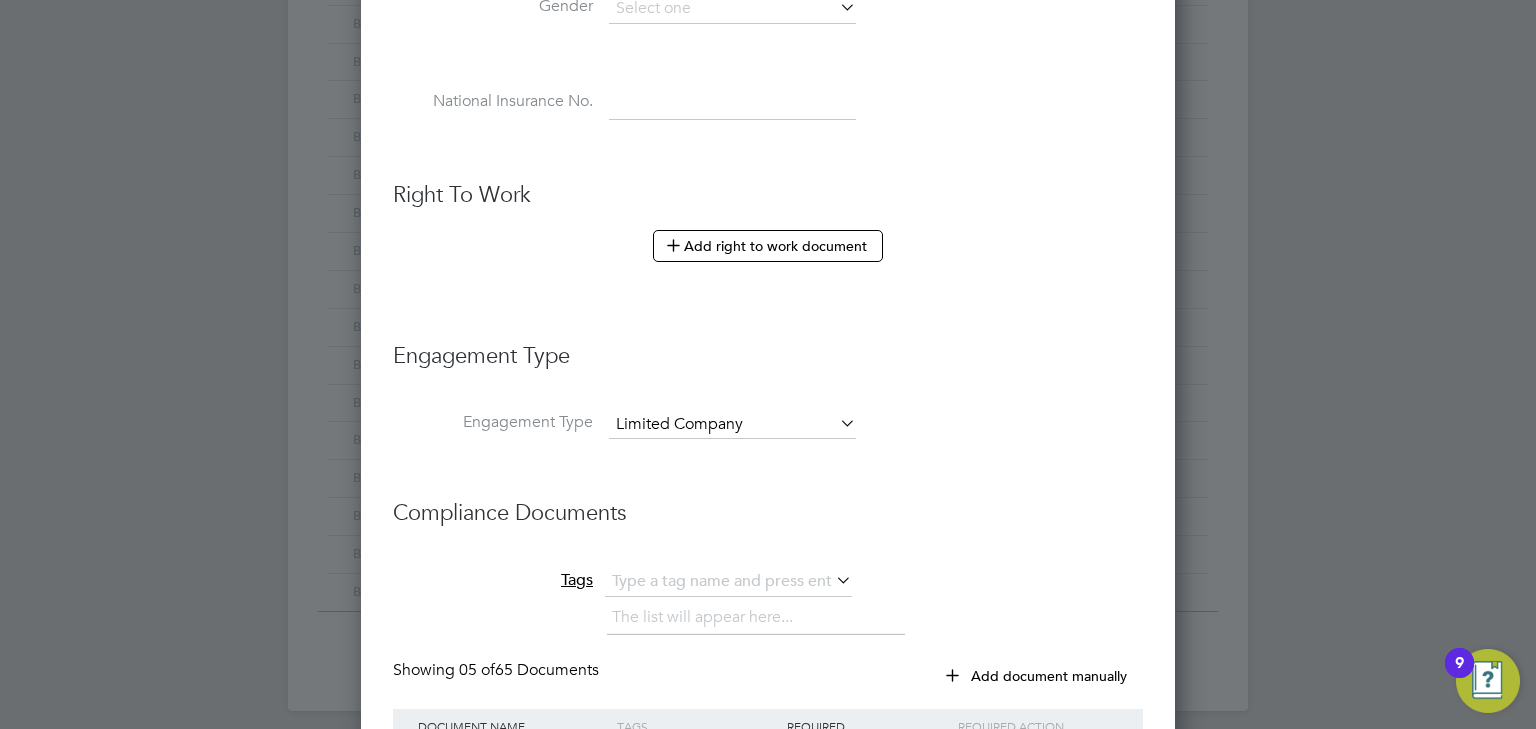 scroll, scrollTop: 10, scrollLeft: 9, axis: both 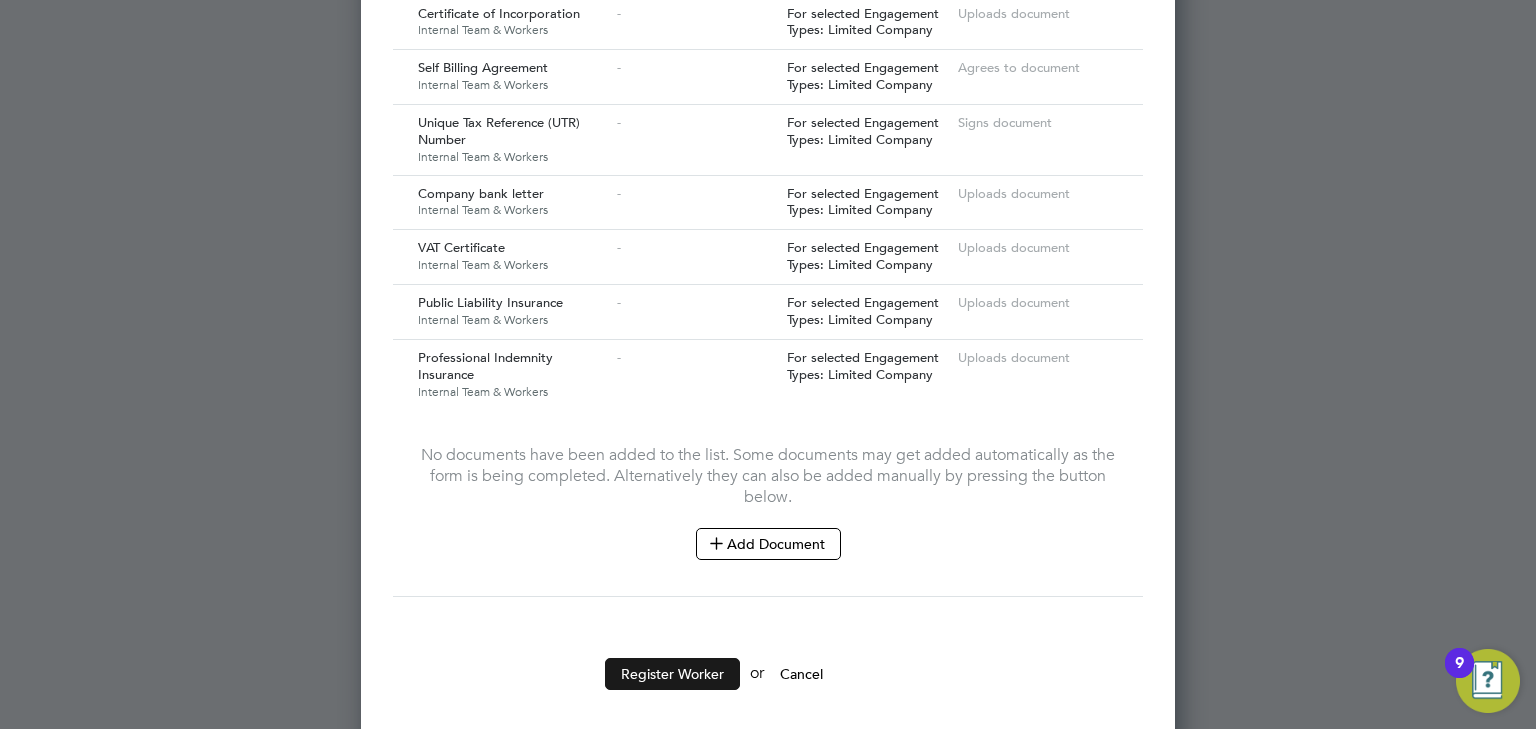 click on "Register Worker" at bounding box center [672, 674] 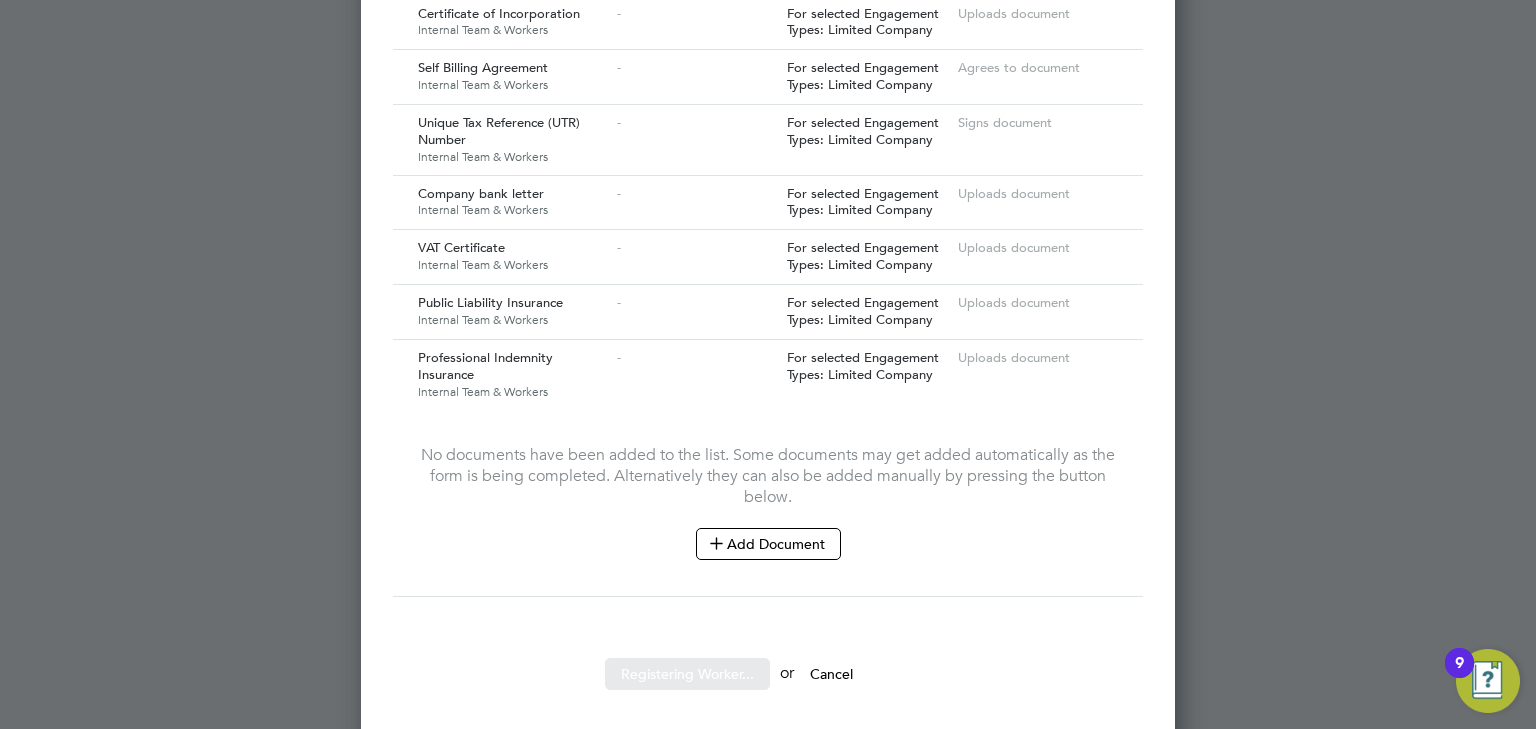 scroll, scrollTop: 0, scrollLeft: 0, axis: both 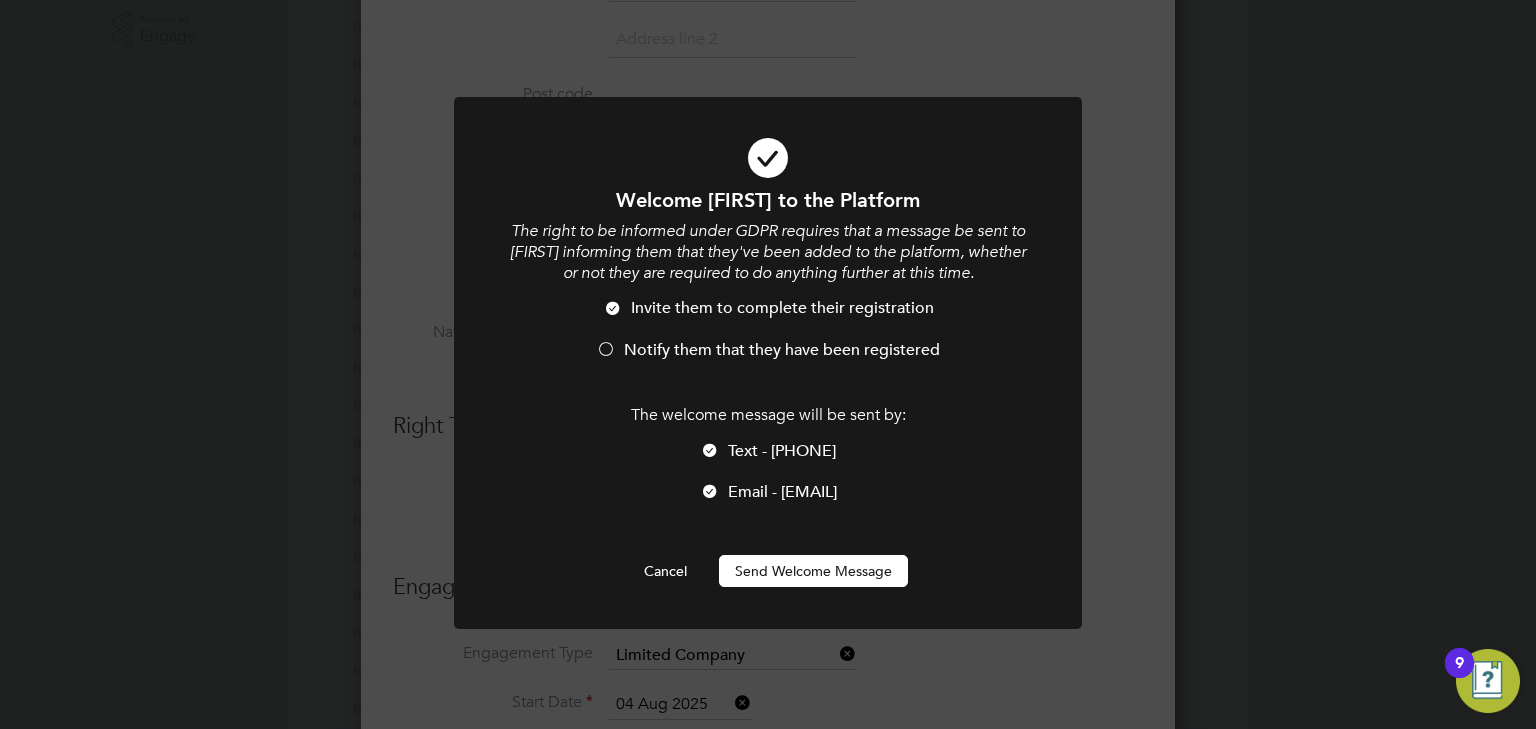 click on "Send Welcome Message" at bounding box center [813, 571] 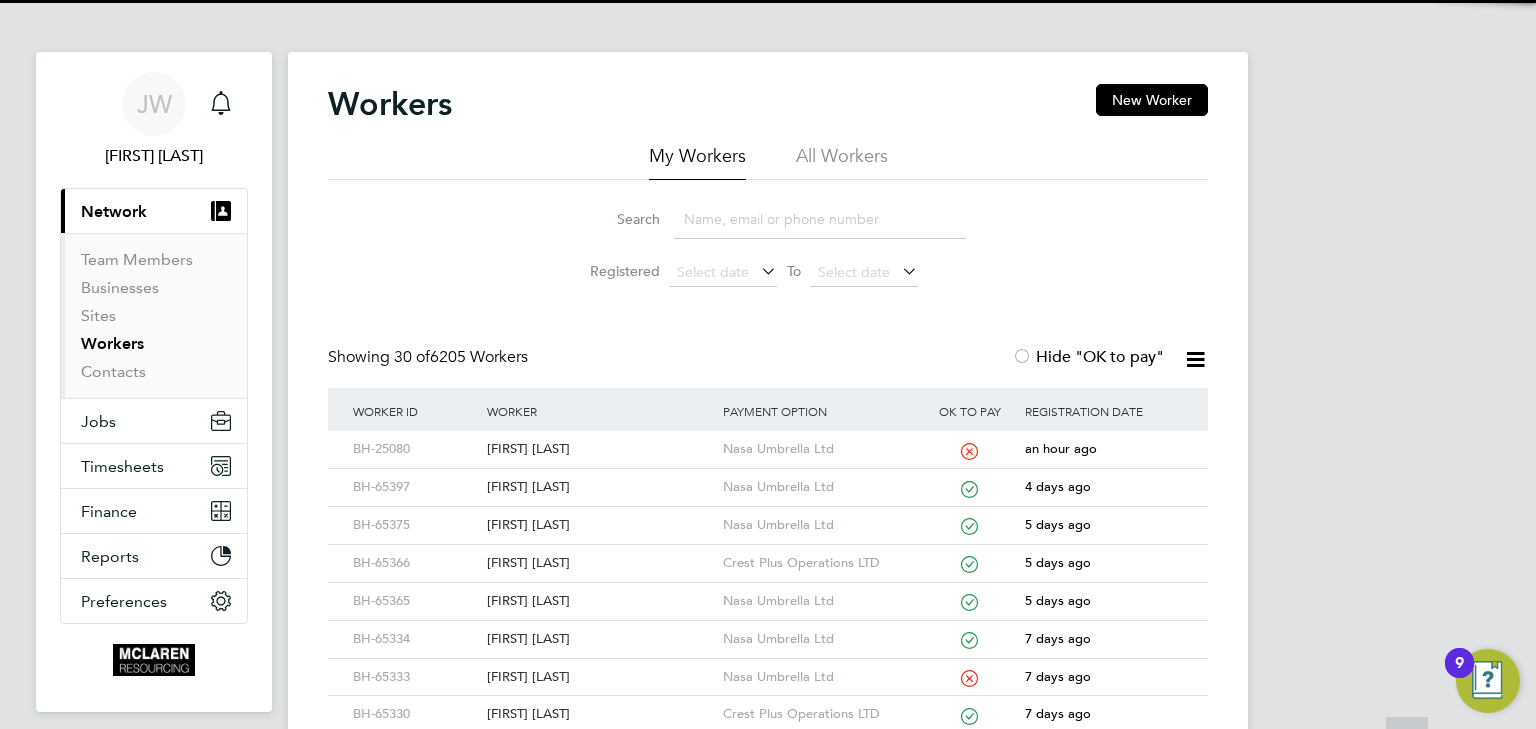 scroll, scrollTop: 0, scrollLeft: 0, axis: both 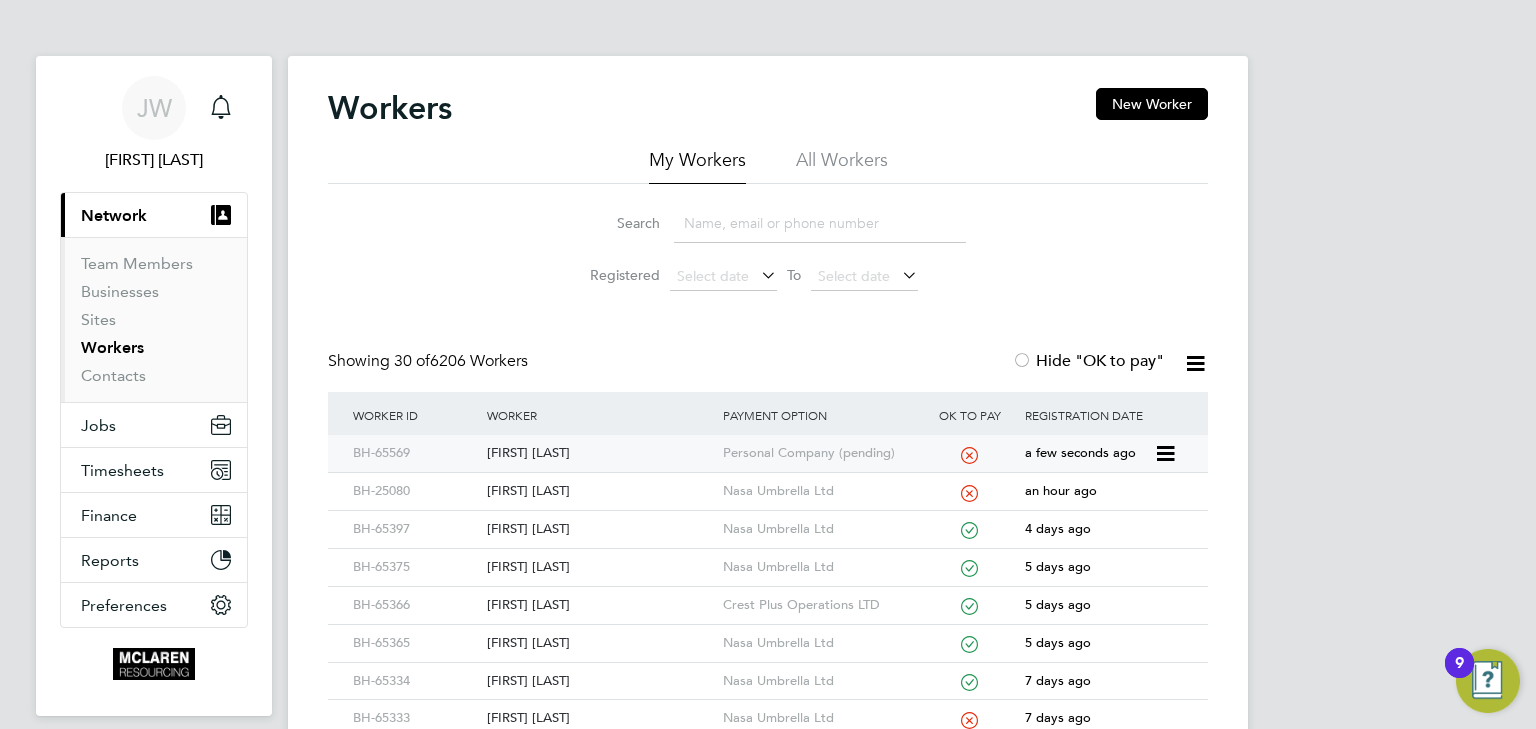 click on "Daniel Constantin" 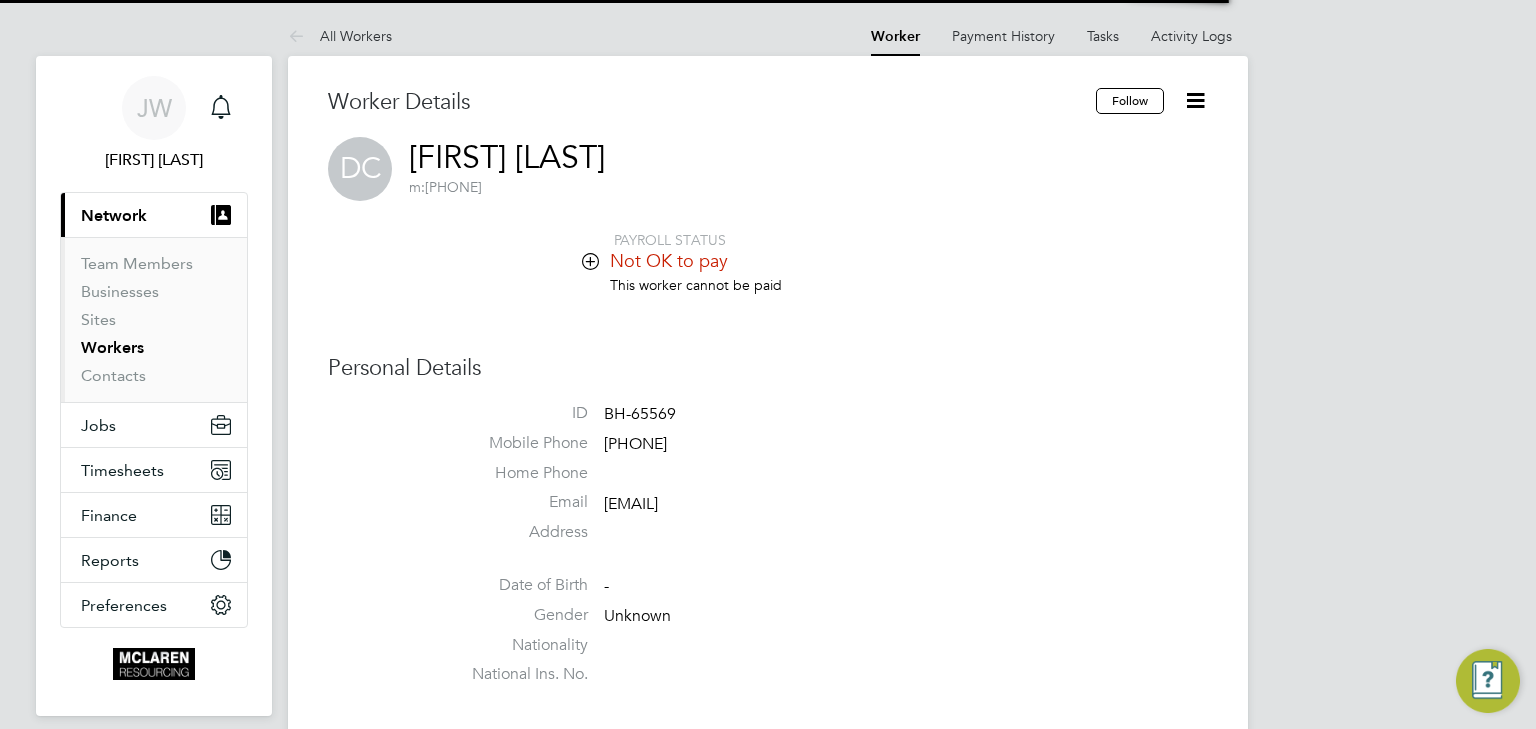 scroll, scrollTop: 0, scrollLeft: 0, axis: both 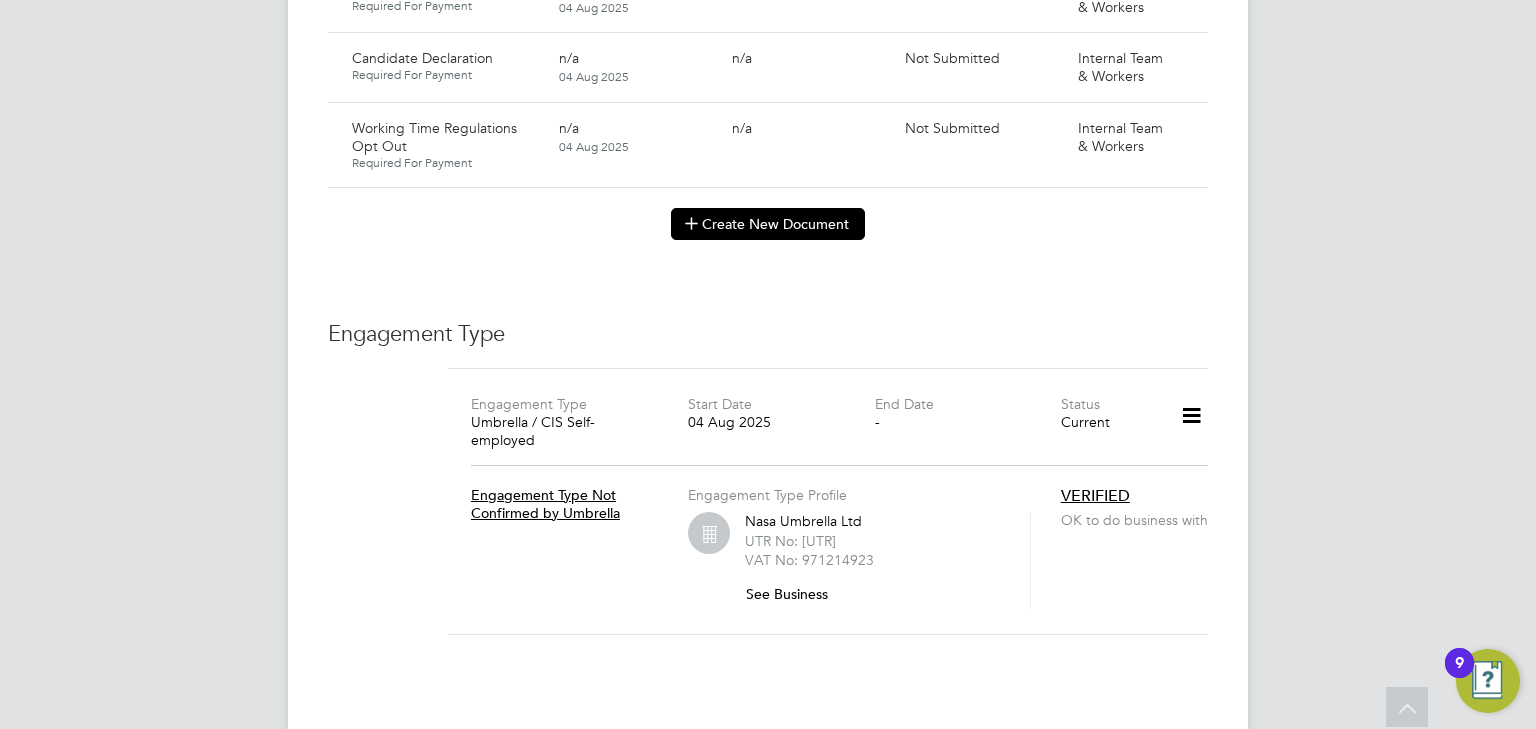 click 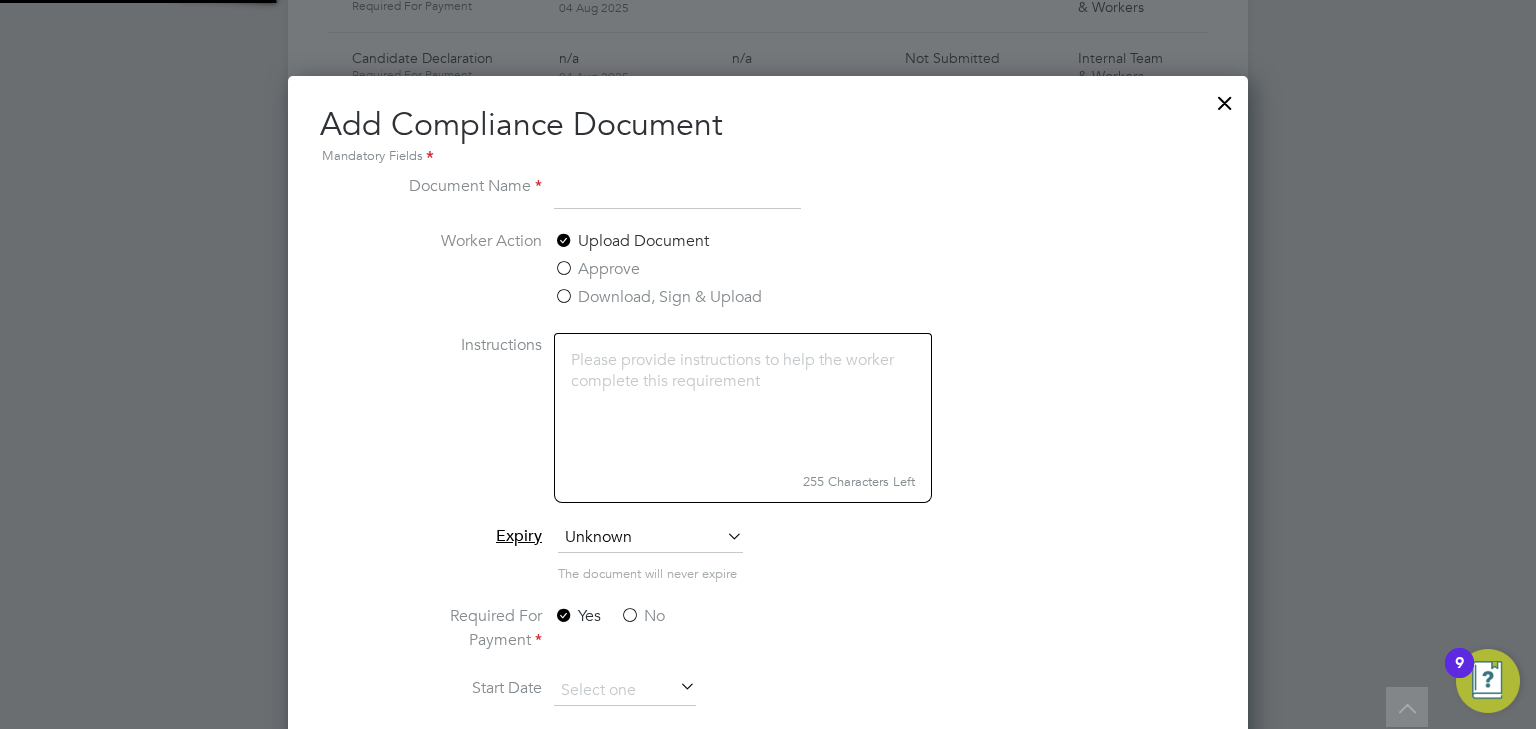 scroll, scrollTop: 9, scrollLeft: 10, axis: both 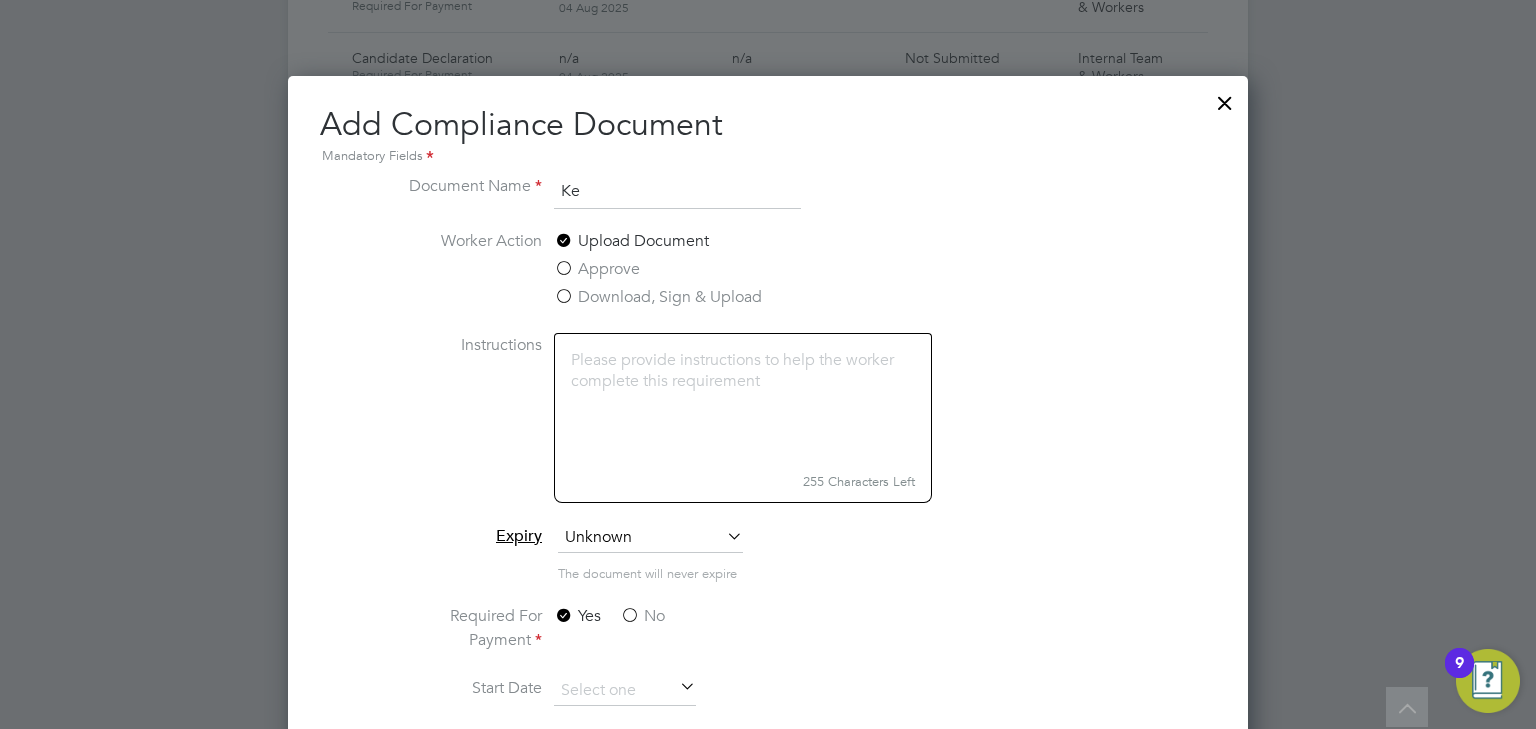 type on "K" 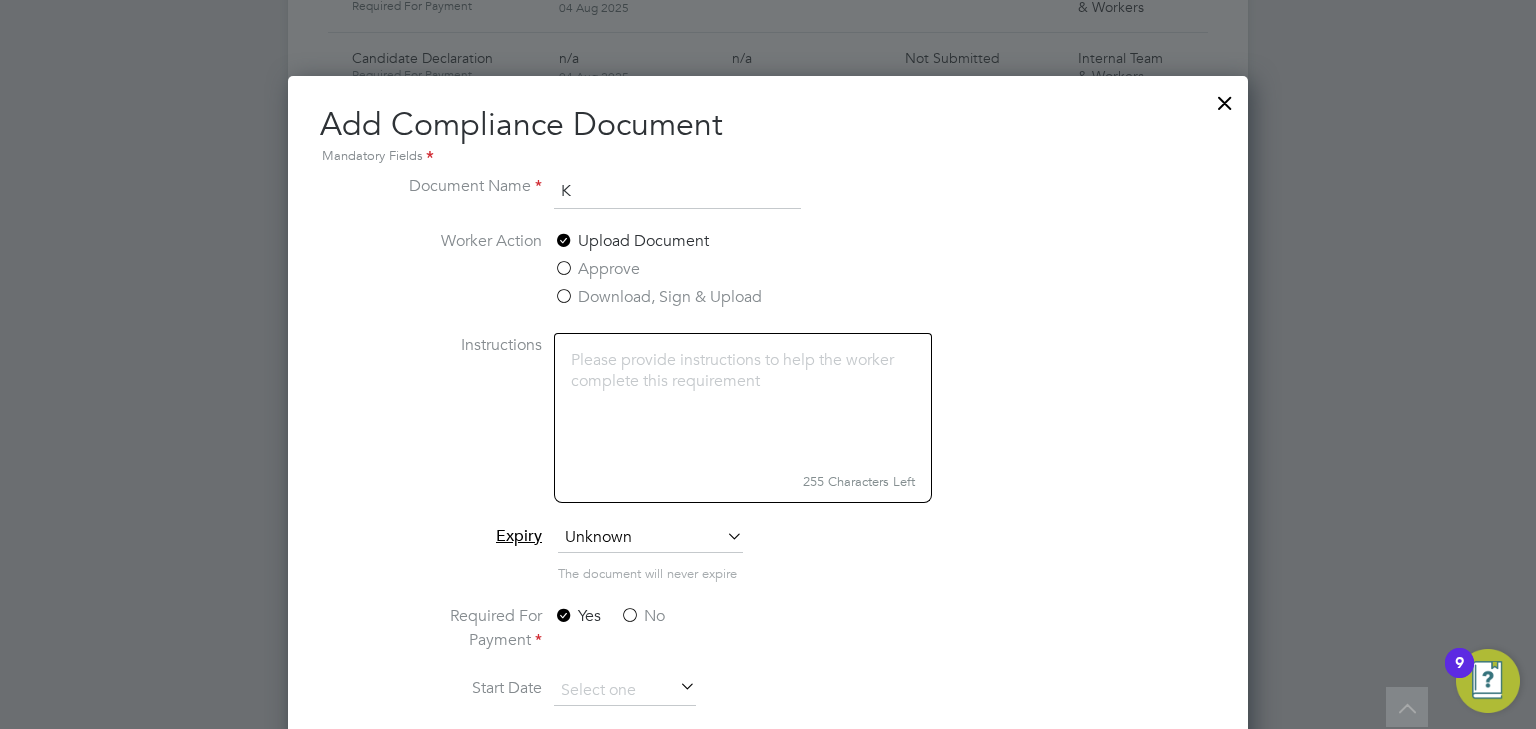 type 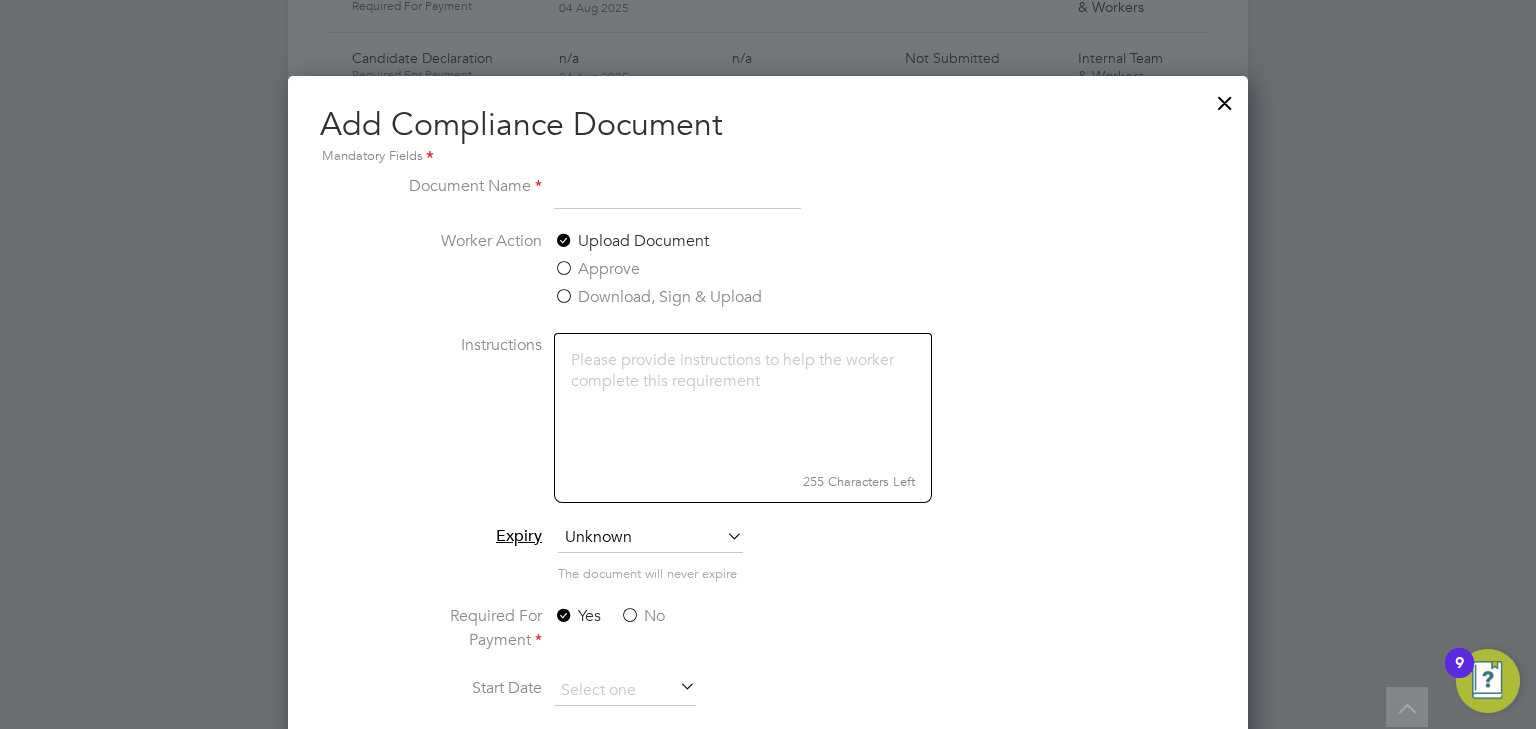 click at bounding box center (1225, 98) 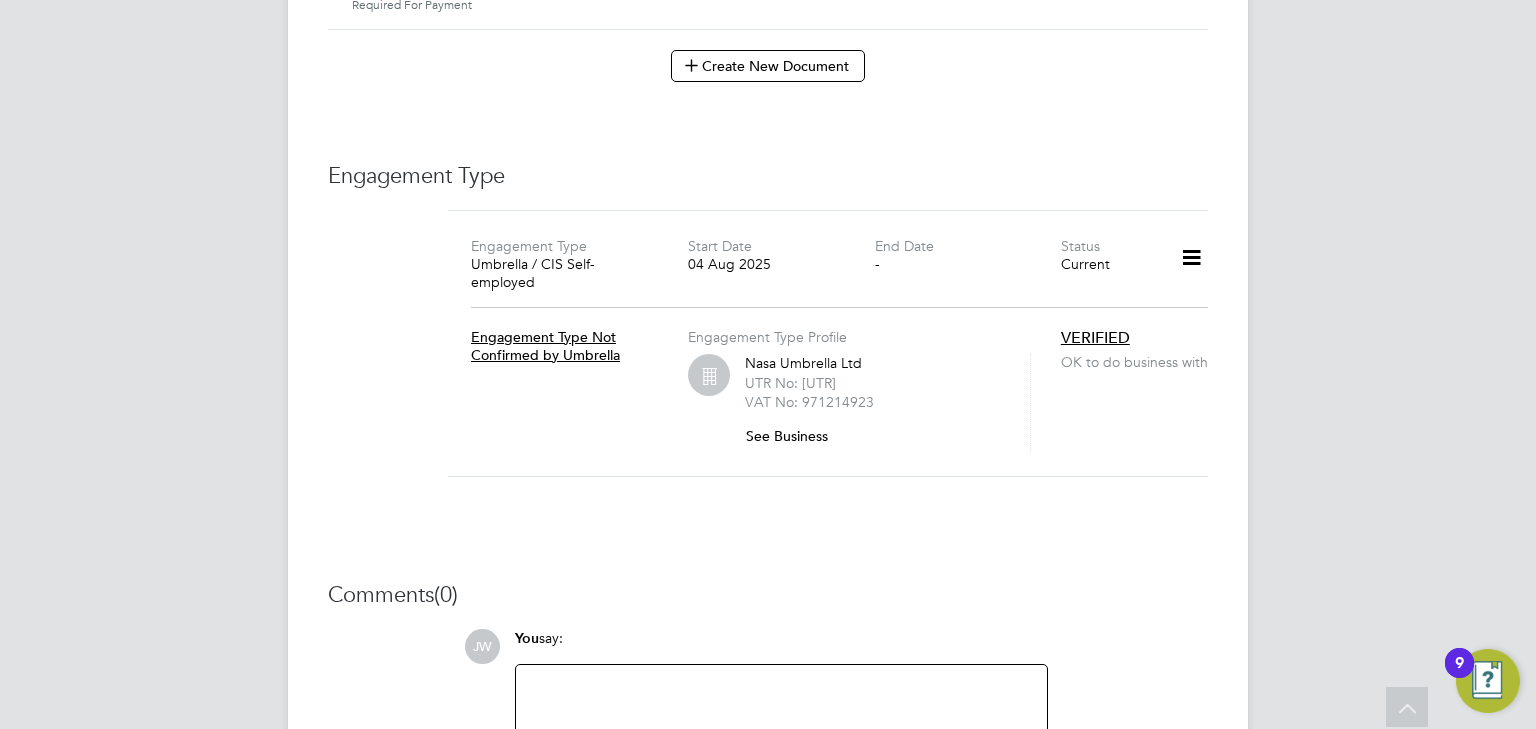 scroll, scrollTop: 1600, scrollLeft: 0, axis: vertical 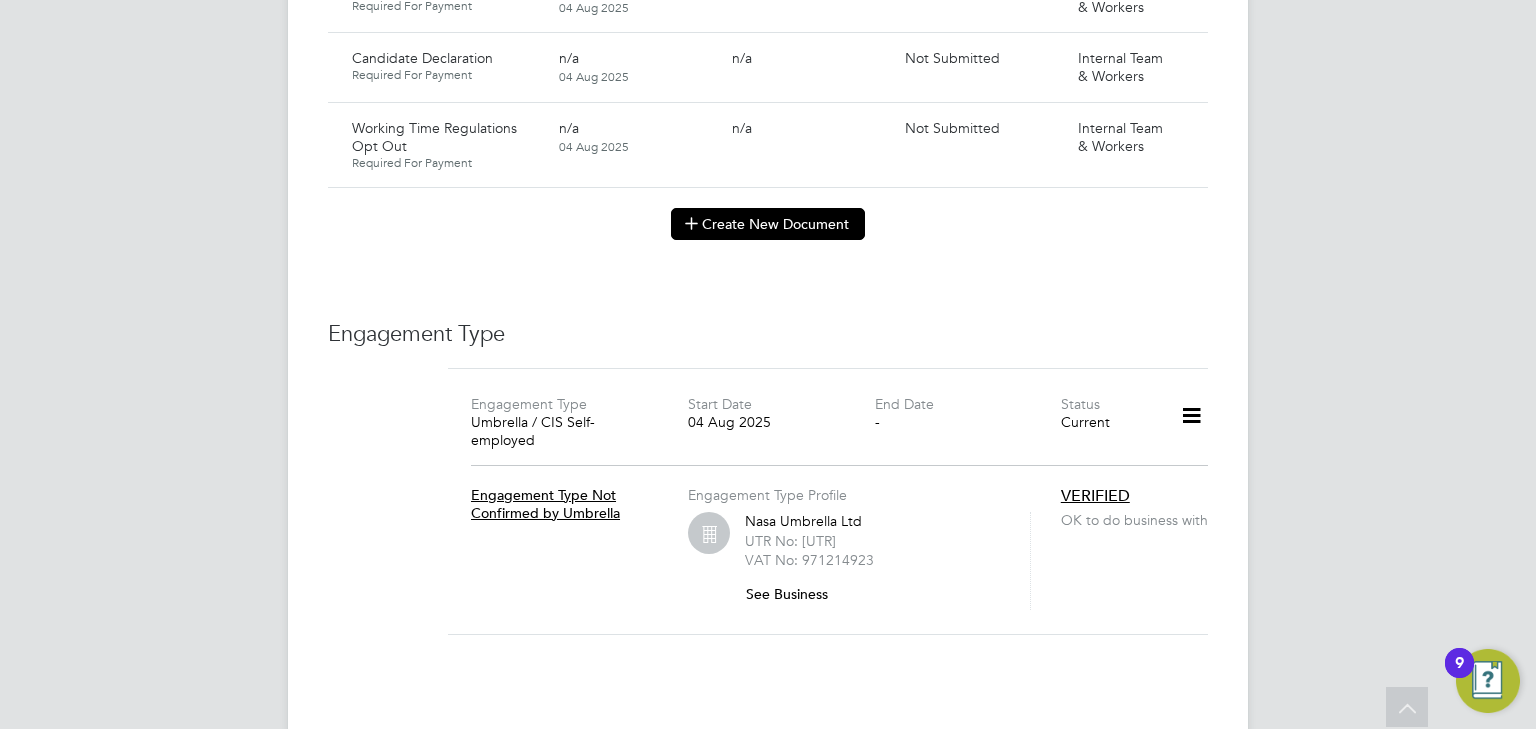 click 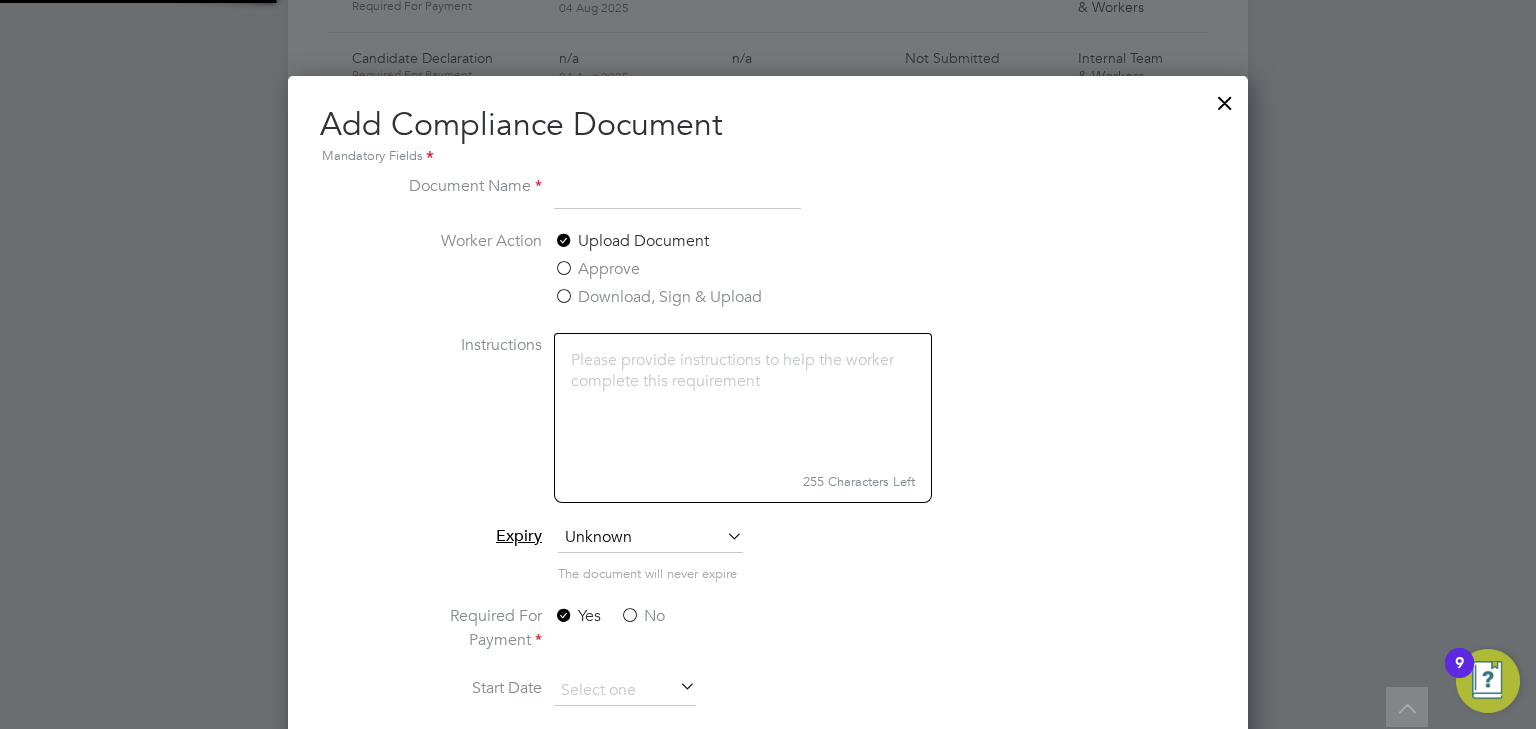 scroll, scrollTop: 9, scrollLeft: 10, axis: both 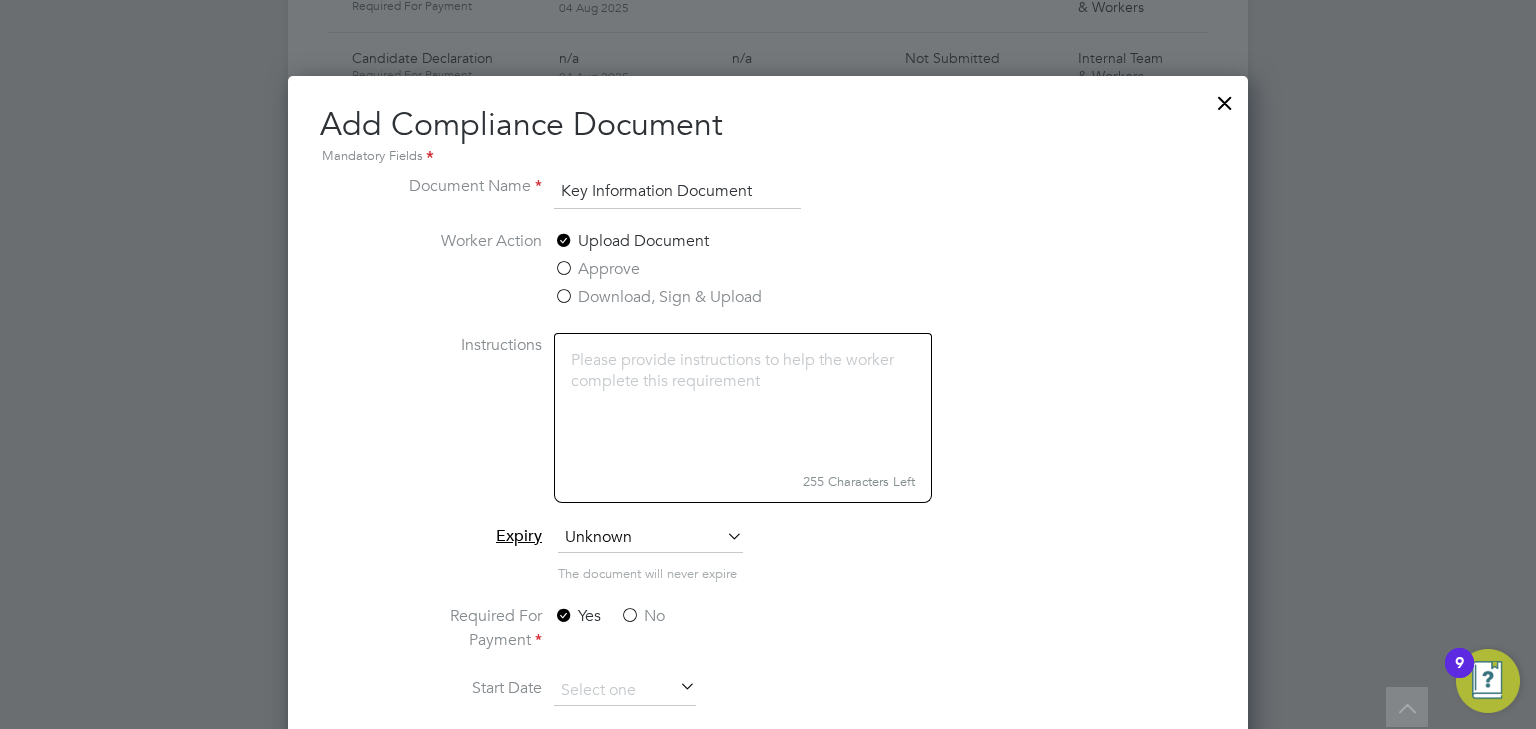 click on "Key Information Document" at bounding box center [677, 192] 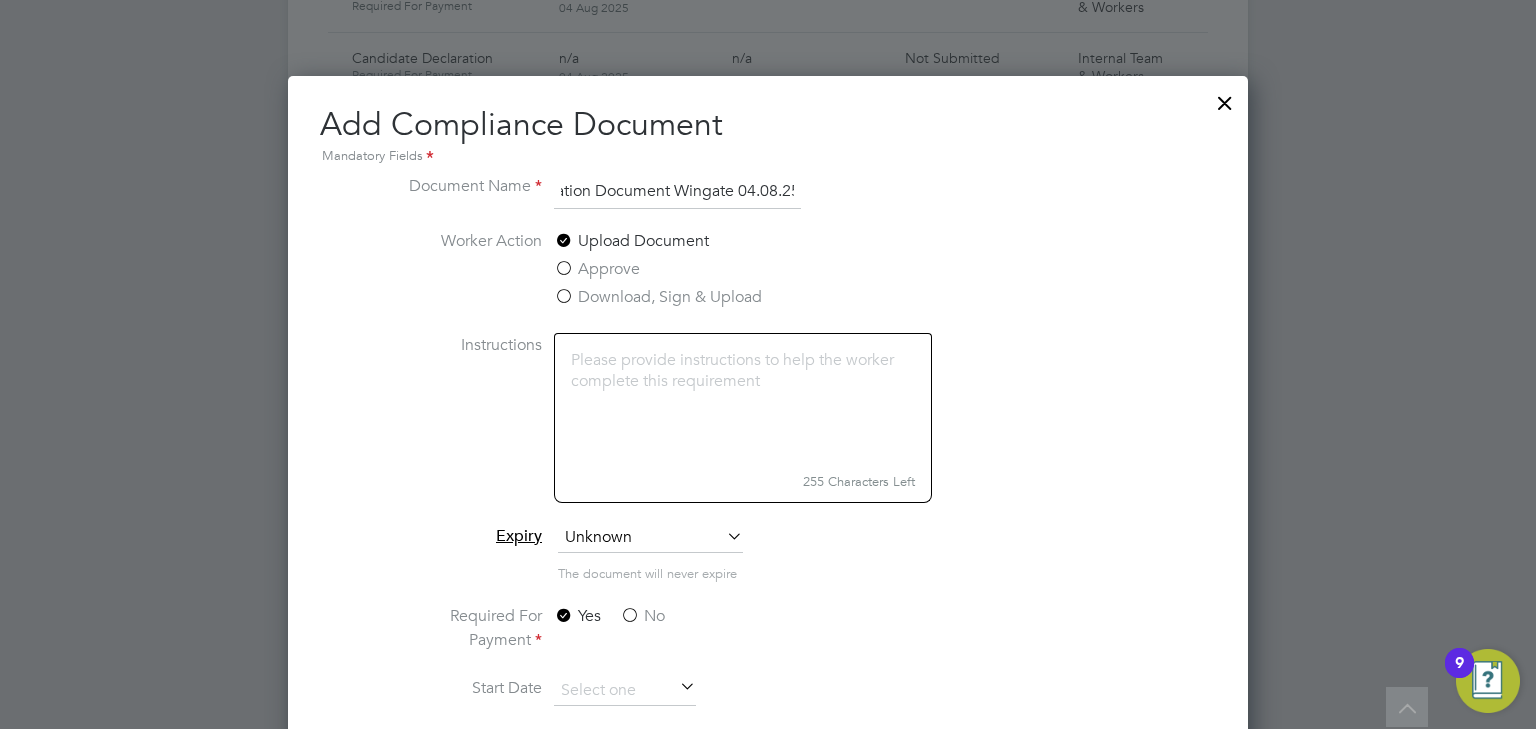 scroll, scrollTop: 0, scrollLeft: 91, axis: horizontal 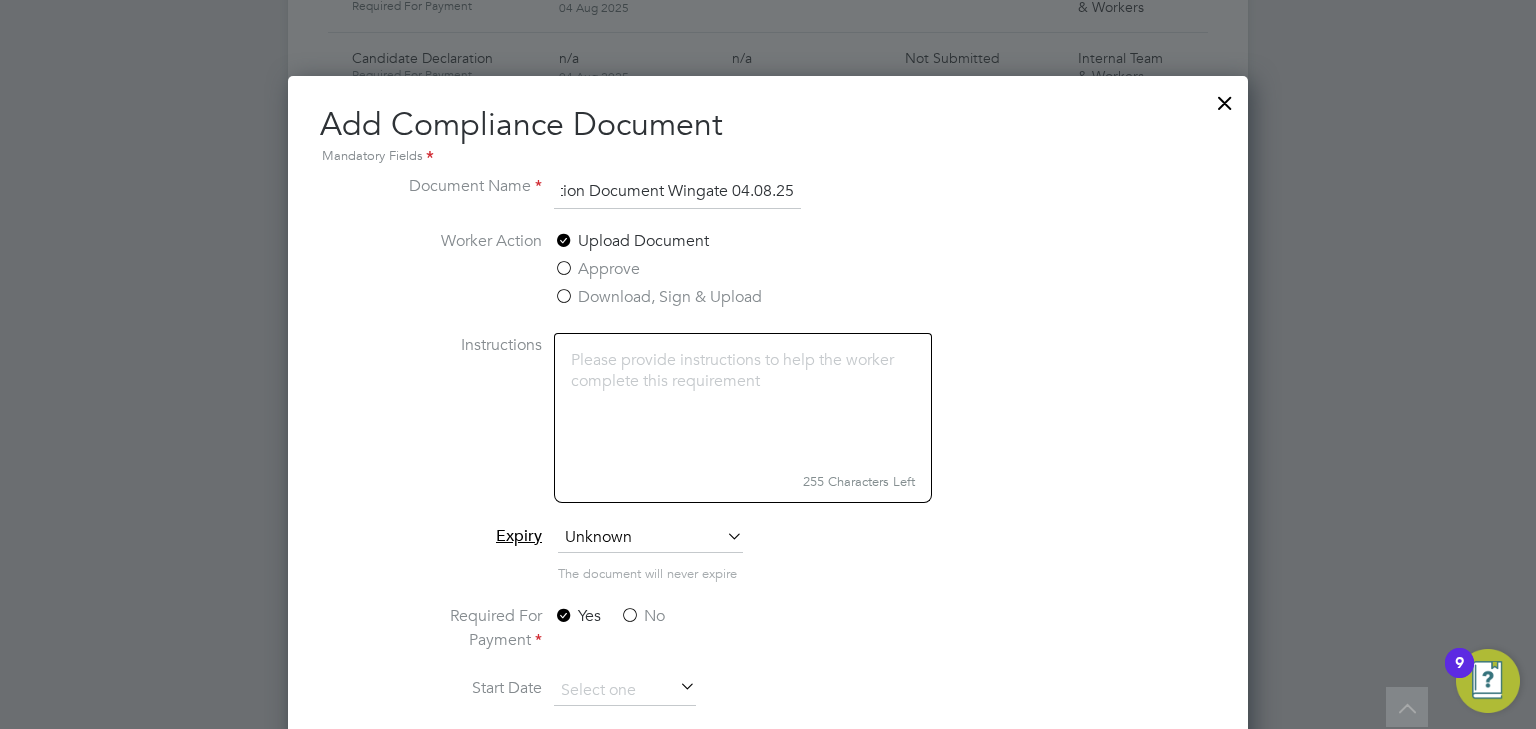 type on "Key Information Document Wingate 04.08.25" 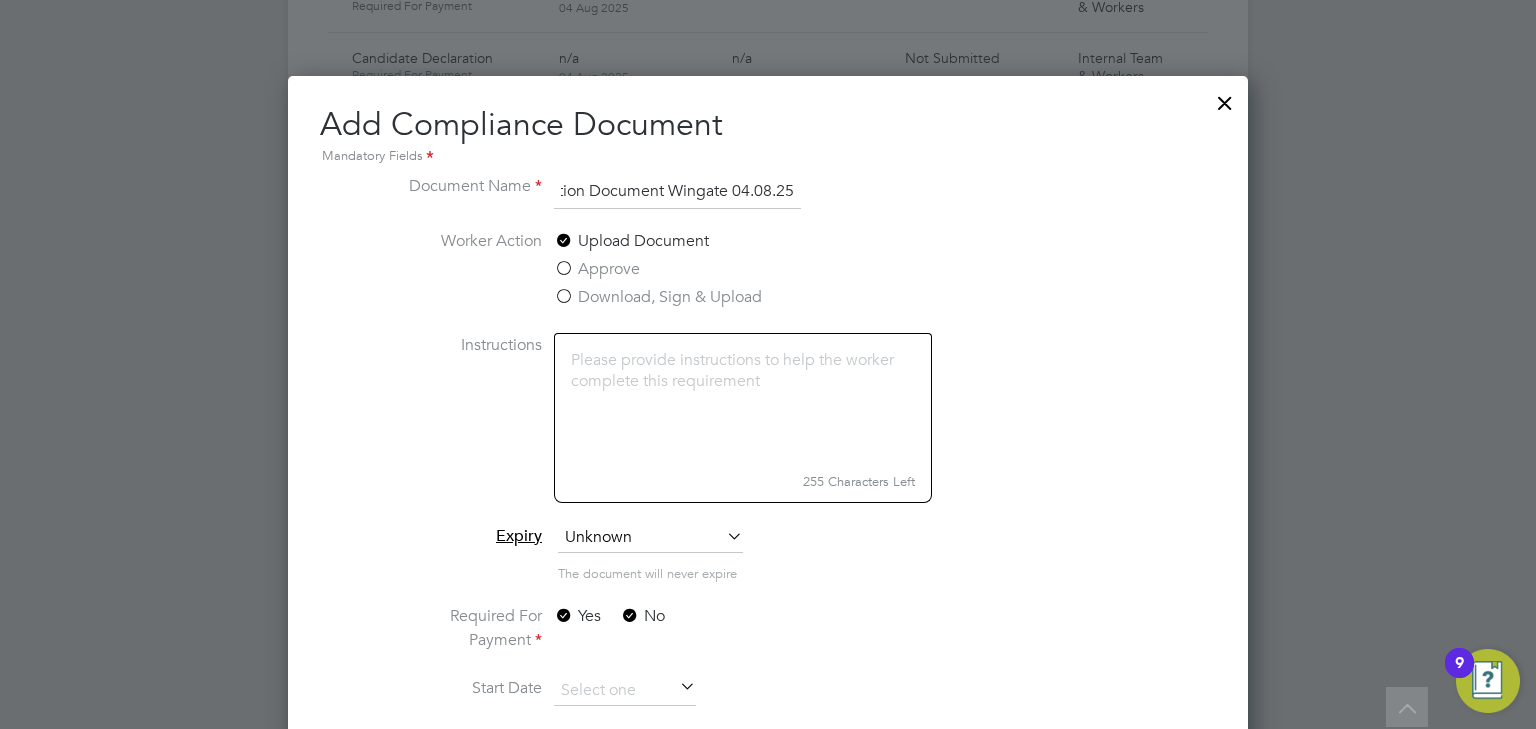 scroll, scrollTop: 0, scrollLeft: 0, axis: both 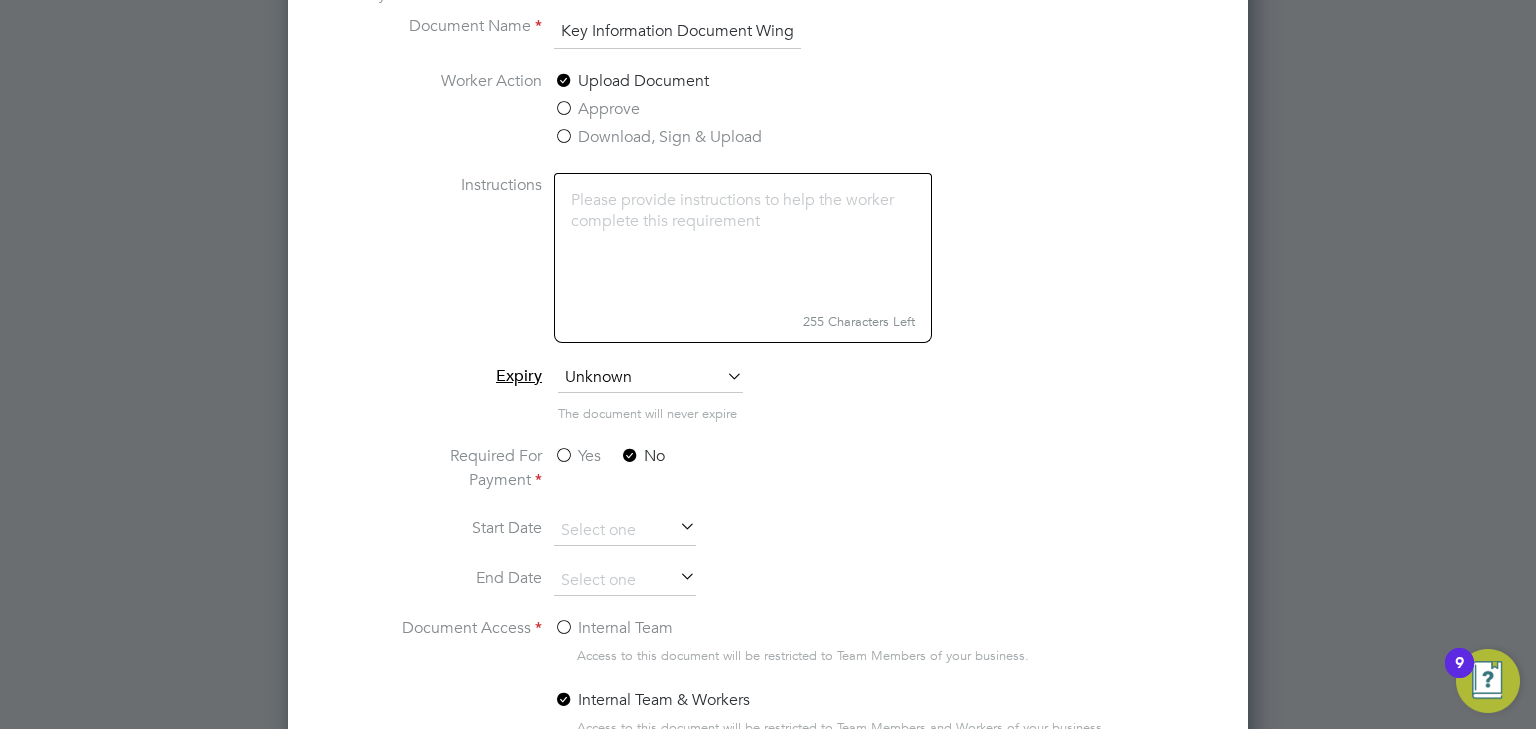 click on "Internal Team" 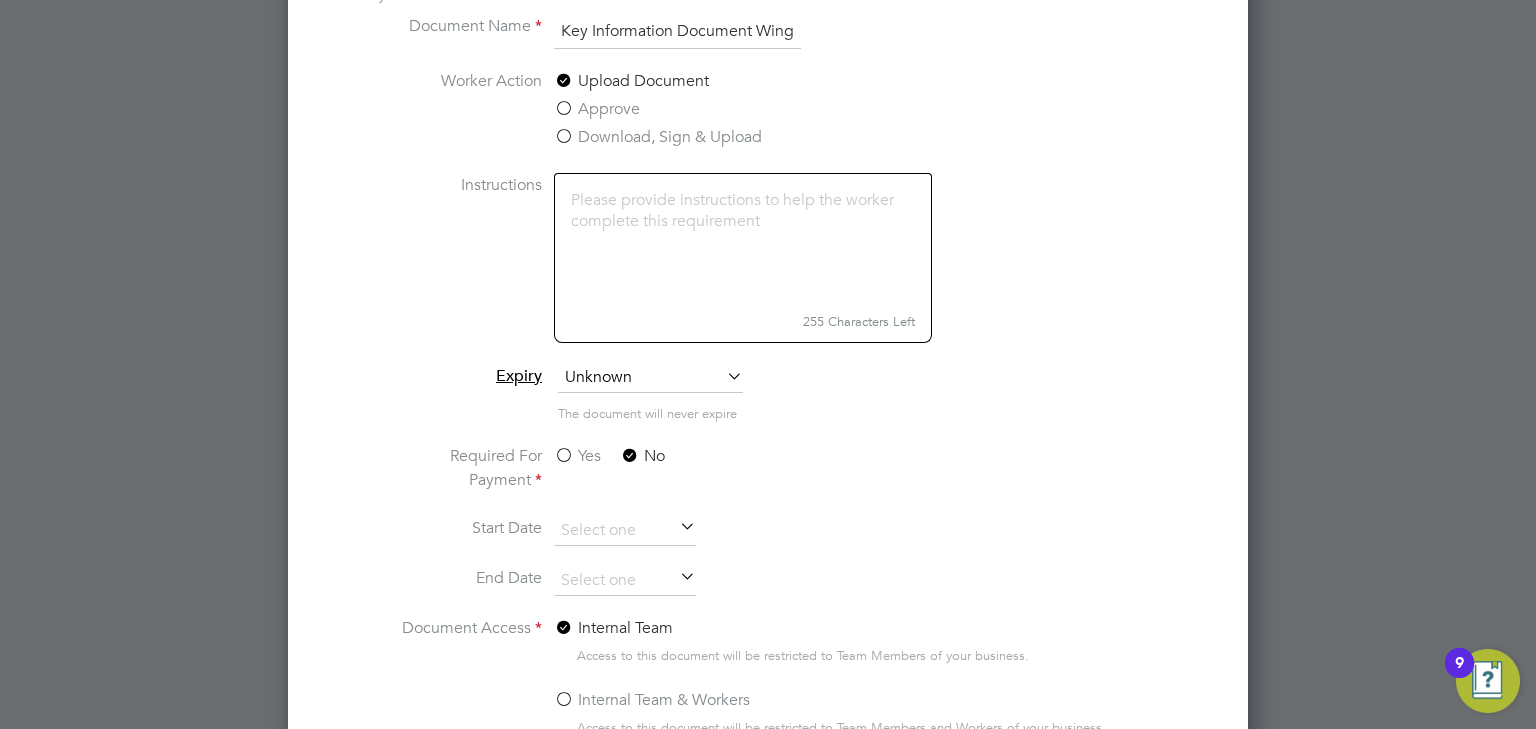 scroll, scrollTop: 1992, scrollLeft: 0, axis: vertical 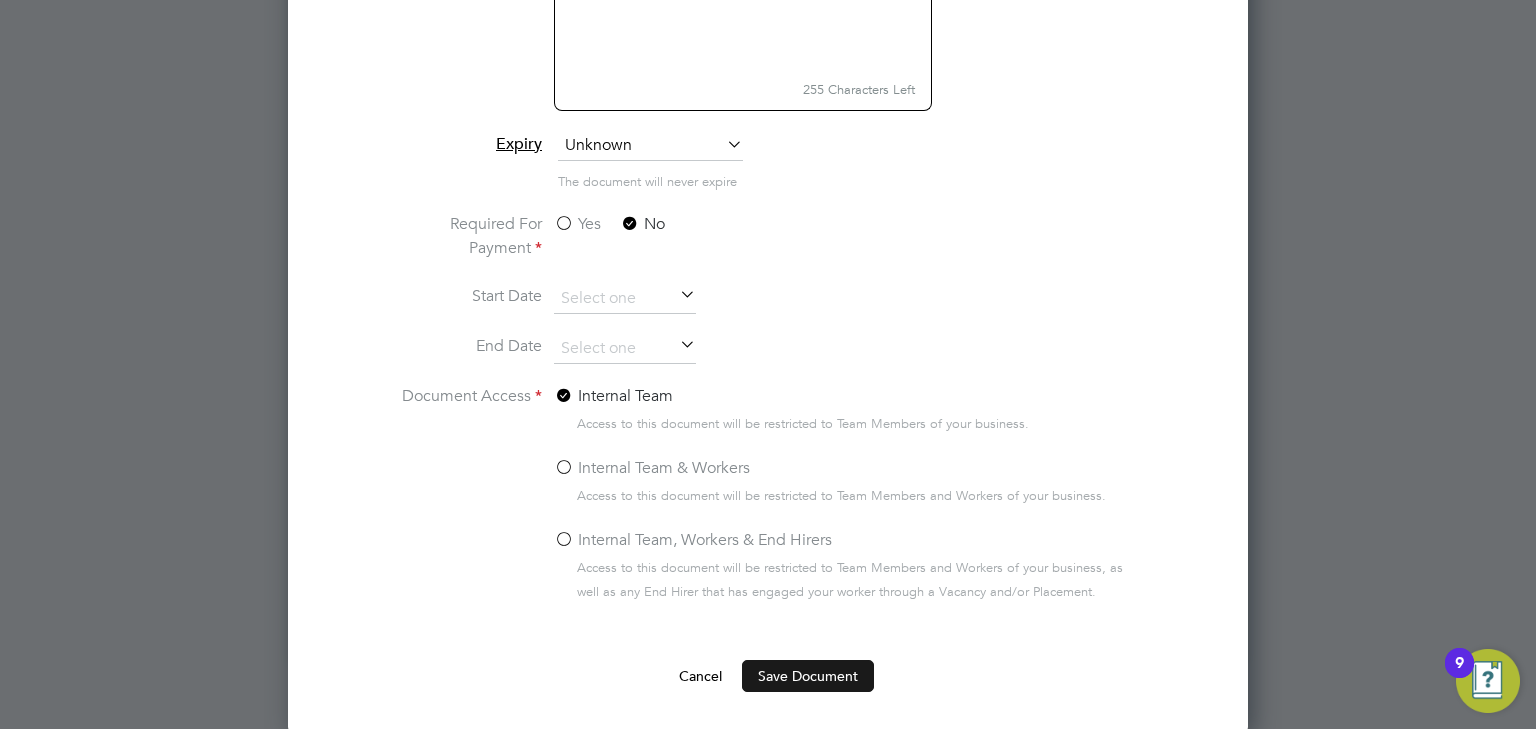 click on "Save Document" at bounding box center [808, 676] 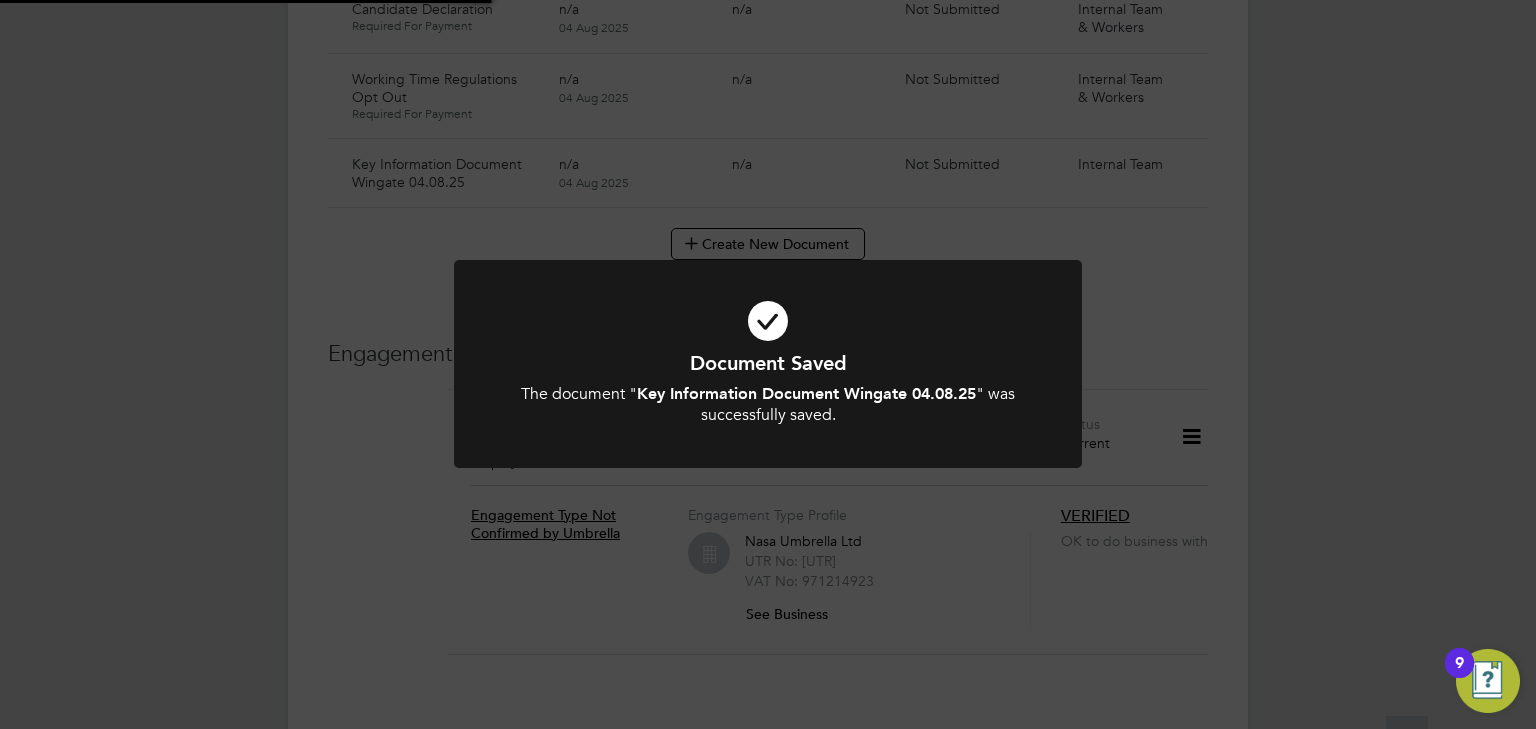 scroll, scrollTop: 1600, scrollLeft: 0, axis: vertical 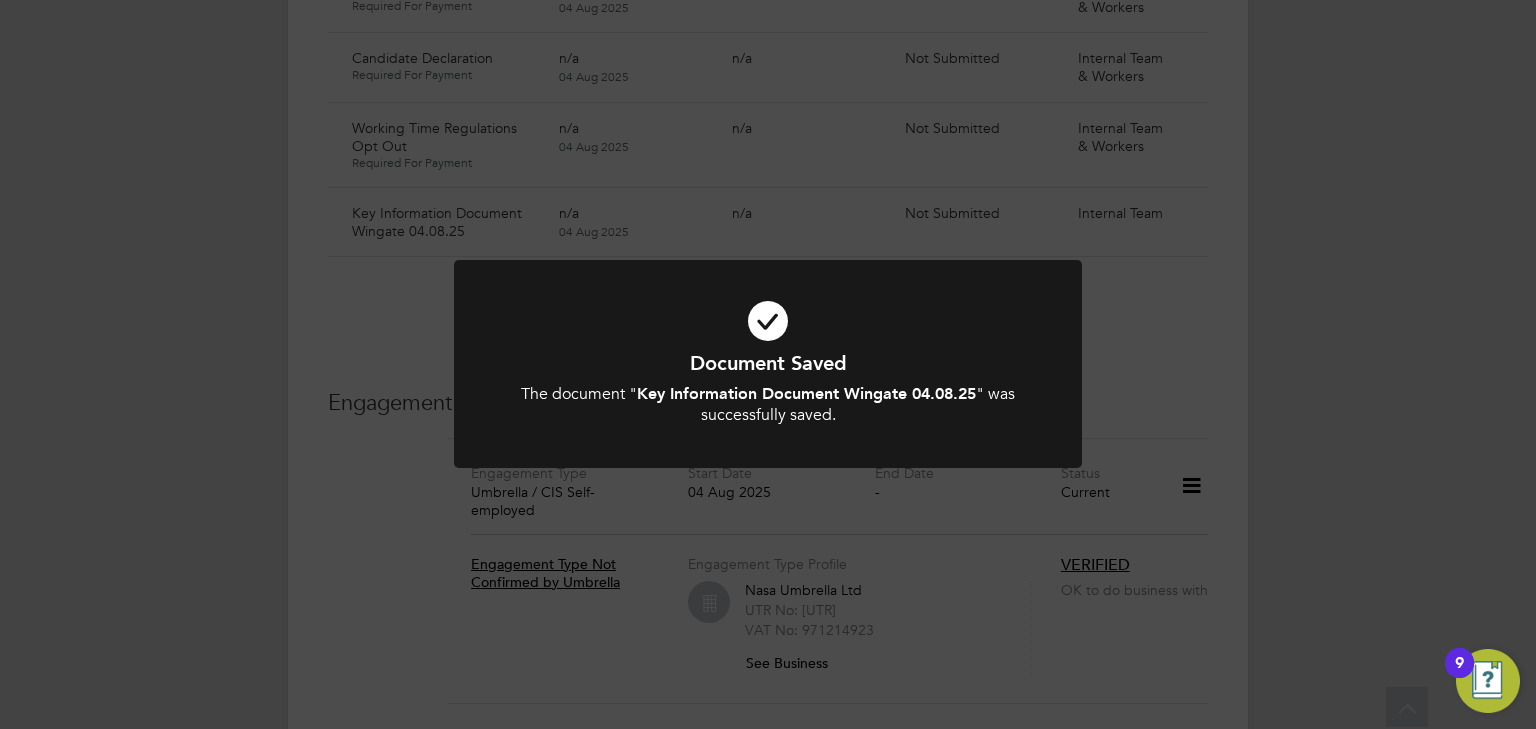 click on "Document Saved The document " Key Information Document Wingate 04.08.25 " was successfully saved. Cancel Okay" 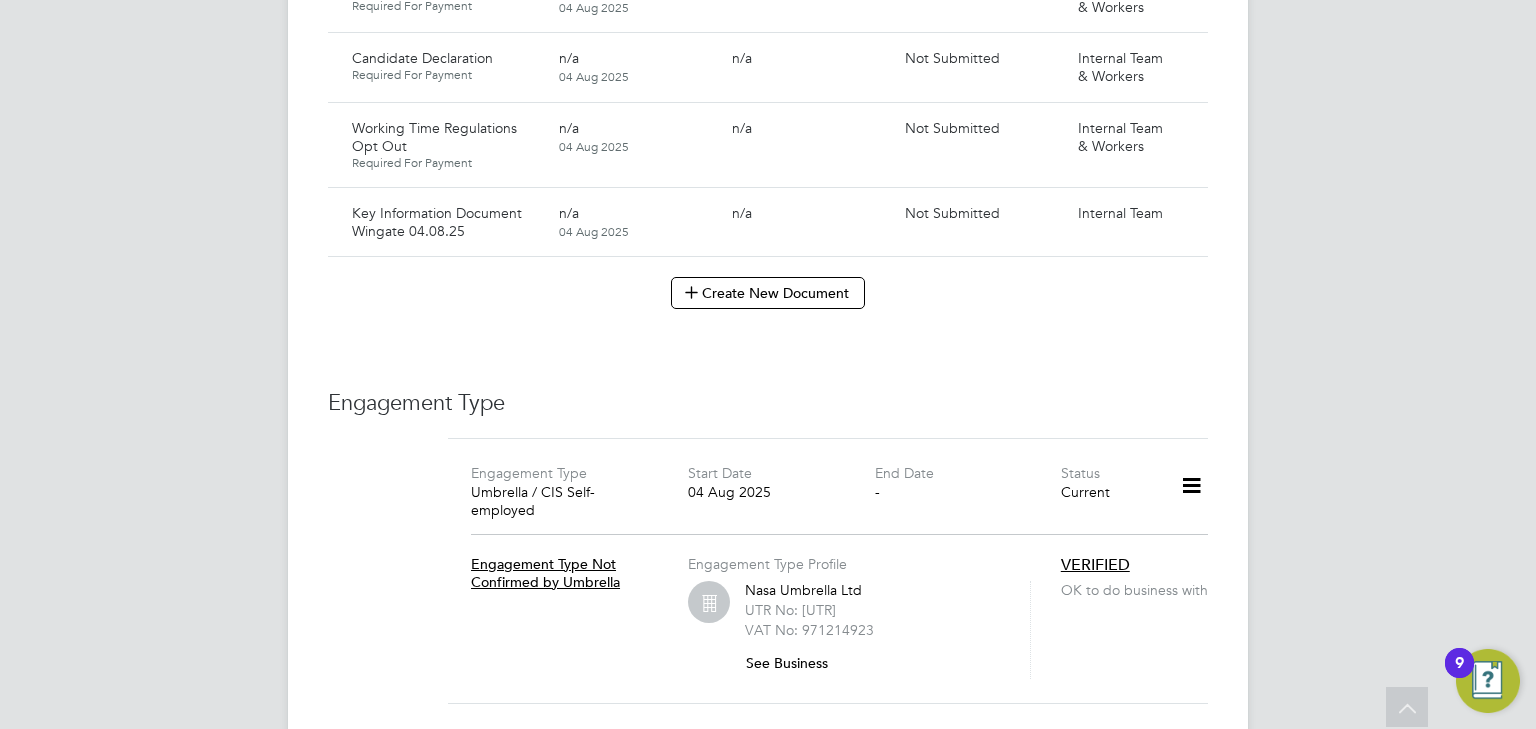scroll, scrollTop: 1520, scrollLeft: 0, axis: vertical 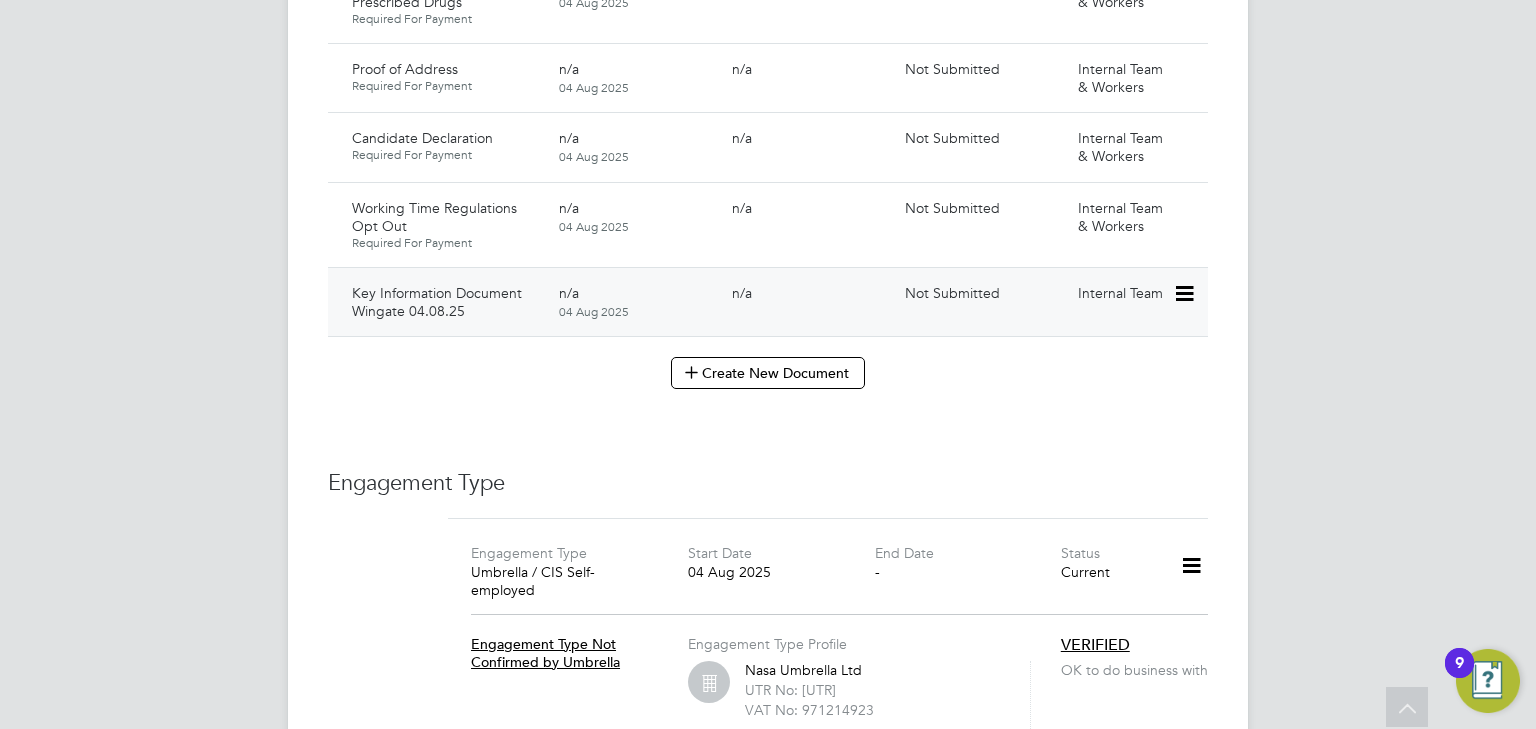 click 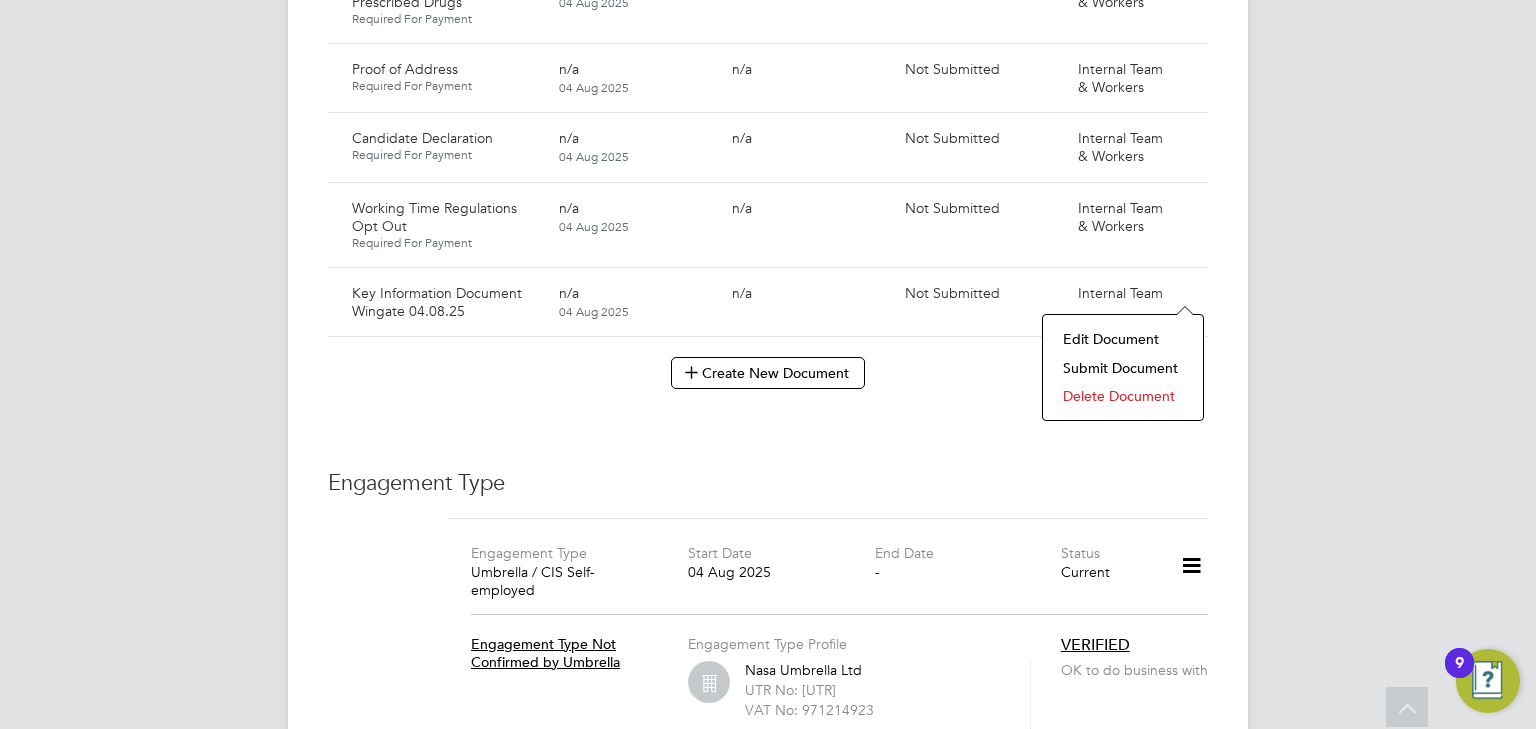 click on "Submit Document" 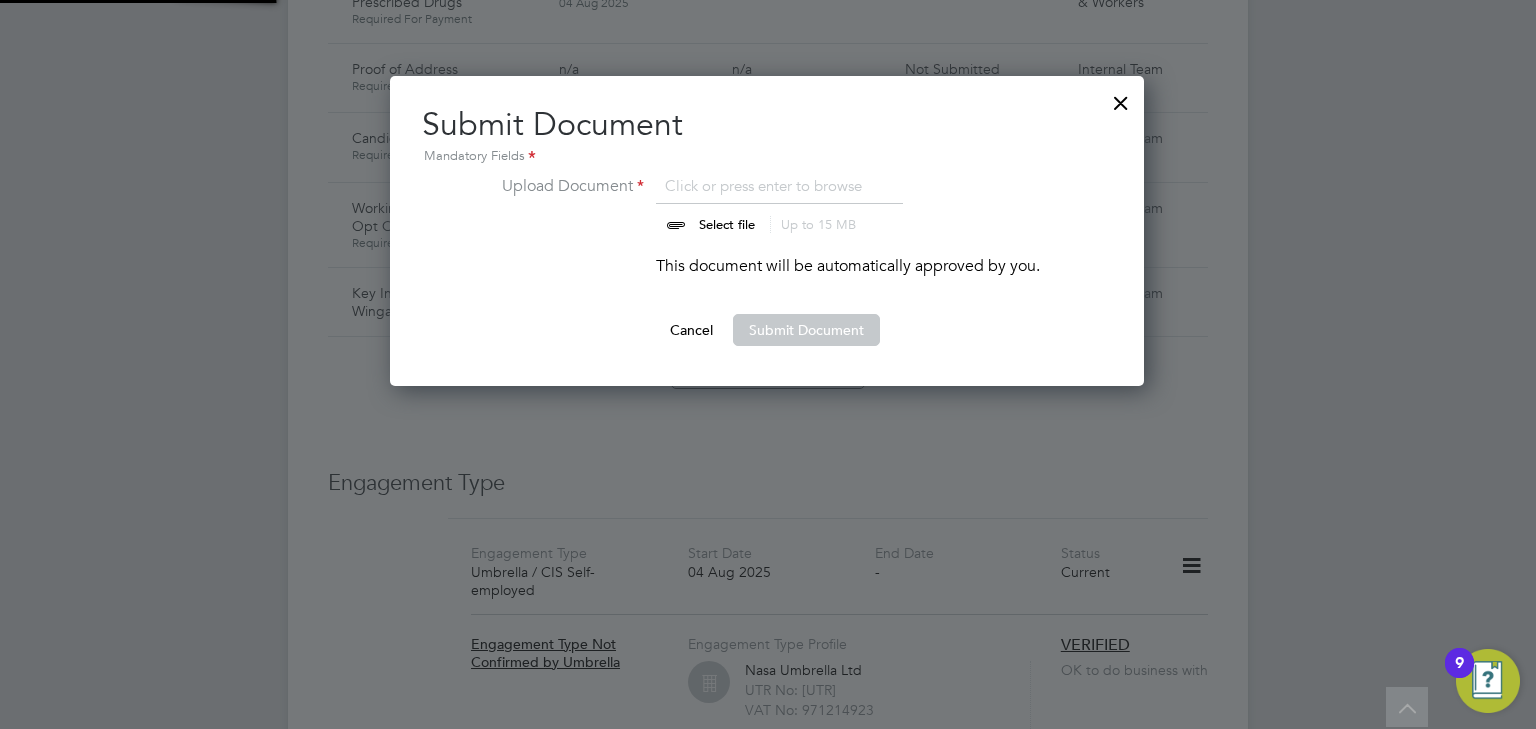 scroll, scrollTop: 9, scrollLeft: 10, axis: both 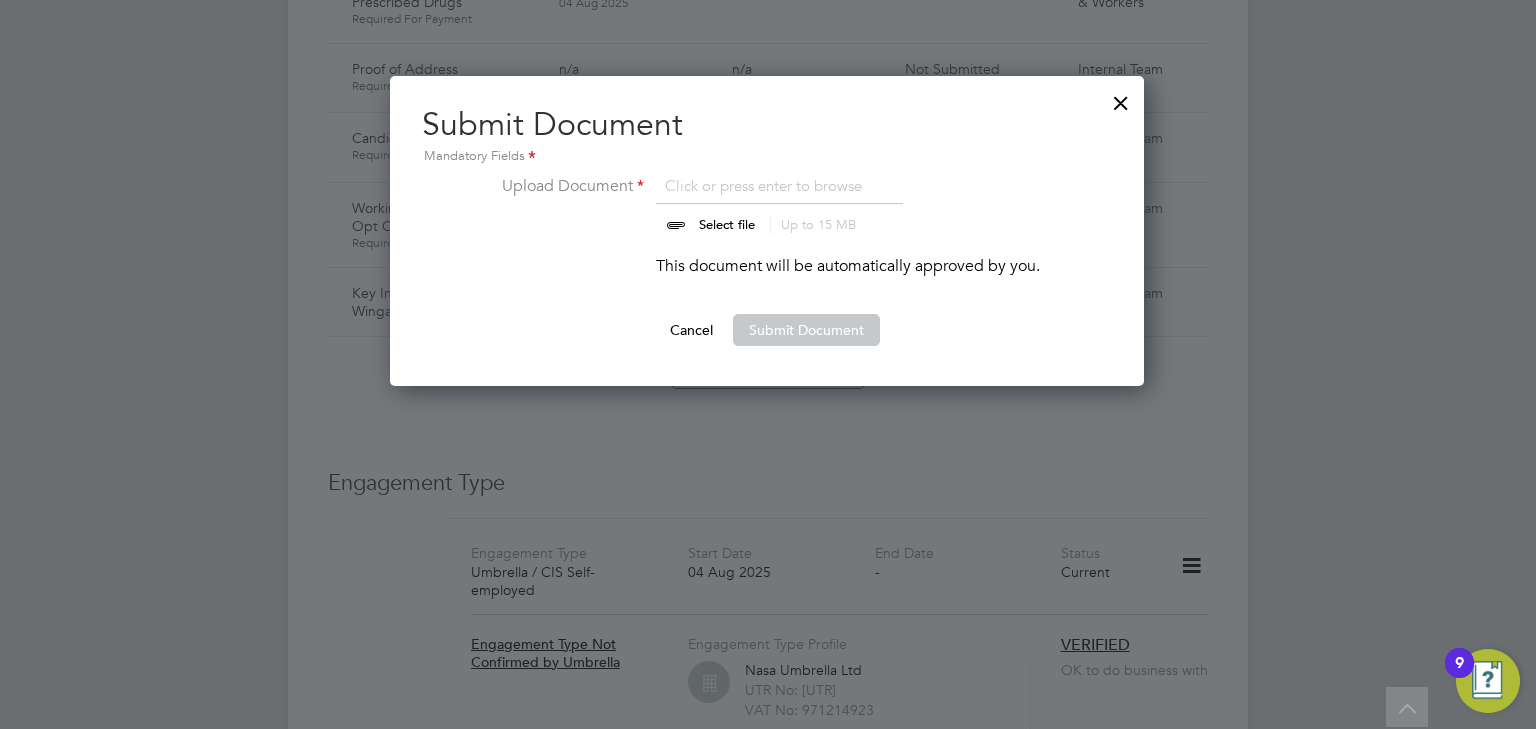 click at bounding box center [746, 204] 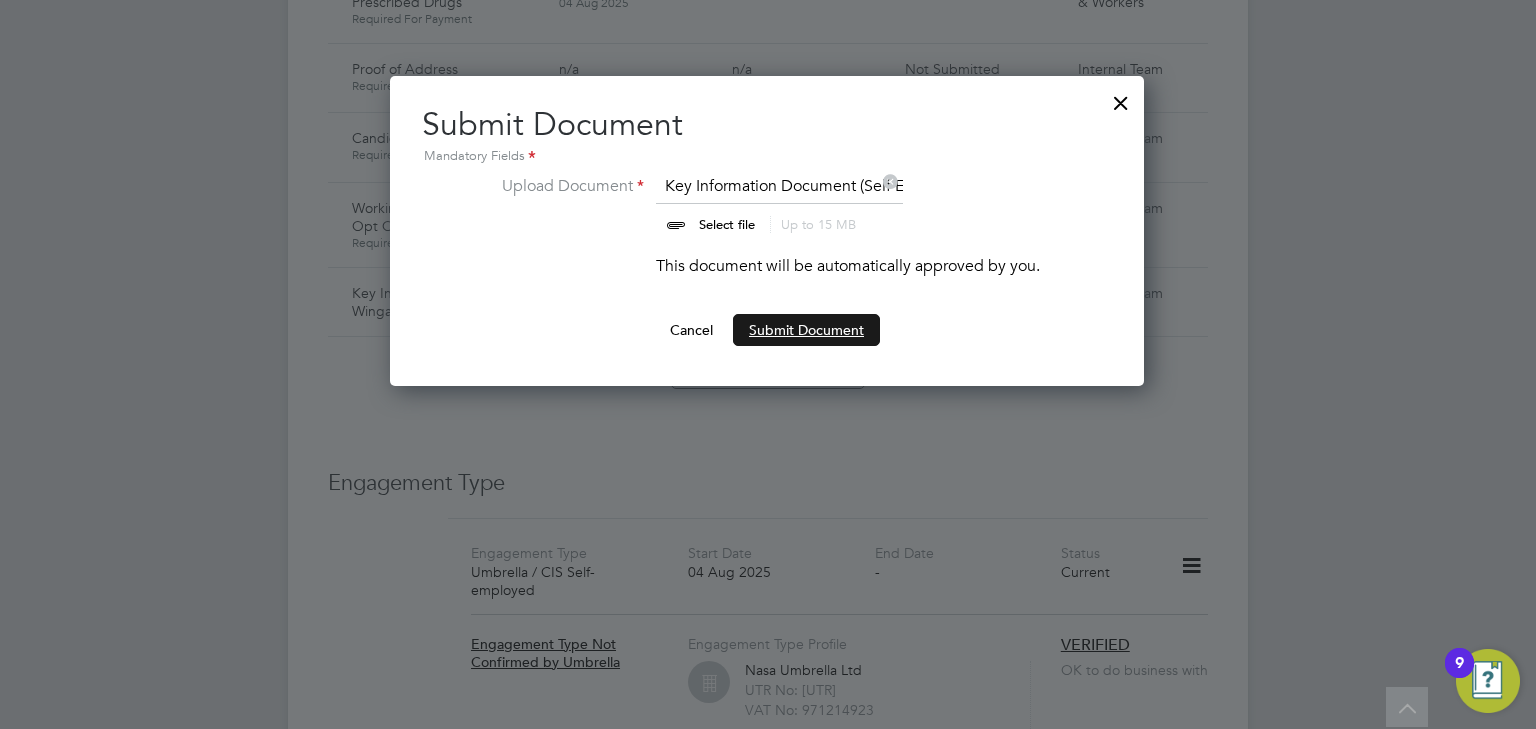 click on "Submit Document" at bounding box center [806, 330] 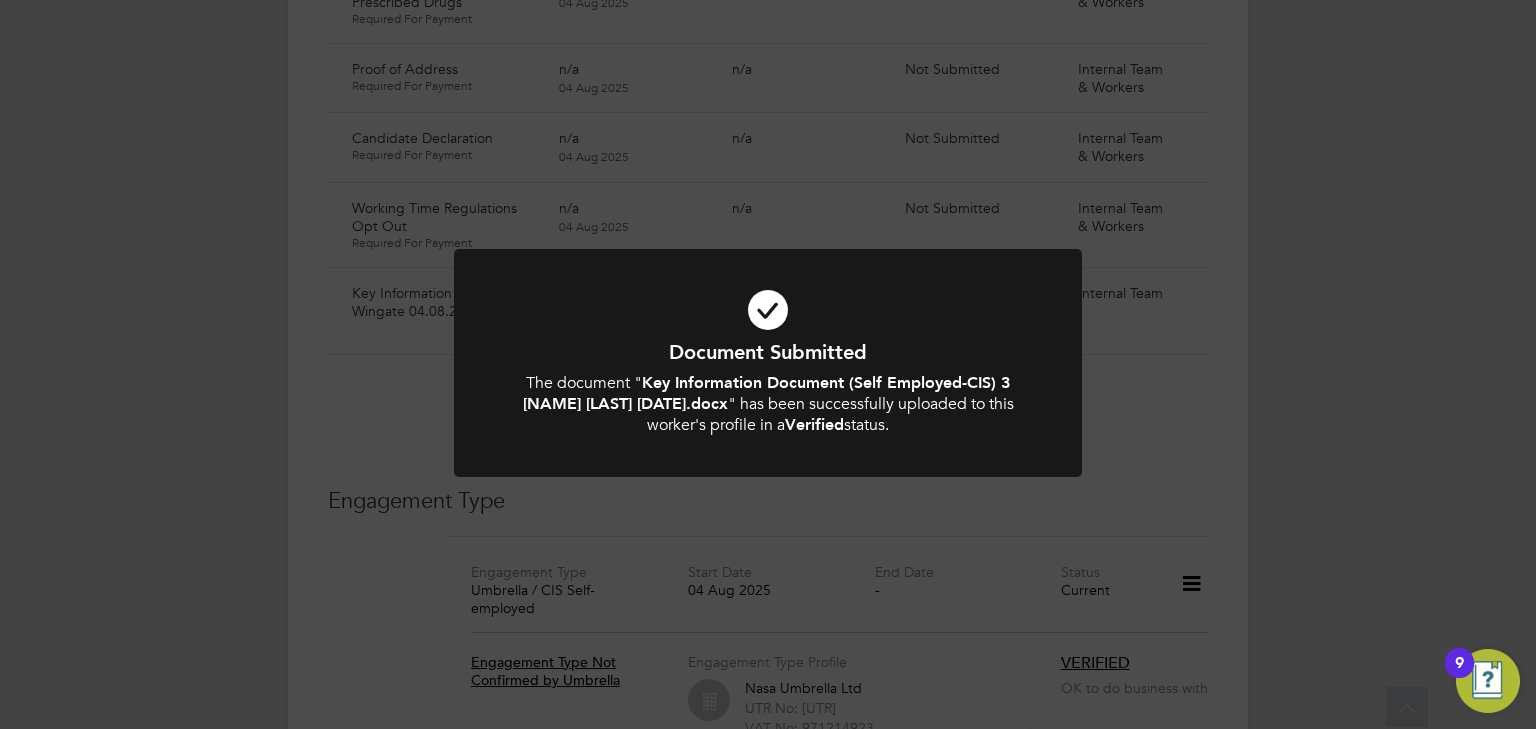 click on "Document Submitted The document " Key Information Document (Self Employed-CIS) 3 Louis Messi Wingate 04.08.25.docx " has been successfully uploaded to this worker's profile in a  Verified  status. Cancel Okay" 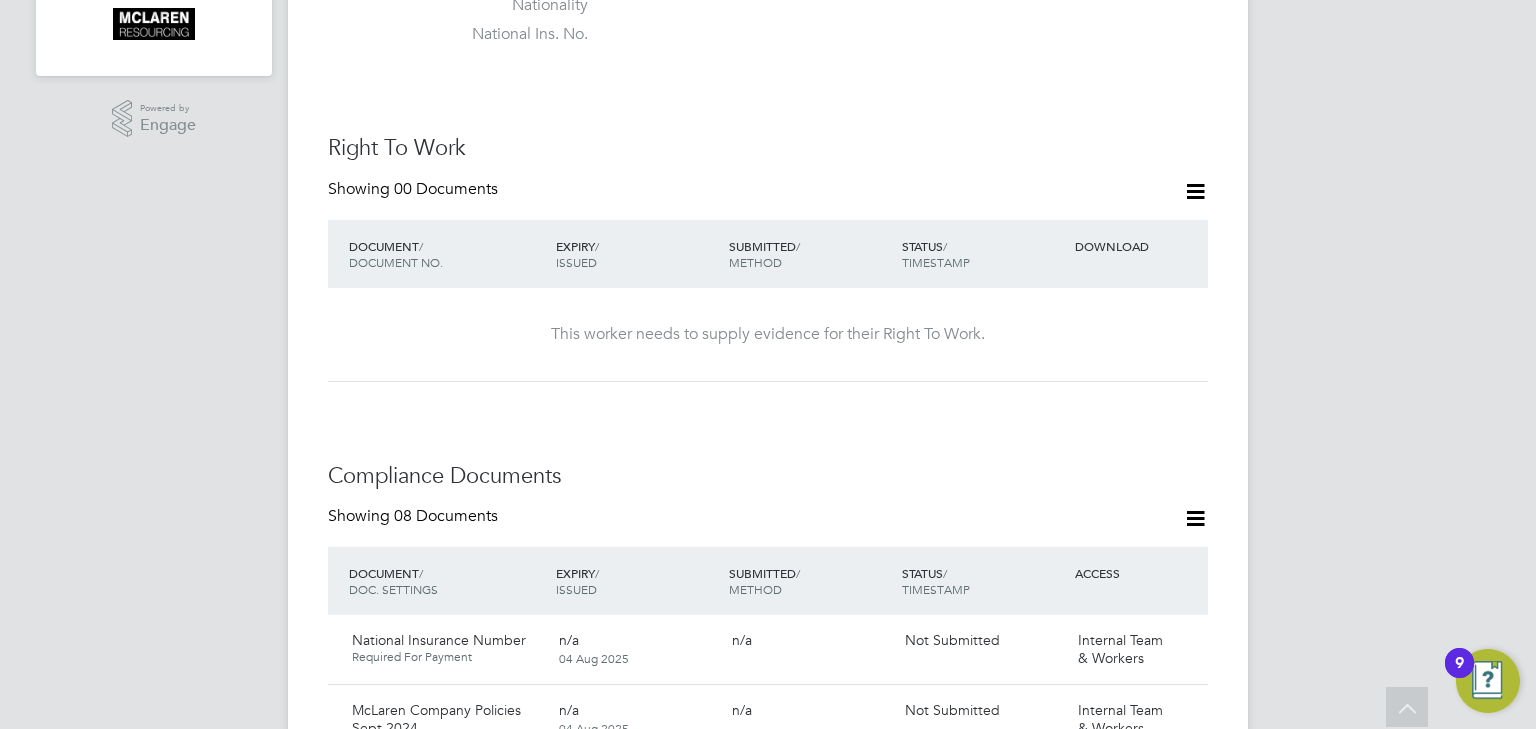 scroll, scrollTop: 320, scrollLeft: 0, axis: vertical 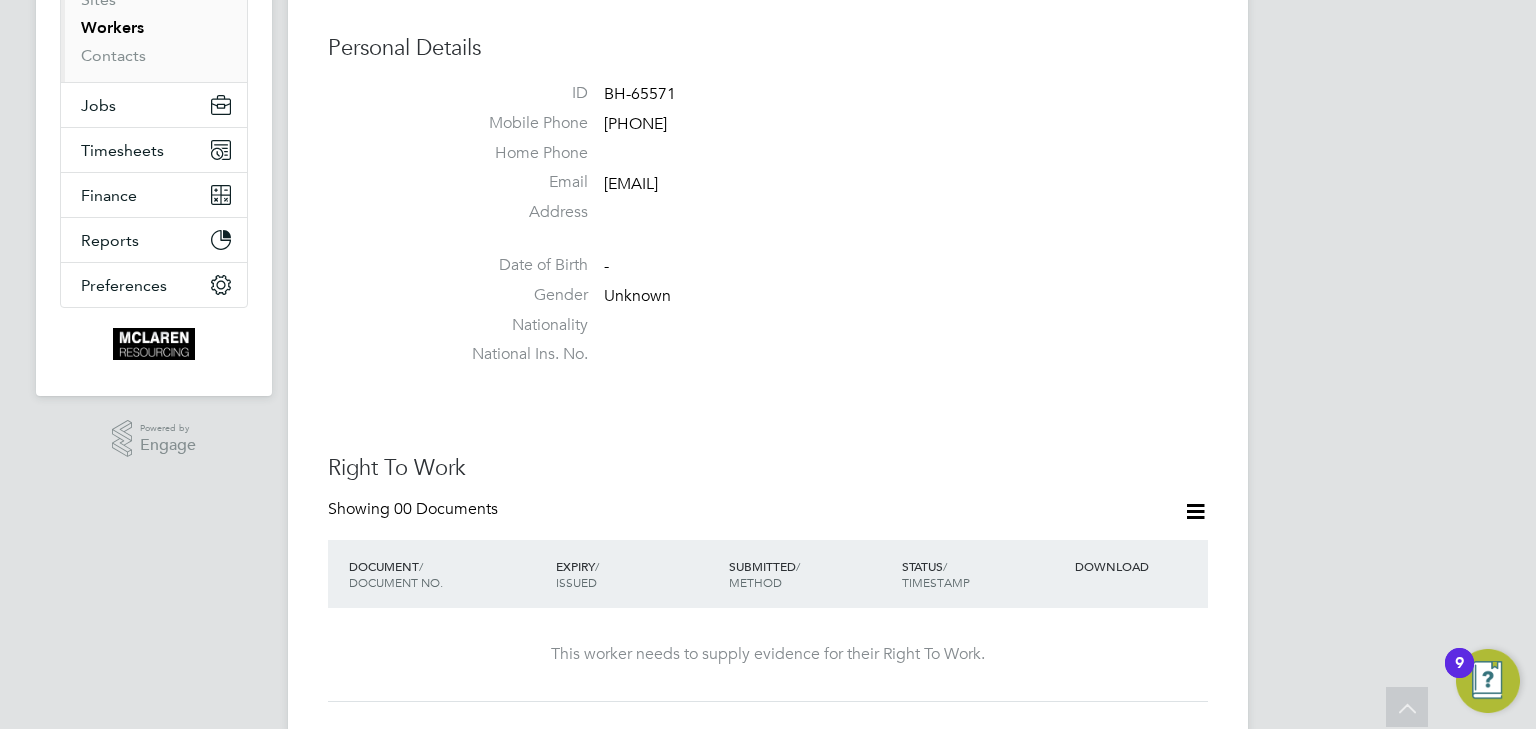 drag, startPoint x: 796, startPoint y: 180, endPoint x: 605, endPoint y: 192, distance: 191.37659 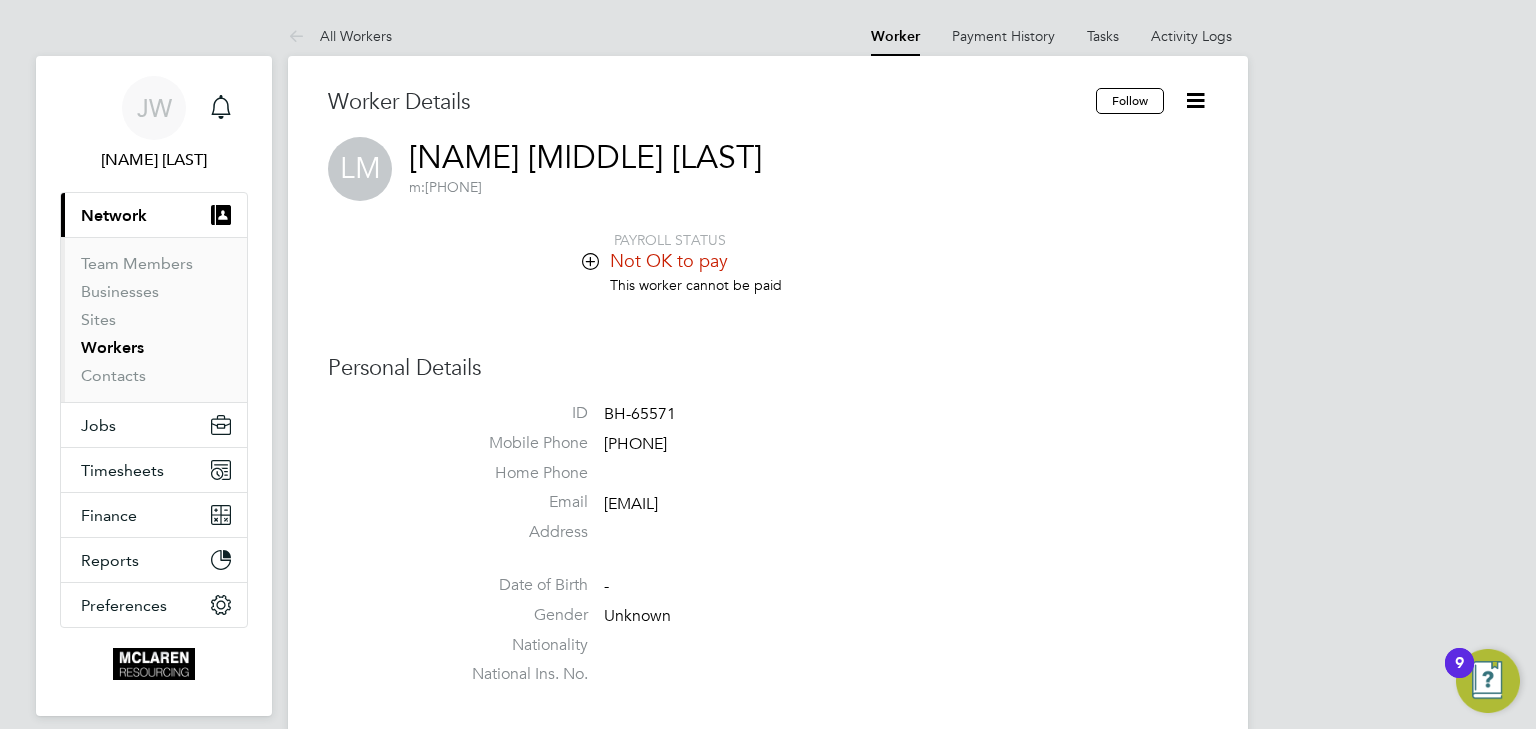 click on "Mobile Phone   07927 913656" 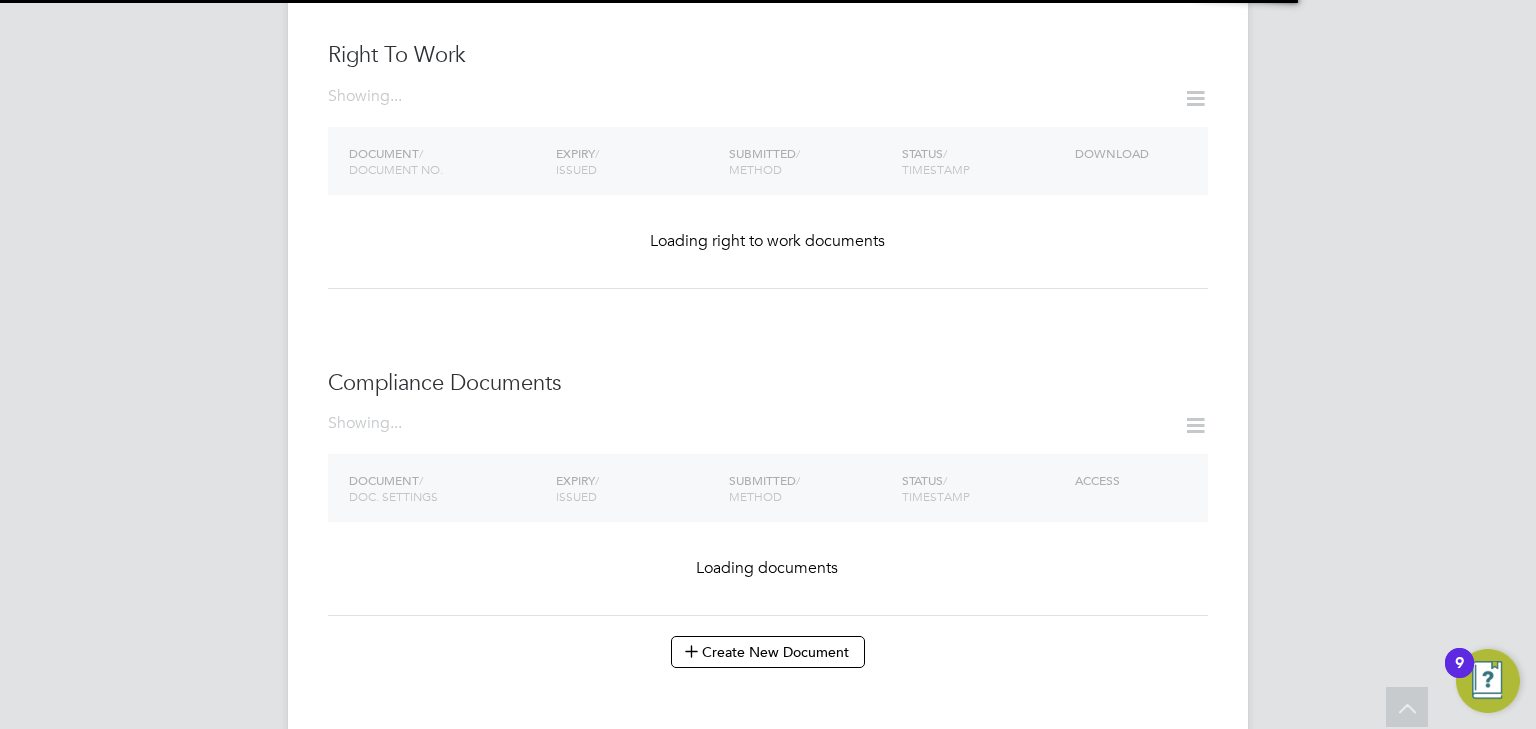 scroll, scrollTop: 800, scrollLeft: 0, axis: vertical 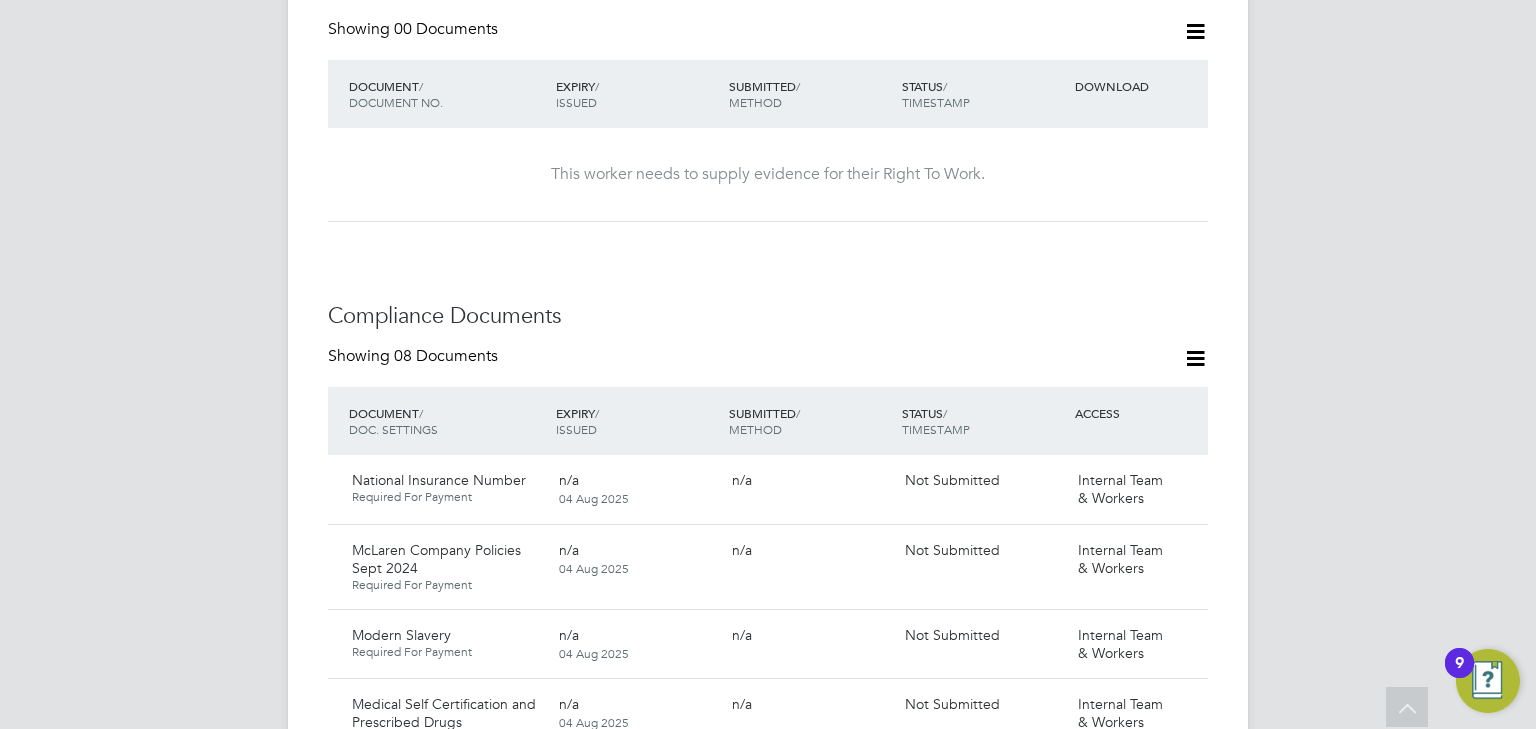 click on "This worker needs to supply evidence for their Right To Work." 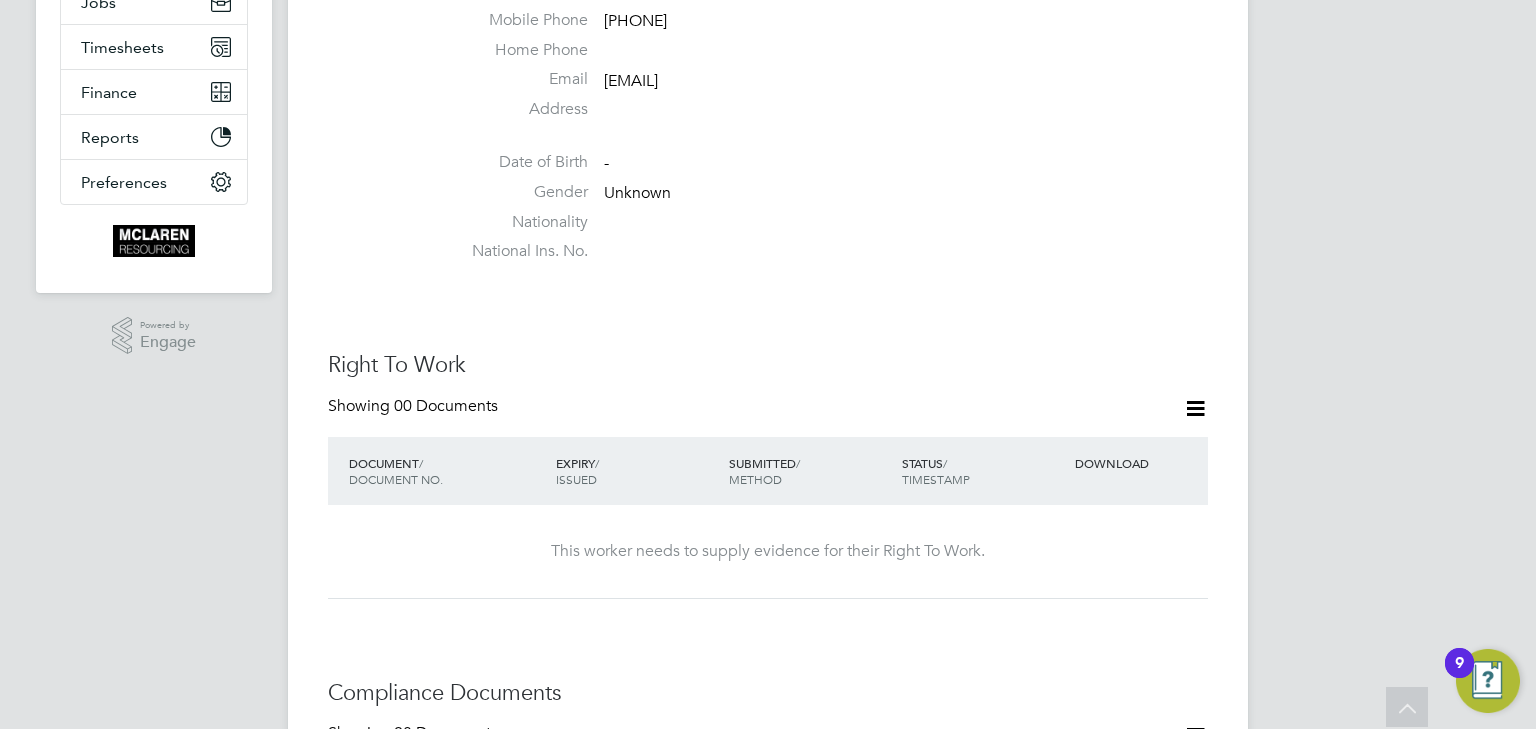 scroll, scrollTop: 160, scrollLeft: 0, axis: vertical 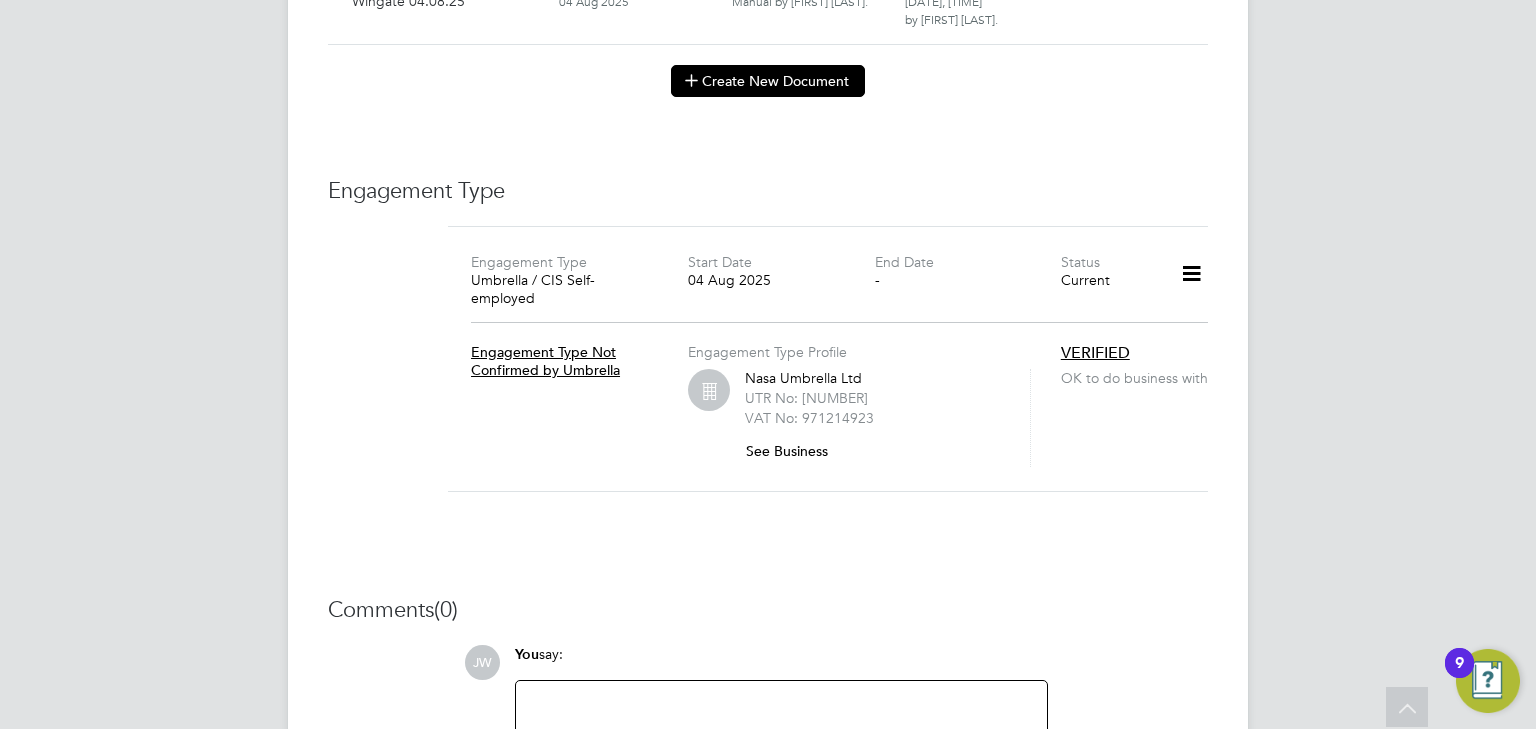 click on "Create New Document" 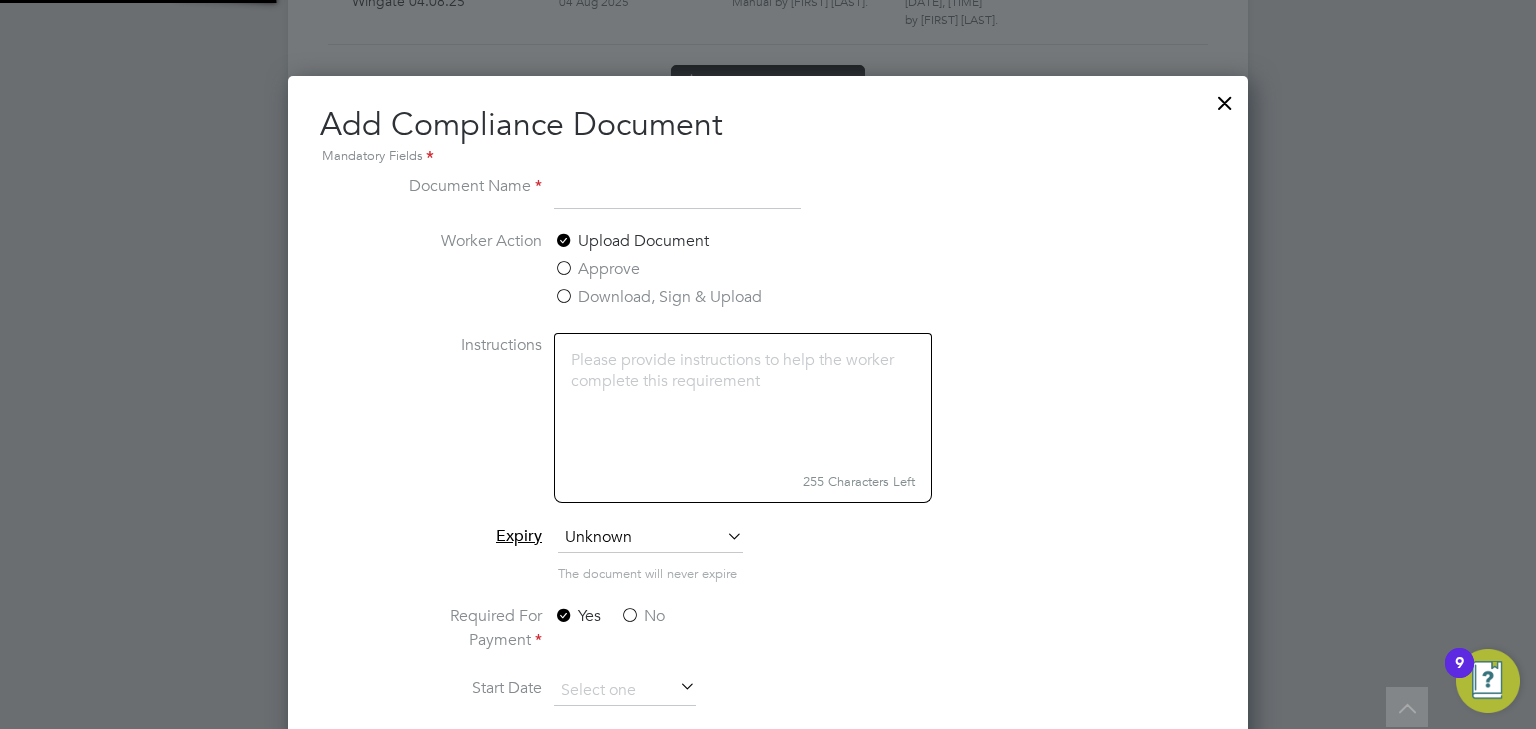 scroll, scrollTop: 9, scrollLeft: 10, axis: both 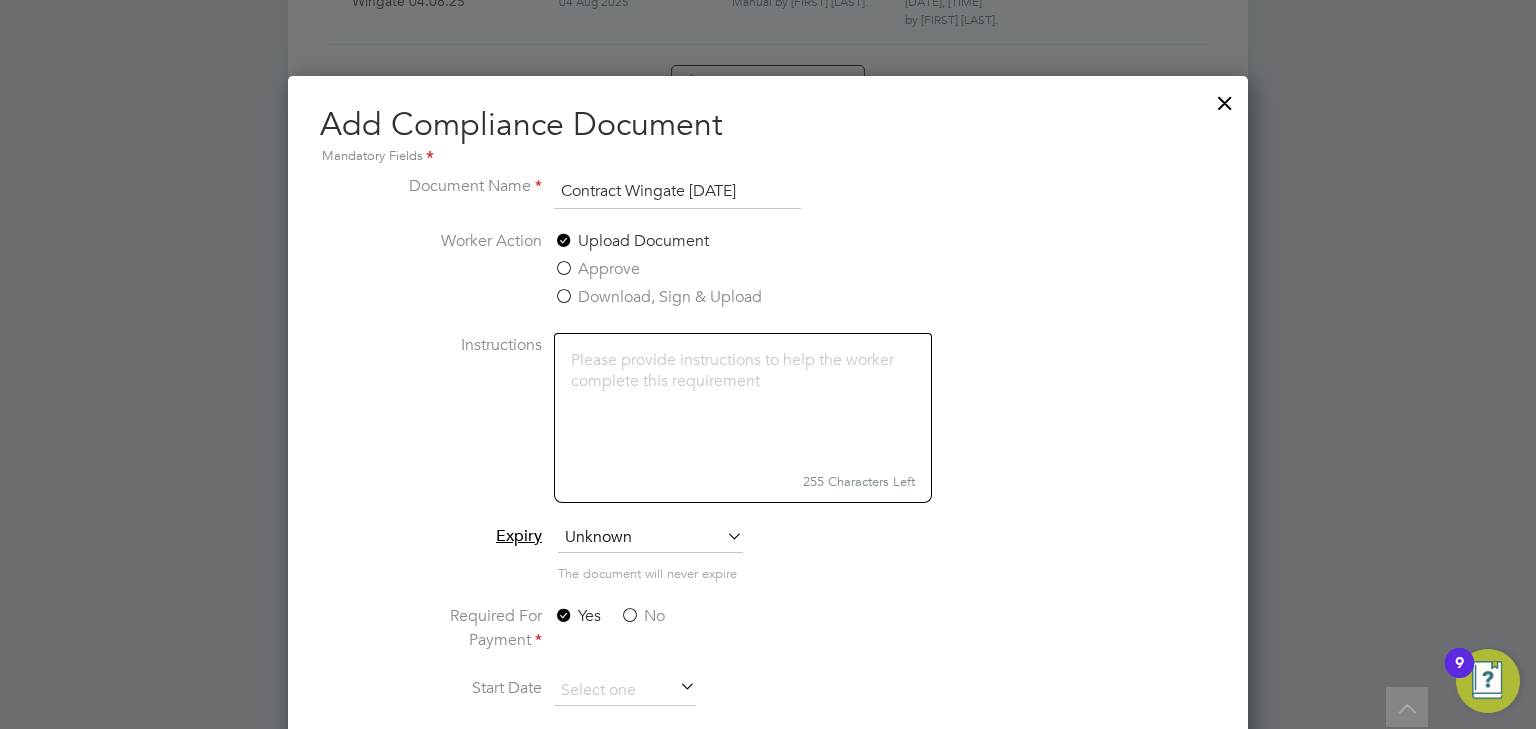 type on "Contract Wingate [DATE]" 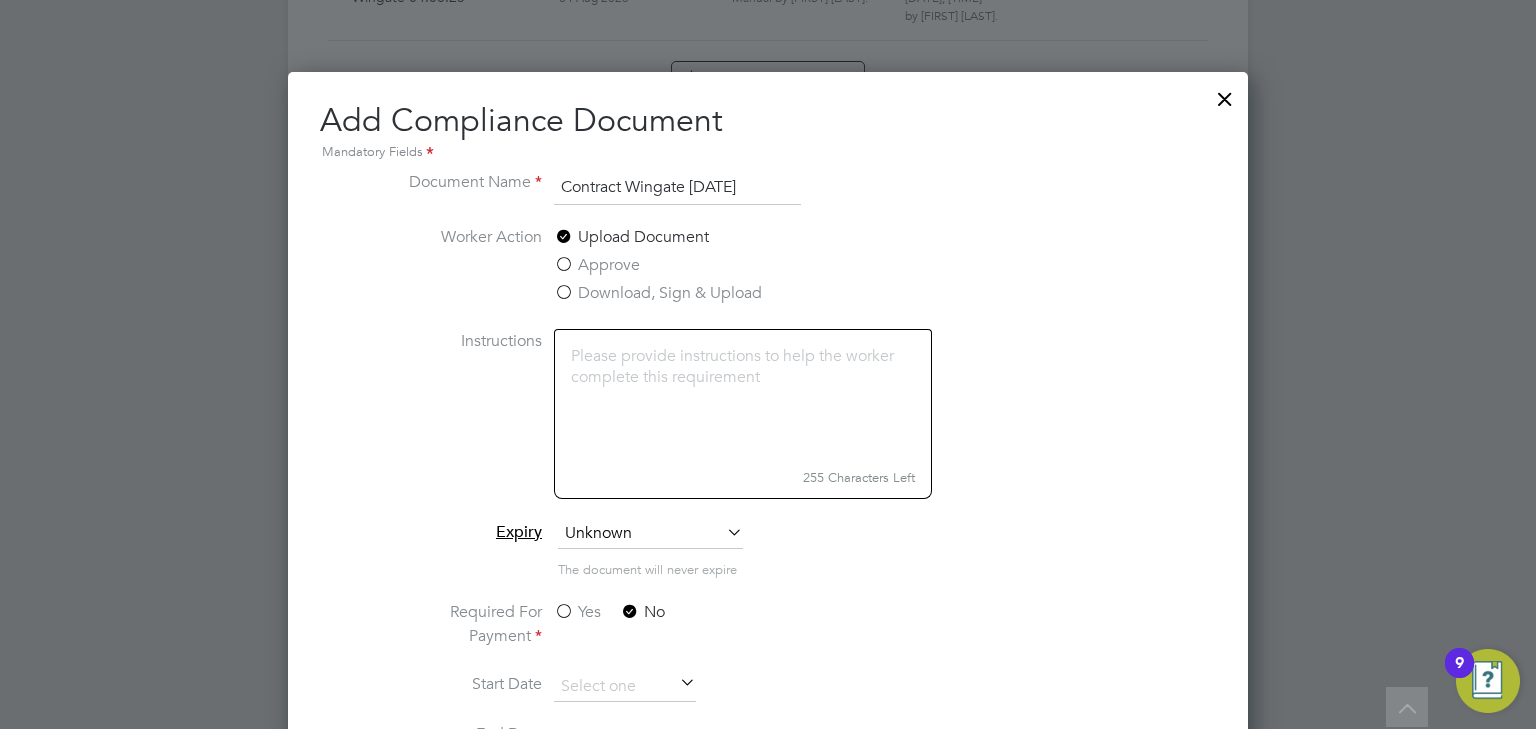 scroll, scrollTop: 2400, scrollLeft: 0, axis: vertical 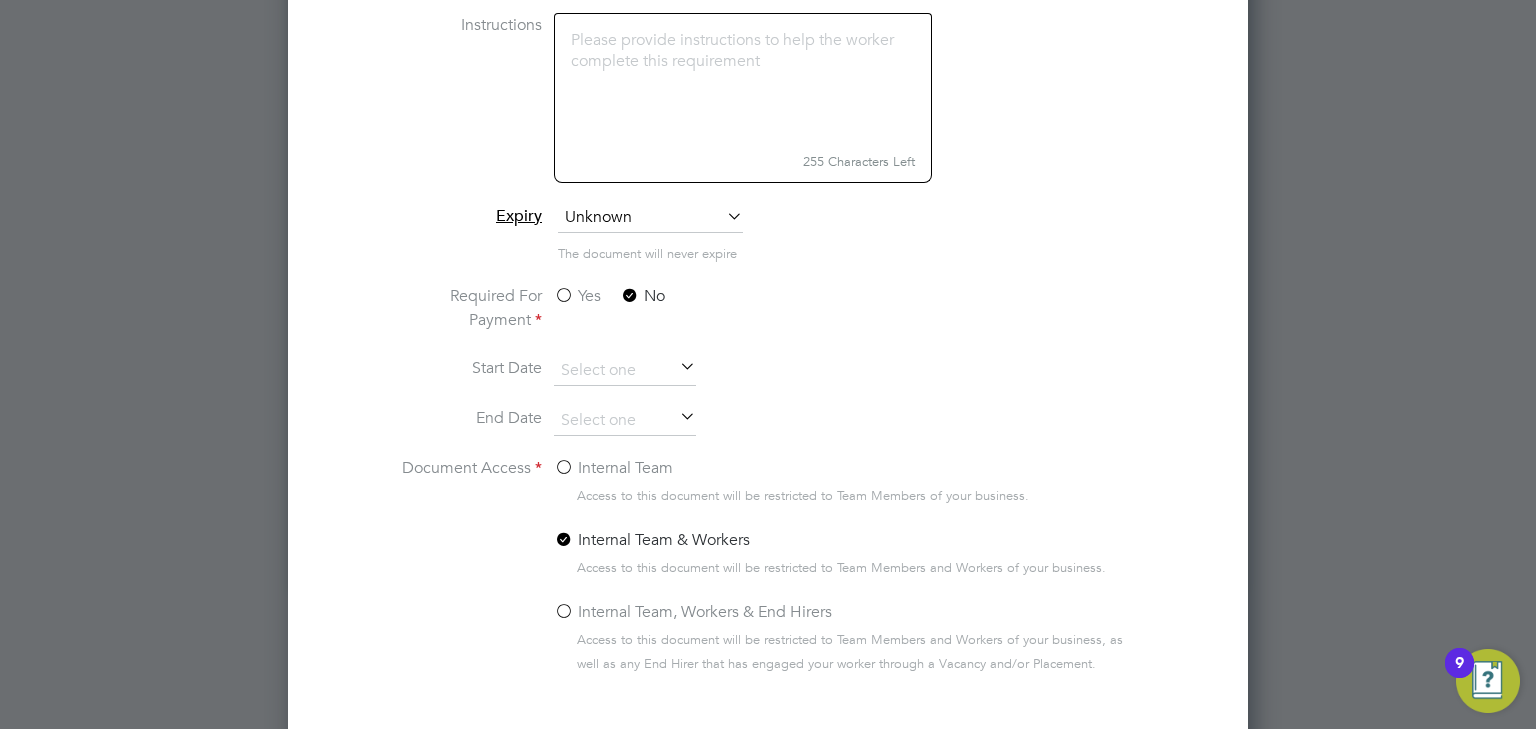 click on "Internal Team" 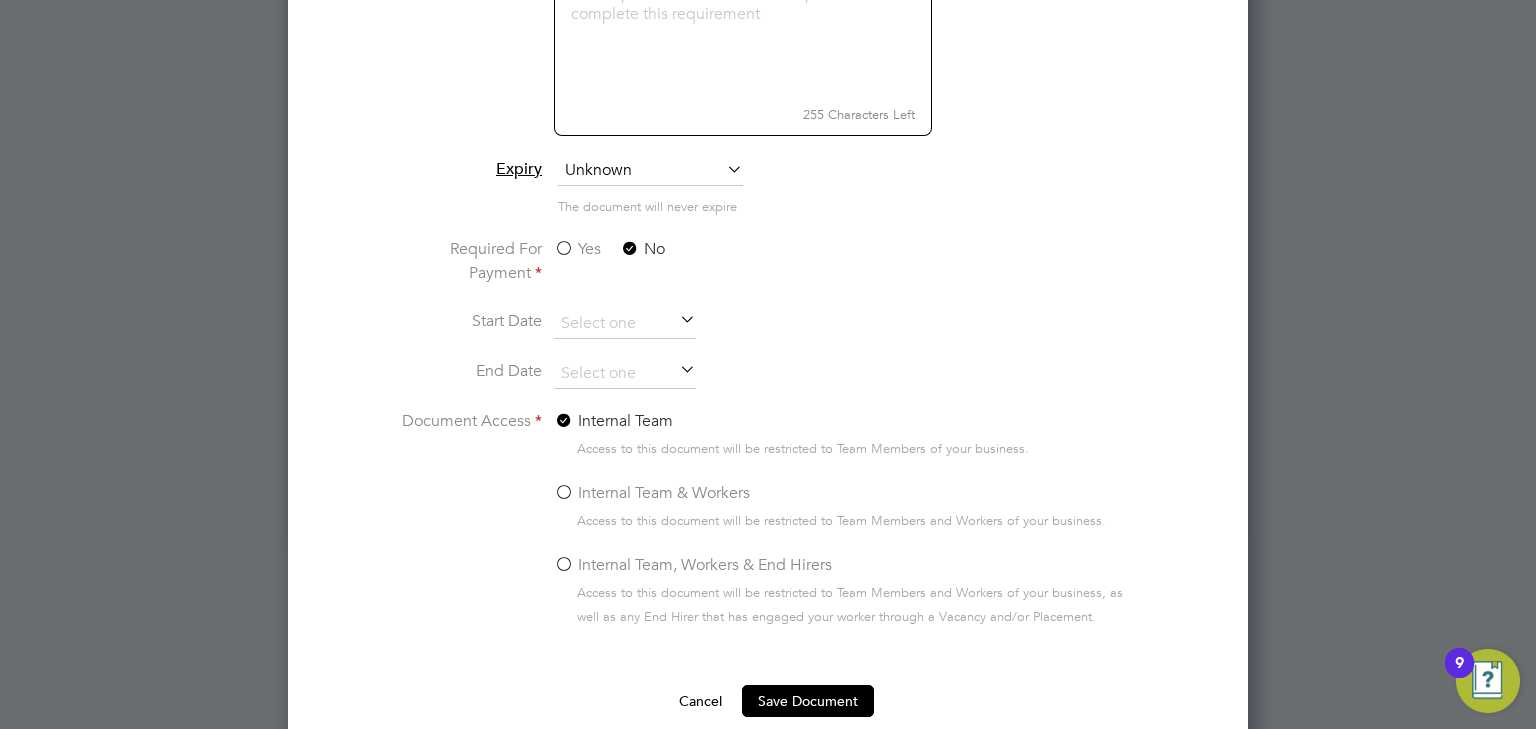 scroll, scrollTop: 2472, scrollLeft: 0, axis: vertical 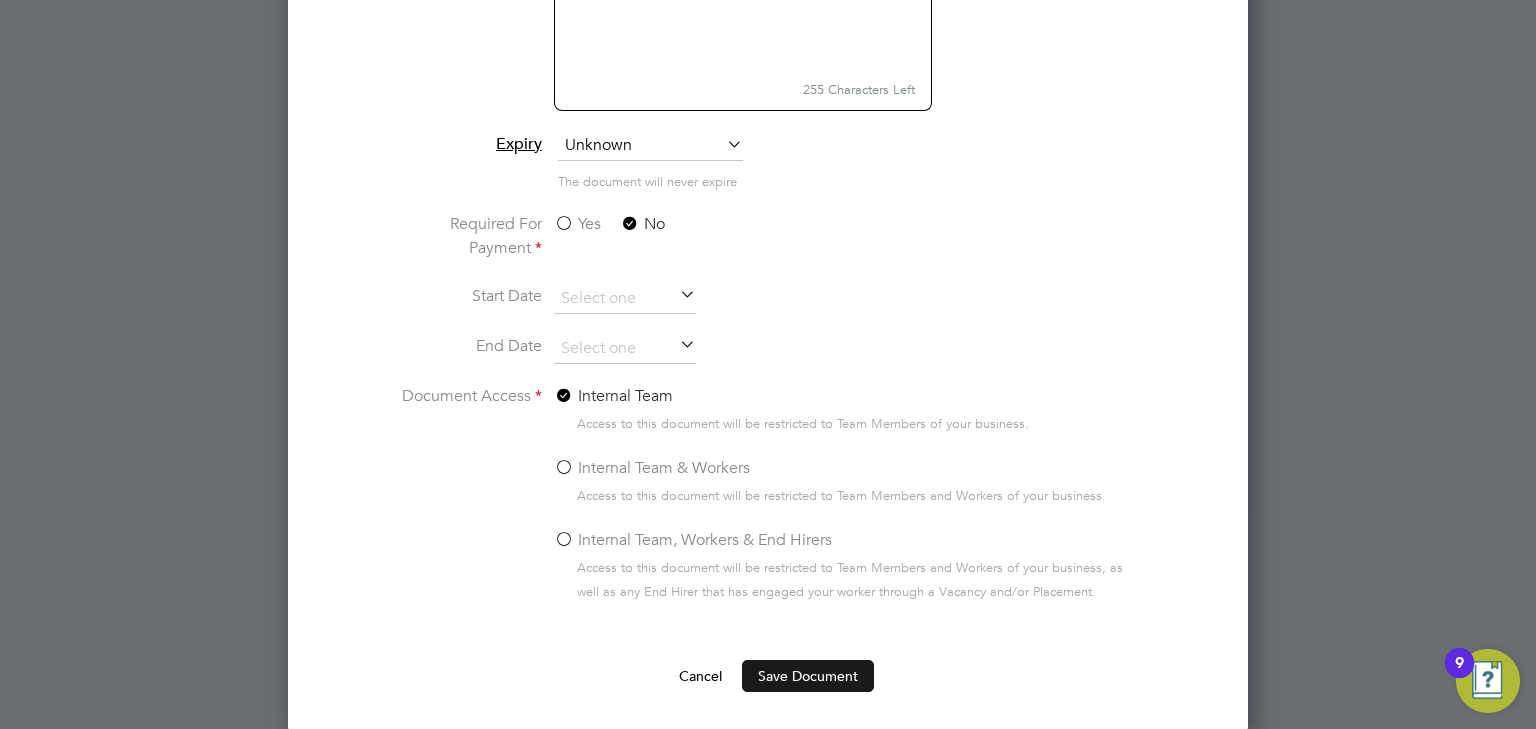 click on "Save Document" at bounding box center [808, 676] 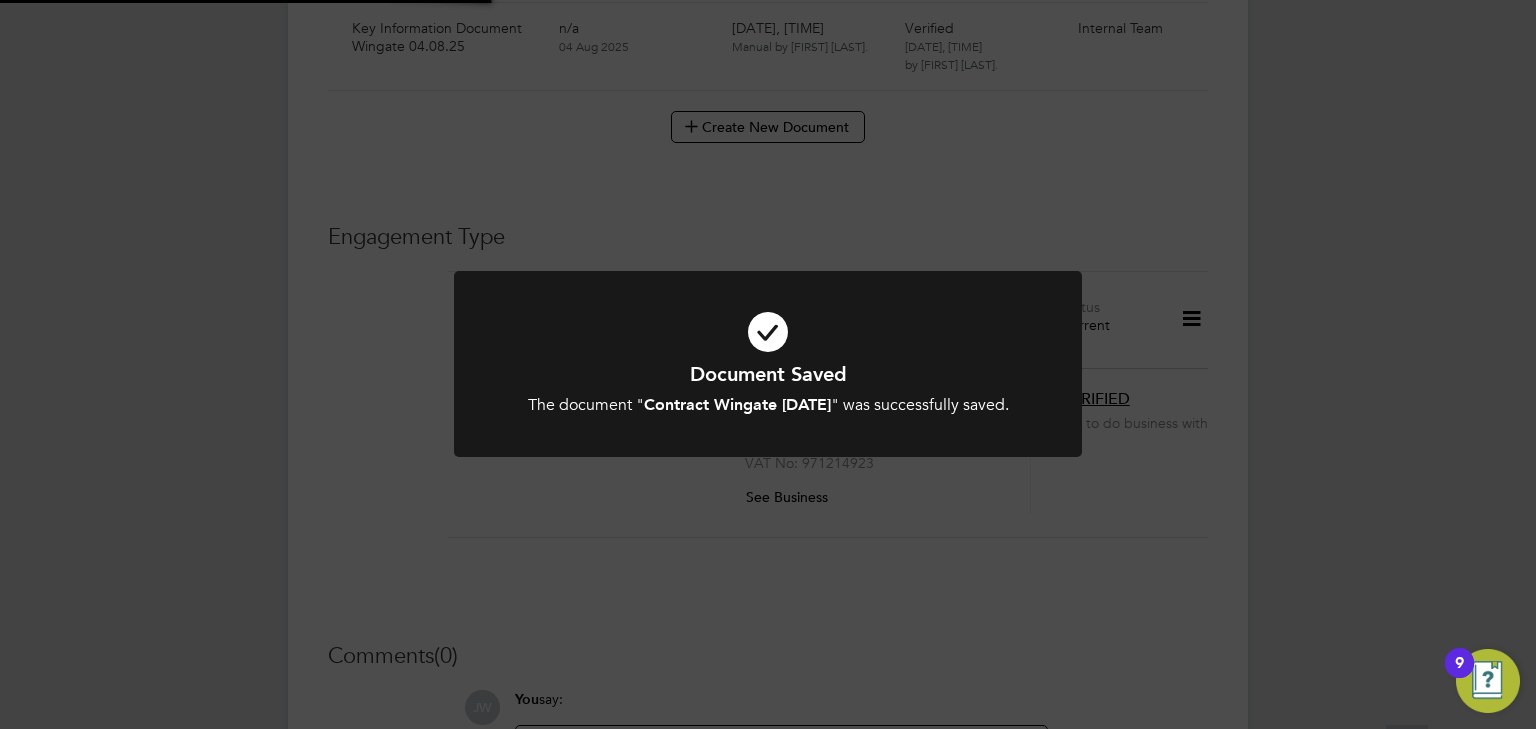scroll, scrollTop: 2080, scrollLeft: 0, axis: vertical 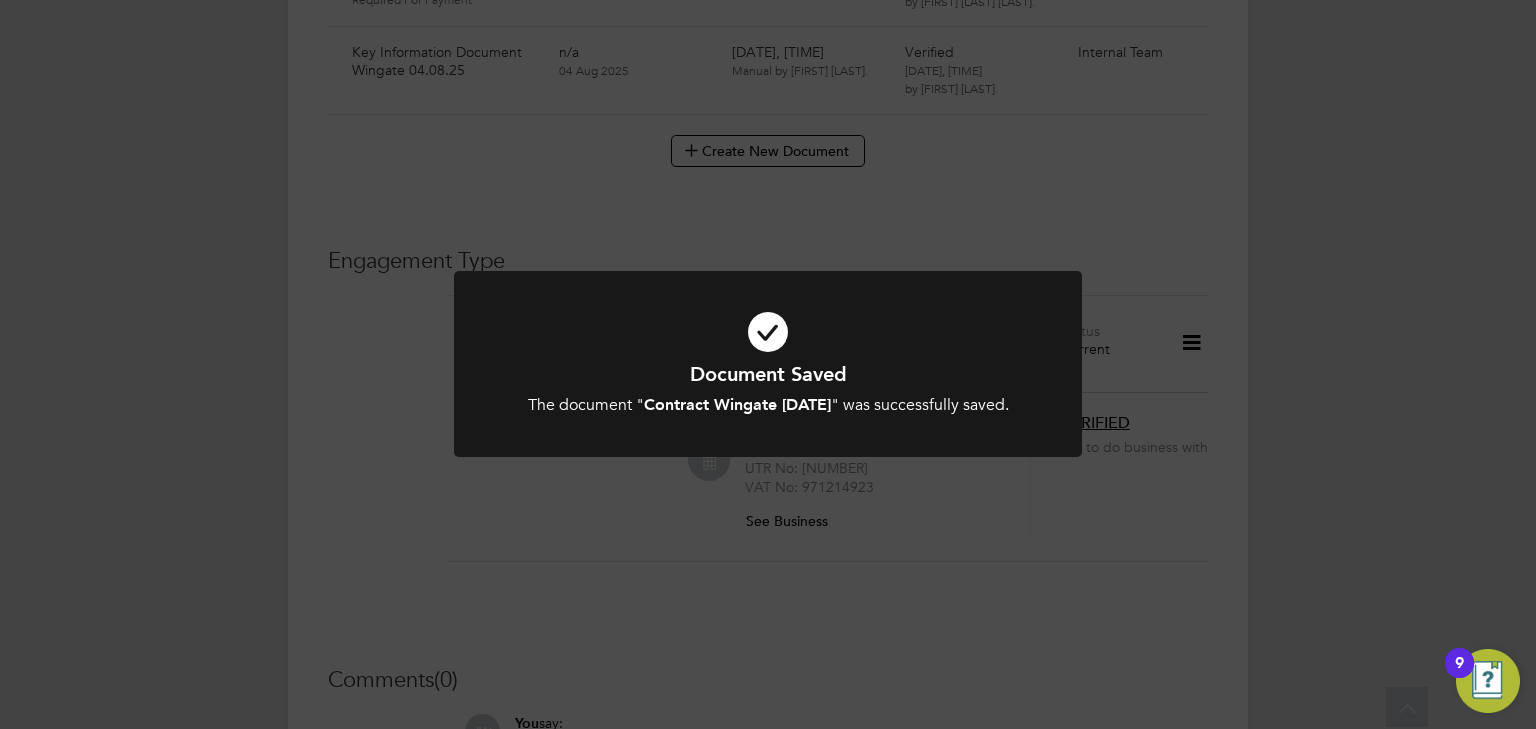 click on "Document Saved The document " Contract Wingate [DATE] " was successfully saved. Cancel Okay" 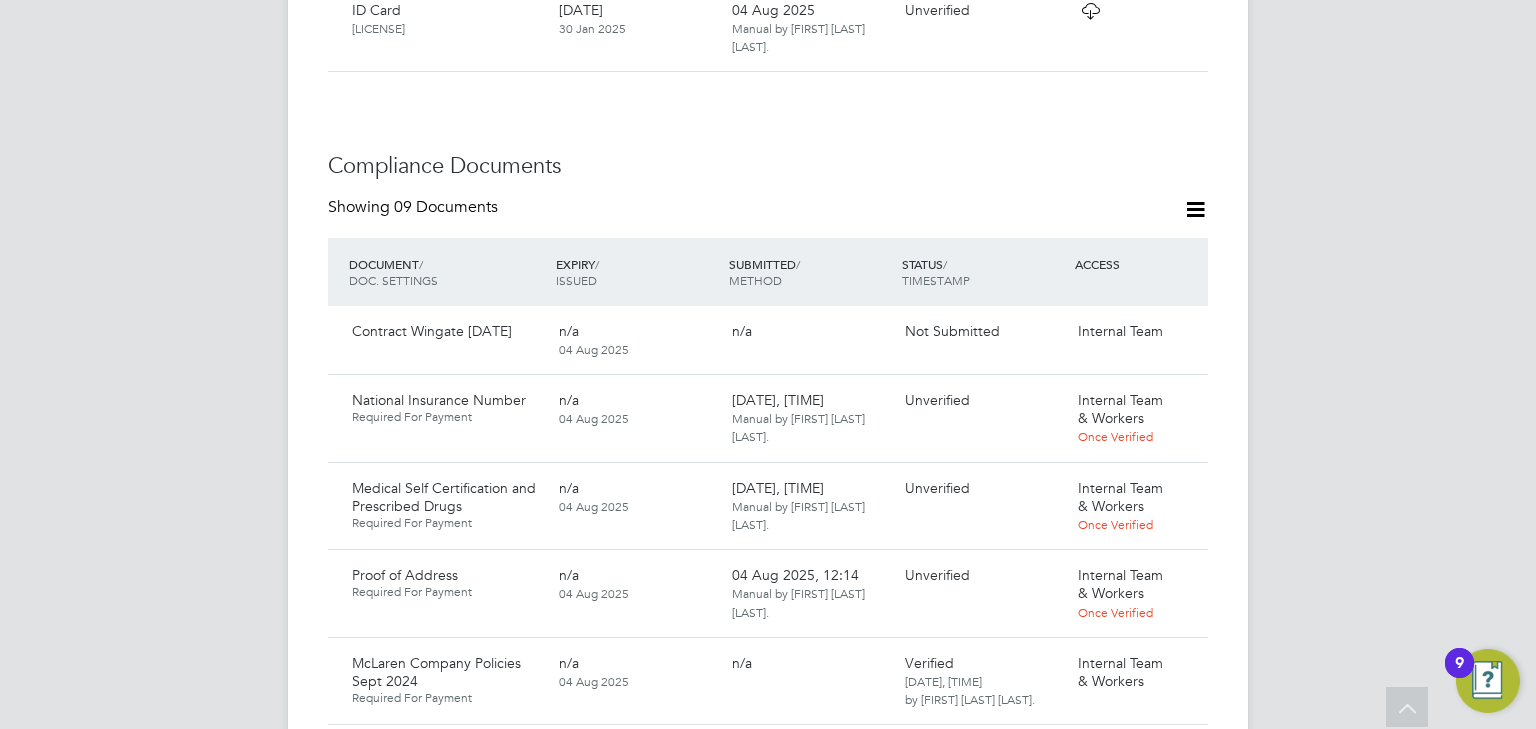 scroll, scrollTop: 1120, scrollLeft: 0, axis: vertical 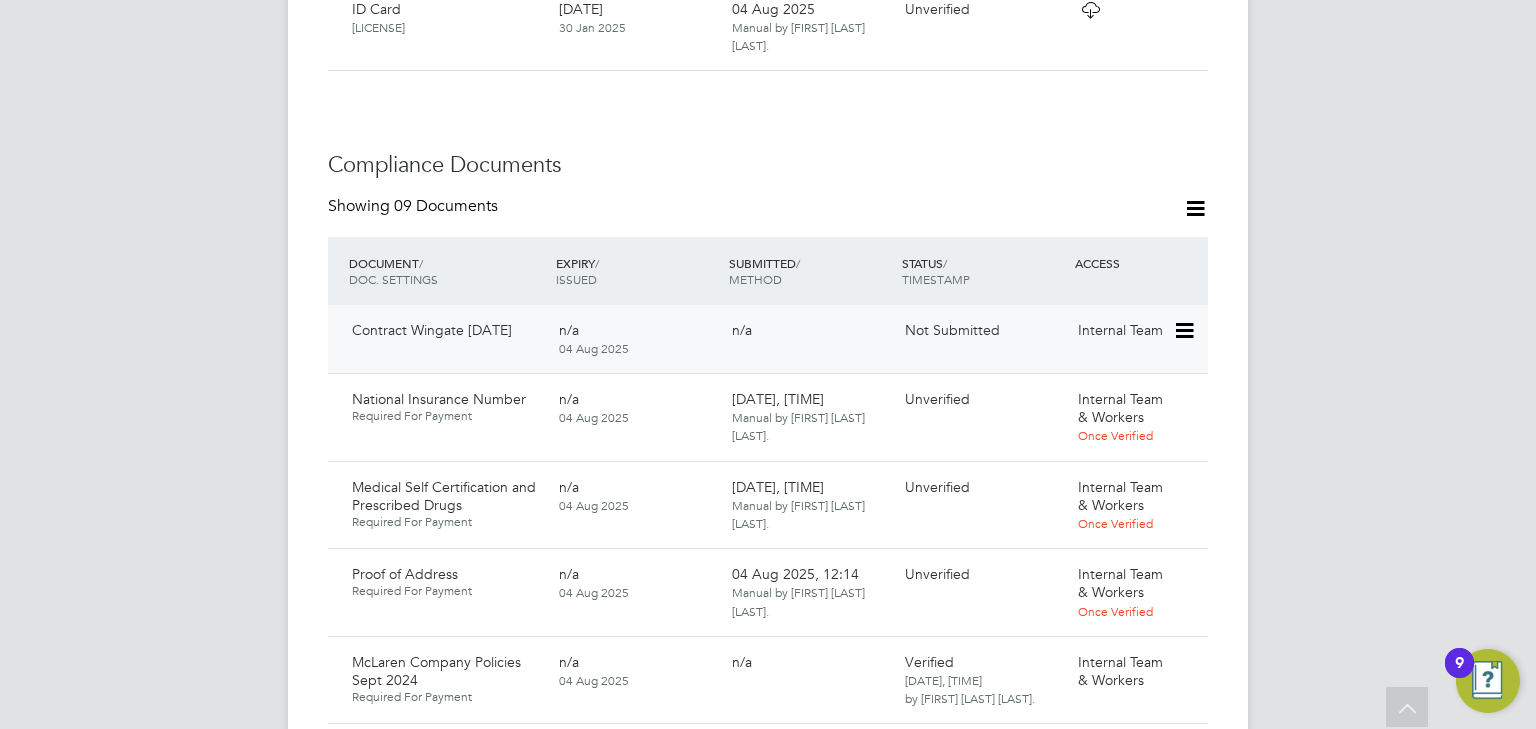 click 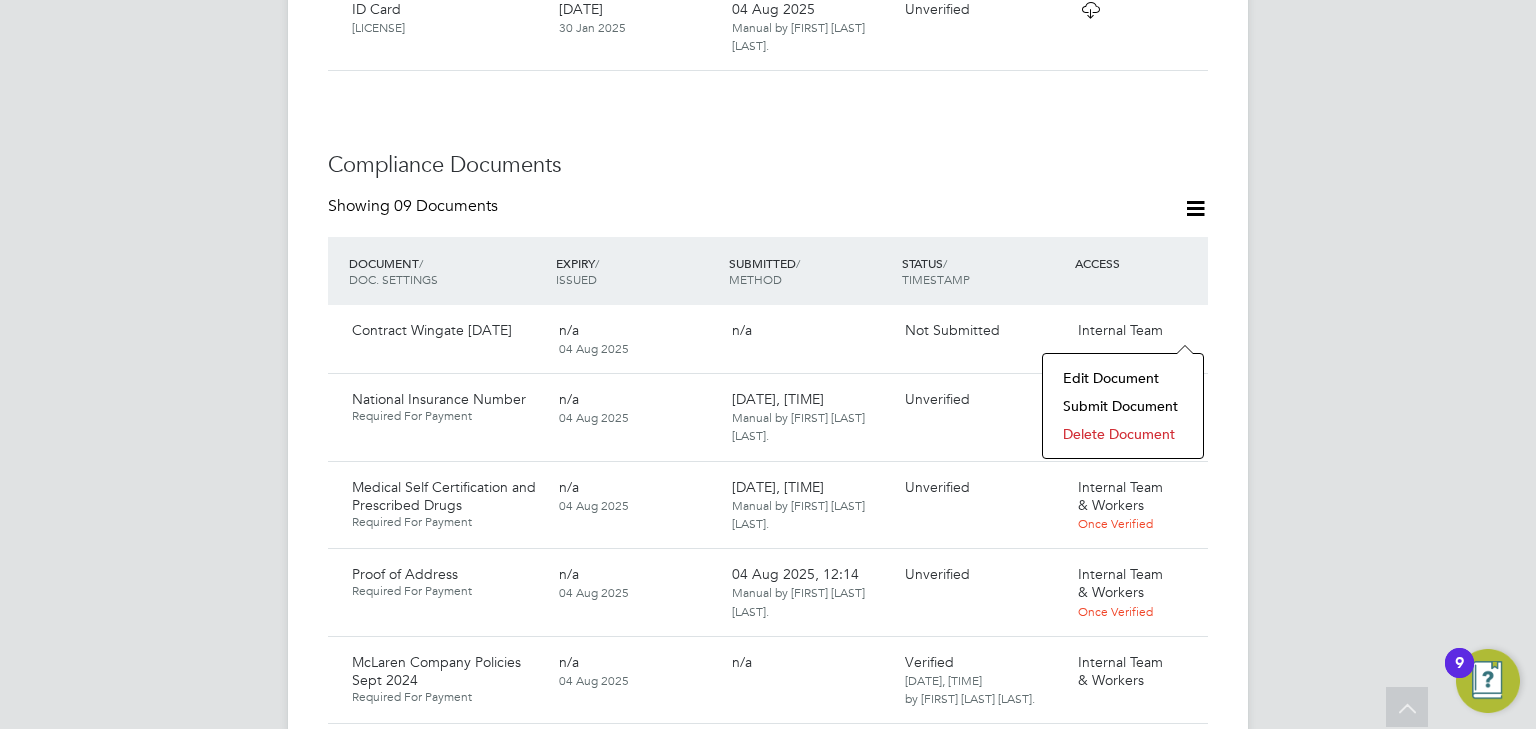 click on "Submit Document" 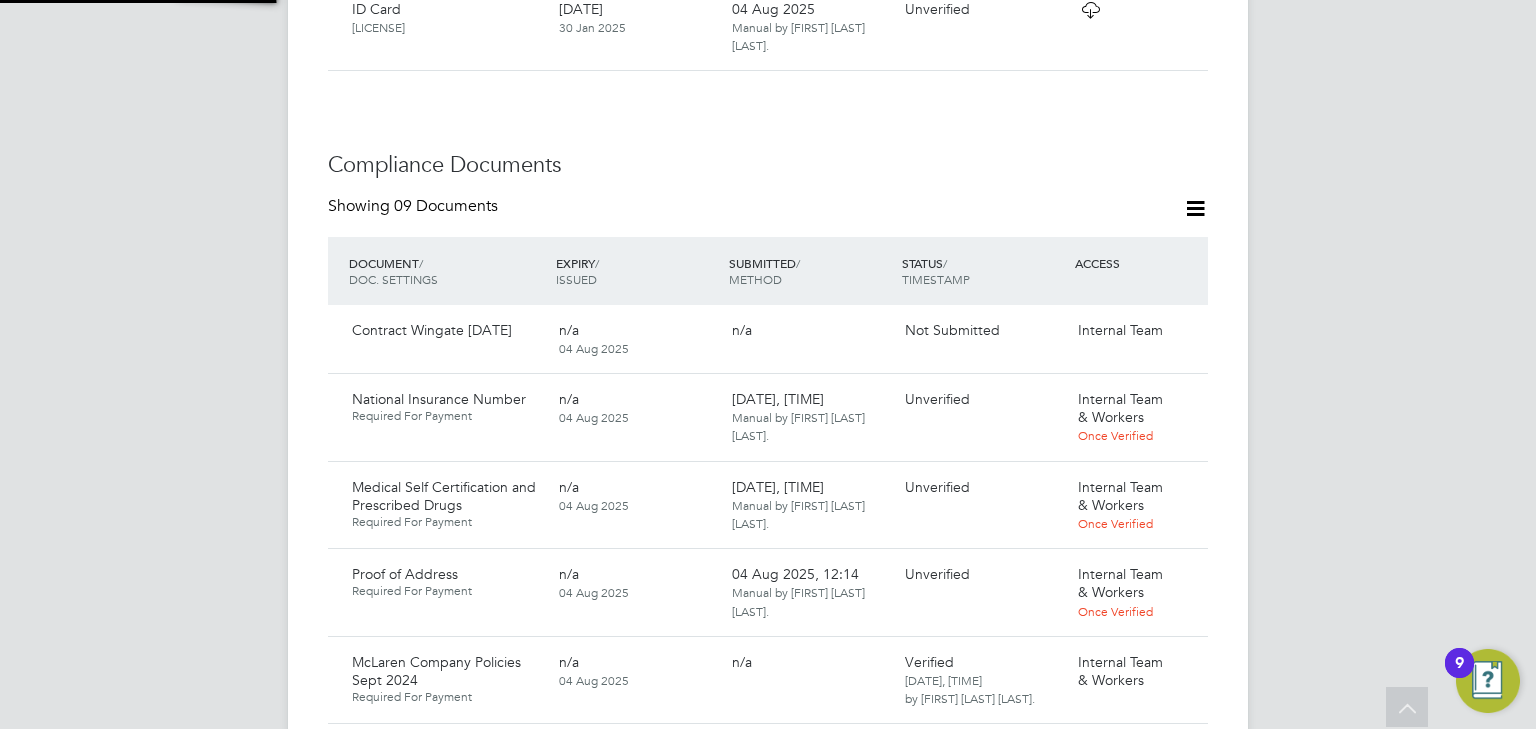 scroll, scrollTop: 9, scrollLeft: 10, axis: both 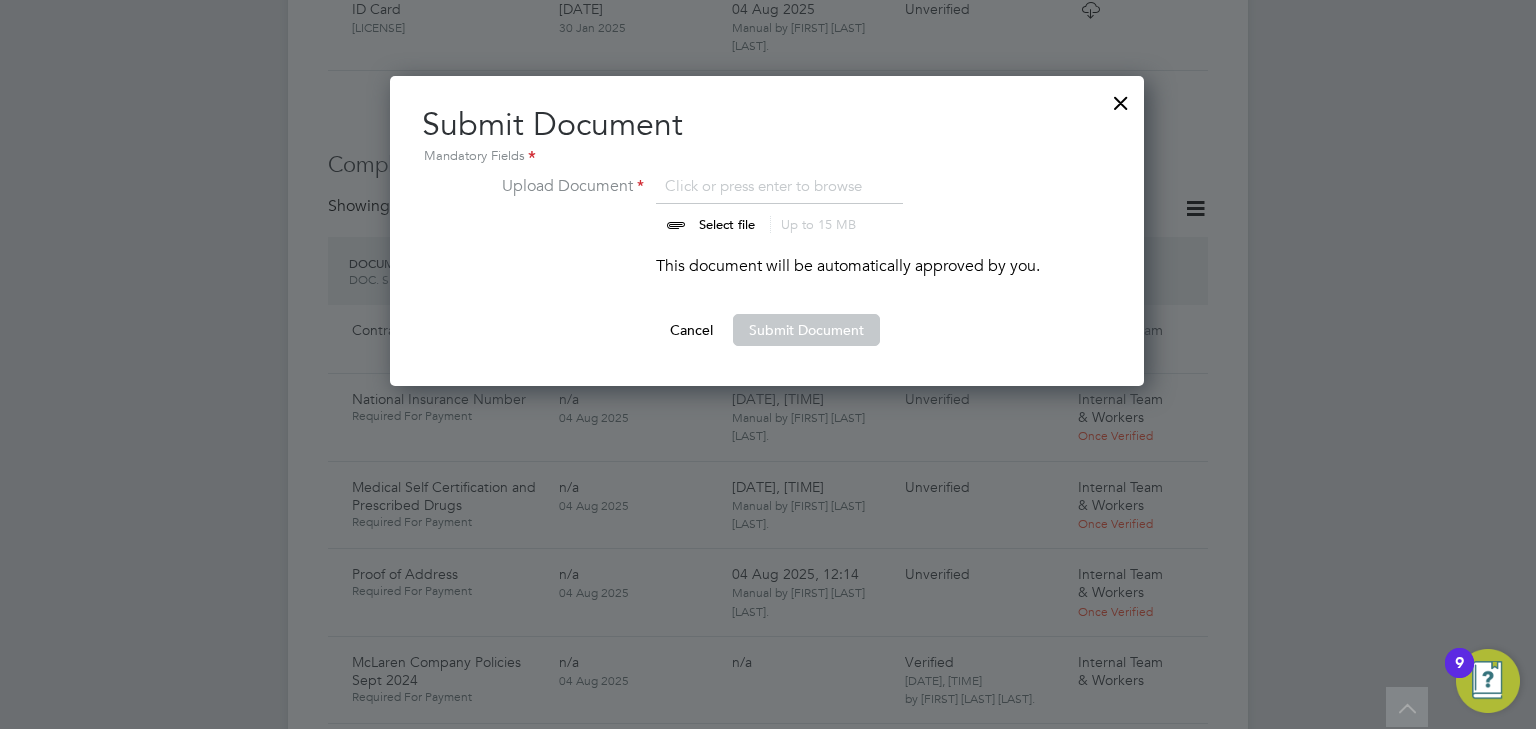 click at bounding box center (746, 204) 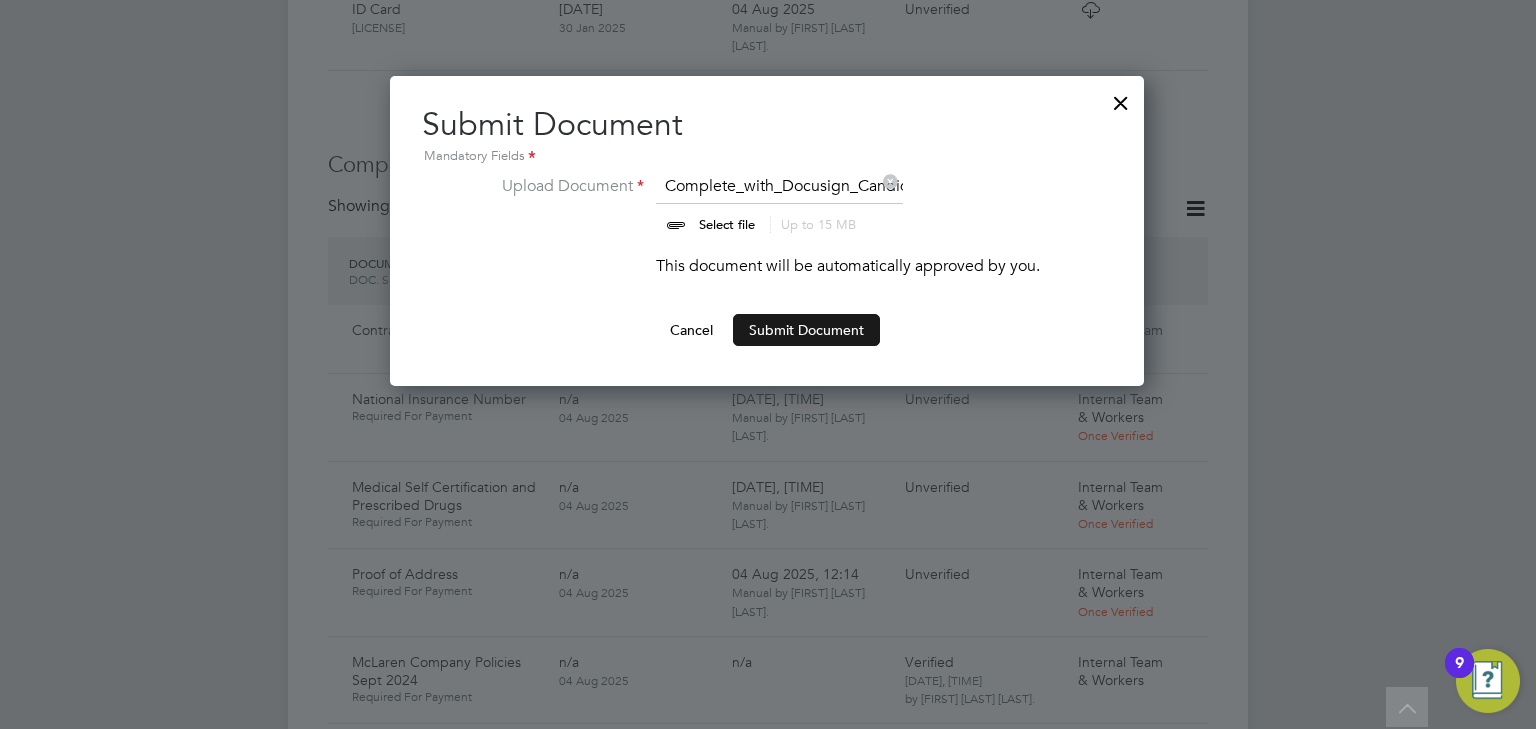 click on "Submit Document" at bounding box center [806, 330] 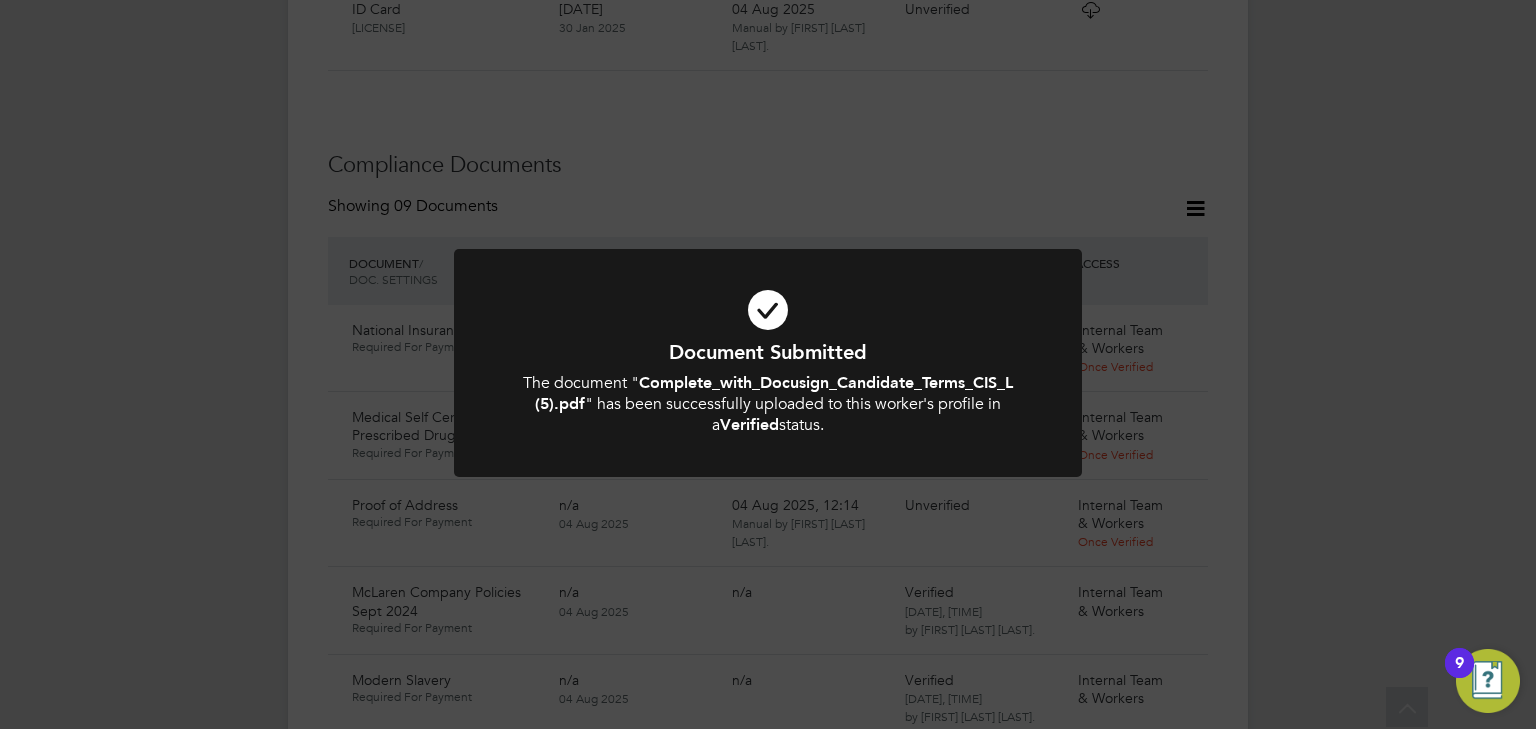 click on "Document Submitted The document " Complete_with_Docusign_Candidate_Terms_CIS_L (5).pdf " has been successfully uploaded to this worker's profile in a  Verified  status. Cancel Okay" 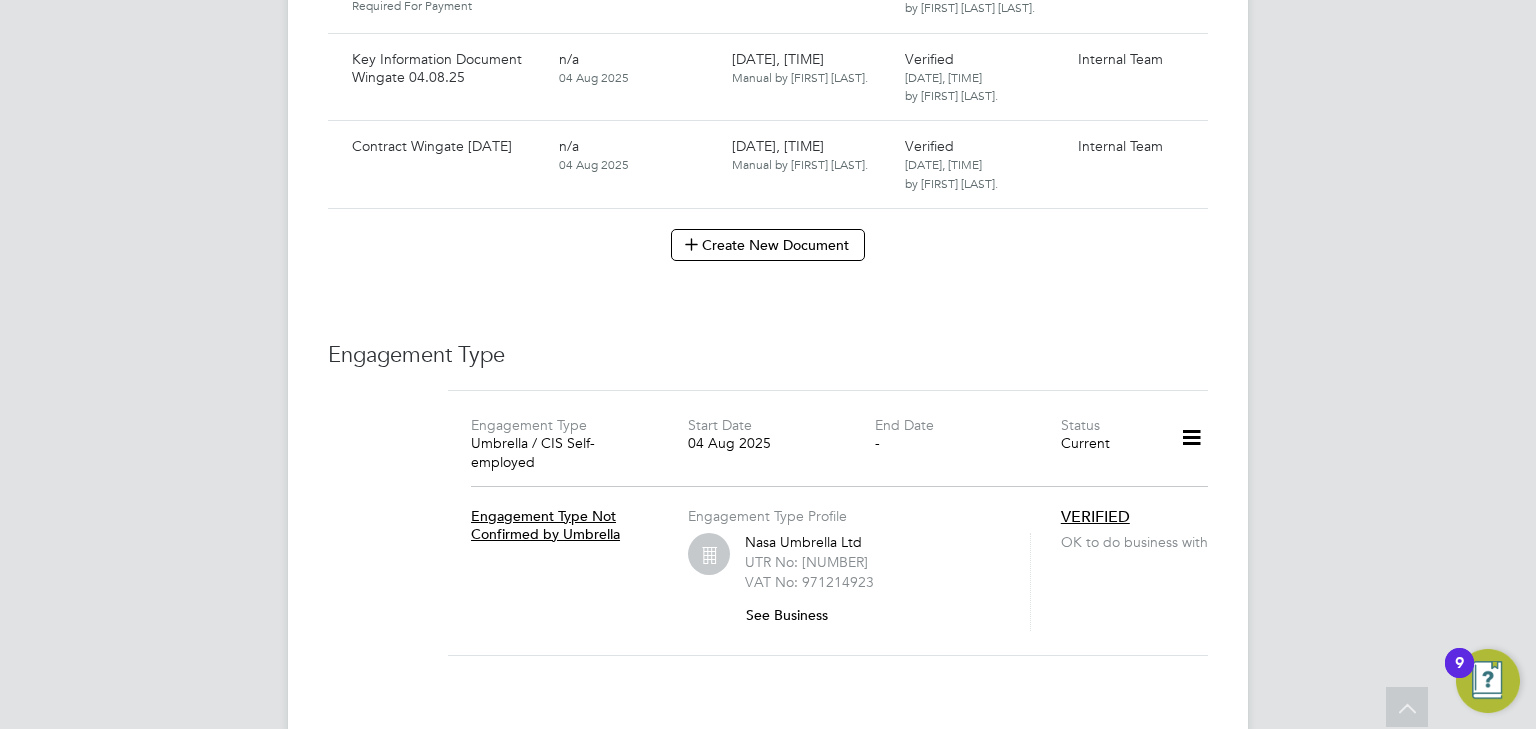 scroll, scrollTop: 2000, scrollLeft: 0, axis: vertical 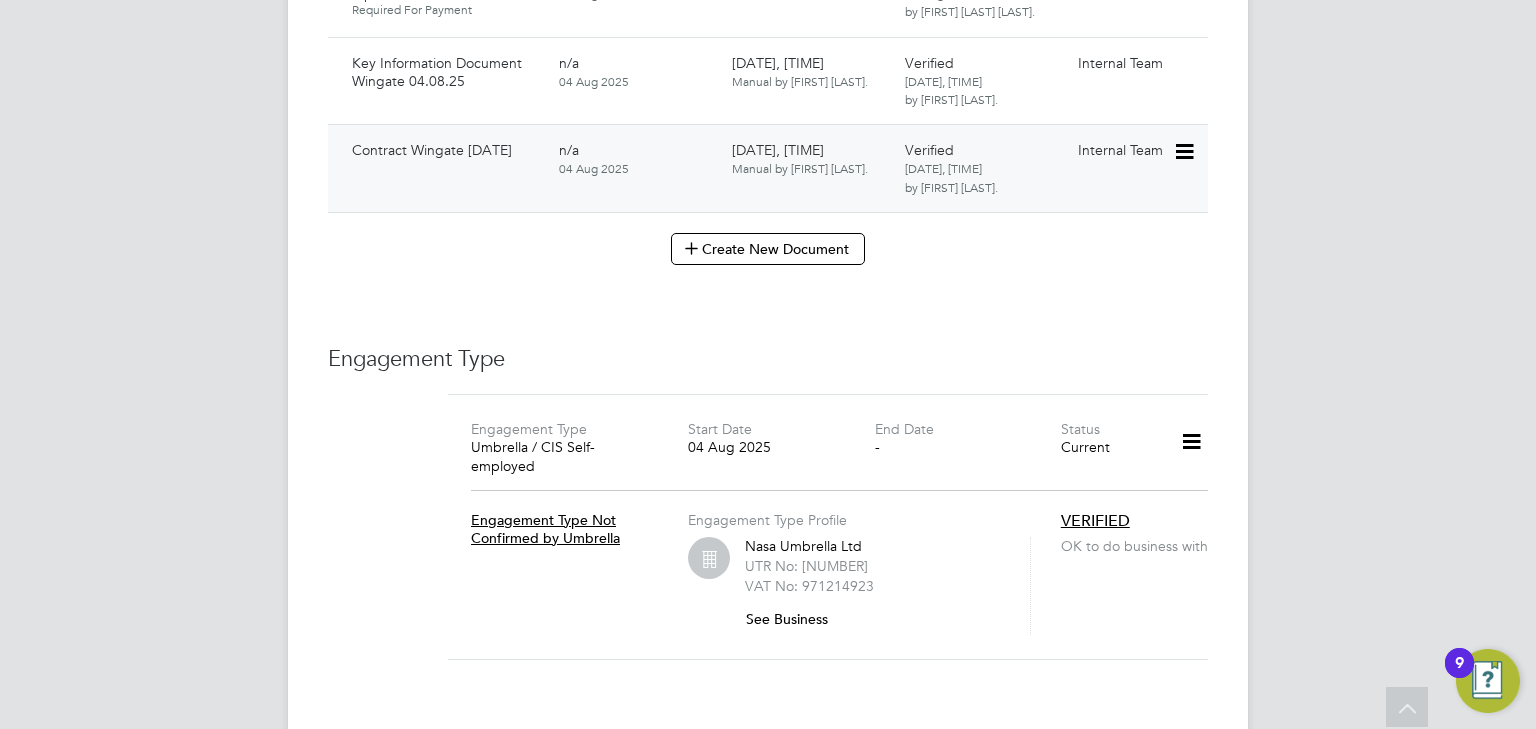 click 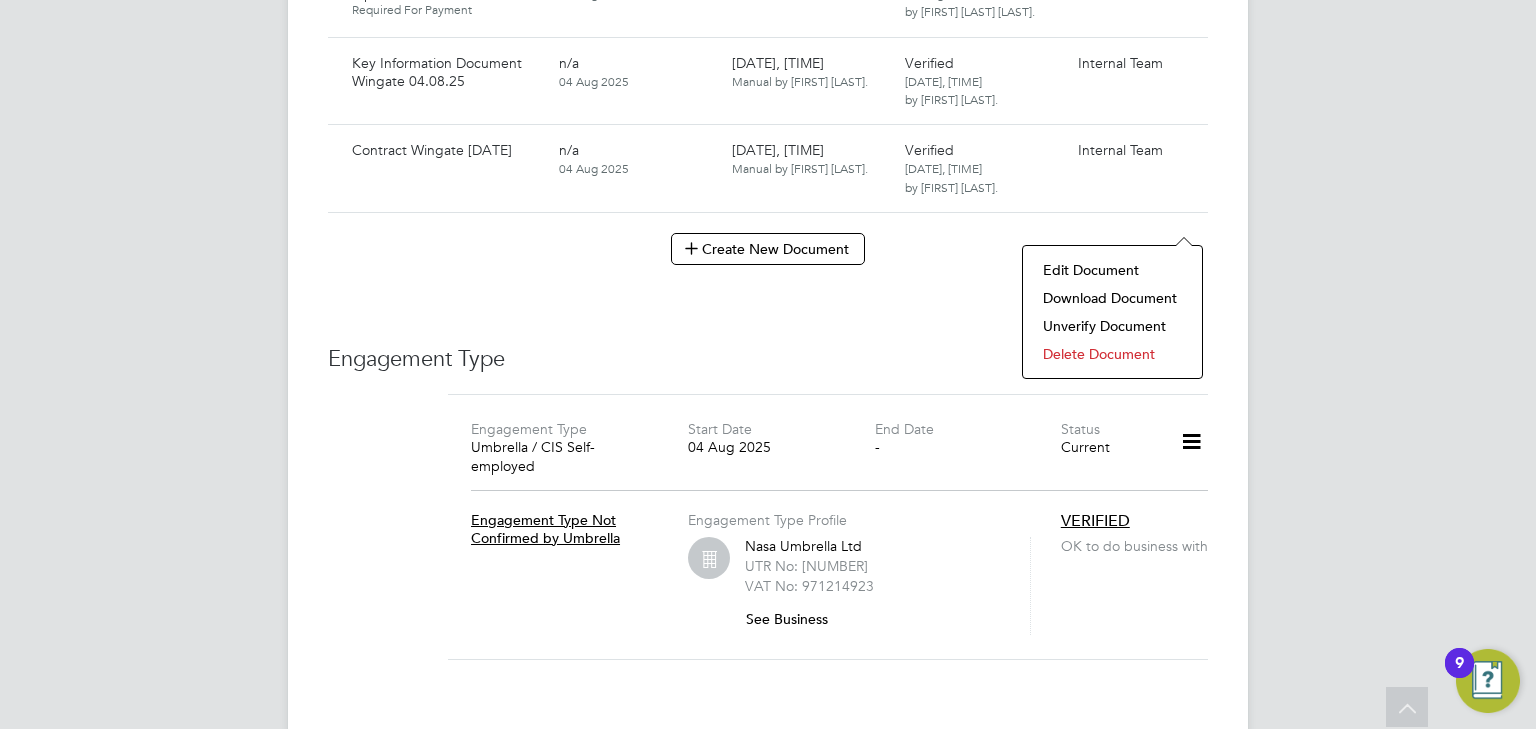 click on "Download Document" 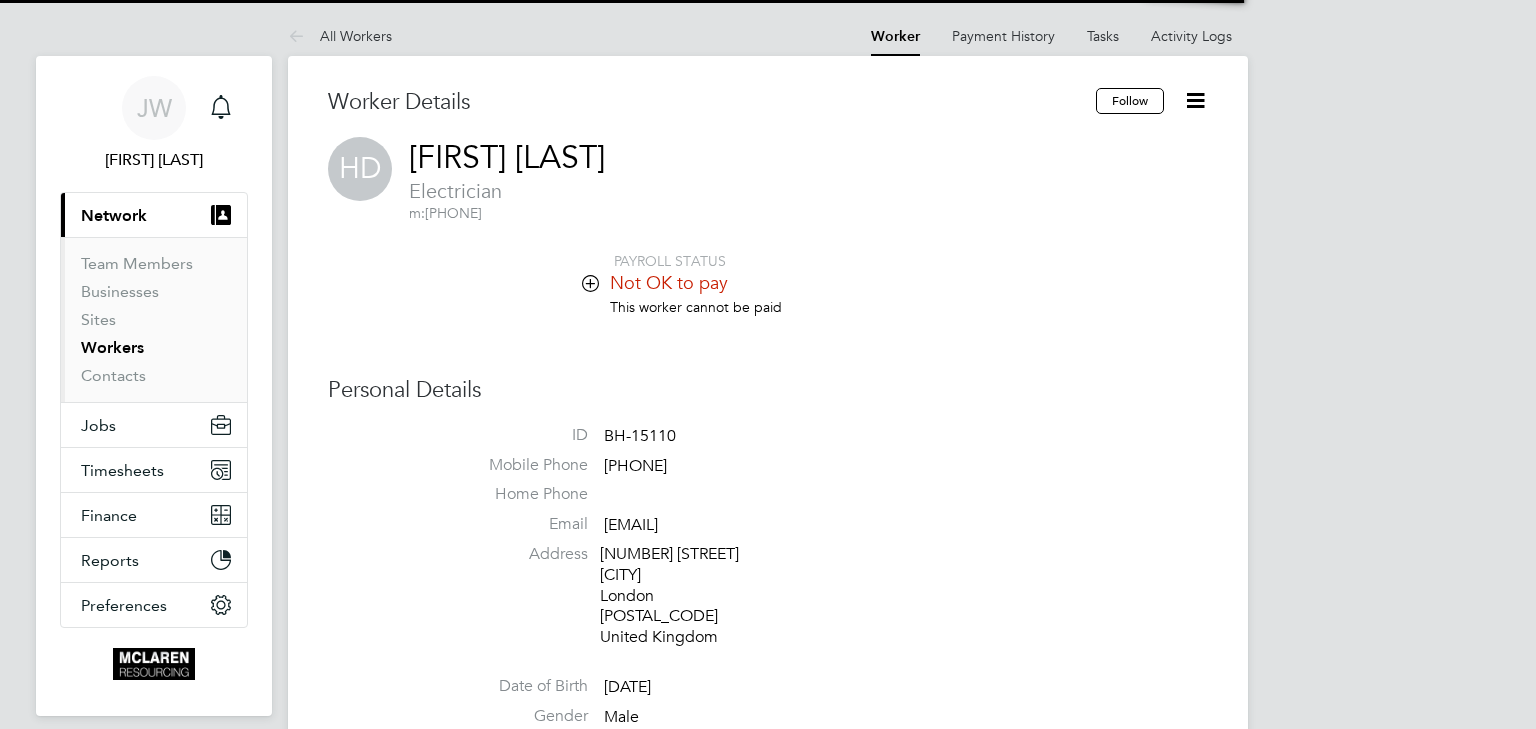 scroll, scrollTop: 0, scrollLeft: 0, axis: both 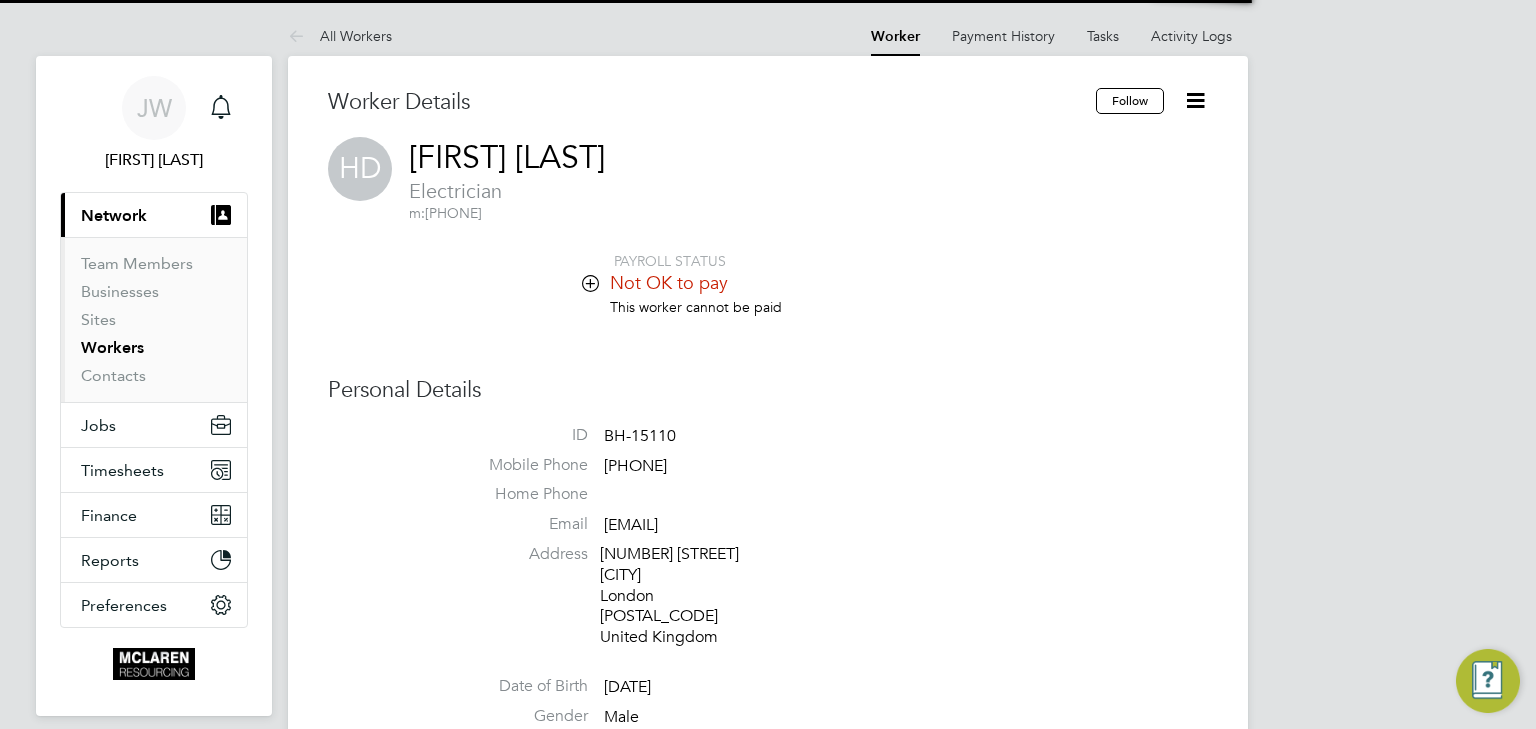 click 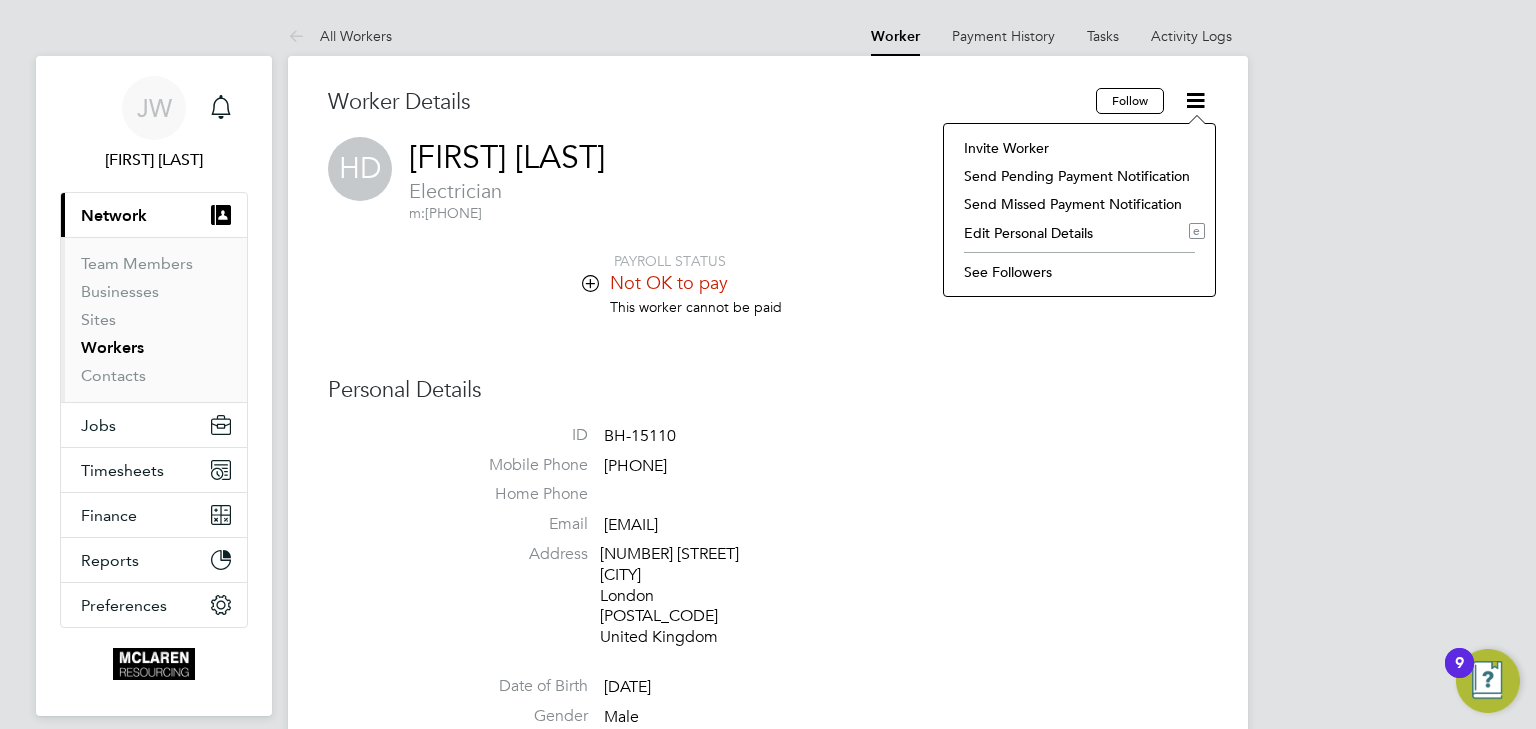 click on "Invite Worker" 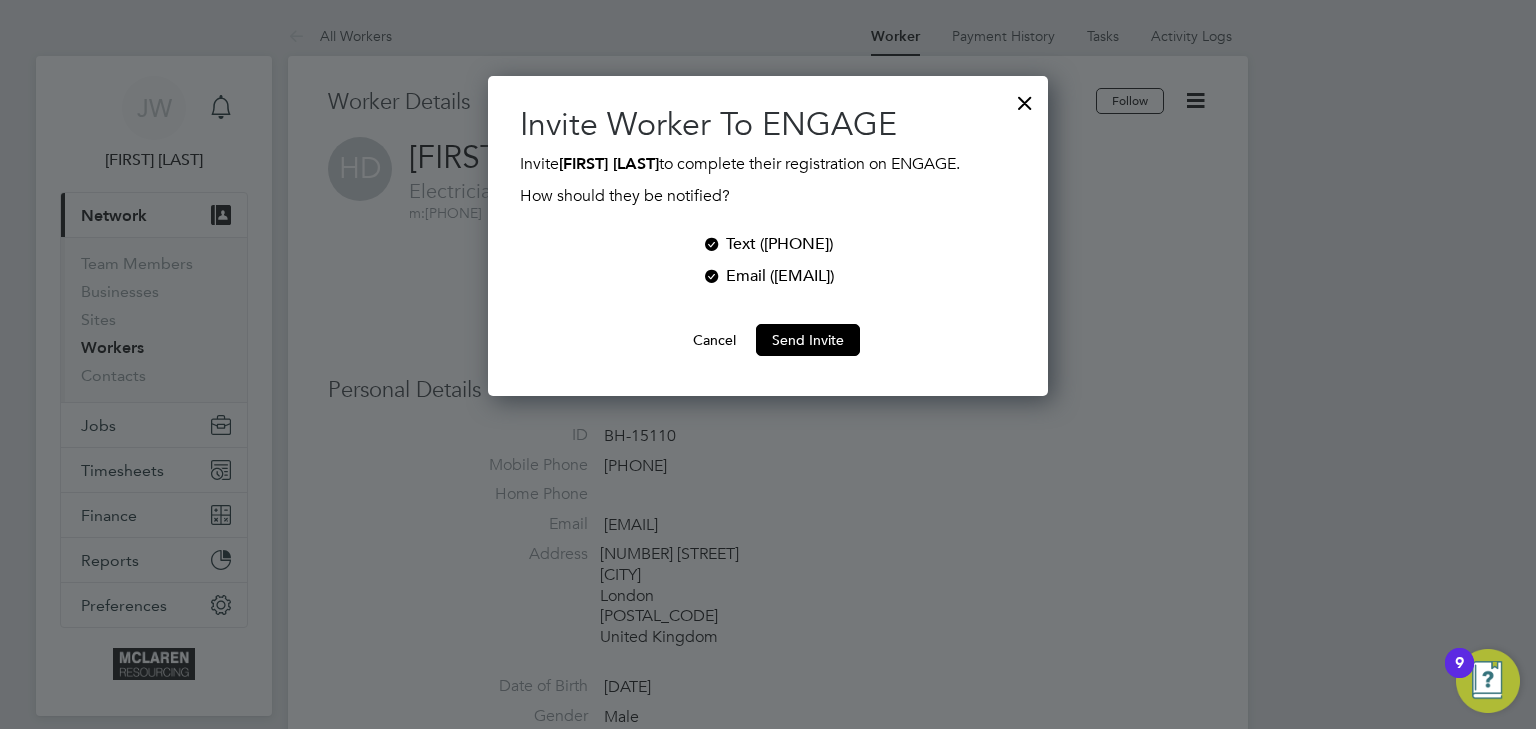 scroll, scrollTop: 9, scrollLeft: 10, axis: both 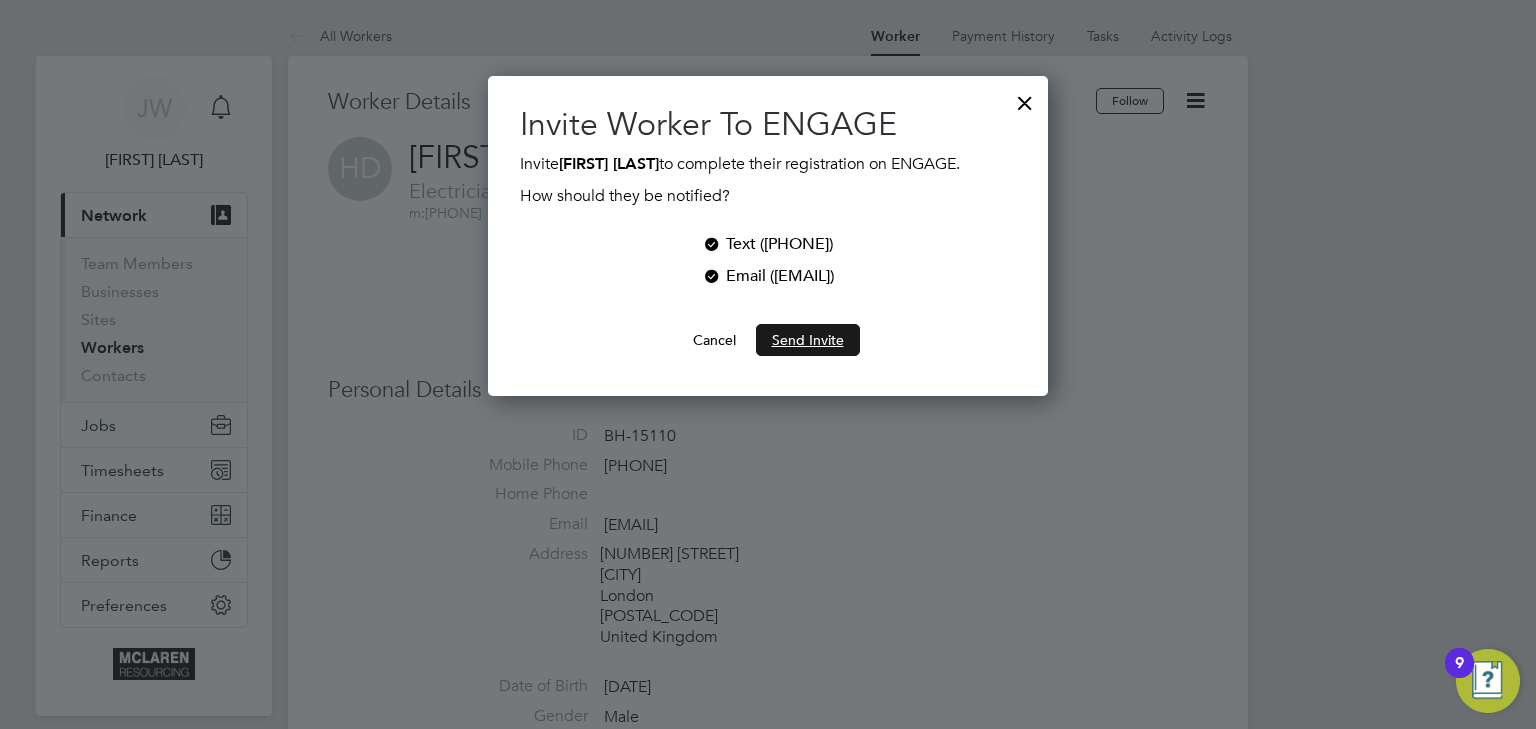 click on "Send Invite" at bounding box center [808, 340] 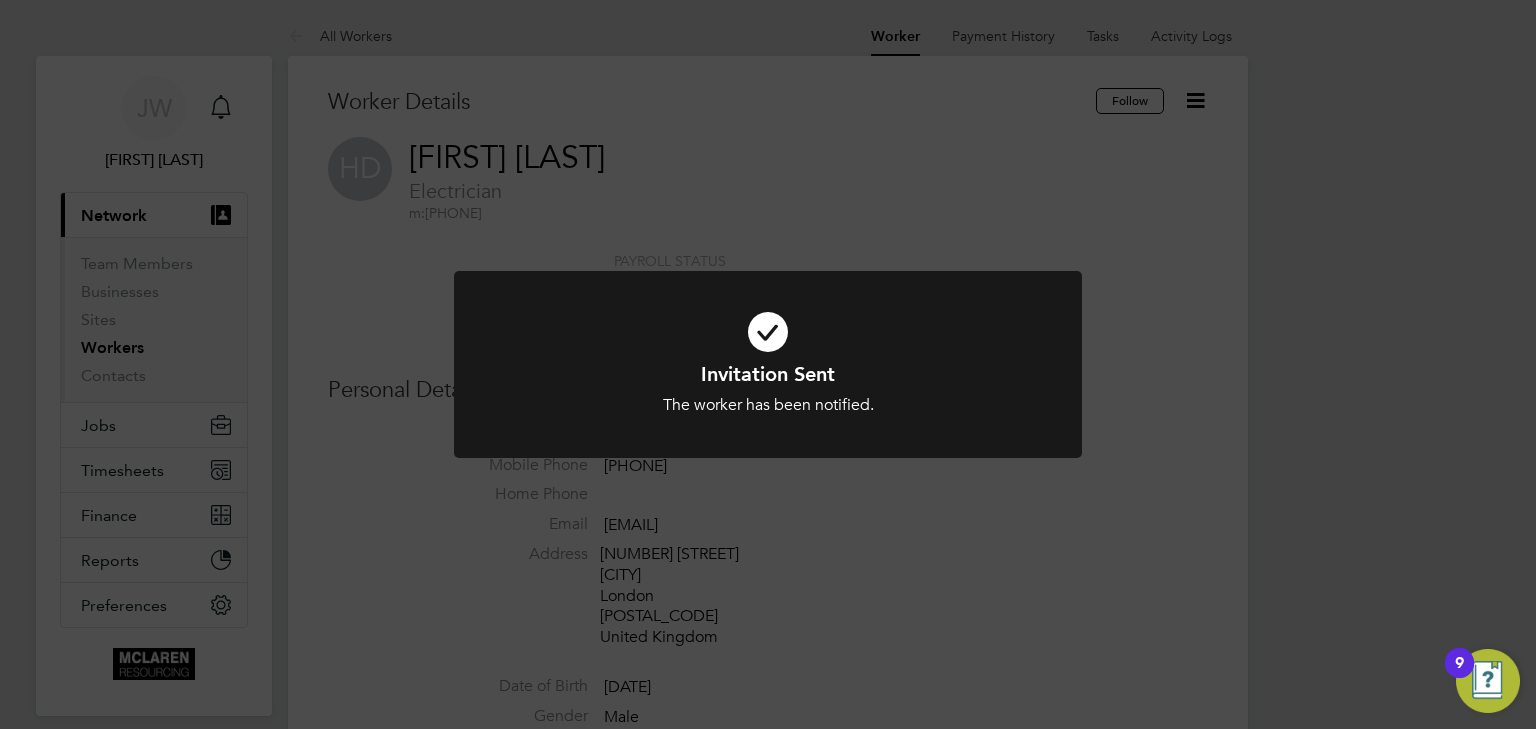 click on "Invitation Sent The worker has been notified. Cancel Okay" 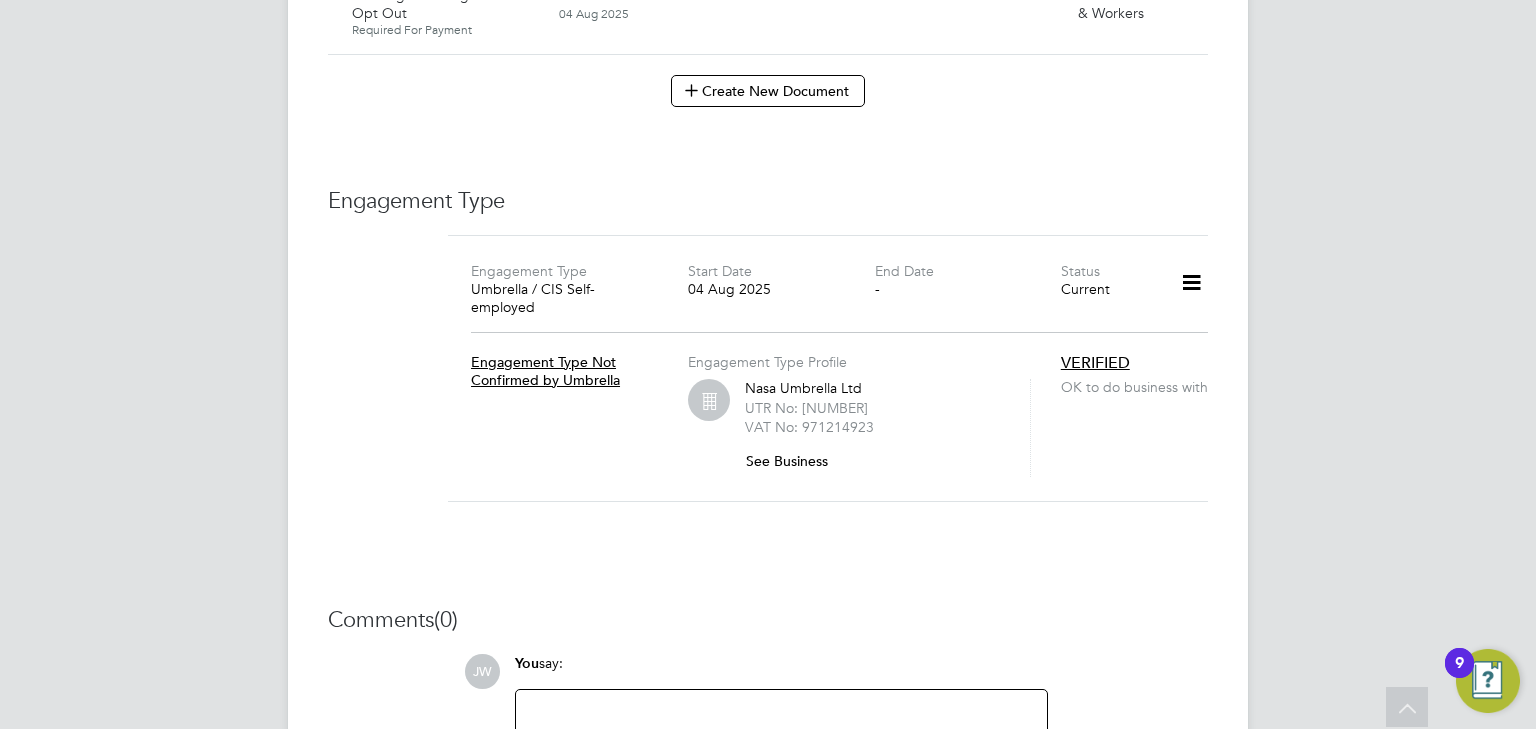 scroll, scrollTop: 1539, scrollLeft: 0, axis: vertical 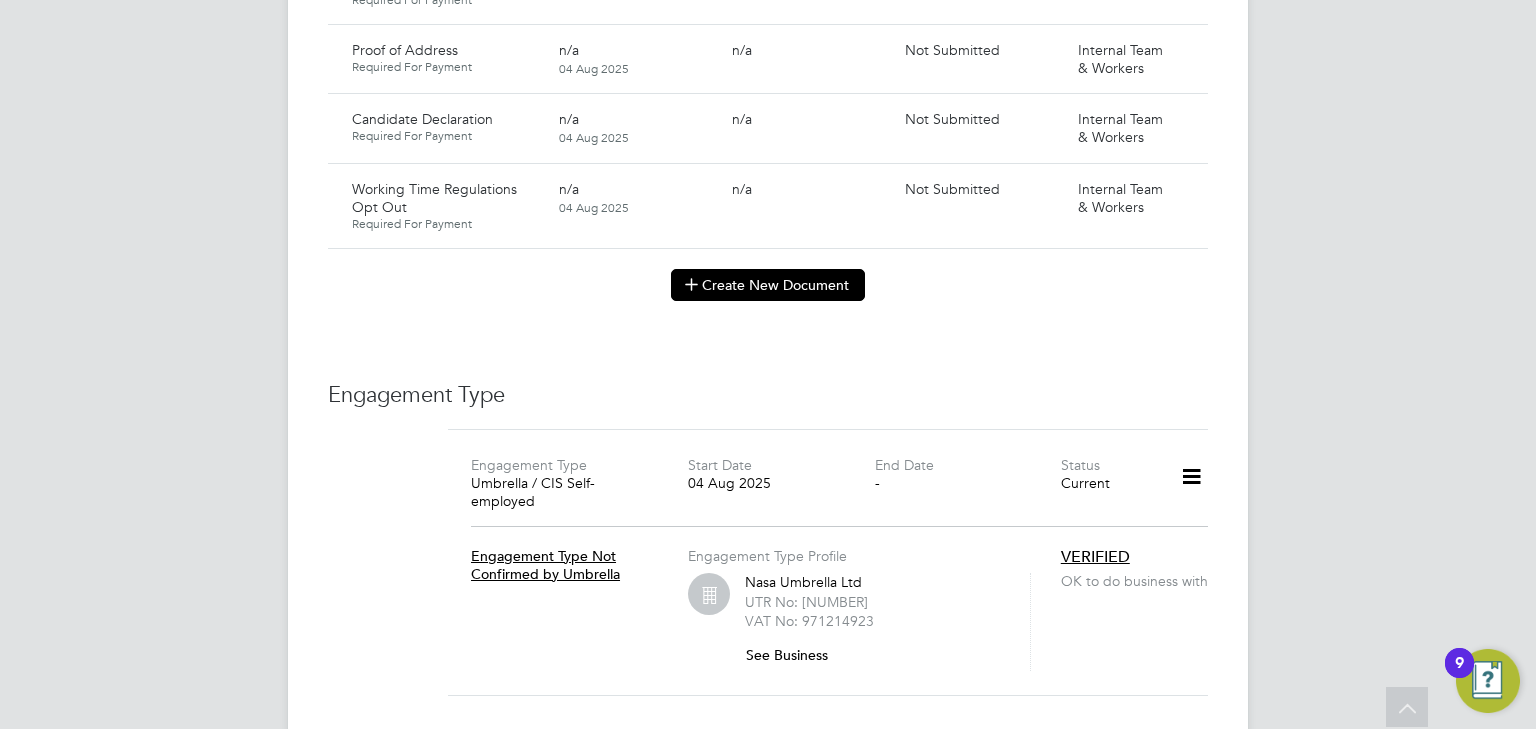 click on "Create New Document" 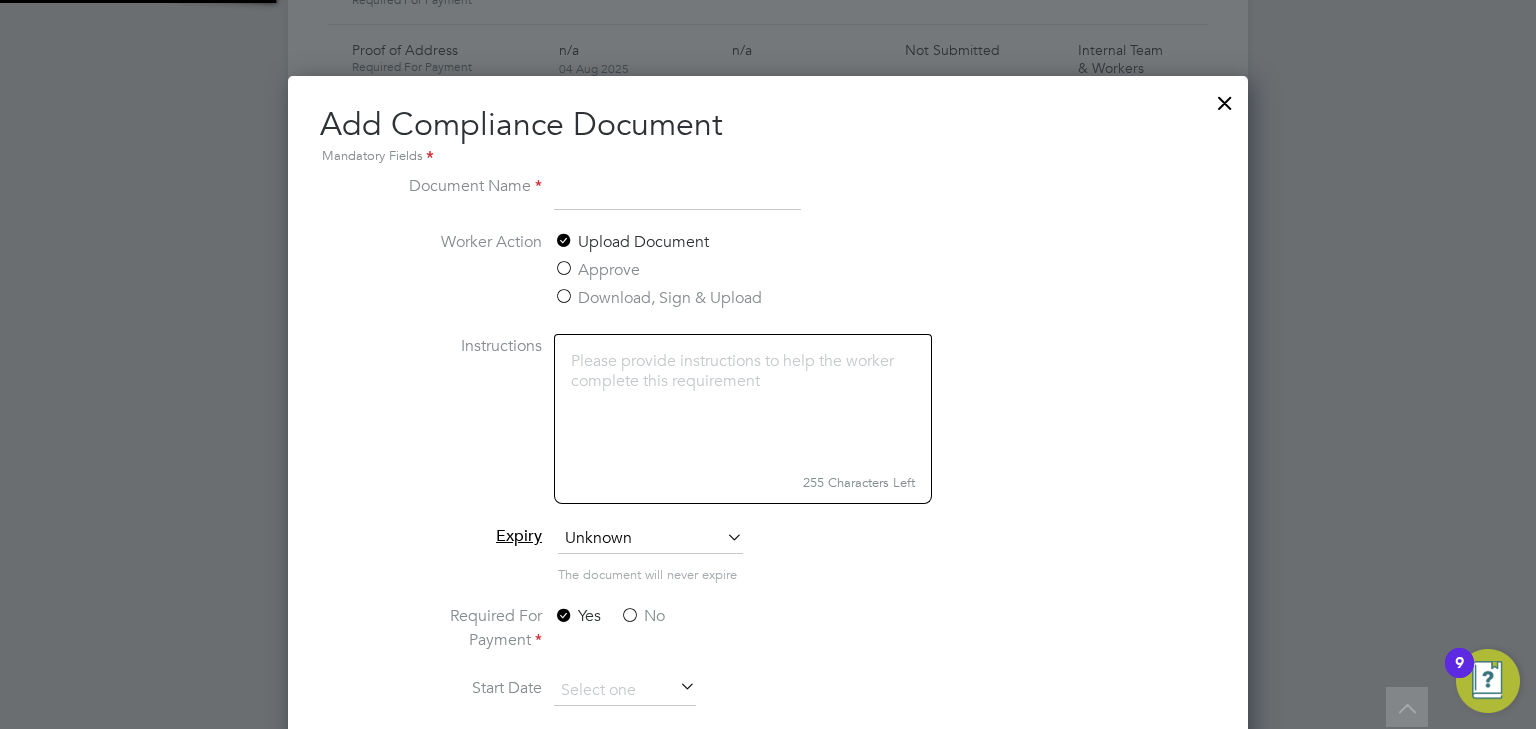 scroll, scrollTop: 9, scrollLeft: 10, axis: both 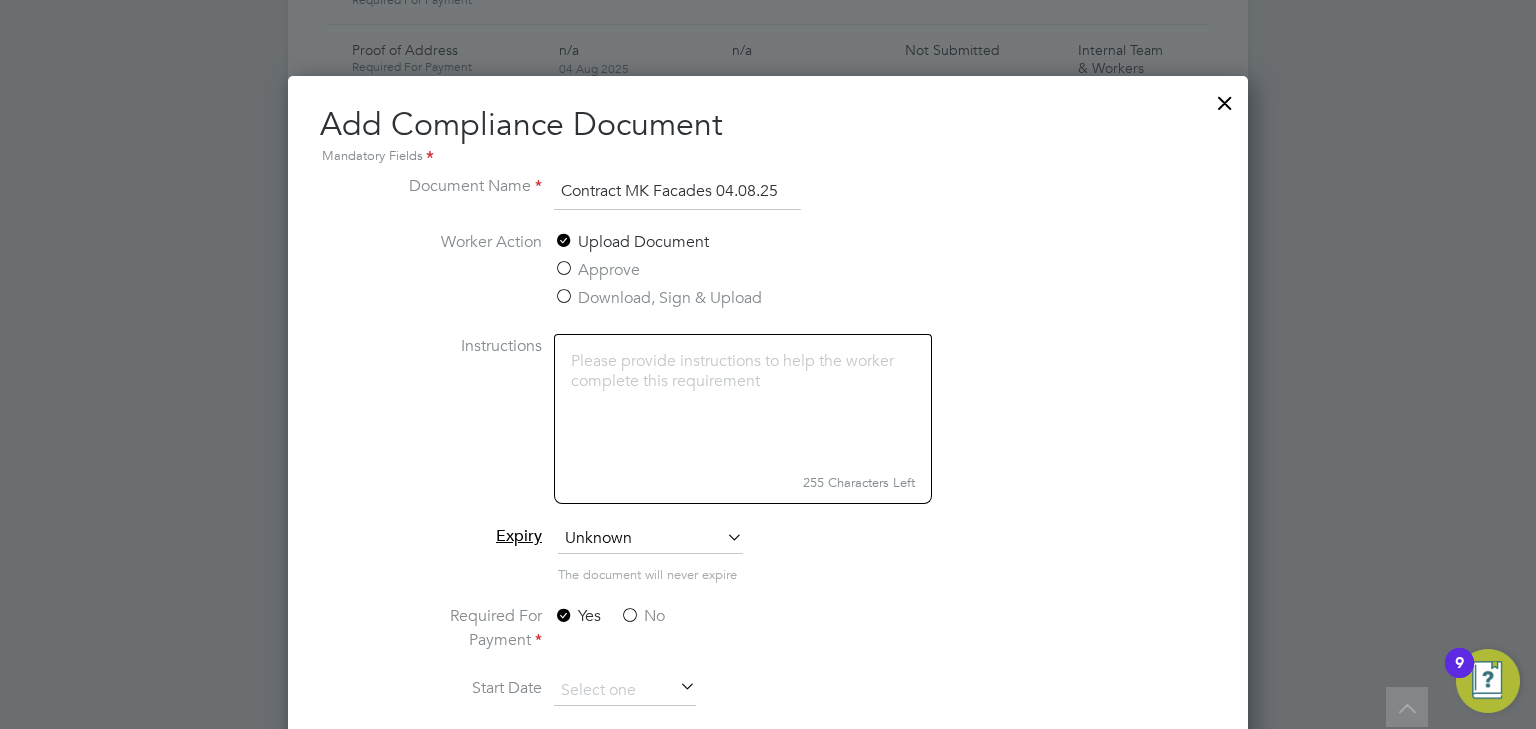type on "Contract MK Facades 04.08.25" 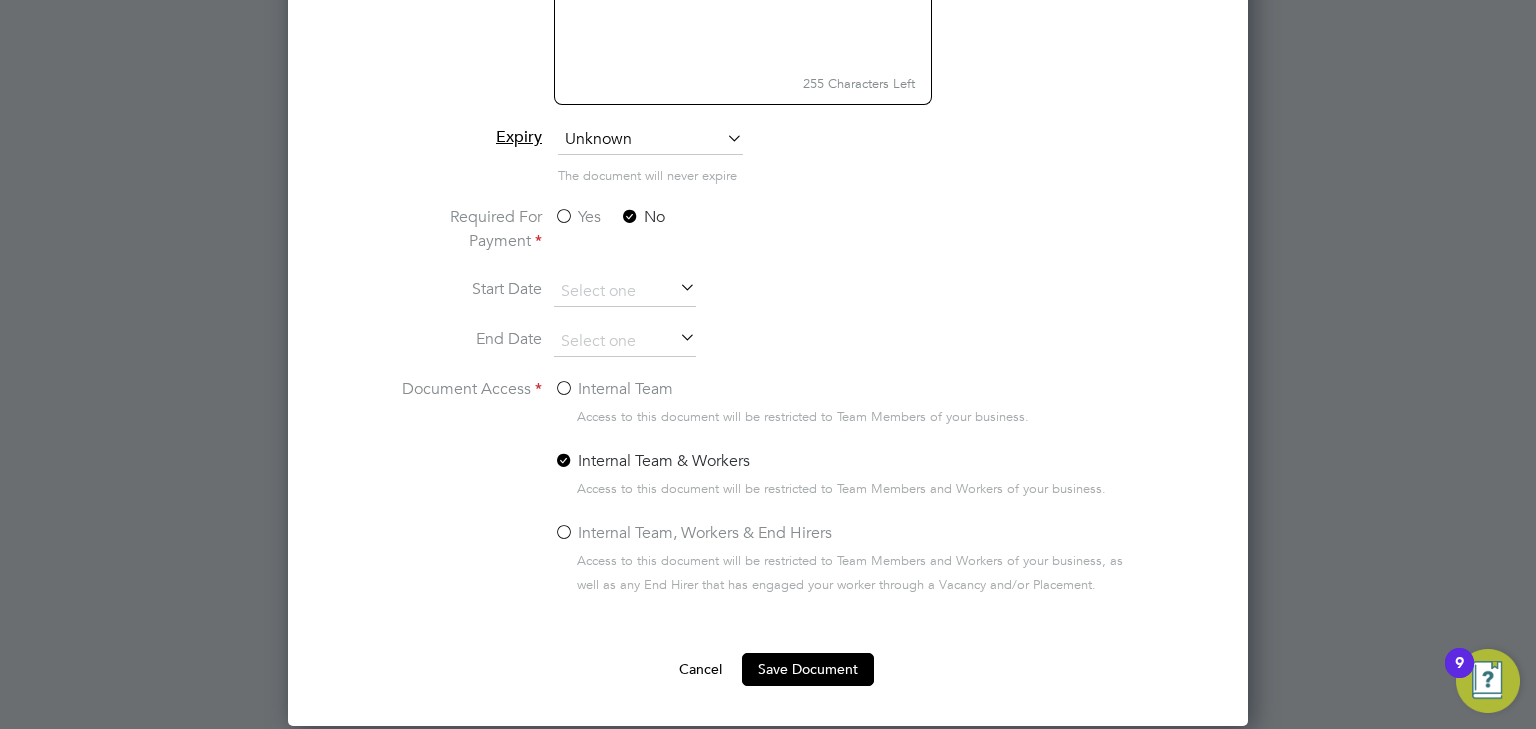 scroll, scrollTop: 1939, scrollLeft: 0, axis: vertical 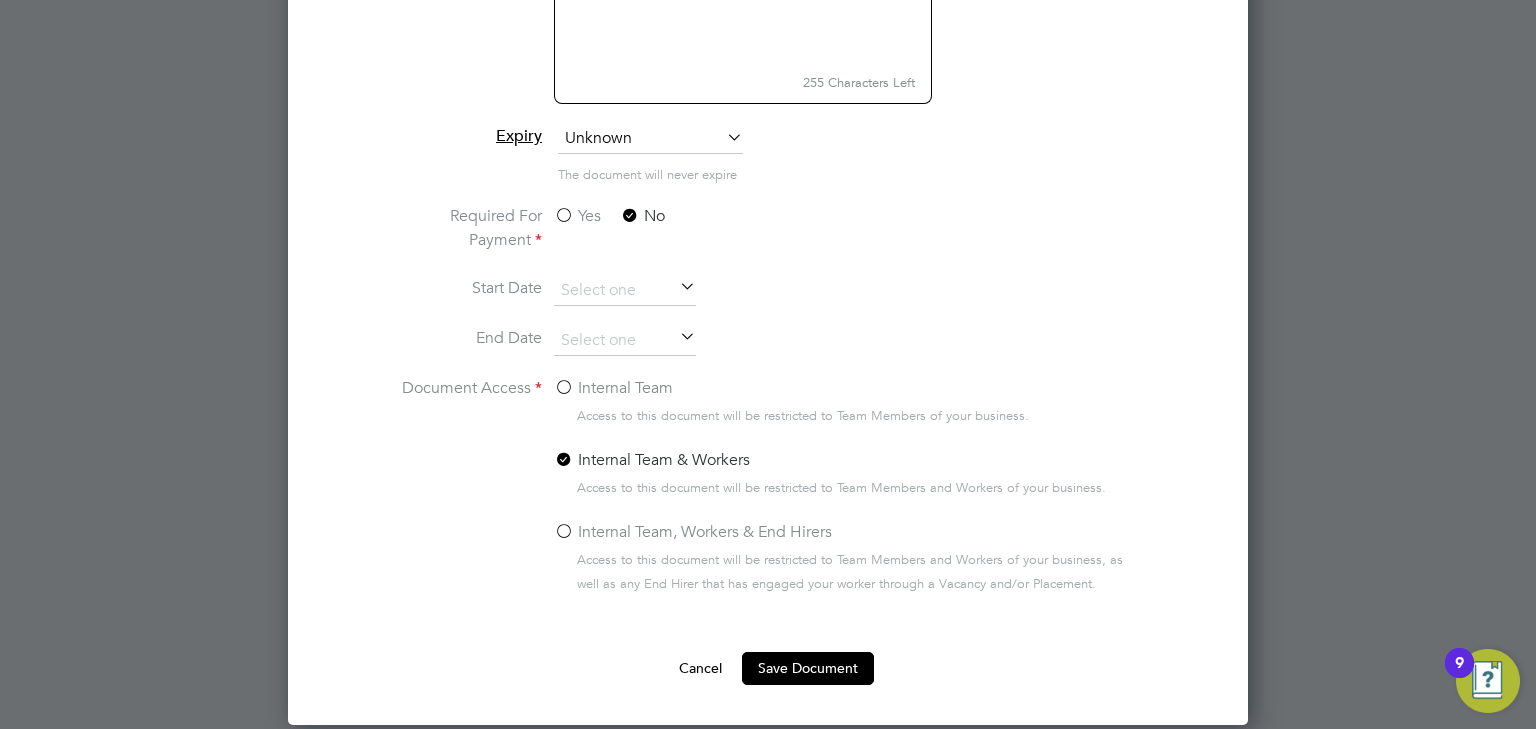 click on "Internal Team" 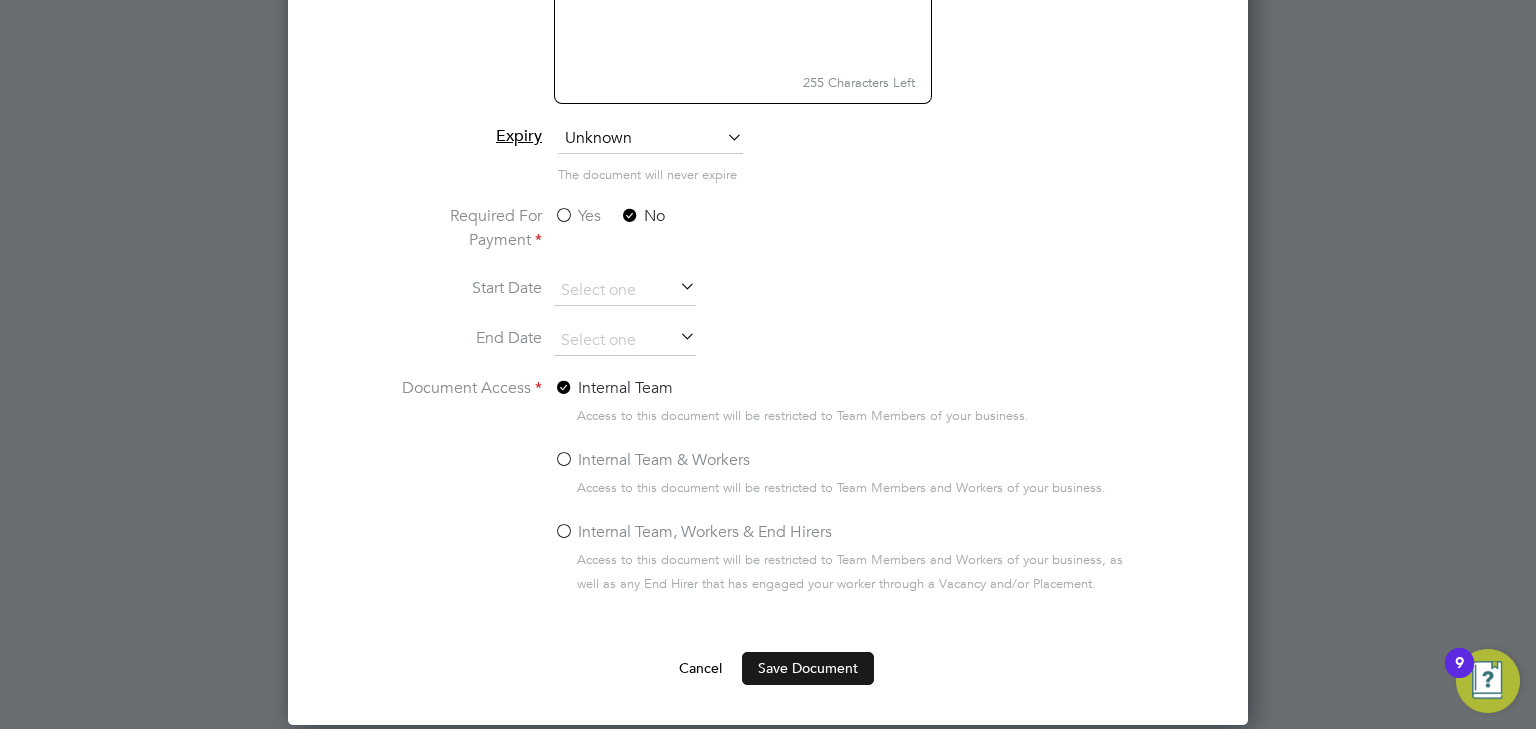 click on "Save Document" at bounding box center [808, 668] 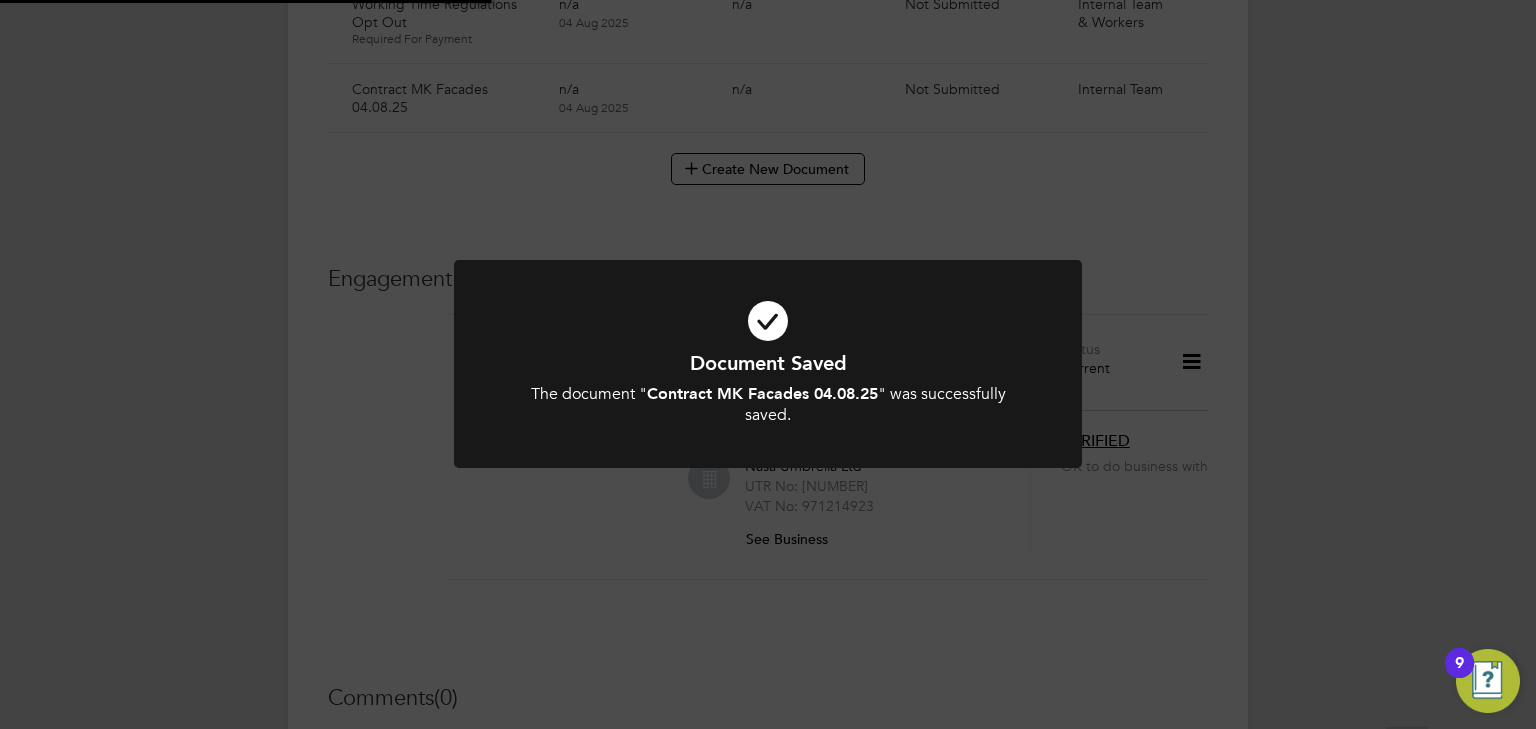 scroll, scrollTop: 1539, scrollLeft: 0, axis: vertical 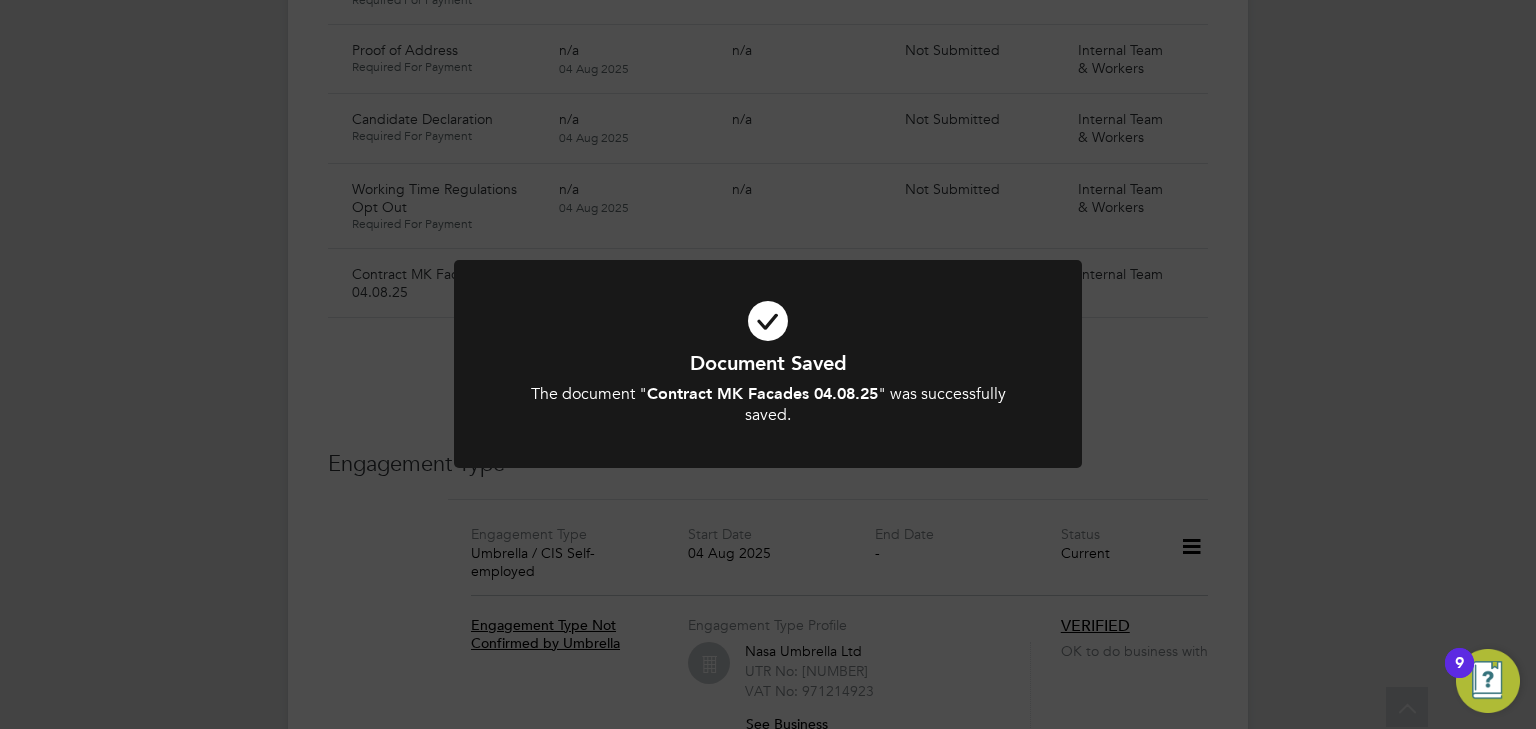 click on "Document Saved The document " Contract MK Facades 04.08.25 " was successfully saved. Cancel Okay" 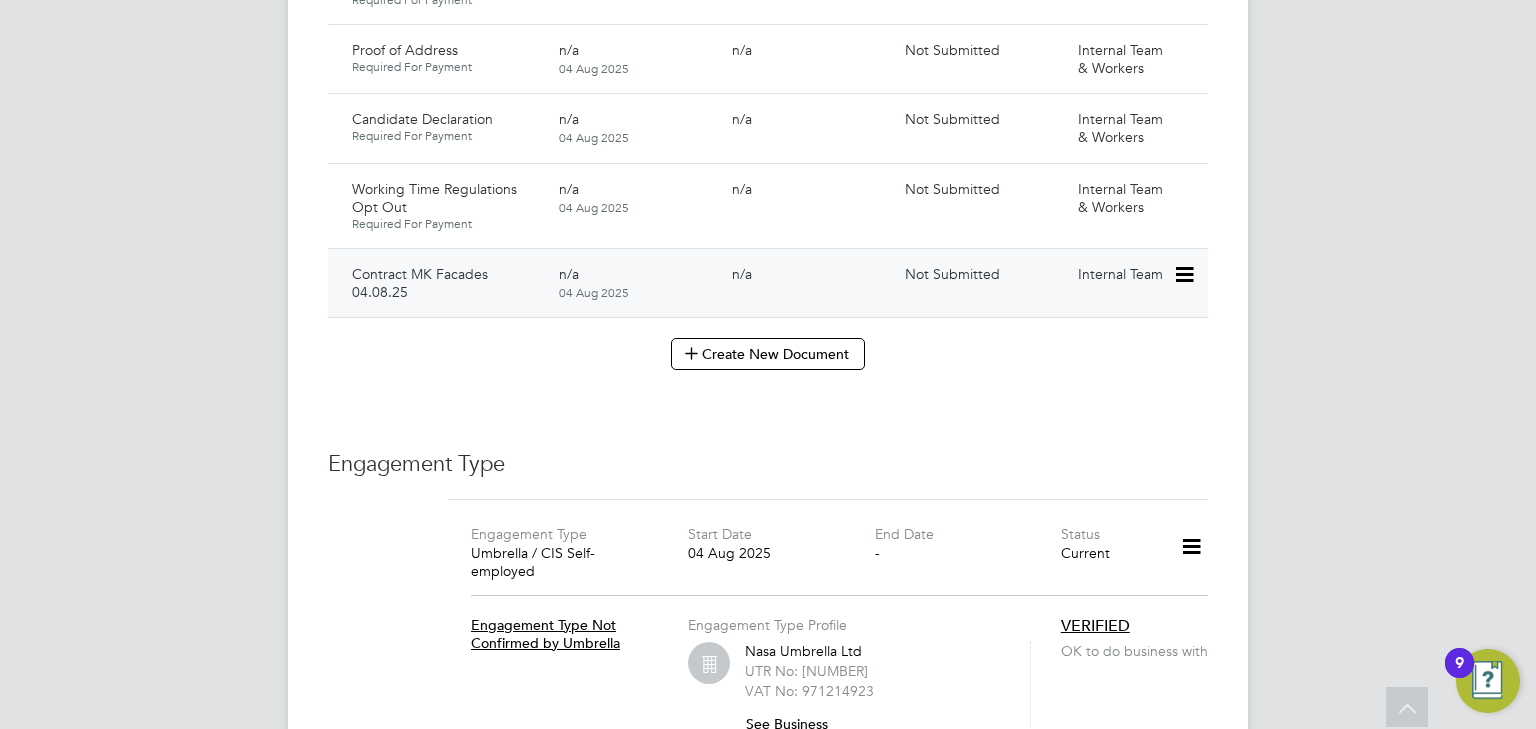 click 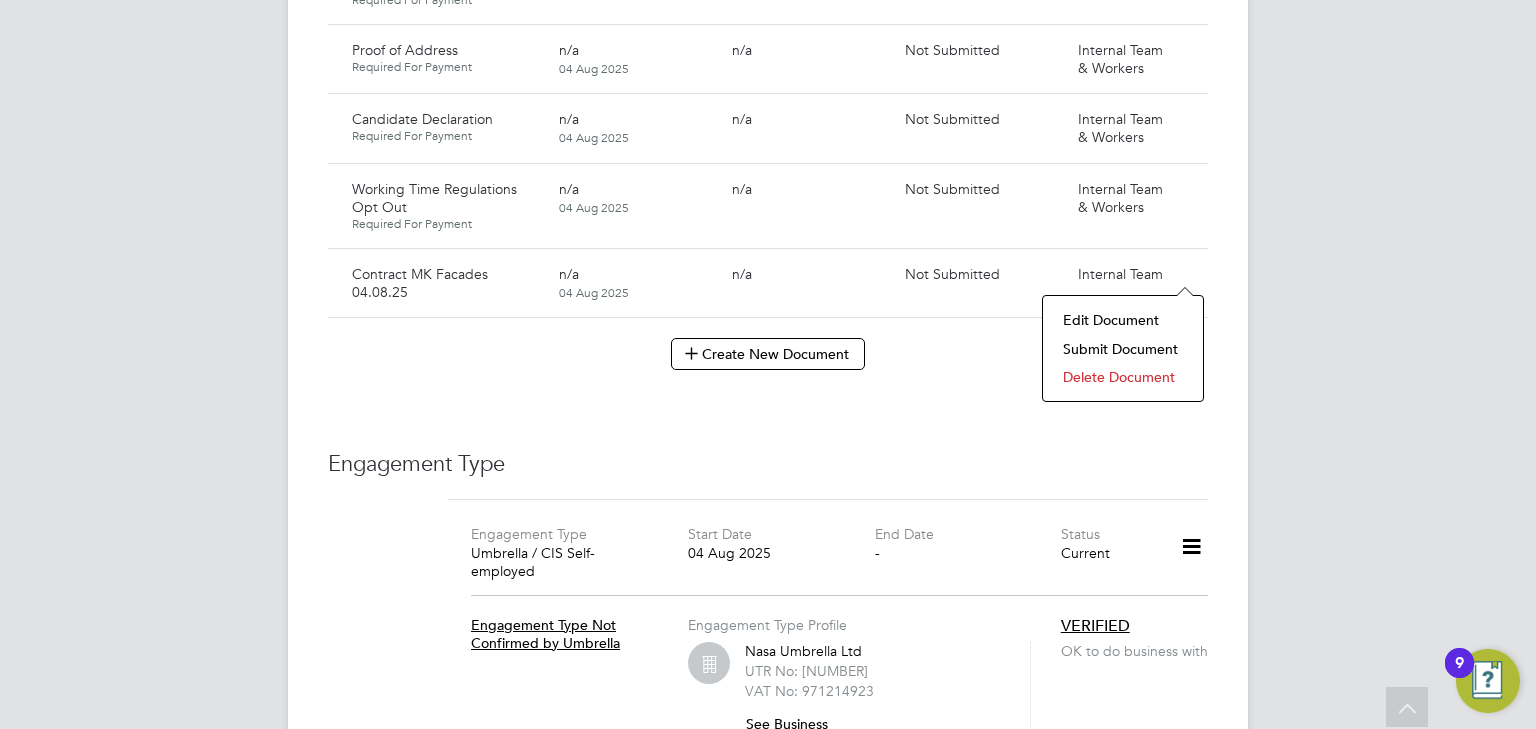 click on "Submit Document" 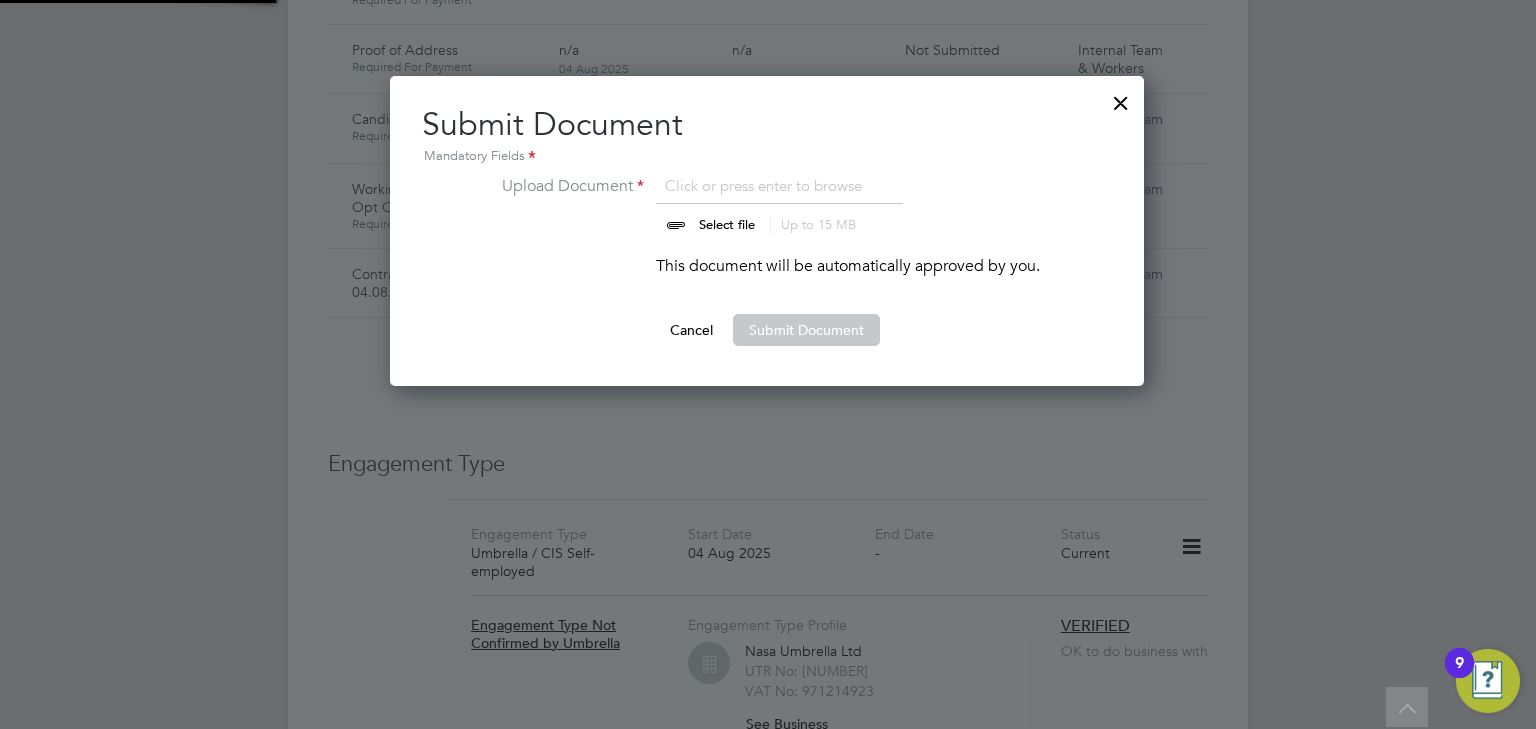 scroll, scrollTop: 9, scrollLeft: 10, axis: both 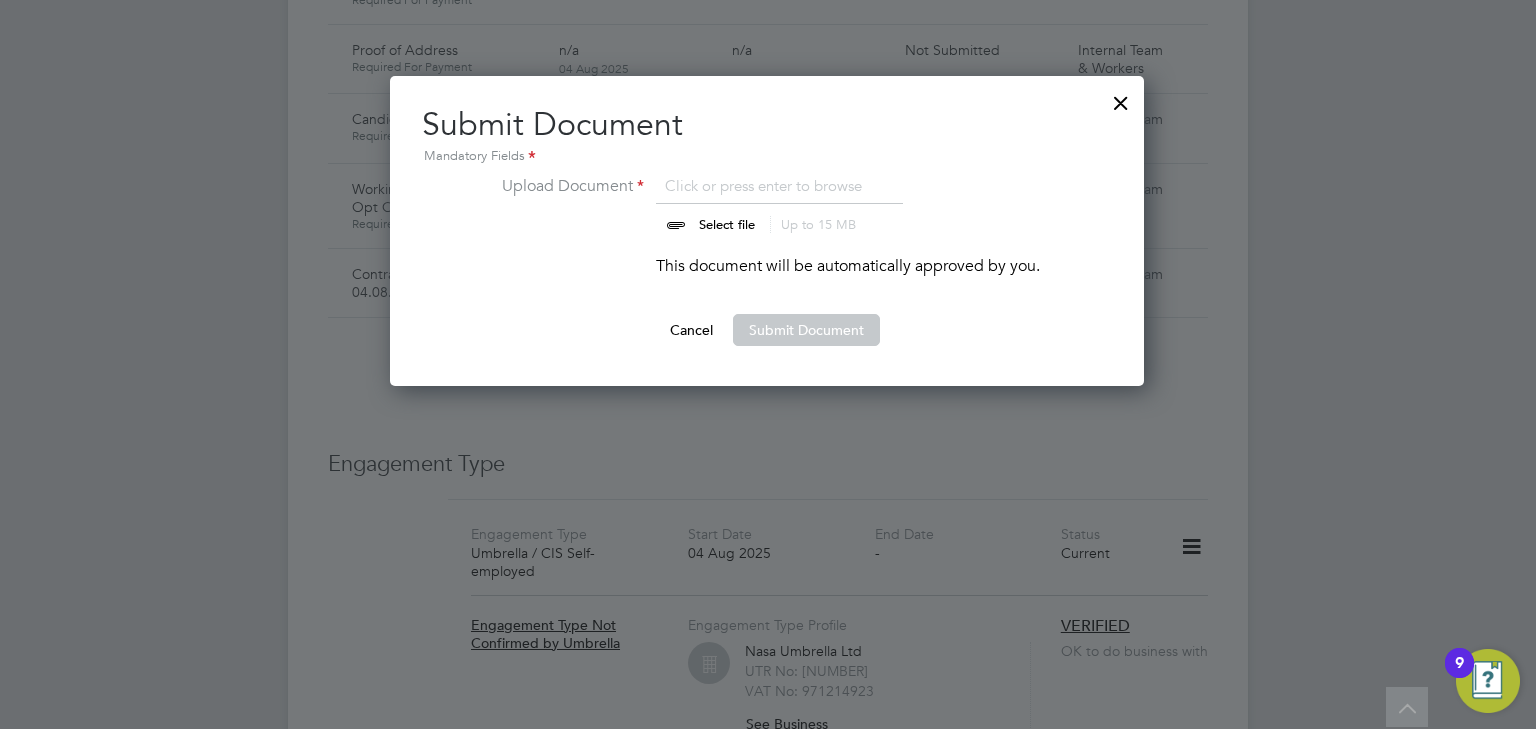 click at bounding box center [746, 204] 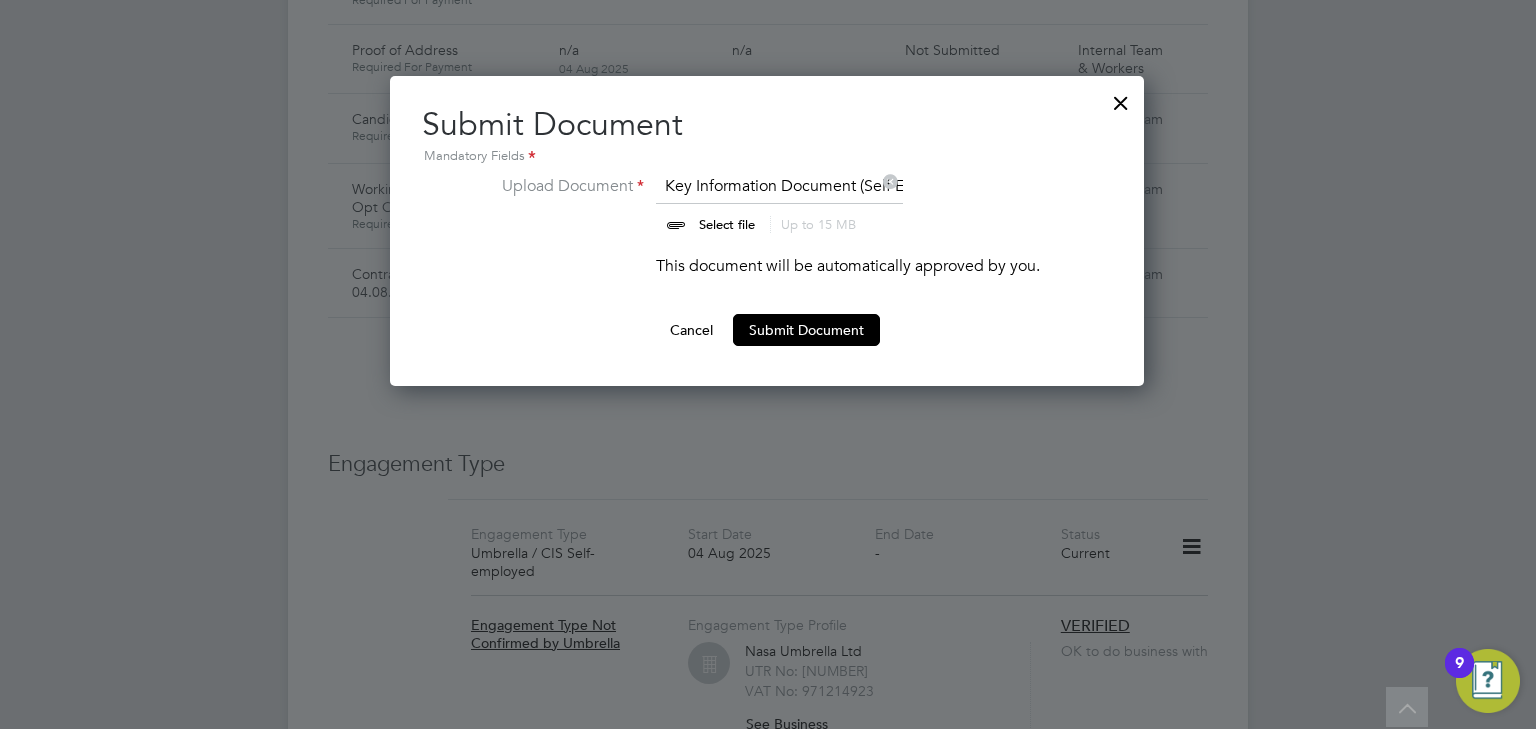 click at bounding box center (1121, 98) 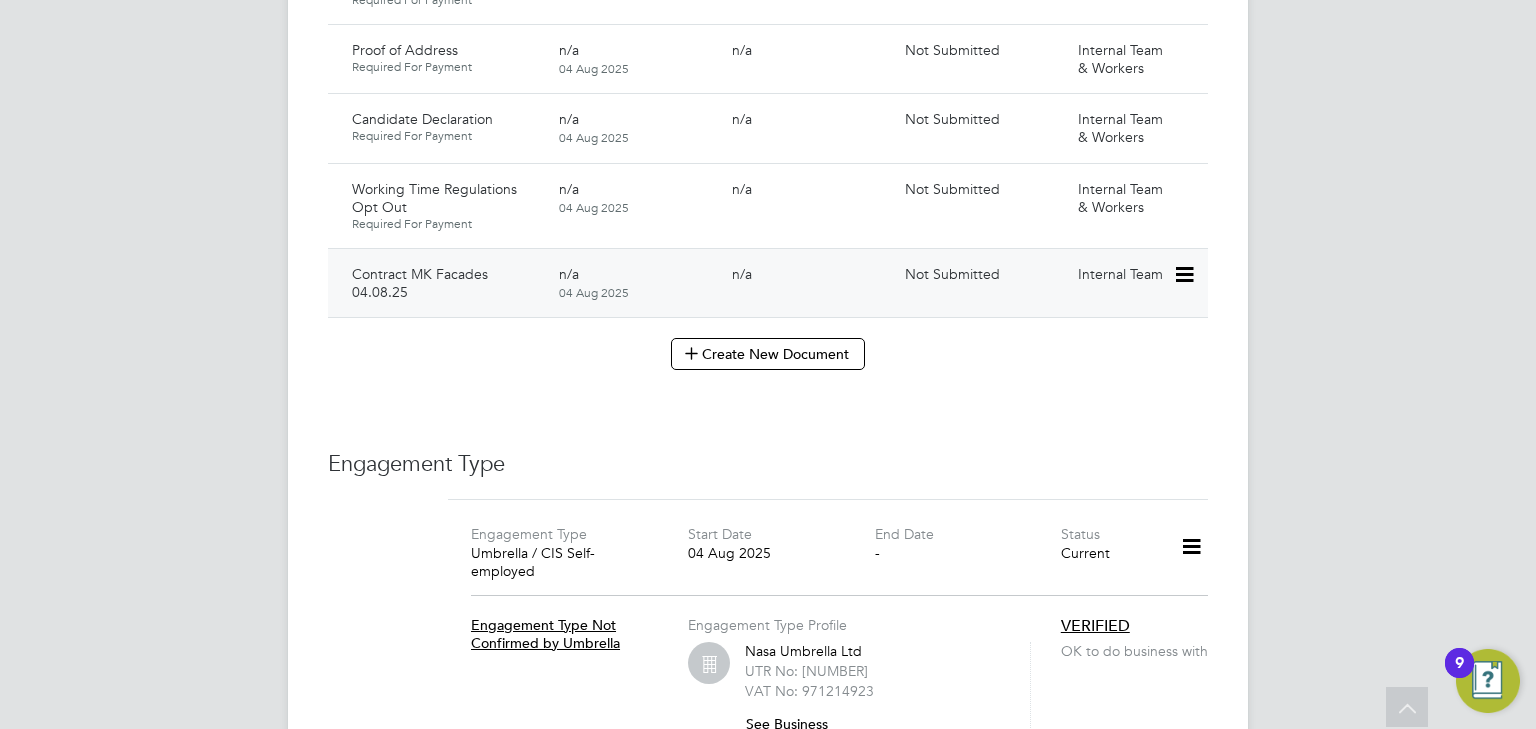 click 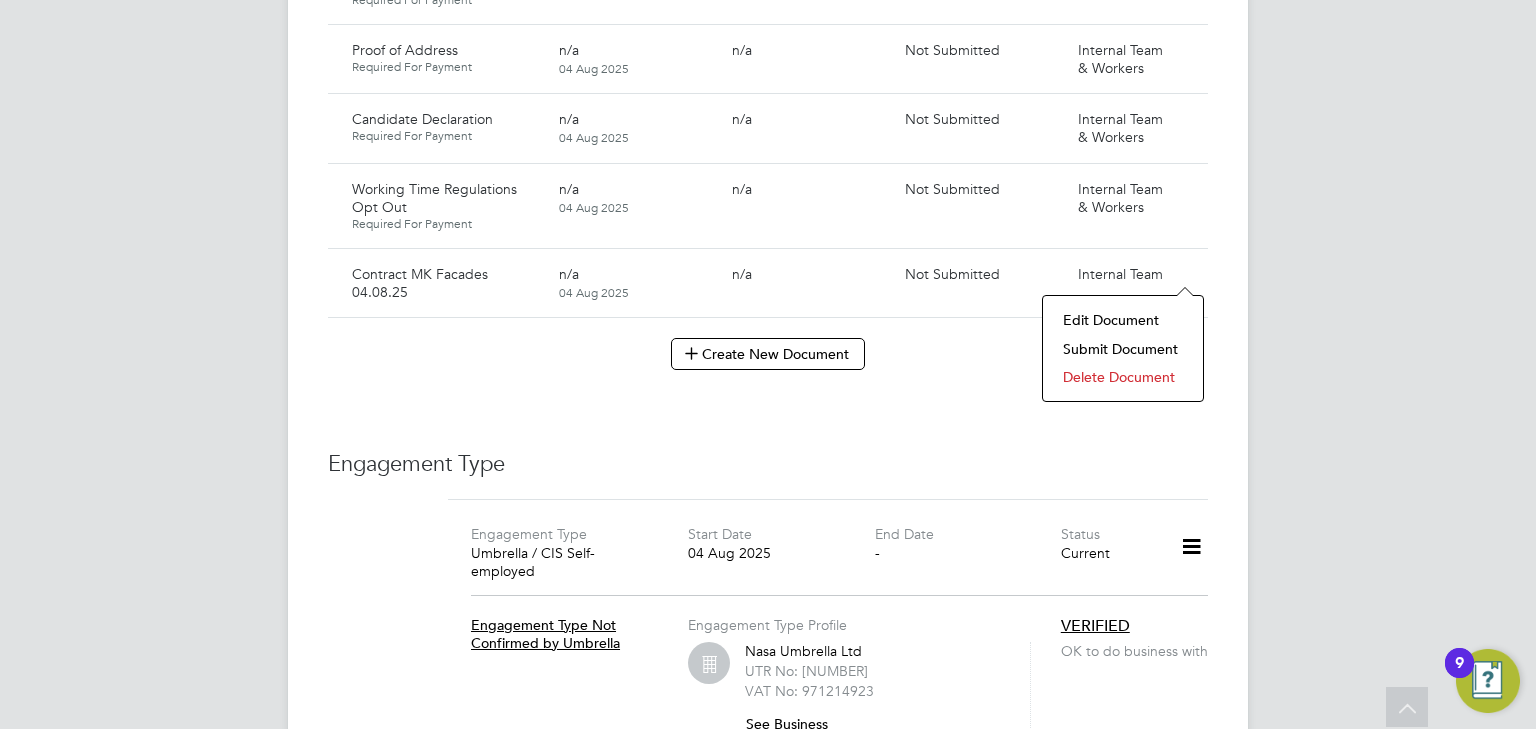 click on "Delete Document" 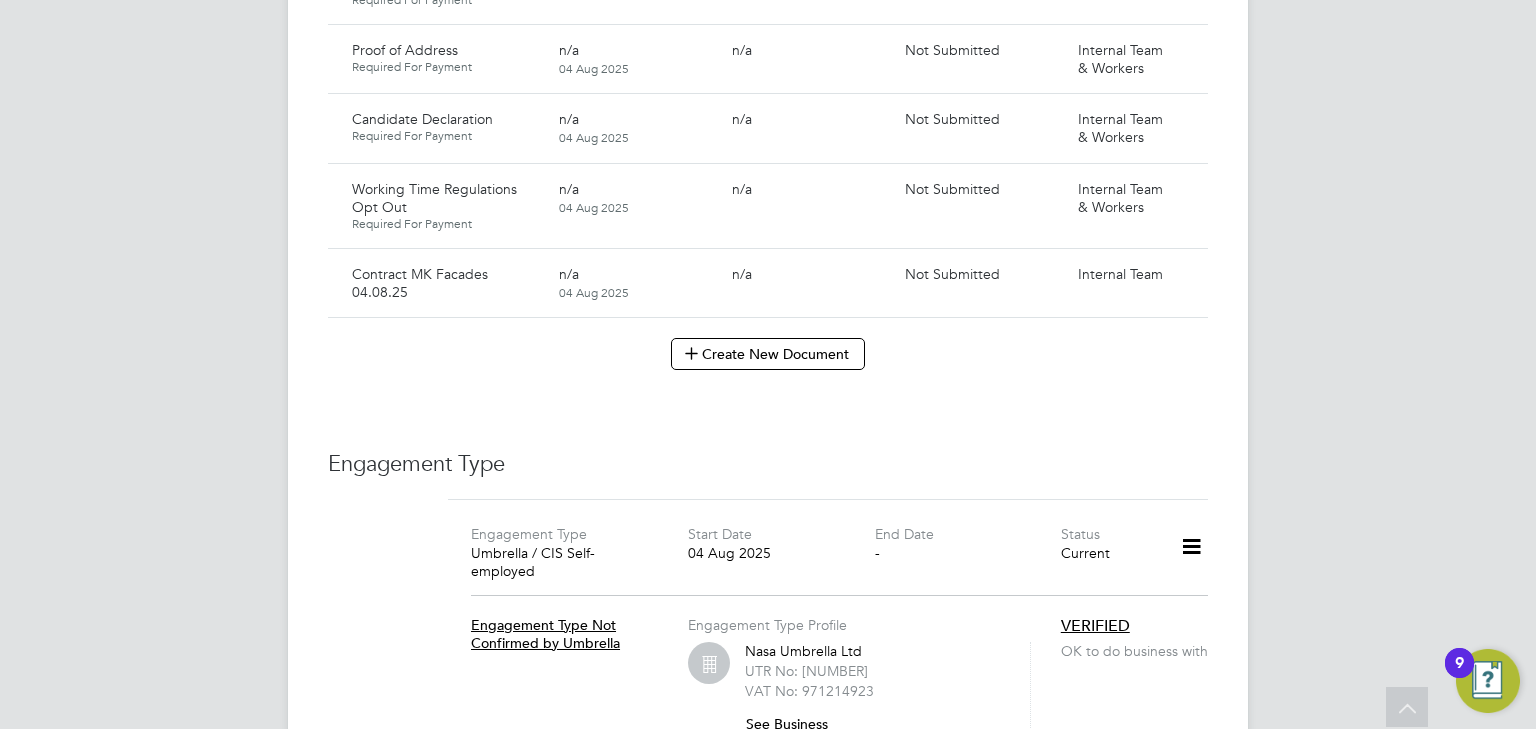 scroll, scrollTop: 0, scrollLeft: 0, axis: both 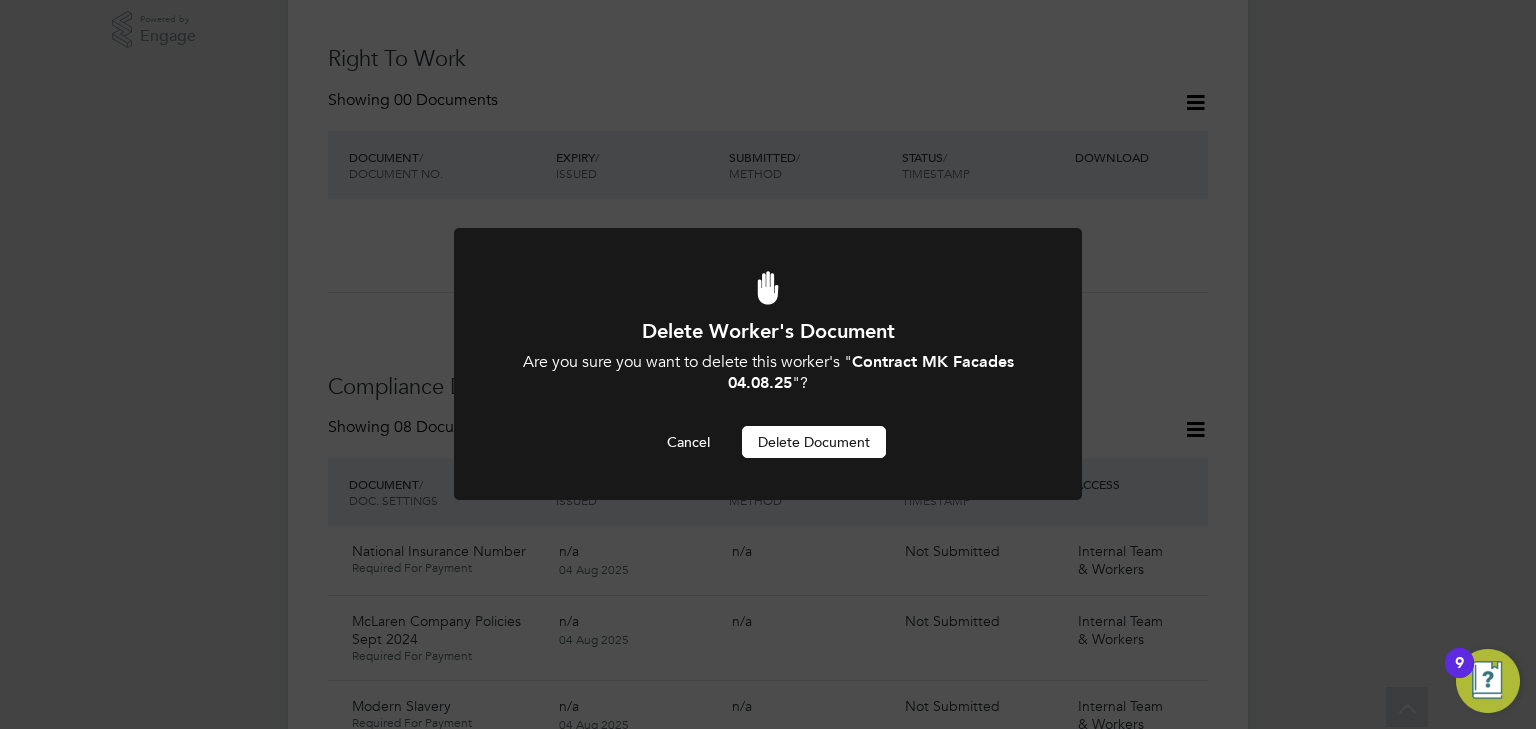 click on "Delete Document" at bounding box center (814, 442) 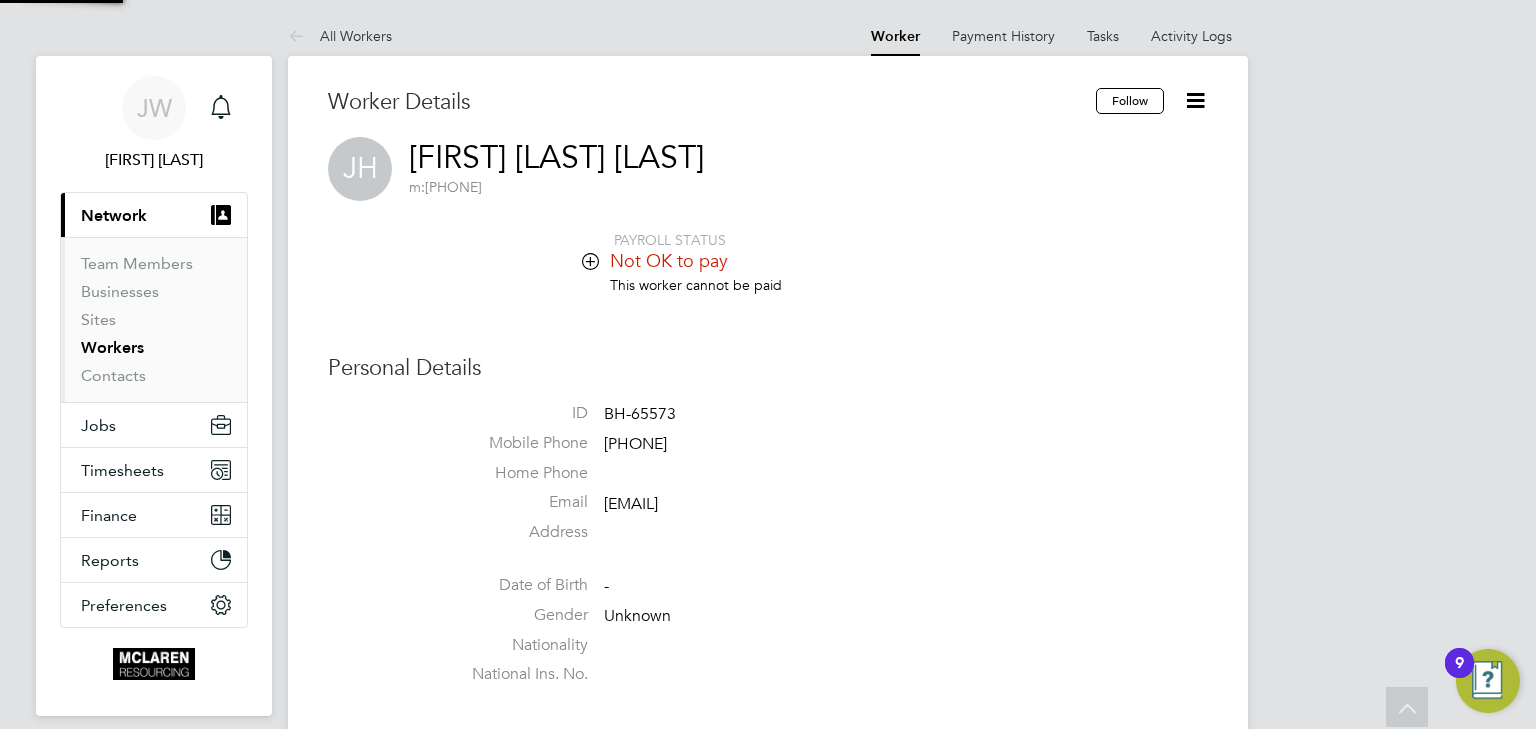 scroll, scrollTop: 728, scrollLeft: 0, axis: vertical 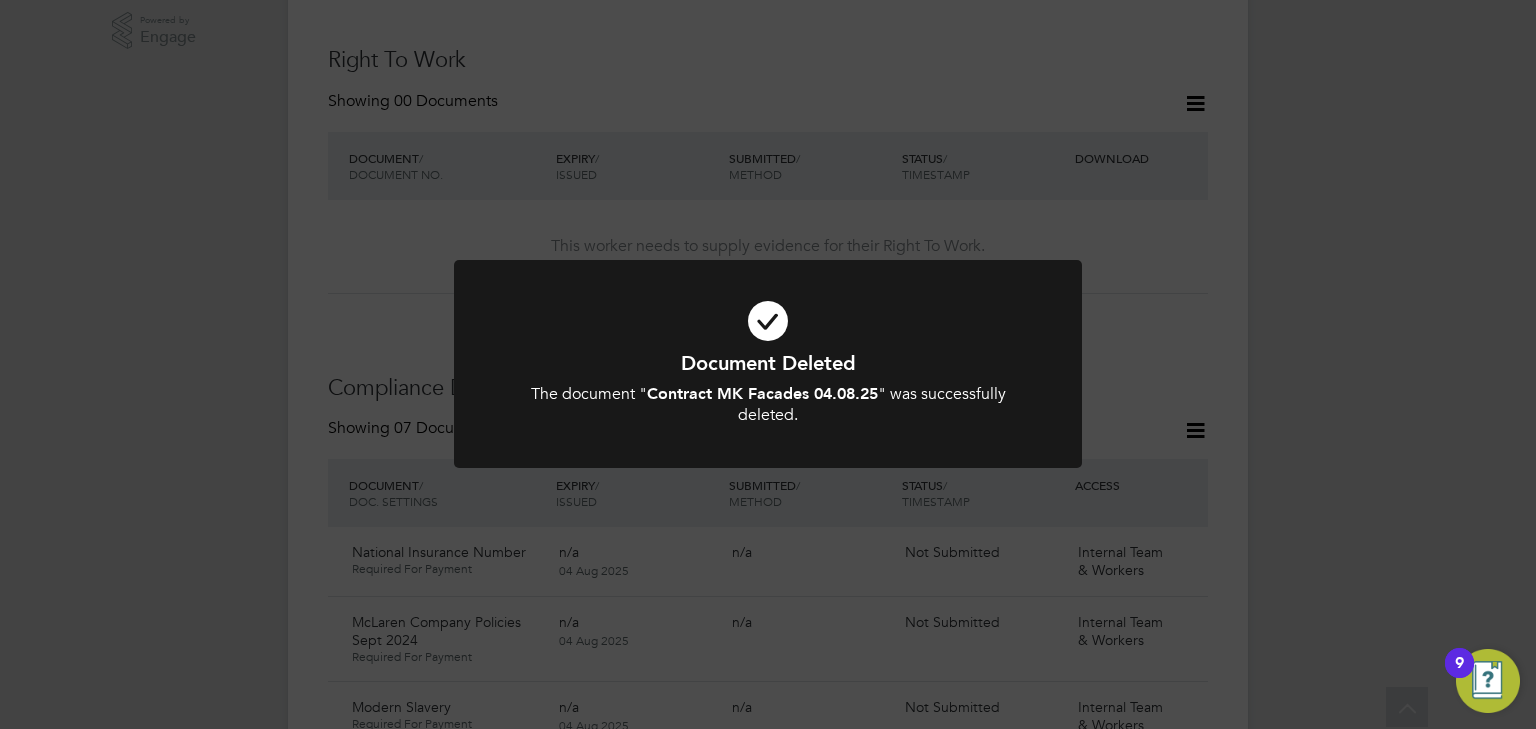 click on "Document Deleted The document " Contract MK Facades 04.08.25 " was successfully deleted. Cancel Okay" 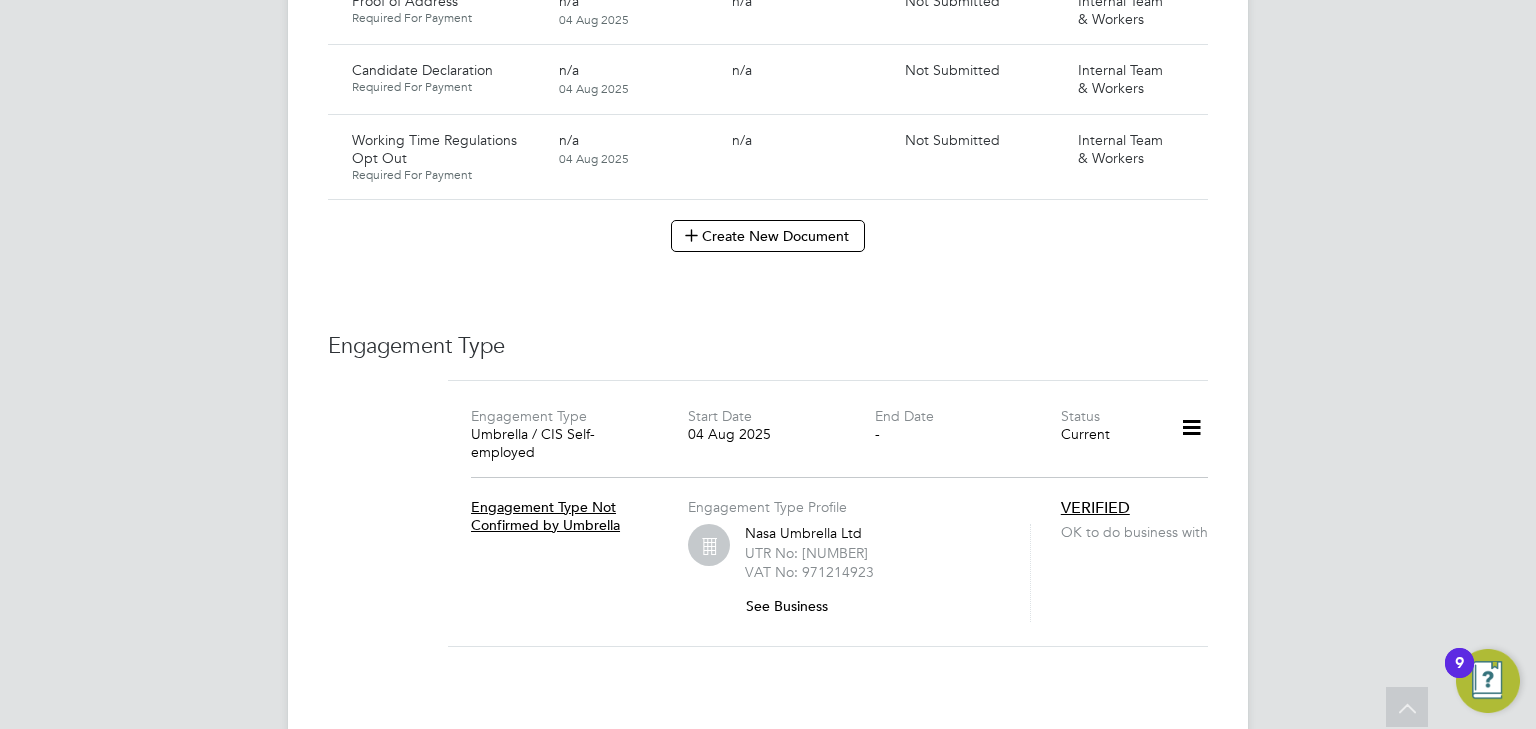 scroll, scrollTop: 1768, scrollLeft: 0, axis: vertical 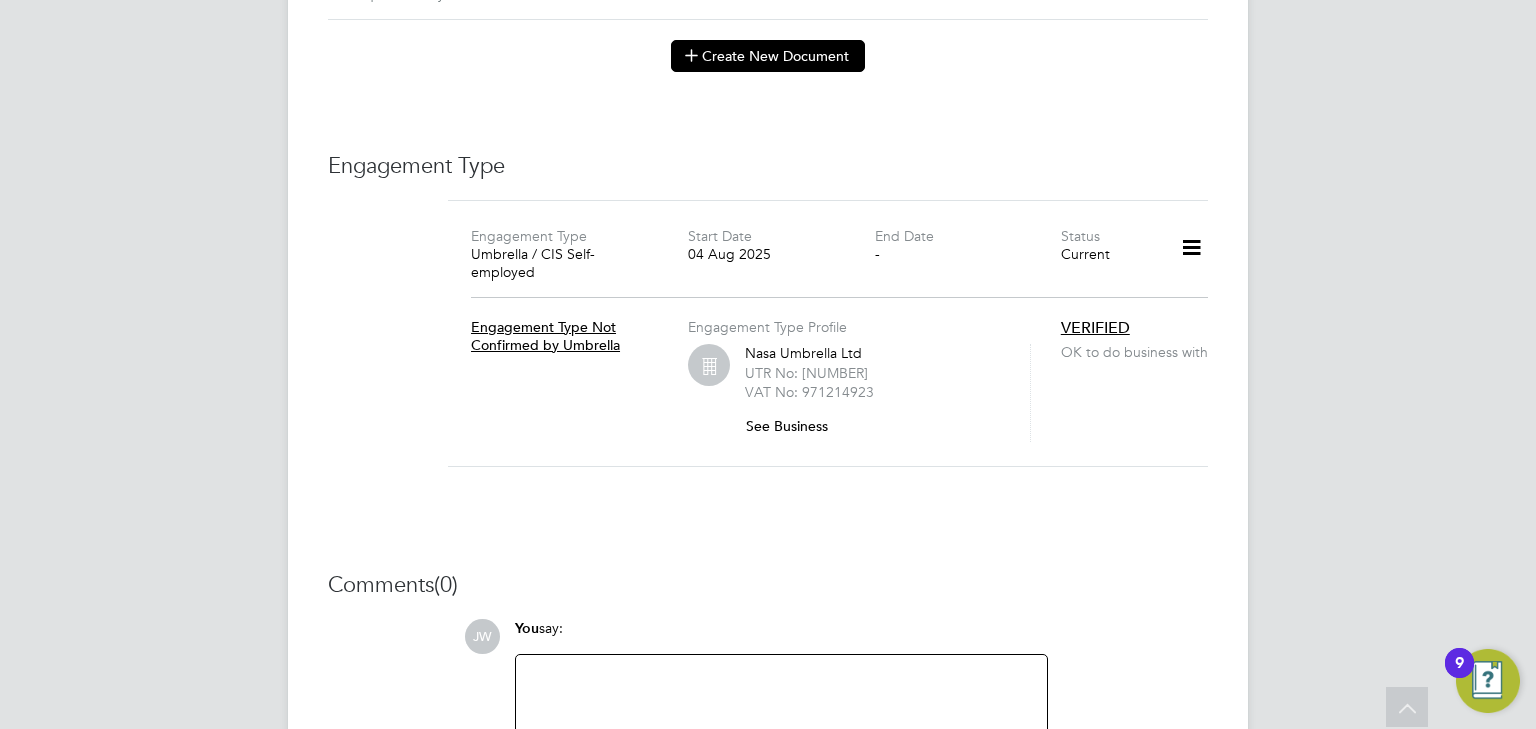 click on "Create New Document" 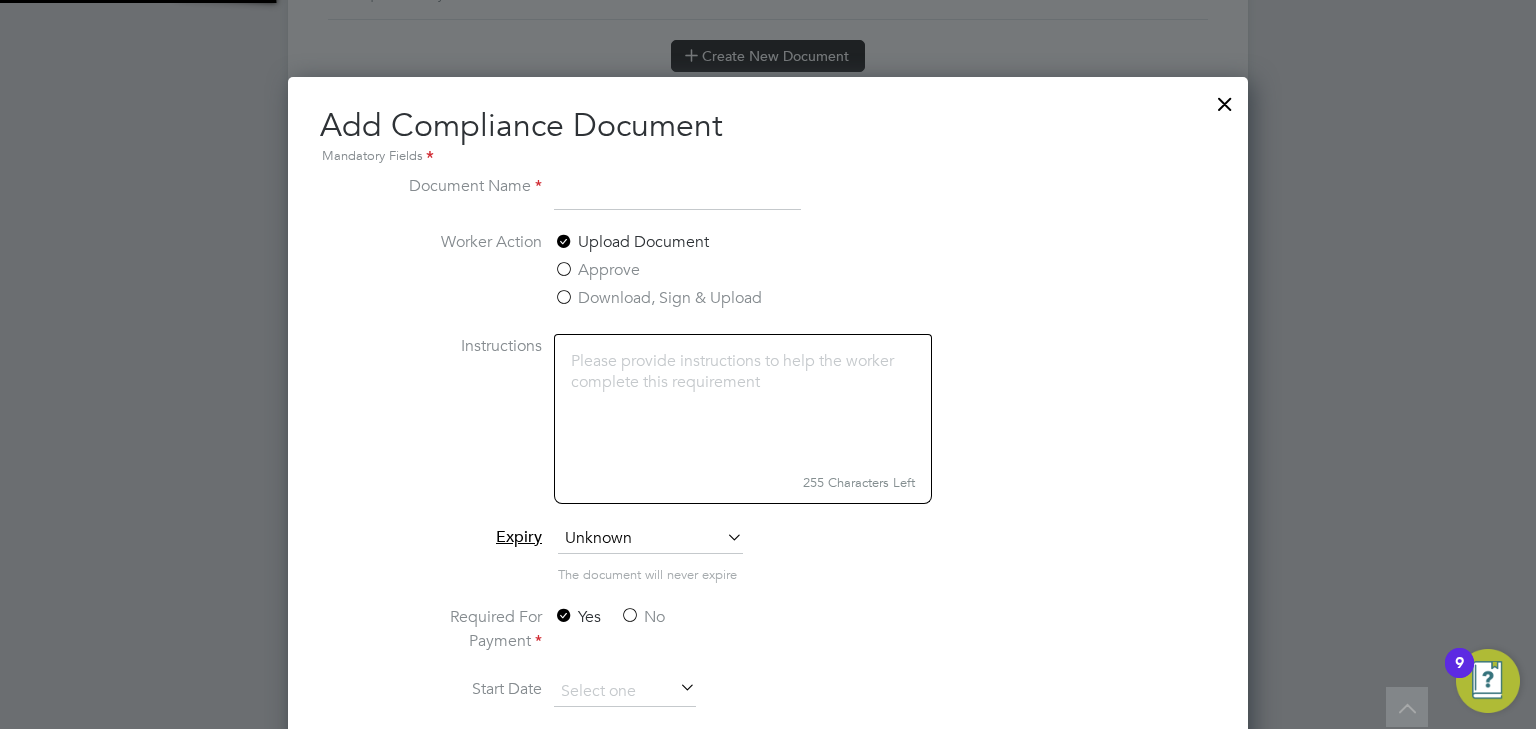 scroll, scrollTop: 9, scrollLeft: 10, axis: both 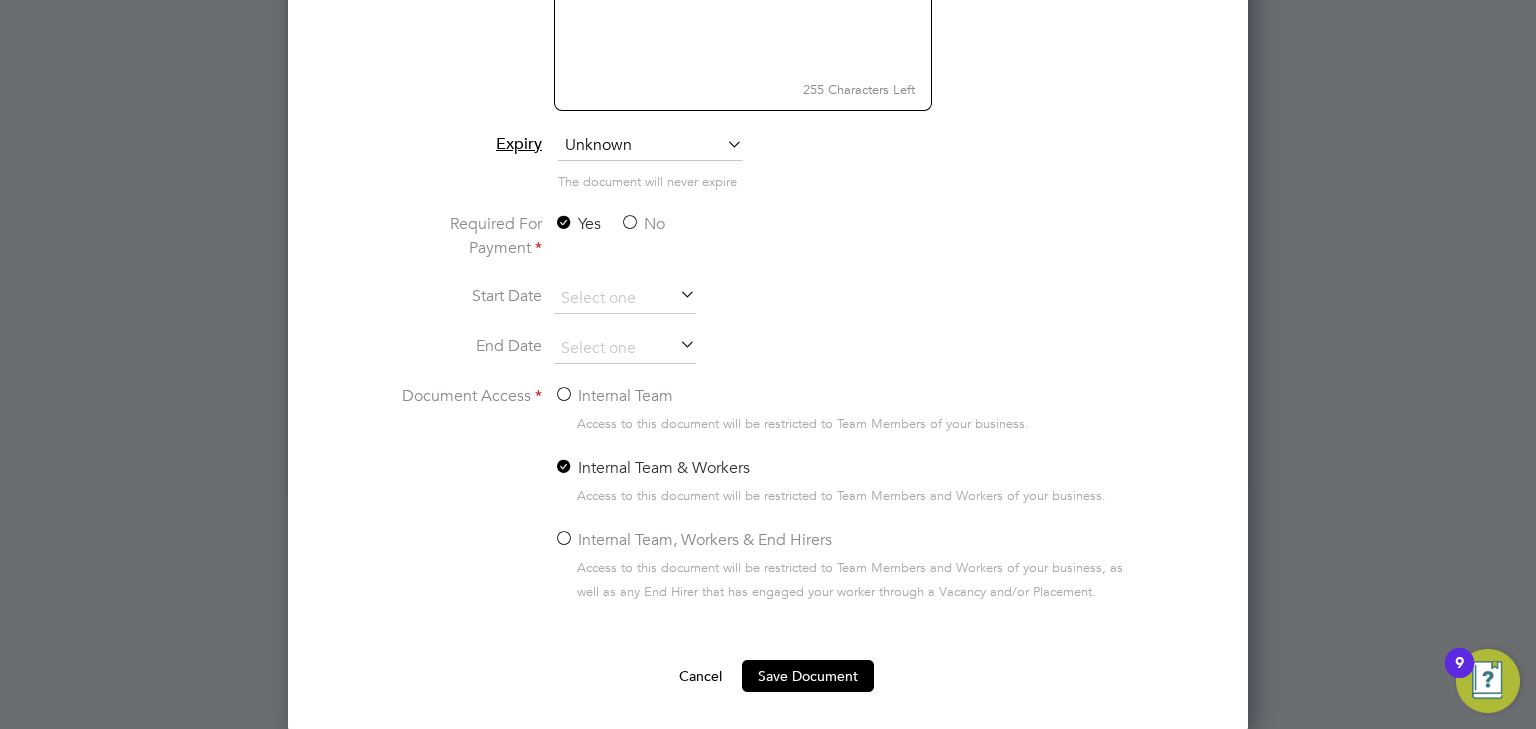 type on "Key Information Document MK Facades 04.08.25" 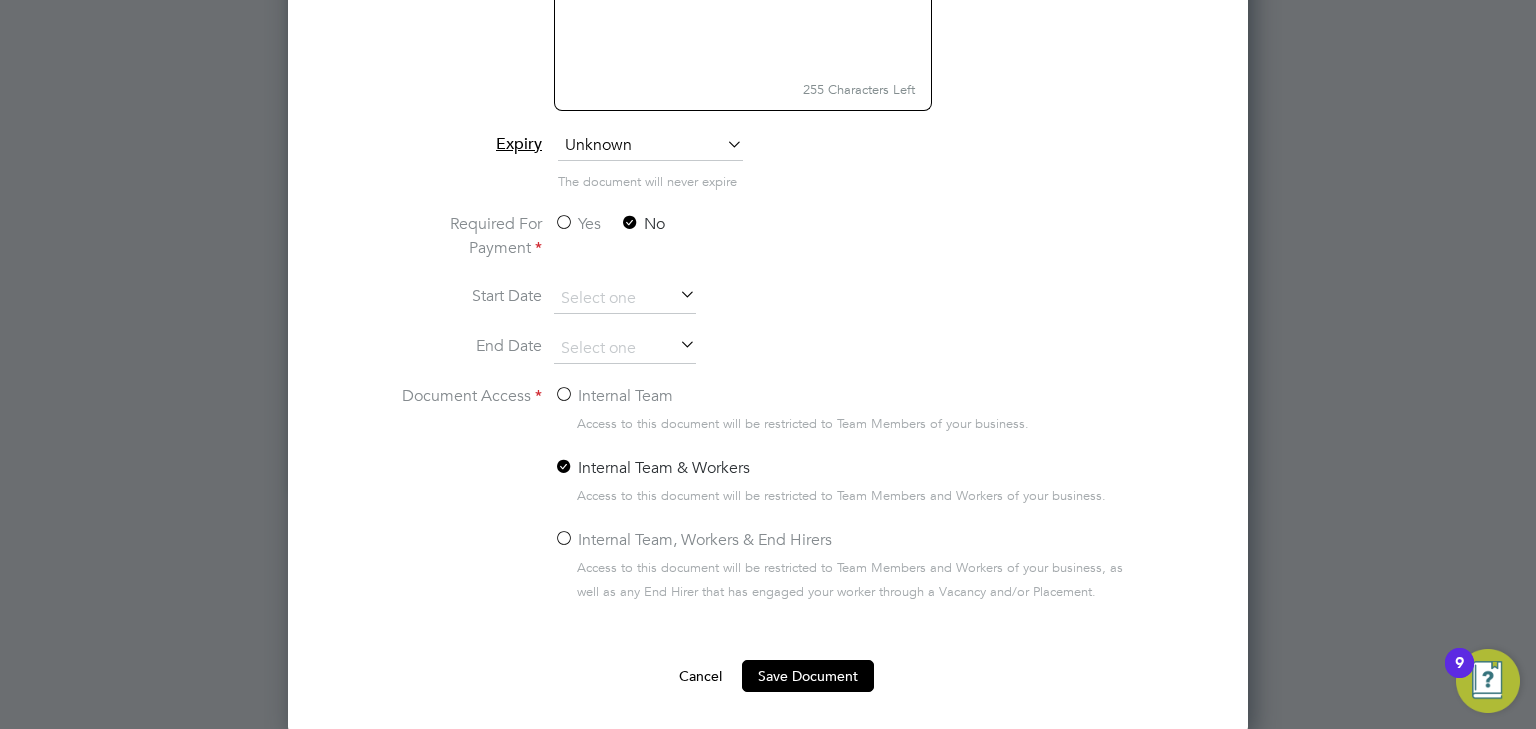 click on "Internal Team" 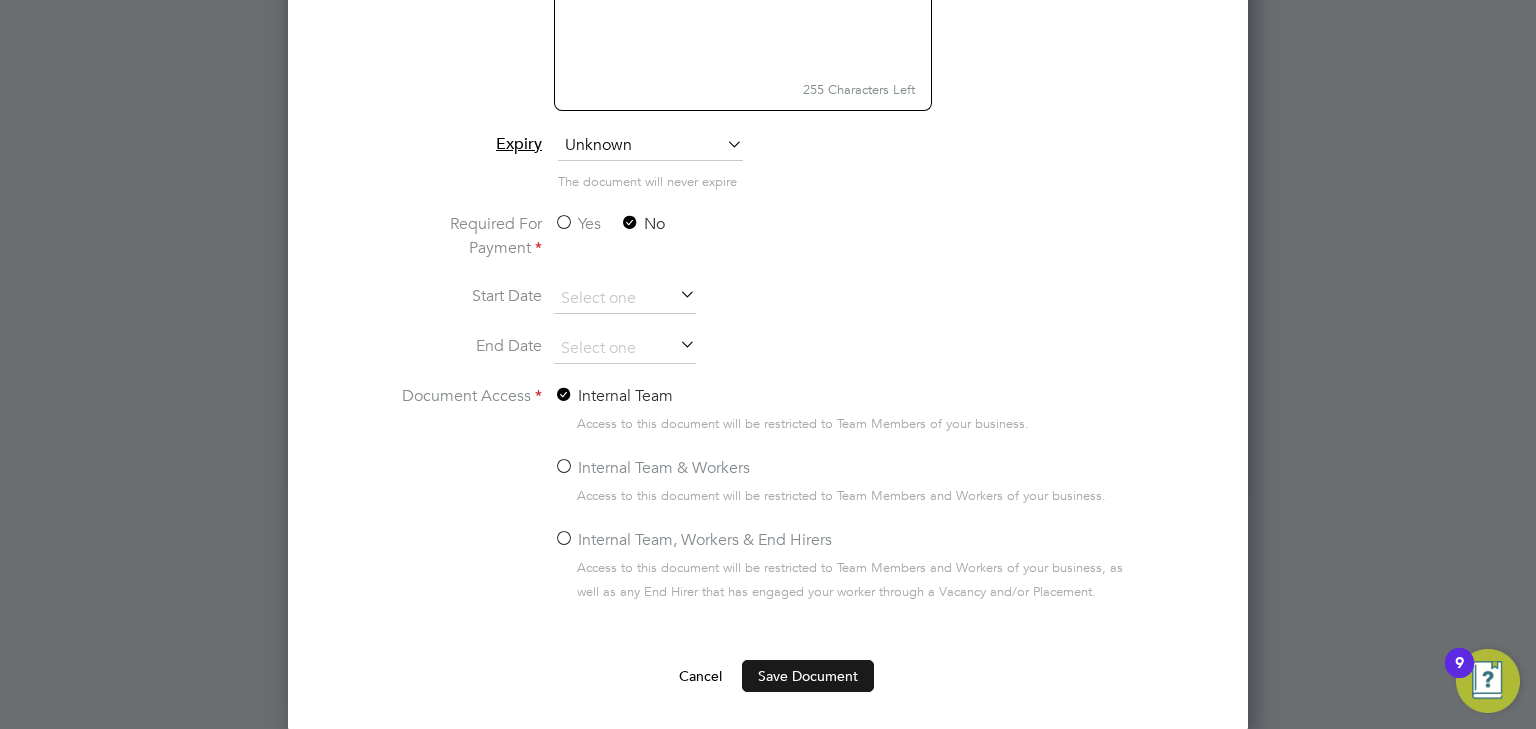 click on "Save Document" at bounding box center (808, 676) 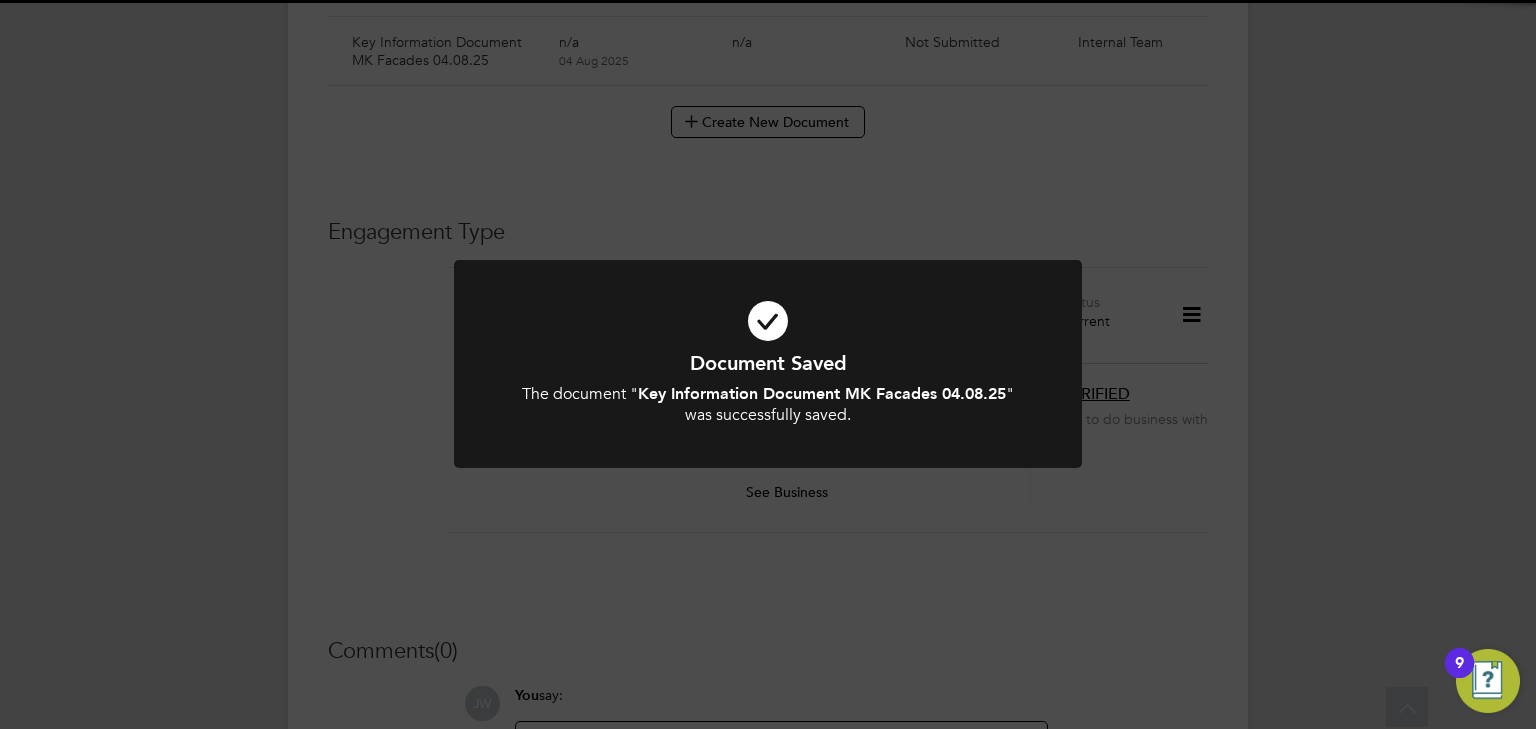 scroll, scrollTop: 1768, scrollLeft: 0, axis: vertical 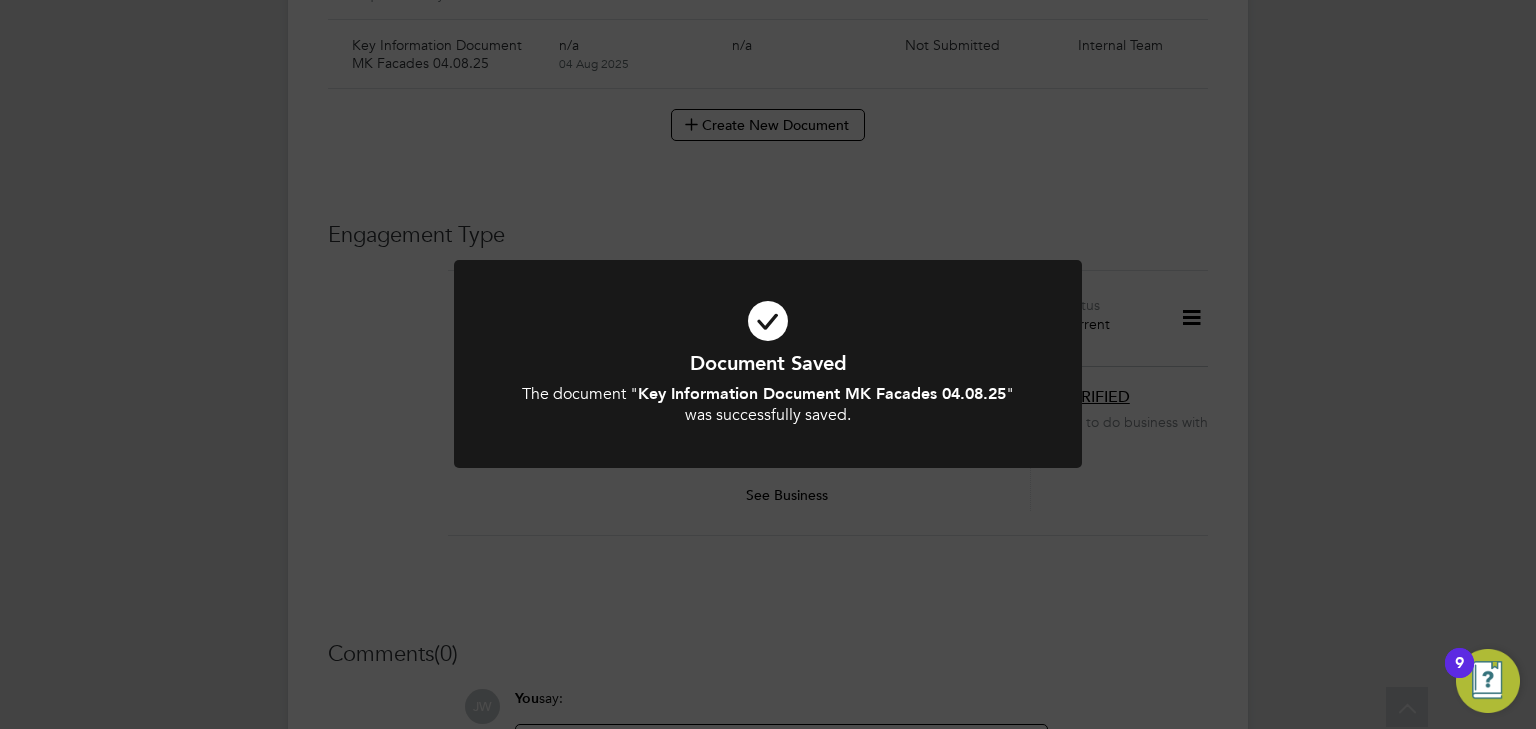 click on "Document Saved The document " Key Information Document MK Facades 04.08.25 " was successfully saved. Cancel Okay" 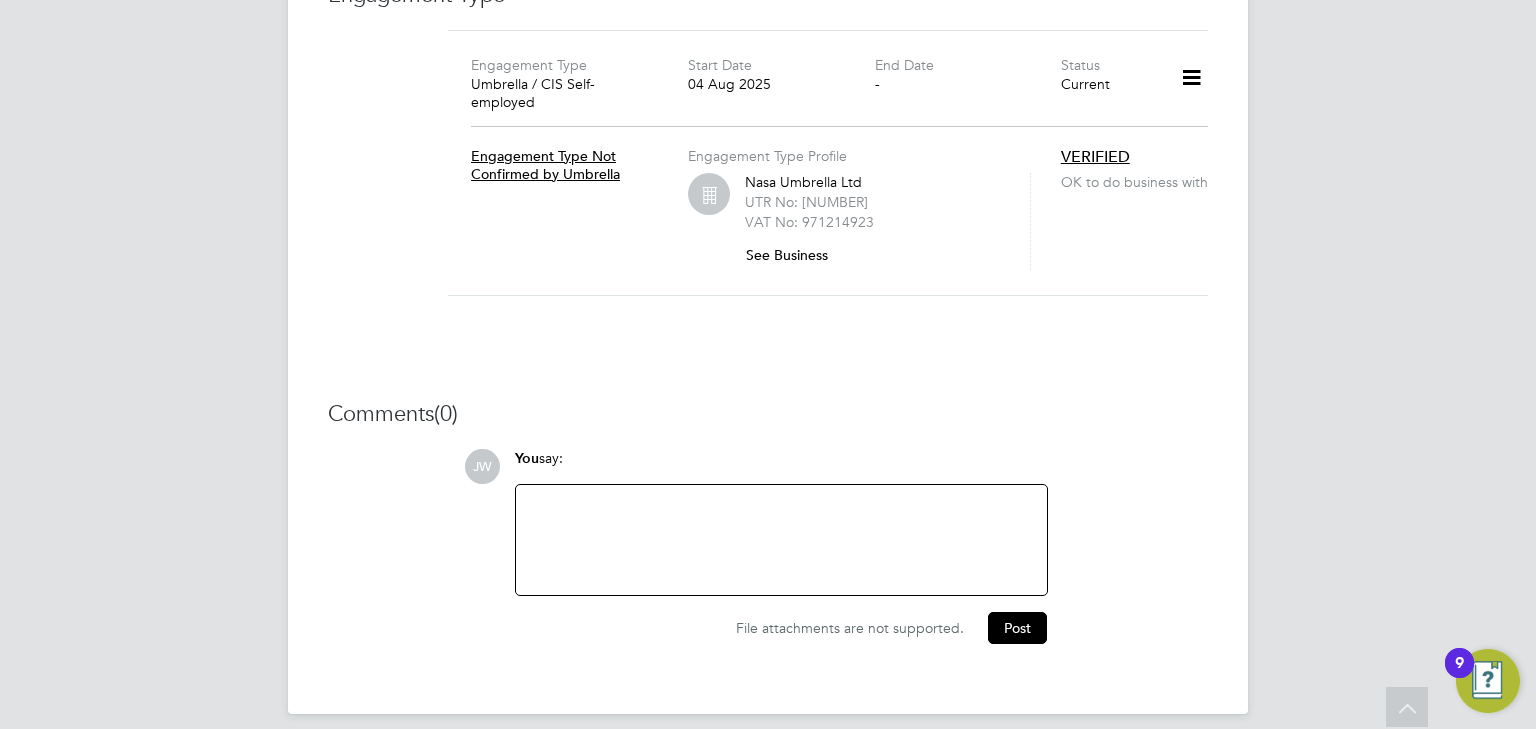 scroll, scrollTop: 1608, scrollLeft: 0, axis: vertical 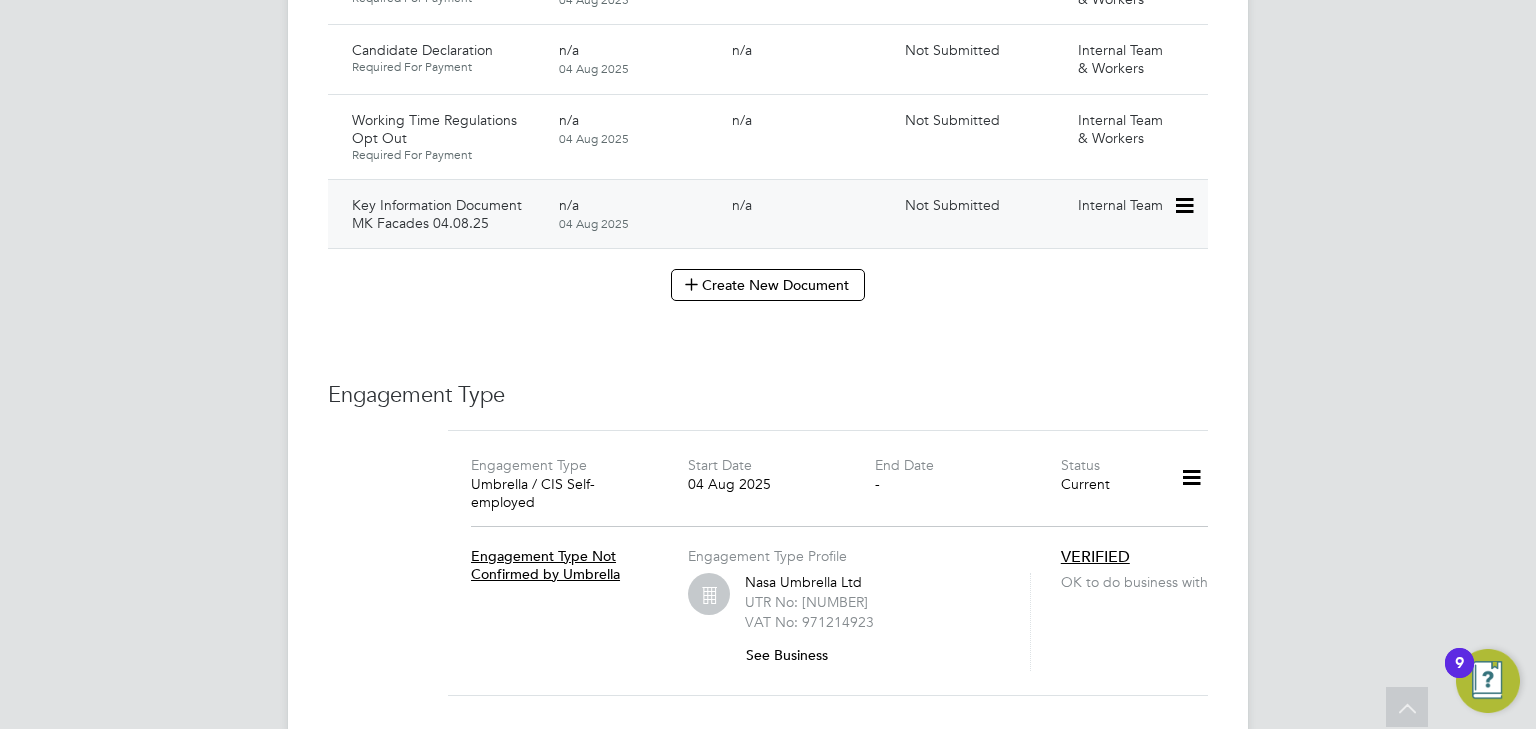 click 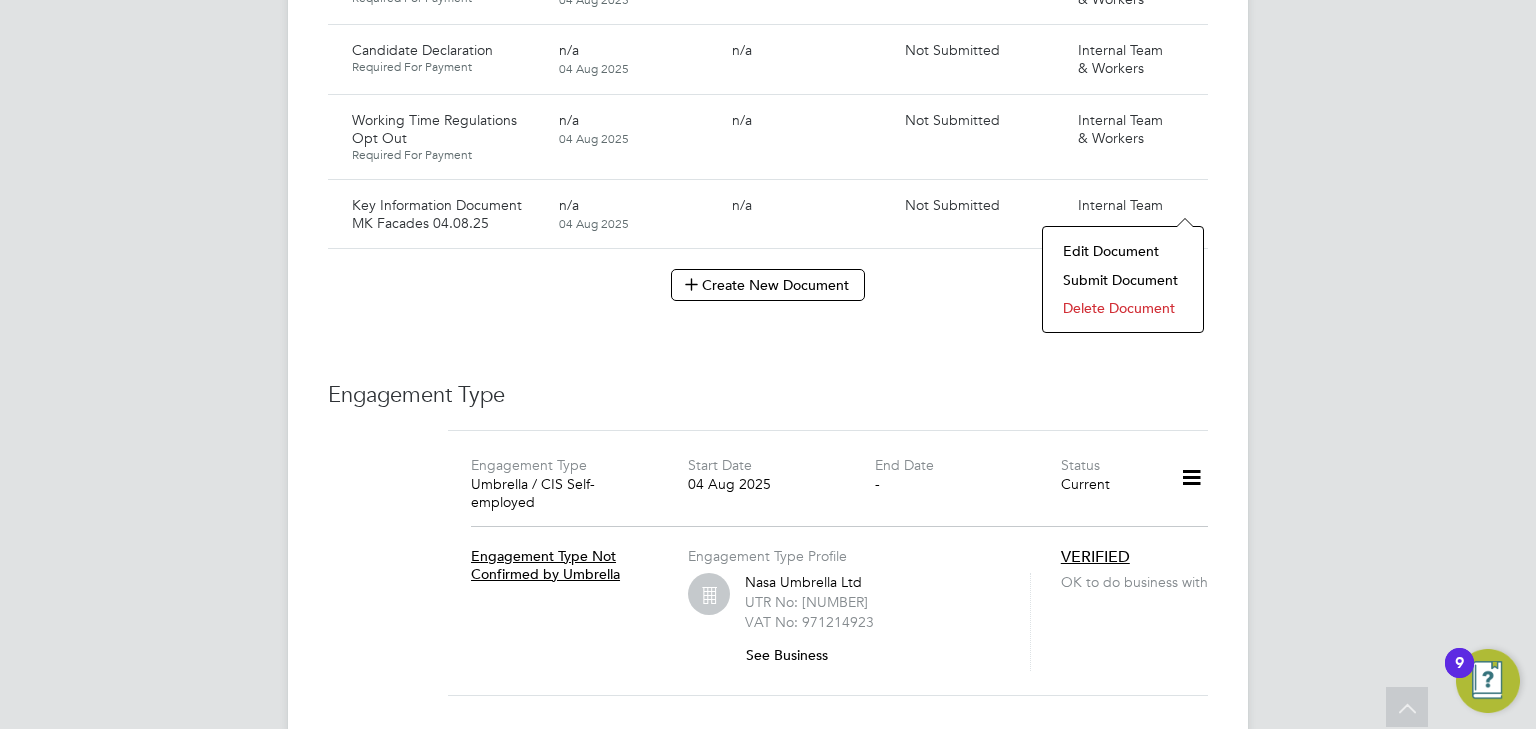 click on "Submit Document" 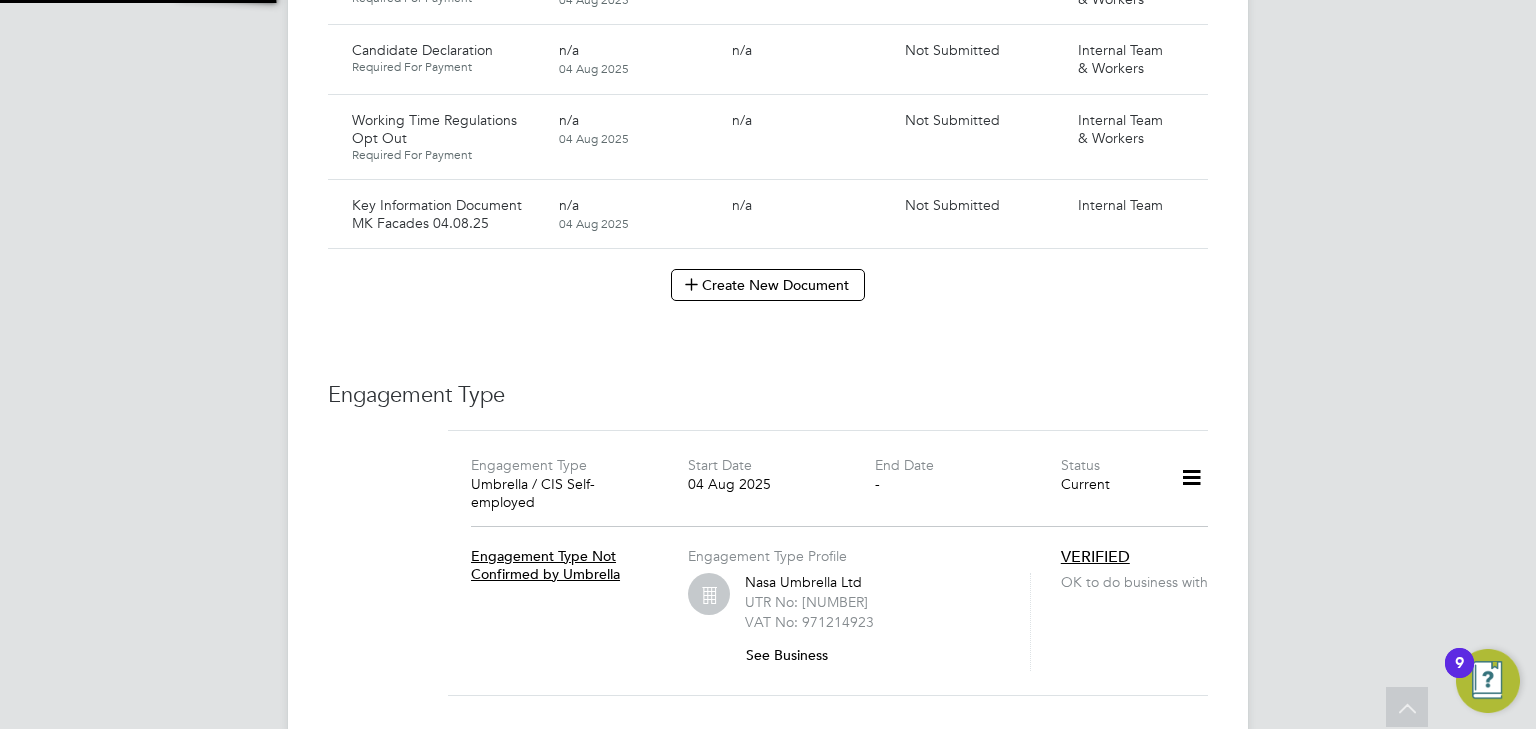 scroll, scrollTop: 9, scrollLeft: 10, axis: both 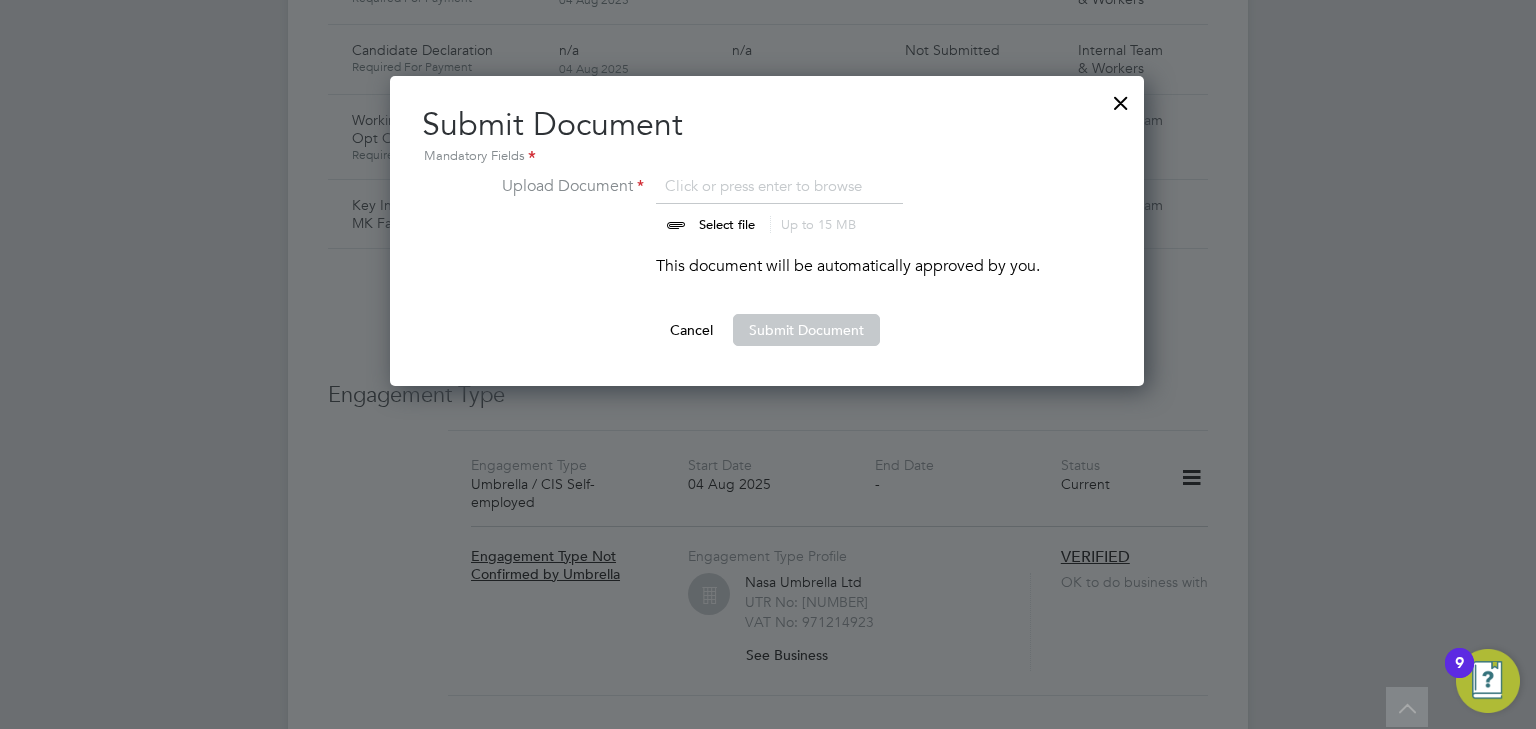 click at bounding box center [746, 204] 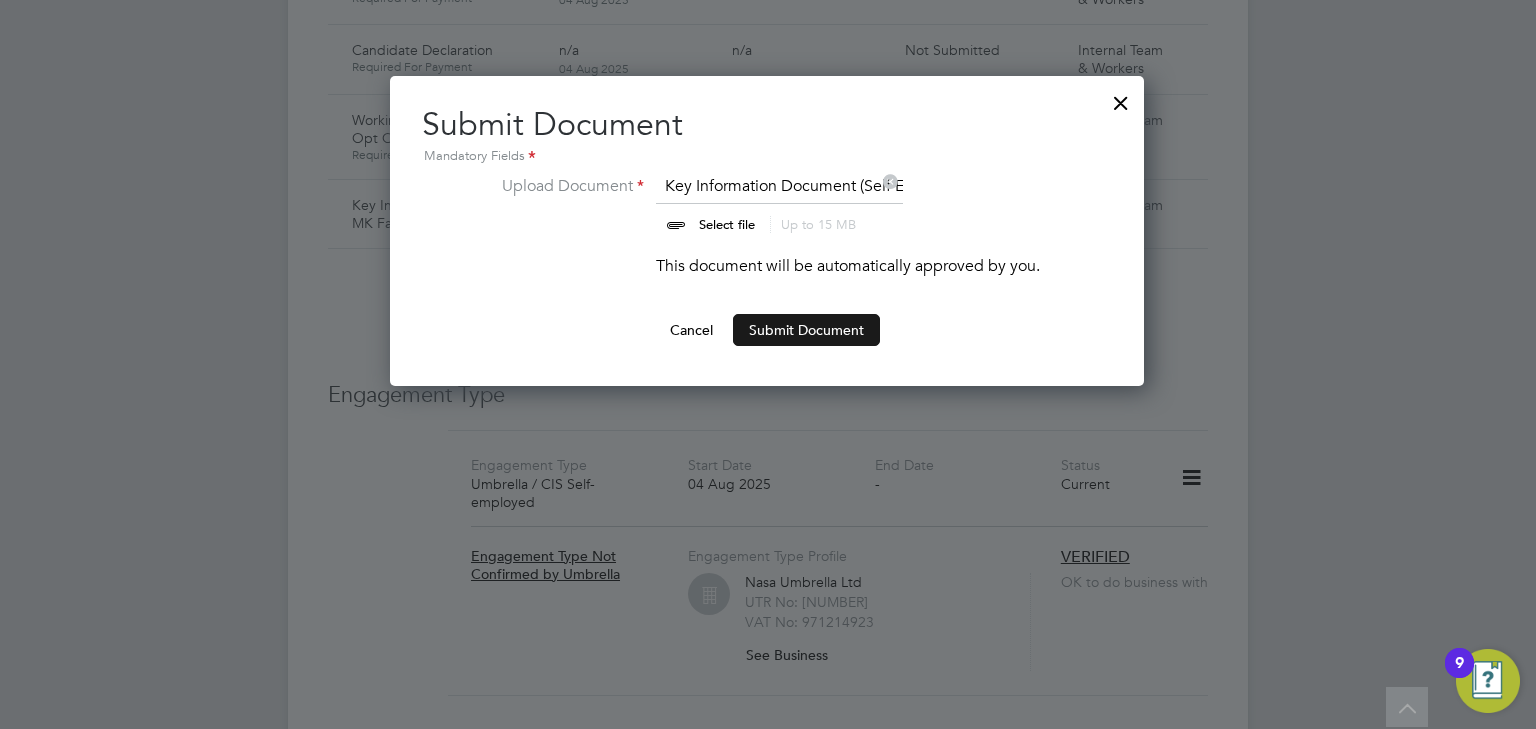 click on "Submit Document" at bounding box center [806, 330] 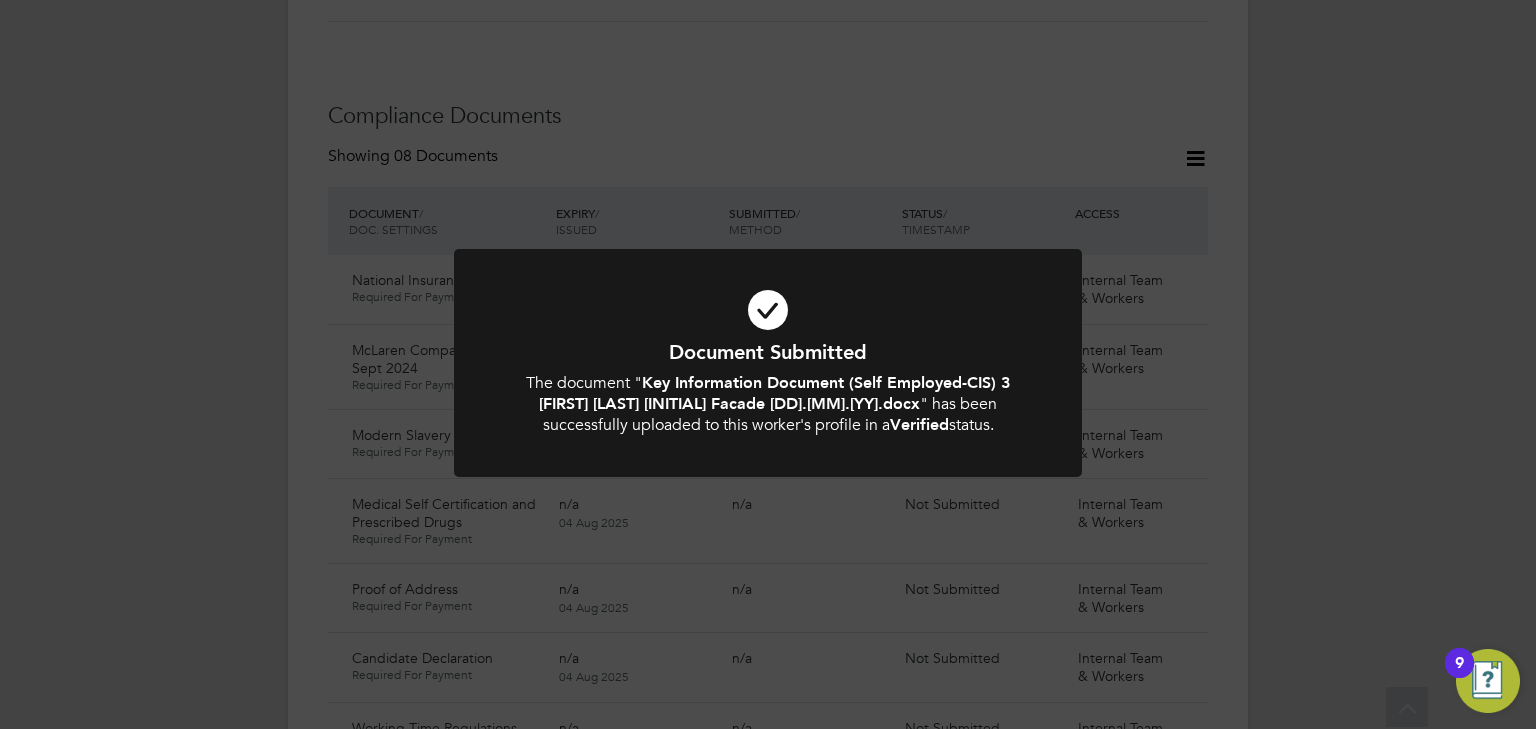 scroll, scrollTop: 808, scrollLeft: 0, axis: vertical 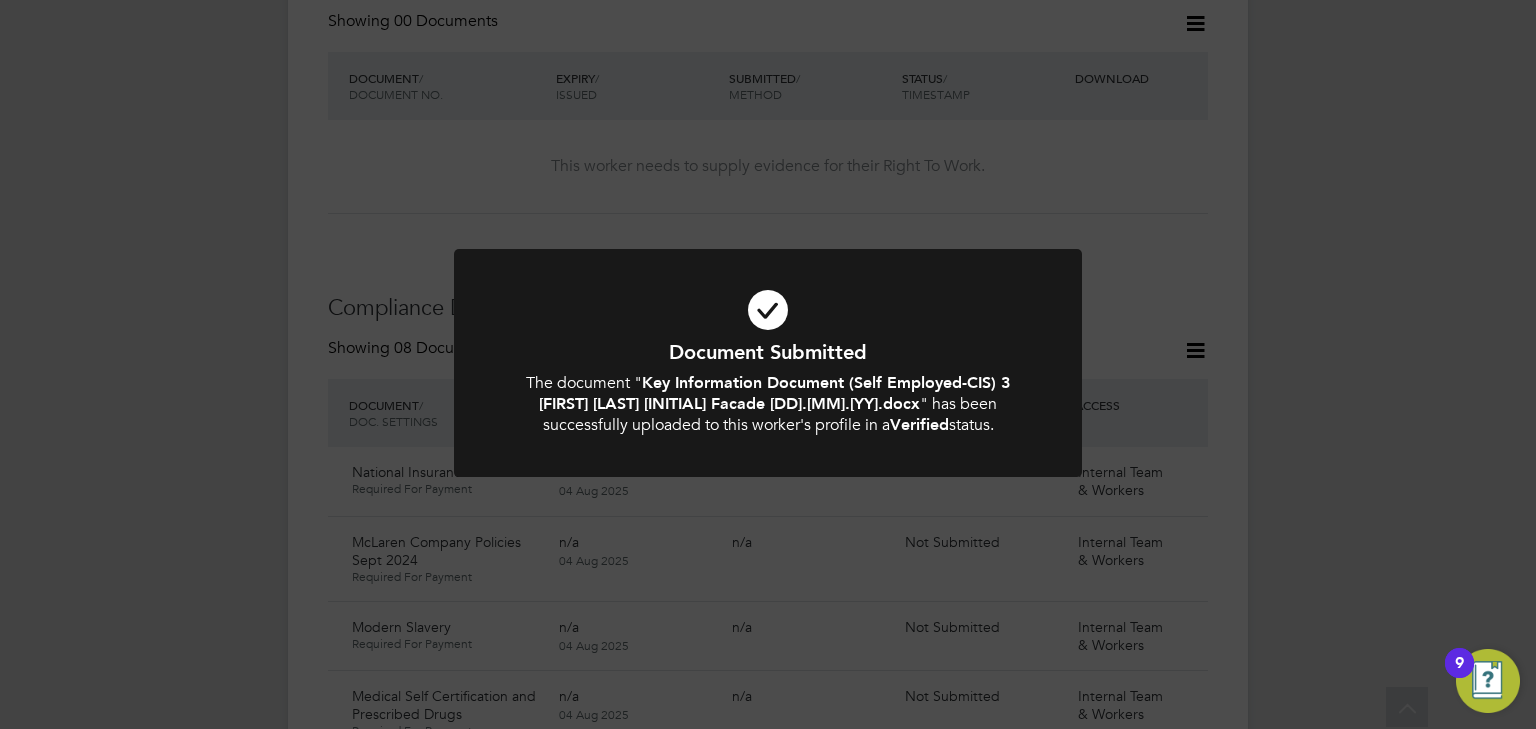 click on "Document Submitted The document " Key Information Document (Self Employed-CIS) 3 Josep Hassan Hamed MK Facade 04.08.25.docx " has been successfully uploaded to this worker's profile in a  Verified  status. Cancel Okay" 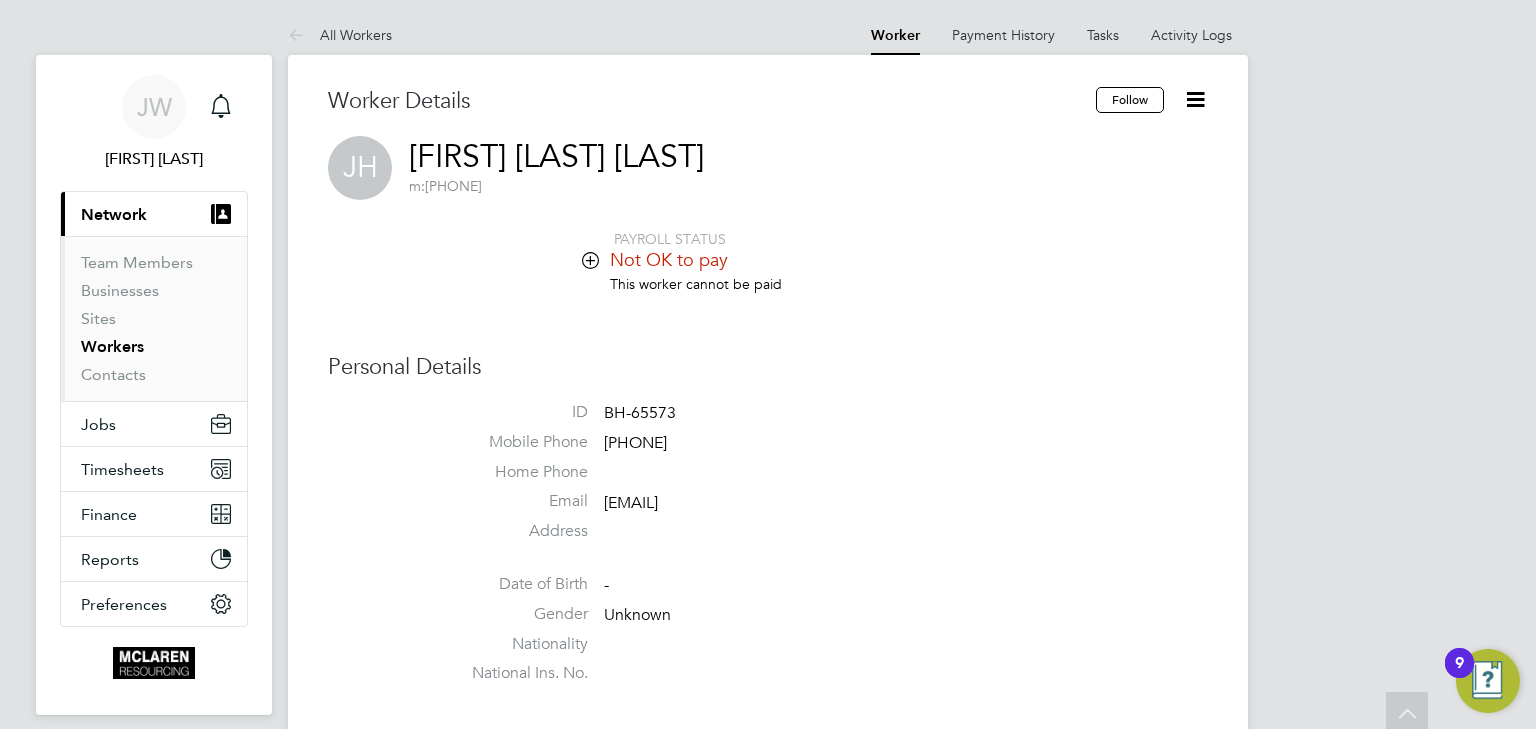 scroll, scrollTop: 0, scrollLeft: 0, axis: both 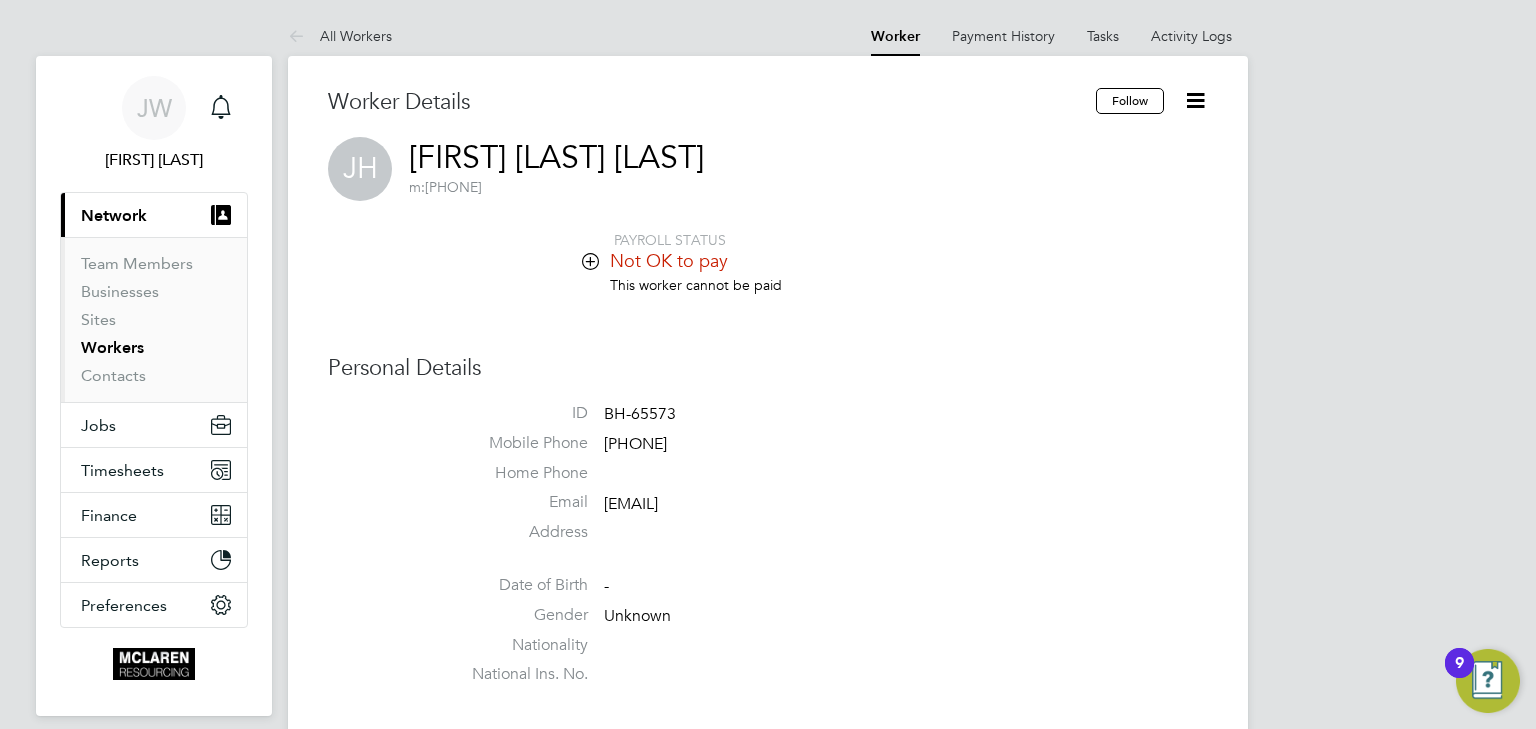 drag, startPoint x: 769, startPoint y: 504, endPoint x: 601, endPoint y: 512, distance: 168.19037 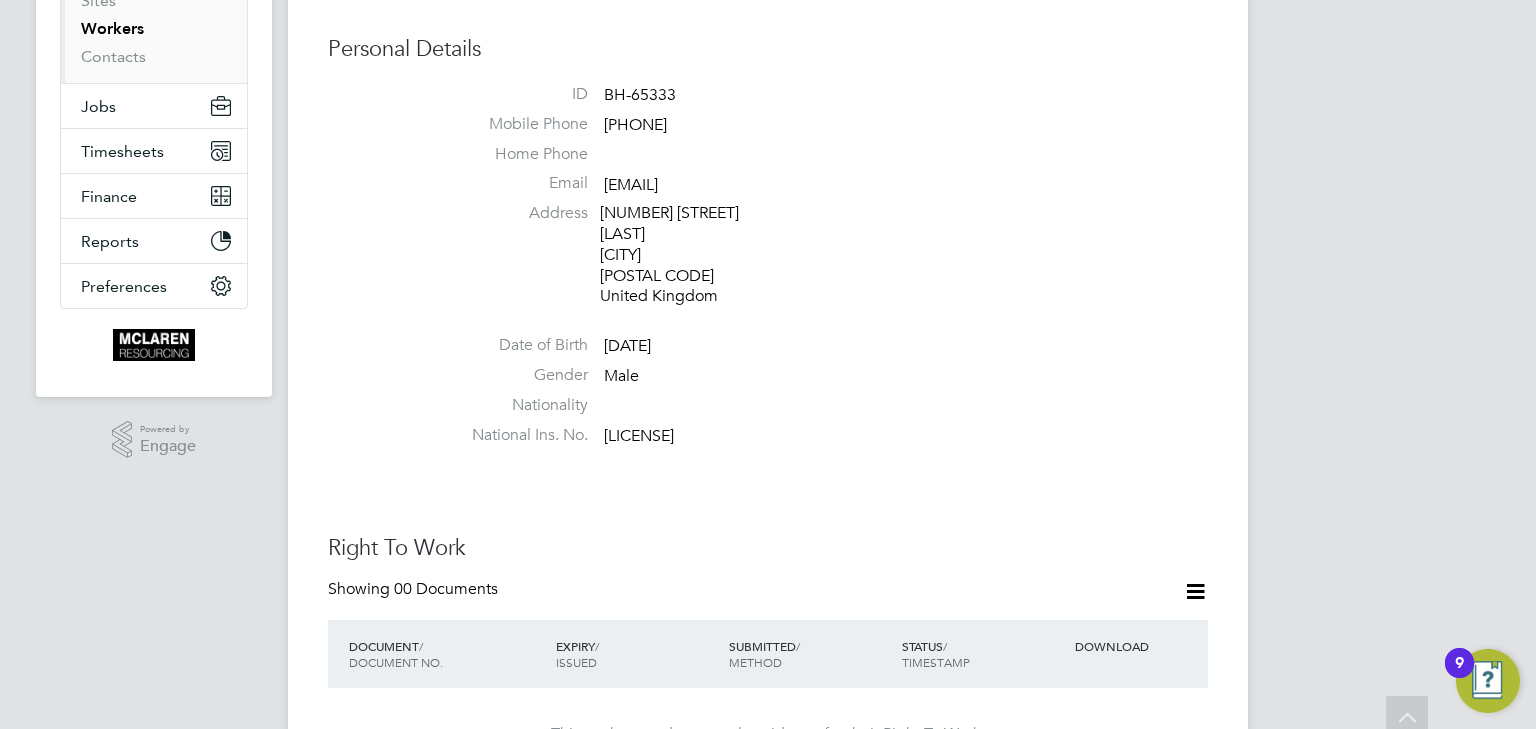scroll, scrollTop: 320, scrollLeft: 0, axis: vertical 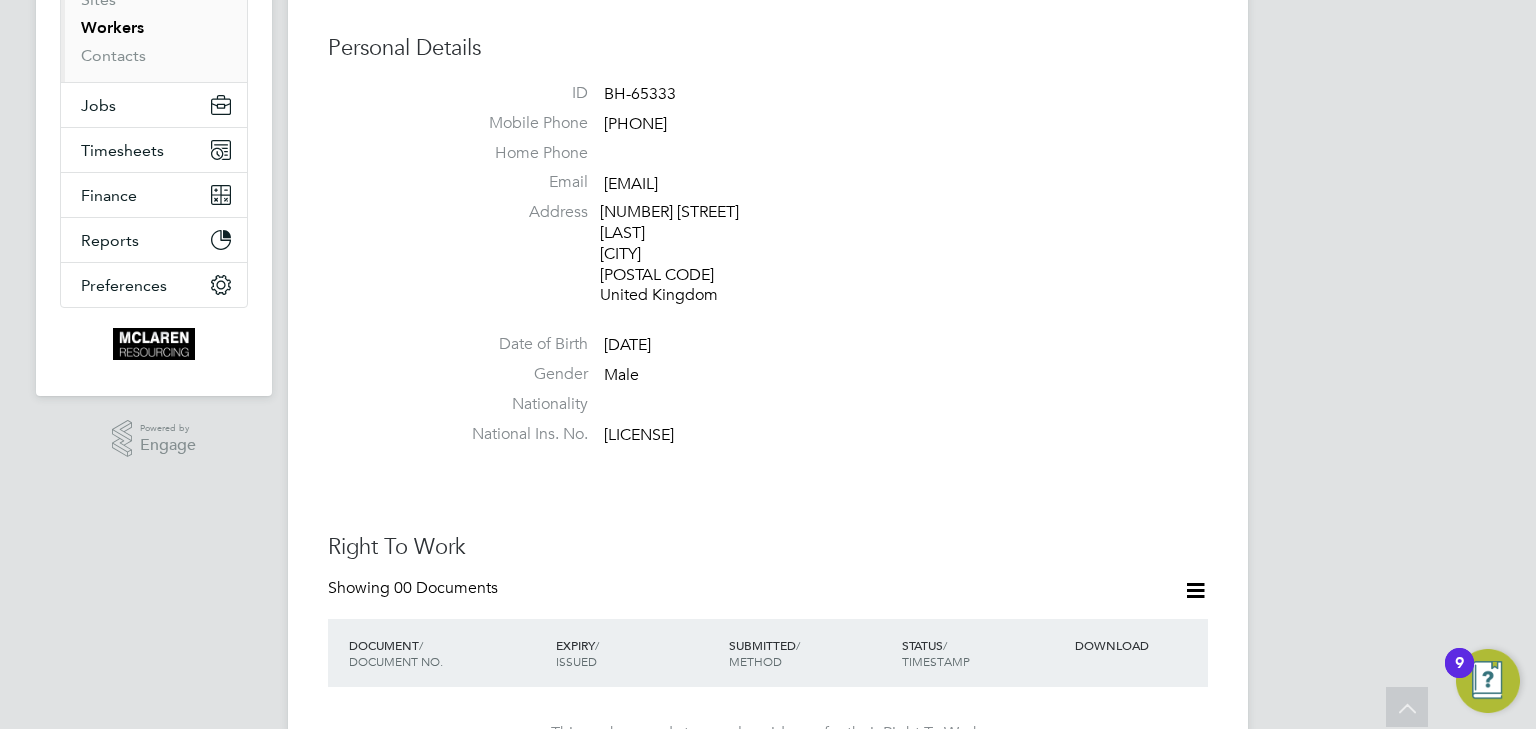 click 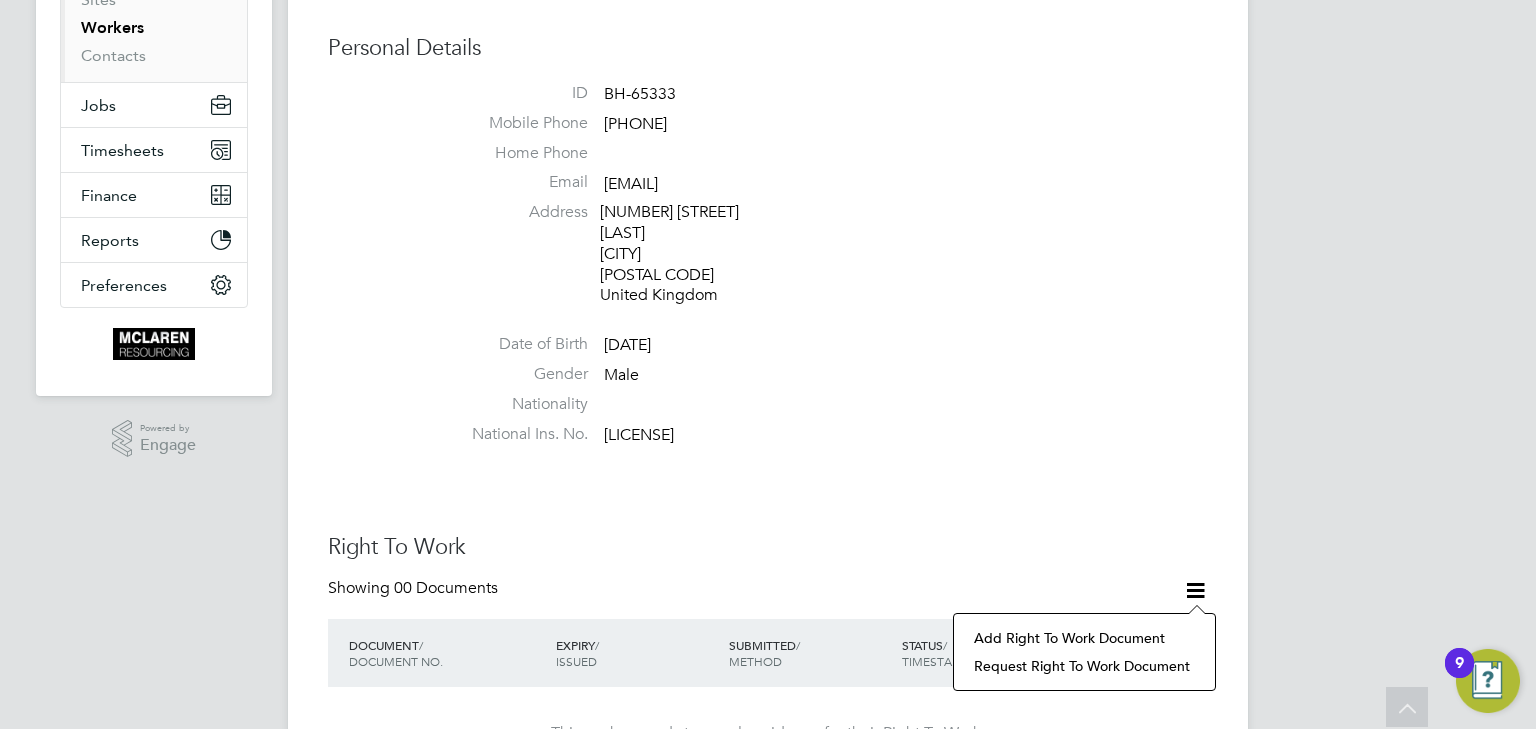 click on "Add Right To Work Document" 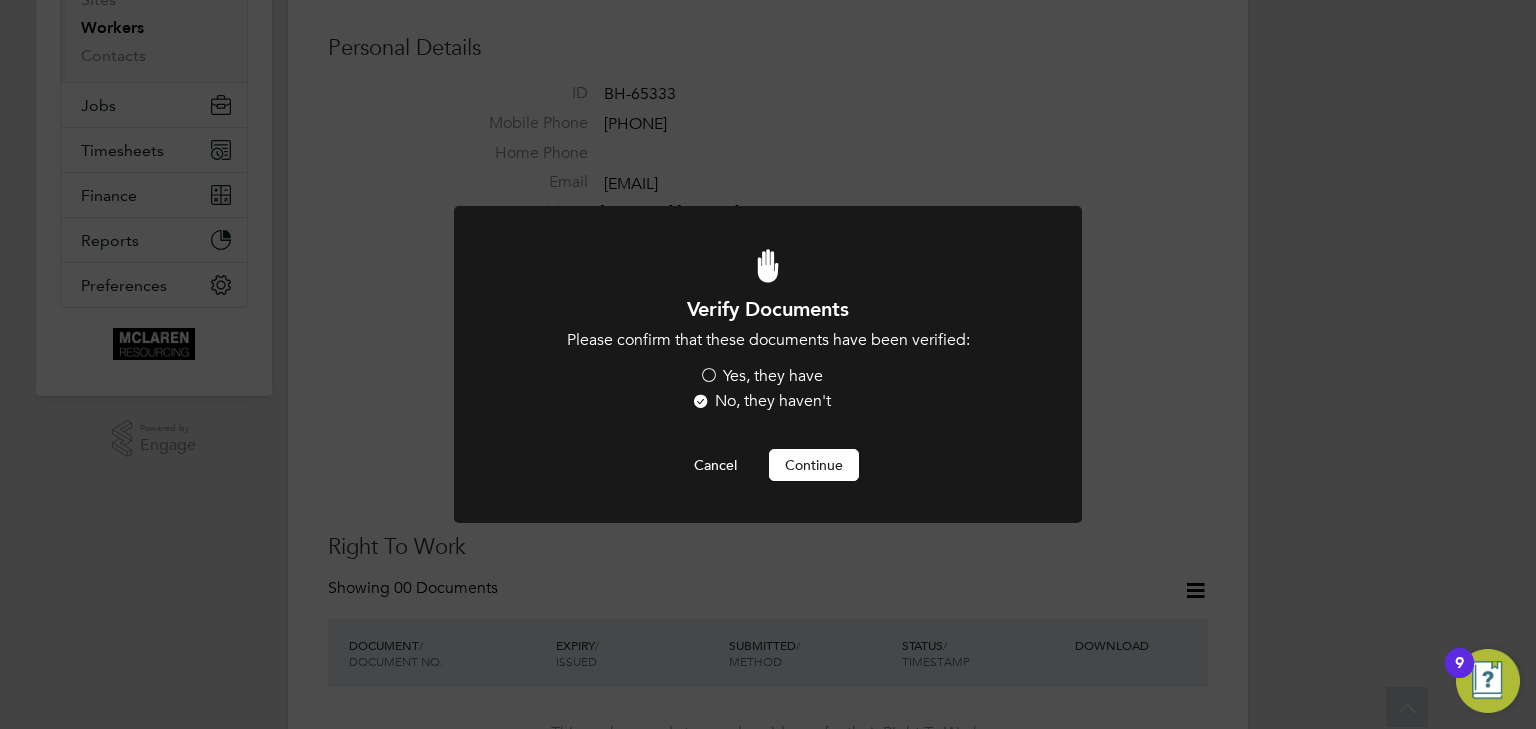 scroll, scrollTop: 0, scrollLeft: 0, axis: both 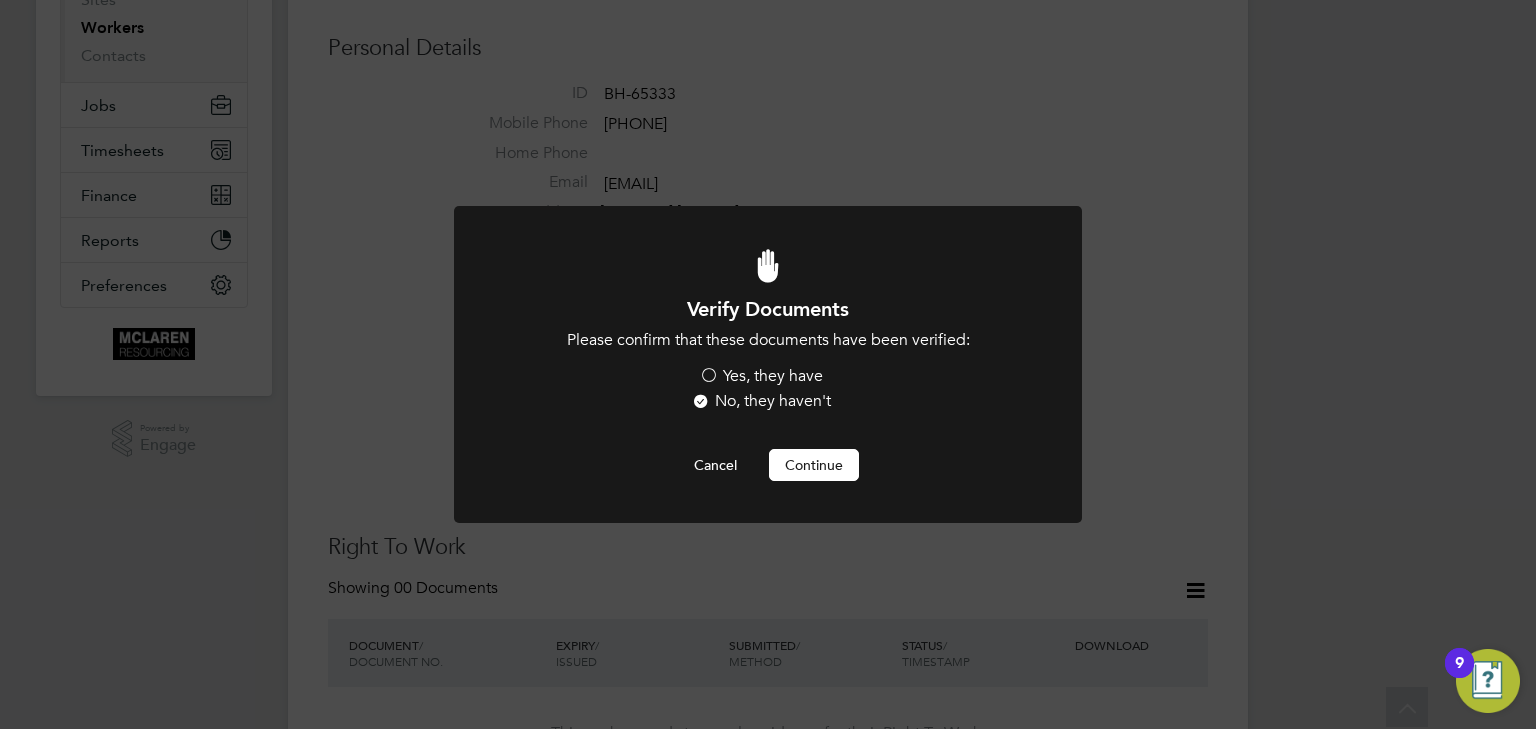 click on "Yes, they have" at bounding box center [761, 376] 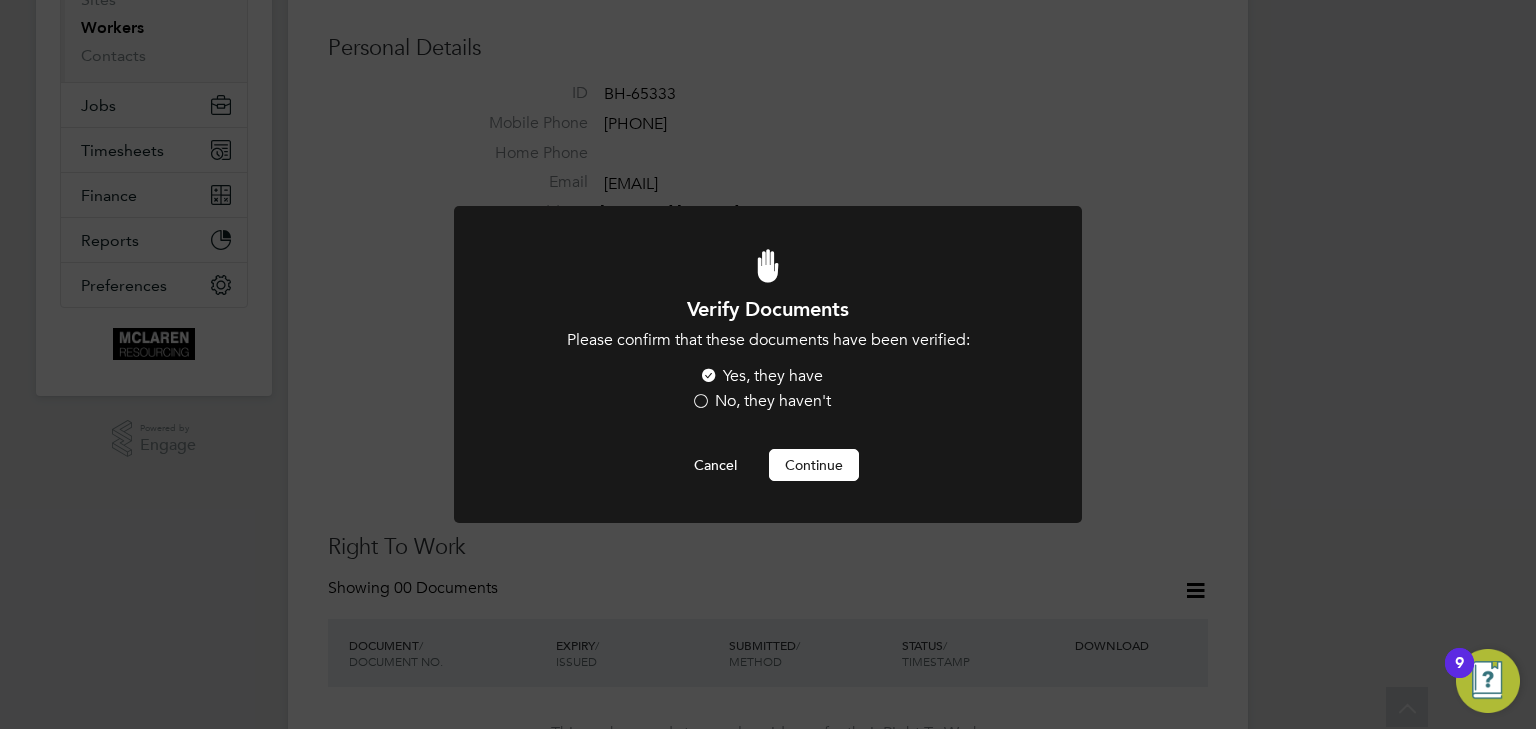 click on "Continue" at bounding box center (814, 465) 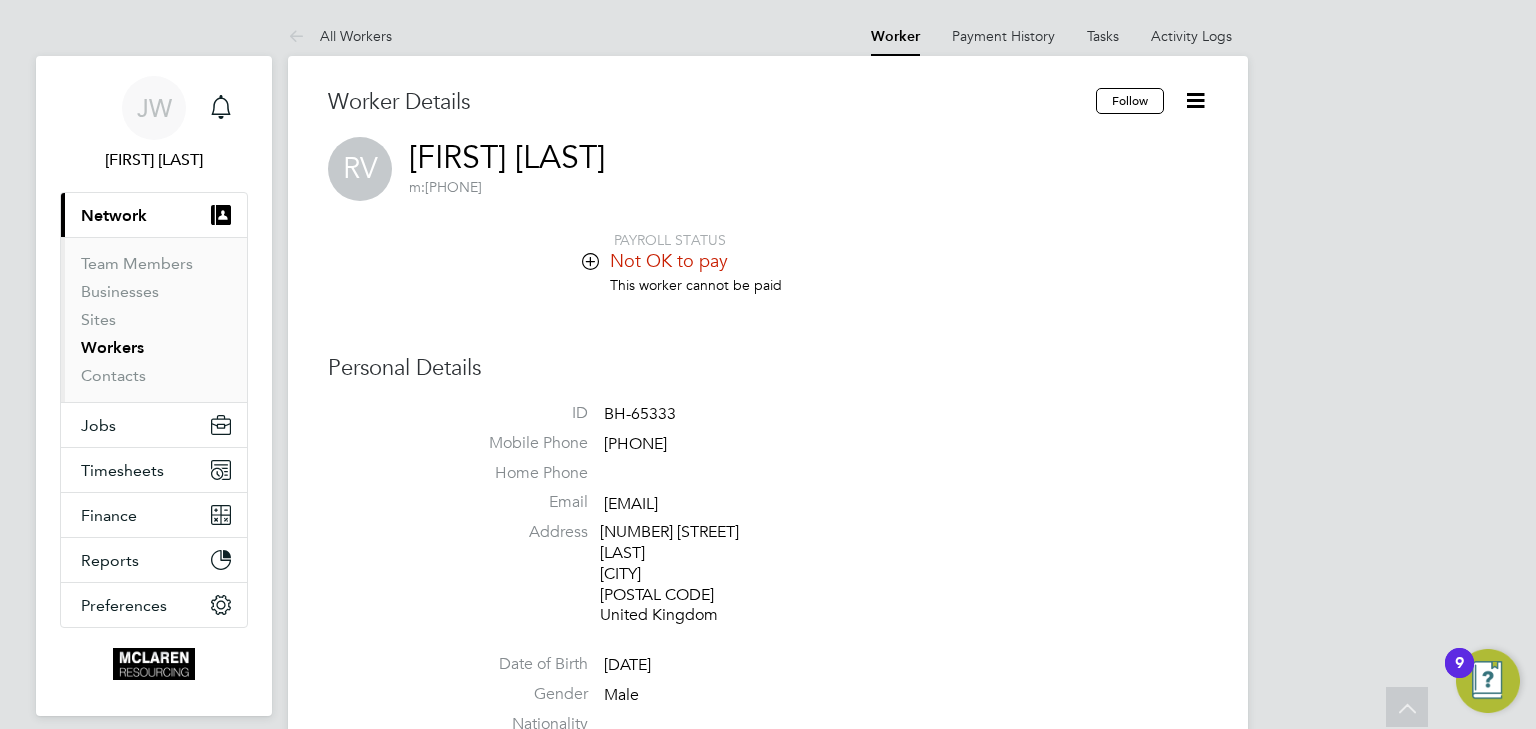 scroll, scrollTop: 320, scrollLeft: 0, axis: vertical 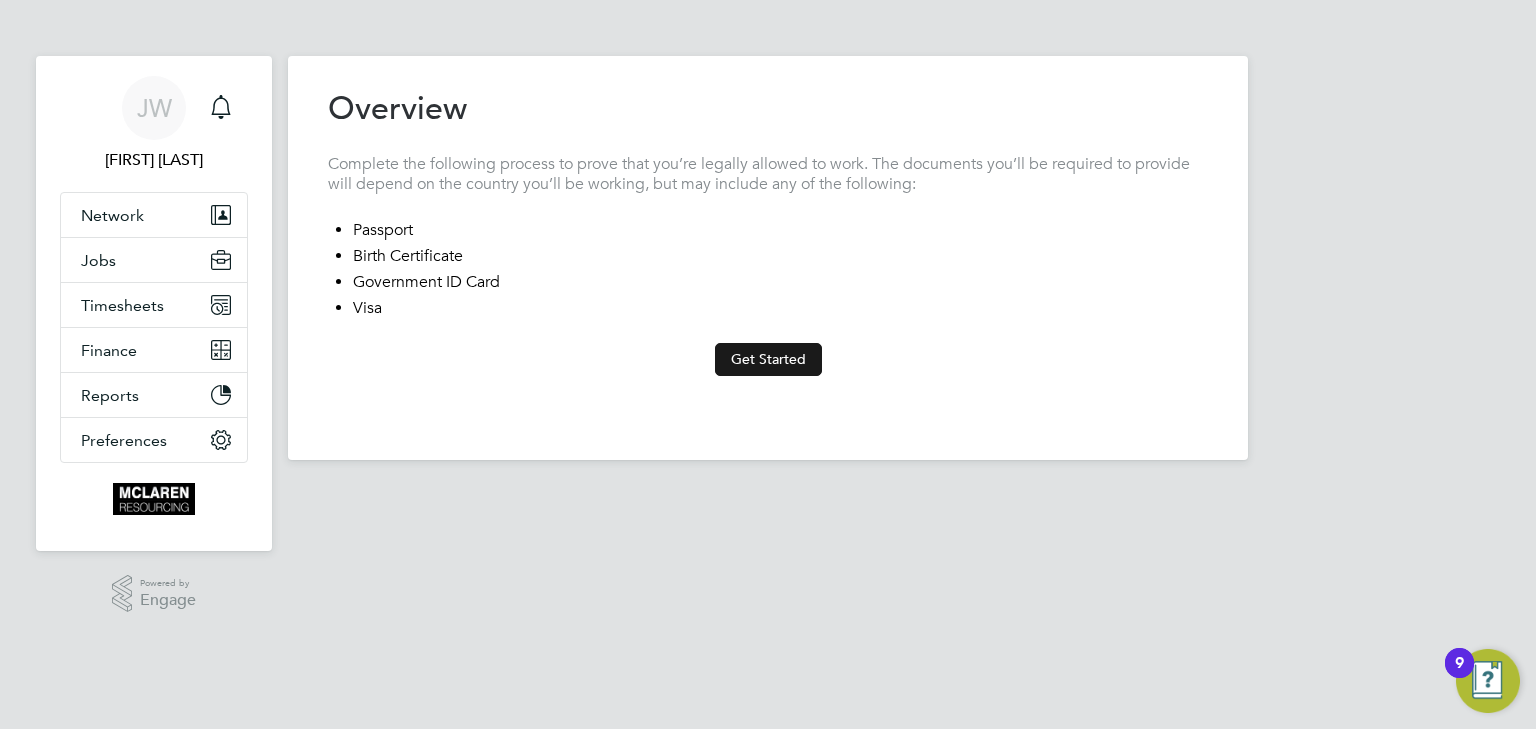 click on "Get Started" at bounding box center (768, 359) 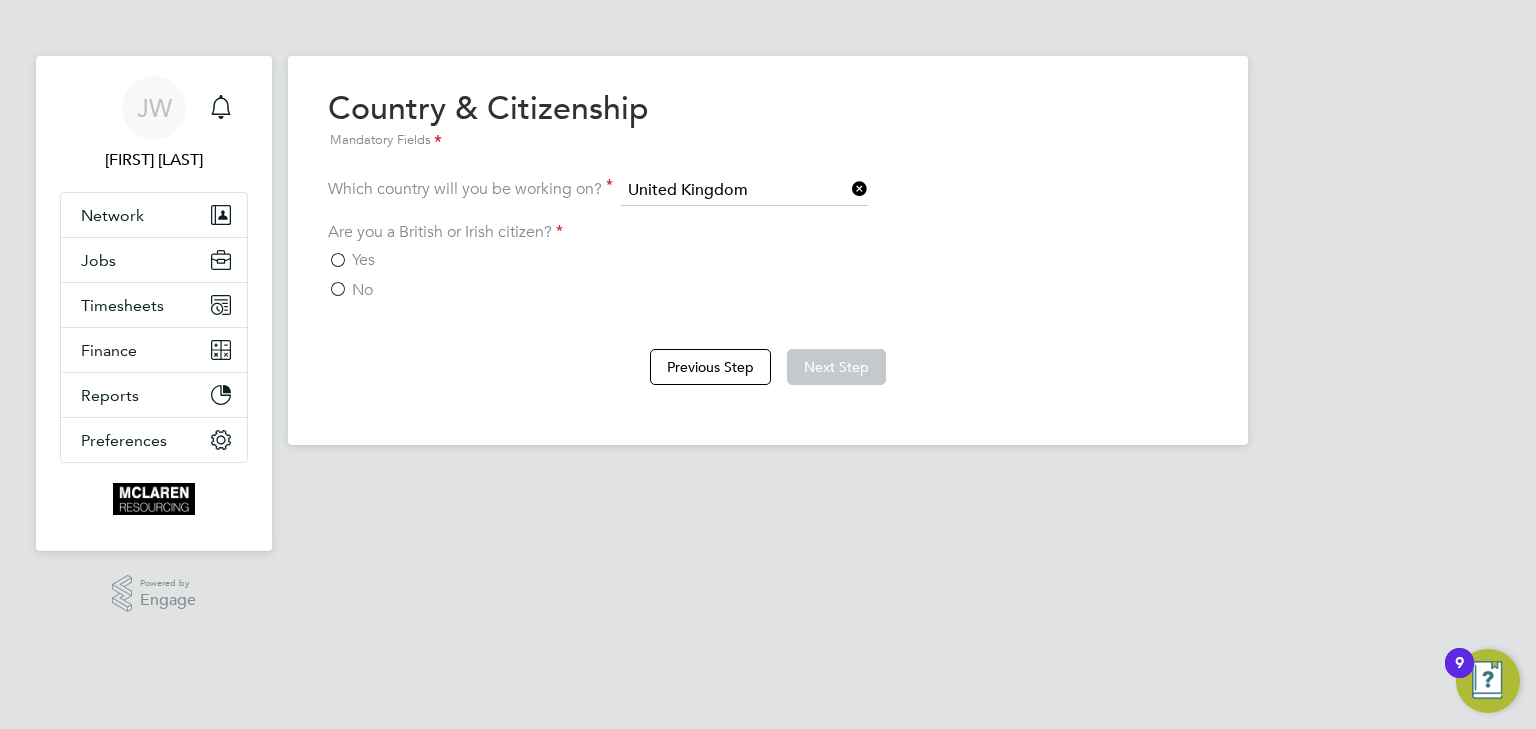 click on "Yes" at bounding box center [351, 260] 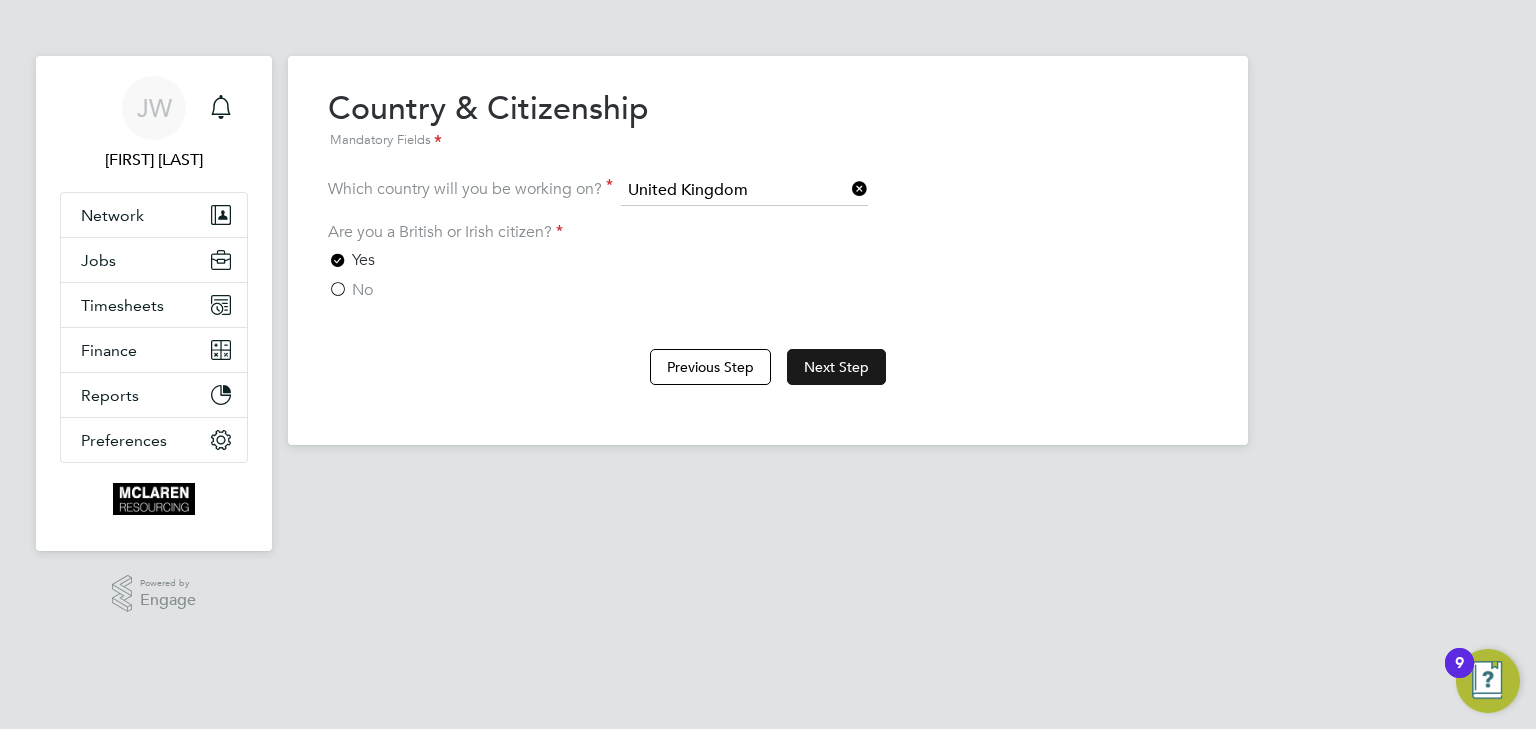 click on "Next Step" 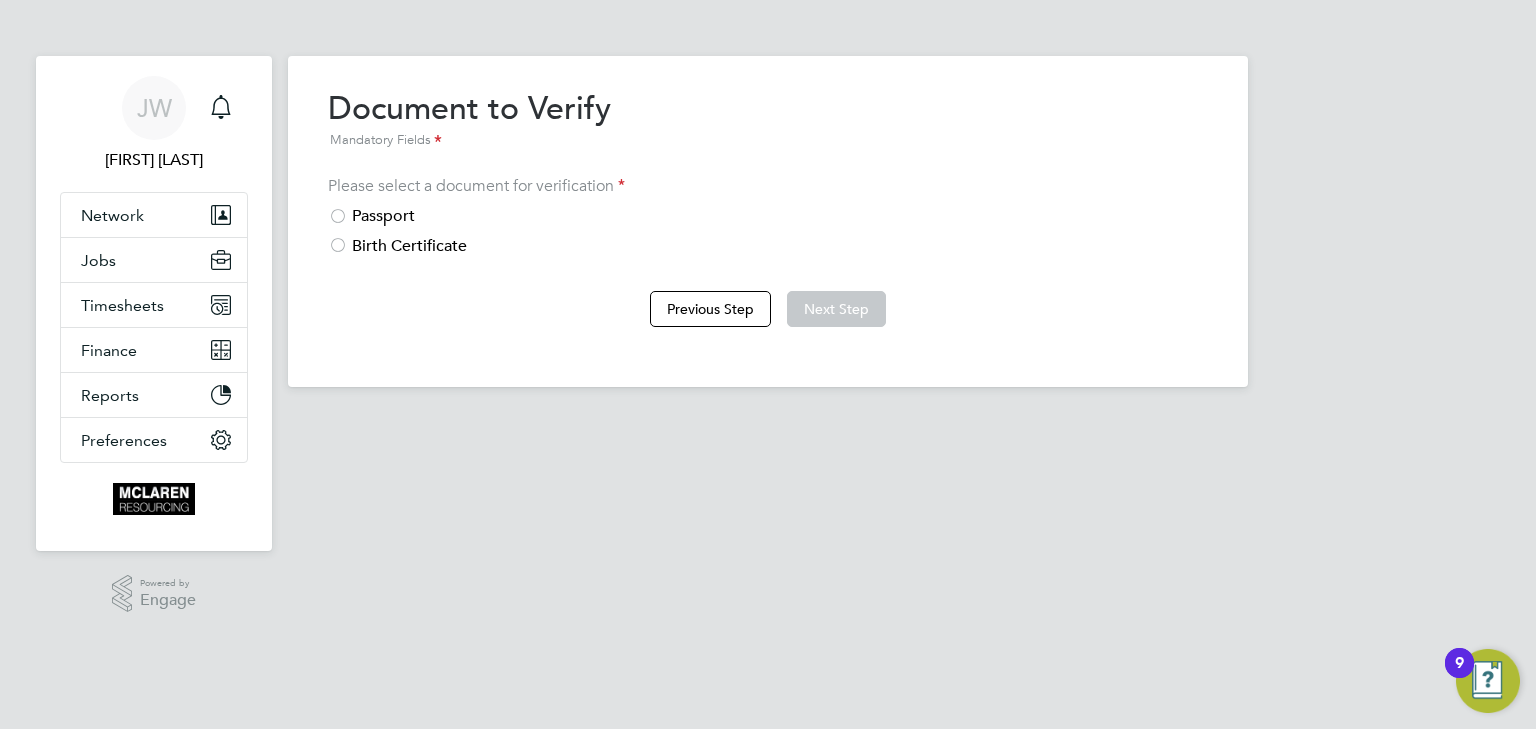 click at bounding box center (338, 247) 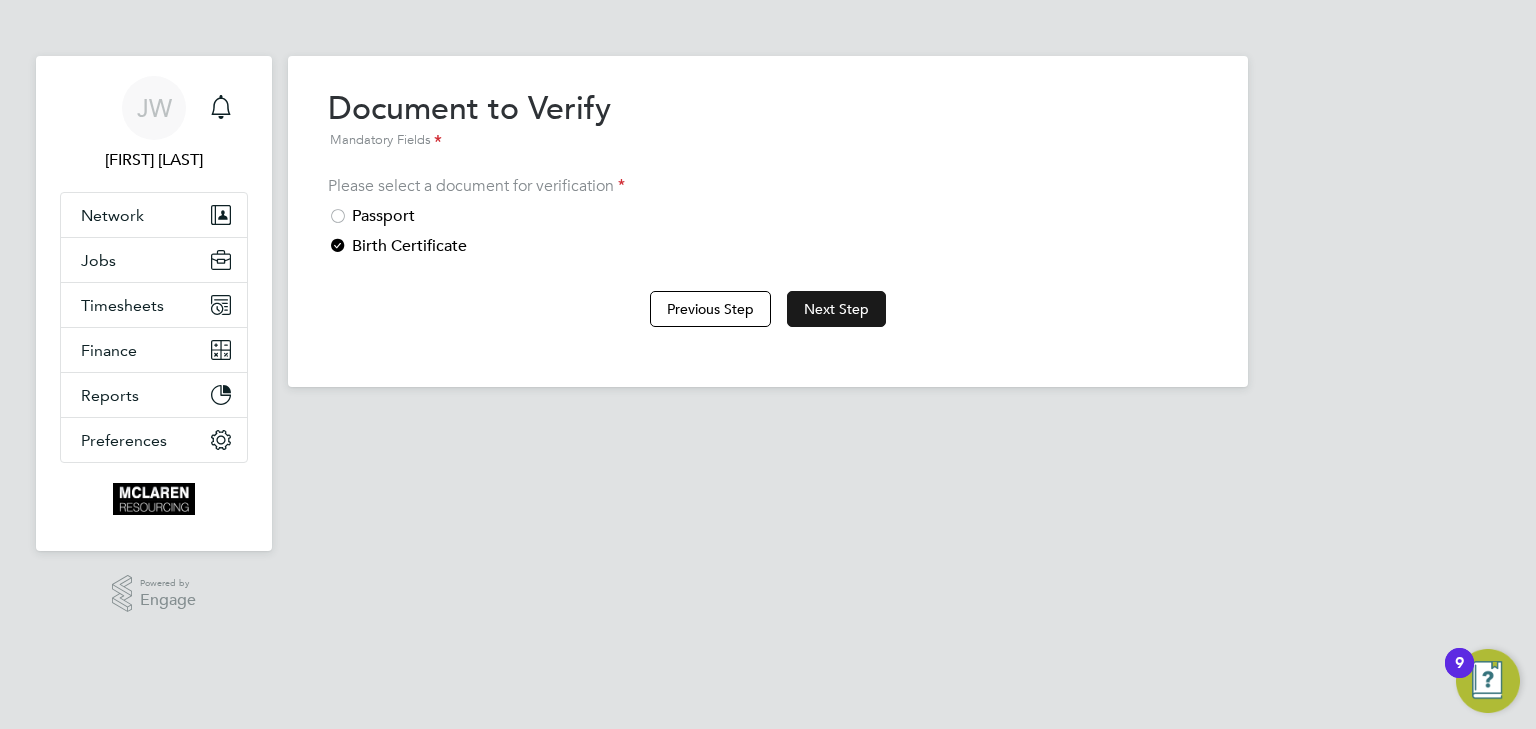 click on "Next Step" 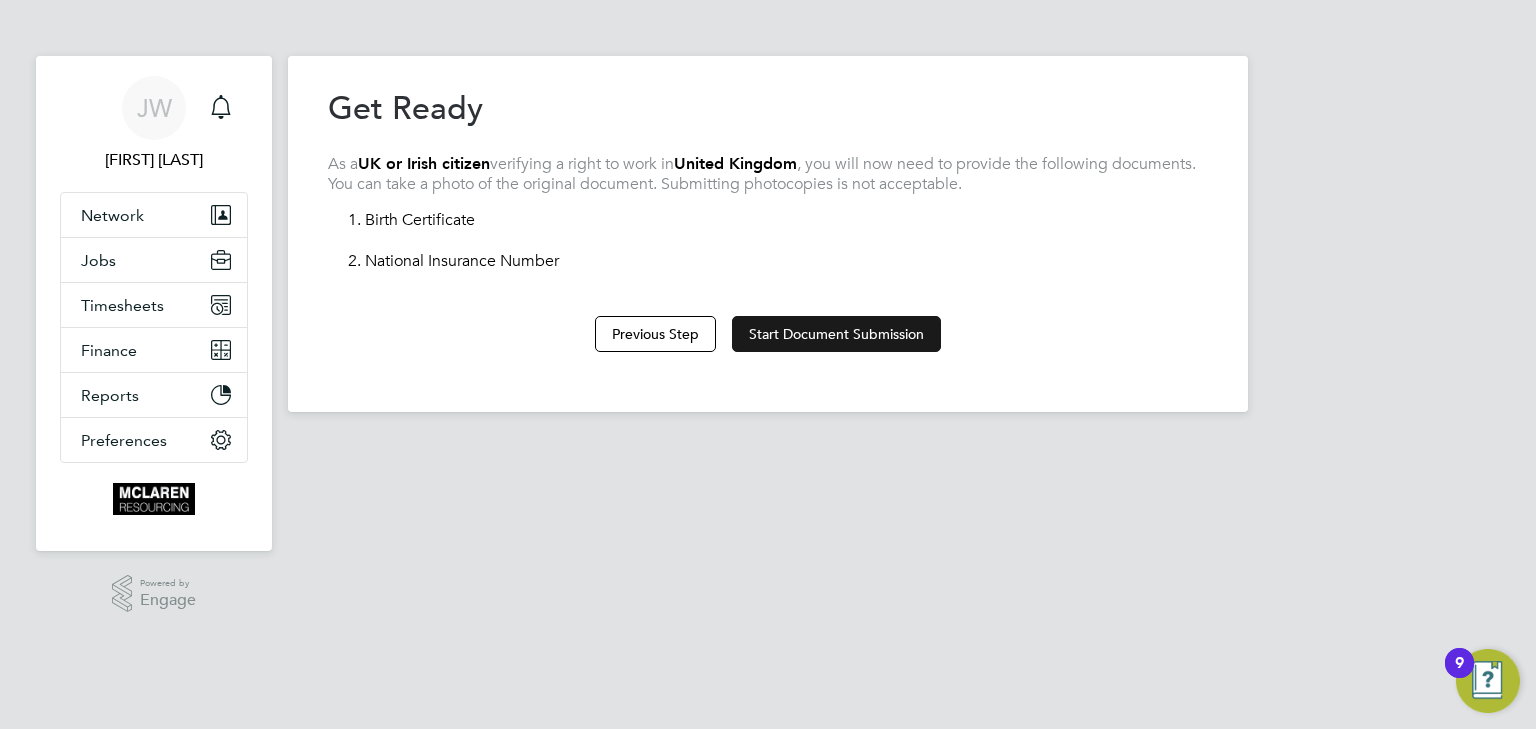 click on "Start Document Submission" 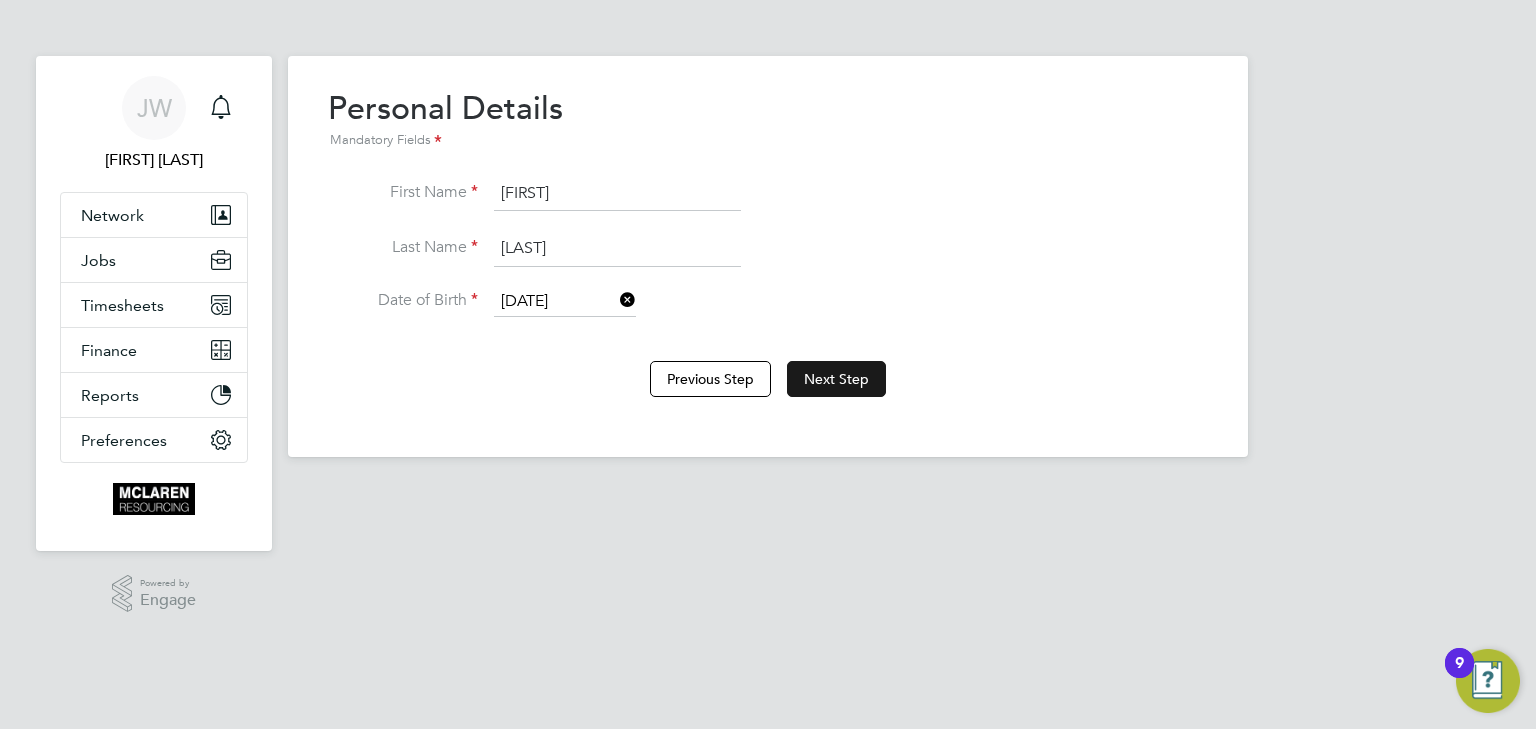 click on "Next Step" 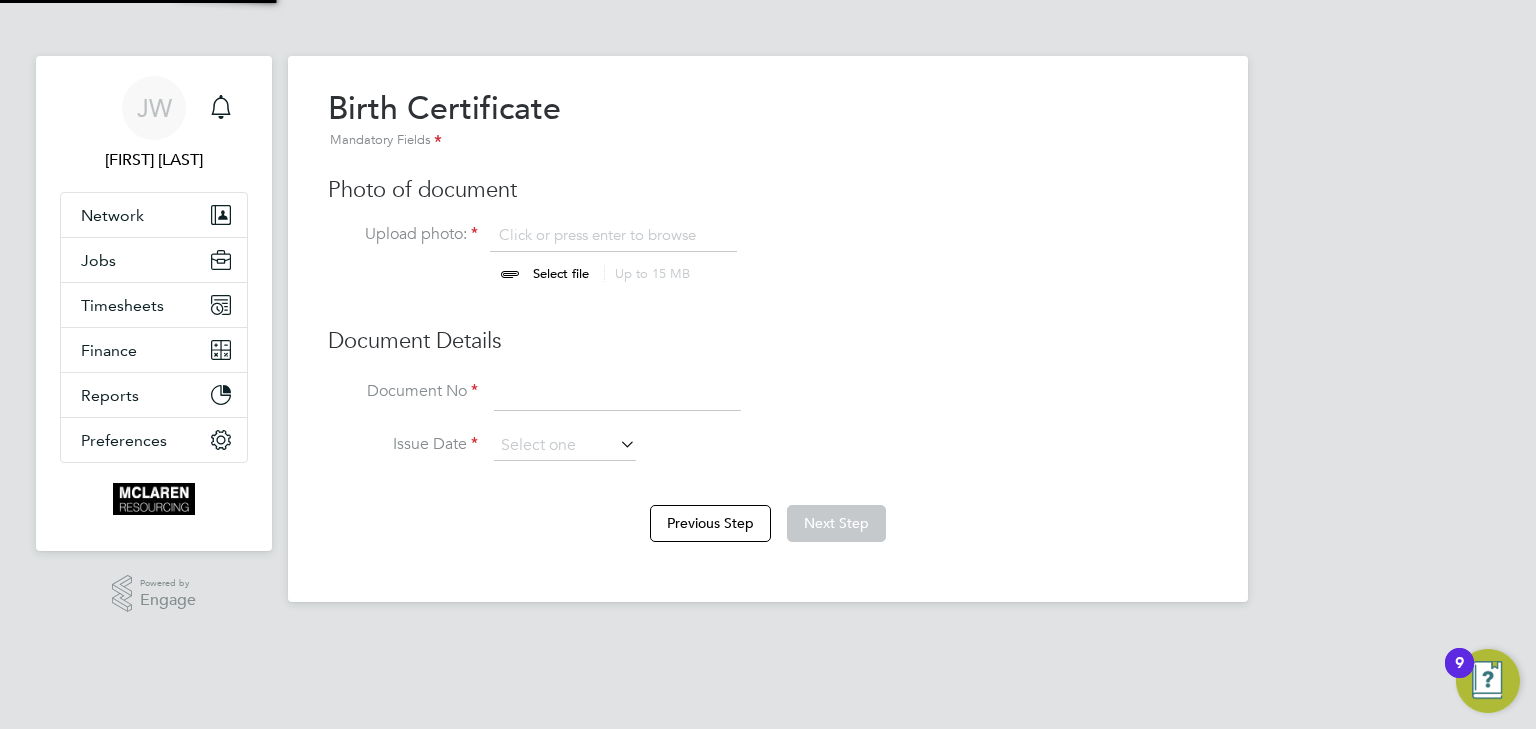 scroll, scrollTop: 9, scrollLeft: 10, axis: both 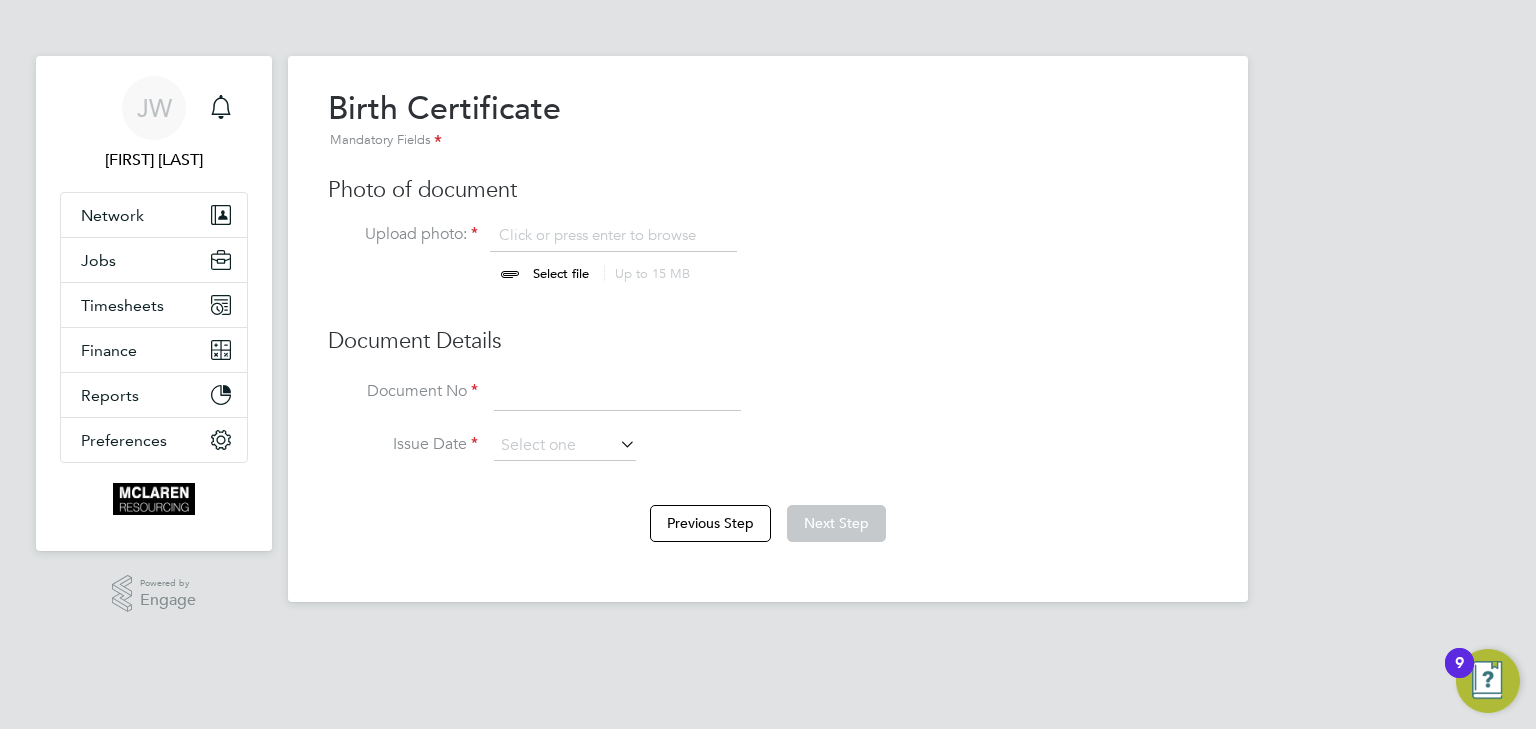 click 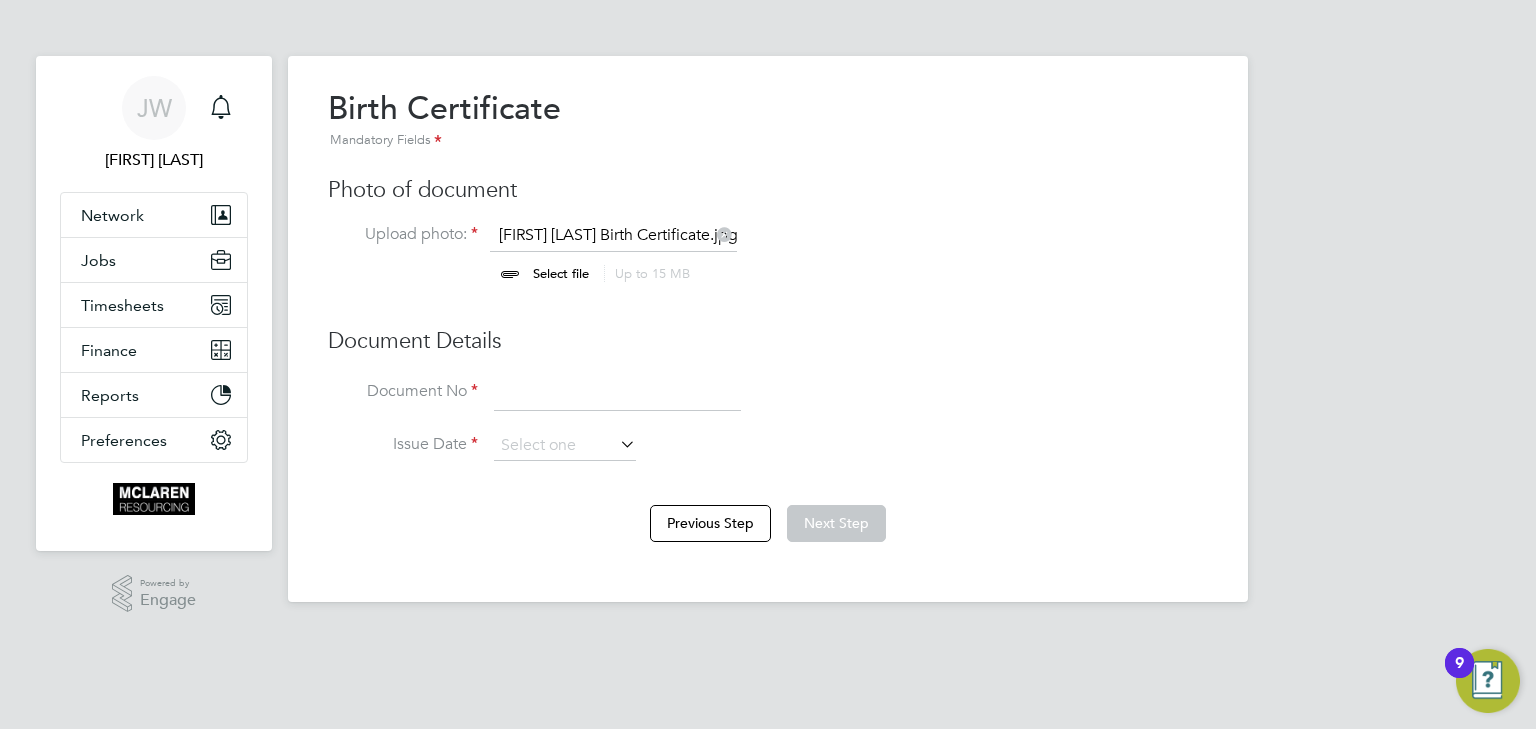 click 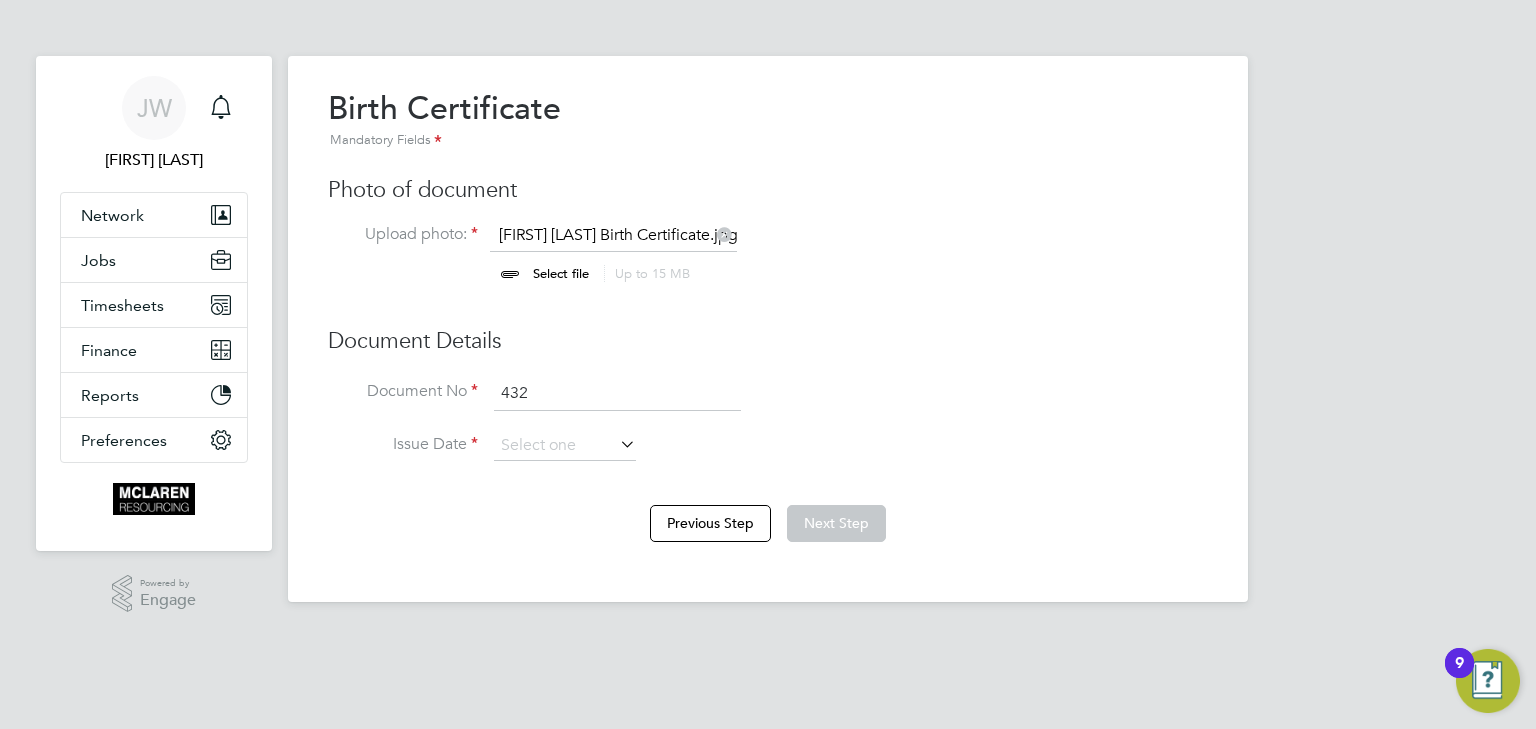 type on "432" 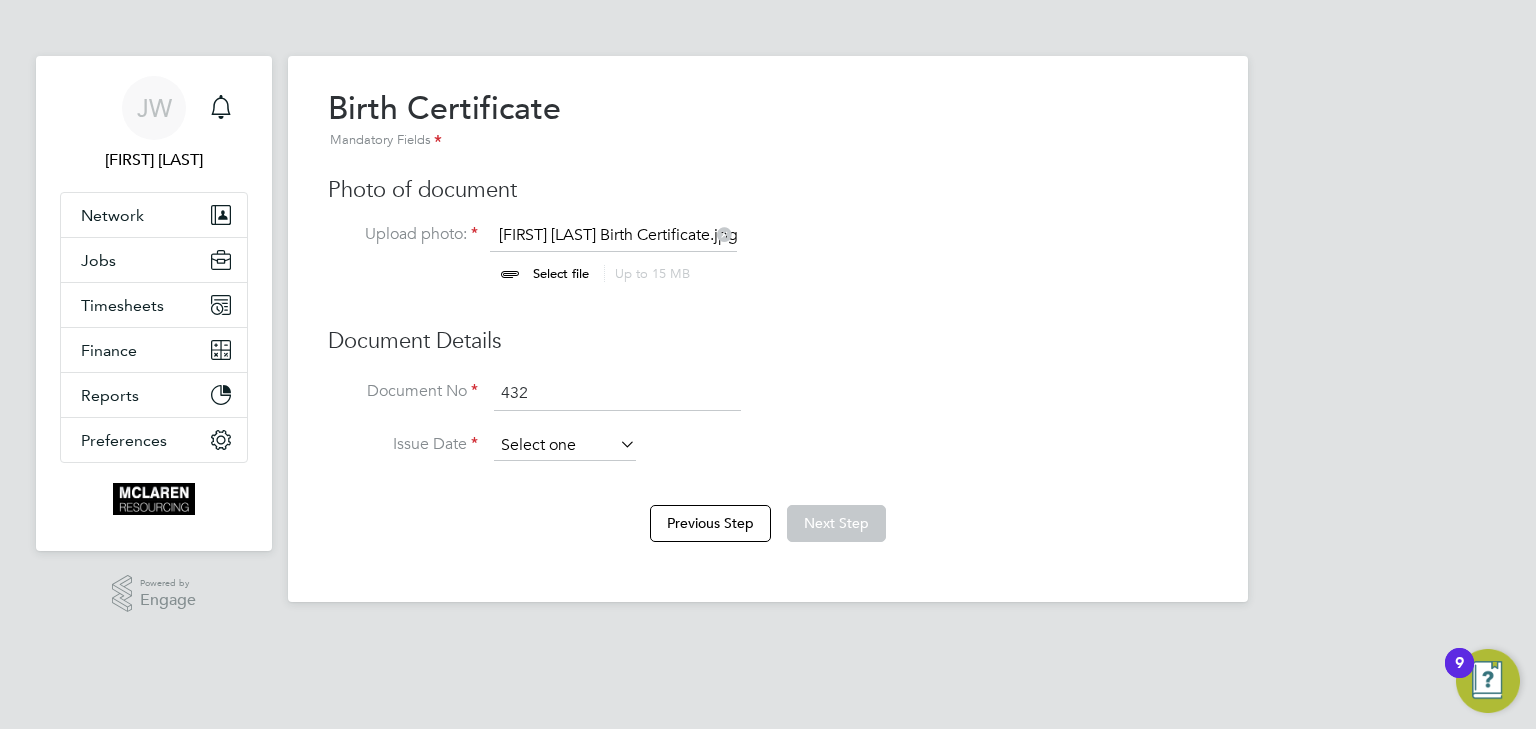 click 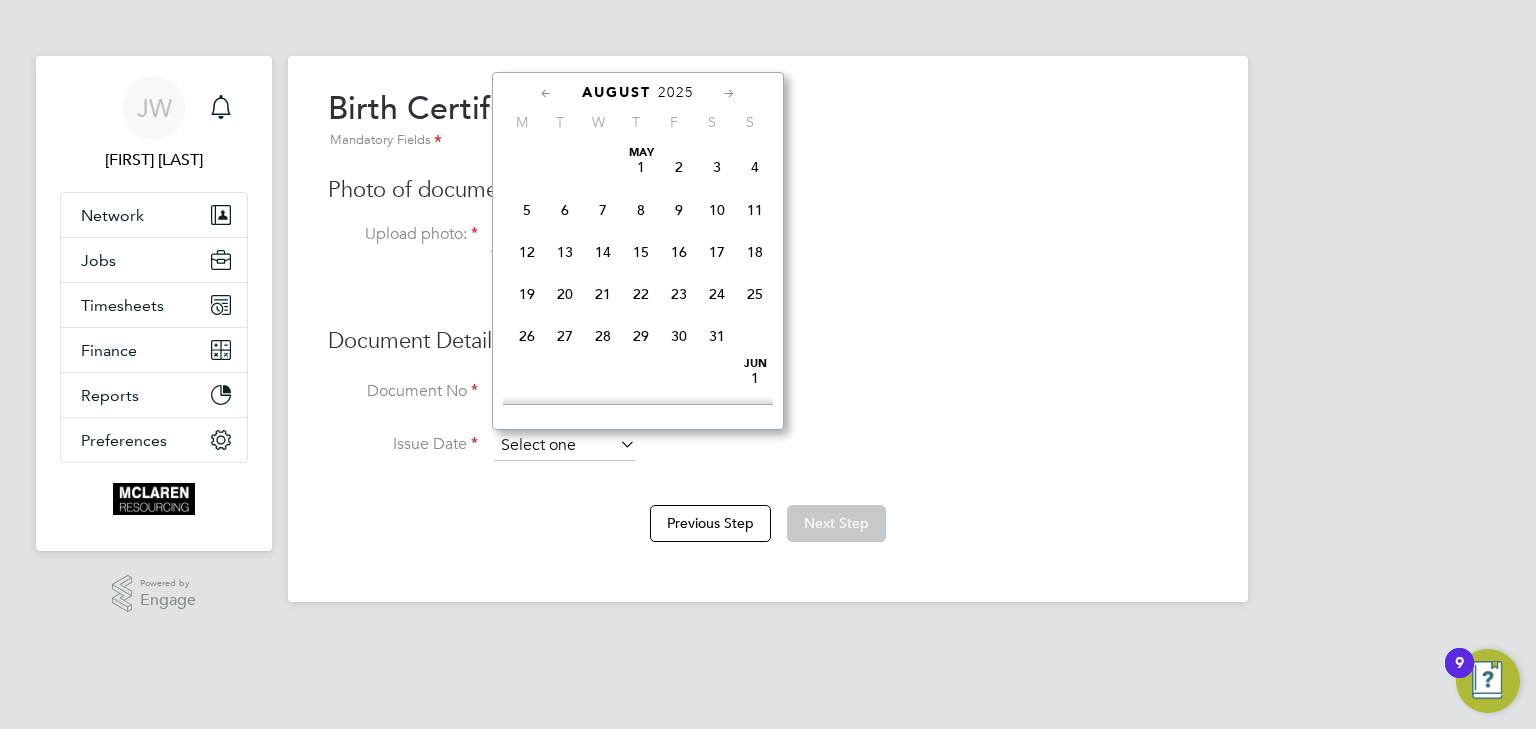 scroll, scrollTop: 652, scrollLeft: 0, axis: vertical 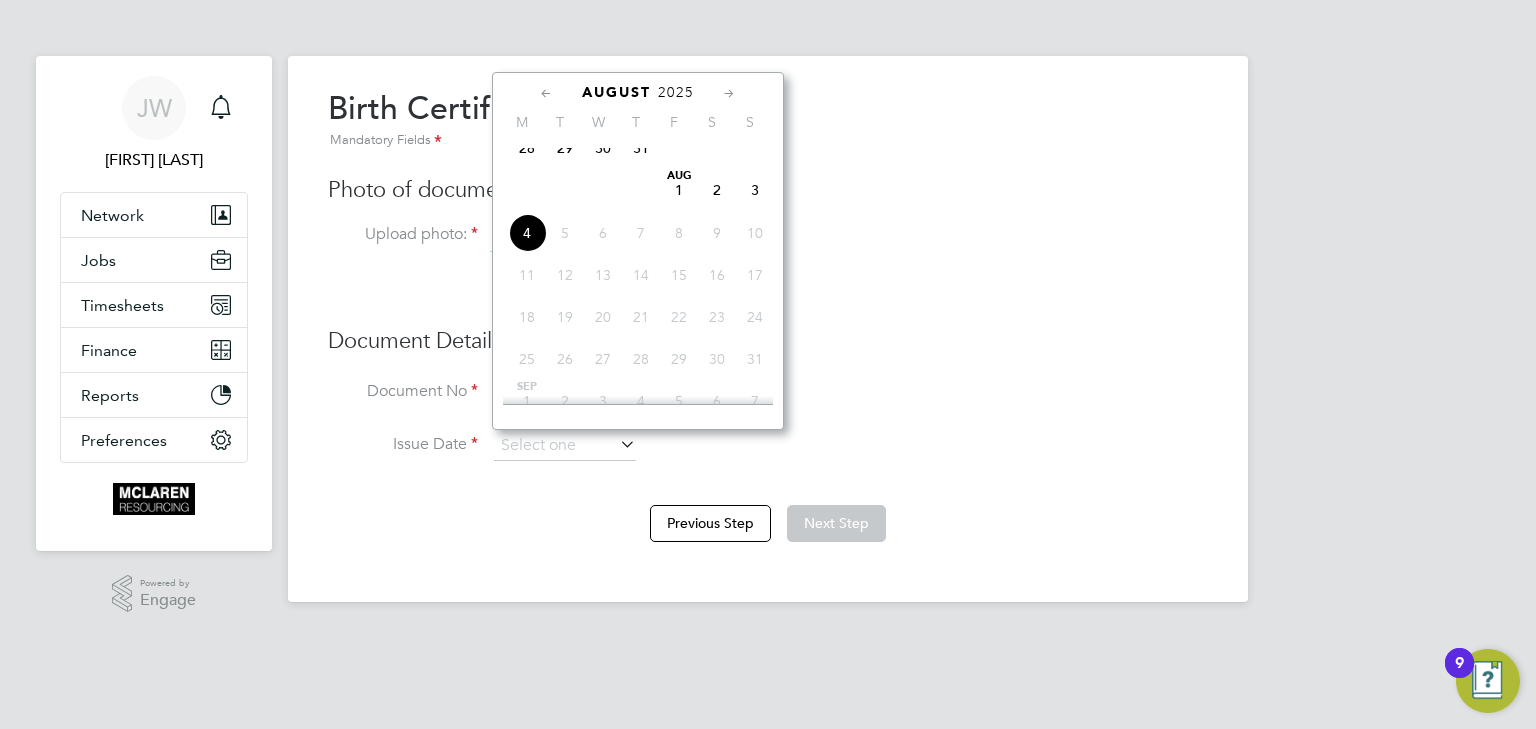 click on "2025" 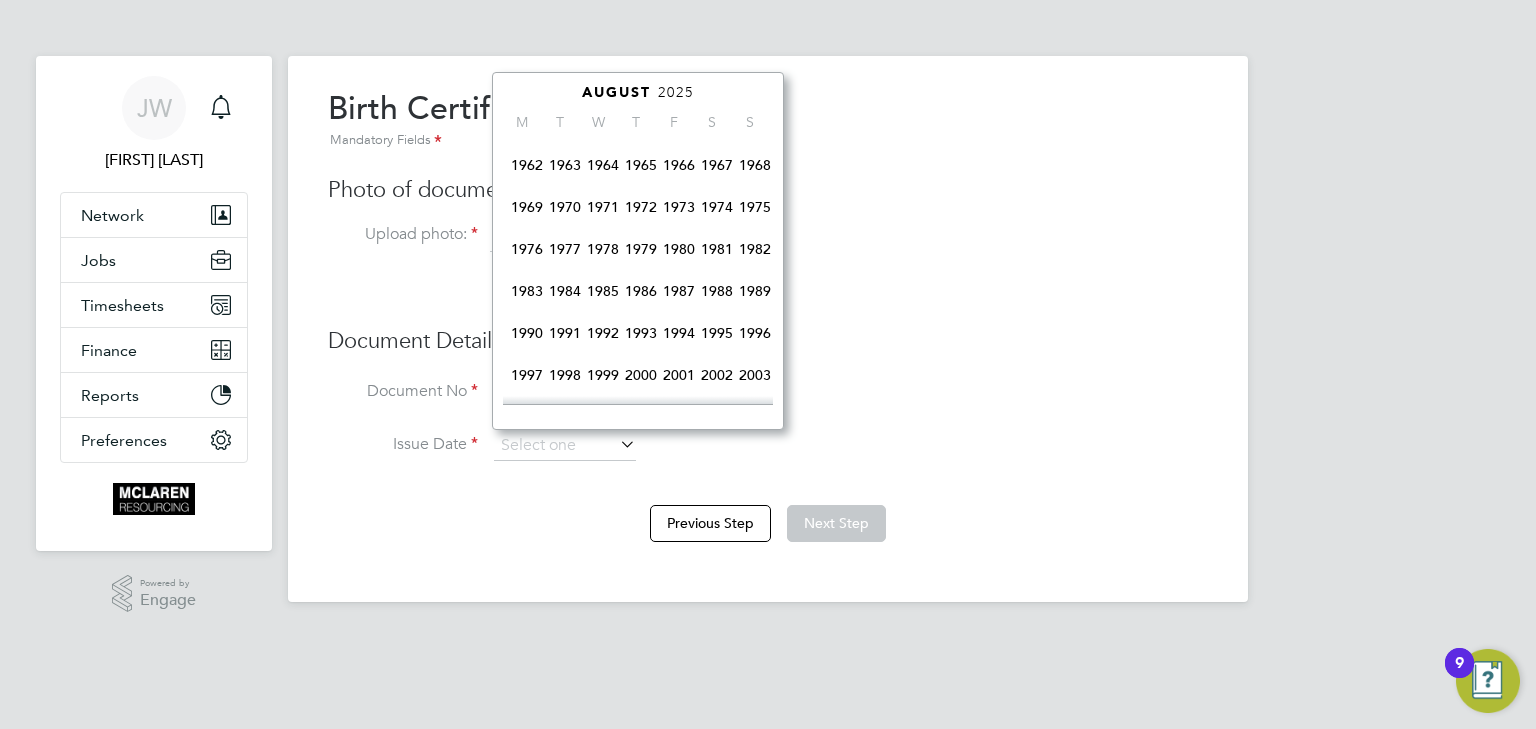 scroll, scrollTop: 488, scrollLeft: 0, axis: vertical 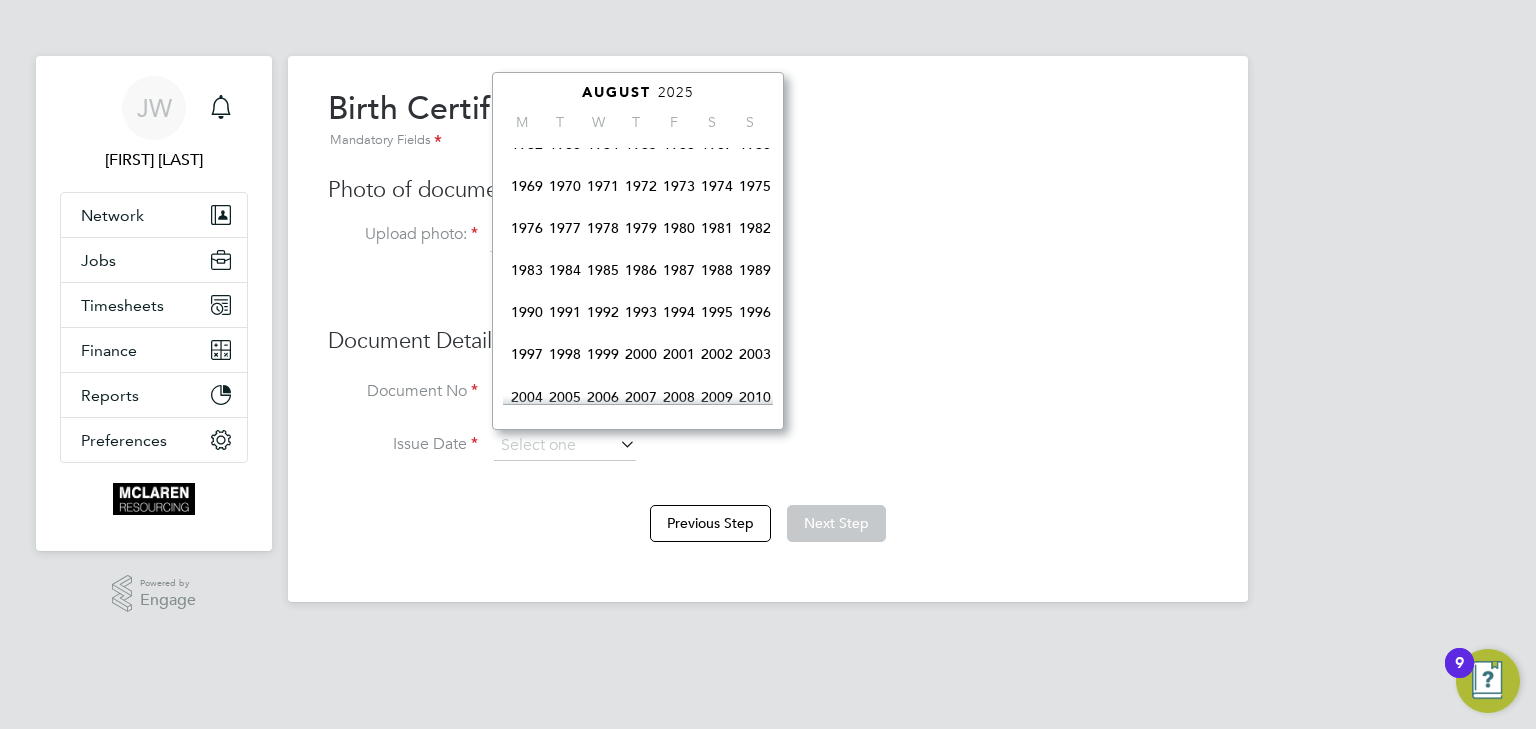 click on "1973" 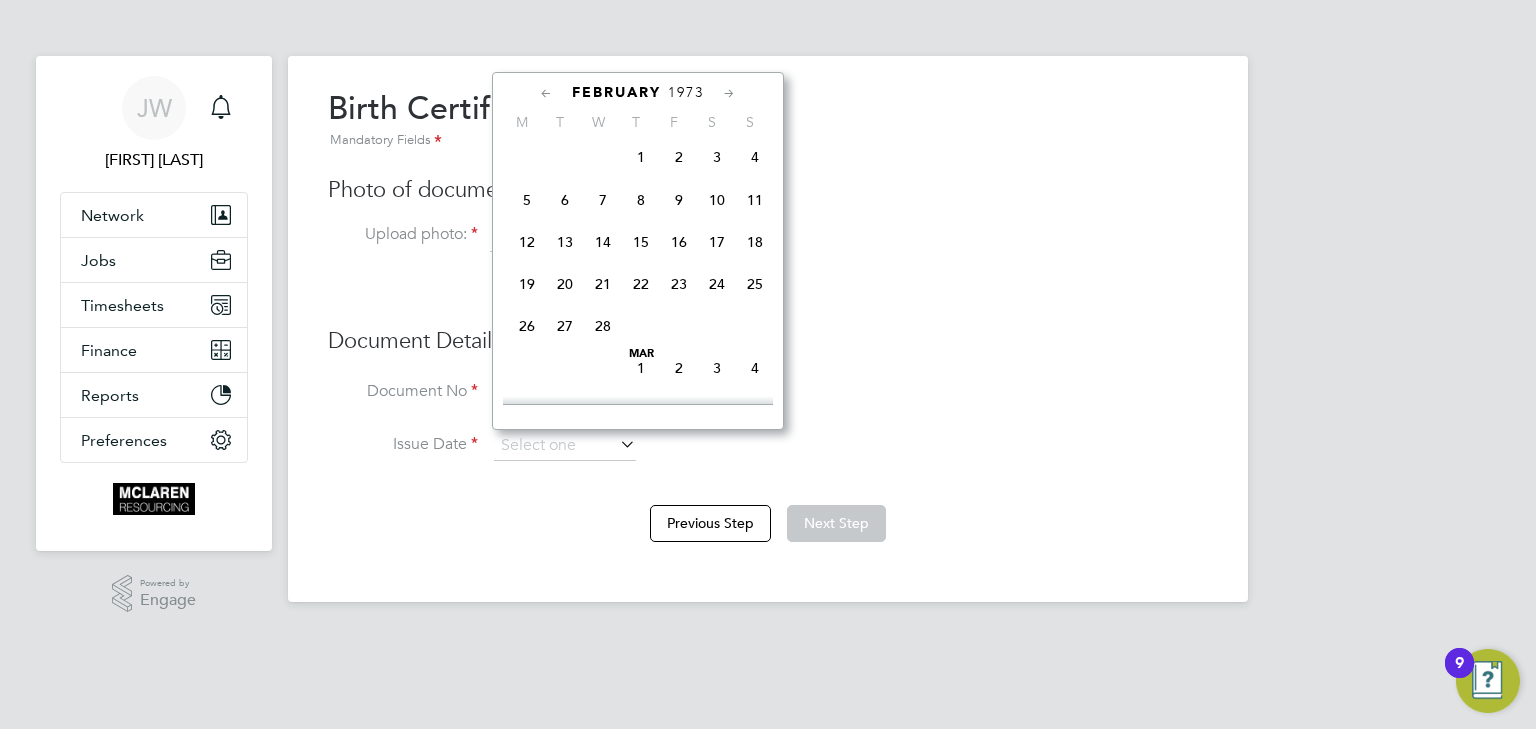 scroll, scrollTop: 433, scrollLeft: 0, axis: vertical 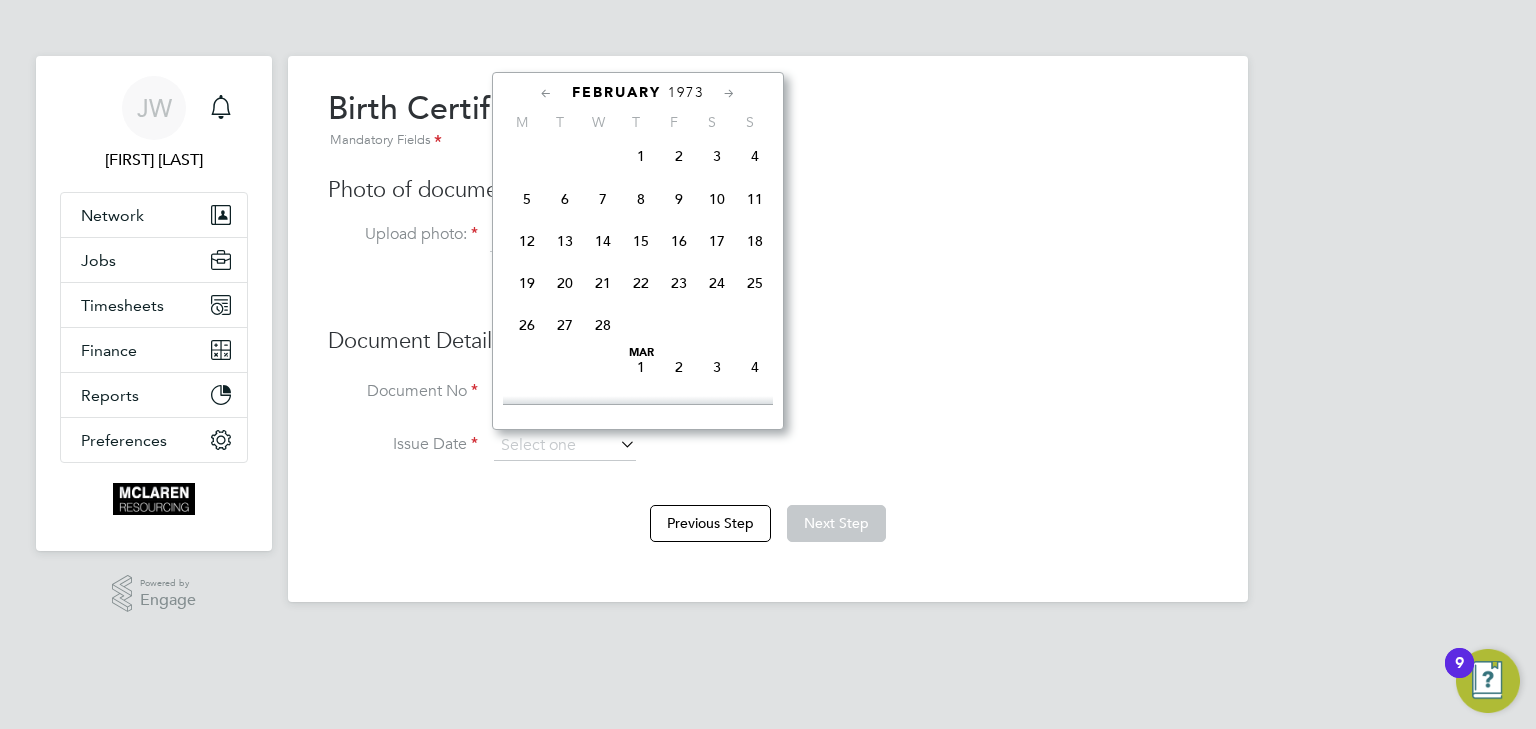 click on "19" 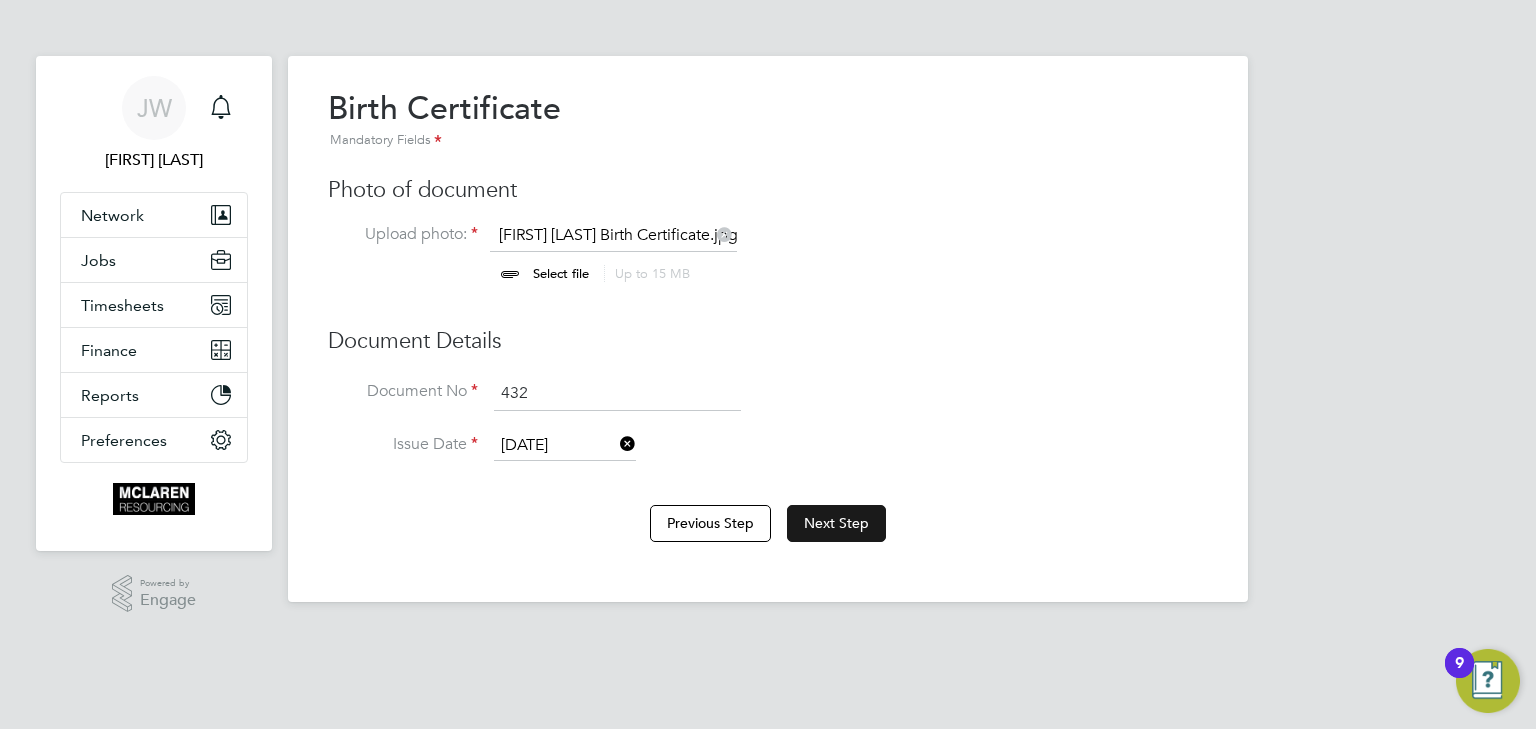 click on "Next Step" 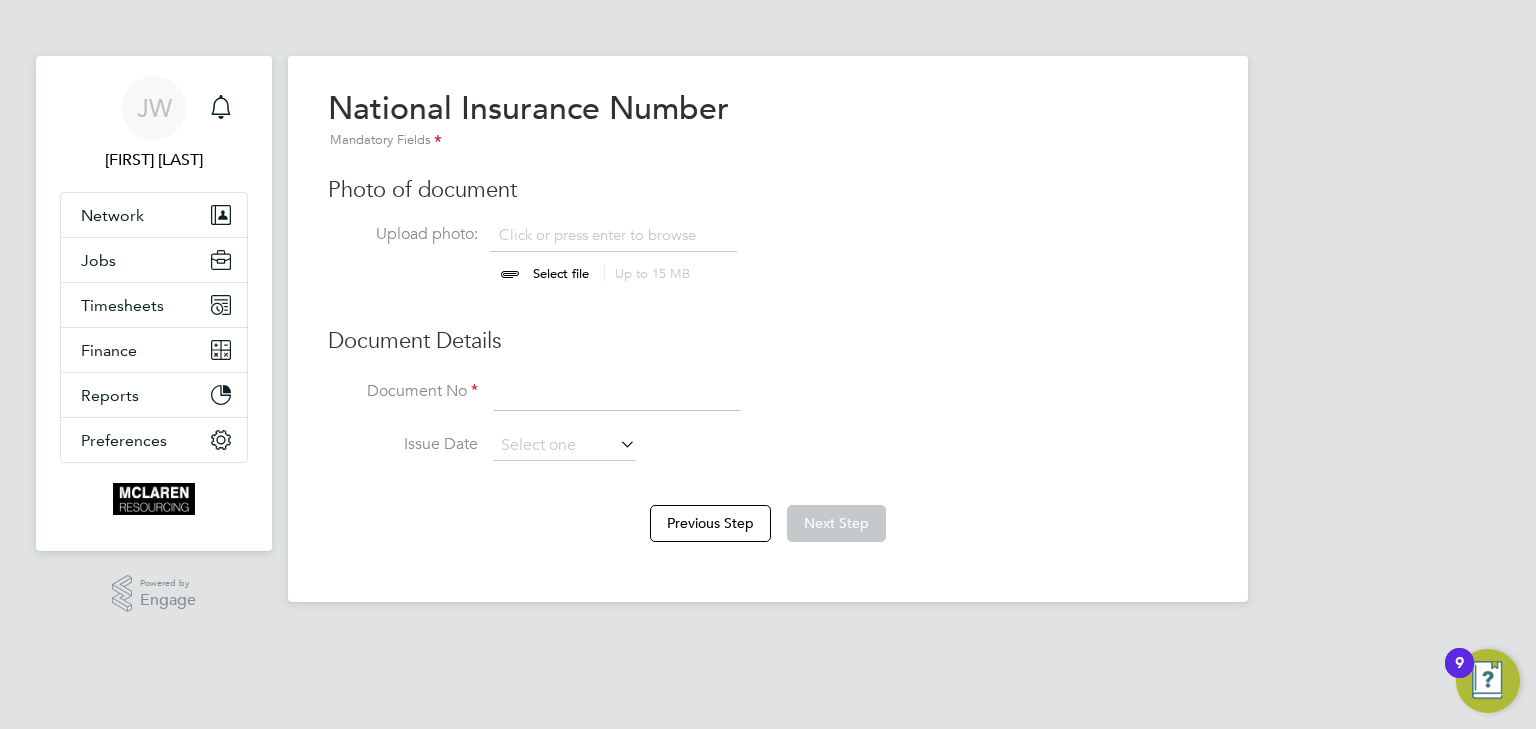scroll, scrollTop: 9, scrollLeft: 10, axis: both 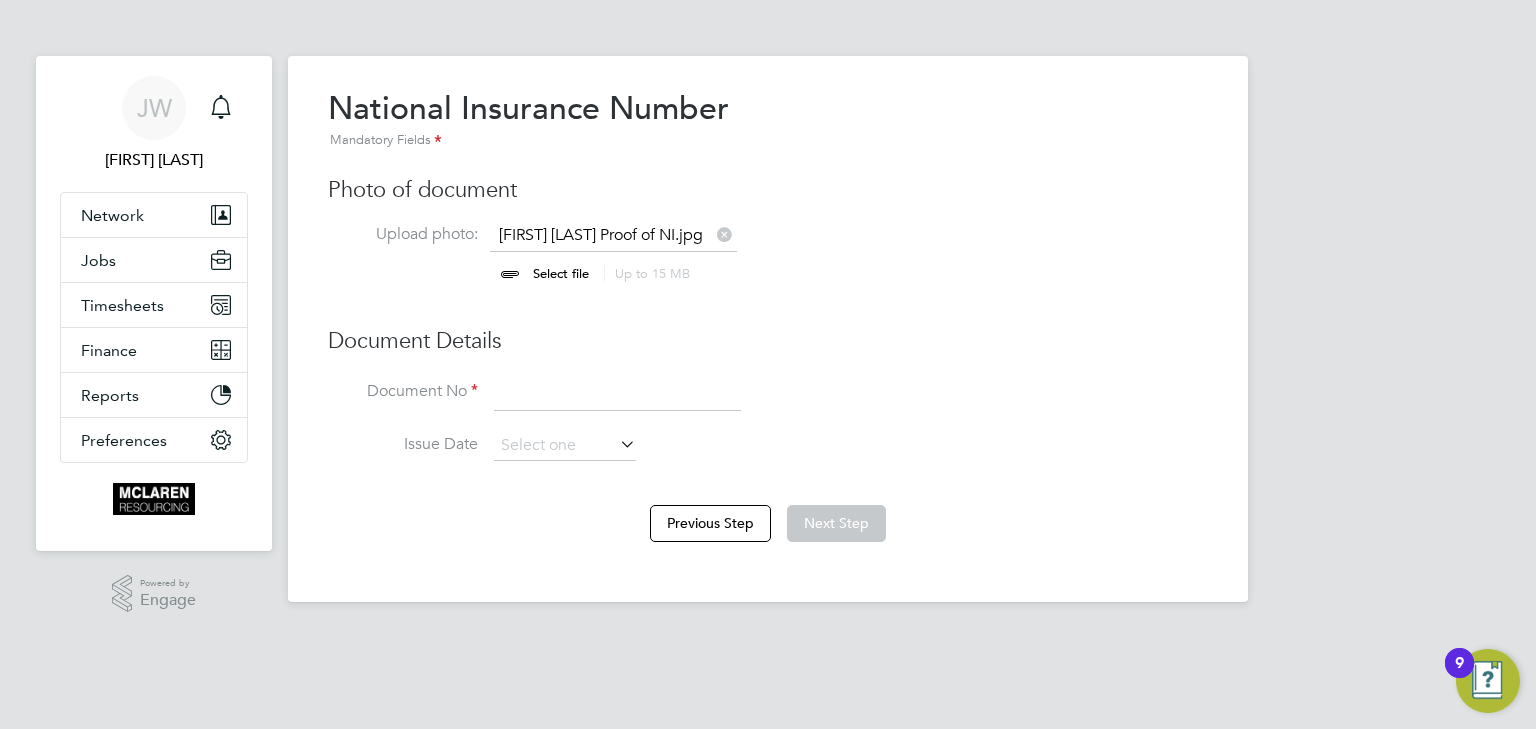 click on ".st0{fill:#C0C1C2;}
Powered by Engage" at bounding box center (154, 594) 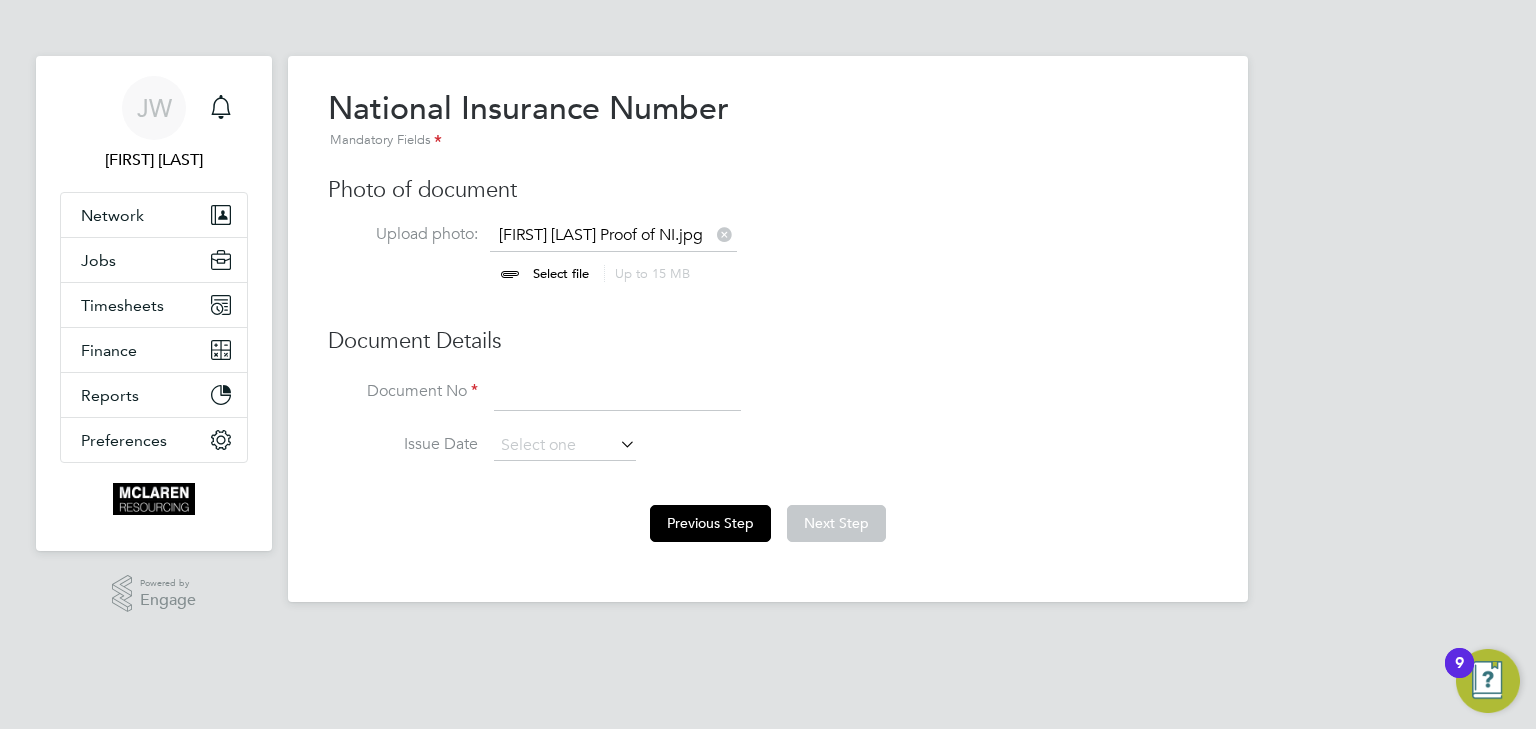 click on "Previous Step" 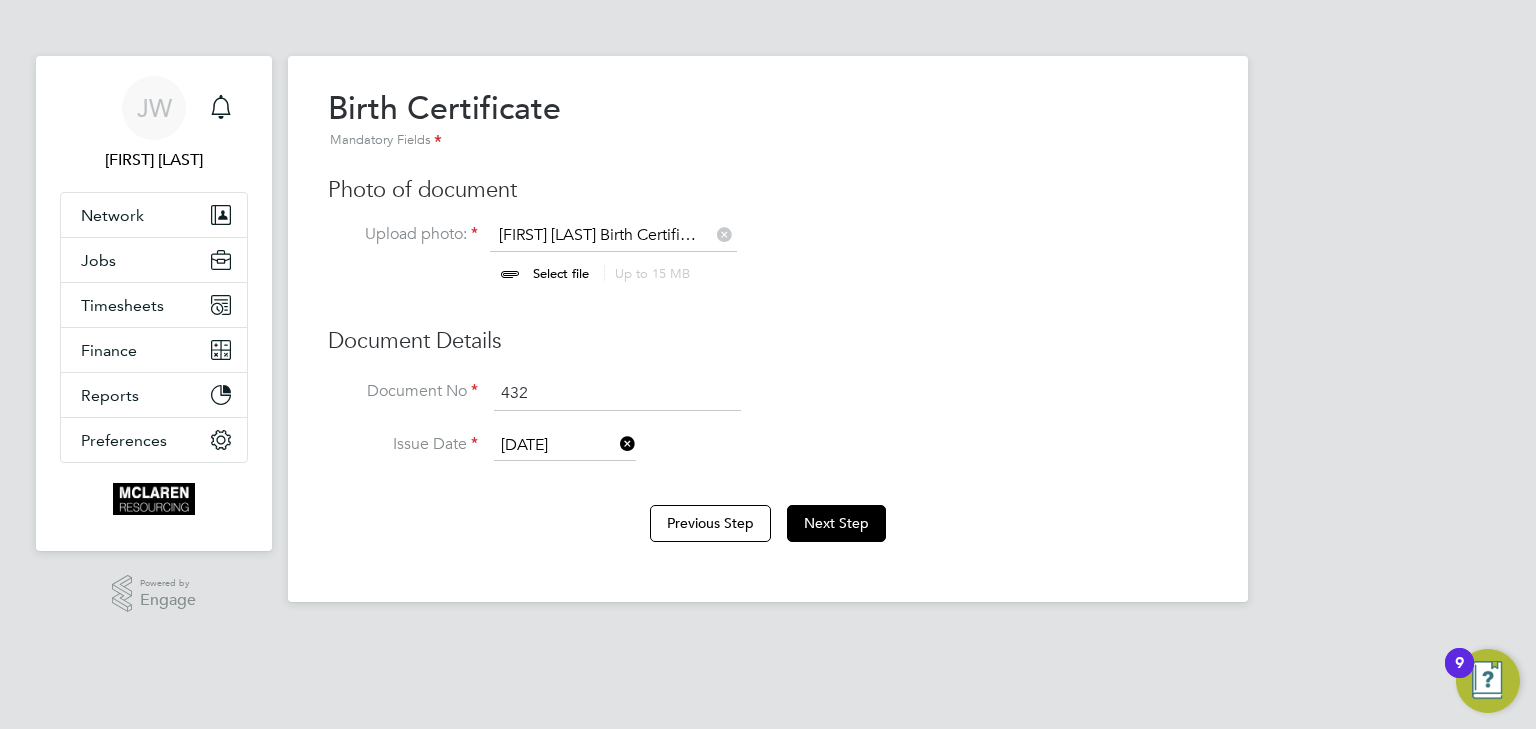 scroll, scrollTop: 9, scrollLeft: 10, axis: both 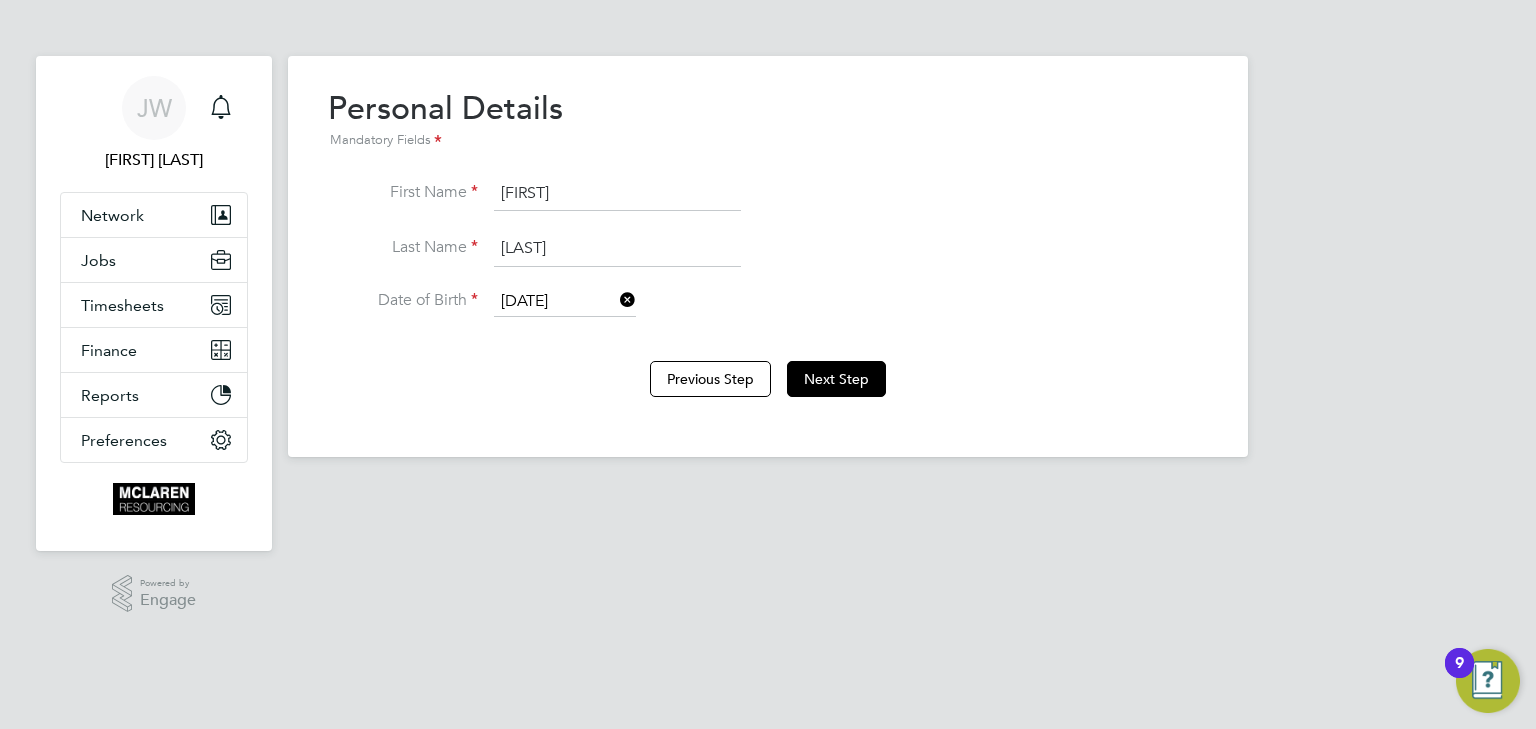 click on "Previous Step" 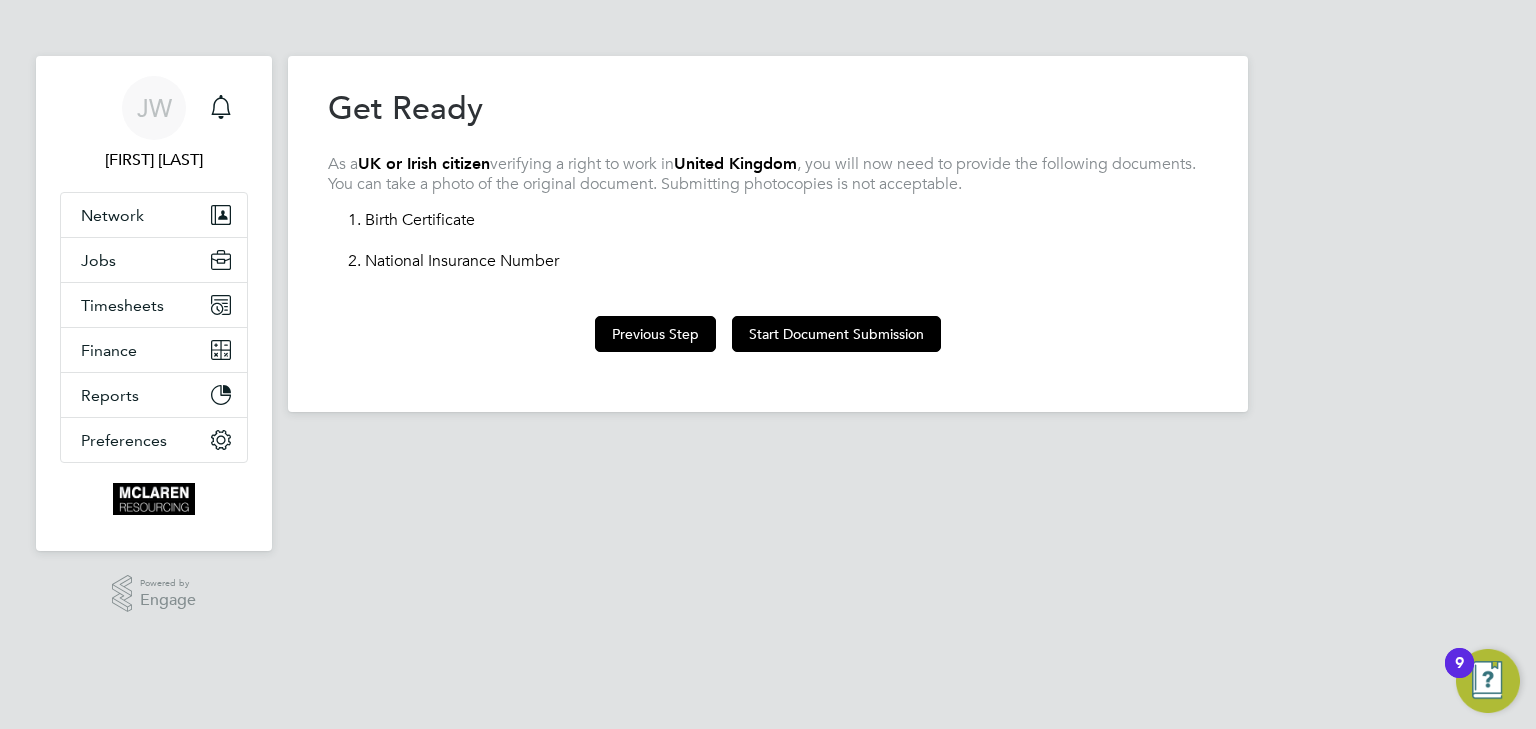click on "Previous Step" 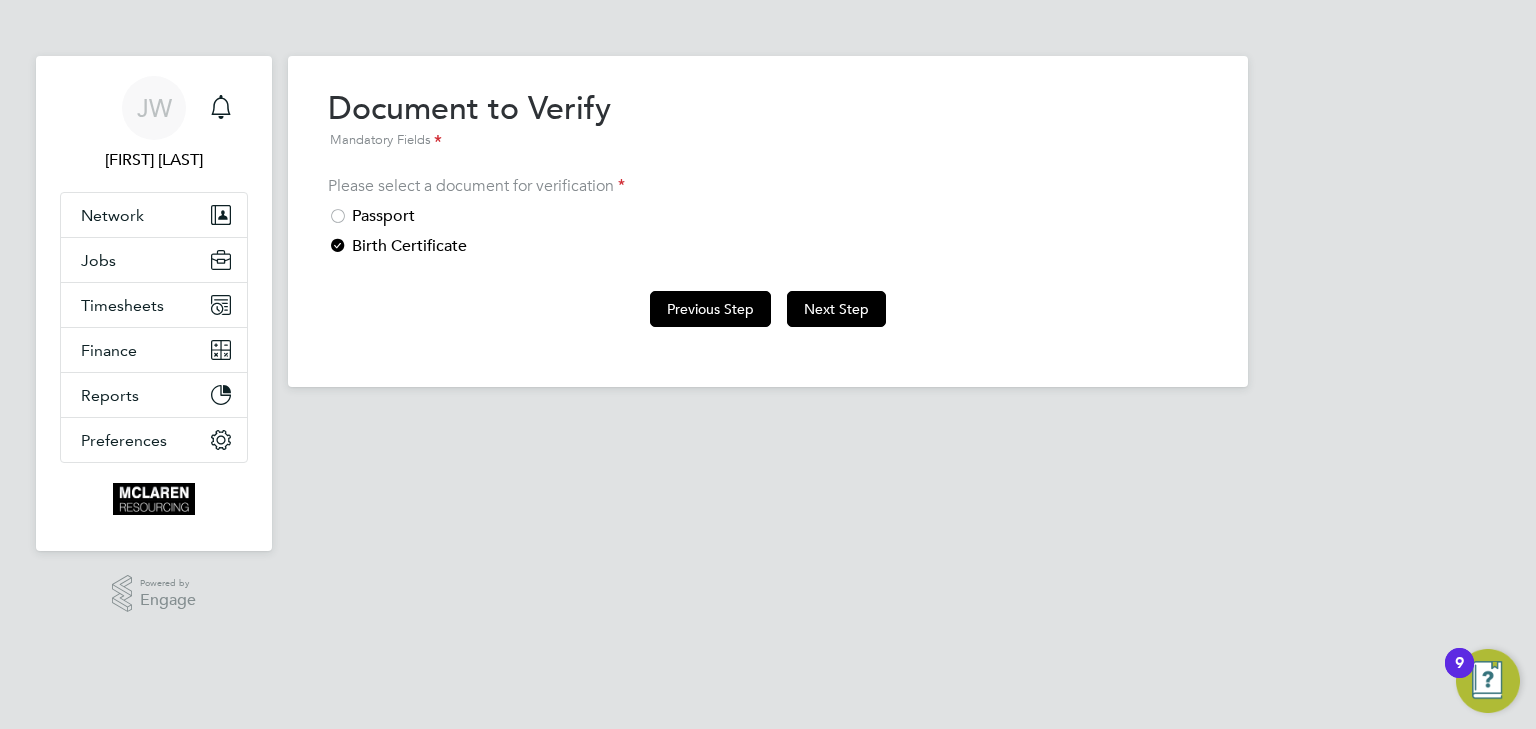 click on "Previous Step" 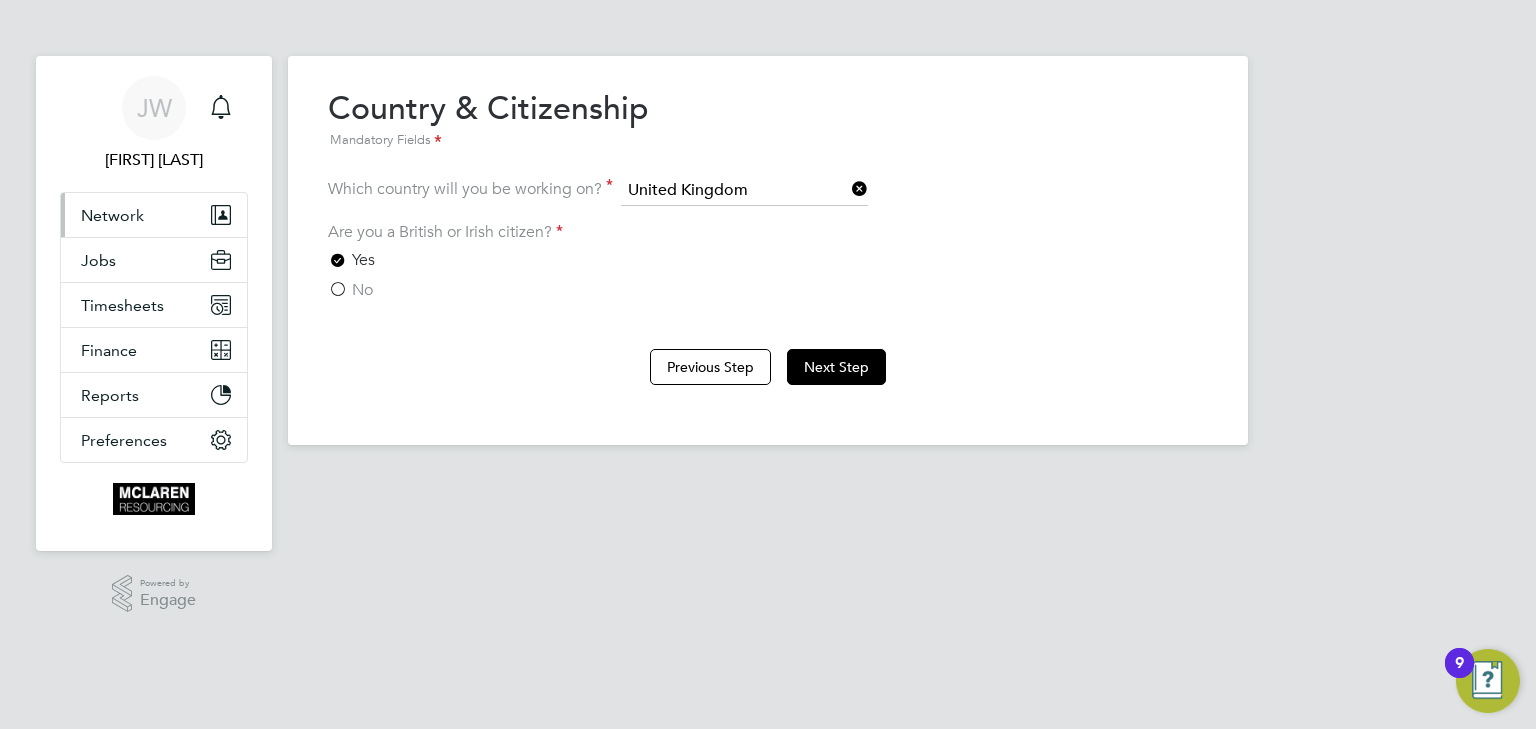 click on "Network" at bounding box center (112, 215) 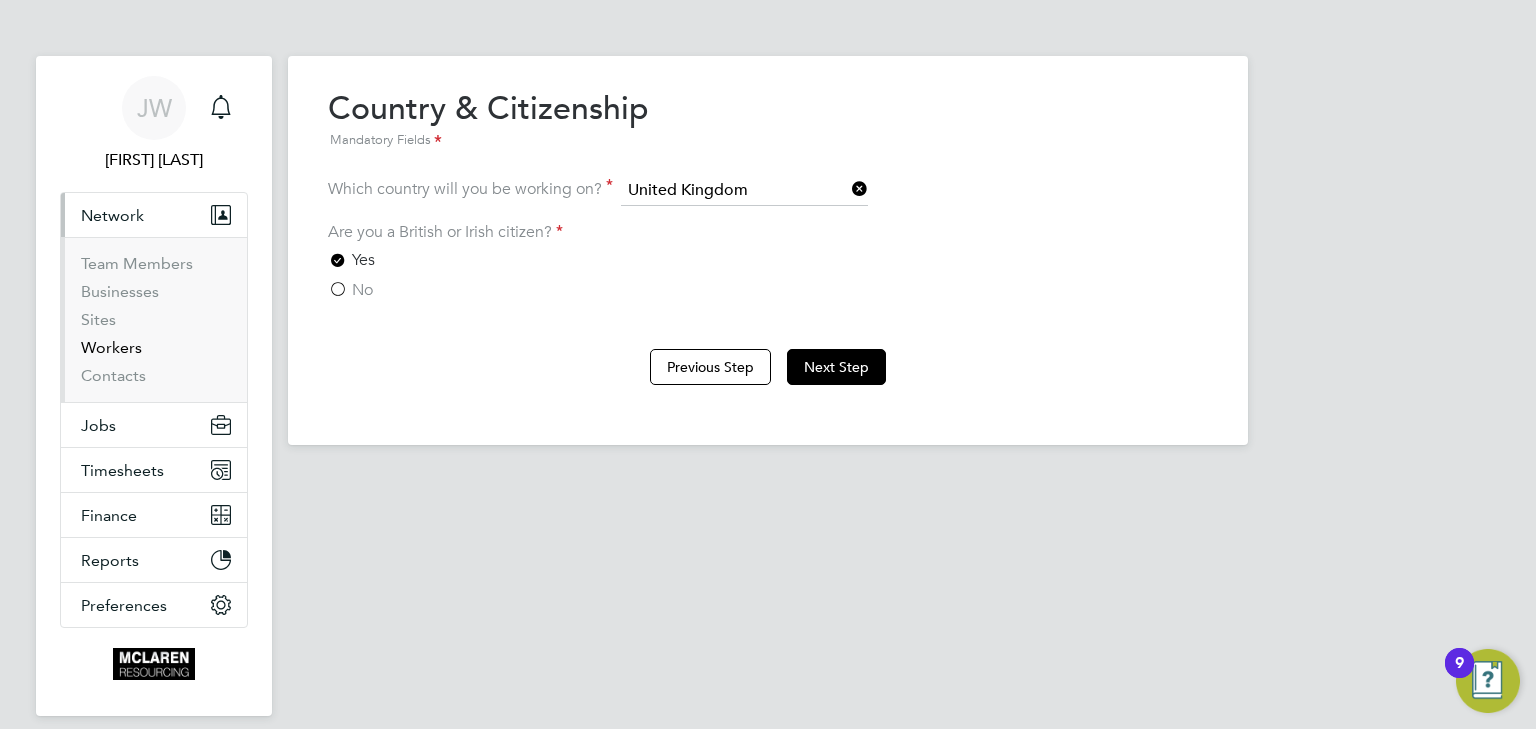 click on "Workers" at bounding box center [111, 347] 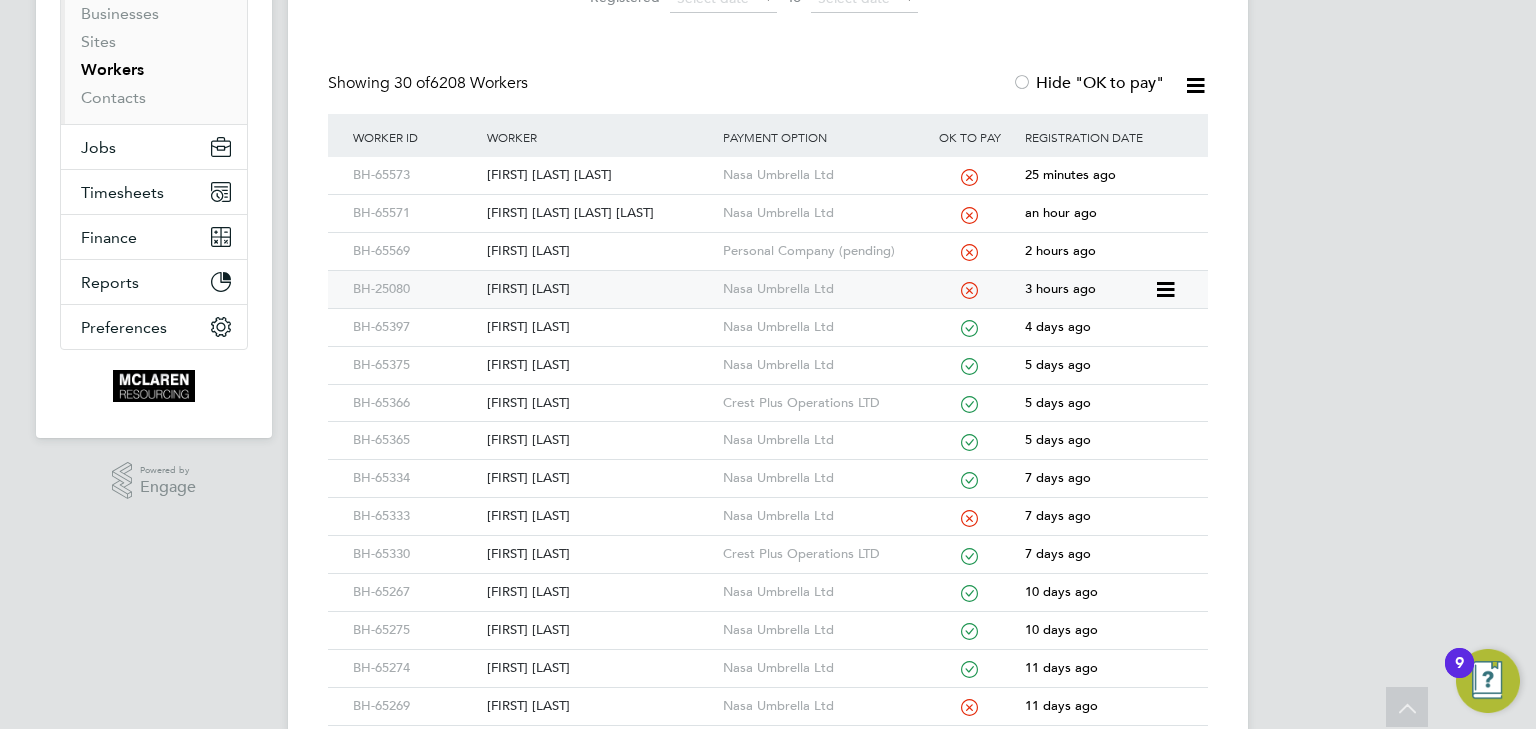 scroll, scrollTop: 160, scrollLeft: 0, axis: vertical 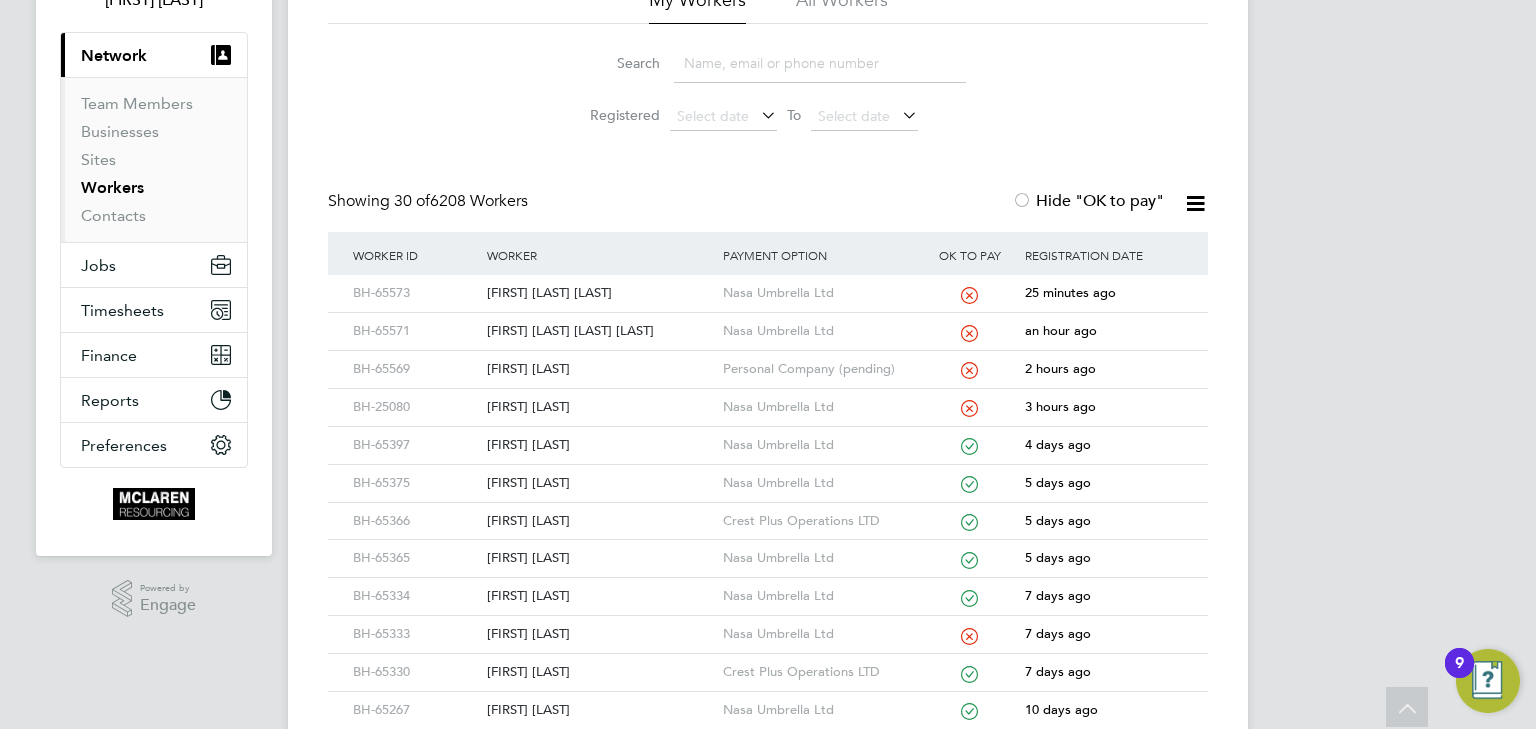 click 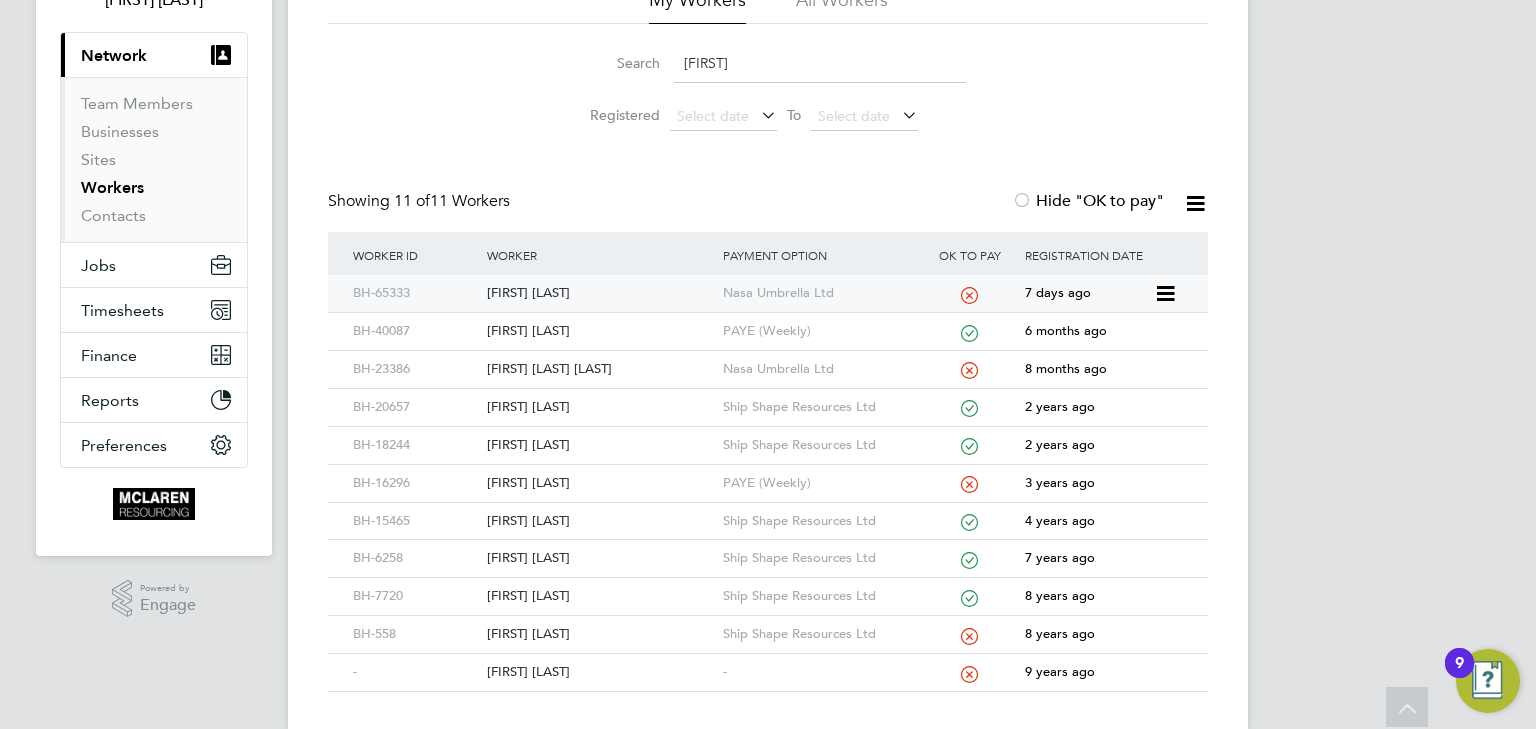 type on "robin" 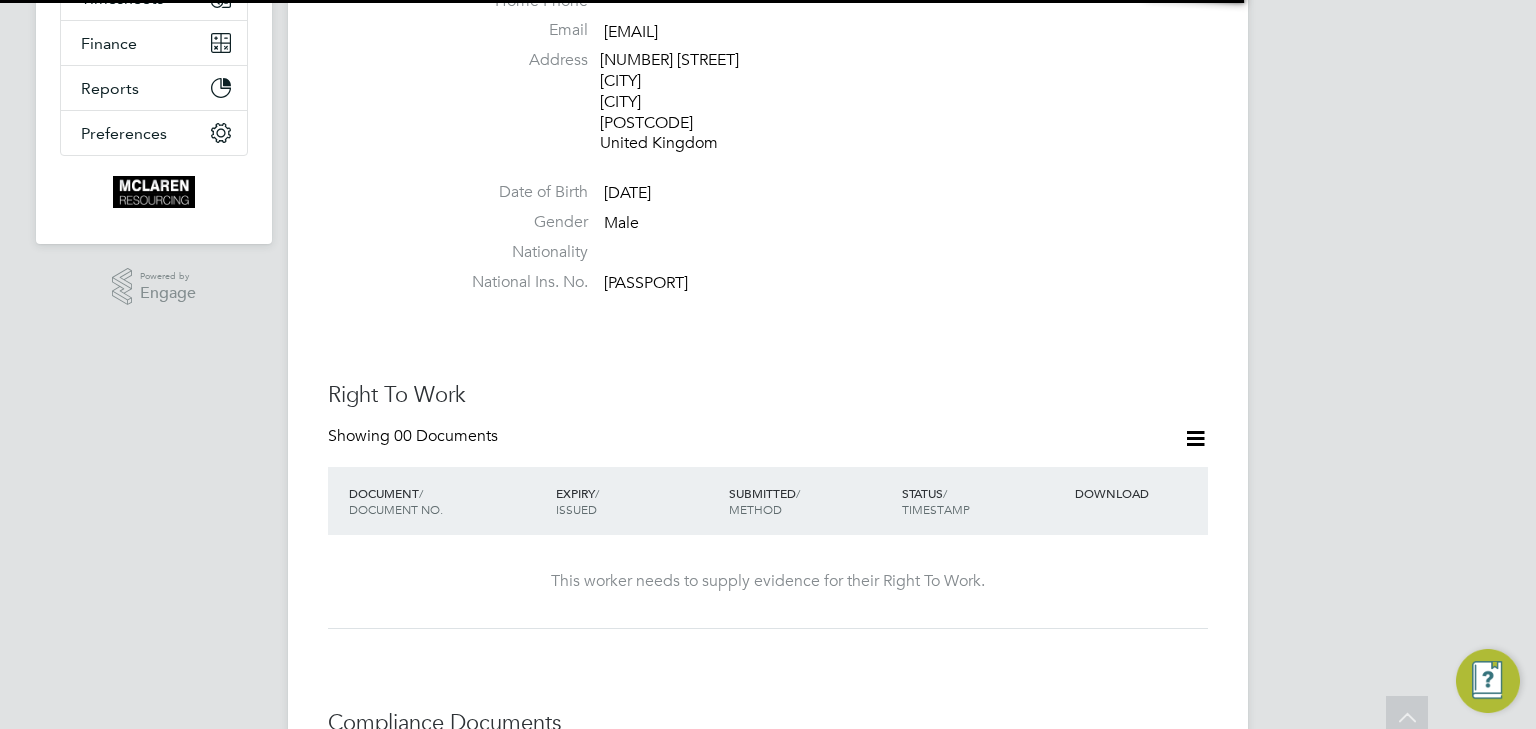 scroll, scrollTop: 640, scrollLeft: 0, axis: vertical 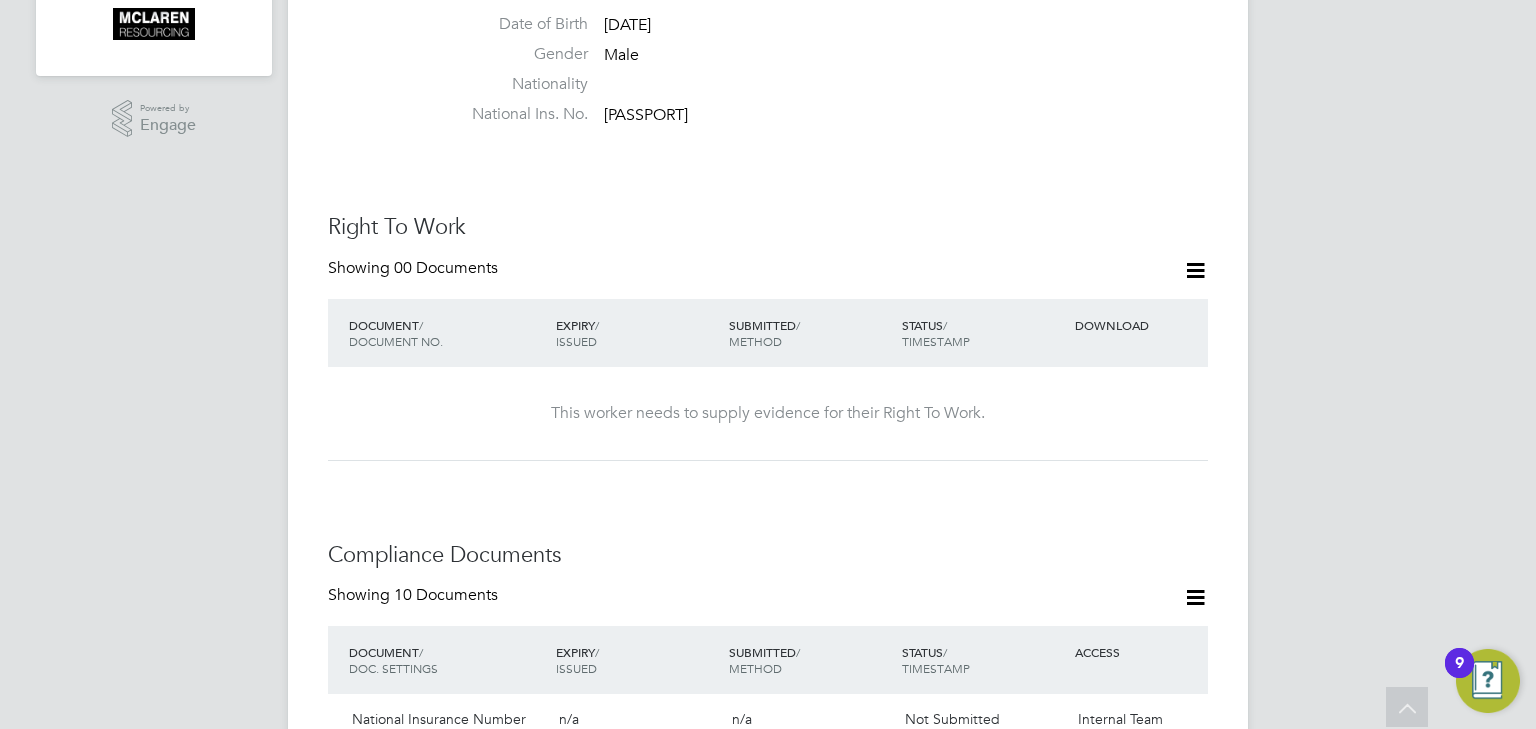 type 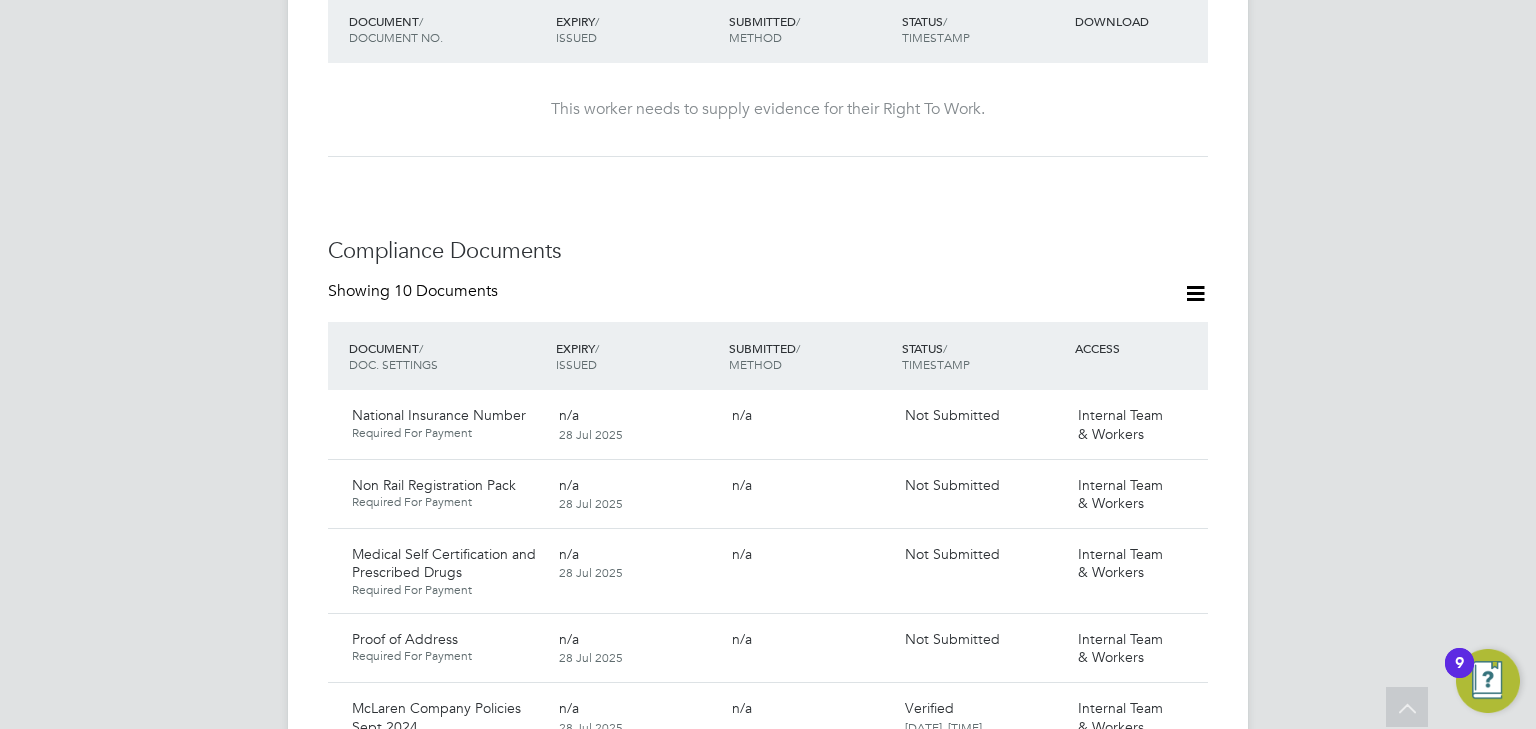 scroll, scrollTop: 960, scrollLeft: 0, axis: vertical 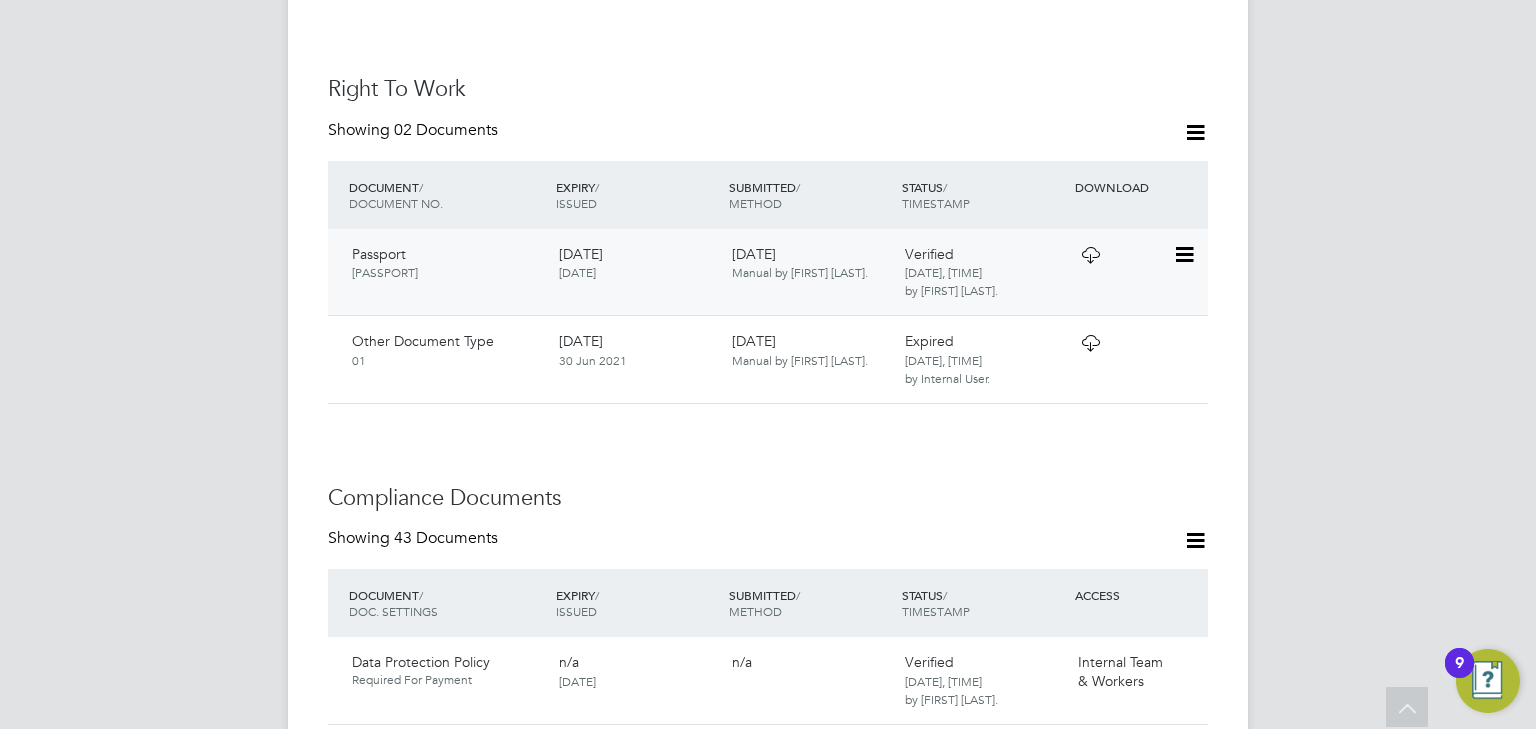 click 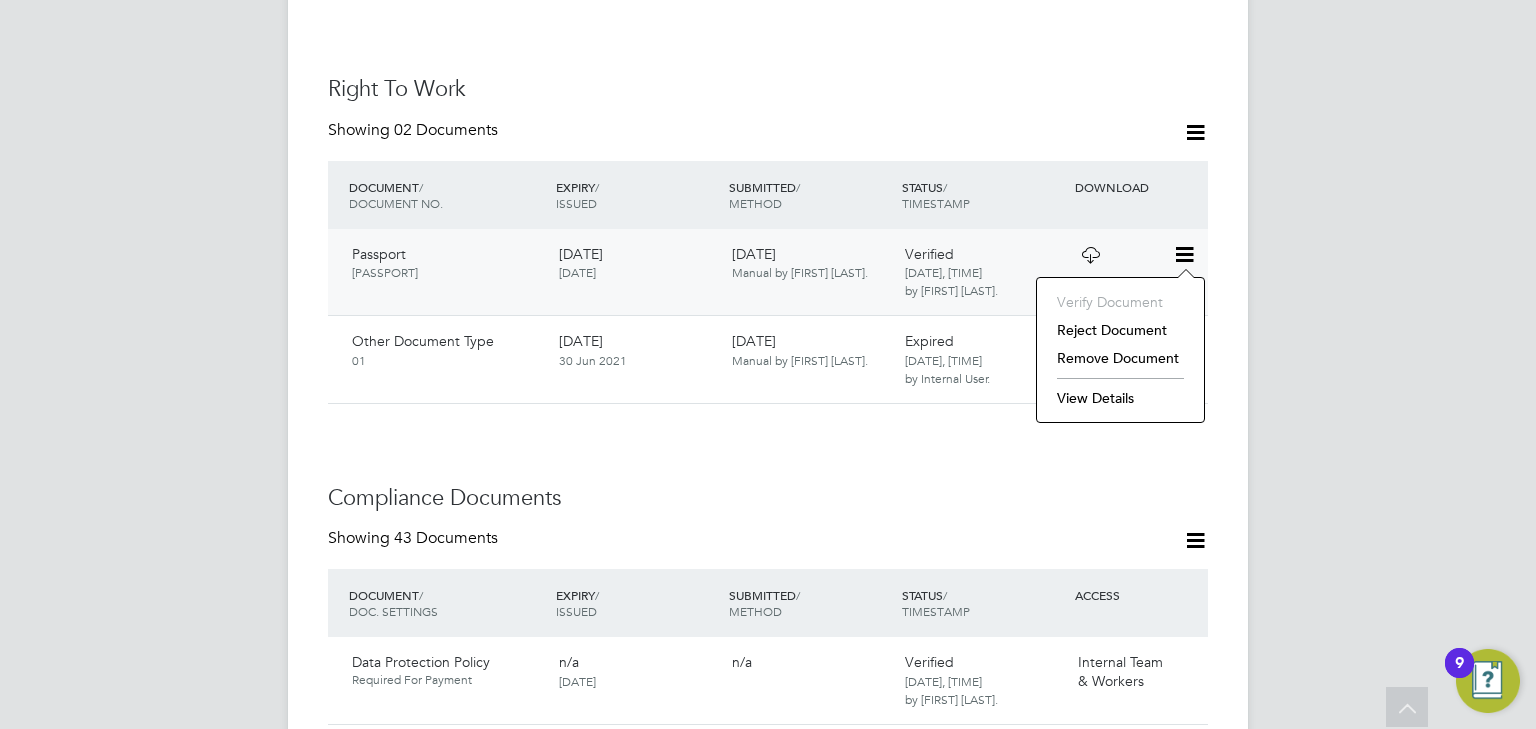 click on "by [FIRST] [LAST]." 